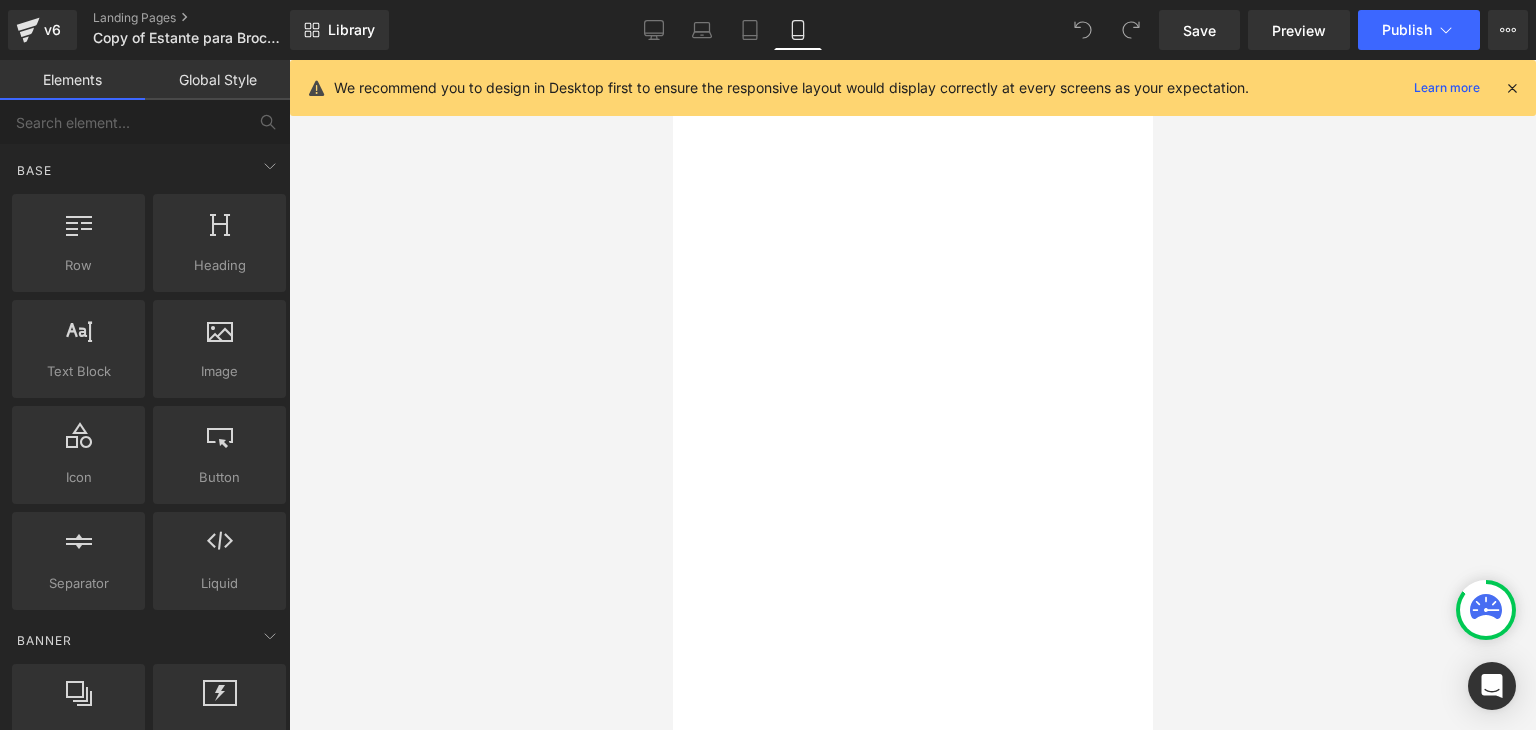 click at bounding box center [1512, 88] 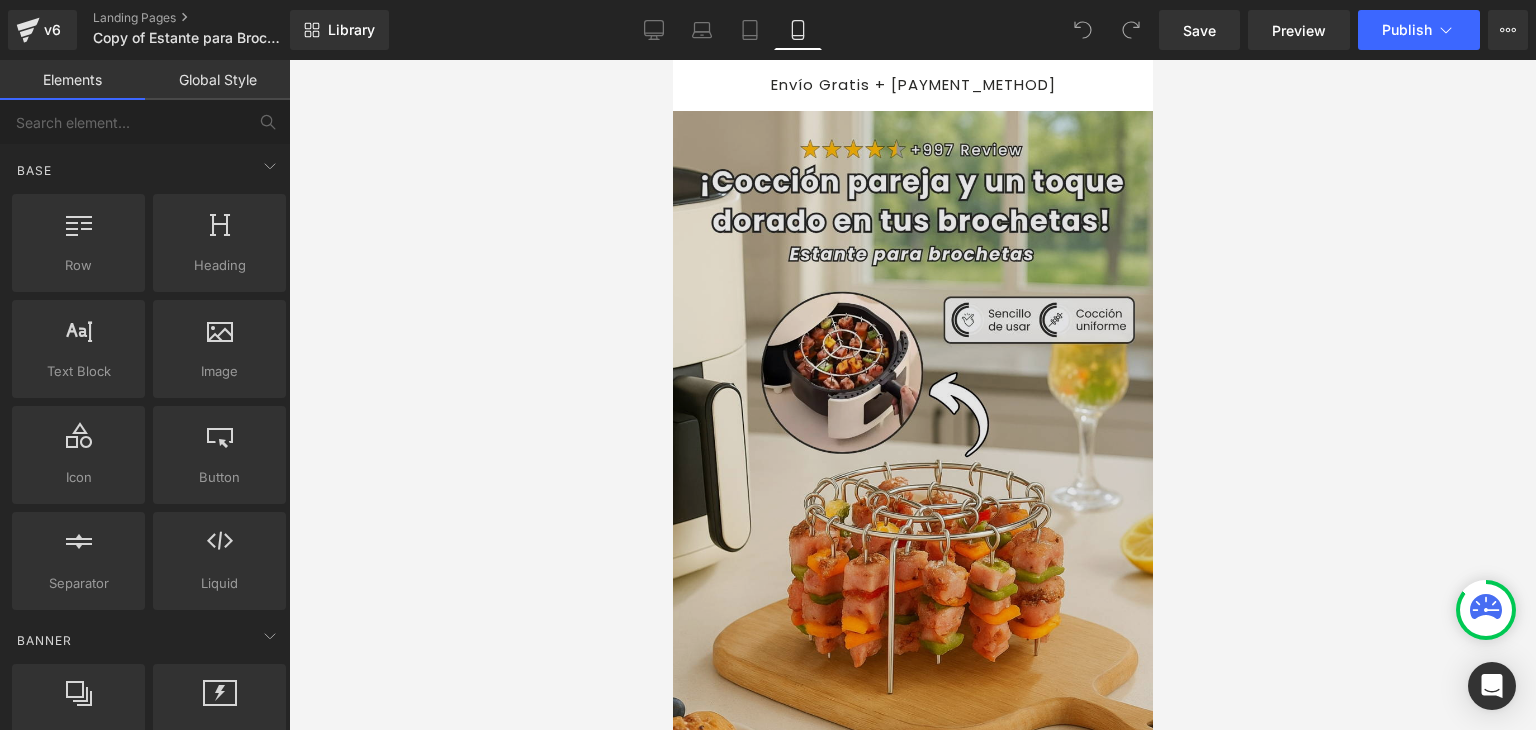 scroll, scrollTop: 0, scrollLeft: 0, axis: both 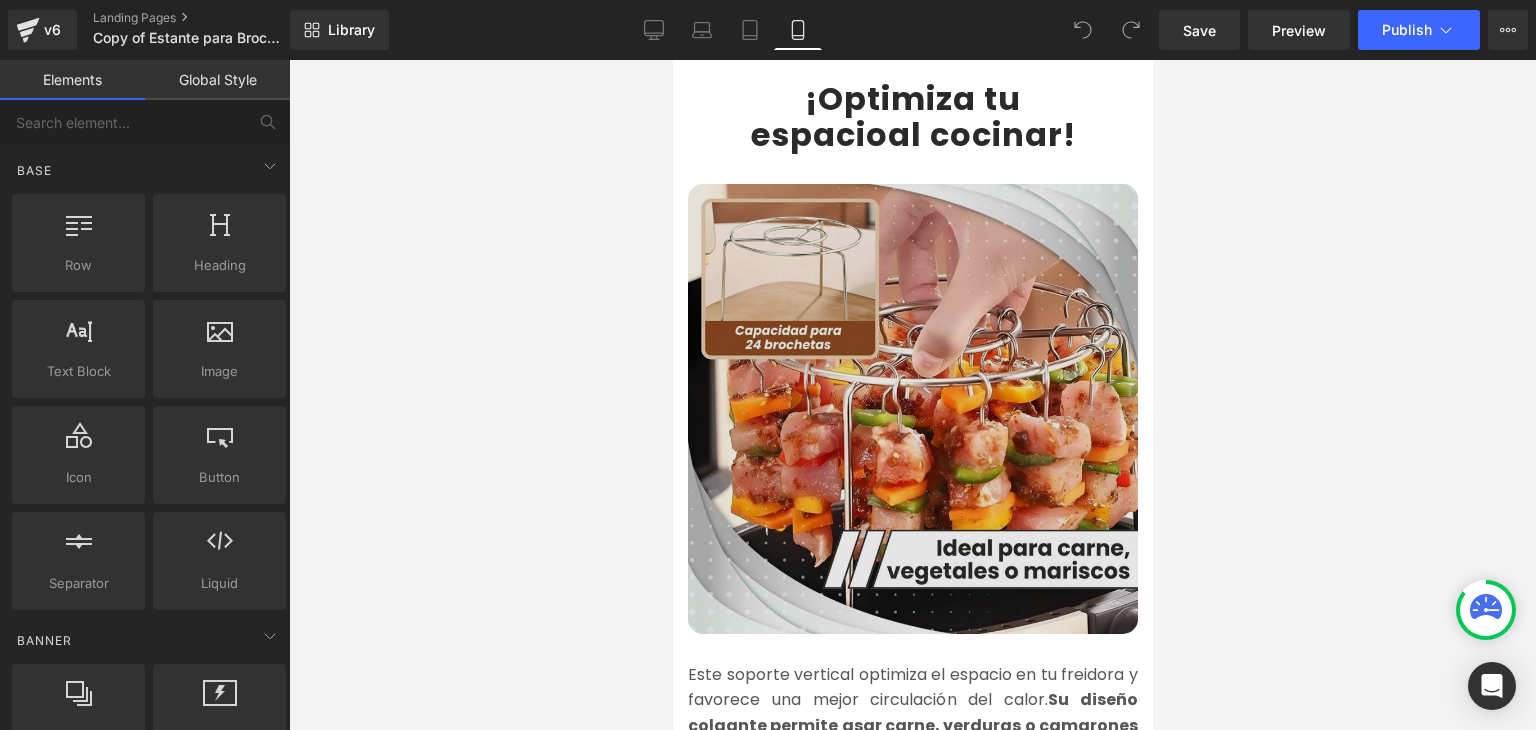 click at bounding box center [912, 409] 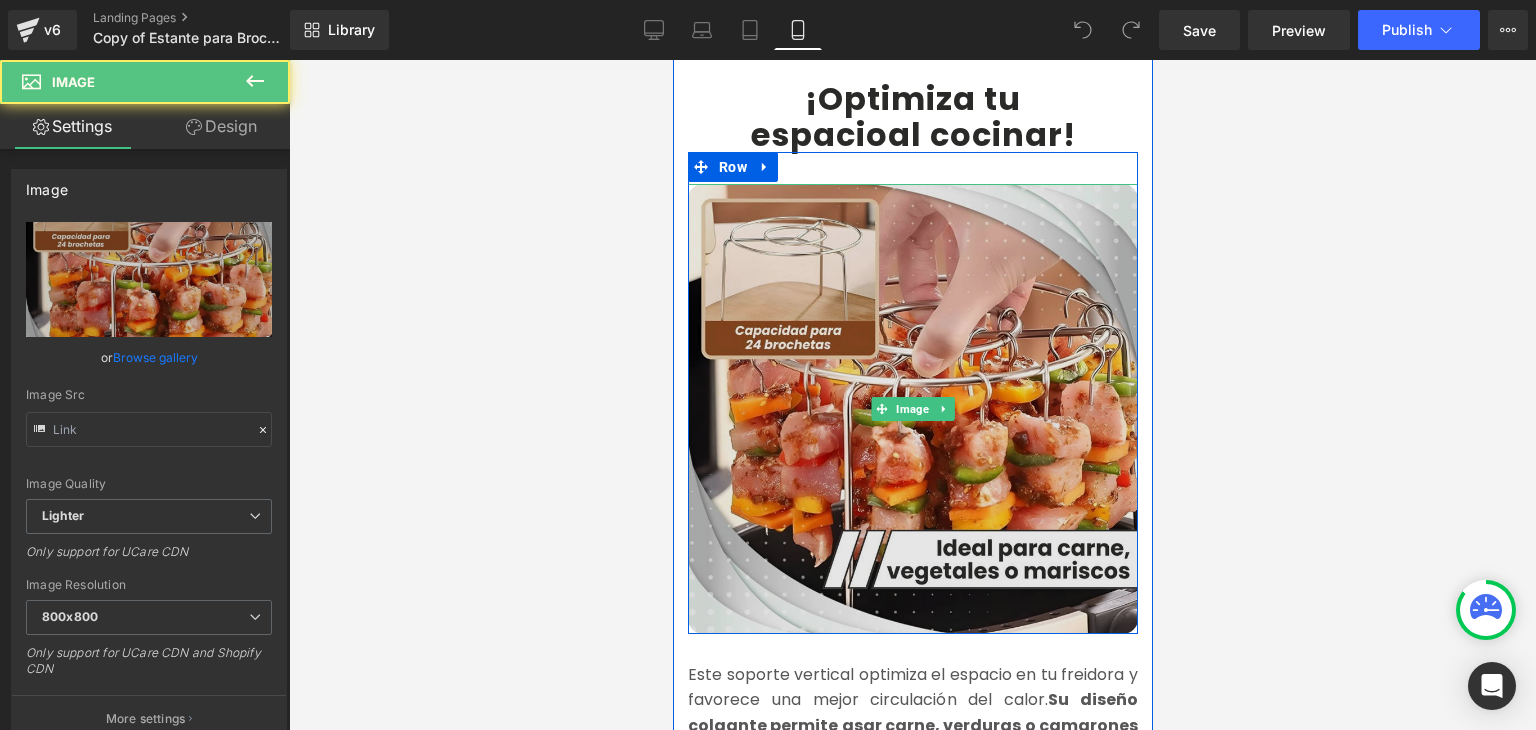 type on "https://ucarecdn.com/b47b0d7d-c259-4eee-82b4-02aaa25f261c/-/format/auto/-/preview/800x800/-/quality/lighter/2.webp" 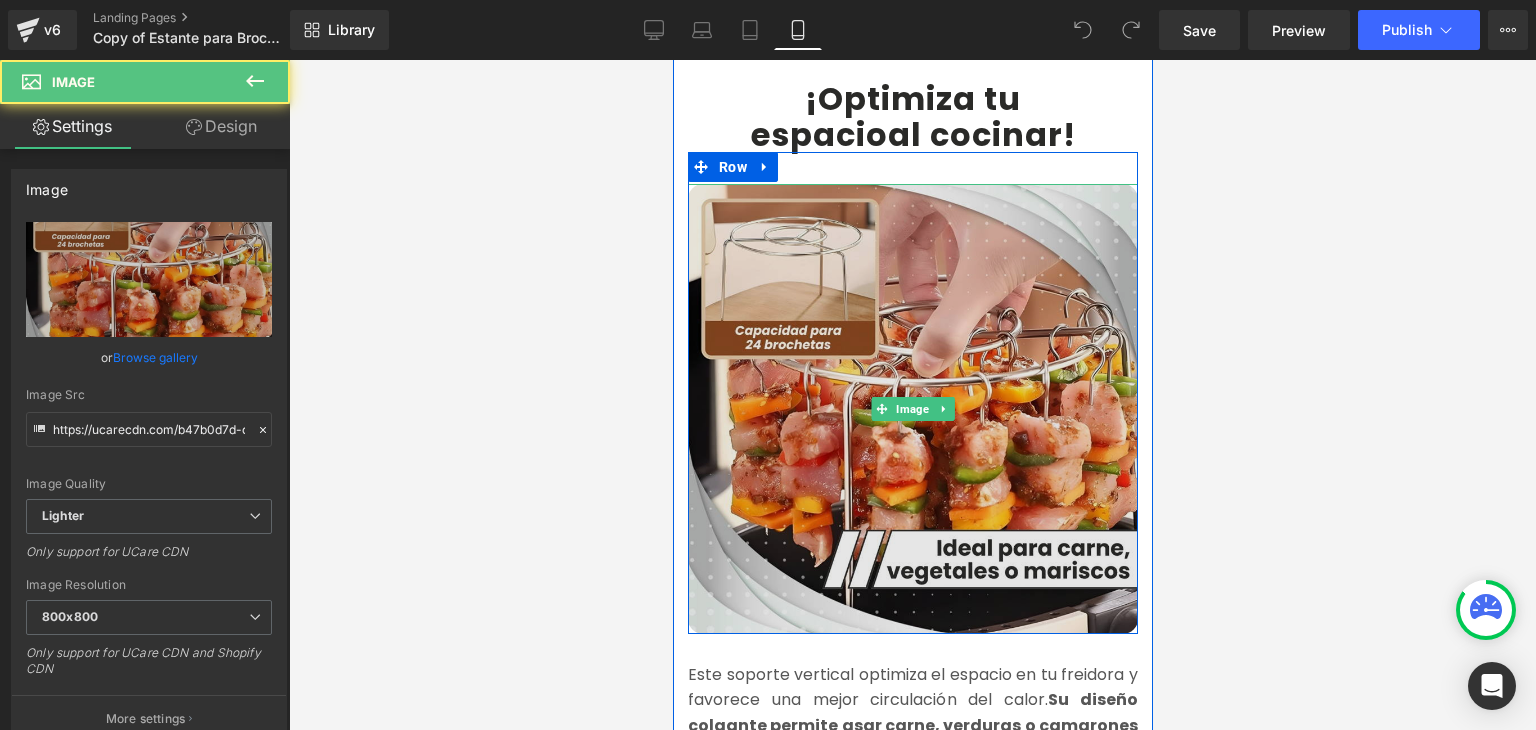 click at bounding box center [912, 409] 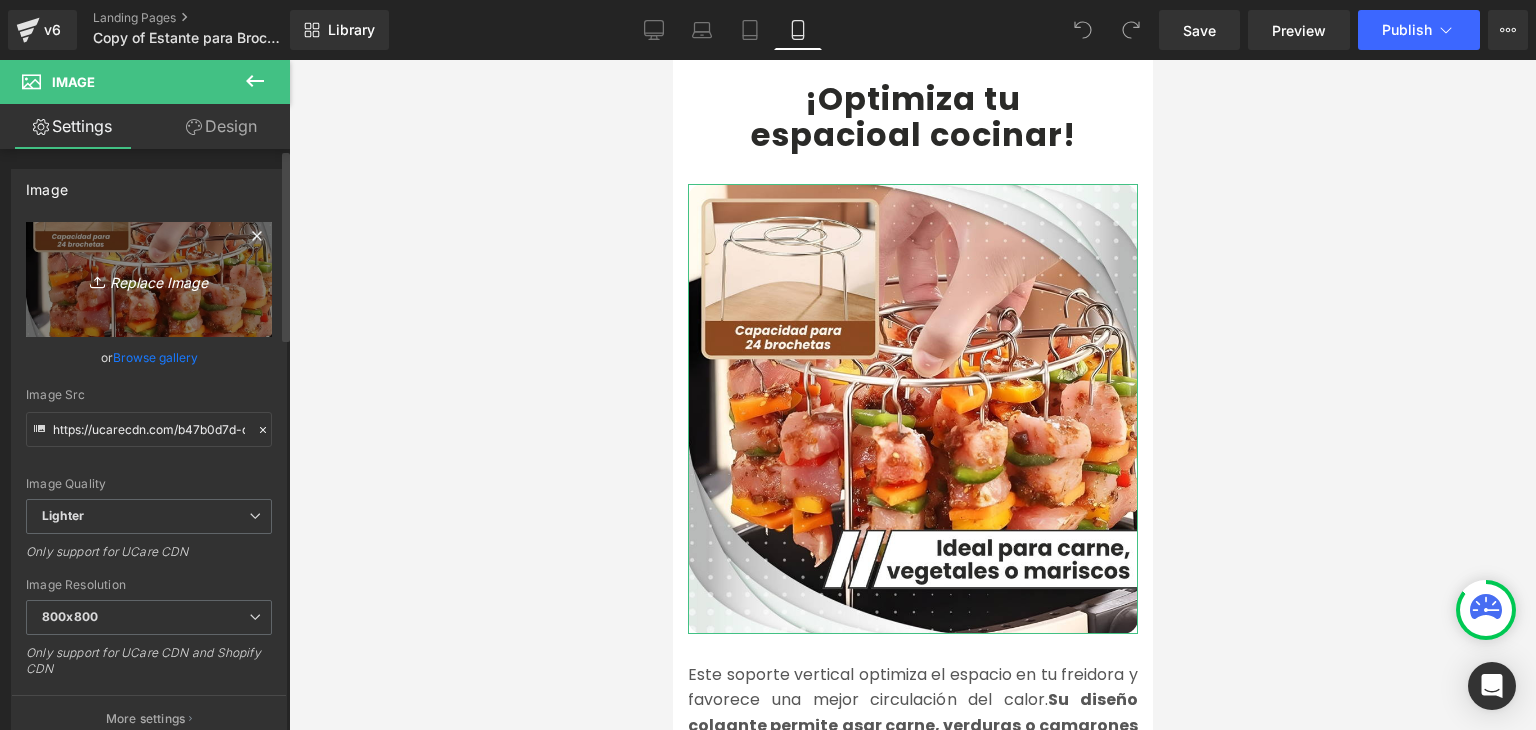 click on "Replace Image" at bounding box center [149, 279] 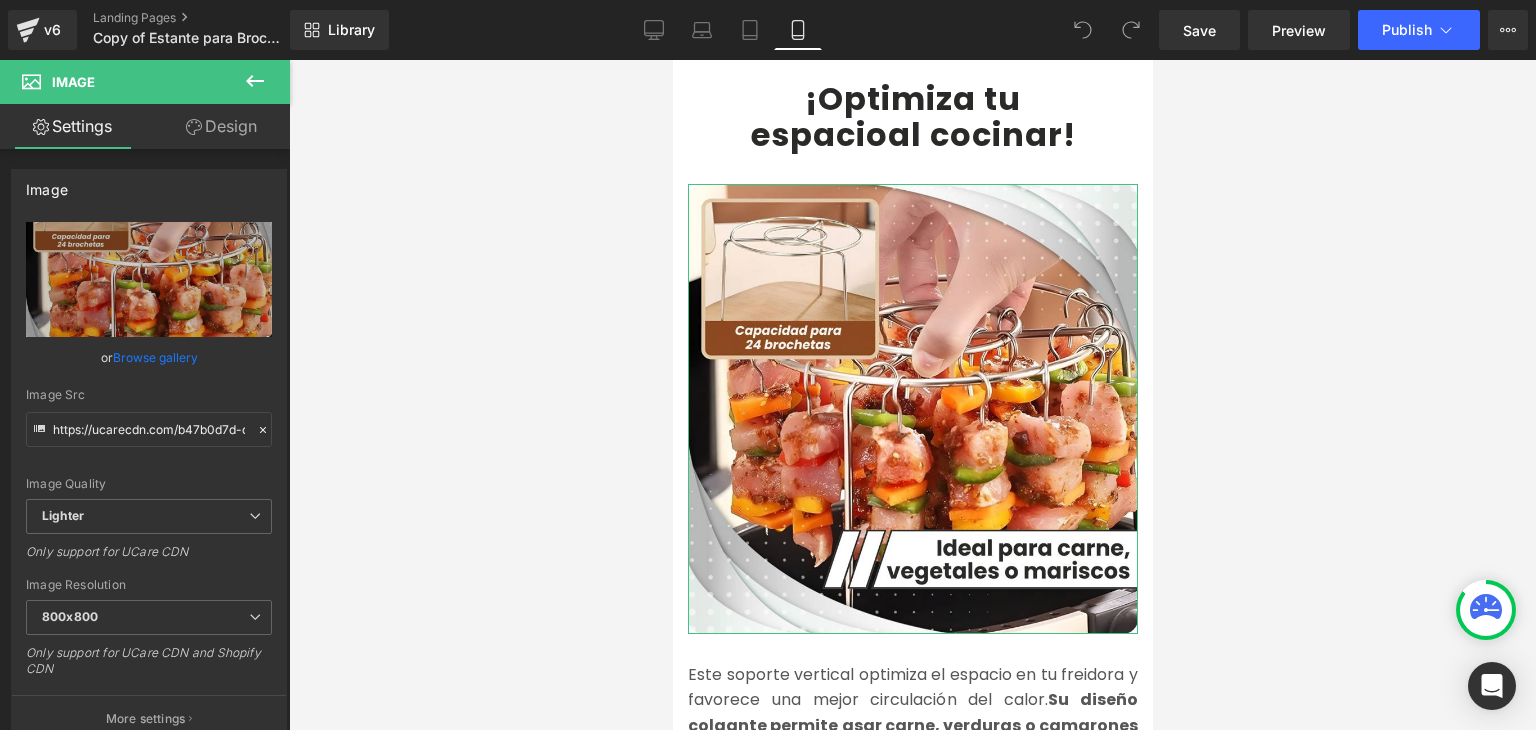 type on "C:\fakepath\2.webp" 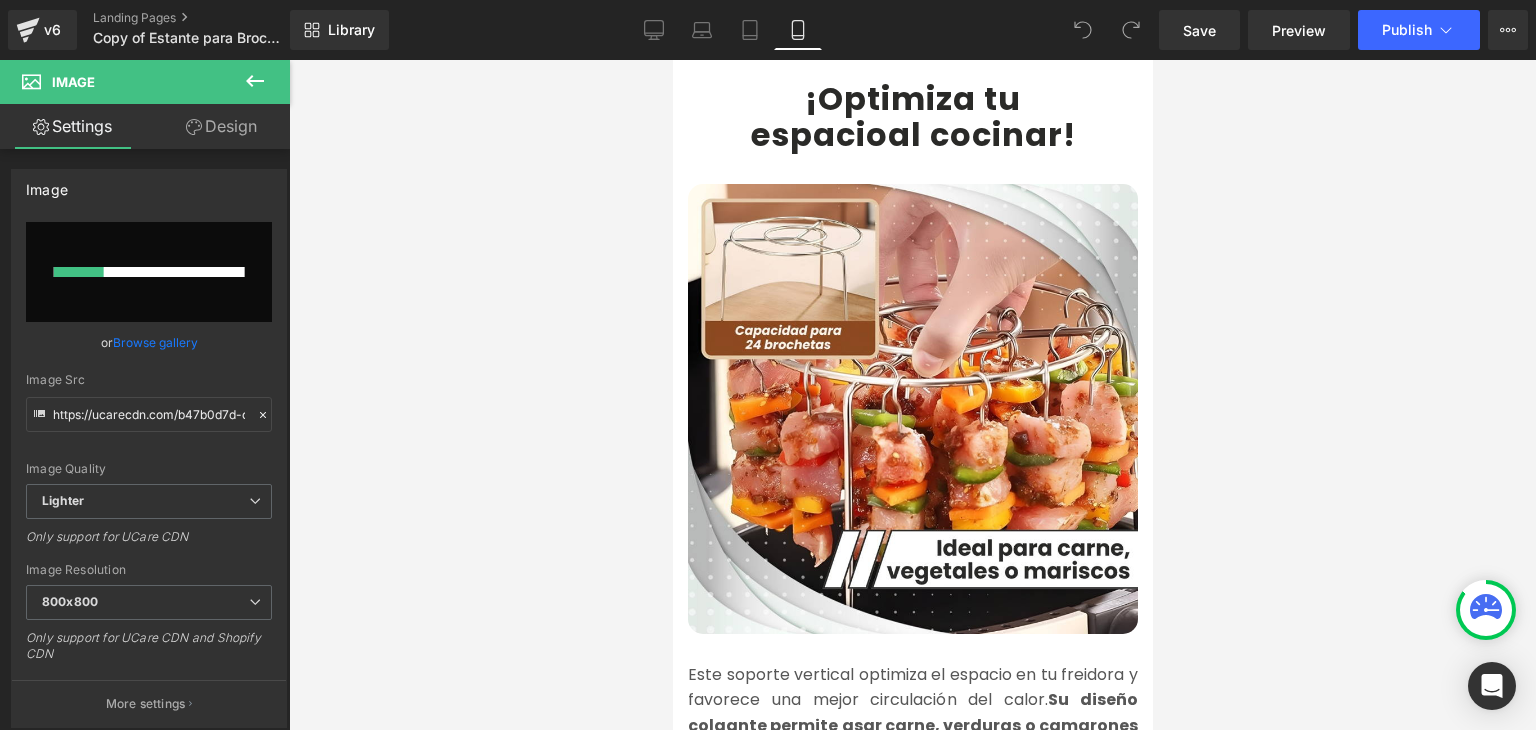 type 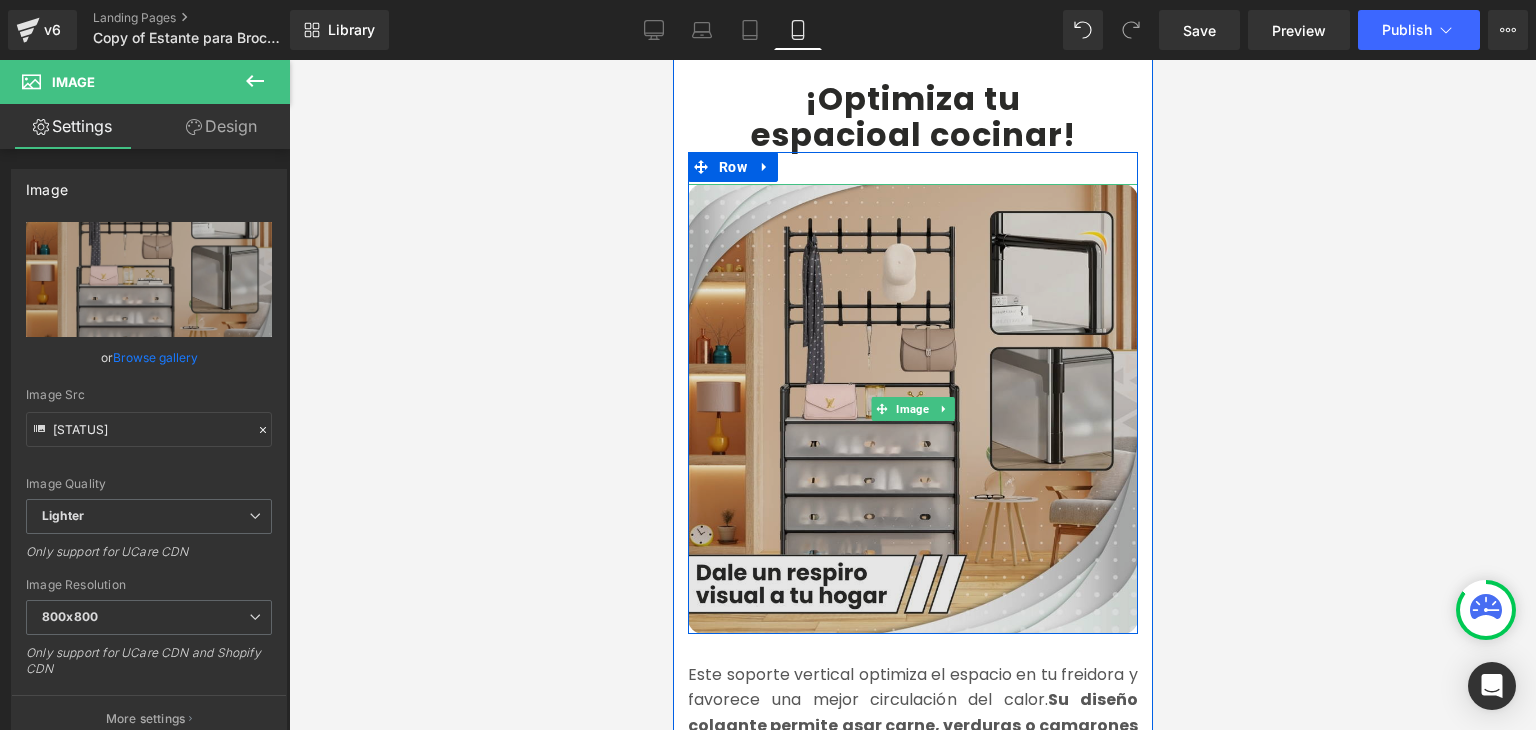 type on "[URL]" 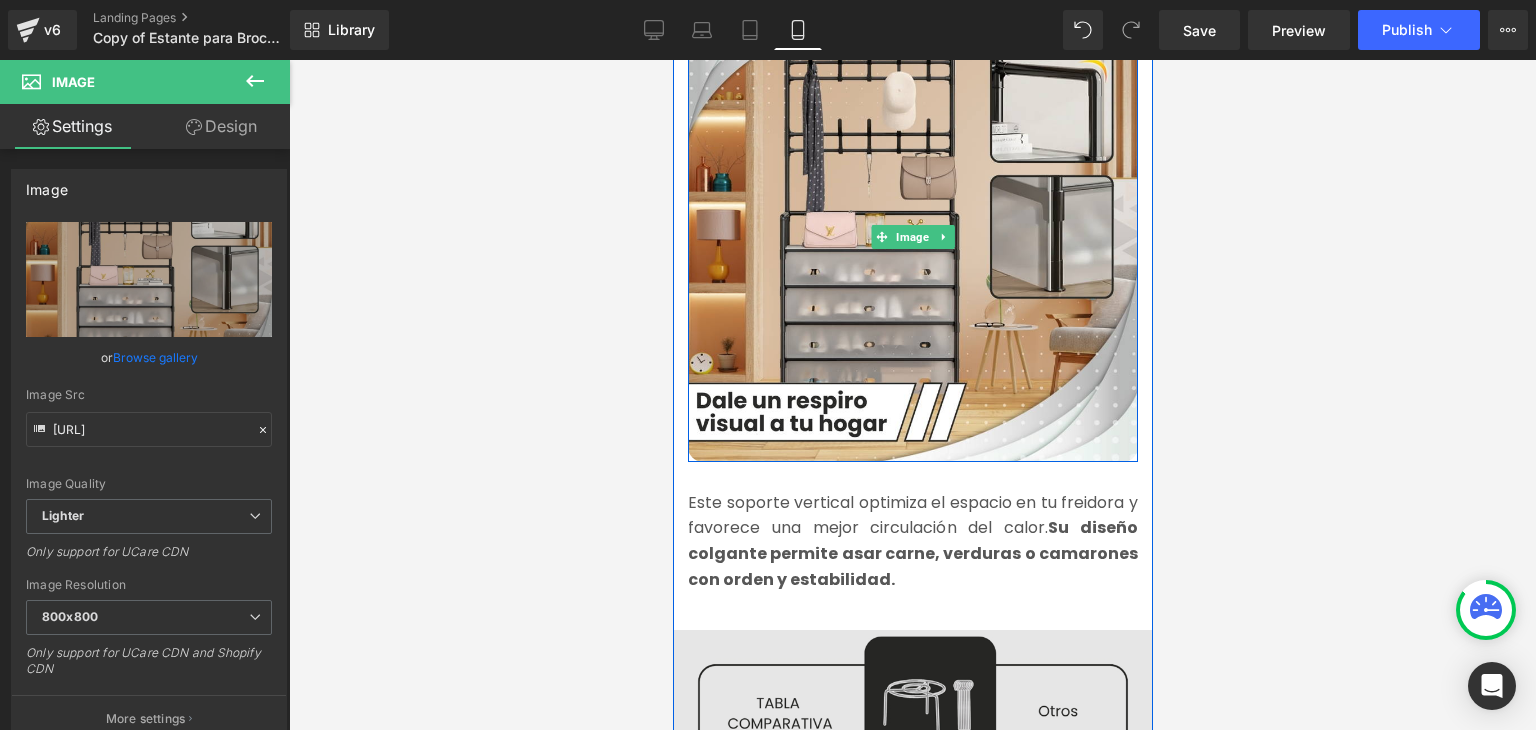 scroll, scrollTop: 2300, scrollLeft: 0, axis: vertical 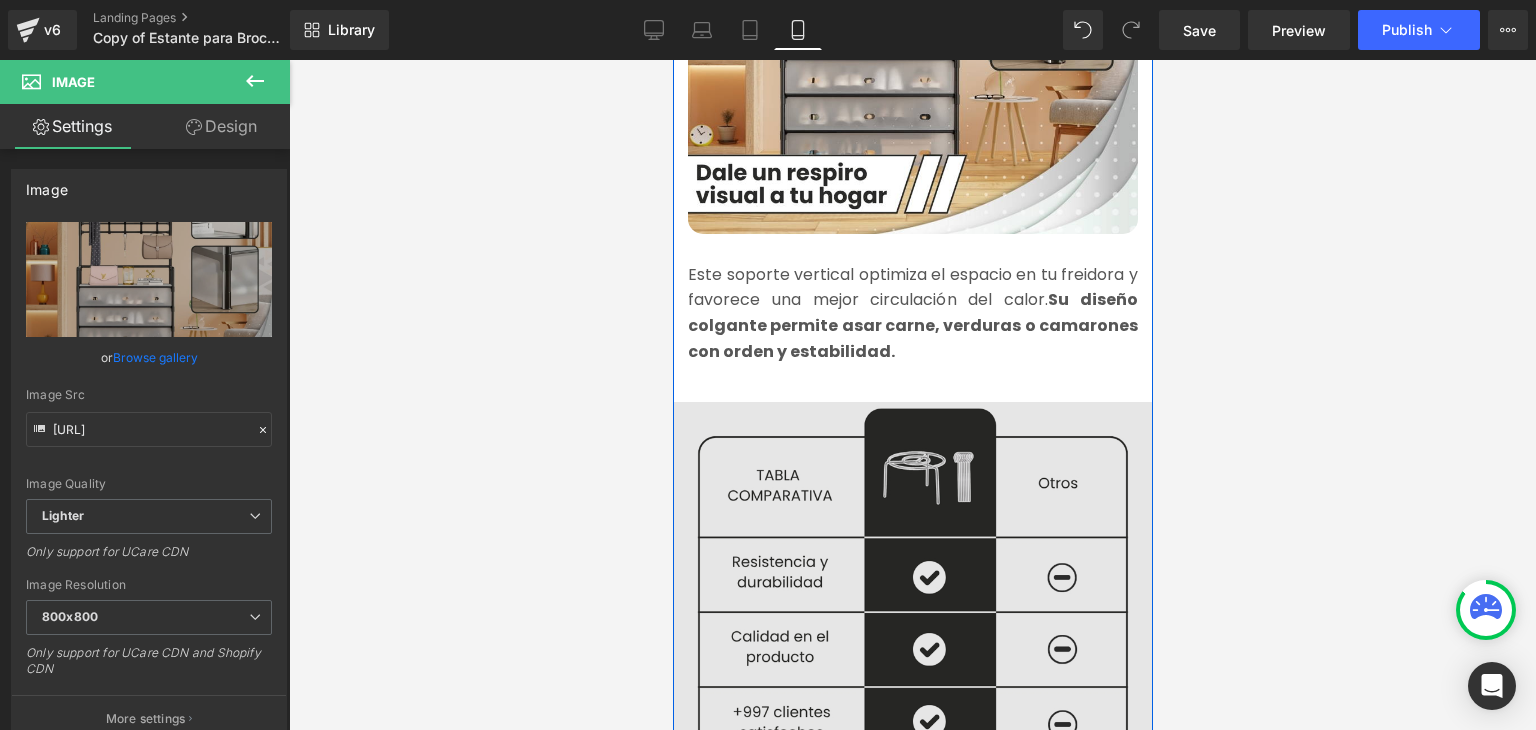 click at bounding box center [912, 637] 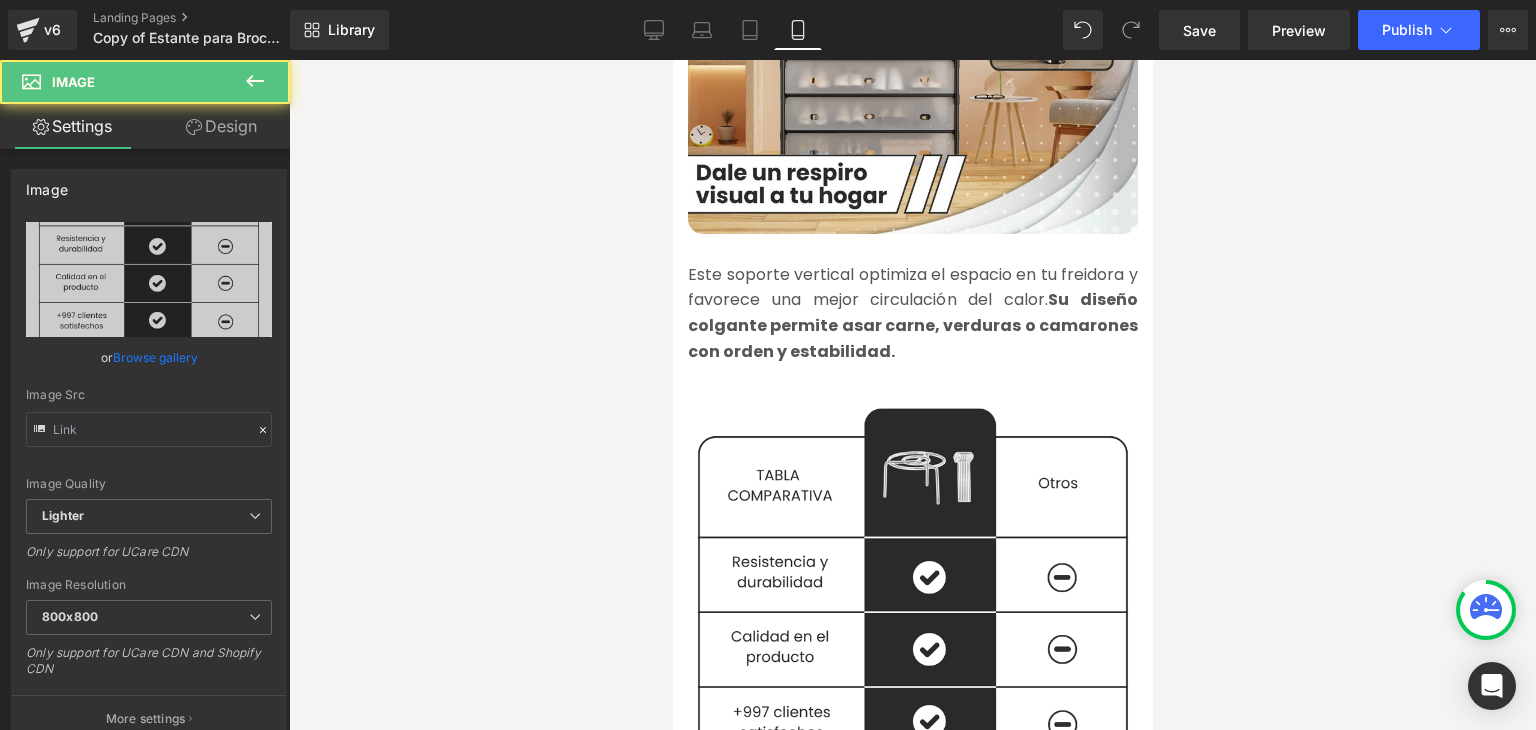 type on "https://ucarecdn.com/8c30c9d7-1708-435c-8657-cc5ccb44b442/-/format/auto/-/preview/800x800/-/quality/lighter/1.webp" 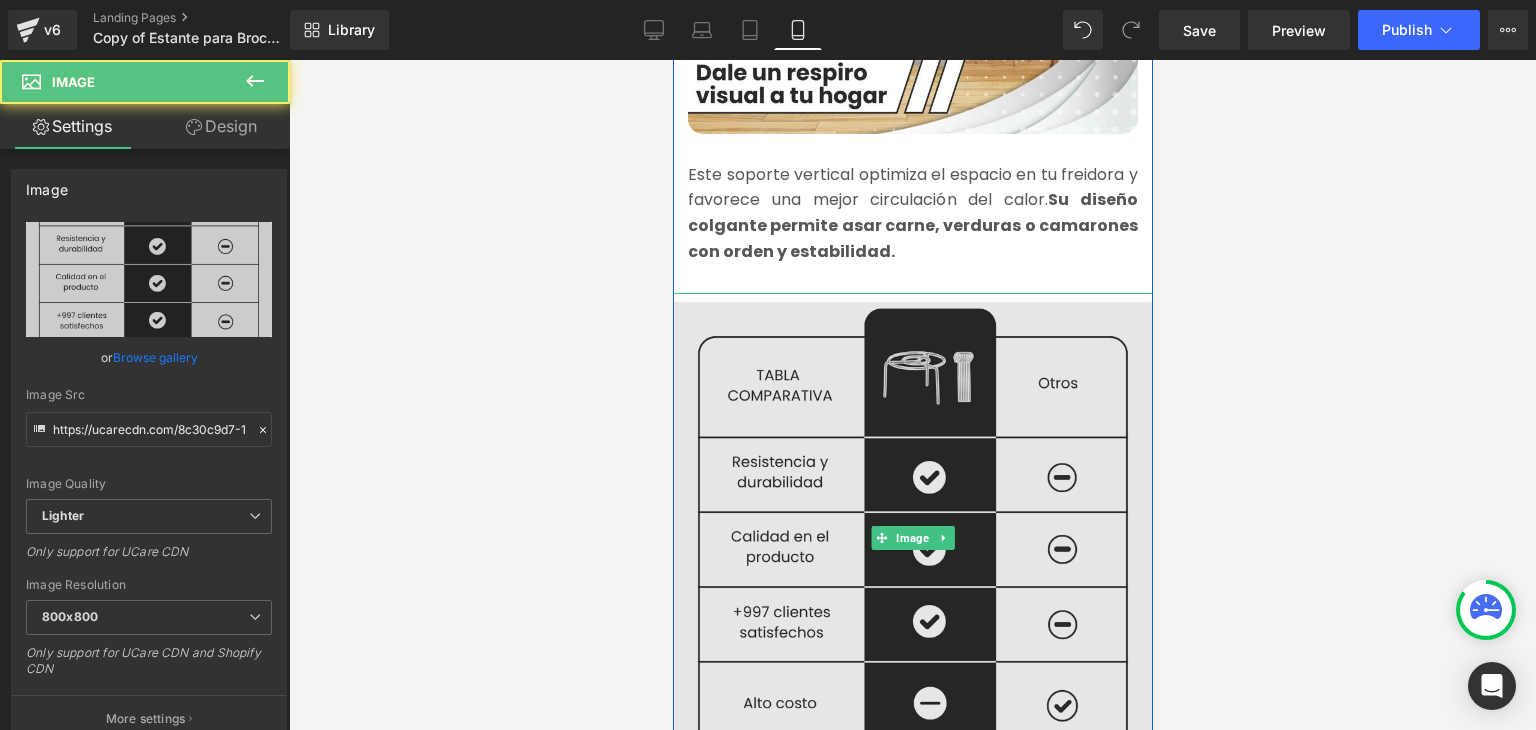 click at bounding box center (912, 537) 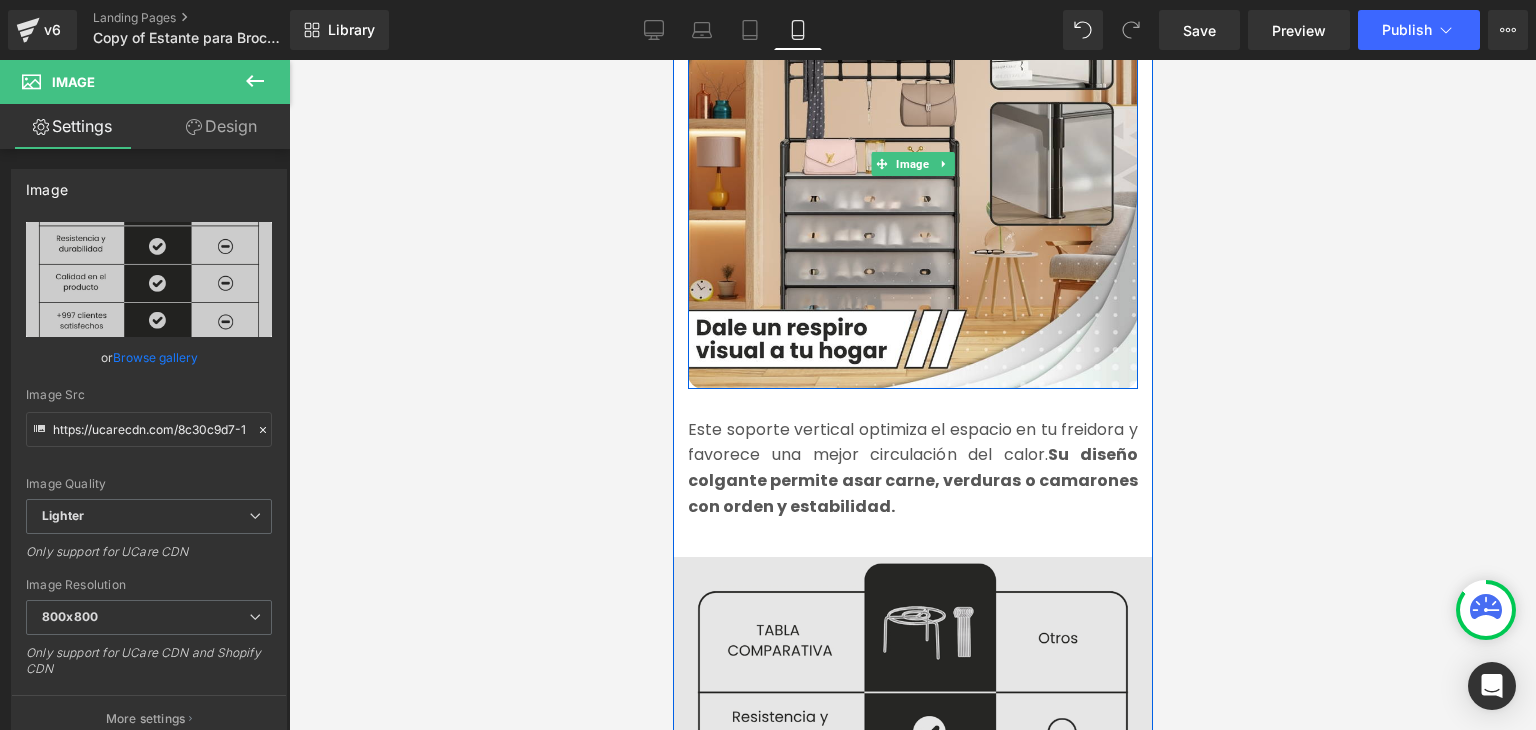 scroll, scrollTop: 2400, scrollLeft: 0, axis: vertical 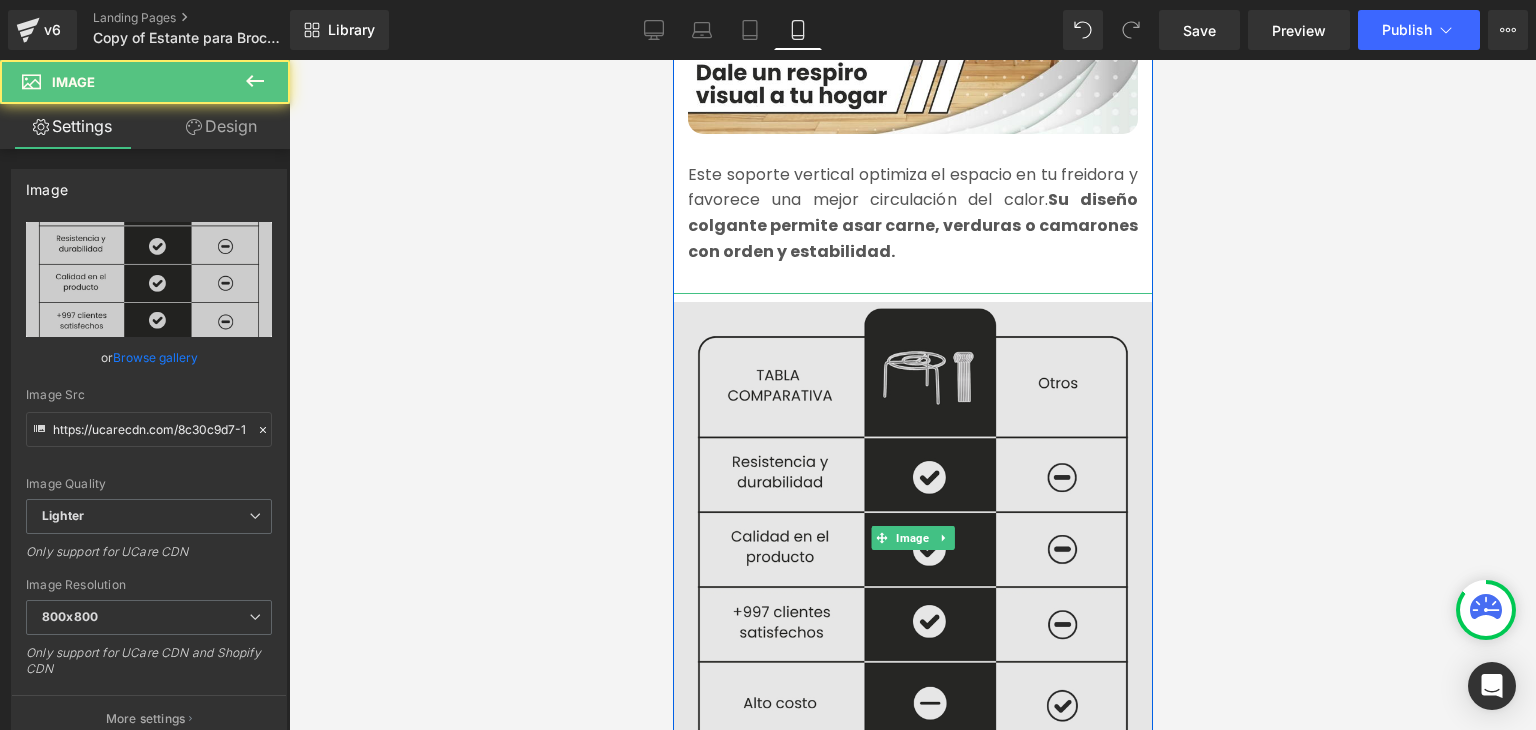 click at bounding box center [912, 537] 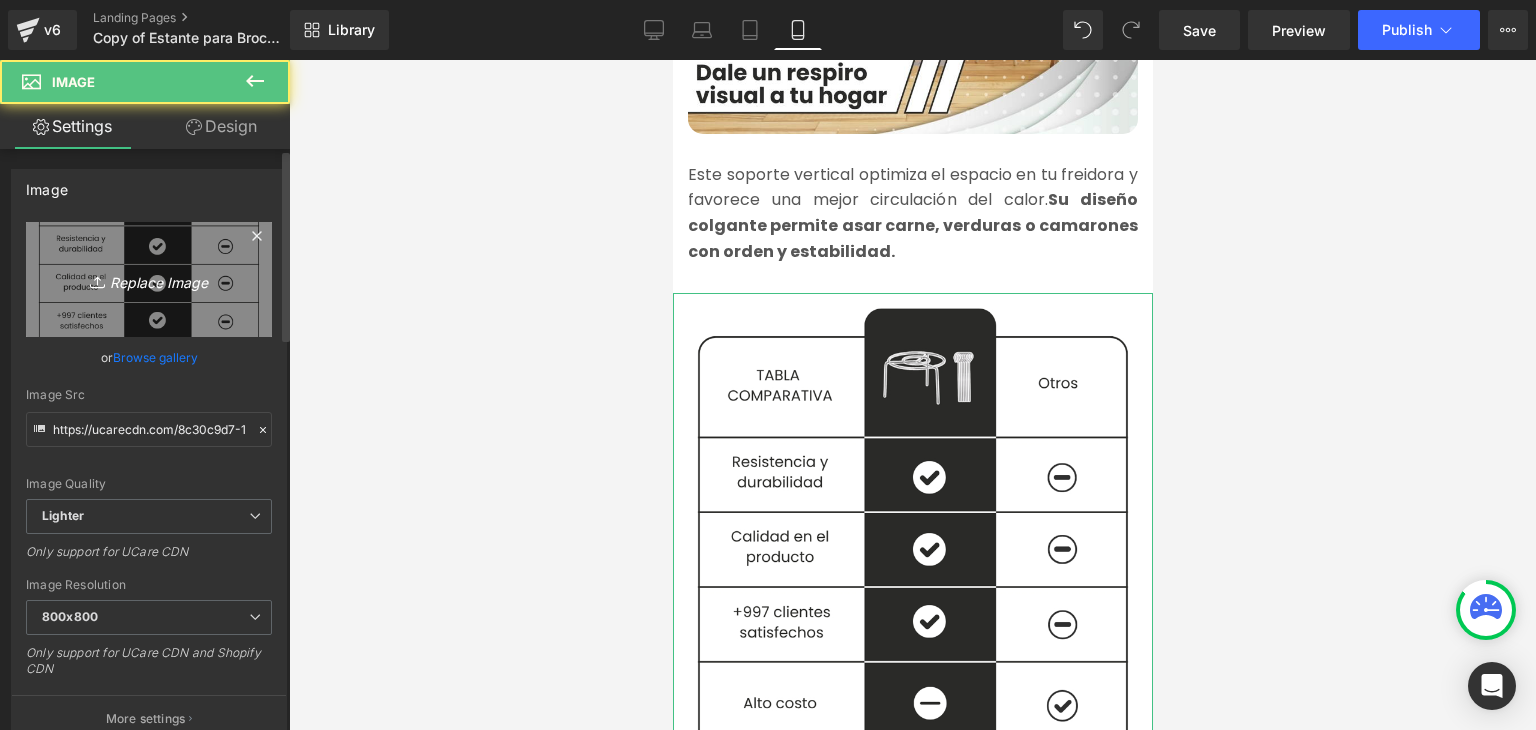click on "Replace Image" at bounding box center (149, 279) 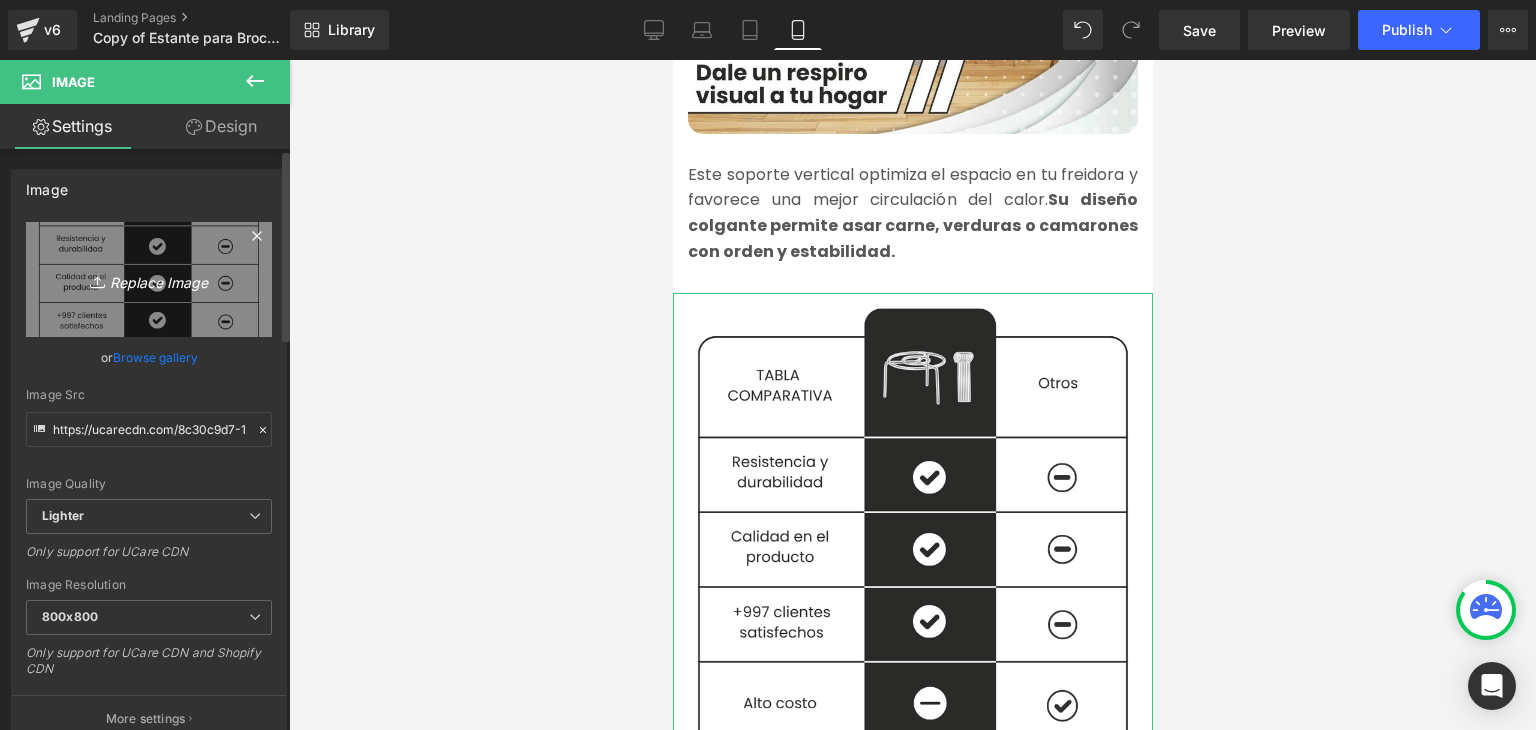 type on "C:\fakepath\1.webp" 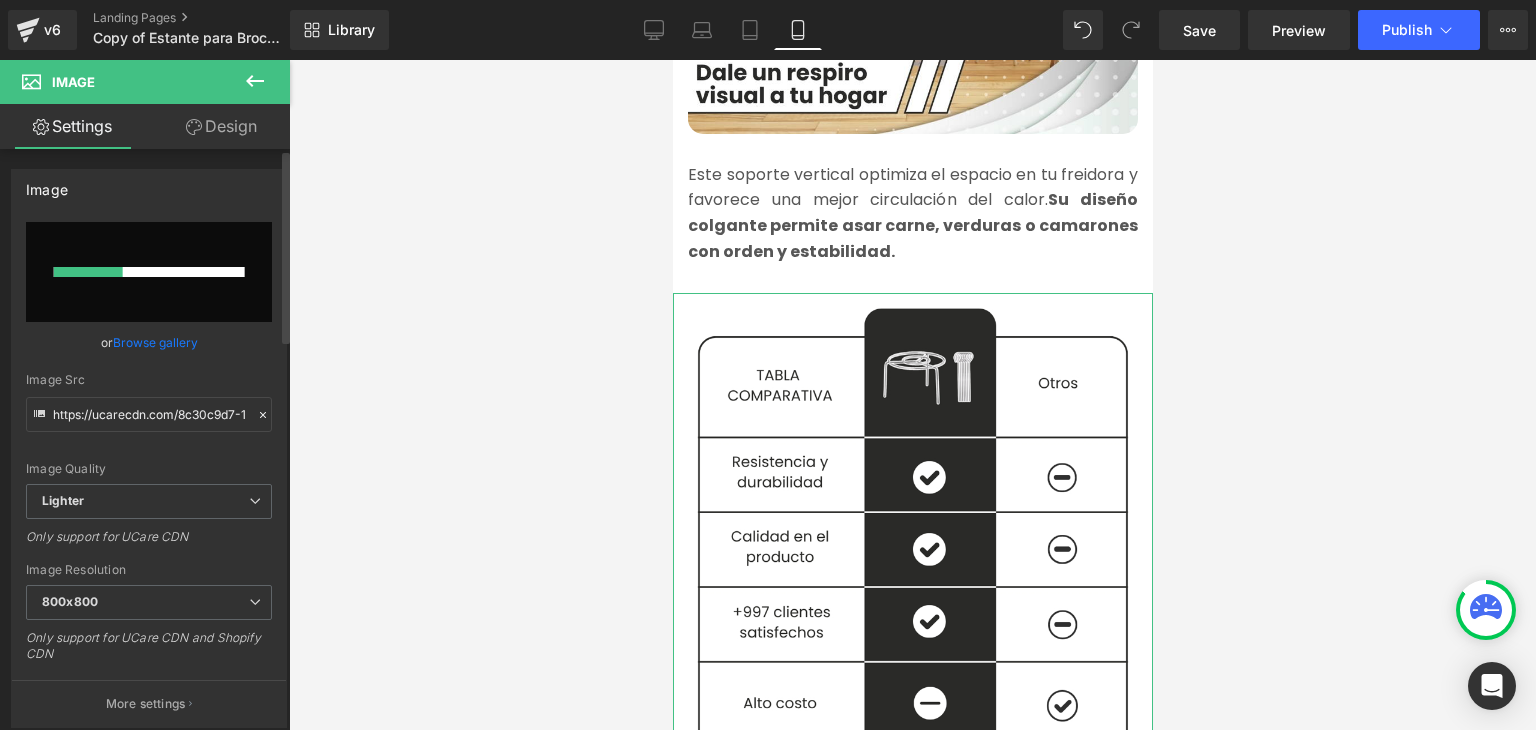 type 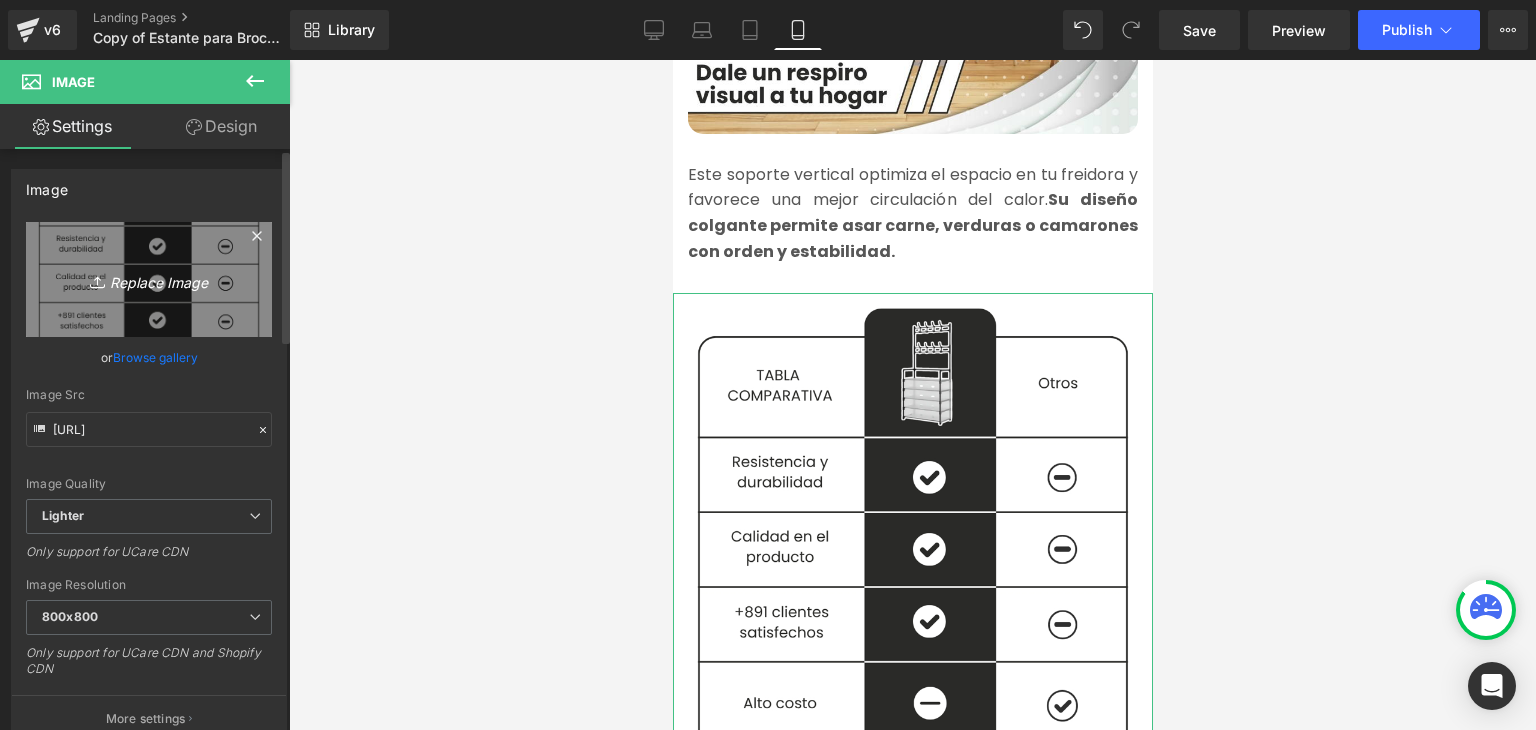 type on "https://ucarecdn.com/087c4435-2a9b-4961-b15d-32d992aec371/-/format/auto/-/preview/800x800/-/quality/lighter/1.webp" 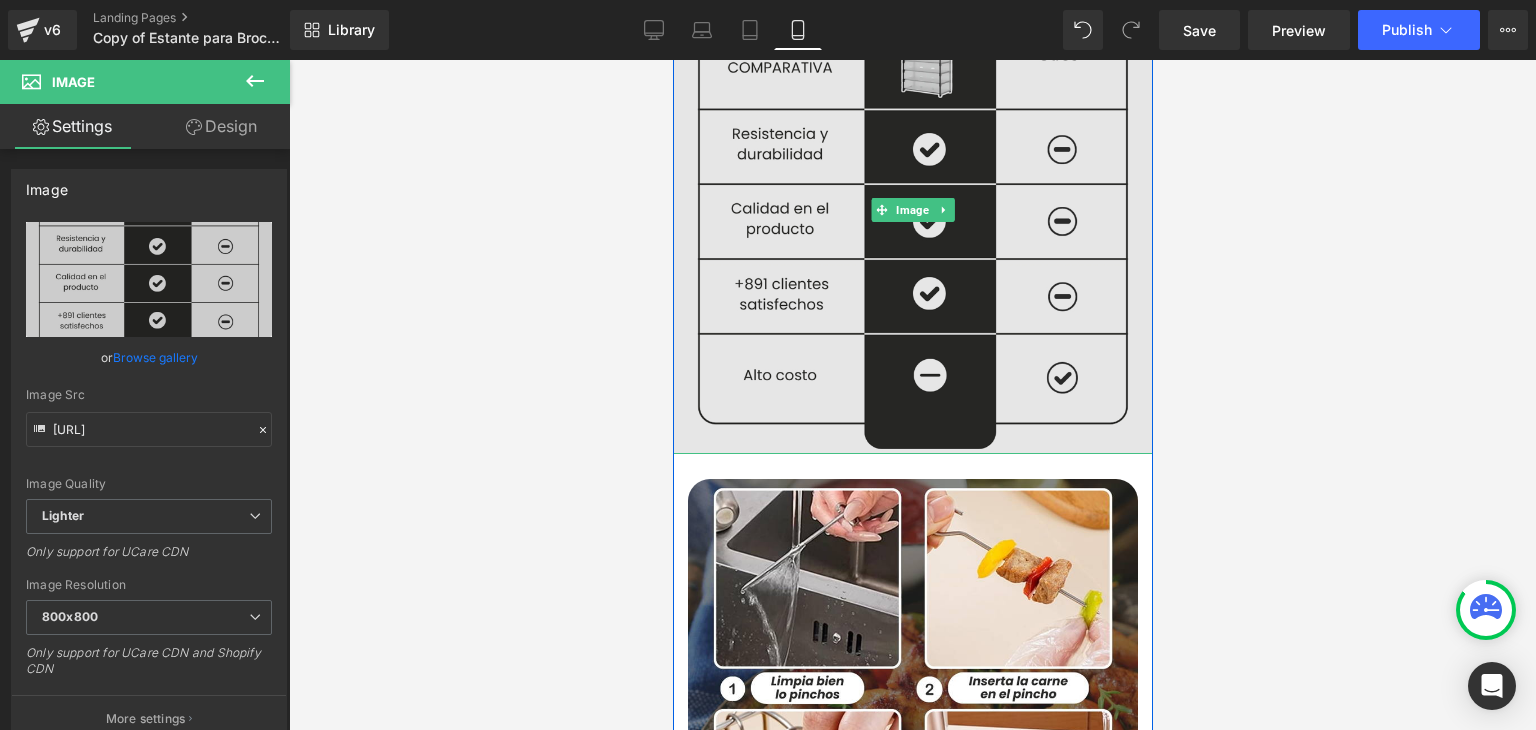 scroll, scrollTop: 2900, scrollLeft: 0, axis: vertical 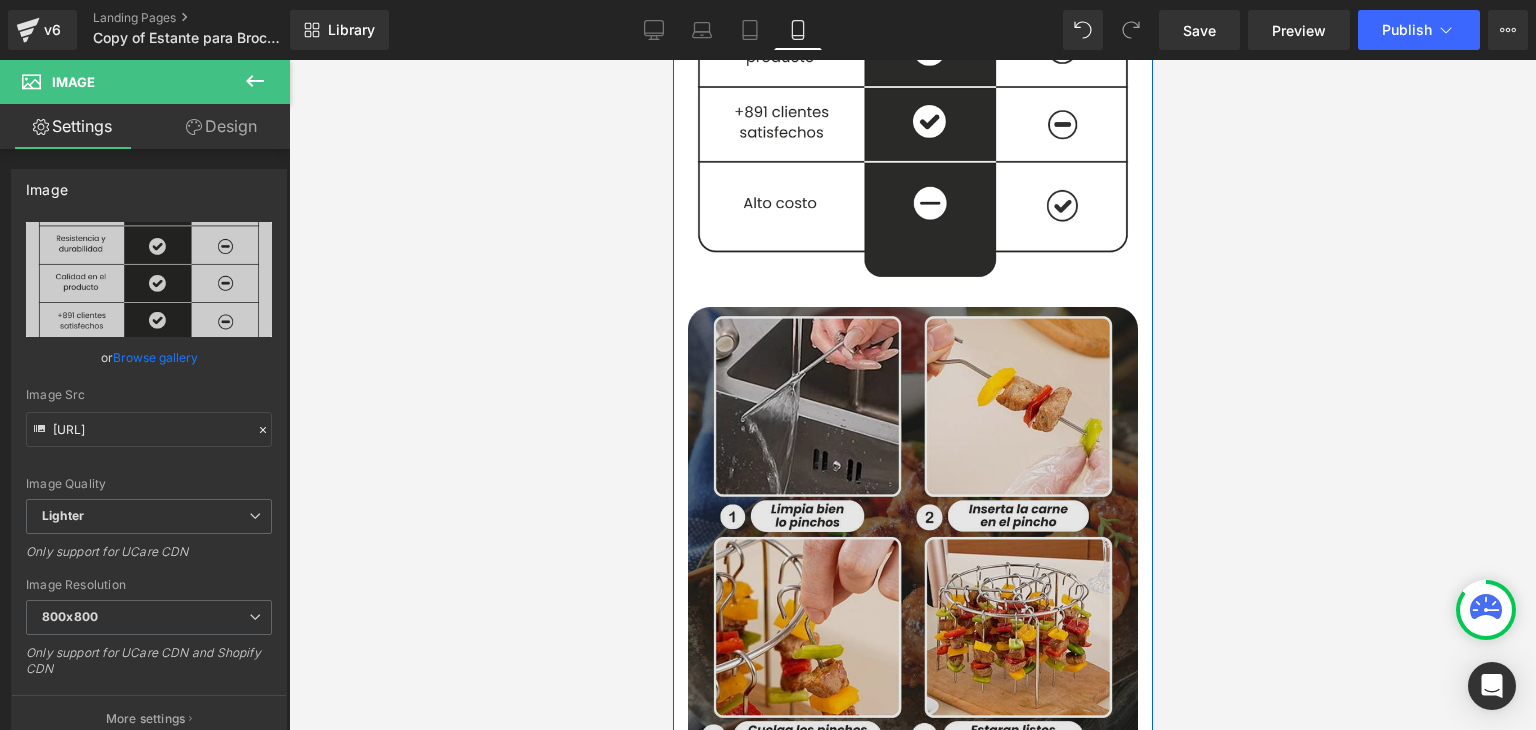 click at bounding box center [912, 532] 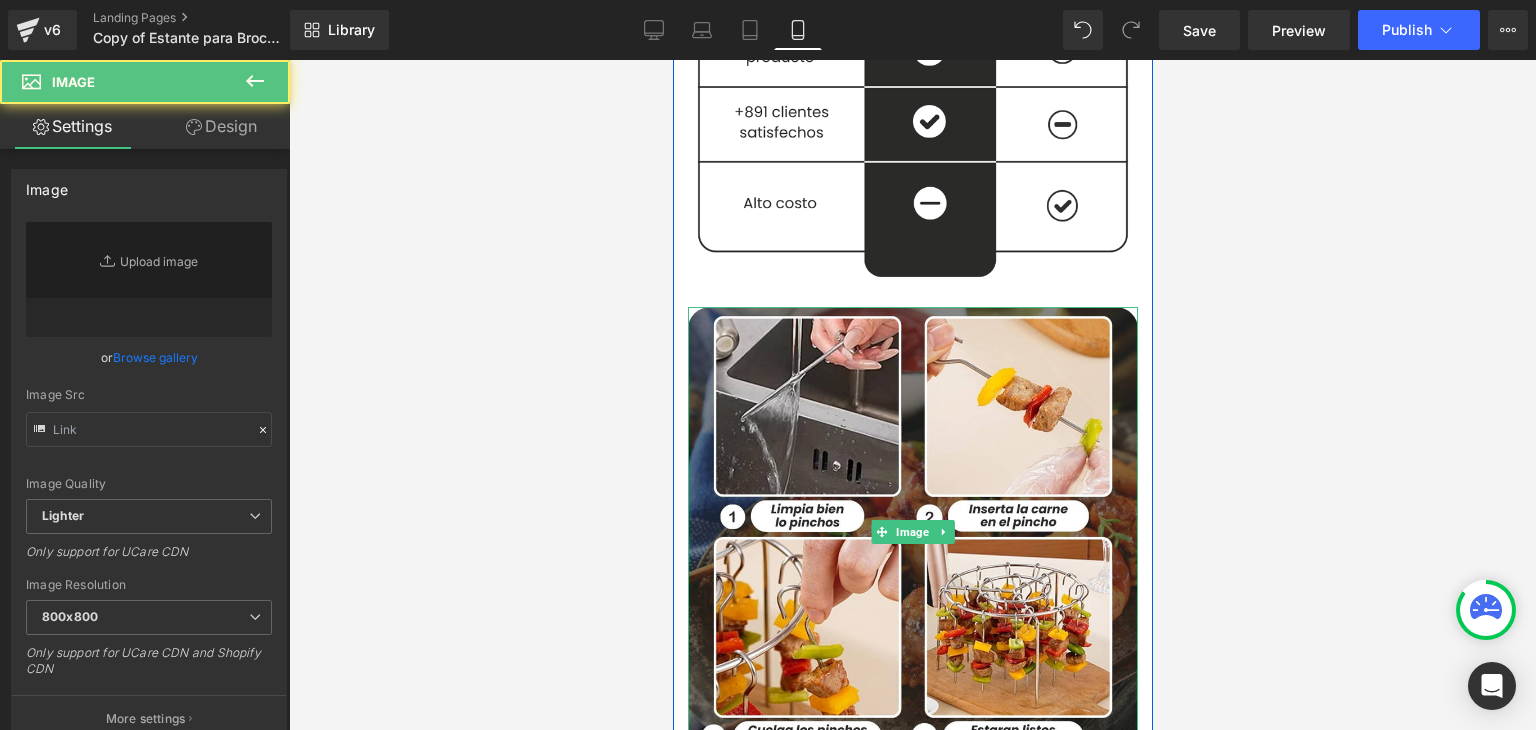 type on "https://ucarecdn.com/205099ea-f646-4dcb-8697-24888c0f4ec5/-/format/auto/-/preview/800x800/-/quality/lighter/3.webp" 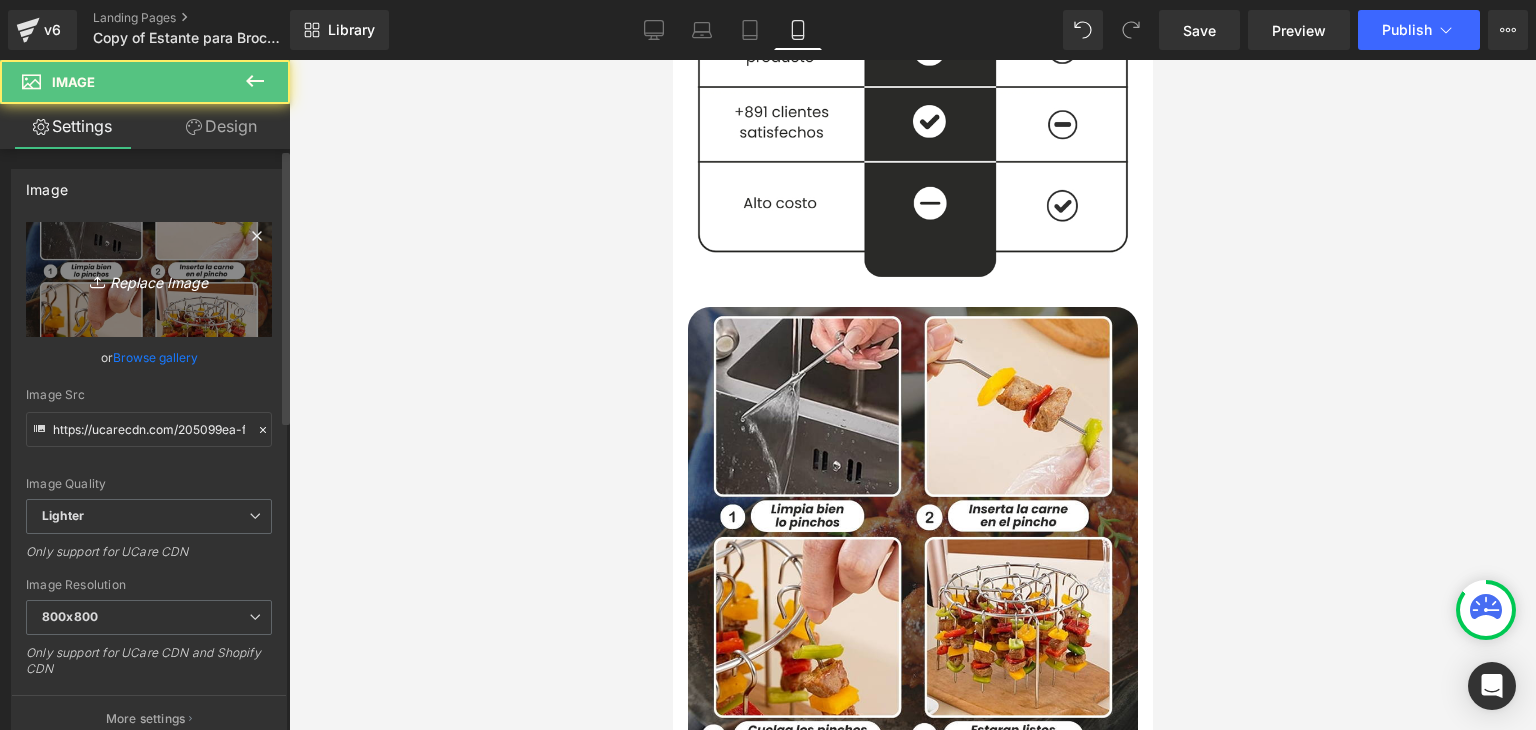 click on "Replace Image" at bounding box center (149, 279) 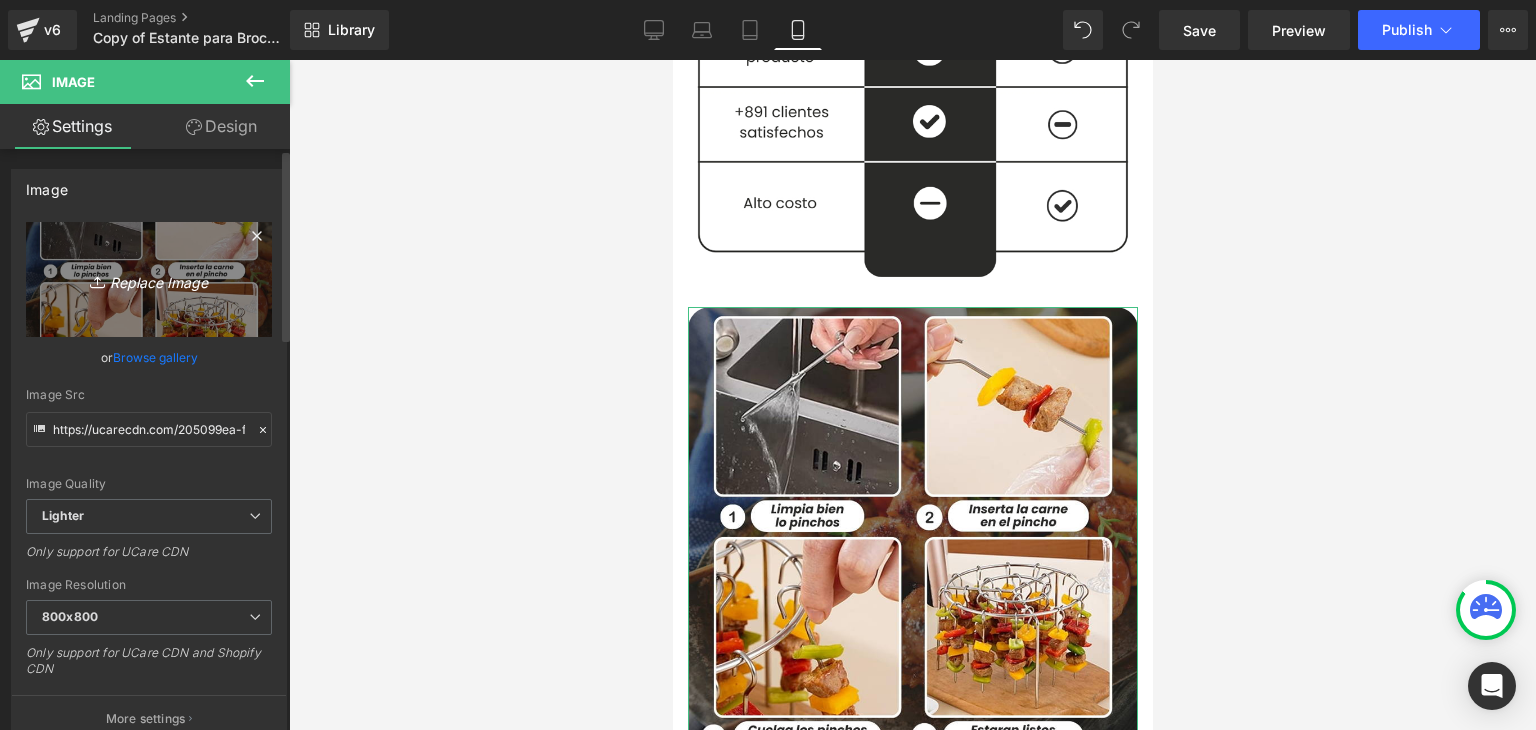 type on "C:\fakepath\3.webp" 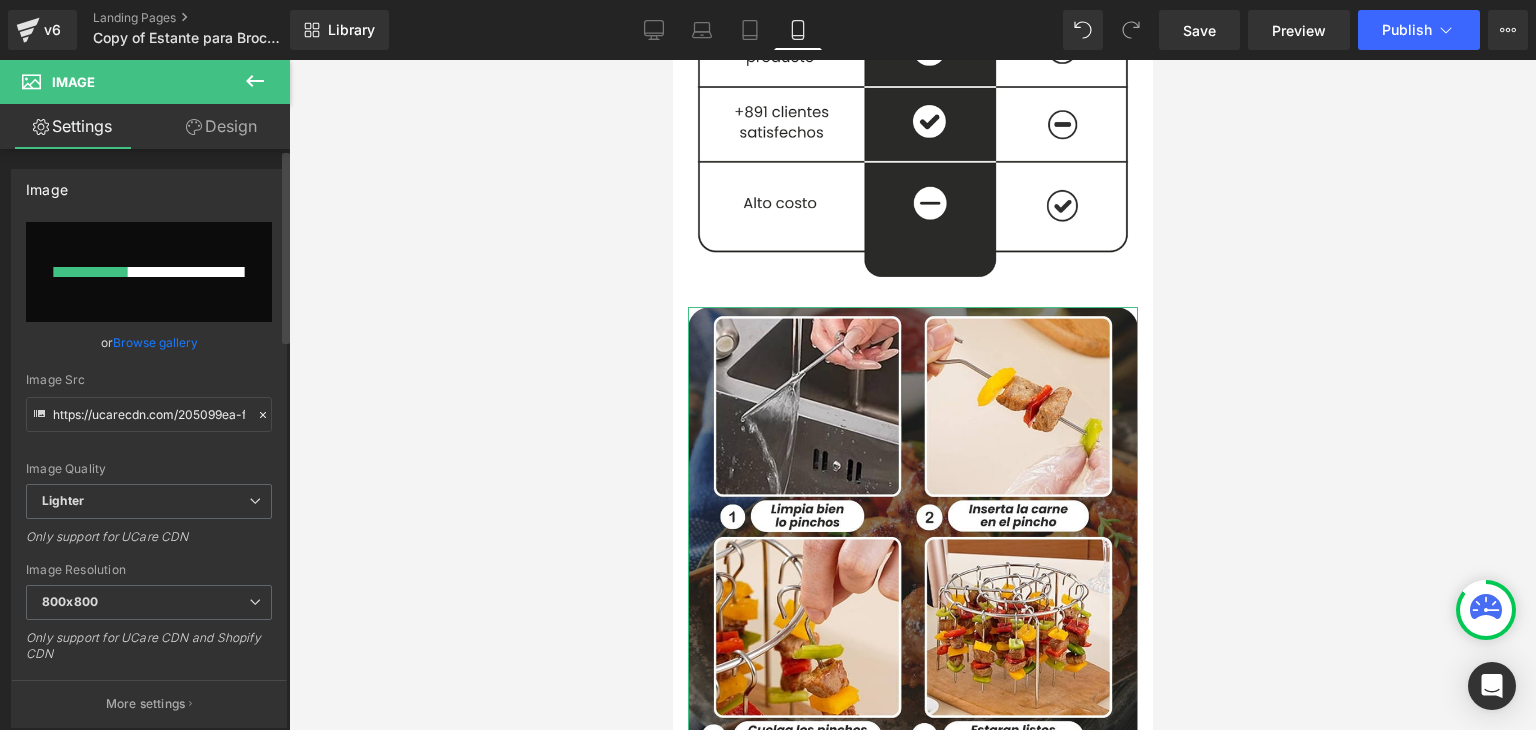 type 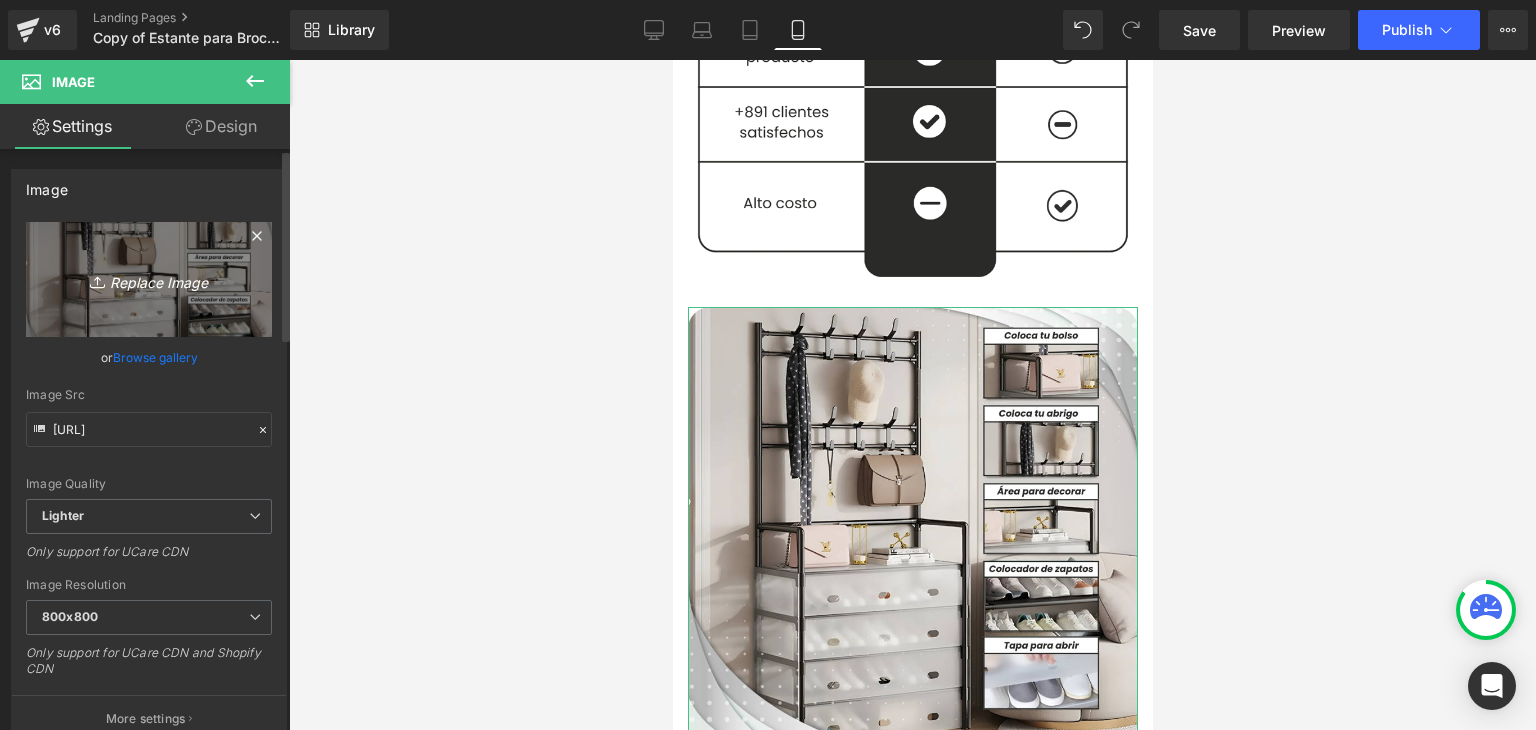 type on "https://ucarecdn.com/c6f6220d-043b-45eb-9739-06a7727d2557/-/format/auto/-/preview/800x800/-/quality/lighter/3.webp" 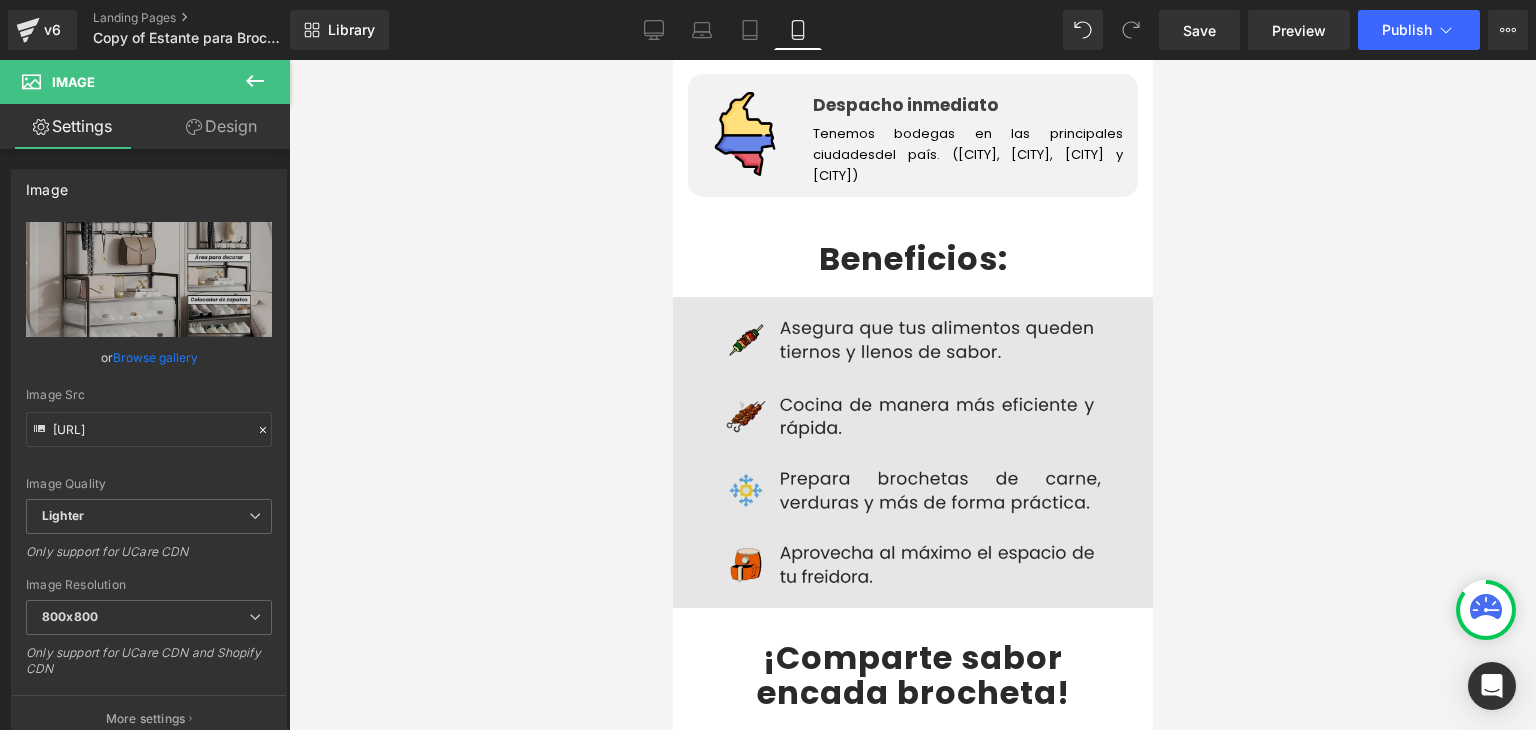 scroll, scrollTop: 3700, scrollLeft: 0, axis: vertical 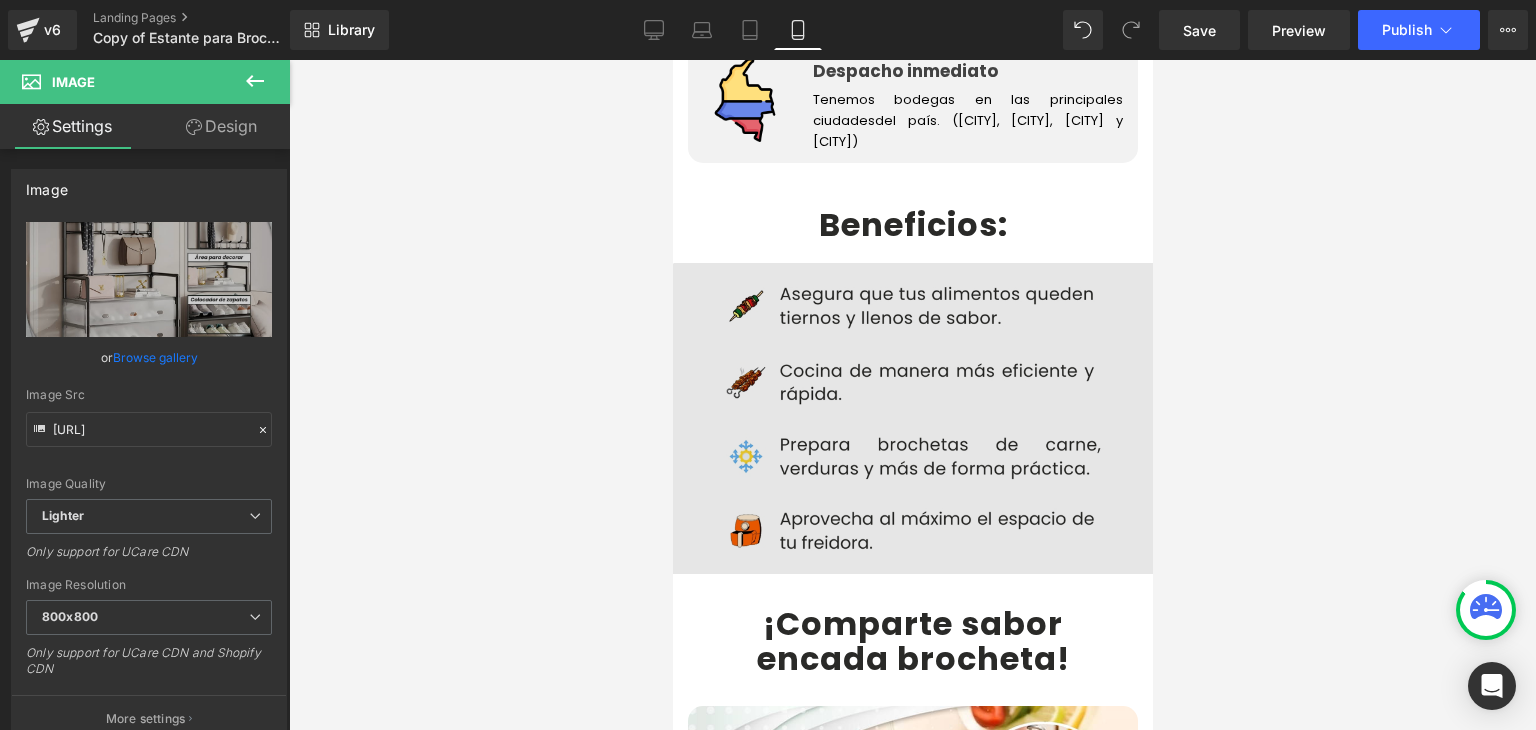 click at bounding box center (912, 418) 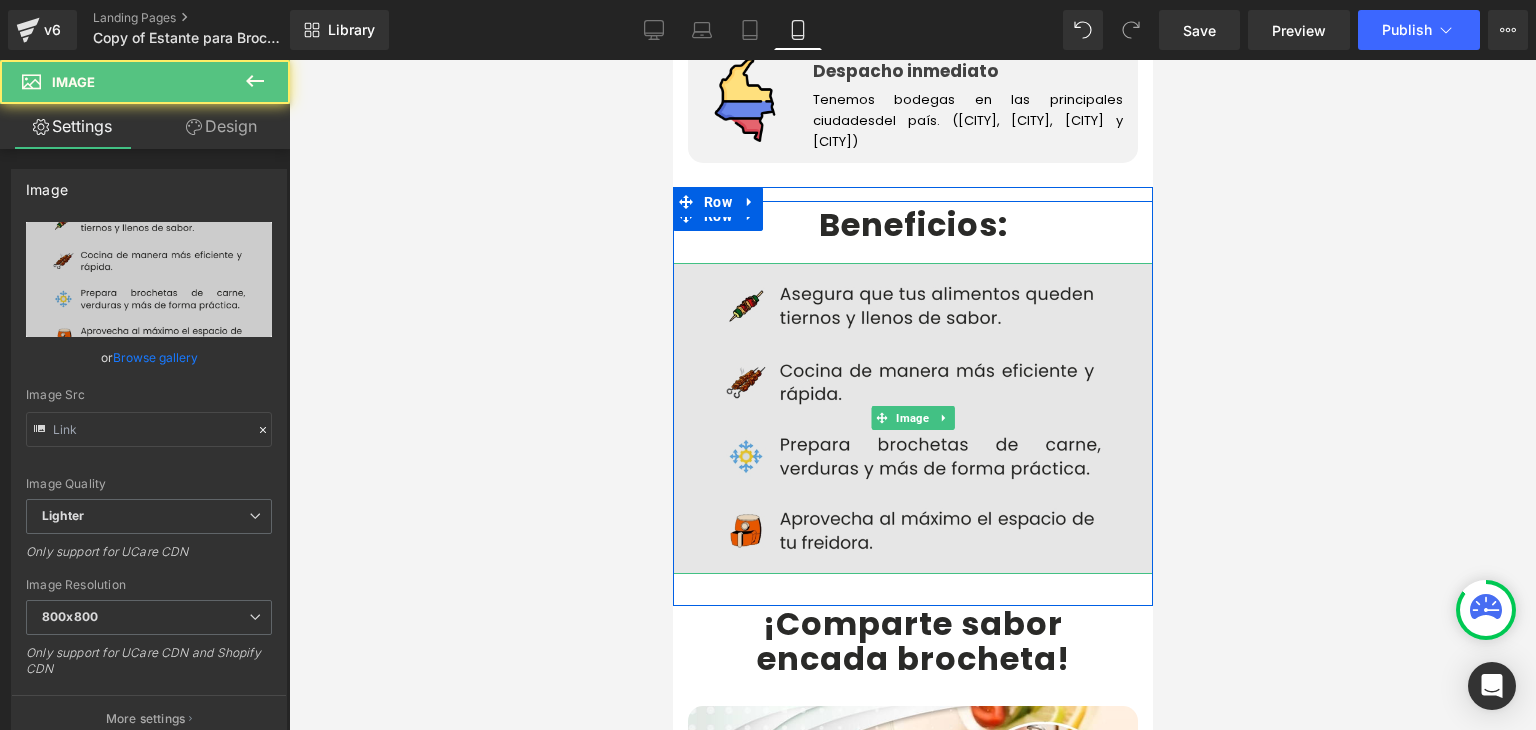 type on "https://ucarecdn.com/0cd90132-72a3-4d3f-8ce0-232198377463/-/format/auto/-/preview/800x800/-/quality/lighter/BENEFICIOS.webp" 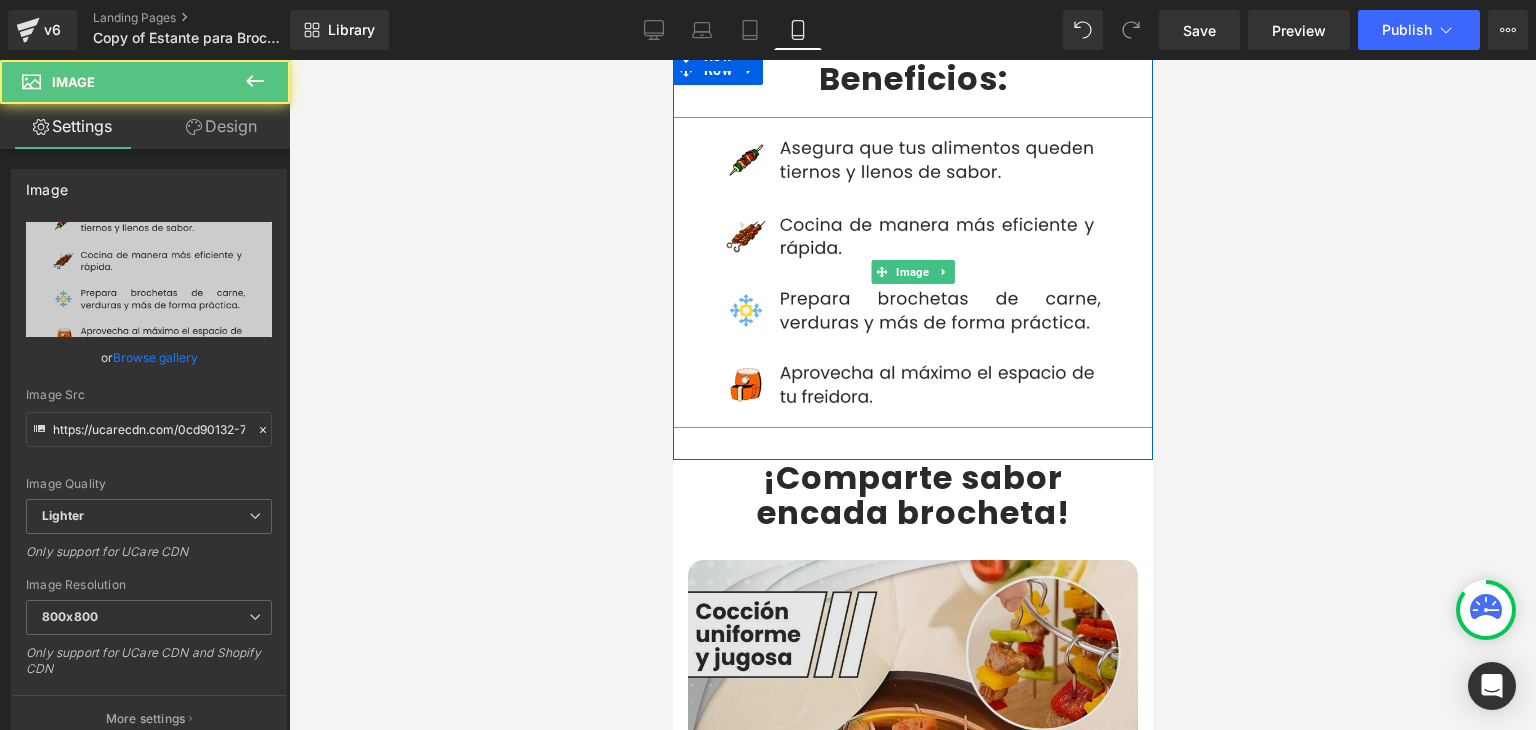 scroll, scrollTop: 4100, scrollLeft: 0, axis: vertical 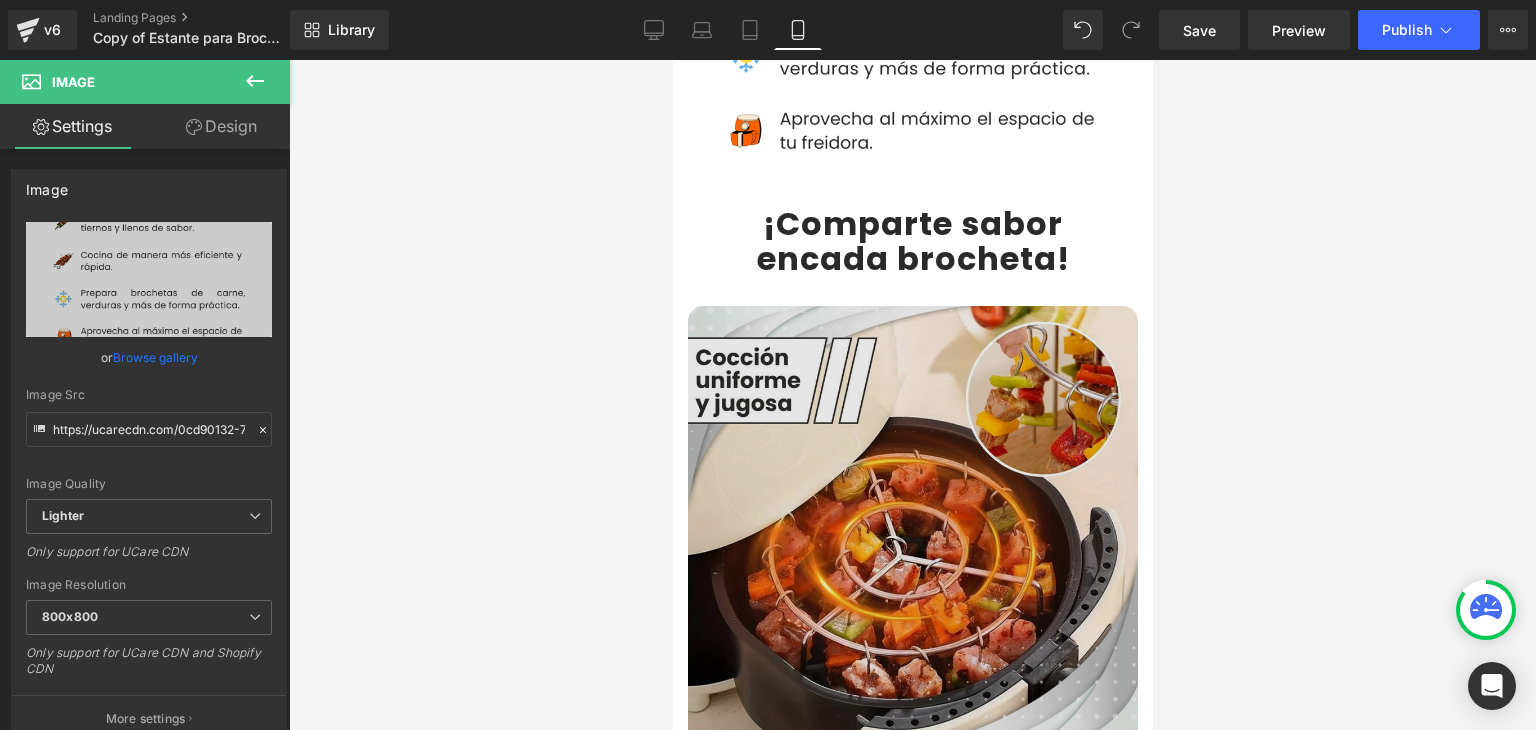 click at bounding box center [912, 531] 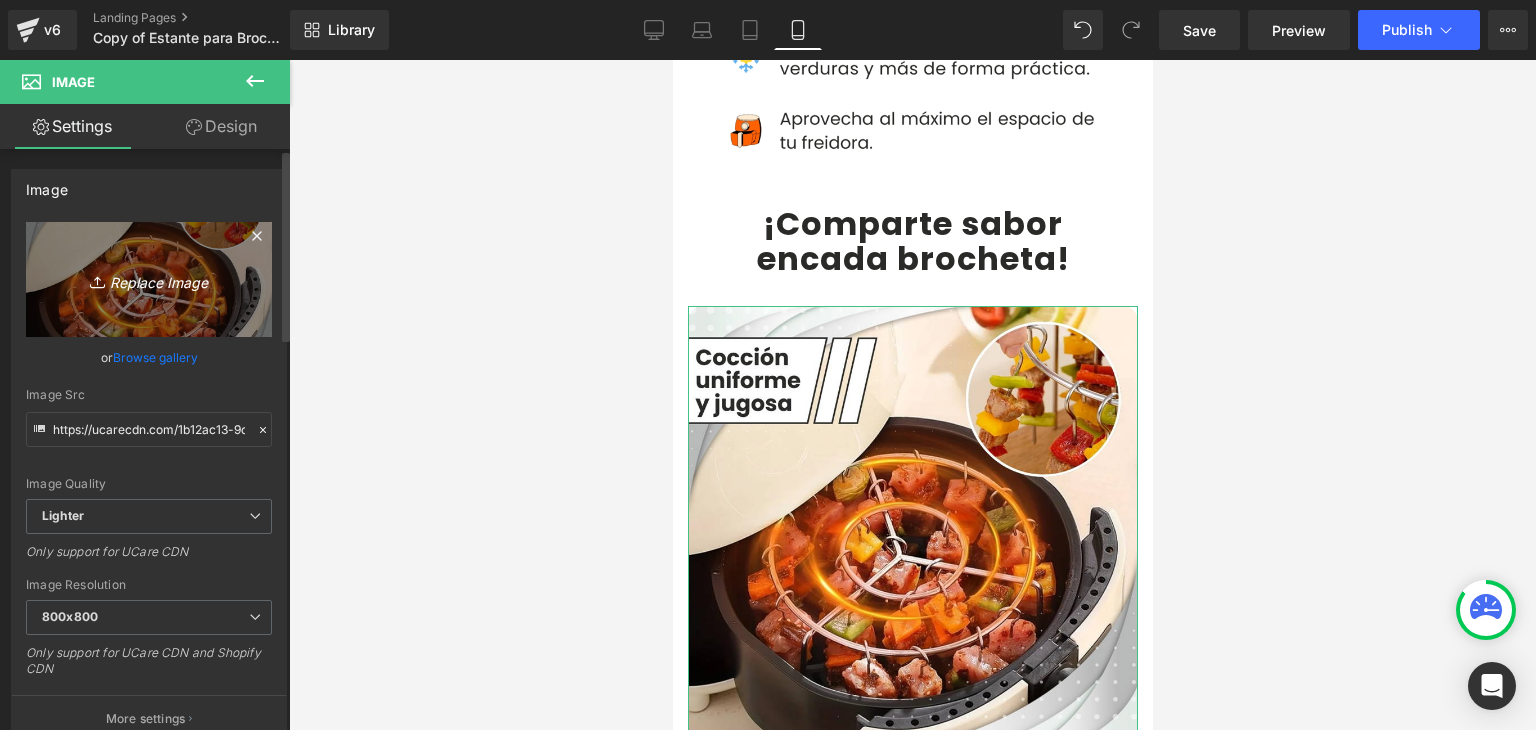 click on "Replace Image" at bounding box center (149, 279) 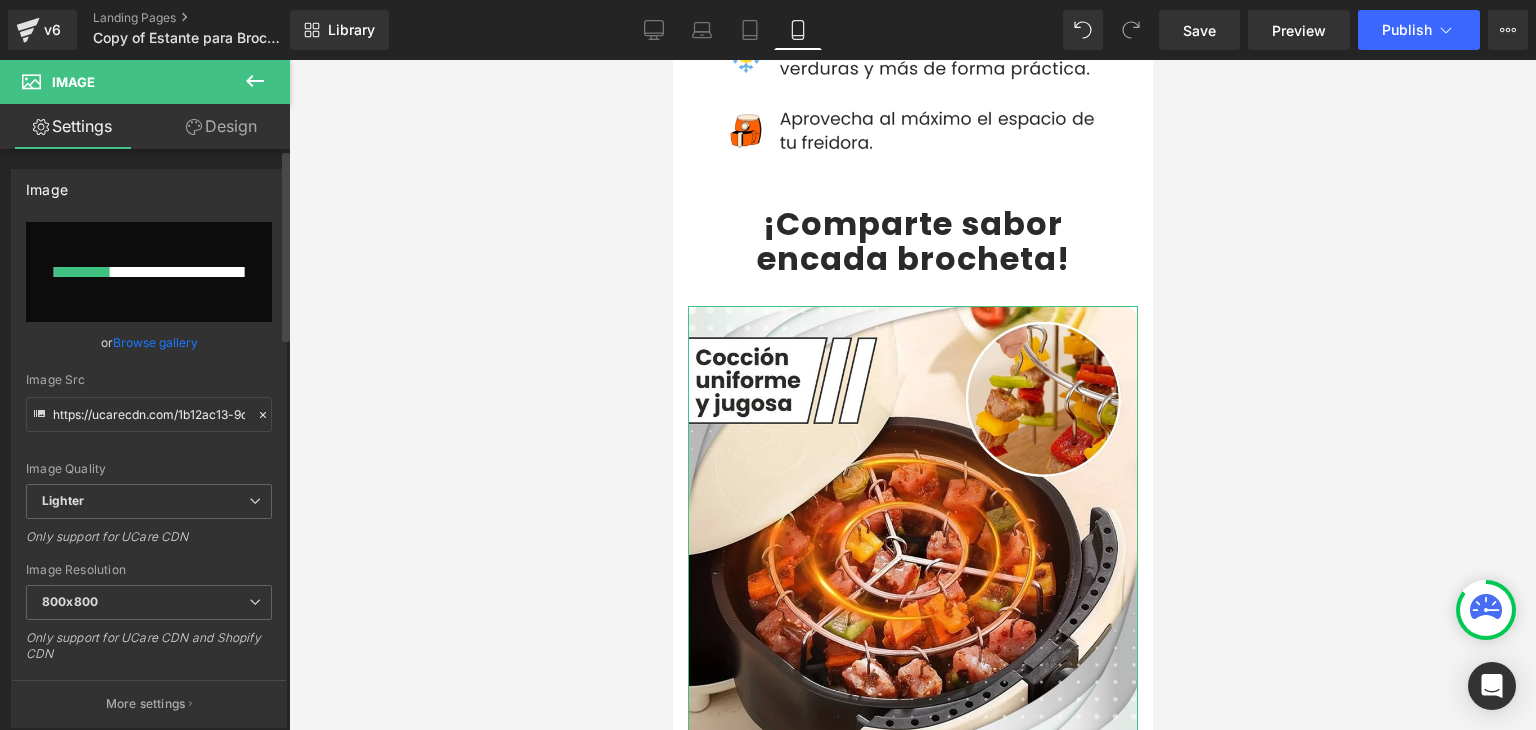 type 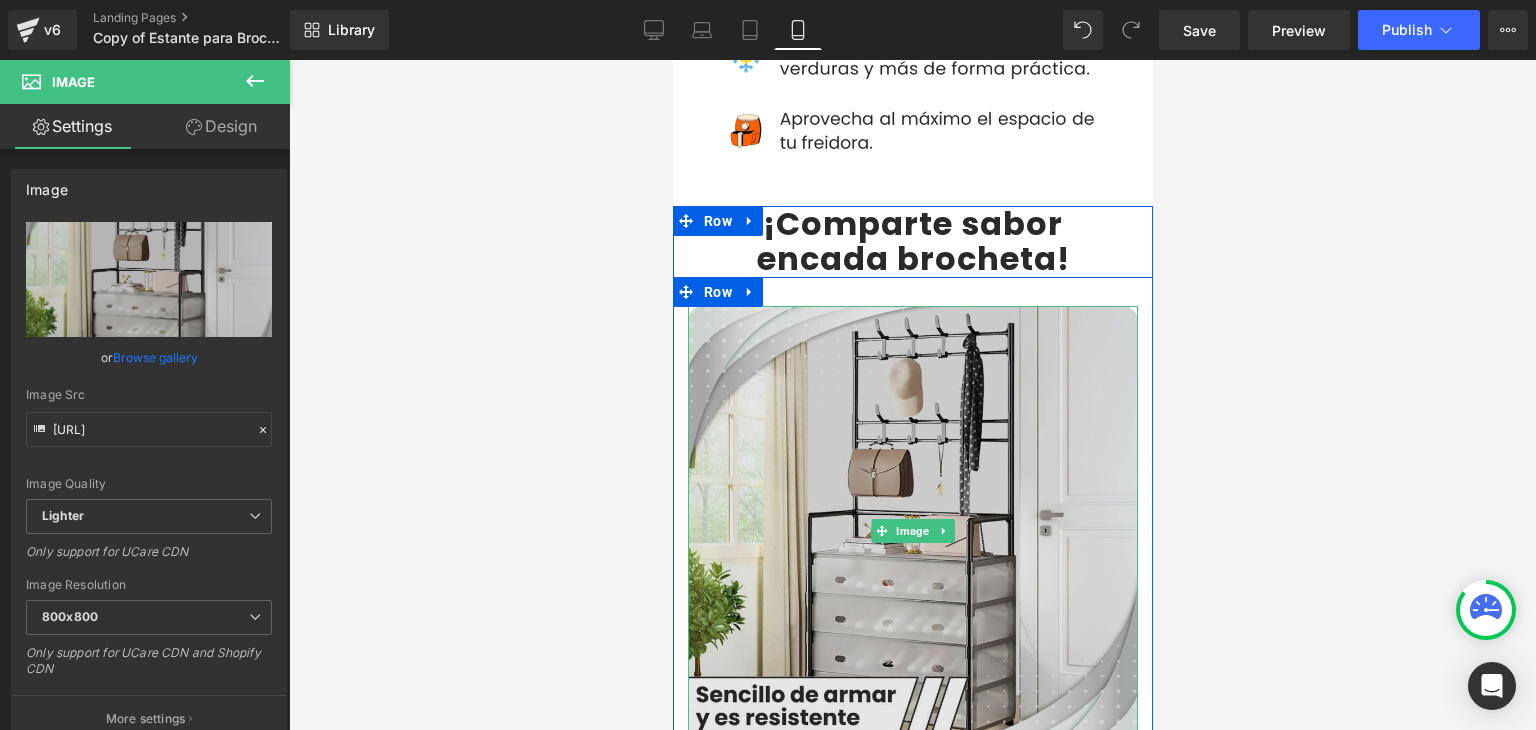 type on "https://ucarecdn.com/422a7656-bafd-4eaf-a66d-547b25f4f620/-/format/auto/-/preview/800x800/-/quality/lighter/4.webp" 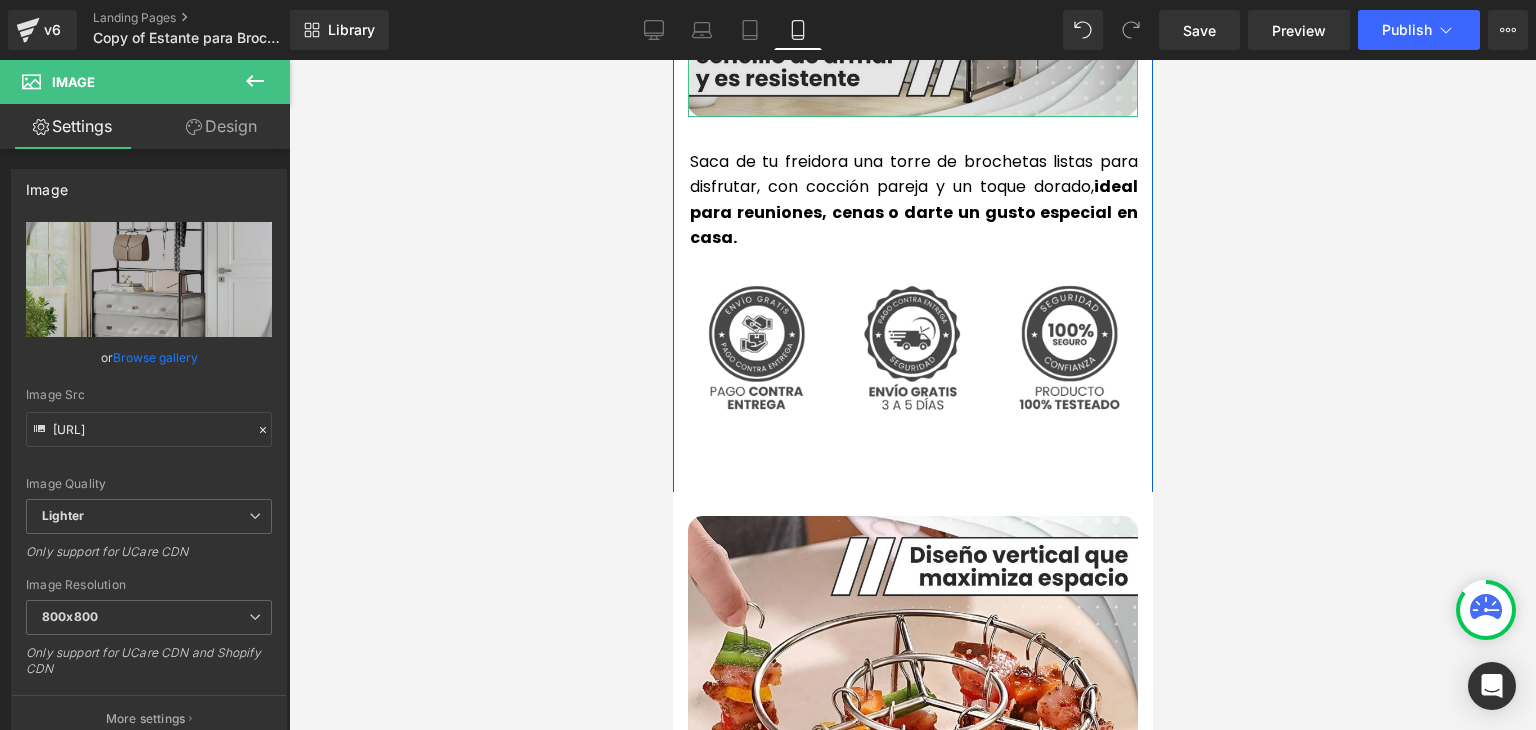 scroll, scrollTop: 4800, scrollLeft: 0, axis: vertical 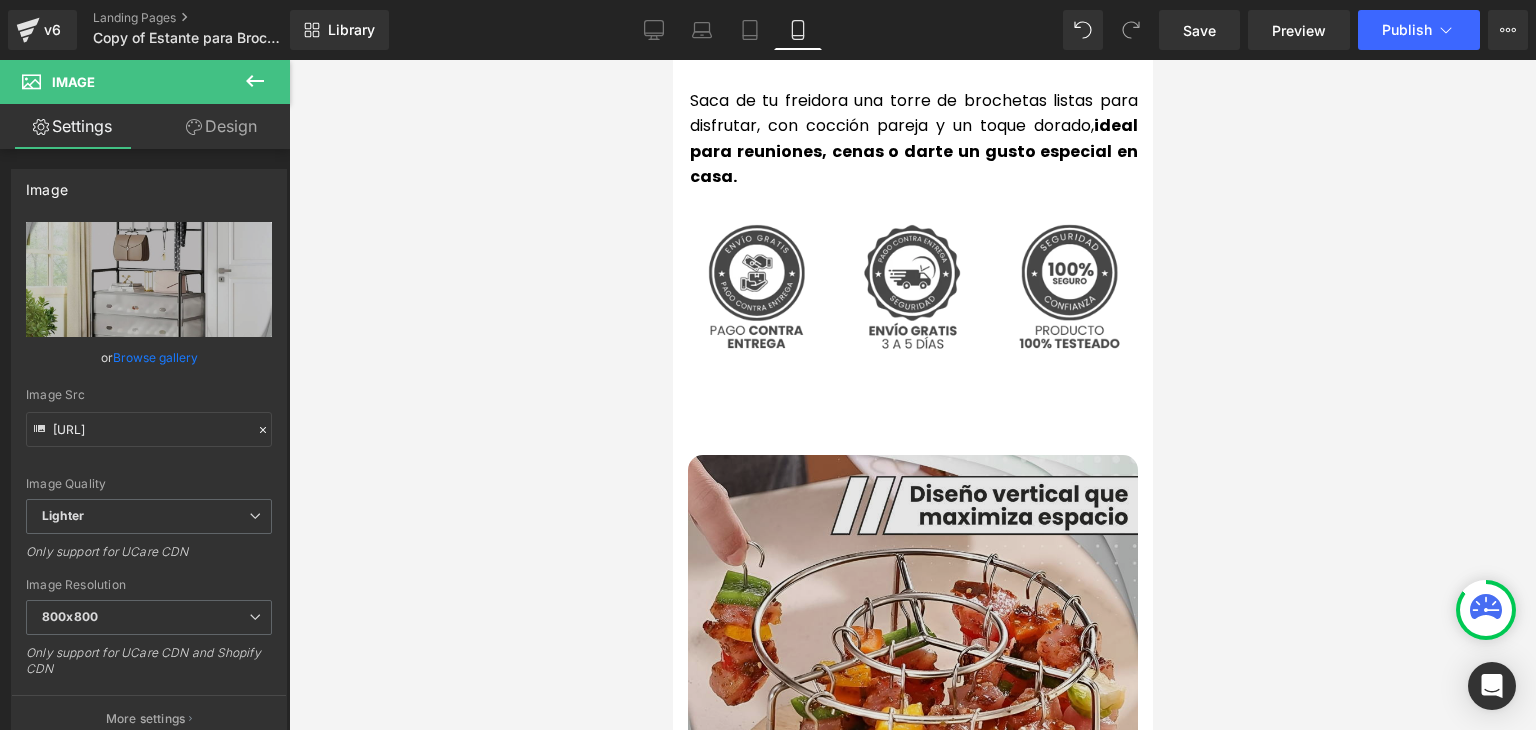 click at bounding box center [912, 680] 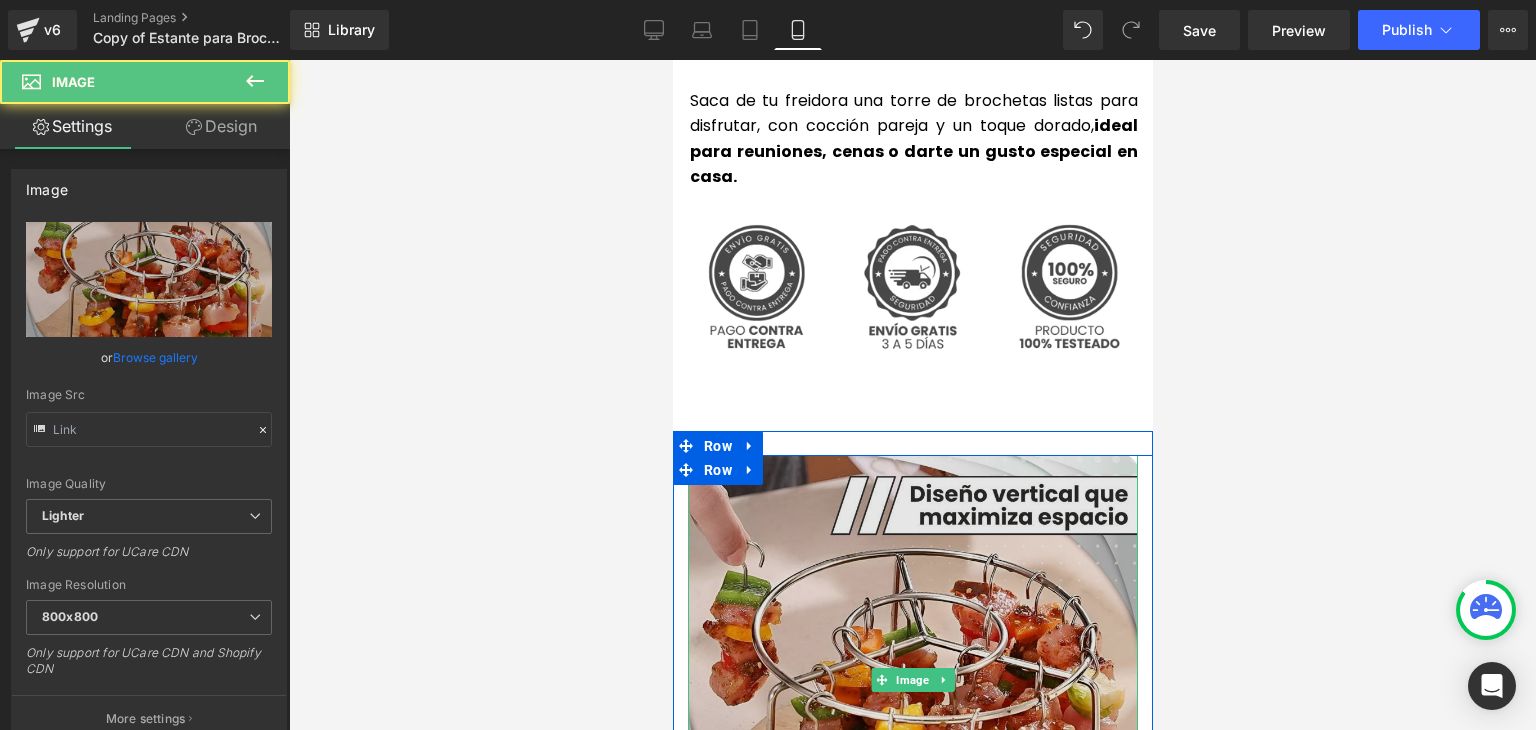 type on "https://ucarecdn.com/fb0d828f-0bfc-45f7-b9da-1e99b749be77/-/format/auto/-/preview/800x800/-/quality/lighter/5.webp" 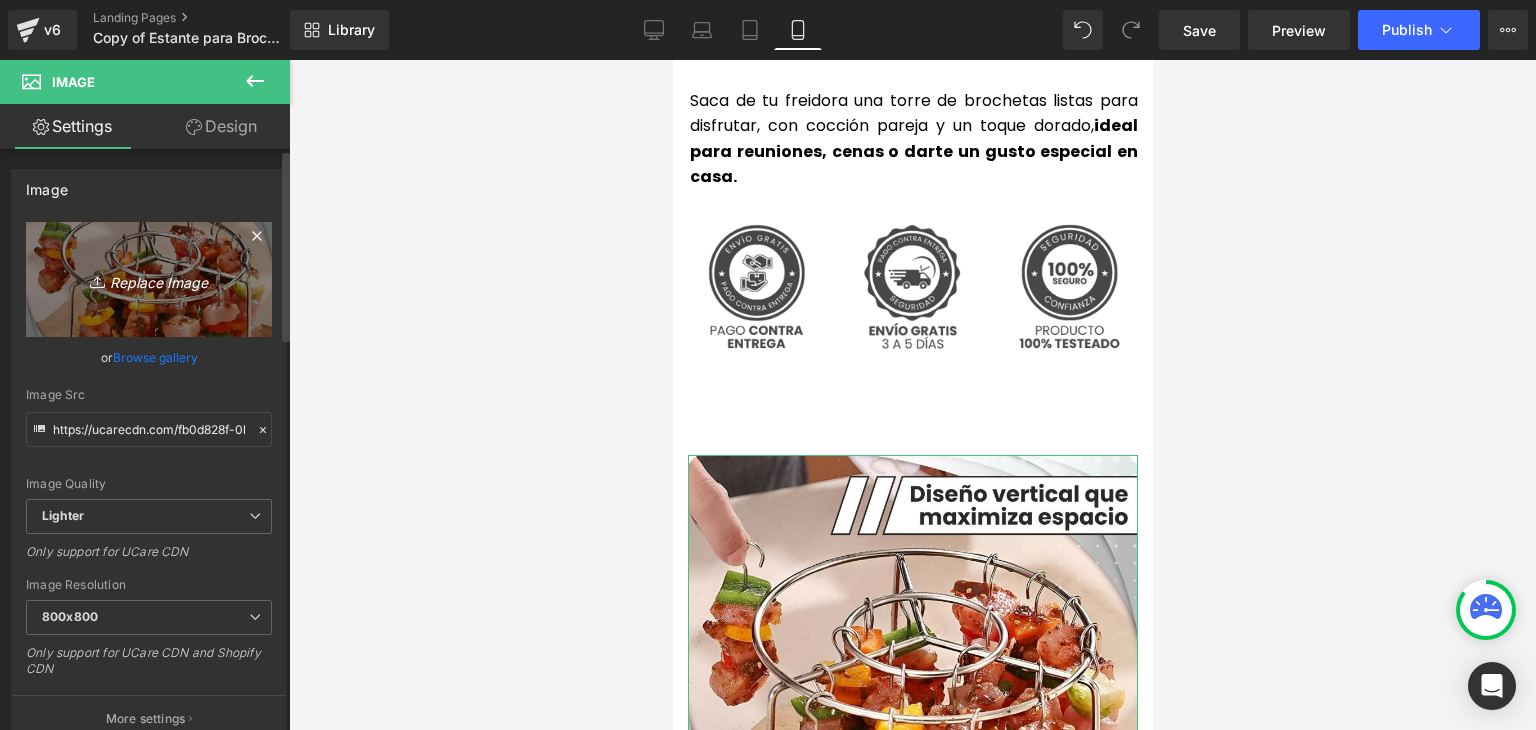 click on "Replace Image" at bounding box center (149, 279) 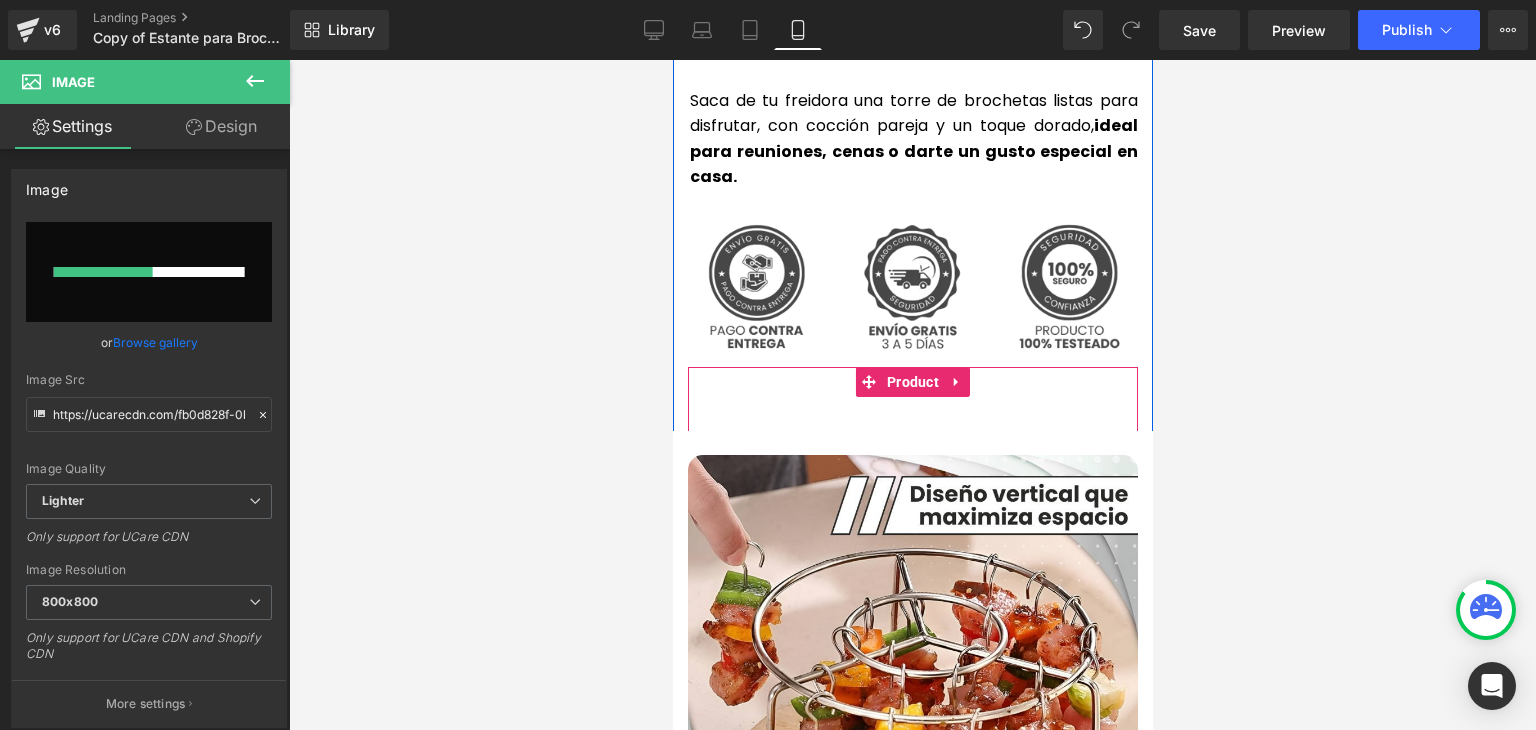 type 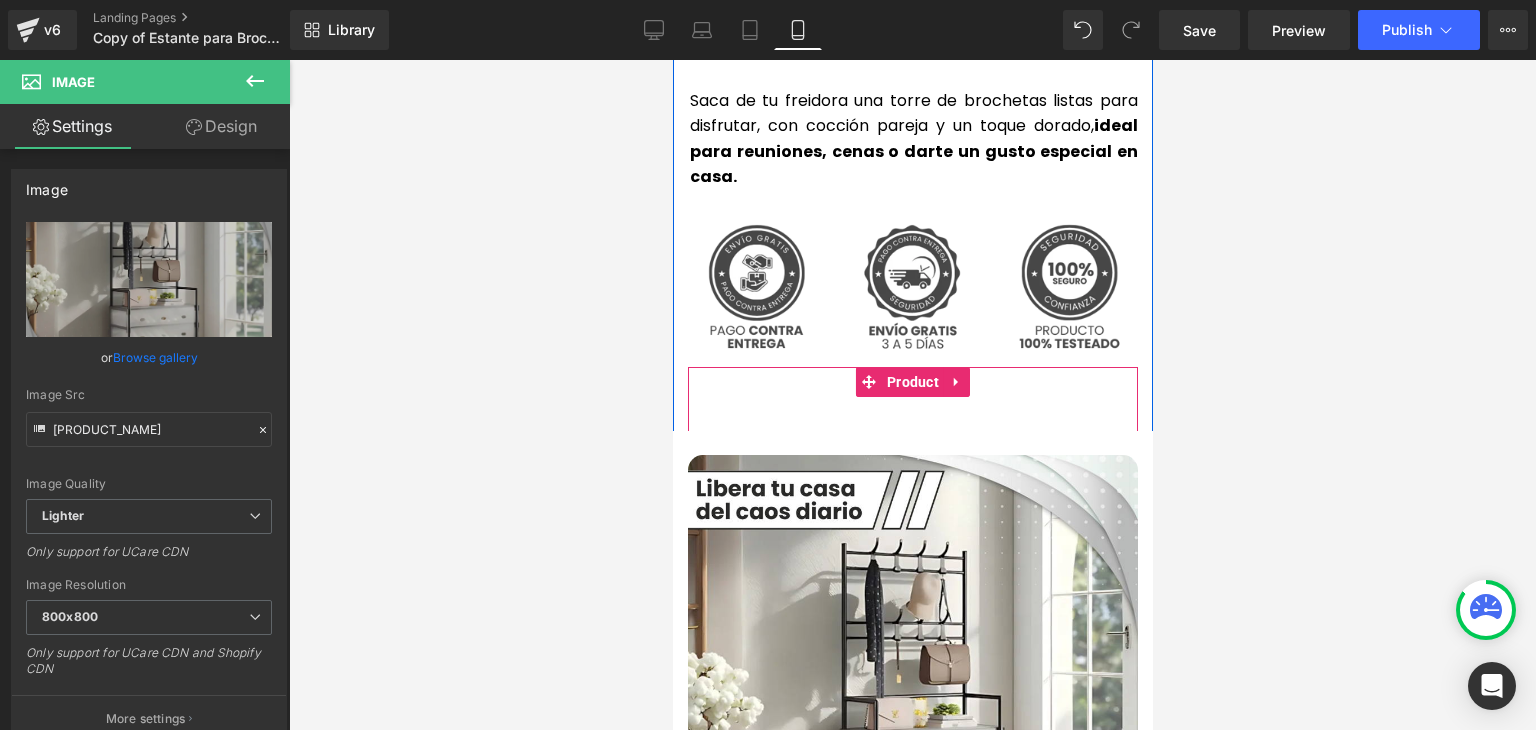 type on "https://ucarecdn.com/22eb492f-fbd6-4088-aa31-66ee415920e9/-/format/auto/-/preview/800x800/-/quality/lighter/5.webp" 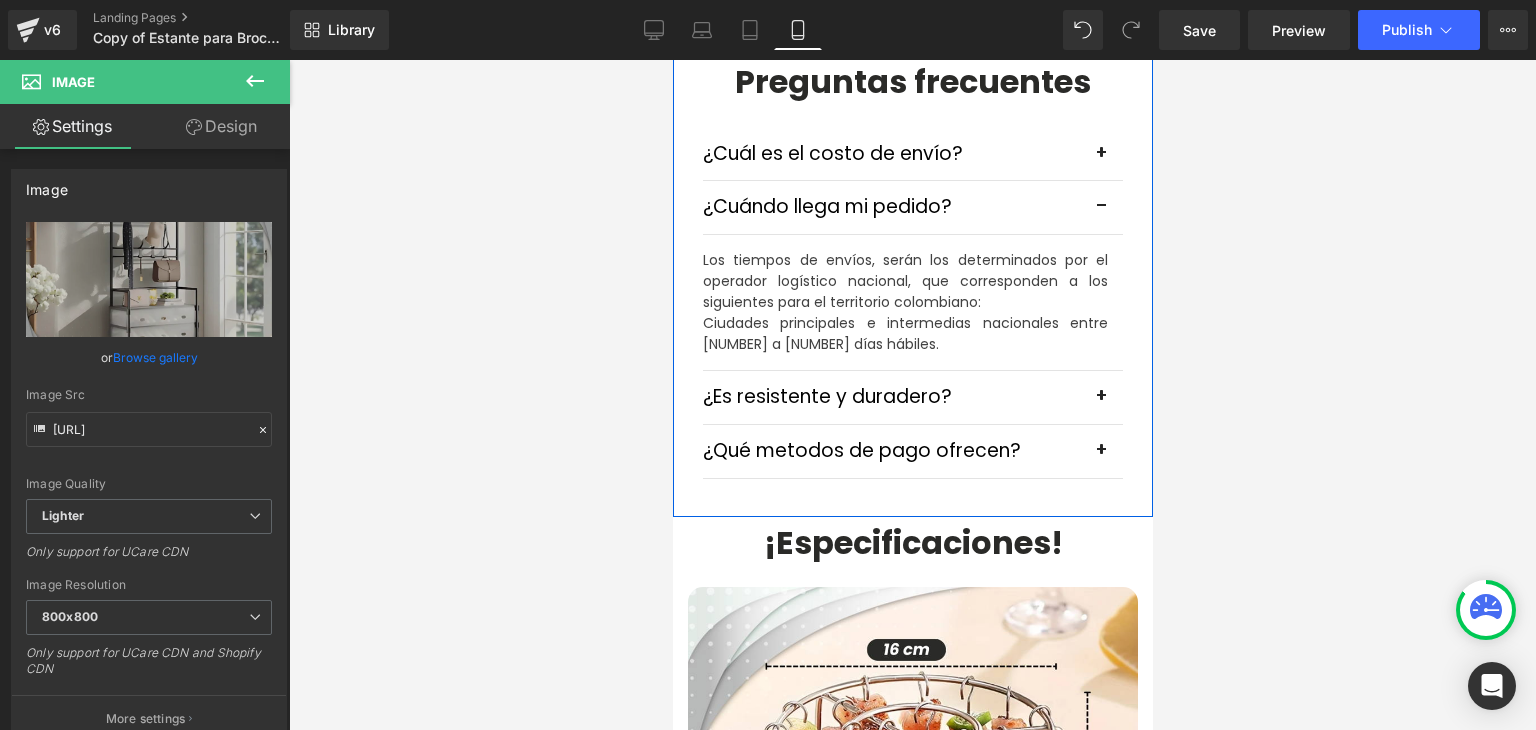 scroll, scrollTop: 5700, scrollLeft: 0, axis: vertical 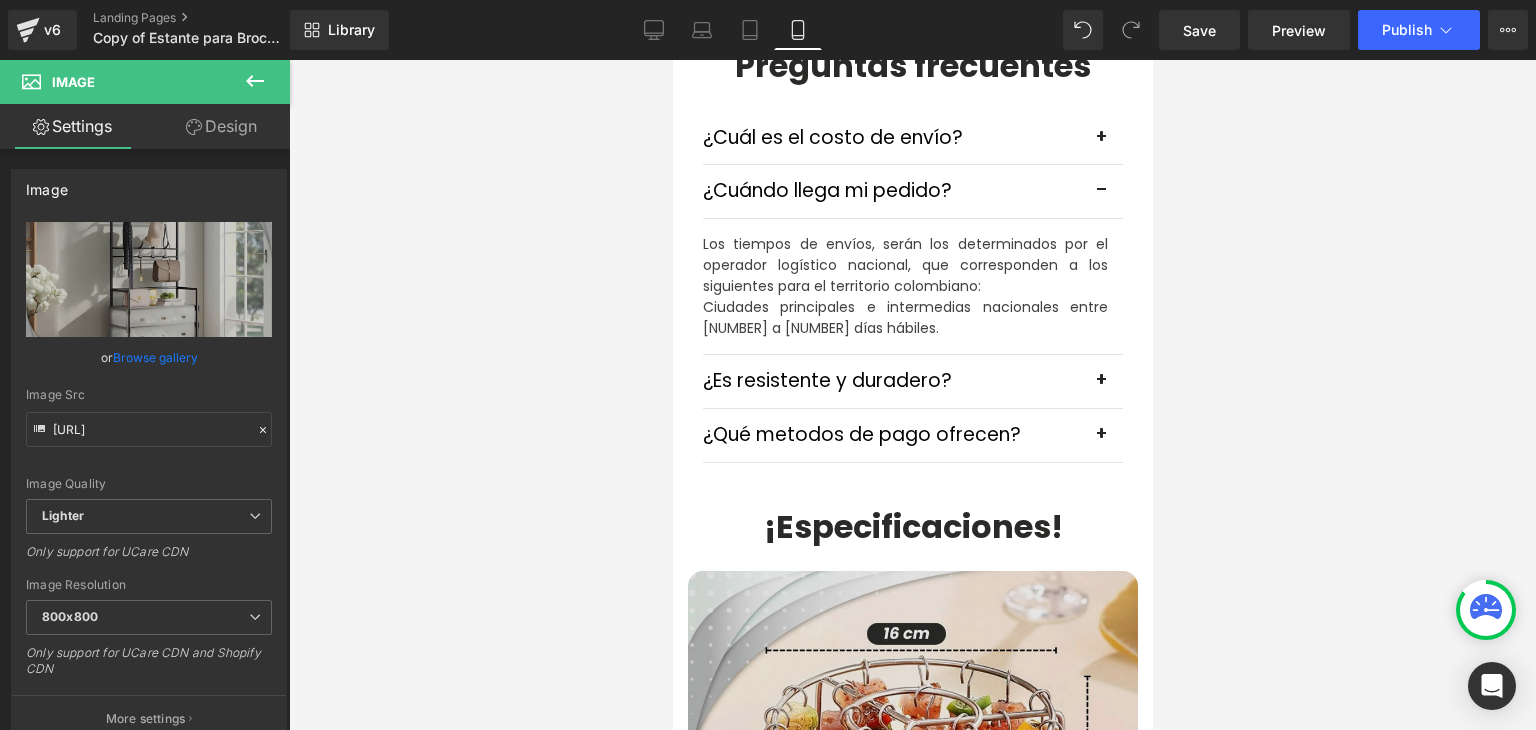 click at bounding box center (912, 796) 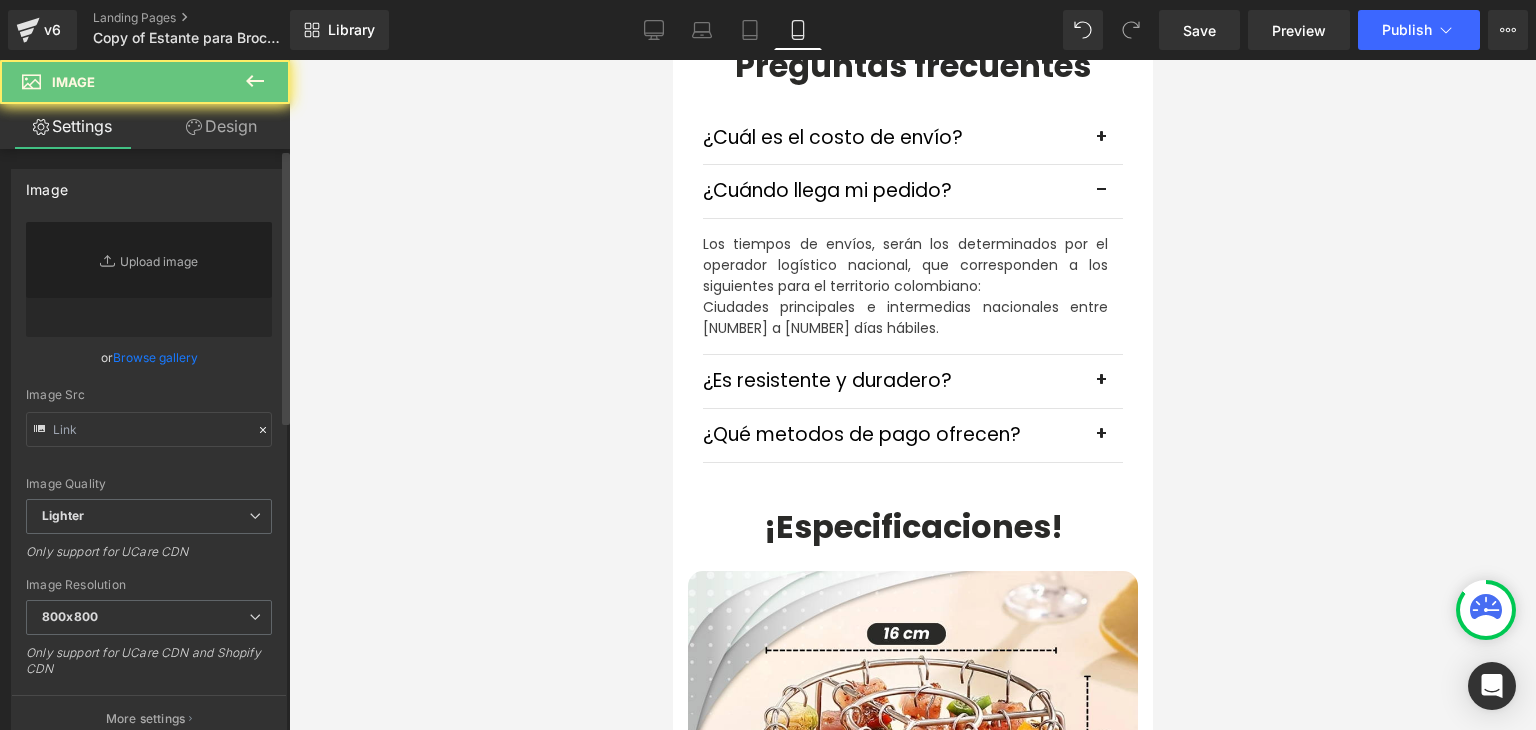 type on "https://ucarecdn.com/2cc83234-dbc0-4e7d-a3b4-5e19d507912b/-/format/auto/-/preview/800x800/-/quality/lighter/6.webp" 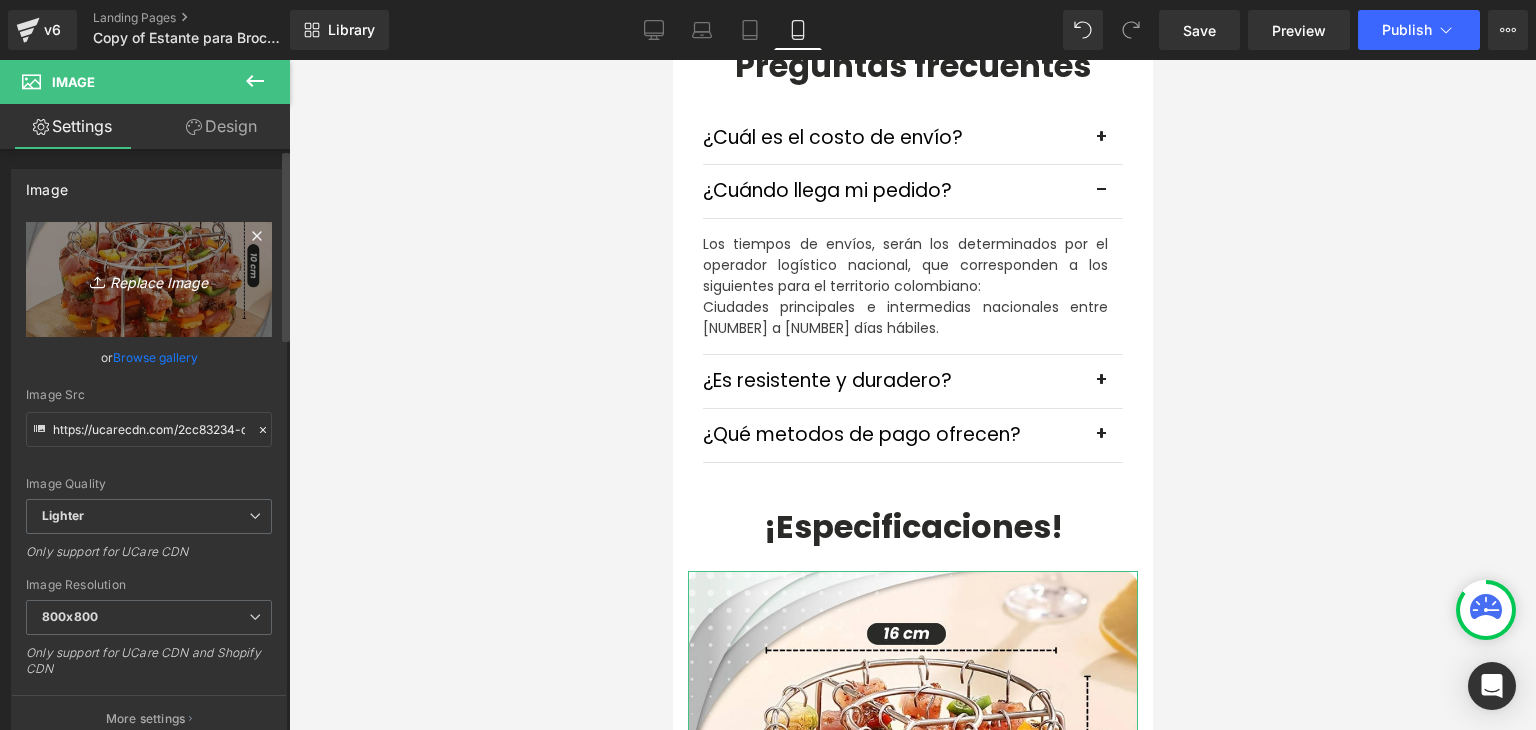 click on "Replace Image" at bounding box center [149, 279] 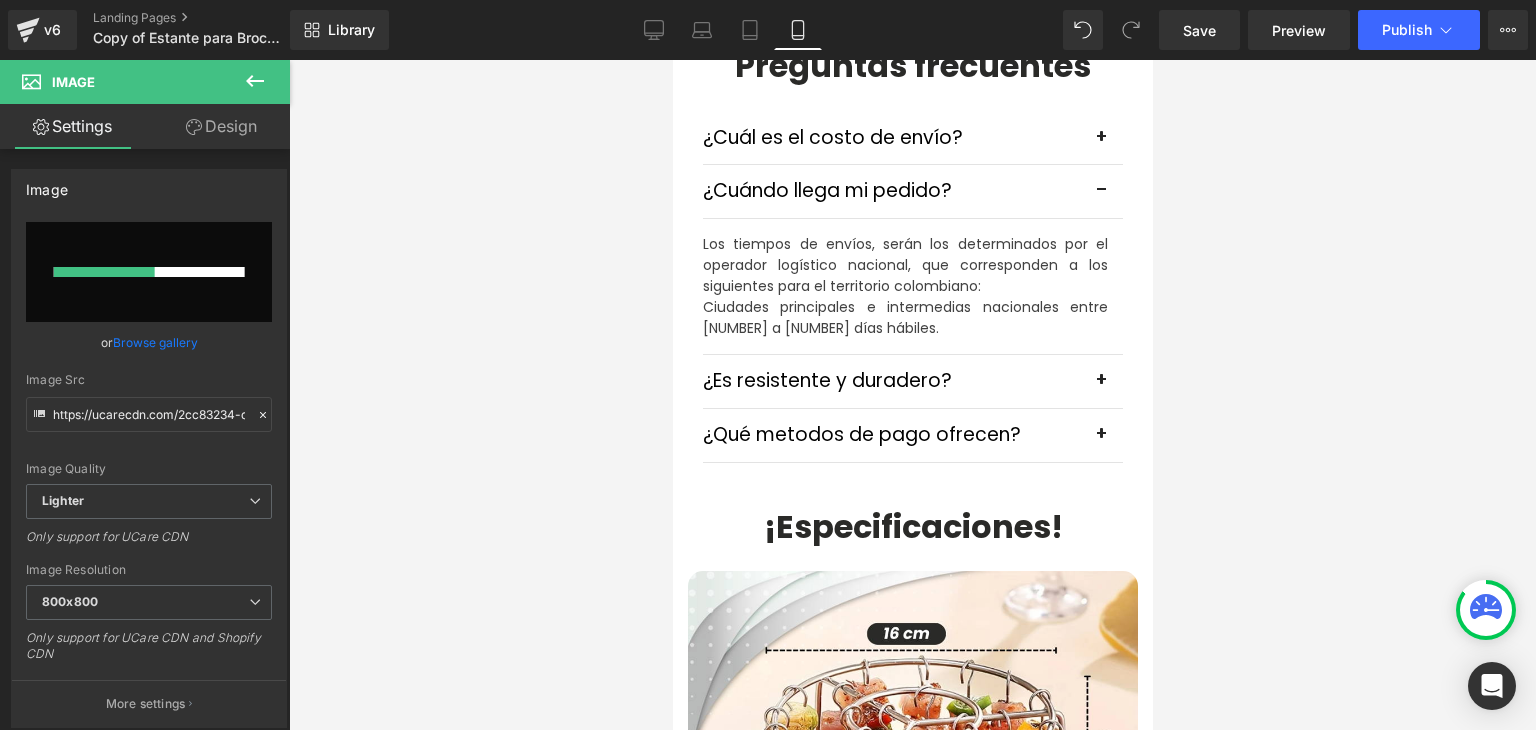 type 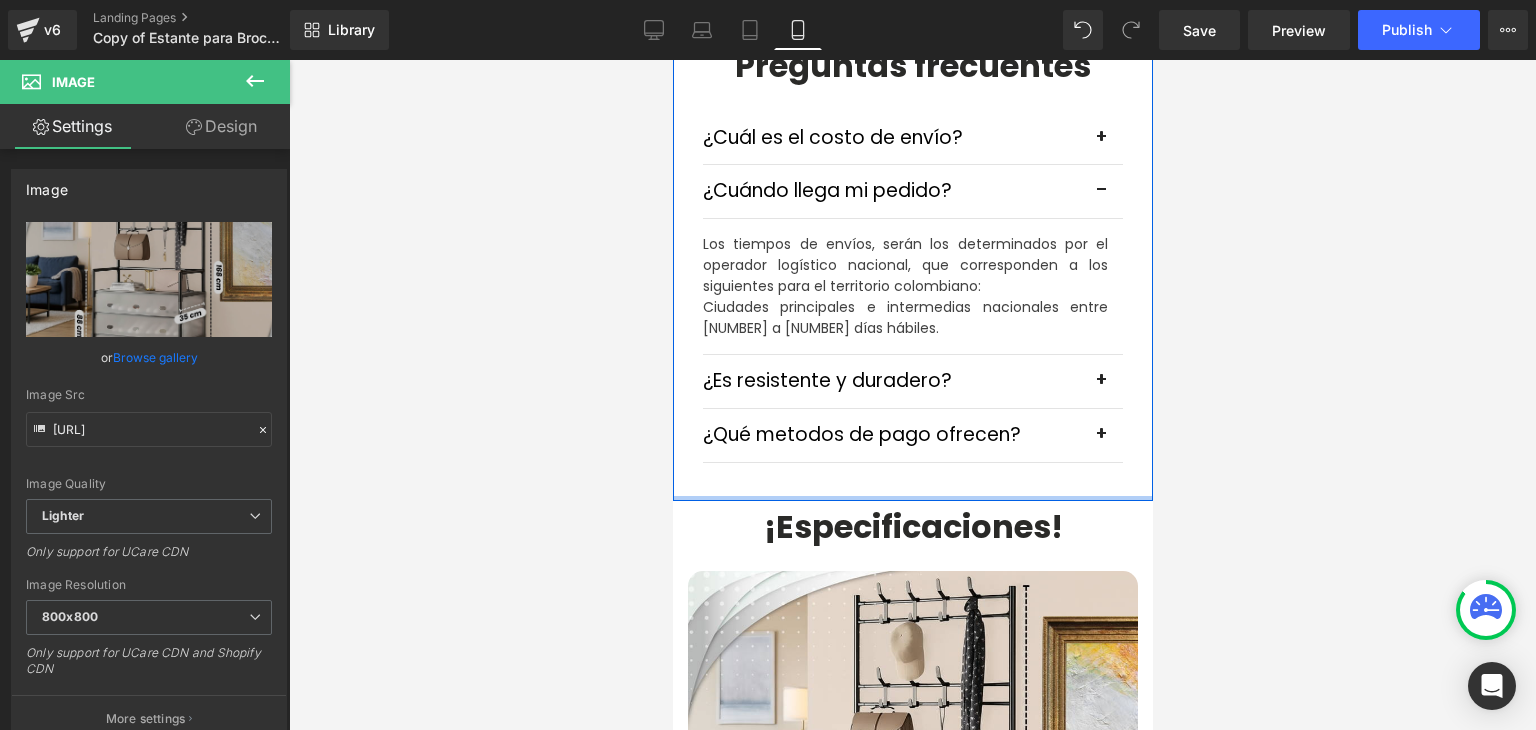 scroll, scrollTop: 6000, scrollLeft: 0, axis: vertical 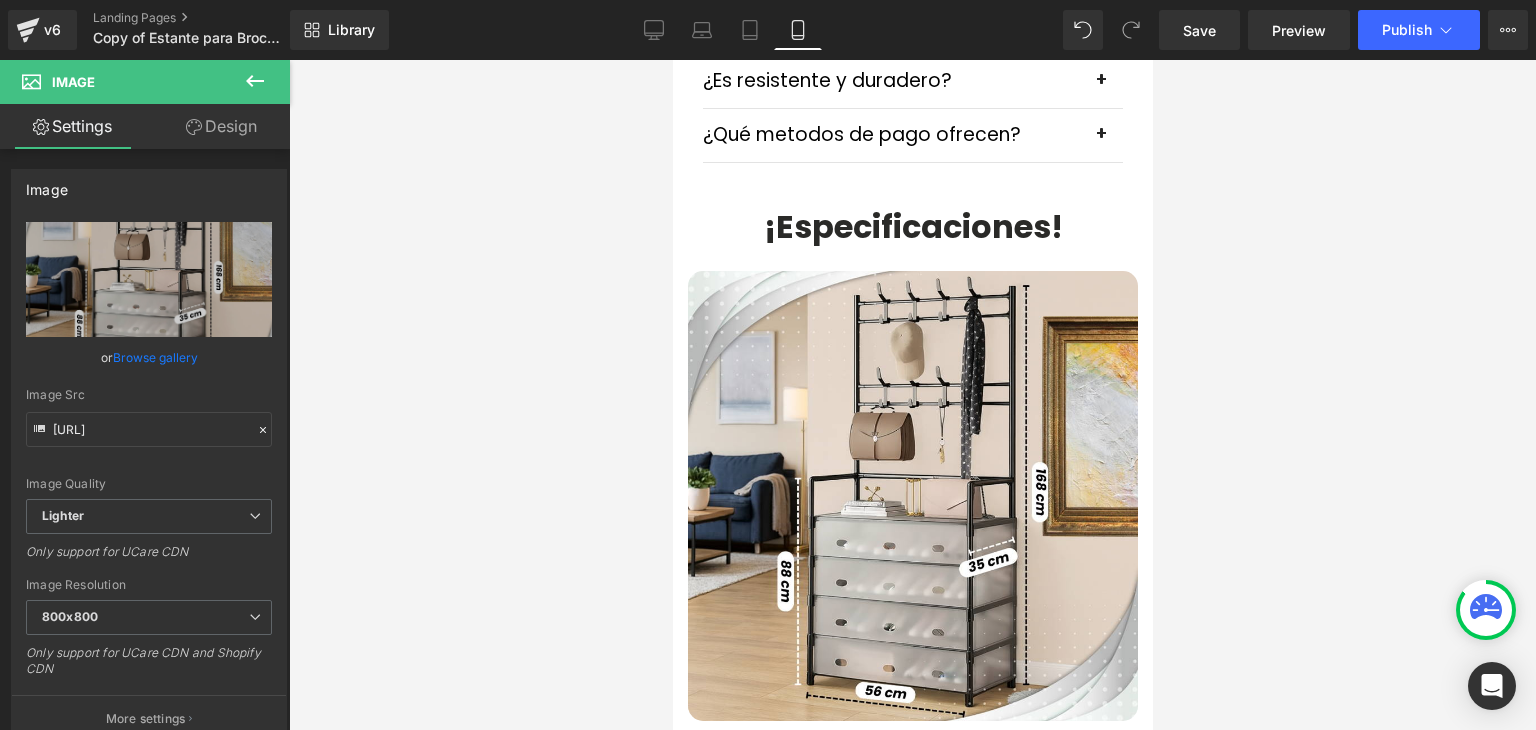 type on "https://ucarecdn.com/dabeb15e-ee86-4a15-85ce-307ee8584552/-/format/auto/-/preview/800x800/-/quality/lighter/6.webp" 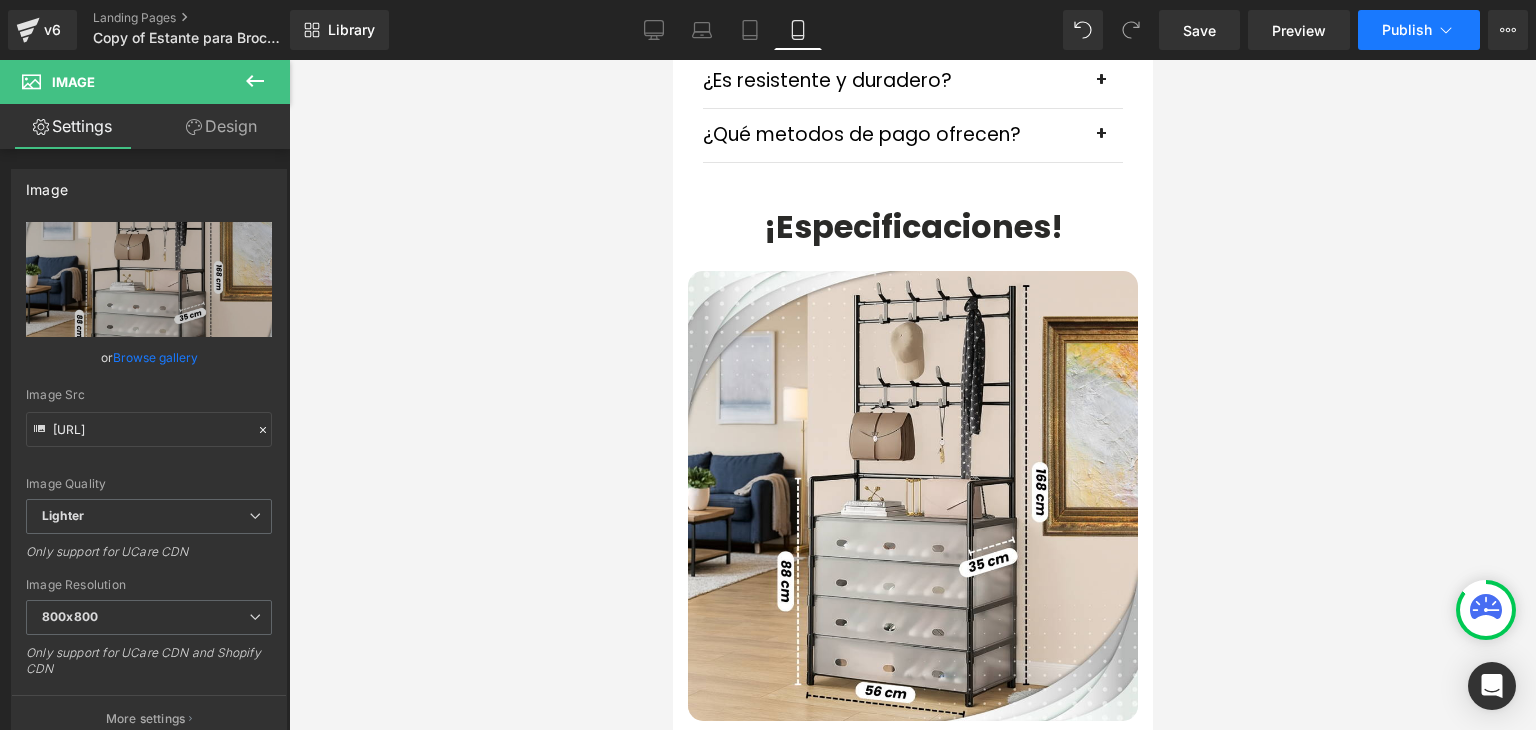 click on "Publish" at bounding box center [1407, 30] 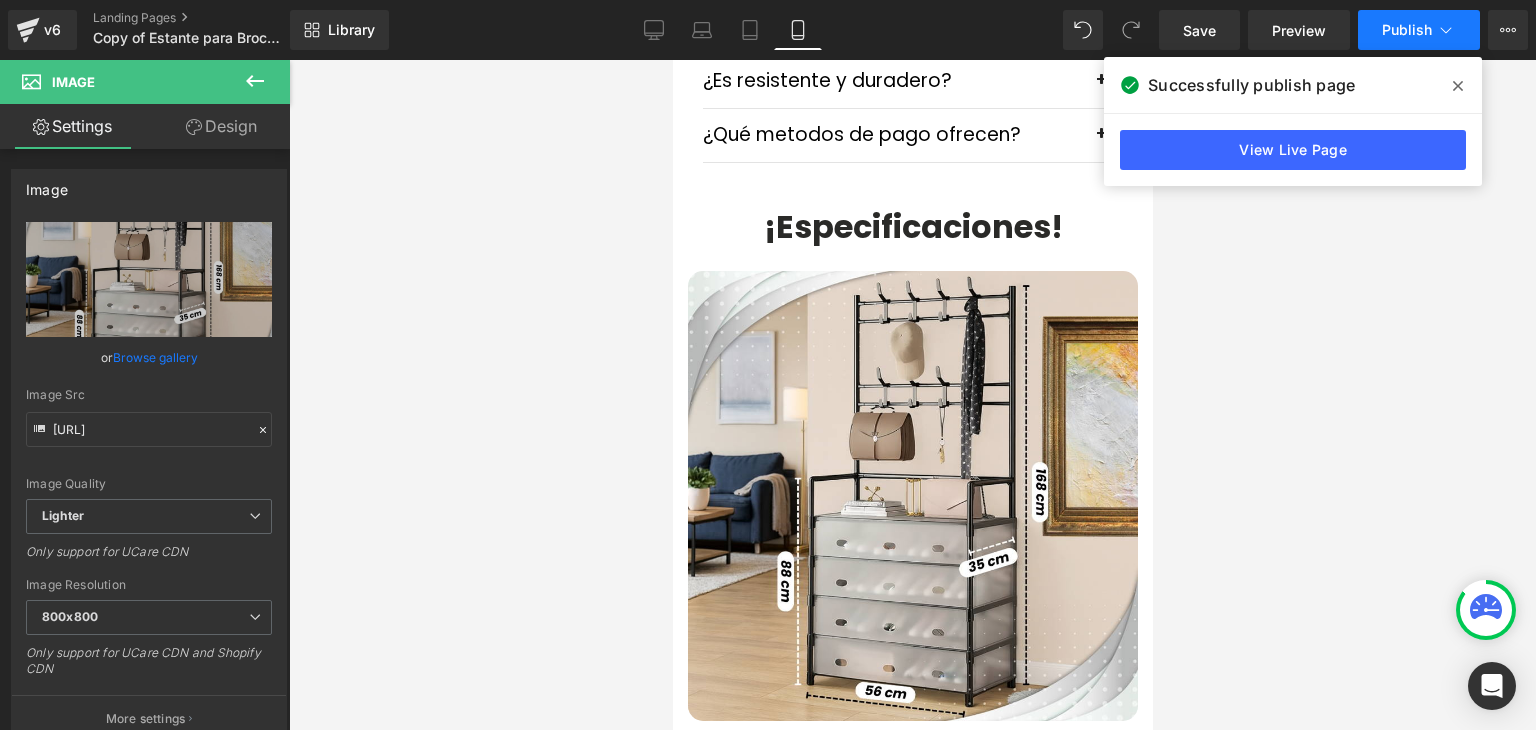 click 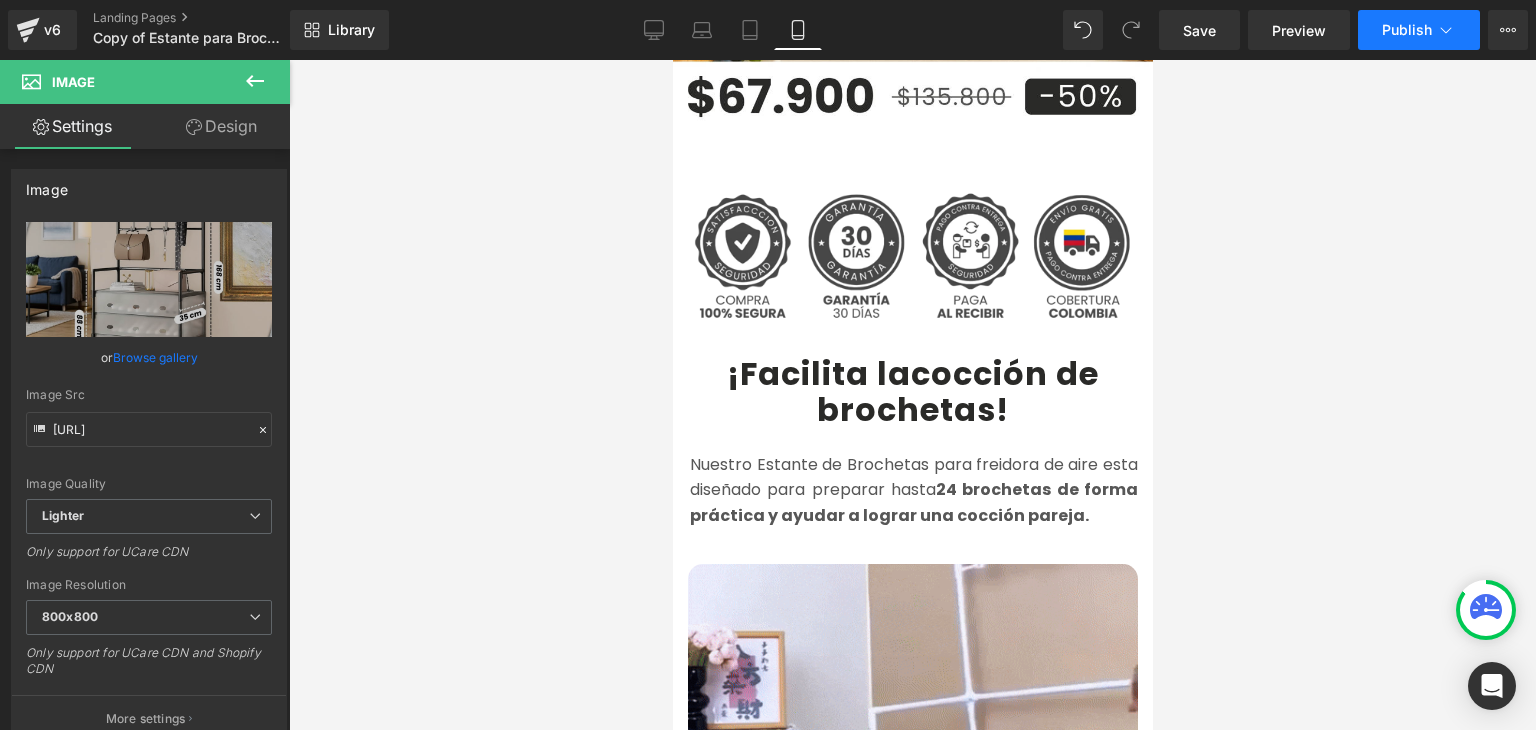 scroll, scrollTop: 700, scrollLeft: 0, axis: vertical 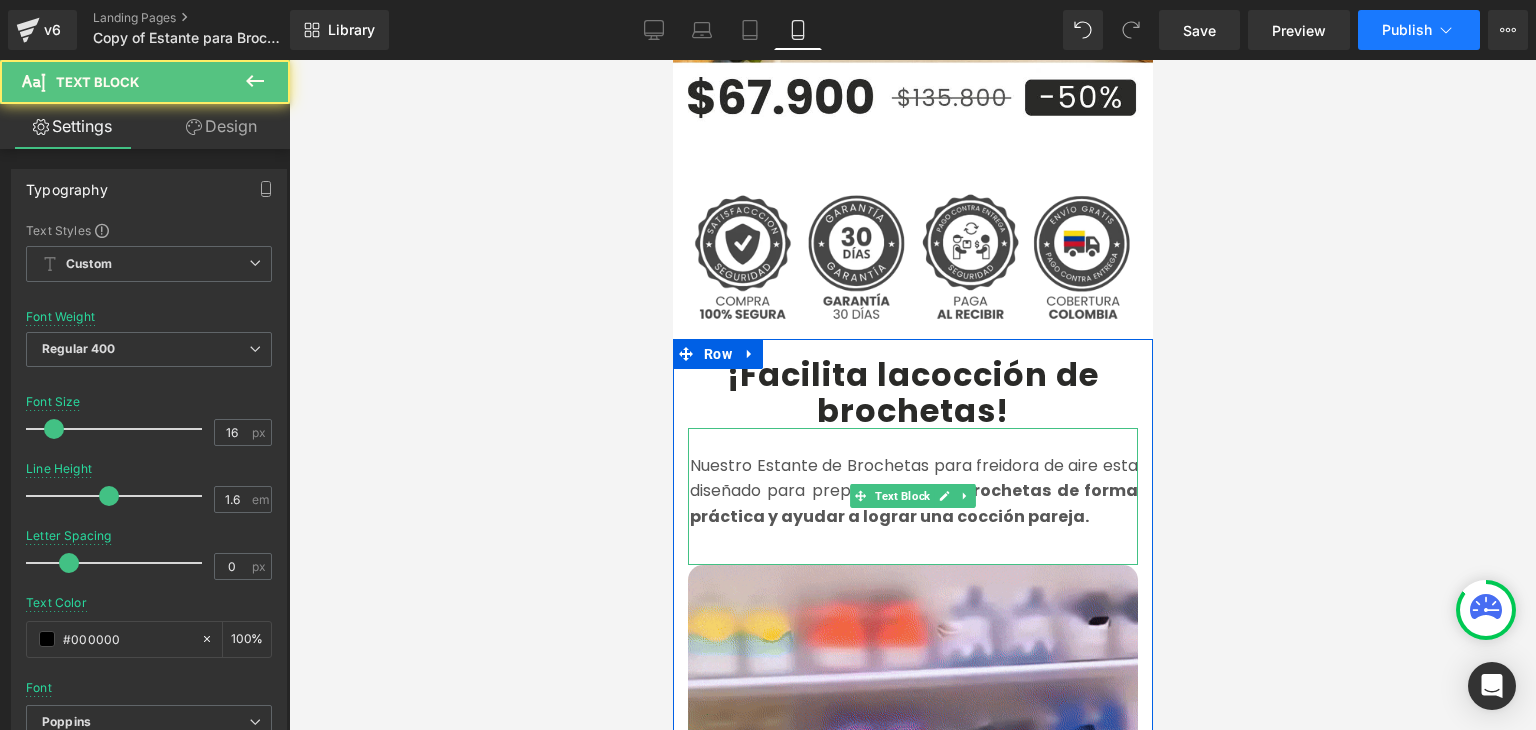 click on "Nuestro Estante de Brochetas para freidora de aire esta diseñado para preparar hasta  24 brochetas de forma práctica y ayudar a lograr una cocción pareja." at bounding box center [913, 491] 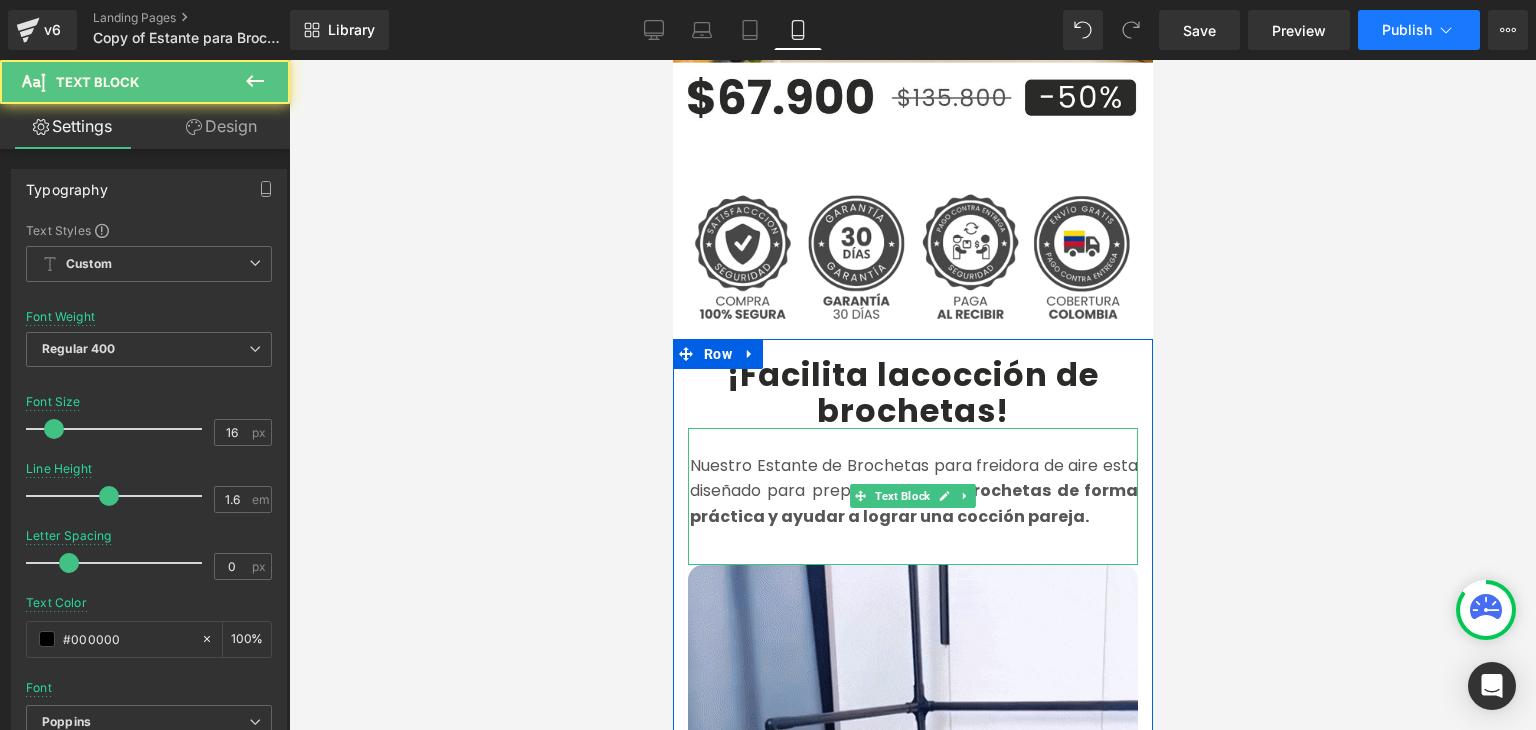 click on "Nuestro Estante de Brochetas para freidora de aire esta diseñado para preparar hasta  24 brochetas de forma práctica y ayudar a lograr una cocción pareja." at bounding box center (913, 491) 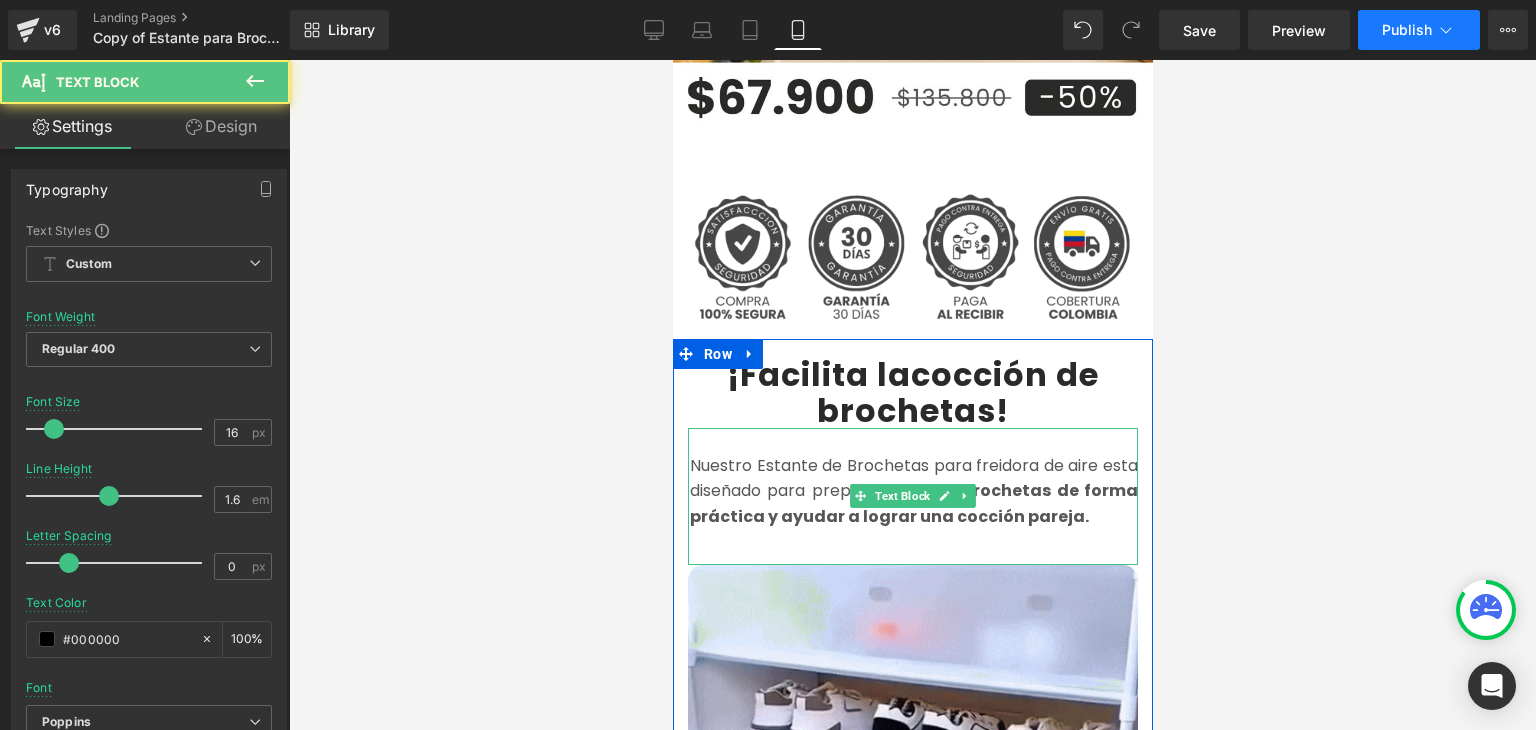 click on "Nuestro Estante de Brochetas para freidora de aire esta diseñado para preparar hasta  24 brochetas de forma práctica y ayudar a lograr una cocción pareja." at bounding box center [913, 491] 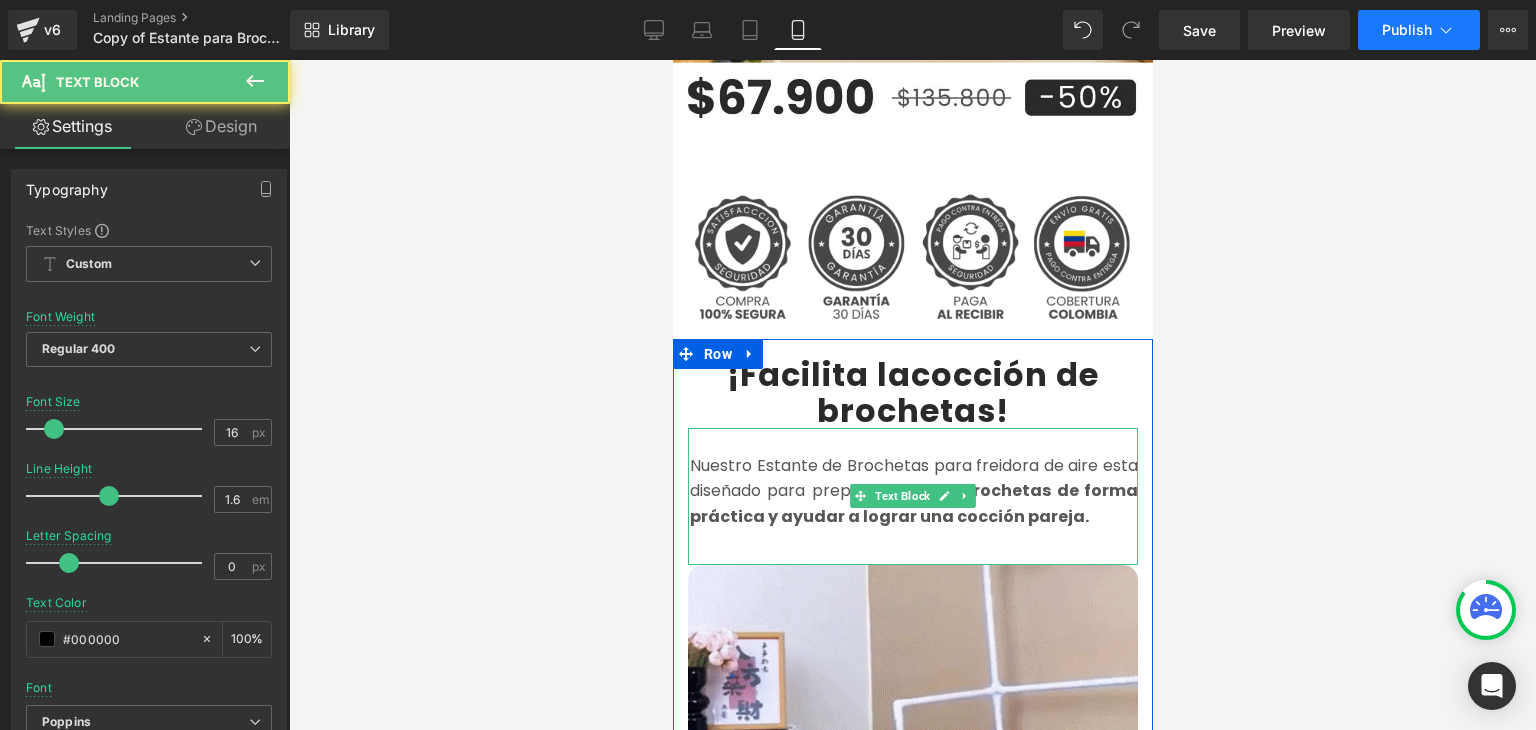 click on "Nuestro Estante de Brochetas para freidora de aire esta diseñado para preparar hasta  24 brochetas de forma práctica y ayudar a lograr una cocción pareja." at bounding box center (913, 491) 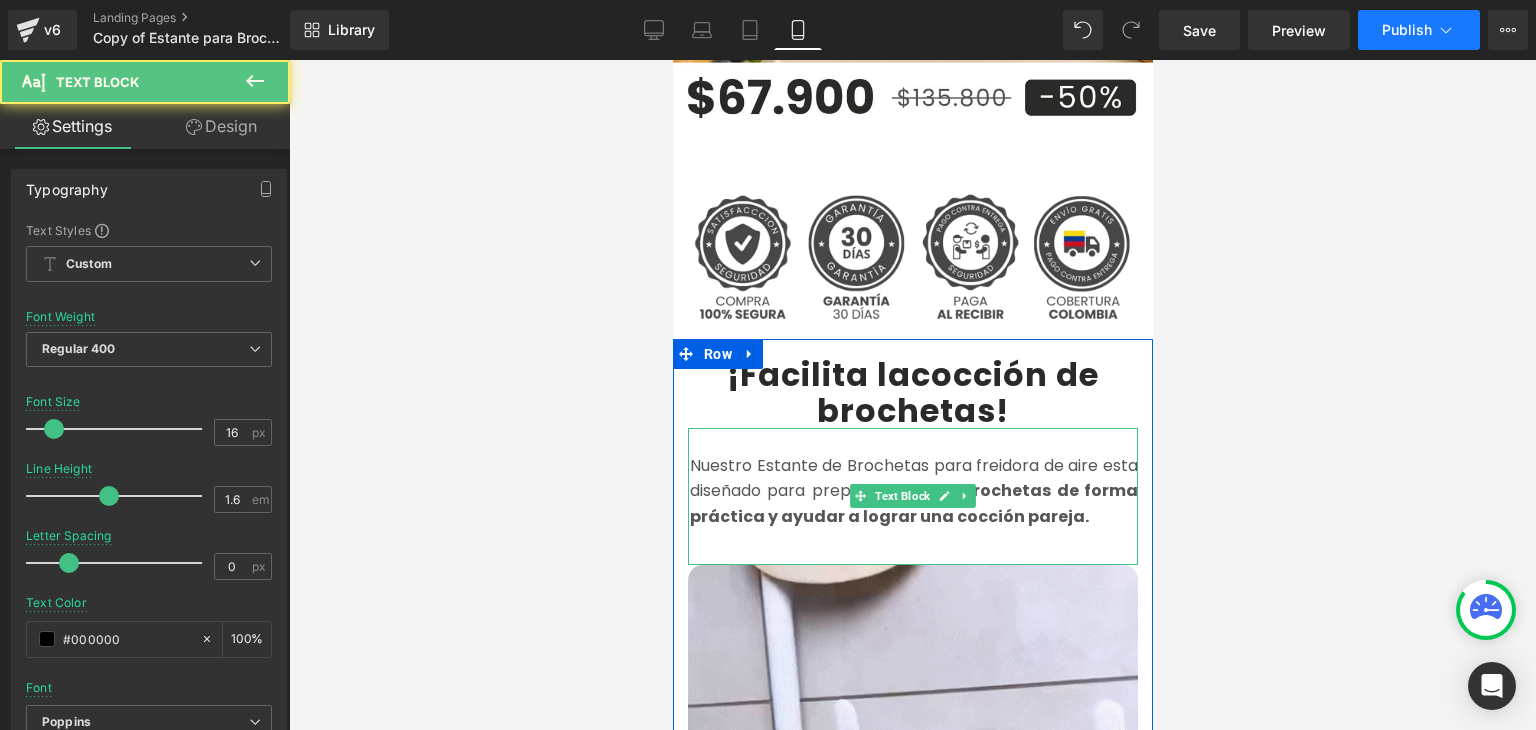 click on "Nuestro Estante de Brochetas para freidora de aire esta diseñado para preparar hasta  24 brochetas de forma práctica y ayudar a lograr una cocción pareja." at bounding box center (913, 491) 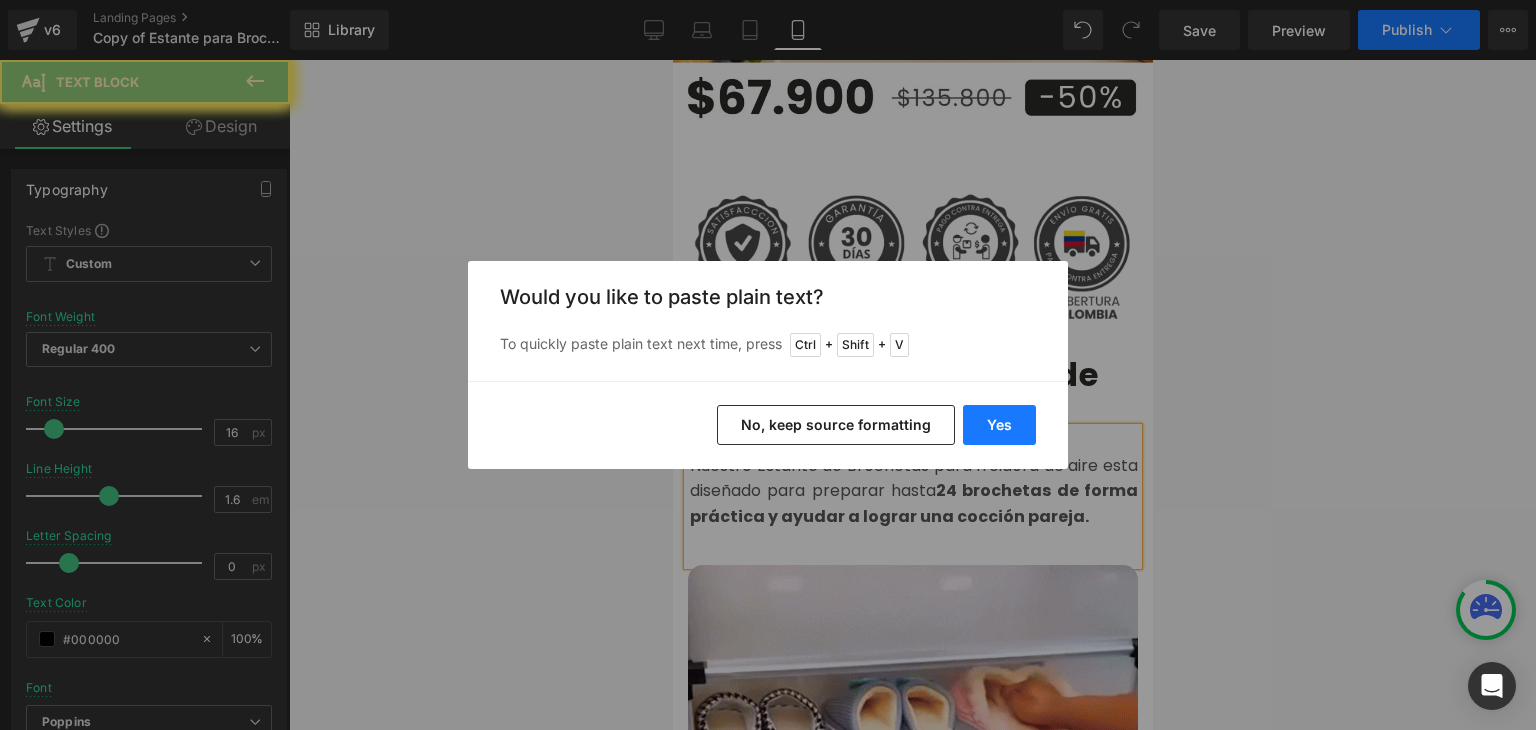 click on "Yes" at bounding box center [999, 425] 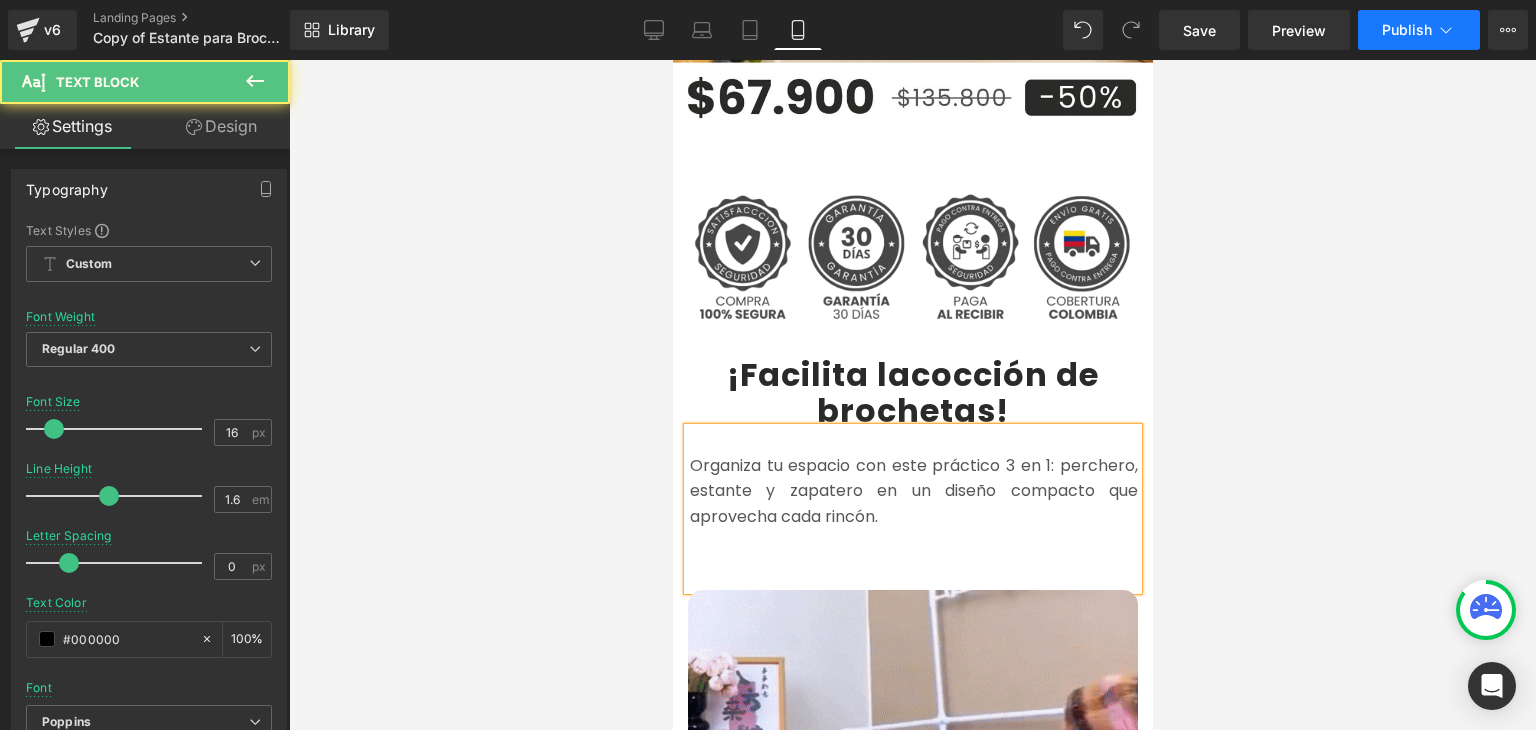 type 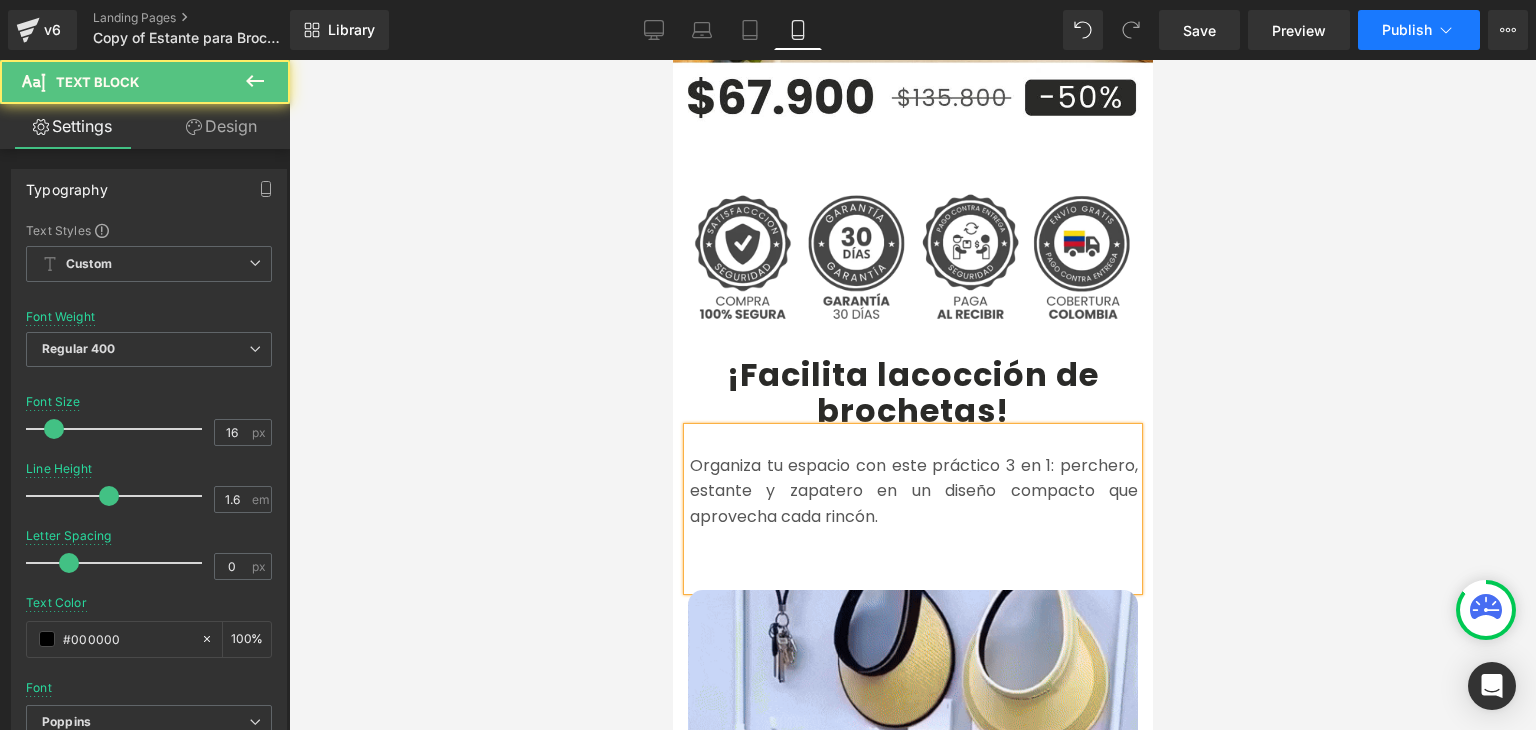 click on "Organiza tu espacio con este práctico 3 en 1: perchero, estante y zapatero en un diseño compacto que aprovecha cada rincón." at bounding box center [912, 509] 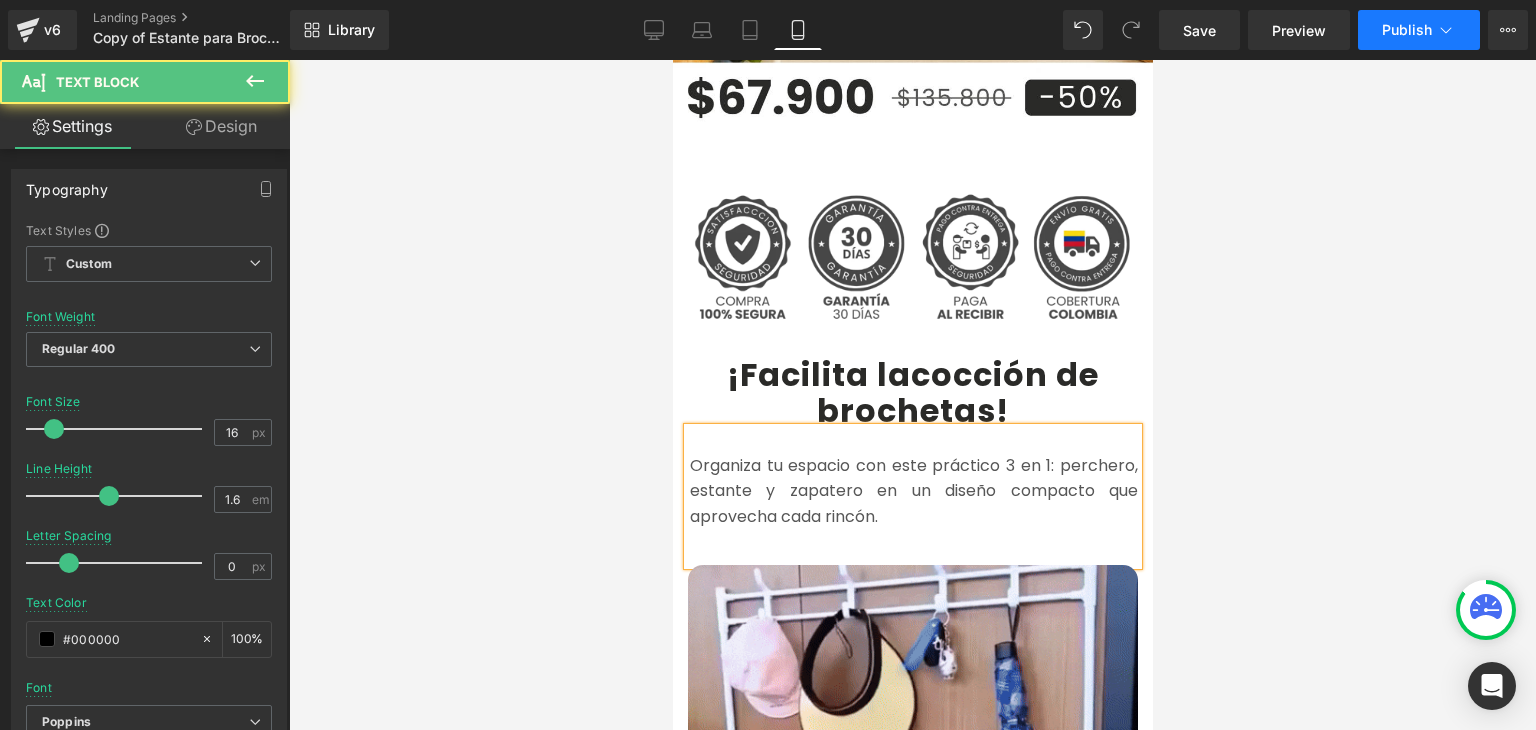 drag, startPoint x: 885, startPoint y: 492, endPoint x: 1054, endPoint y: 441, distance: 176.52762 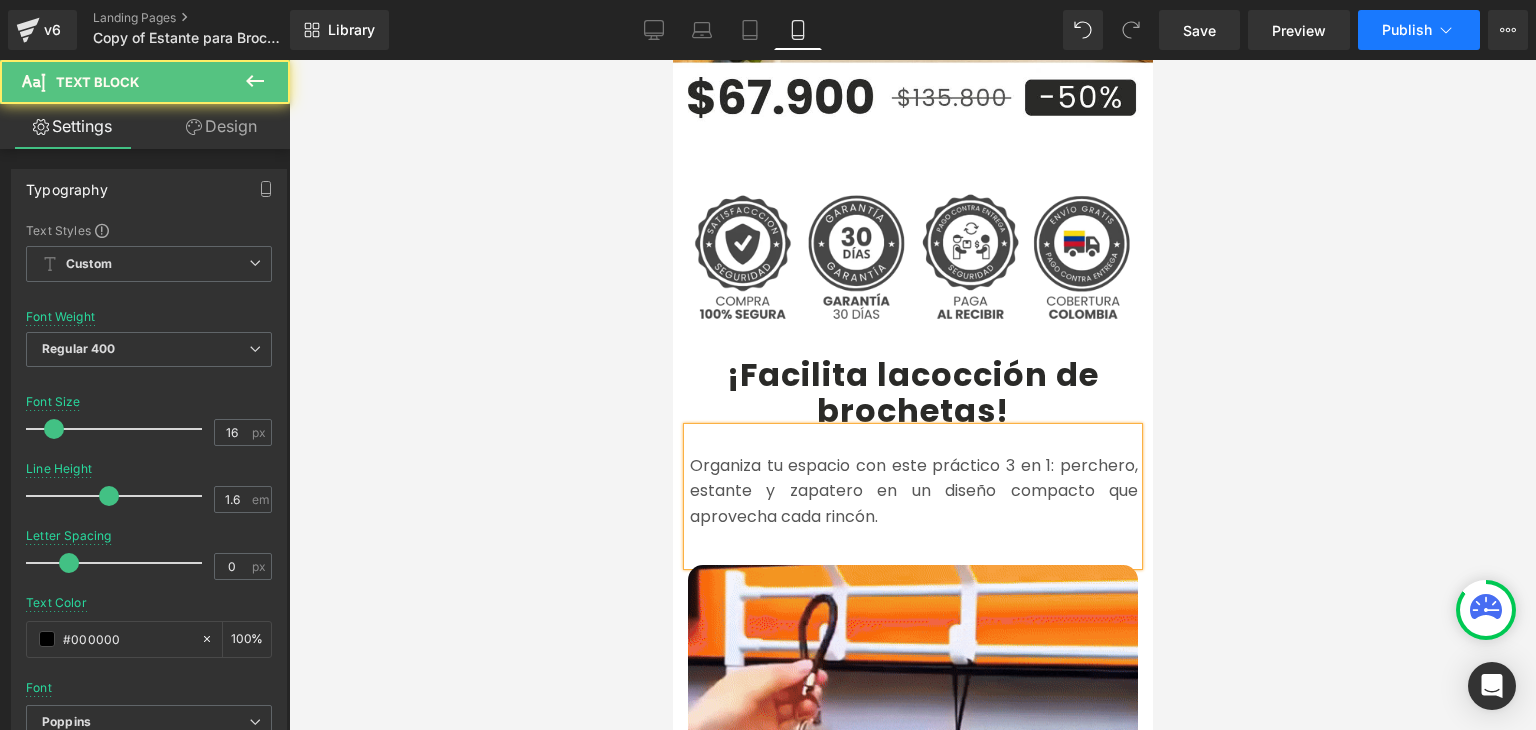 click on "Organiza tu espacio con este práctico 3 en 1: perchero, estante y zapatero en un diseño compacto que aprovecha cada rincón." at bounding box center (913, 491) 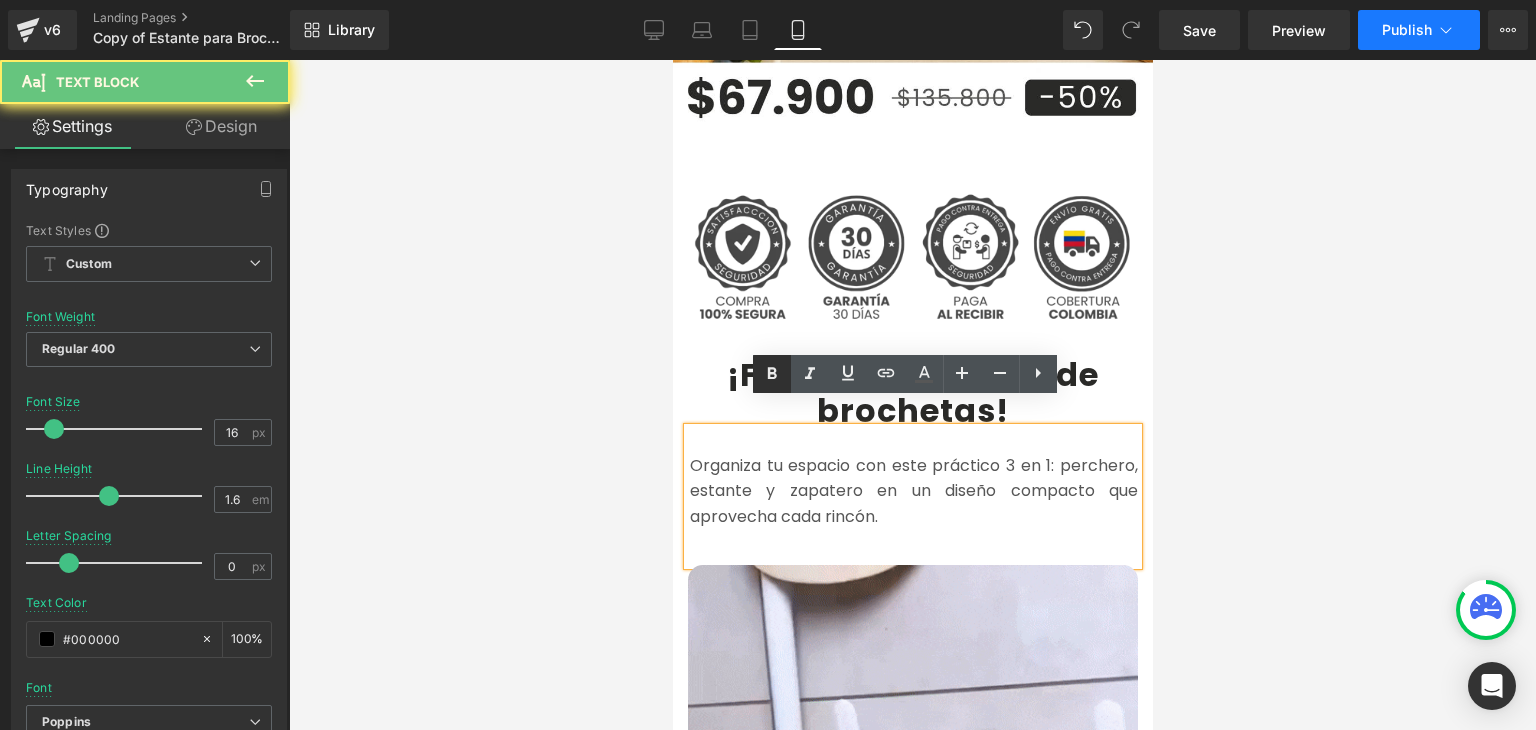 drag, startPoint x: 770, startPoint y: 373, endPoint x: 114, endPoint y: 337, distance: 656.98706 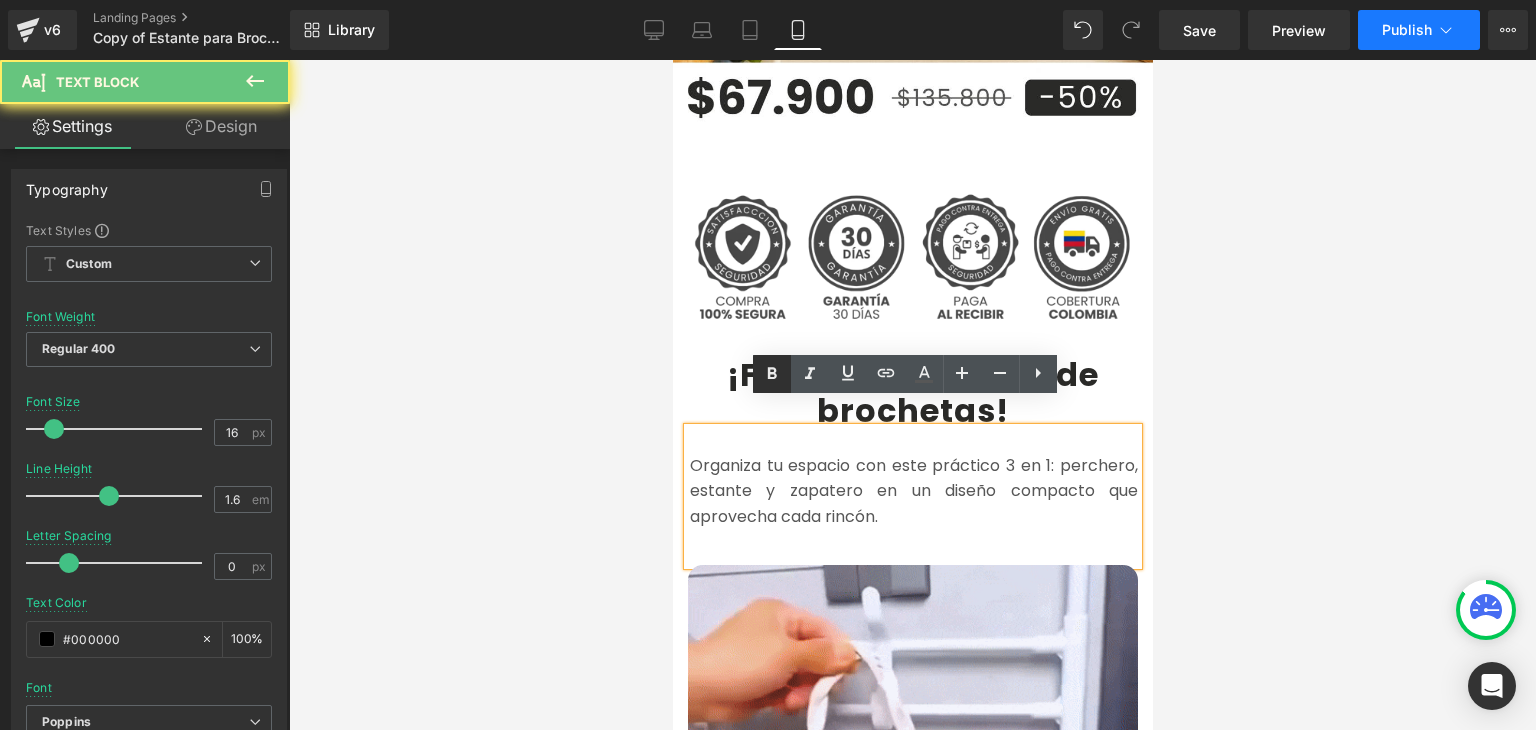 click 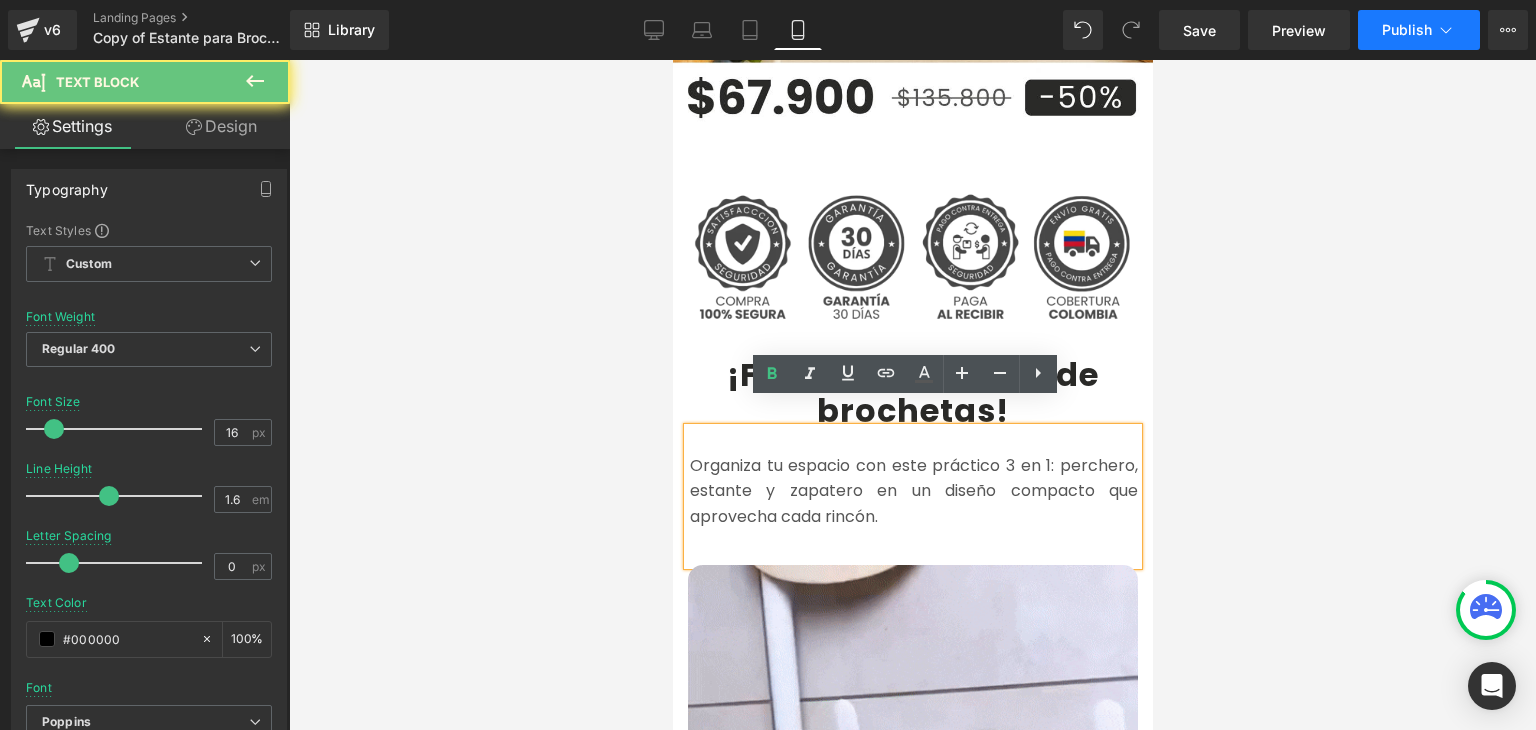 drag, startPoint x: 1239, startPoint y: 412, endPoint x: 120, endPoint y: 426, distance: 1119.0875 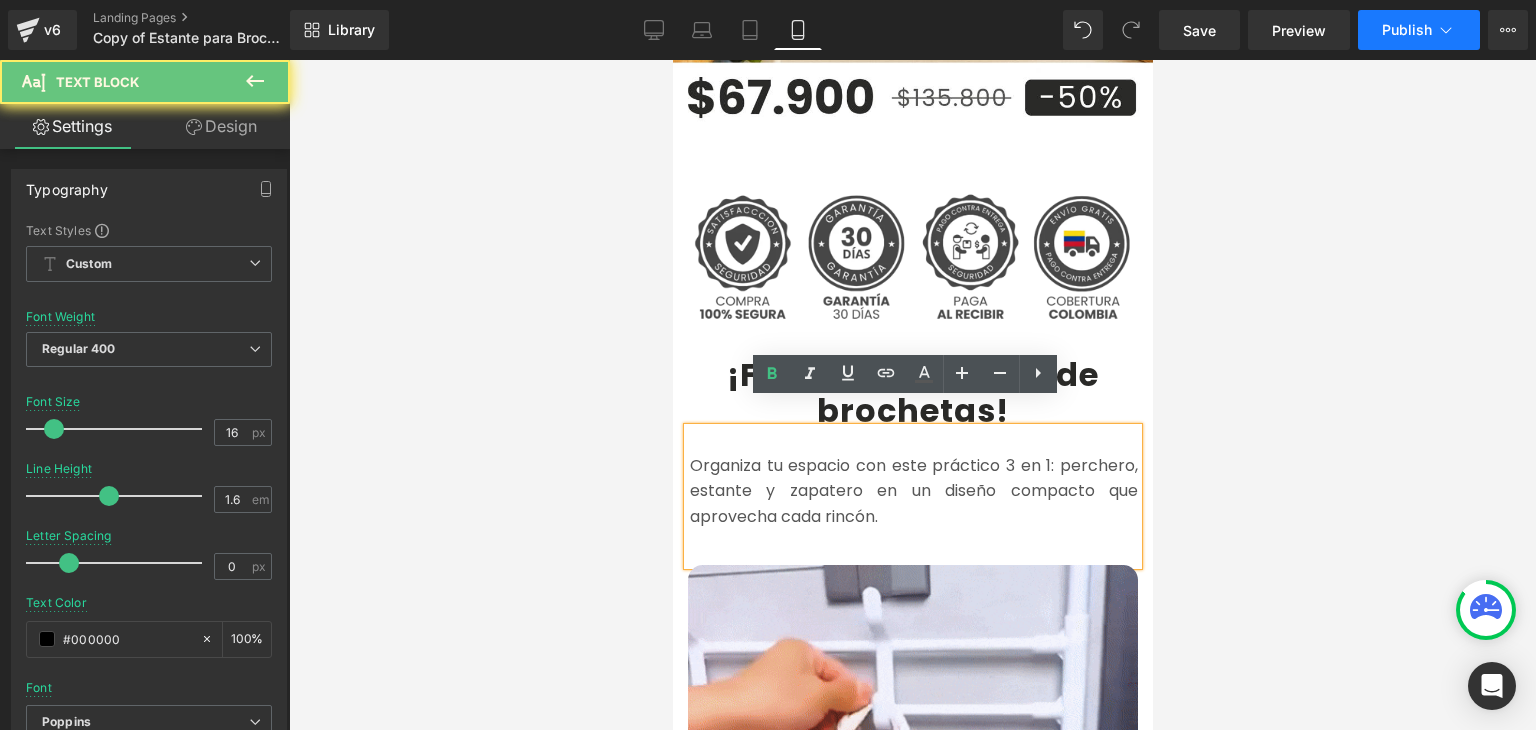 click at bounding box center [912, 395] 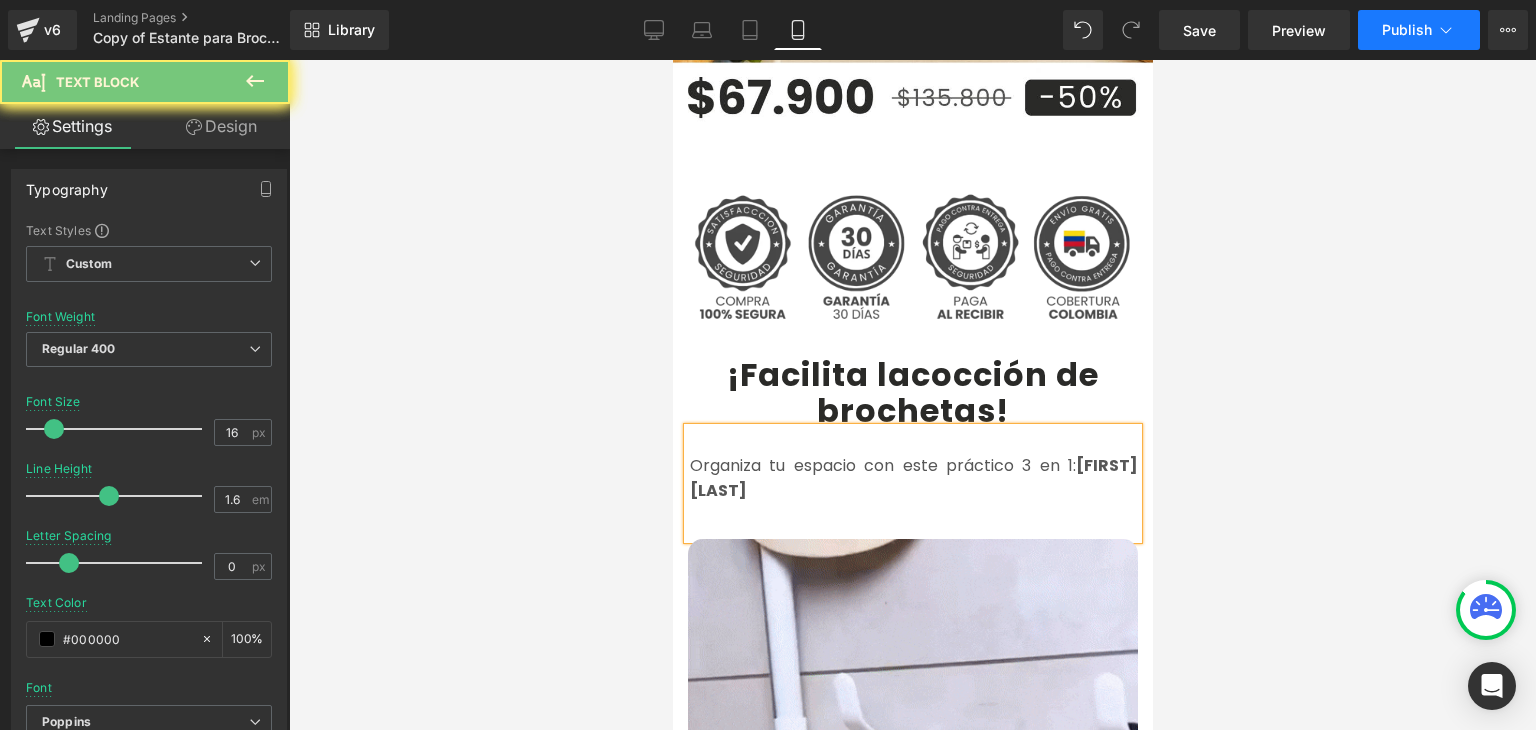 click on "Organiza tu espacio con este práctico 3 en 1:  perchero, estante y zapatero en un diseño compacto que aprovecha cada rincón." at bounding box center (912, 483) 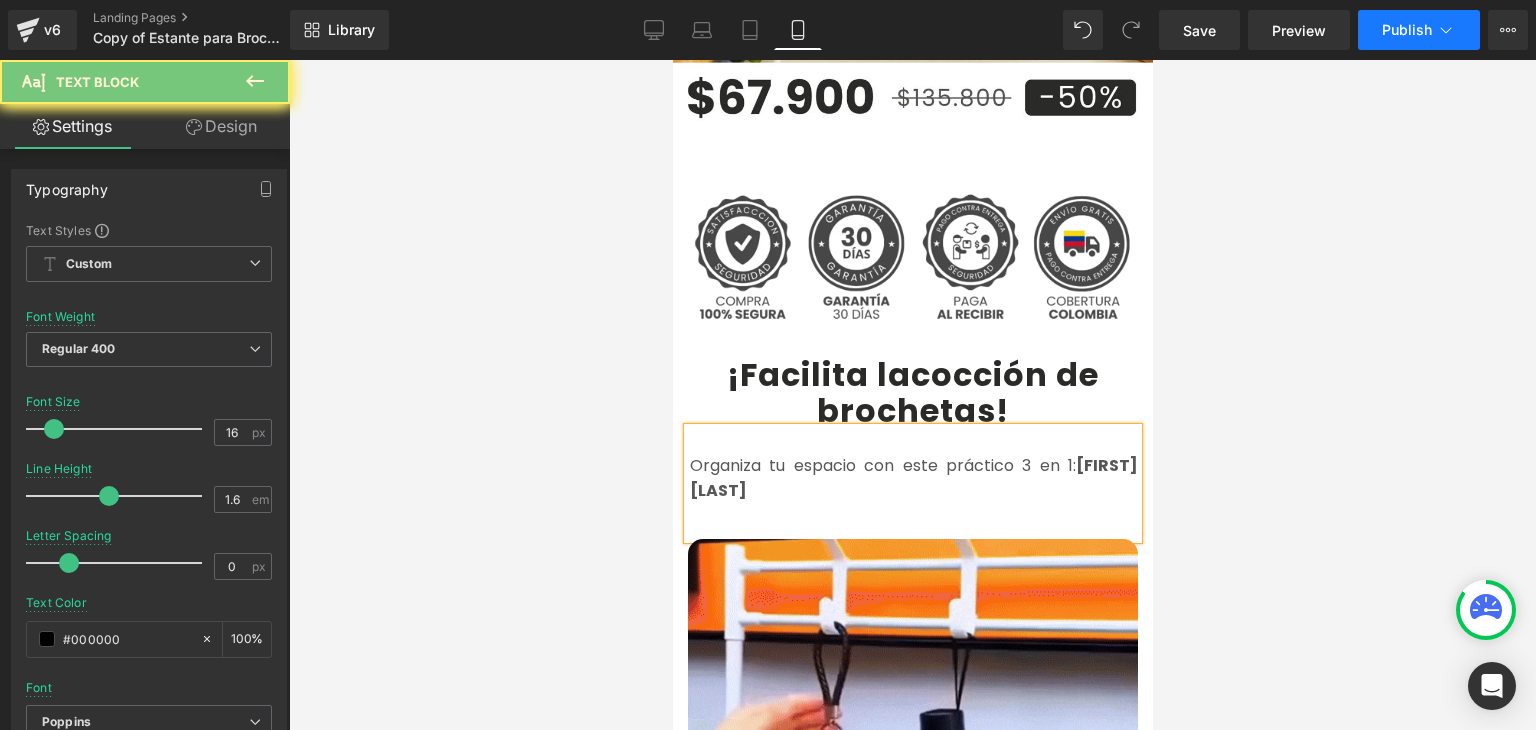 click on "Organiza tu espacio con este práctico 3 en 1:  perchero, estante y zapatero en un diseño compacto que aprovecha cada rincón." at bounding box center (913, 478) 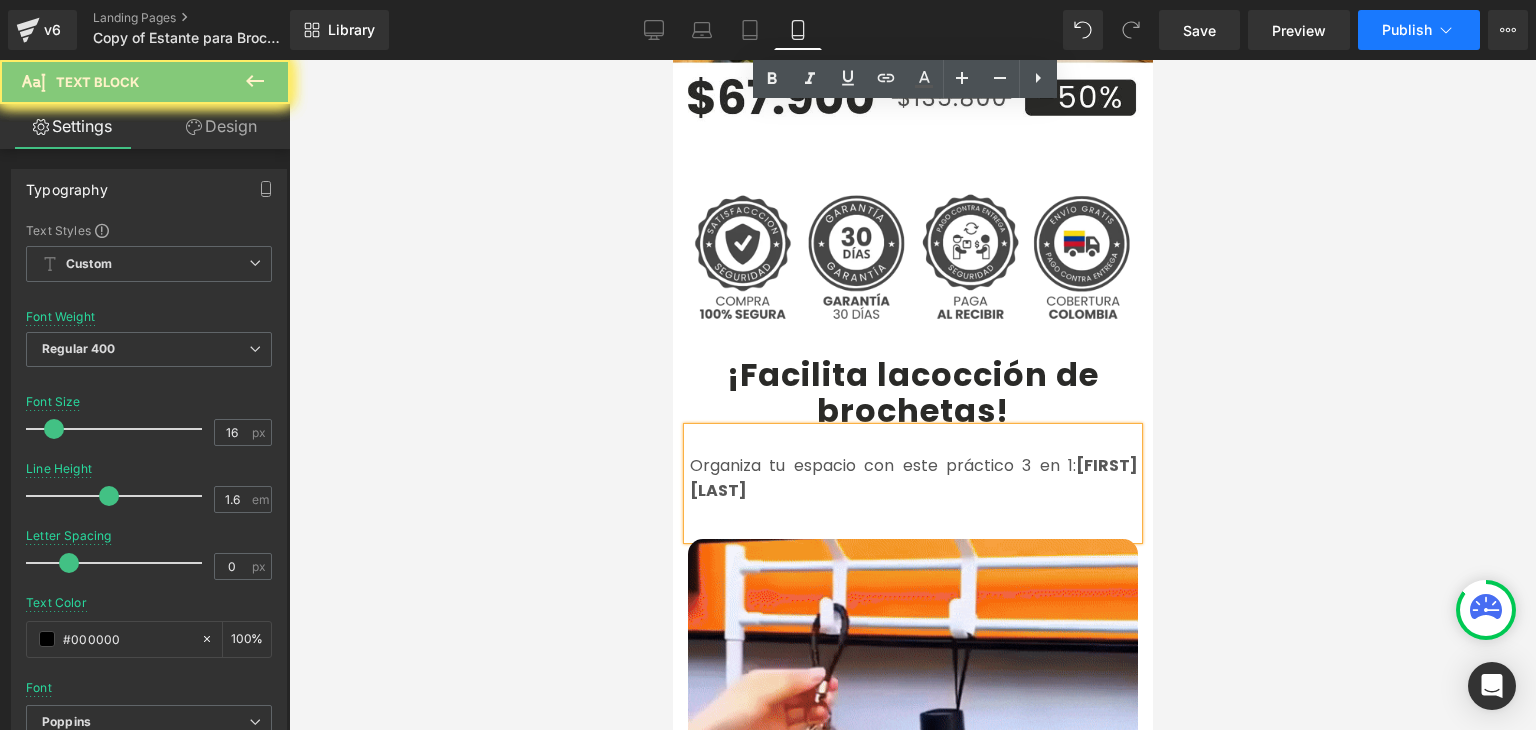 drag, startPoint x: 742, startPoint y: 481, endPoint x: 1378, endPoint y: 63, distance: 761.06506 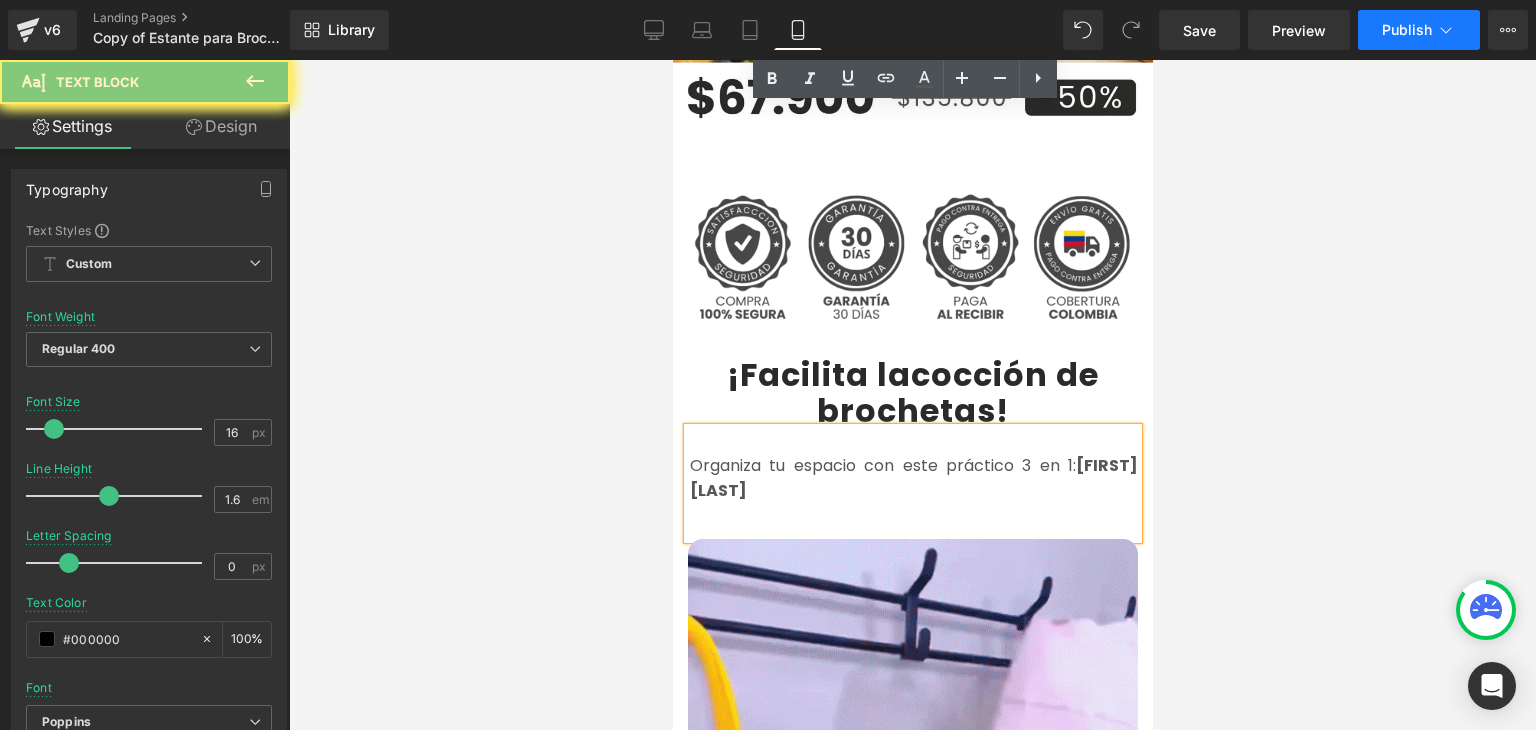 click on "Este soporte vertical optimiza el espacio en tu freidora y favorece una mejor circulación del calor.  Su diseño colgante permite asar carne, verduras o camarones con orden y estabilidad." at bounding box center (912, 1887) 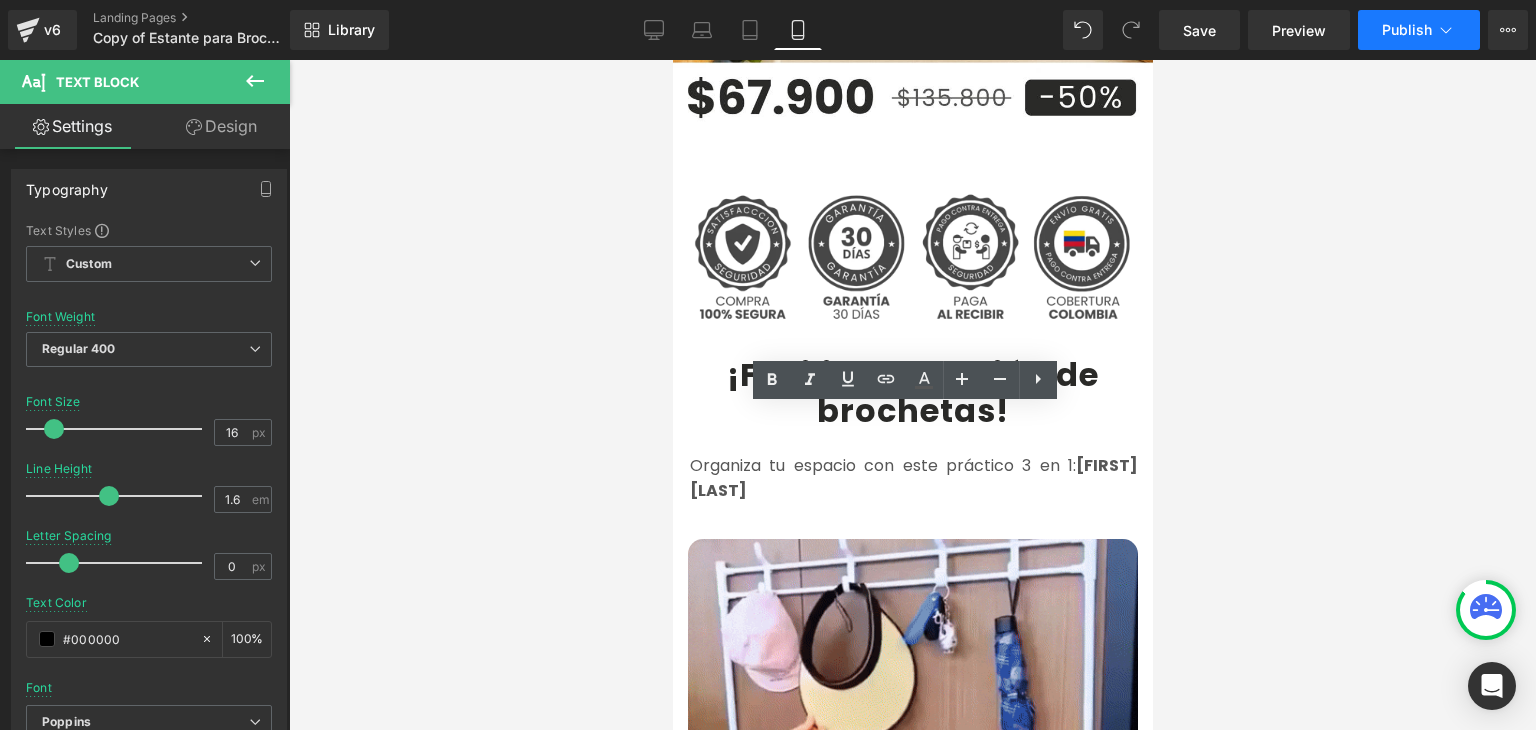 click on "Este soporte vertical optimiza el espacio en tu freidora y favorece una mejor circulación del calor.  Su diseño colgante permite asar carne, verduras o camarones con orden y estabilidad." at bounding box center [912, 1887] 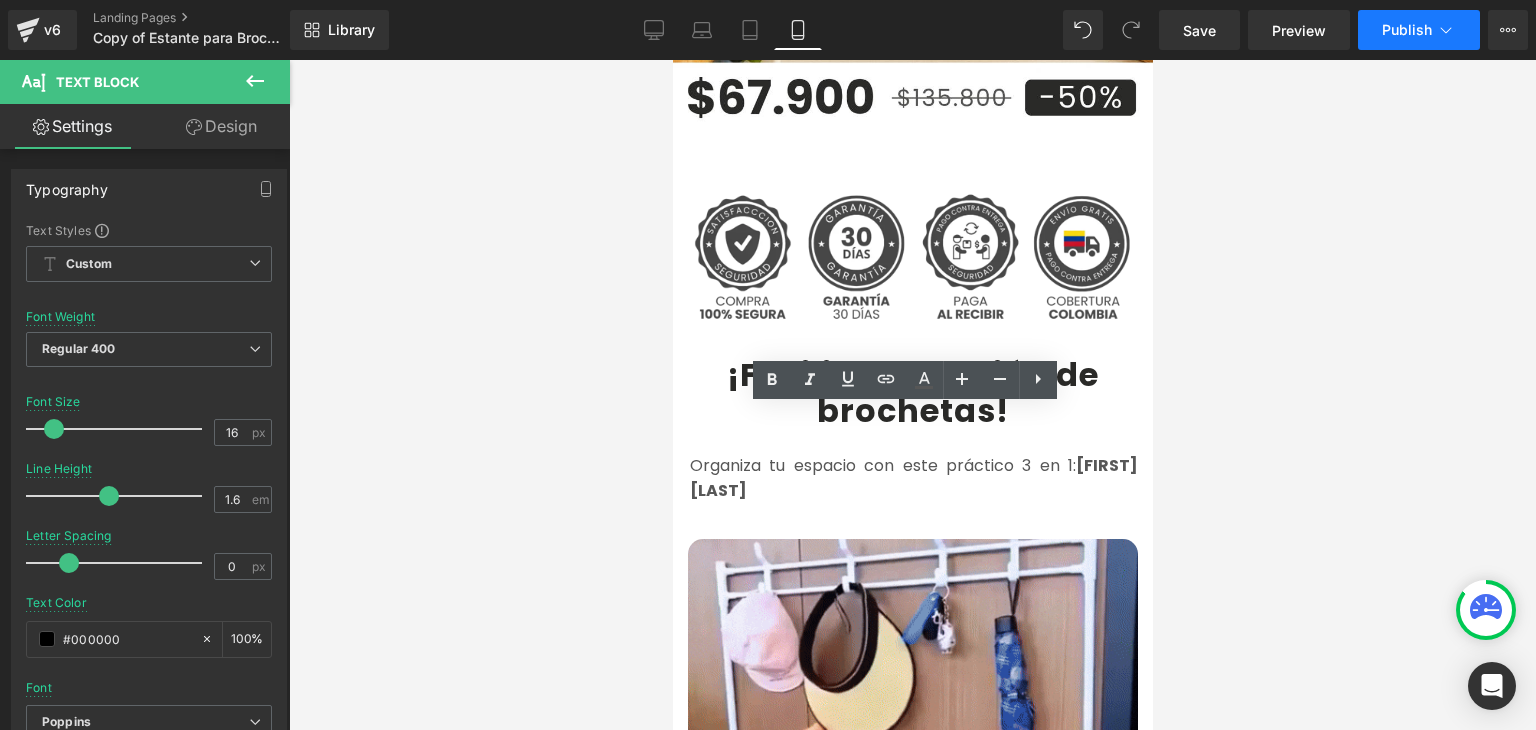 click on "Este soporte vertical optimiza el espacio en tu freidora y favorece una mejor circulación del calor.  Su diseño colgante permite asar carne, verduras o camarones con orden y estabilidad." at bounding box center [912, 1887] 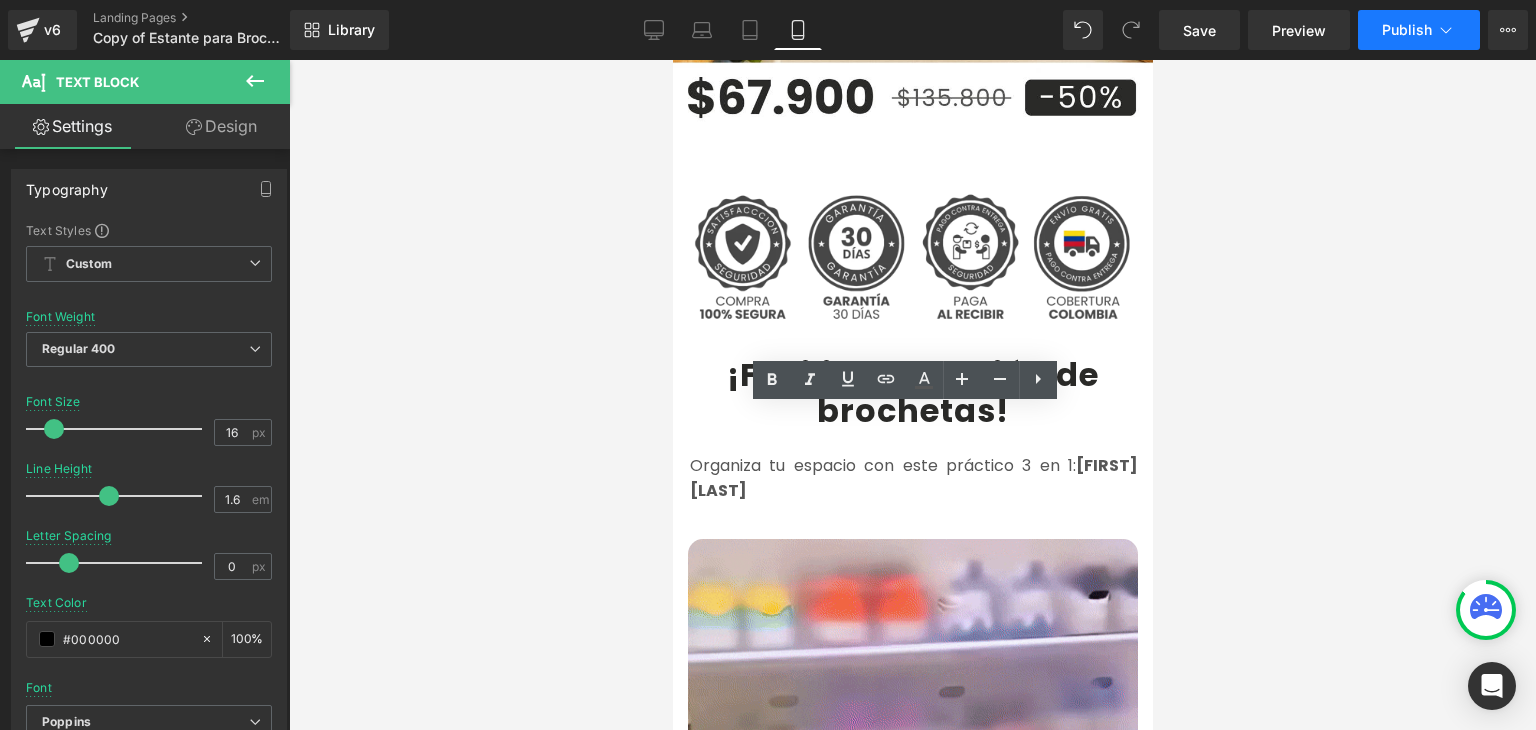 click on "Este soporte vertical optimiza el espacio en tu freidora y favorece una mejor circulación del calor.  Su diseño colgante permite asar carne, verduras o camarones con orden y estabilidad." at bounding box center [912, 1887] 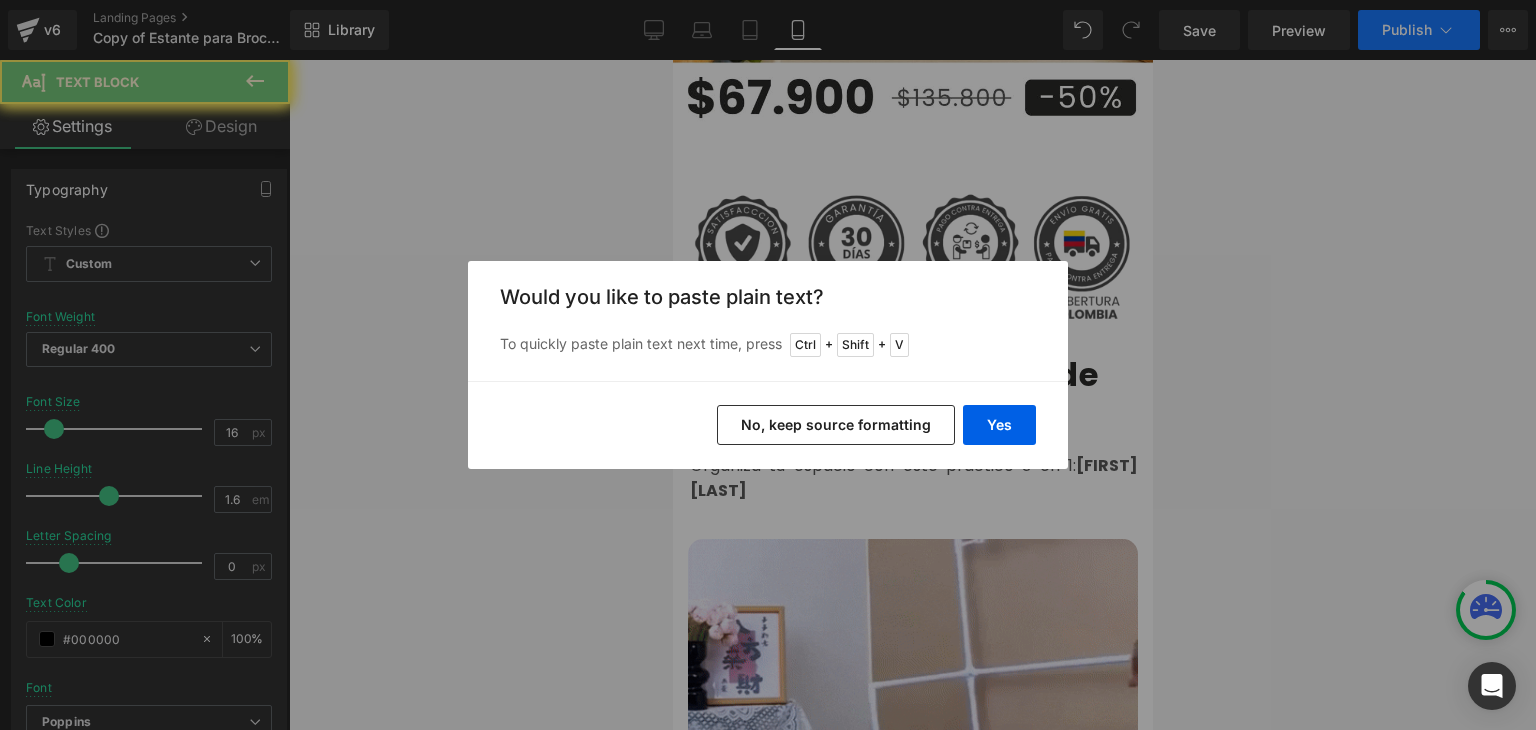 click on "Yes" at bounding box center (999, 425) 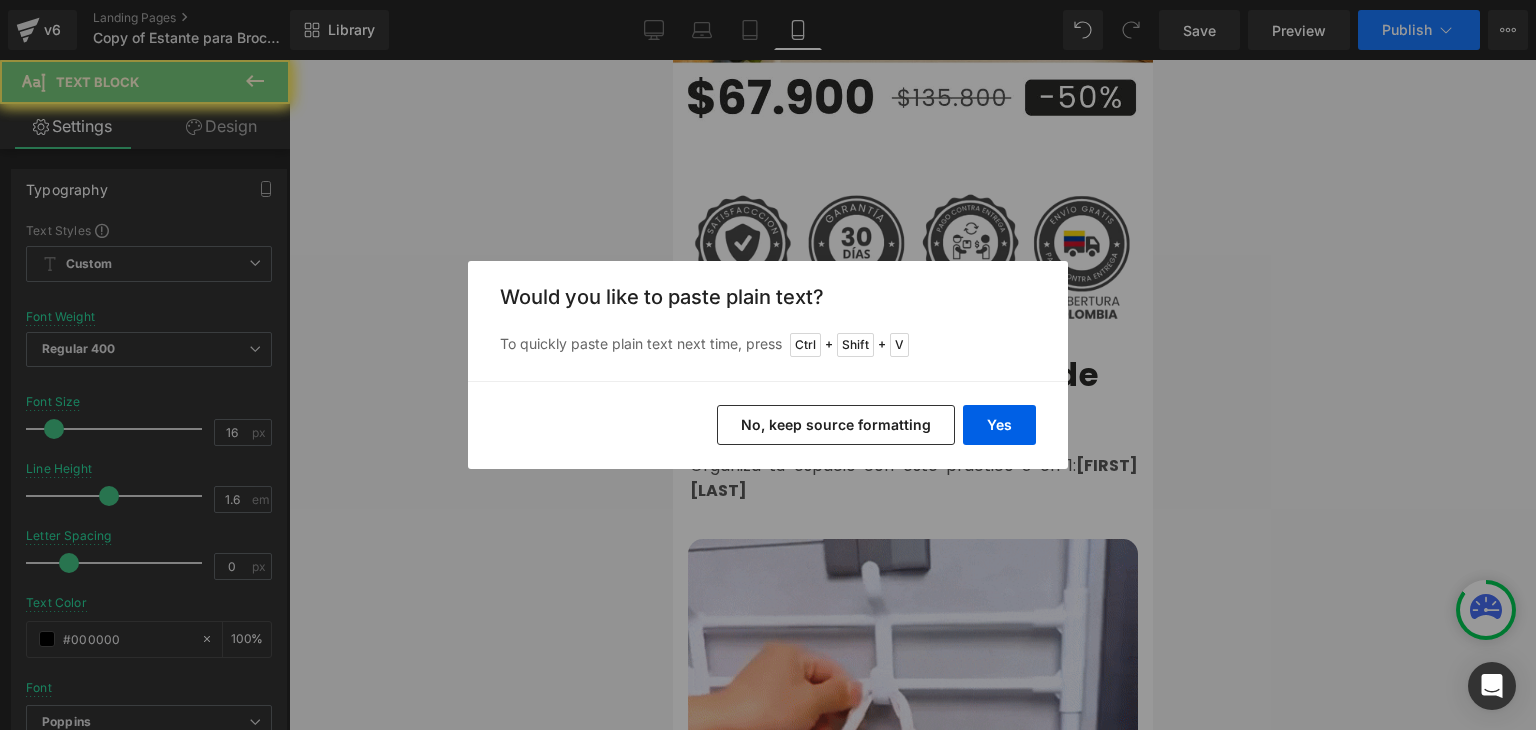 type 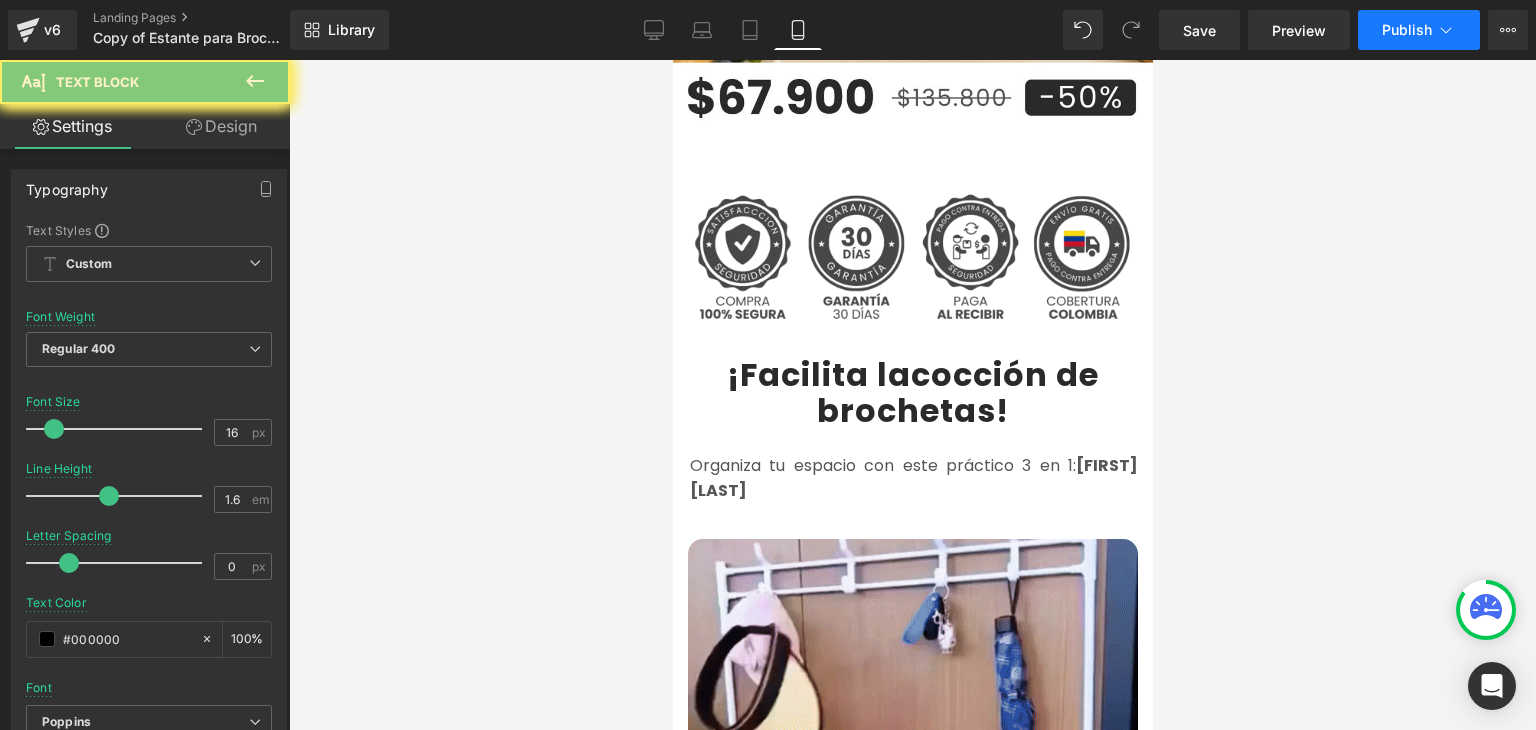 click at bounding box center (912, 1977) 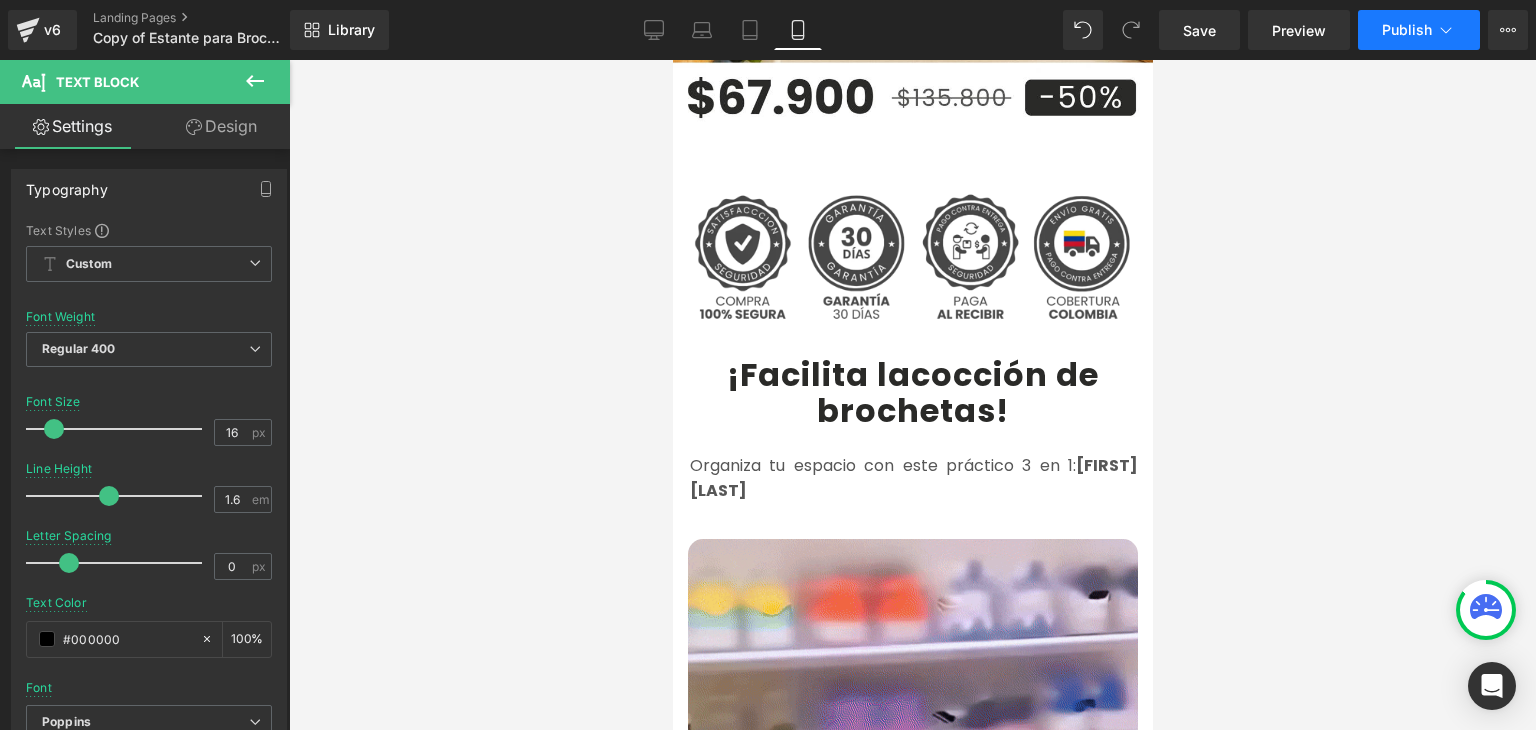 scroll, scrollTop: 2100, scrollLeft: 0, axis: vertical 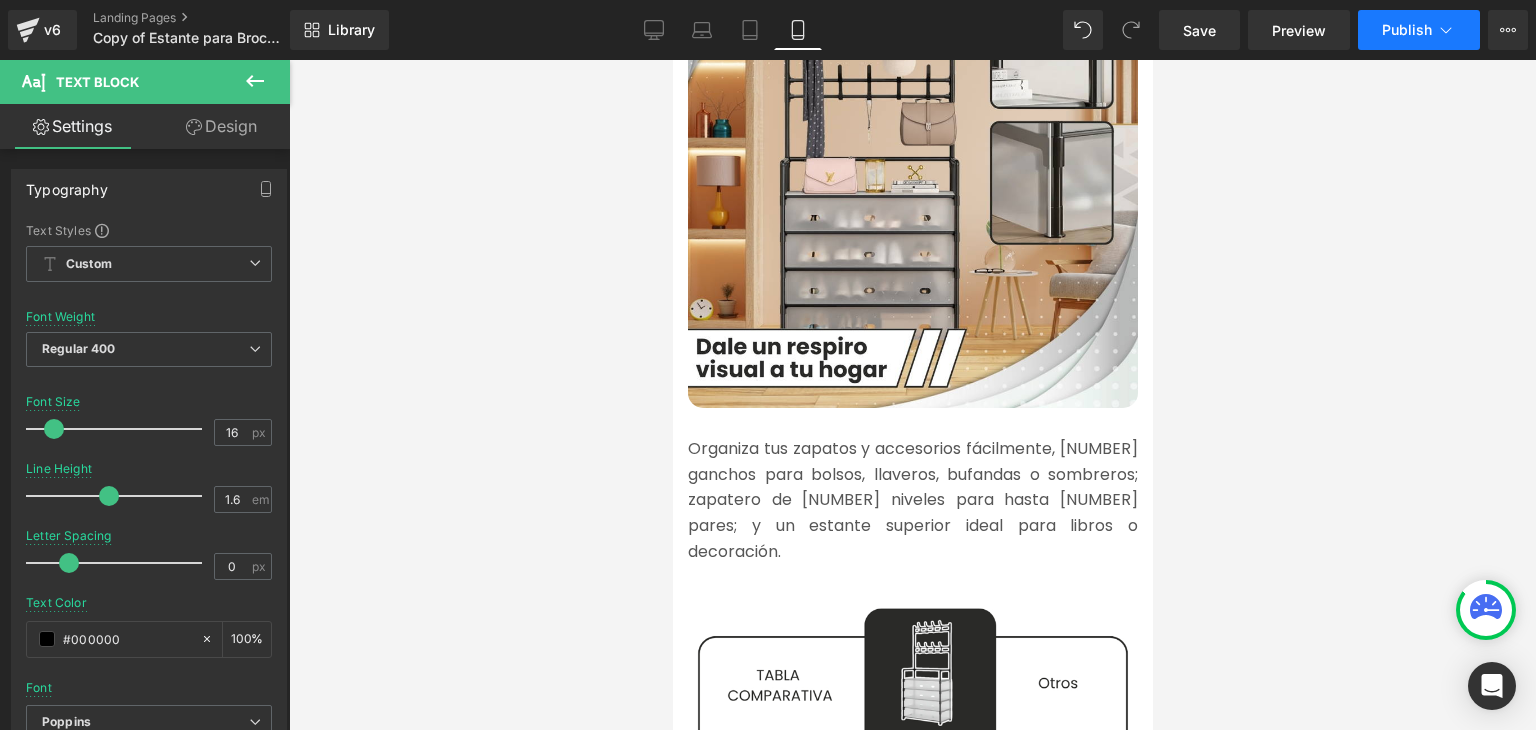 drag, startPoint x: 1099, startPoint y: 451, endPoint x: 683, endPoint y: 445, distance: 416.04327 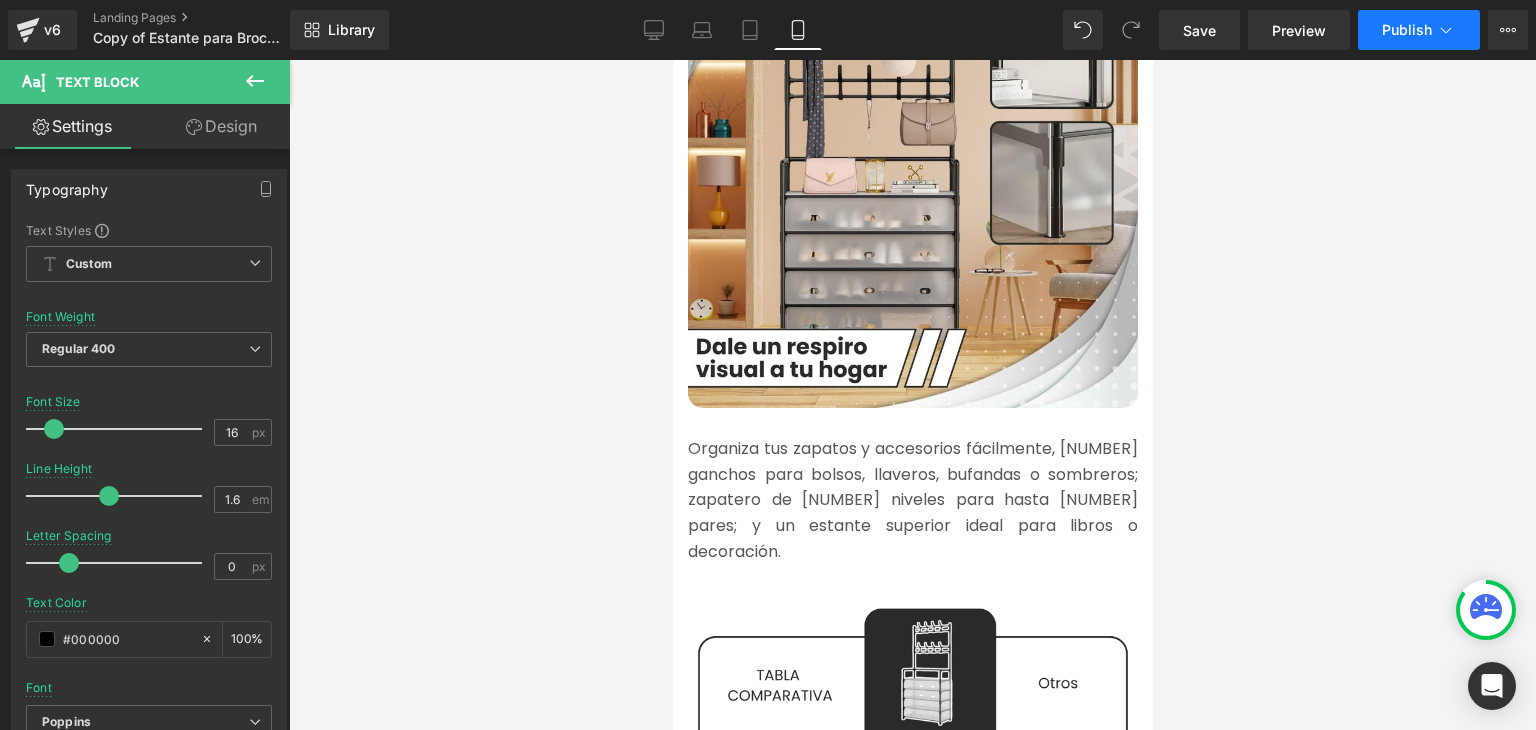 click on "Organiza tus zapatos y accesorios fácilmente, 16 ganchos para bolsos, llaveros, bufandas o sombreros; zapatero de 4 niveles para hasta 15 pares; y un estante superior ideal para libros o decoración." at bounding box center (912, 499) 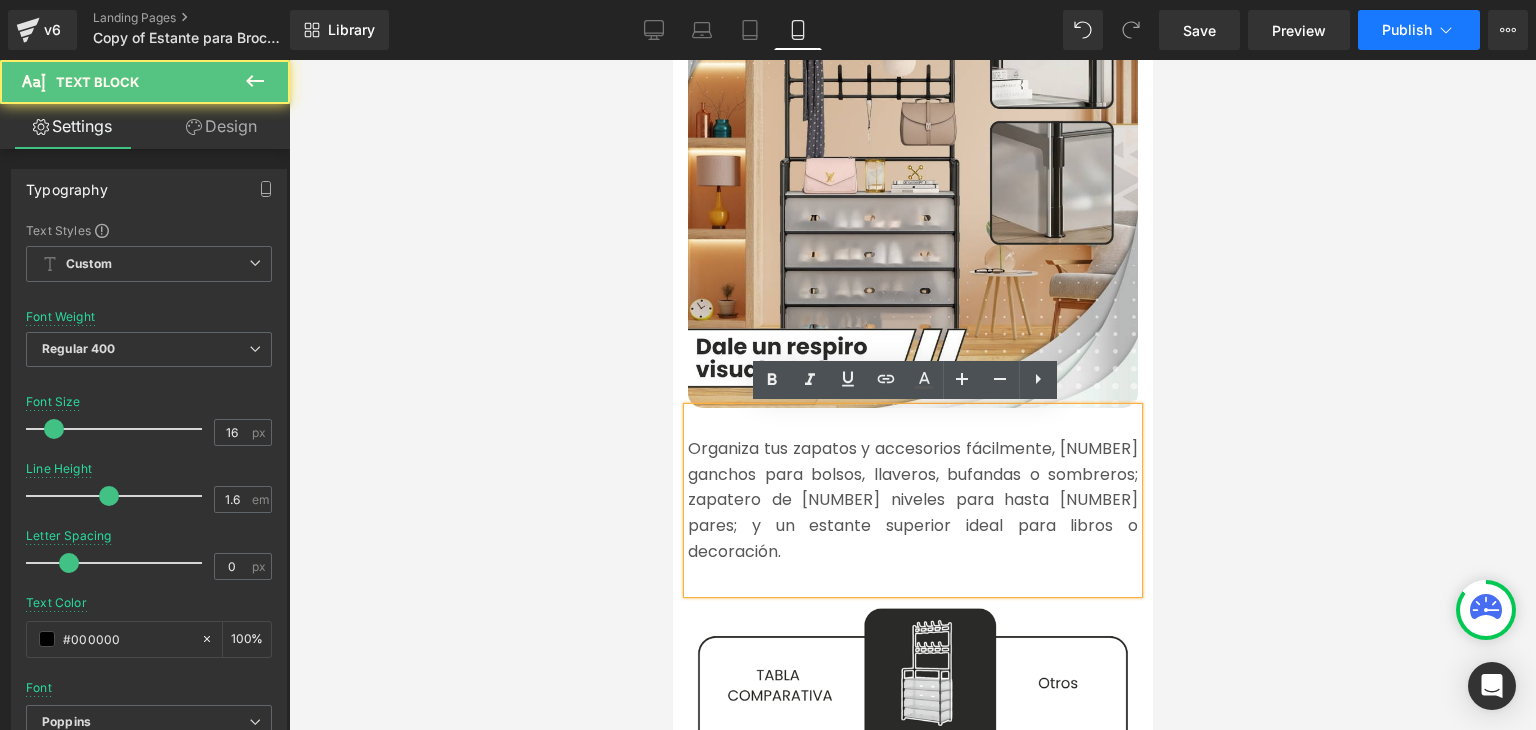 click 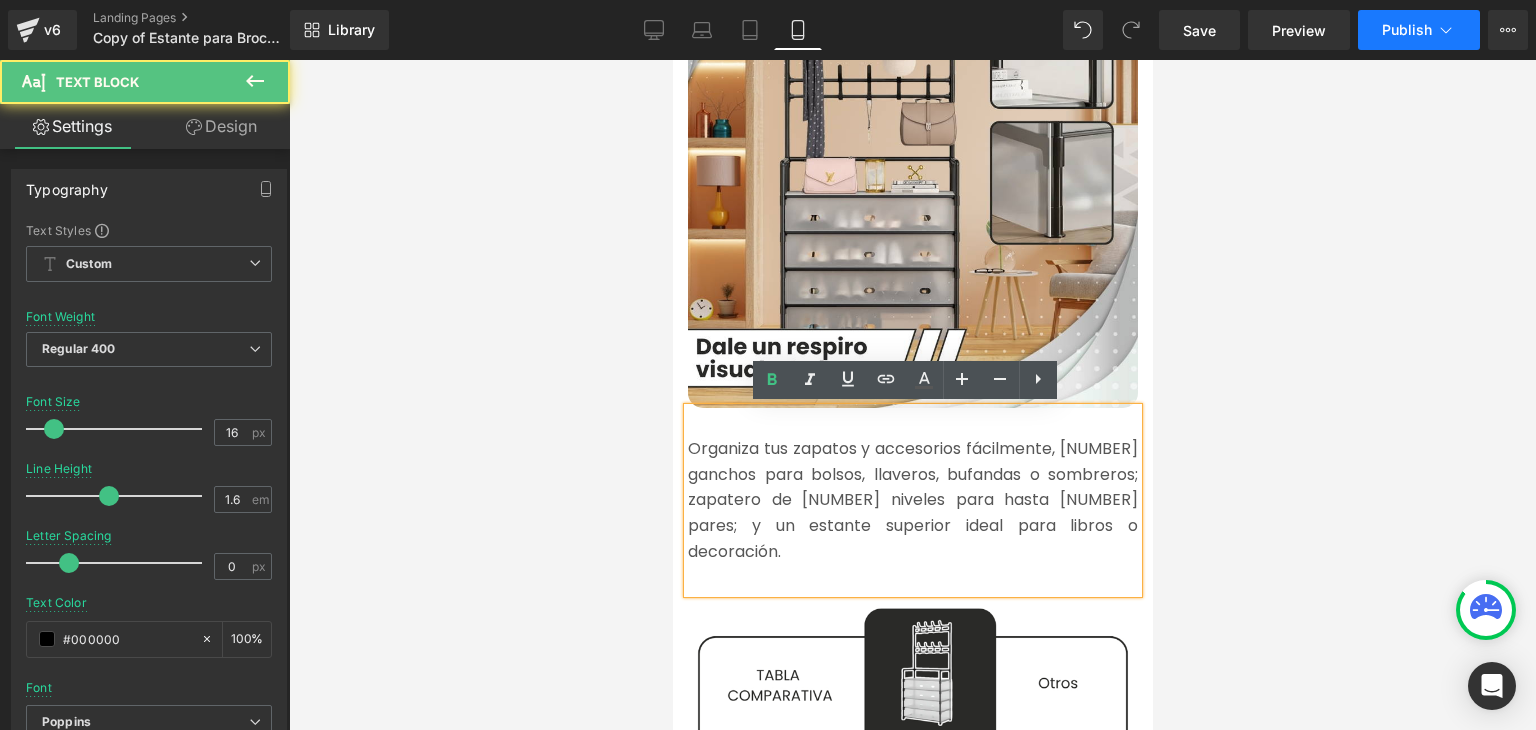 click at bounding box center [912, 395] 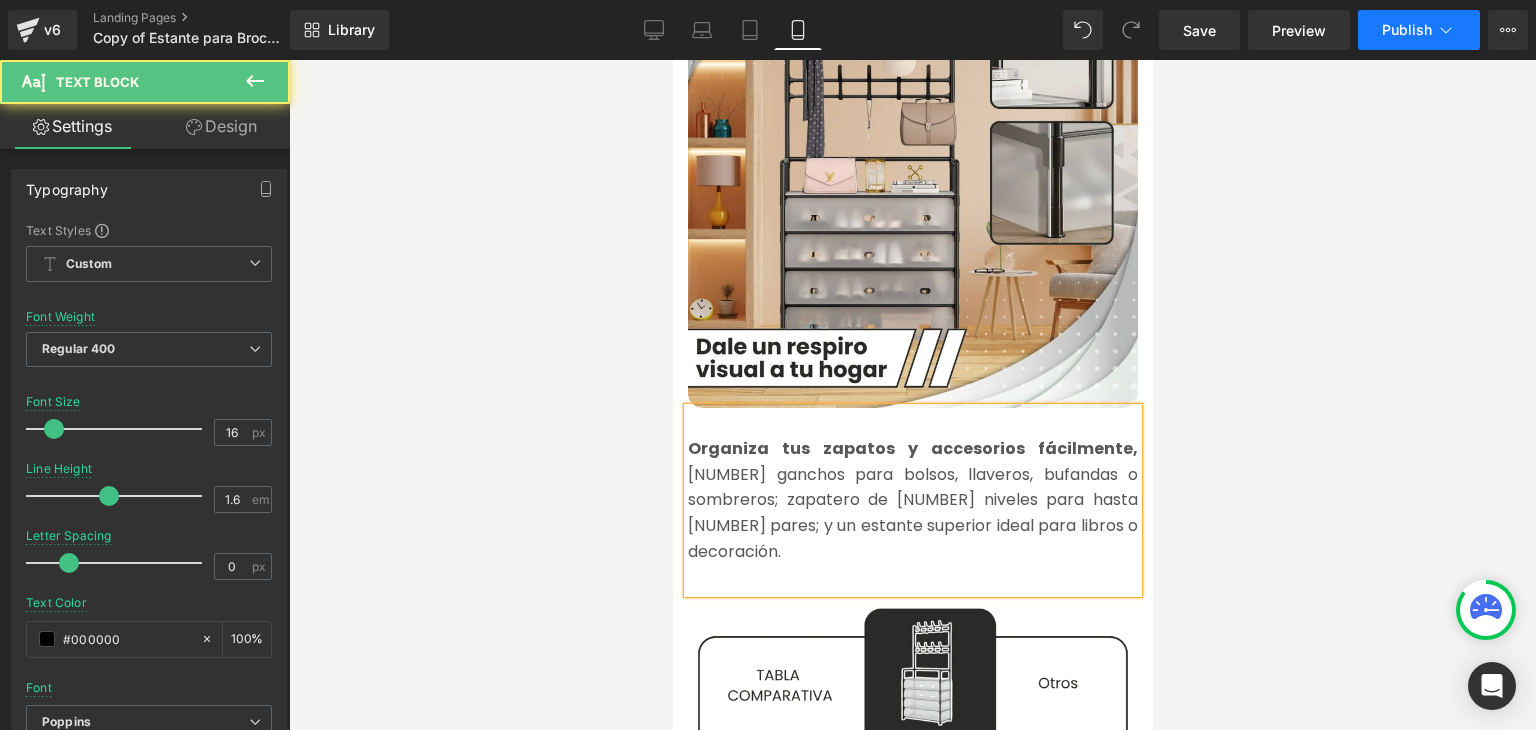 click on "Saca de tu freidora una torre de brochetas listas para disfrutar, con cocción pareja y un toque dorado,  ideal para reuniones, cenas o darte un gusto especial en casa." at bounding box center [913, 2839] 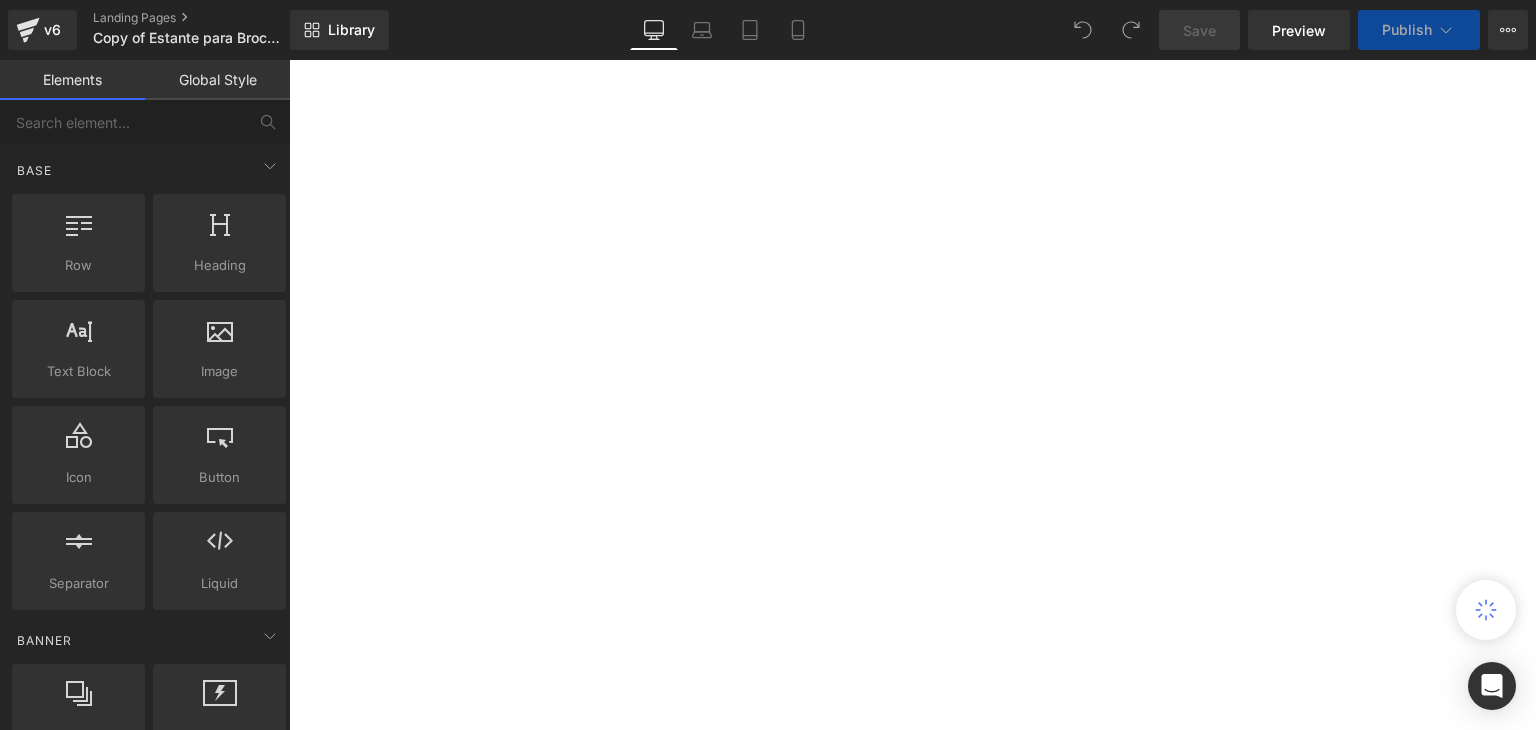 scroll, scrollTop: 0, scrollLeft: 0, axis: both 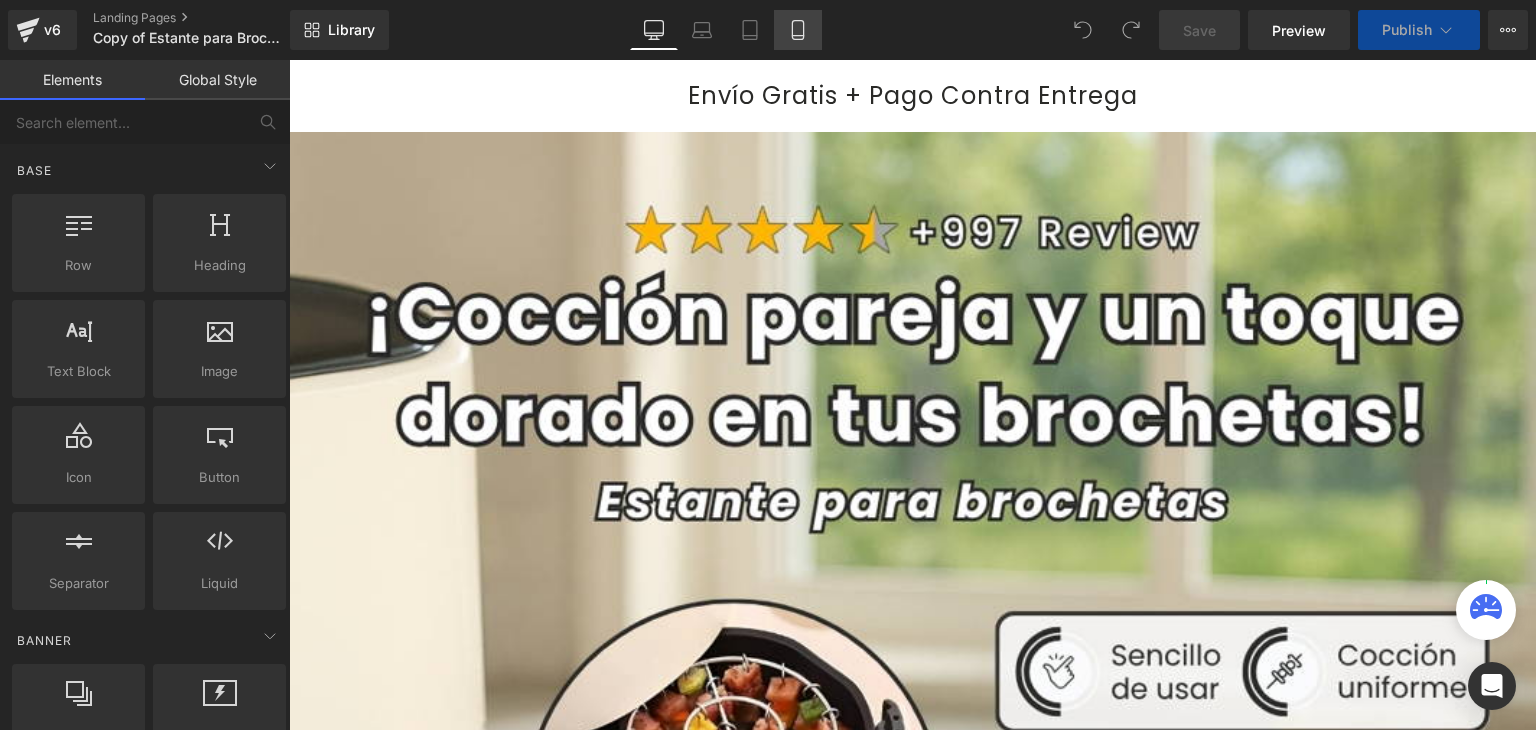 click 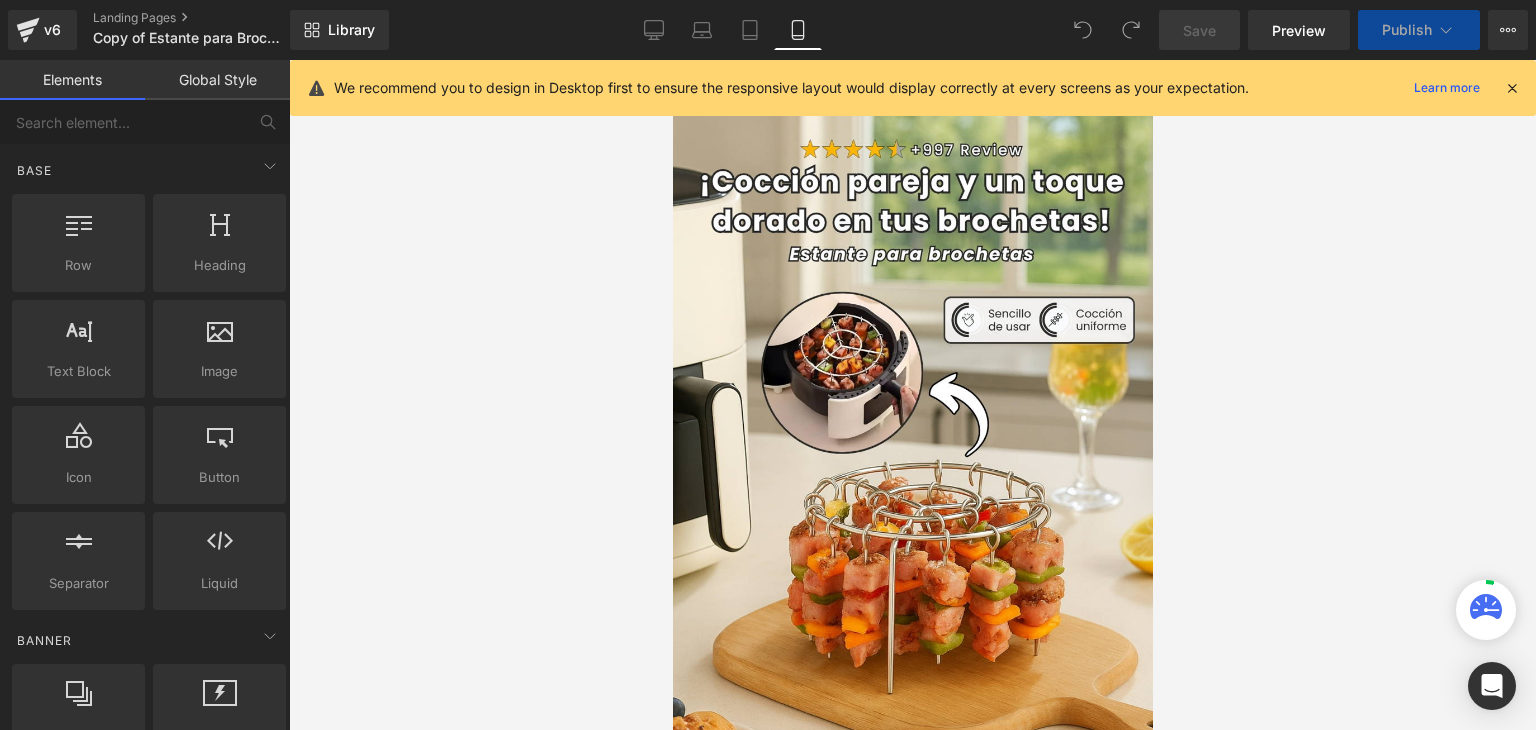 scroll, scrollTop: 0, scrollLeft: 0, axis: both 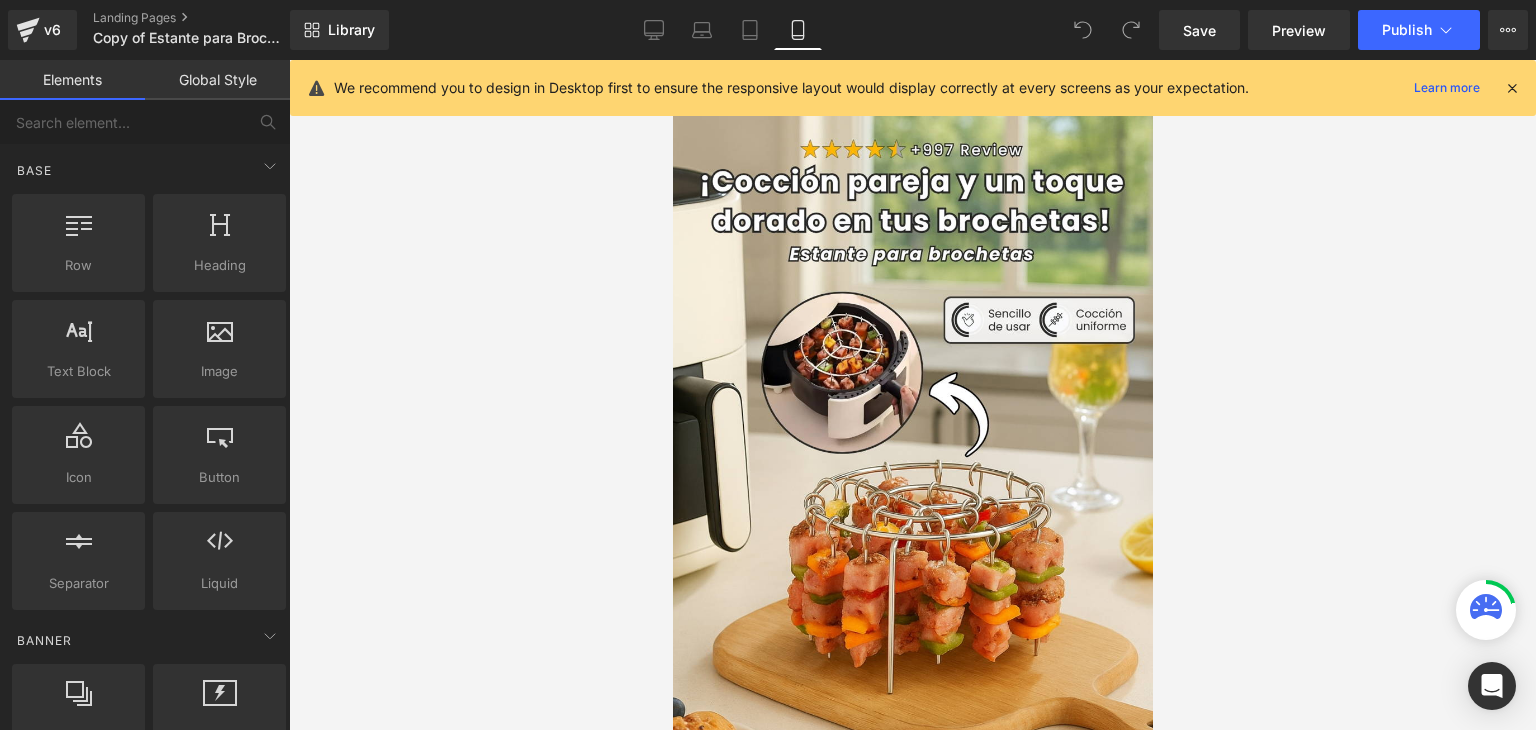 click at bounding box center (1512, 88) 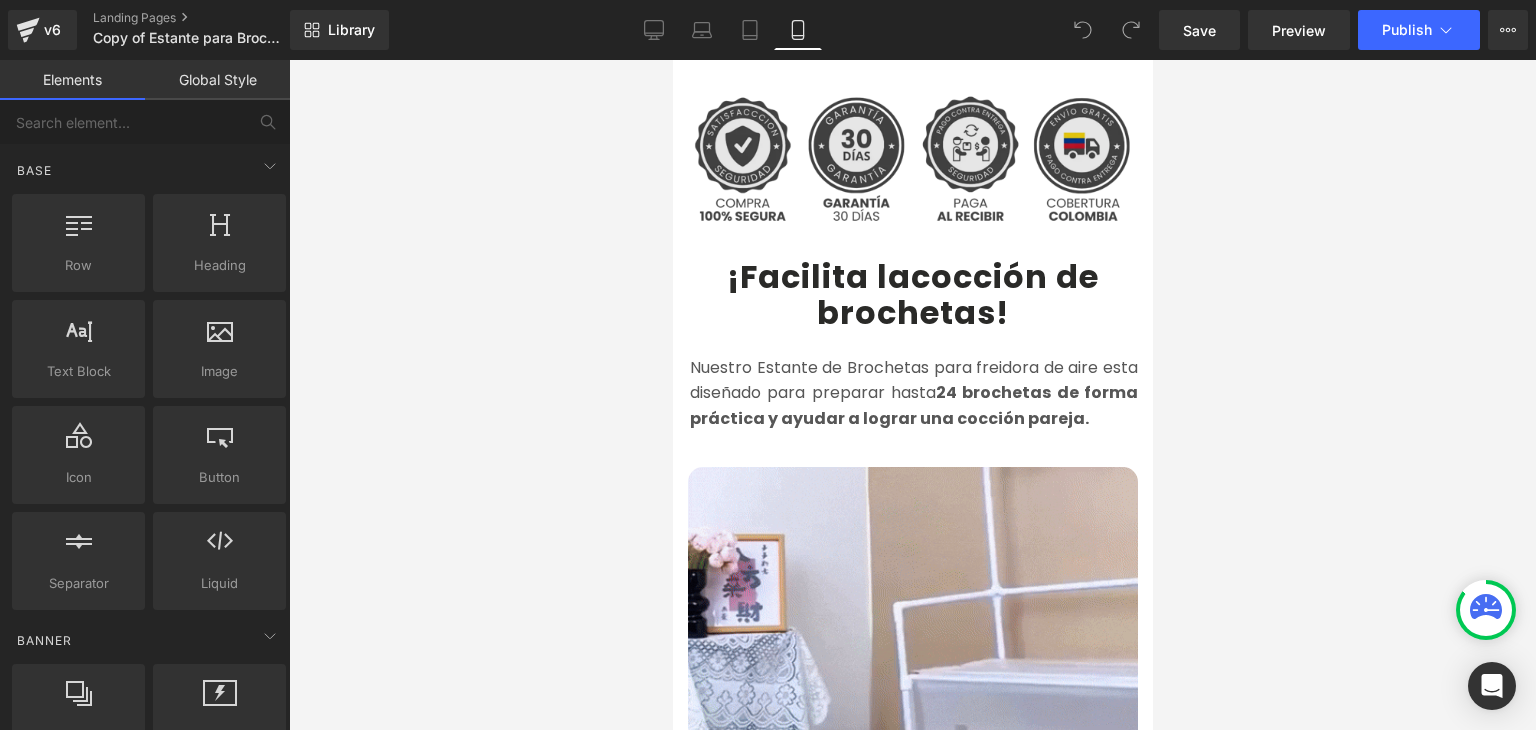 scroll, scrollTop: 800, scrollLeft: 0, axis: vertical 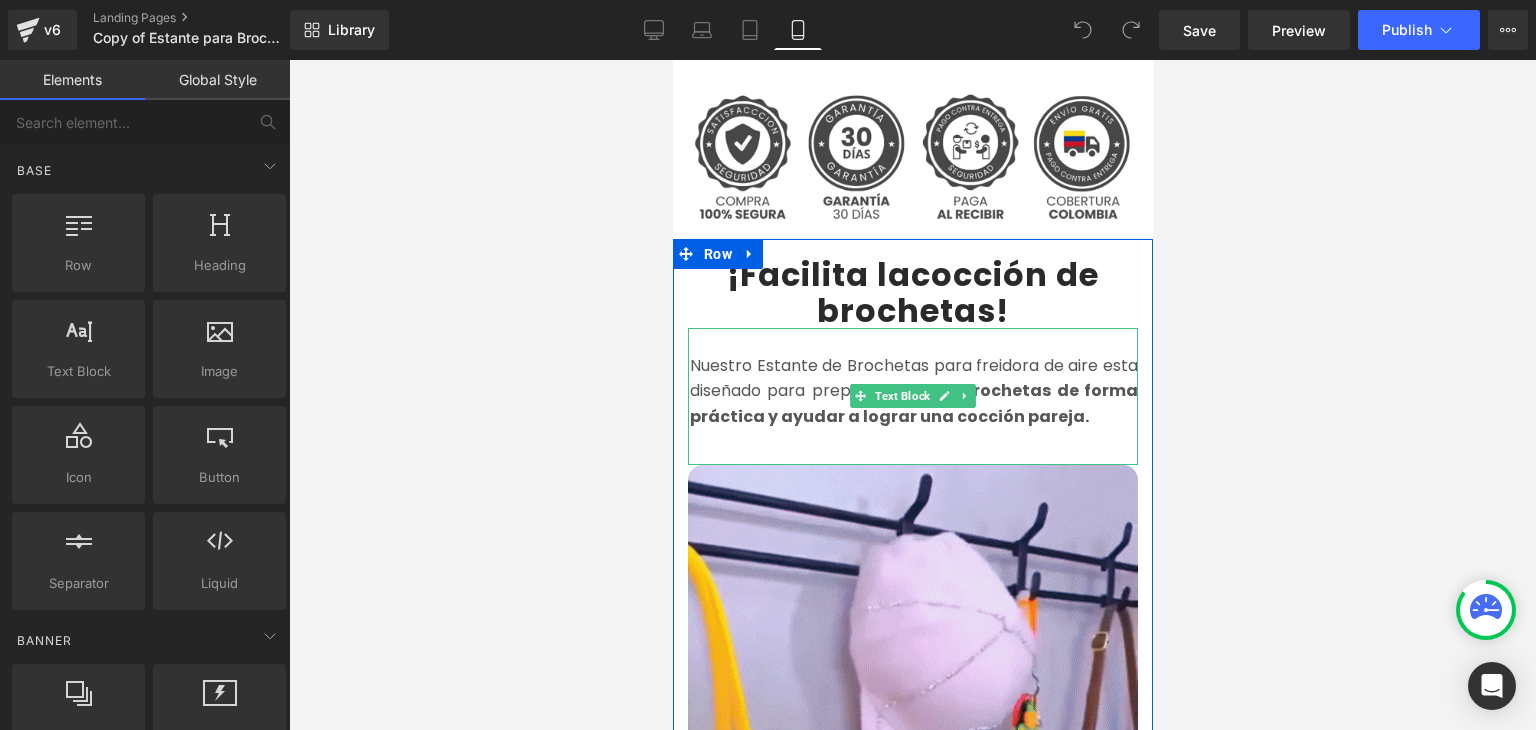 click on "Nuestro Estante de Brochetas para freidora de aire esta diseñado para preparar hasta [NUMBER] brochetas de forma práctica y ayudar a lograr una cocción pareja." at bounding box center (913, 391) 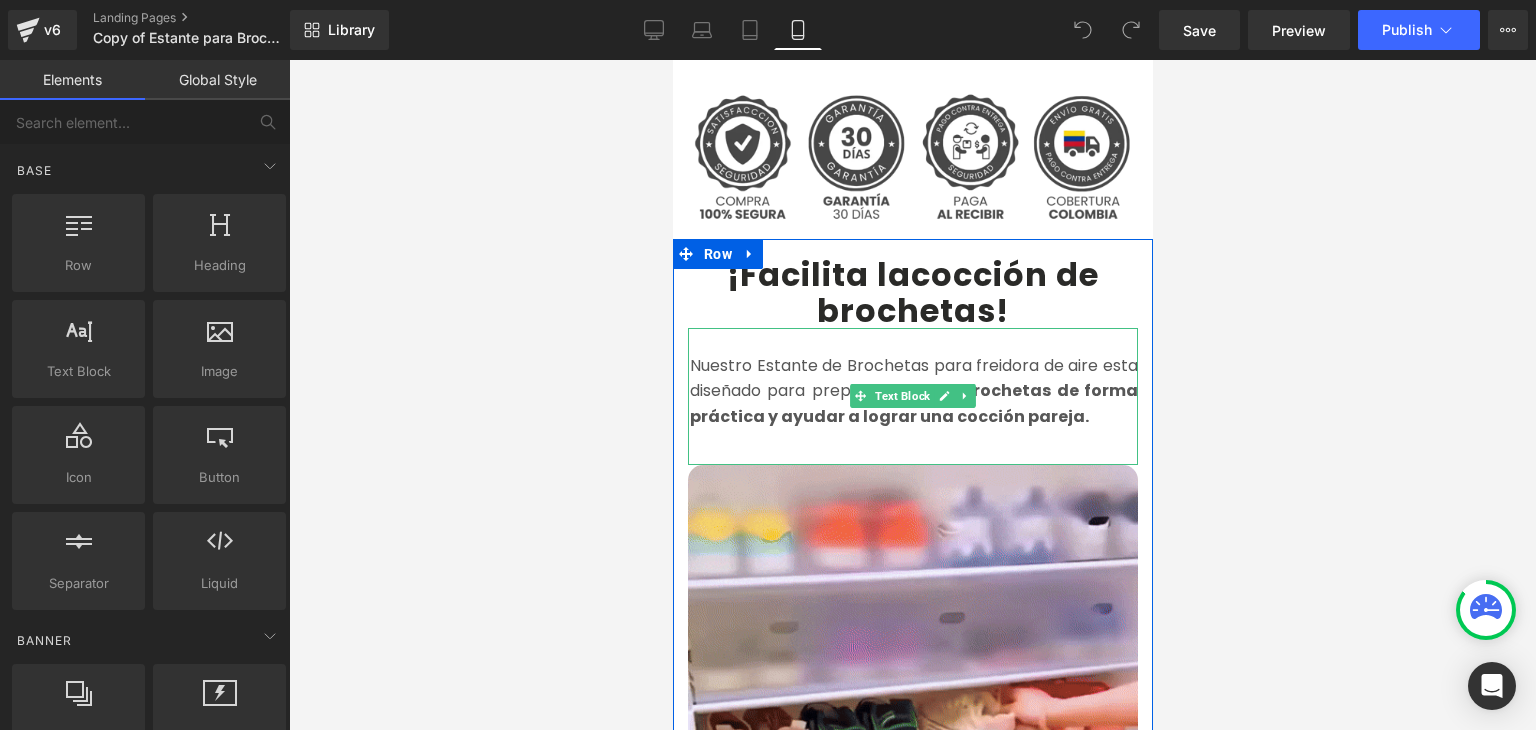 click on "Nuestro Estante de Brochetas para freidora de aire esta diseñado para preparar hasta [NUMBER] brochetas de forma práctica y ayudar a lograr una cocción pareja." at bounding box center (913, 391) 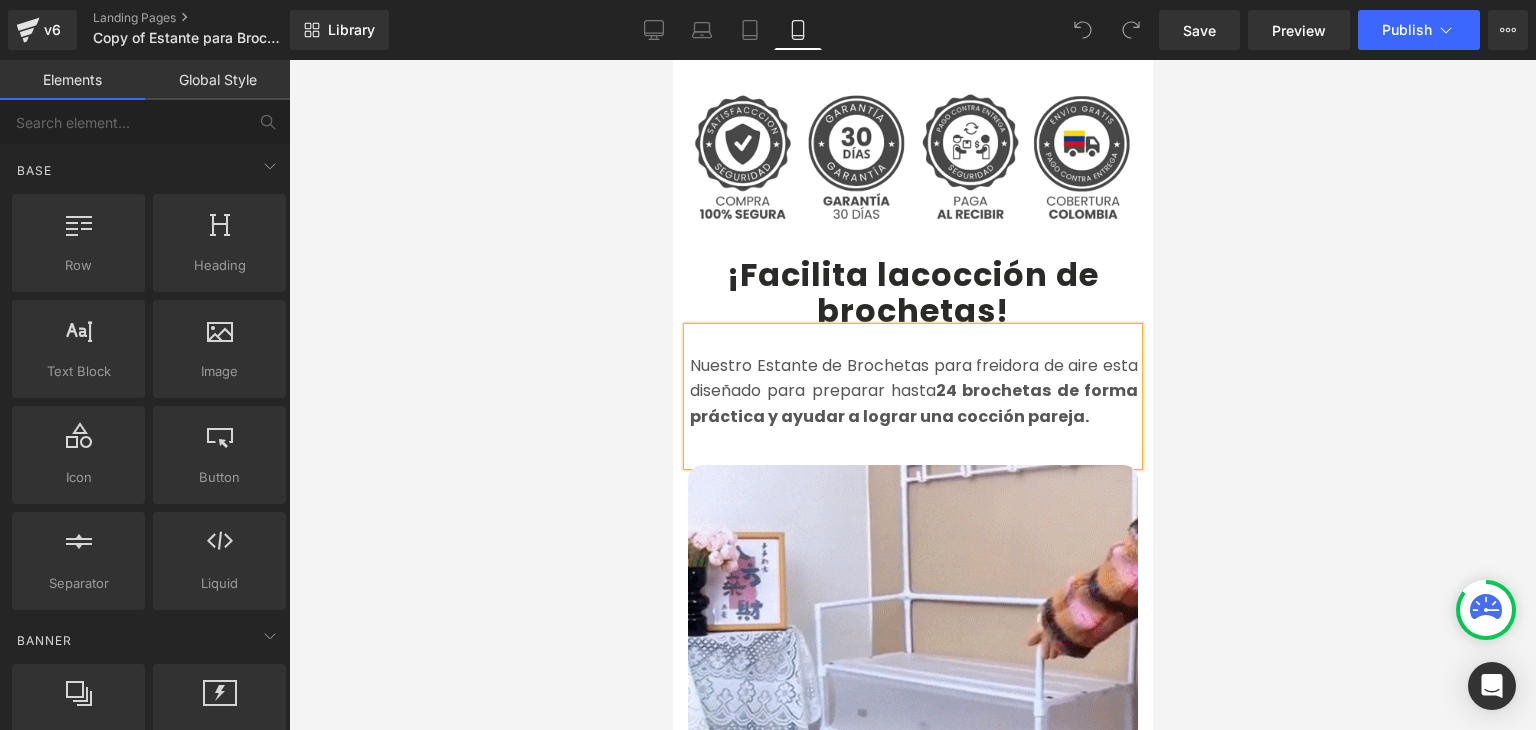 click on "Nuestro Estante de Brochetas para freidora de aire esta diseñado para preparar hasta [NUMBER] brochetas de forma práctica y ayudar a lograr una cocción pareja." at bounding box center [913, 391] 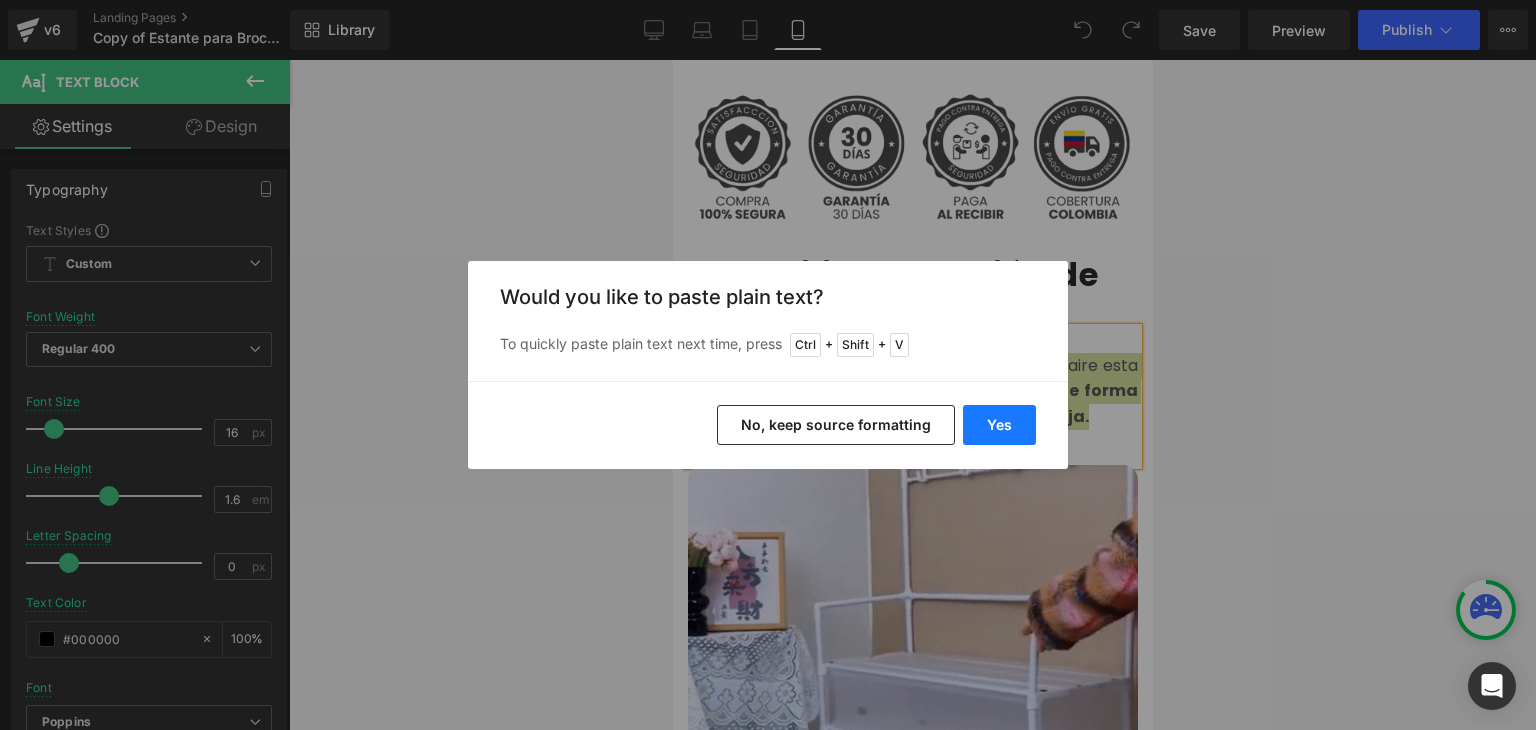 click on "Yes" at bounding box center (999, 425) 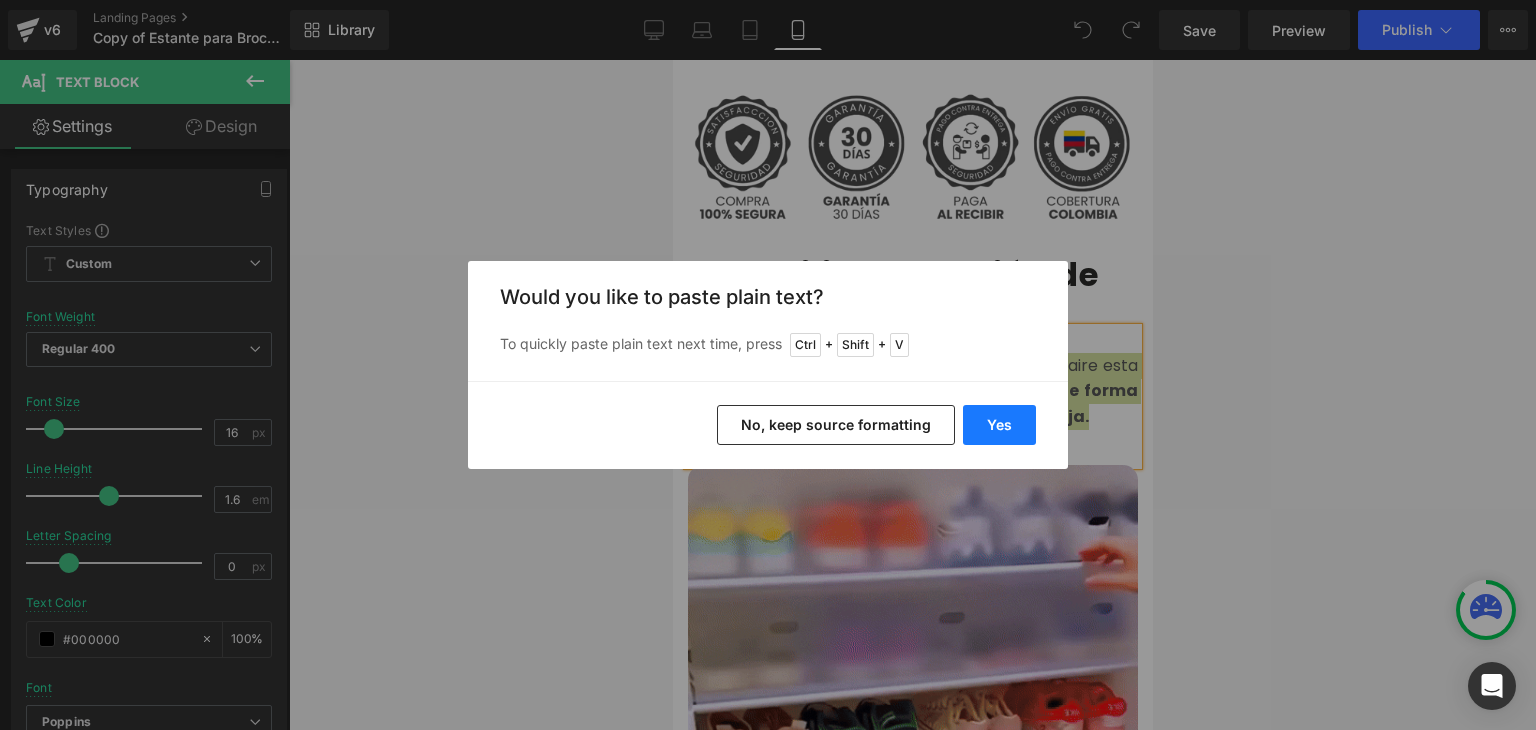 type 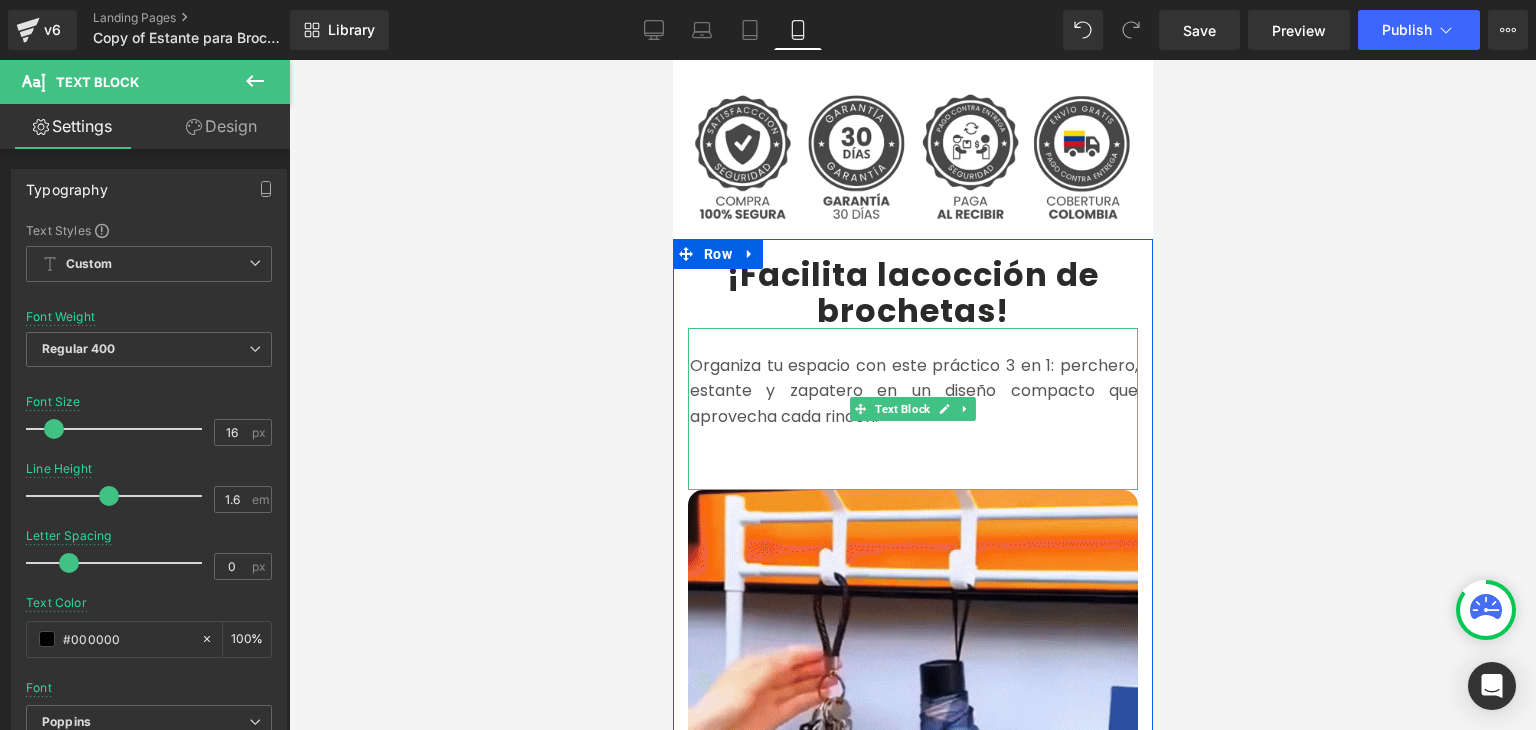 click on "Organiza tu espacio con este práctico 3 en 1: perchero, estante y zapatero en un diseño compacto que aprovecha cada rincón." at bounding box center [912, 409] 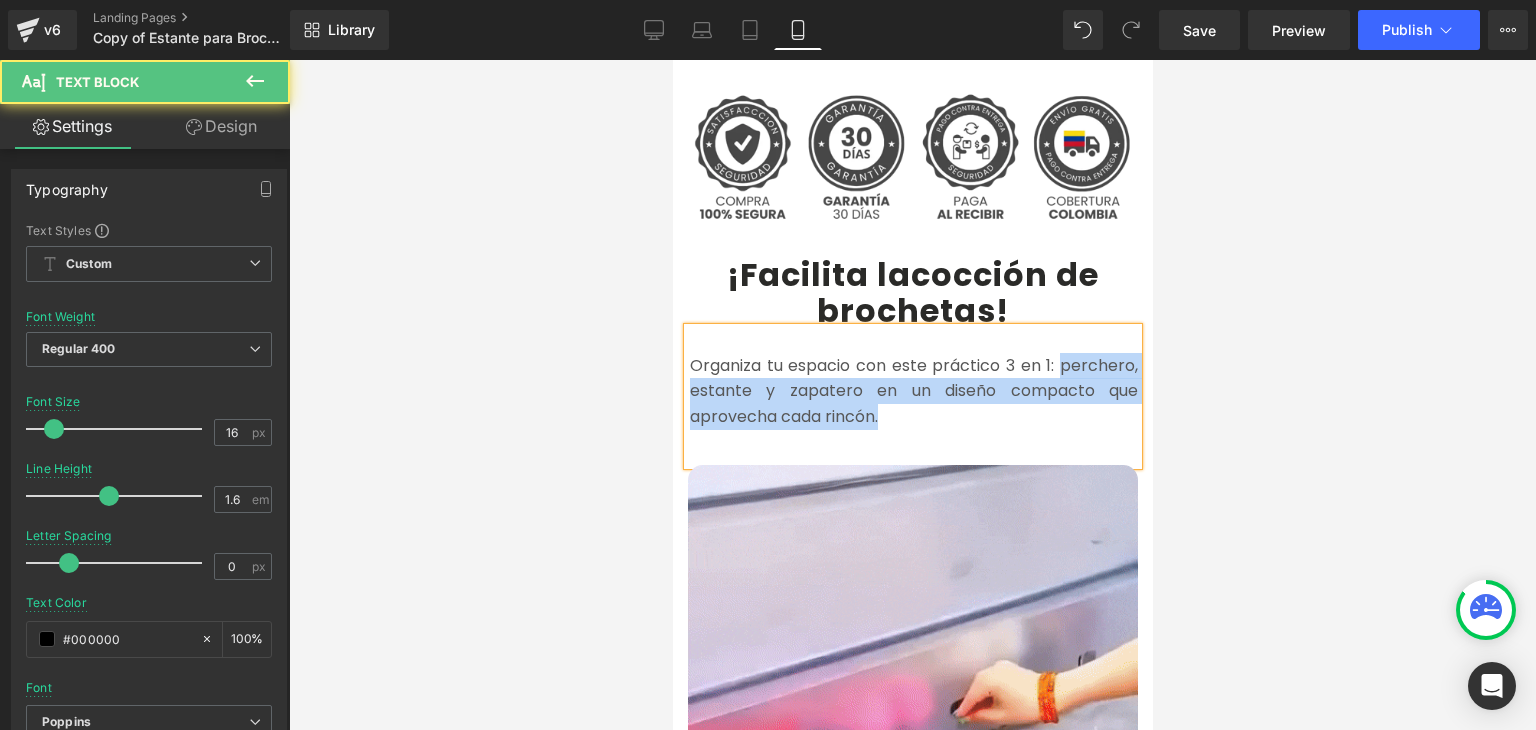 drag, startPoint x: 885, startPoint y: 397, endPoint x: 1054, endPoint y: 344, distance: 177.11578 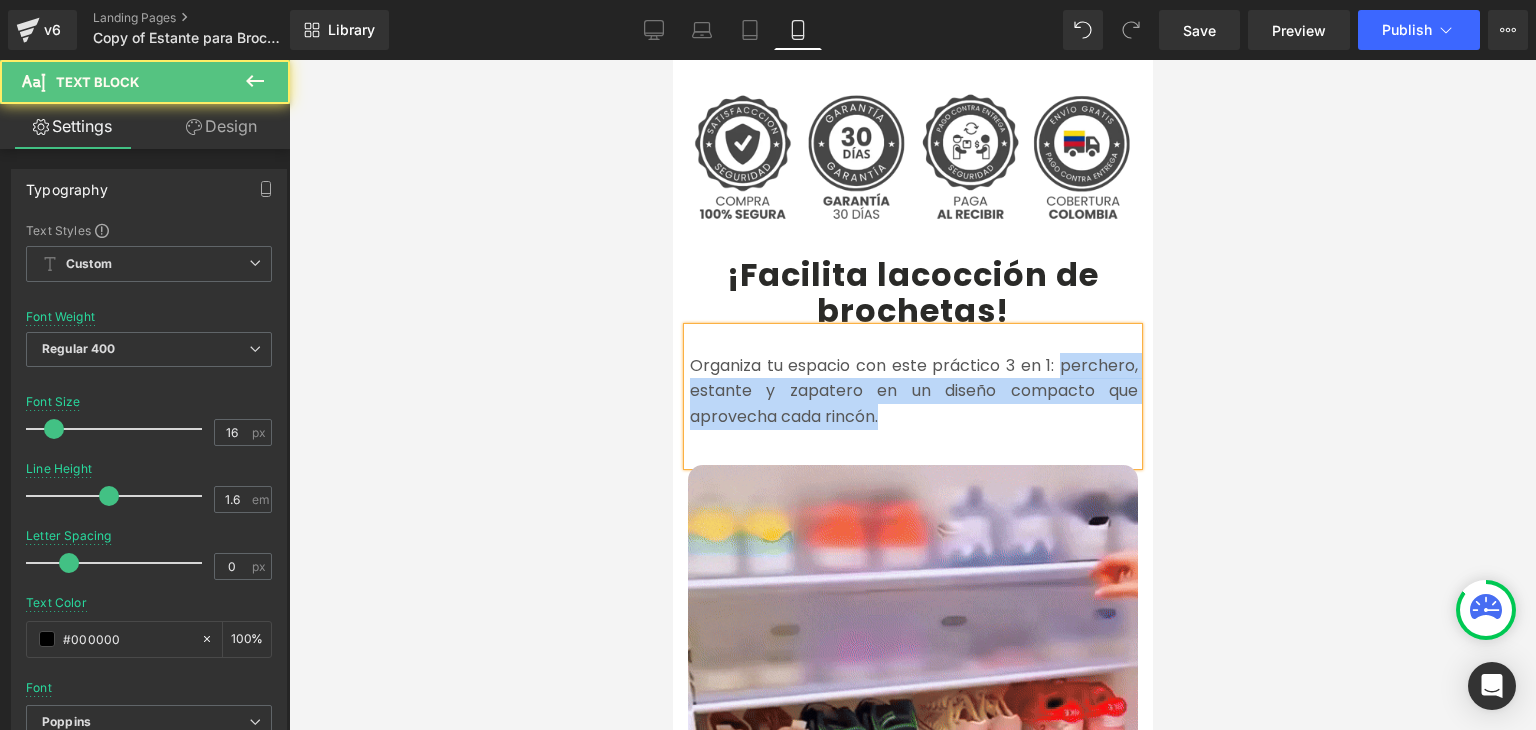 click on "Organiza tu espacio con este práctico 3 en 1: perchero, estante y zapatero en un diseño compacto que aprovecha cada rincón." at bounding box center [913, 391] 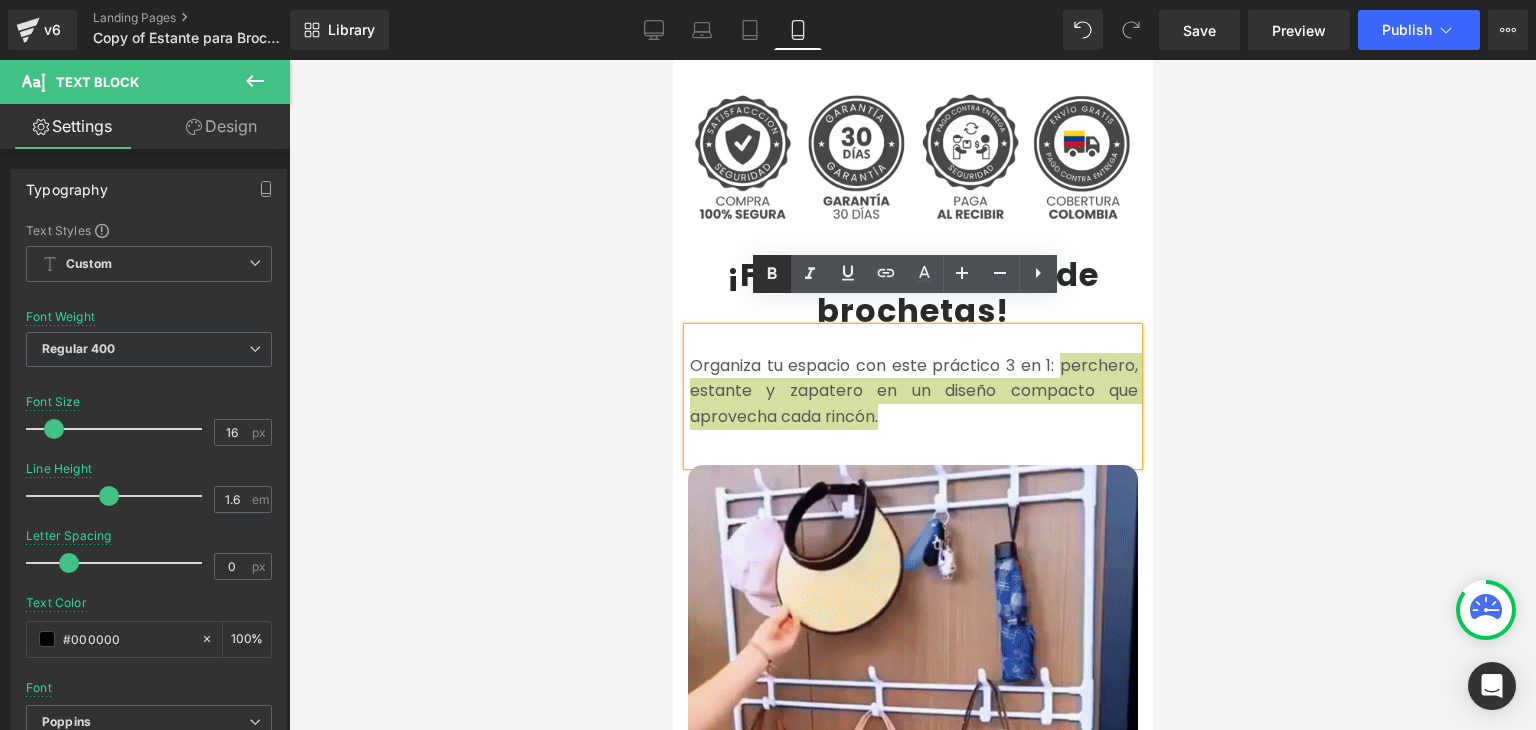 click 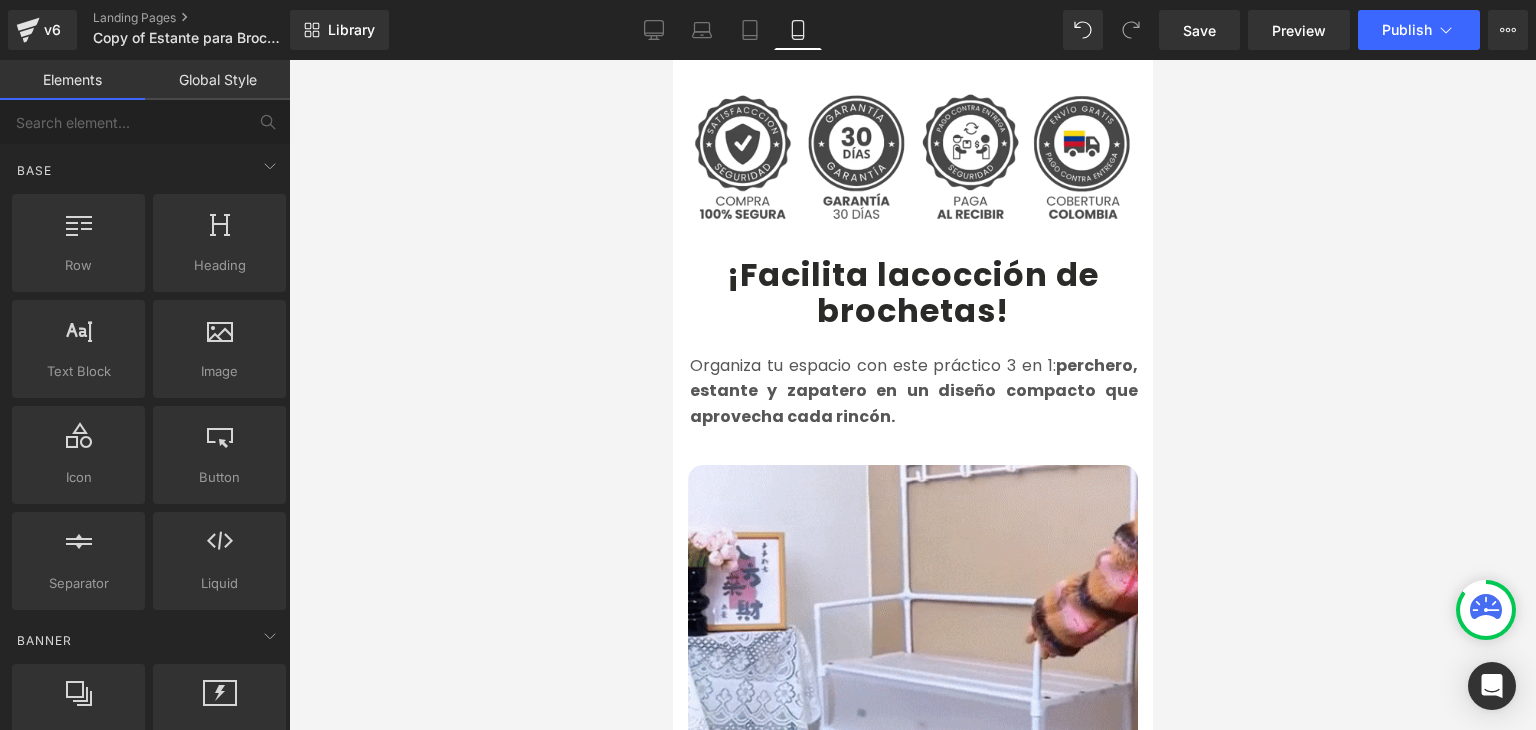 click at bounding box center [912, 395] 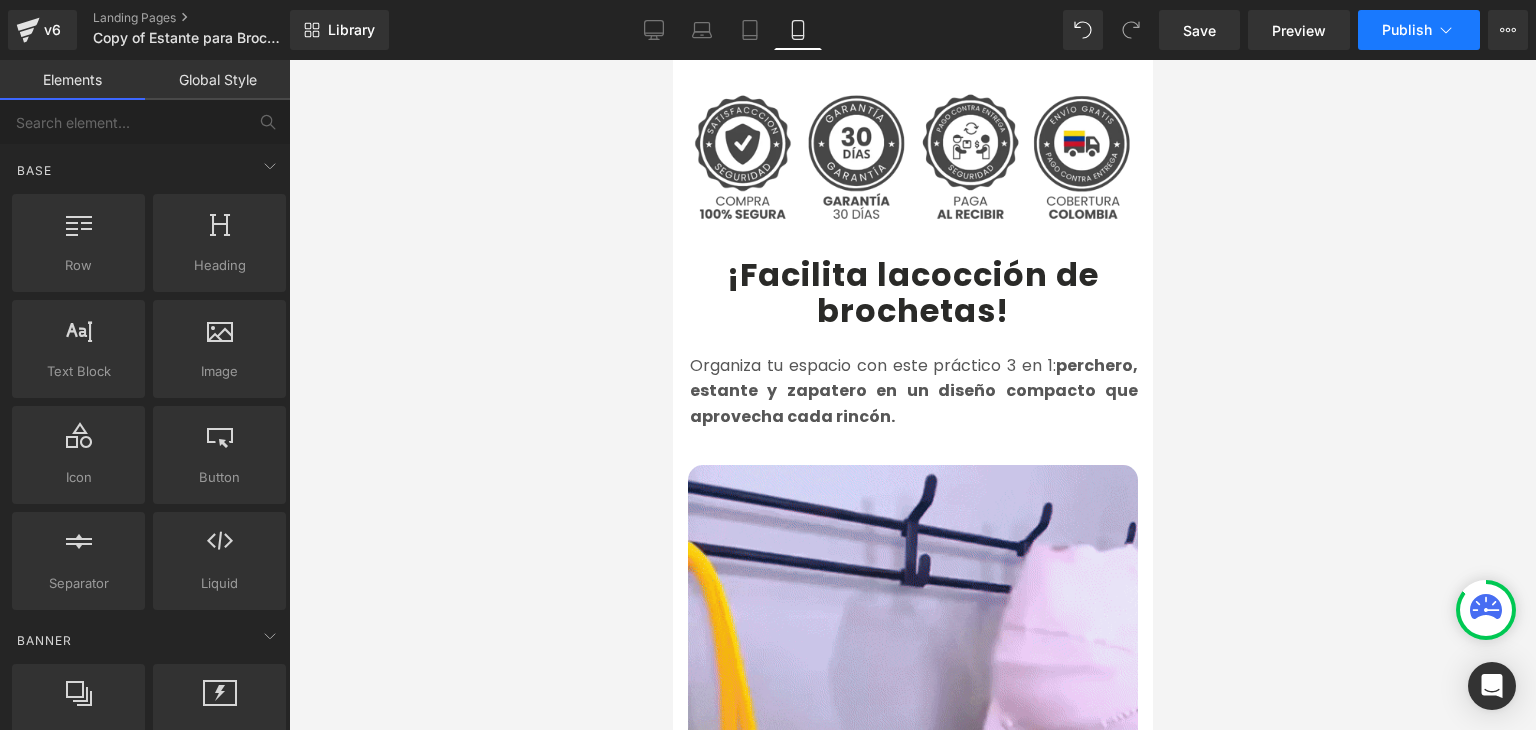 click on "Publish" at bounding box center (1419, 30) 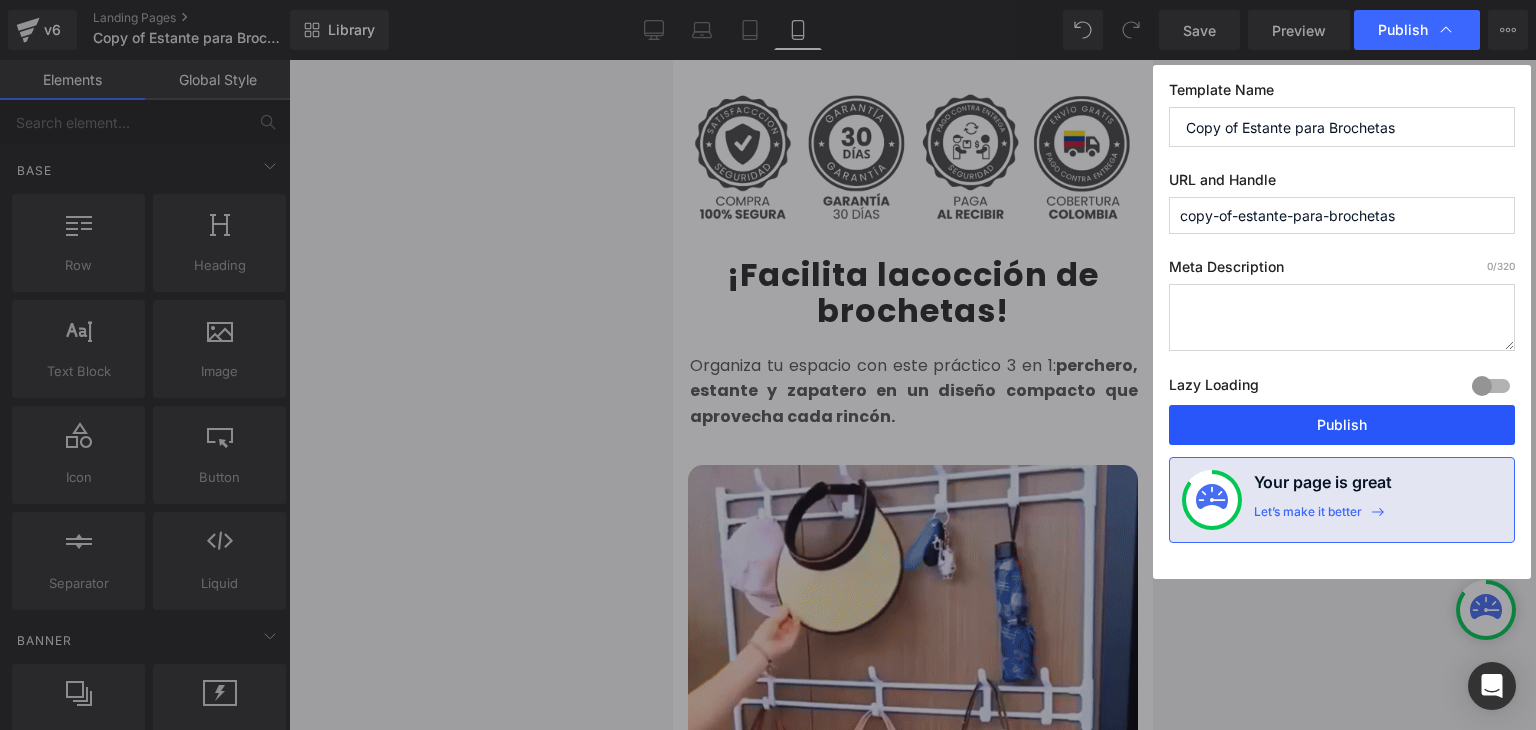 click on "Publish" at bounding box center [1342, 425] 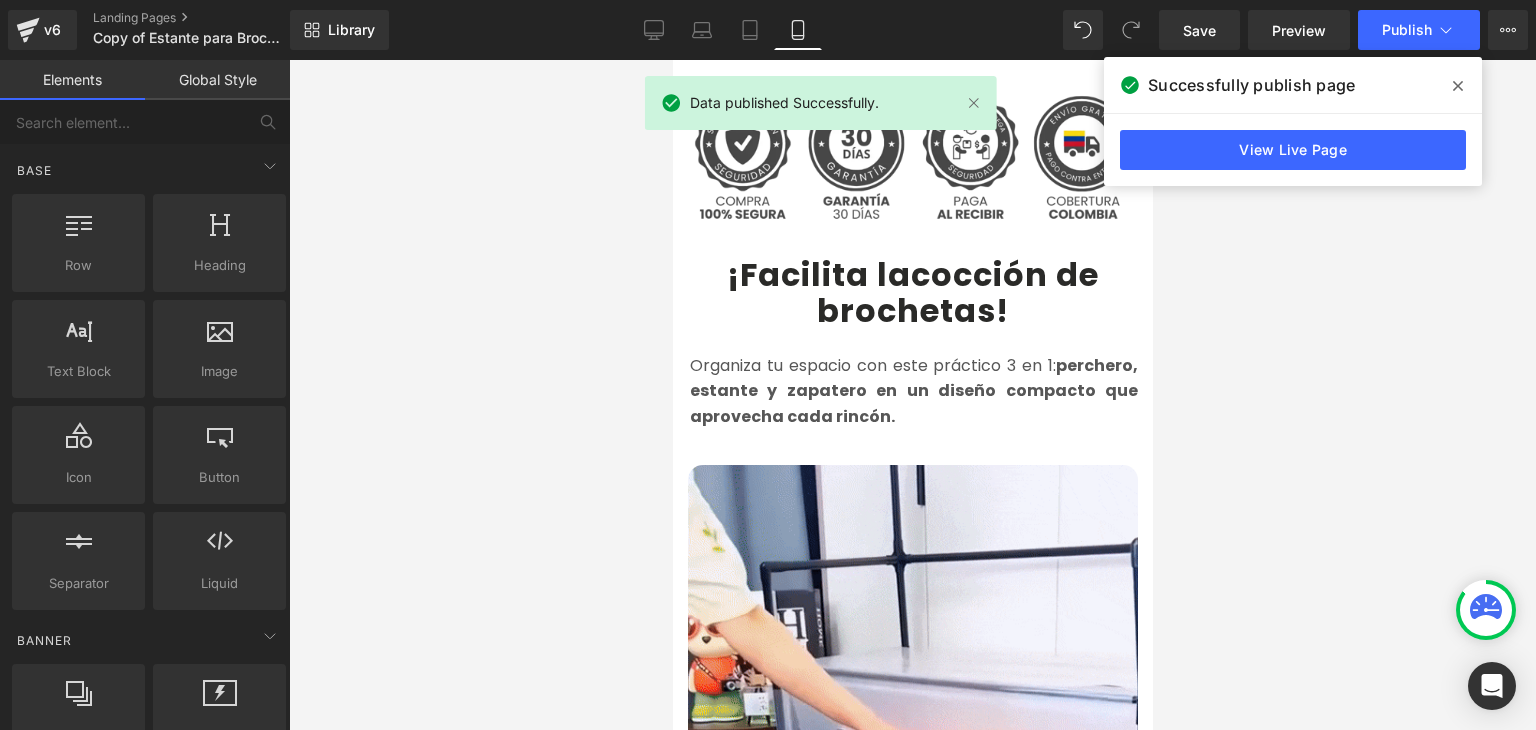 click 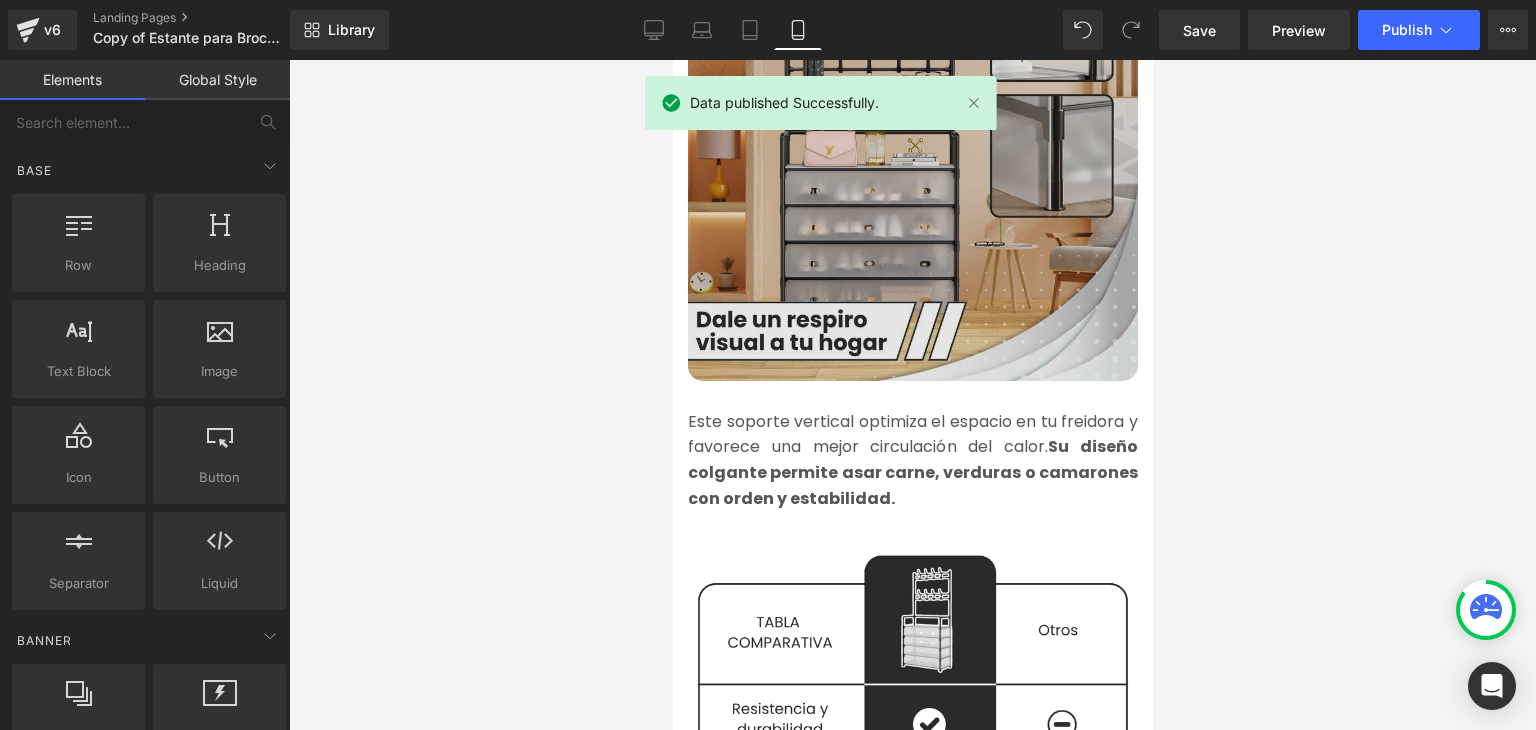 scroll, scrollTop: 2200, scrollLeft: 0, axis: vertical 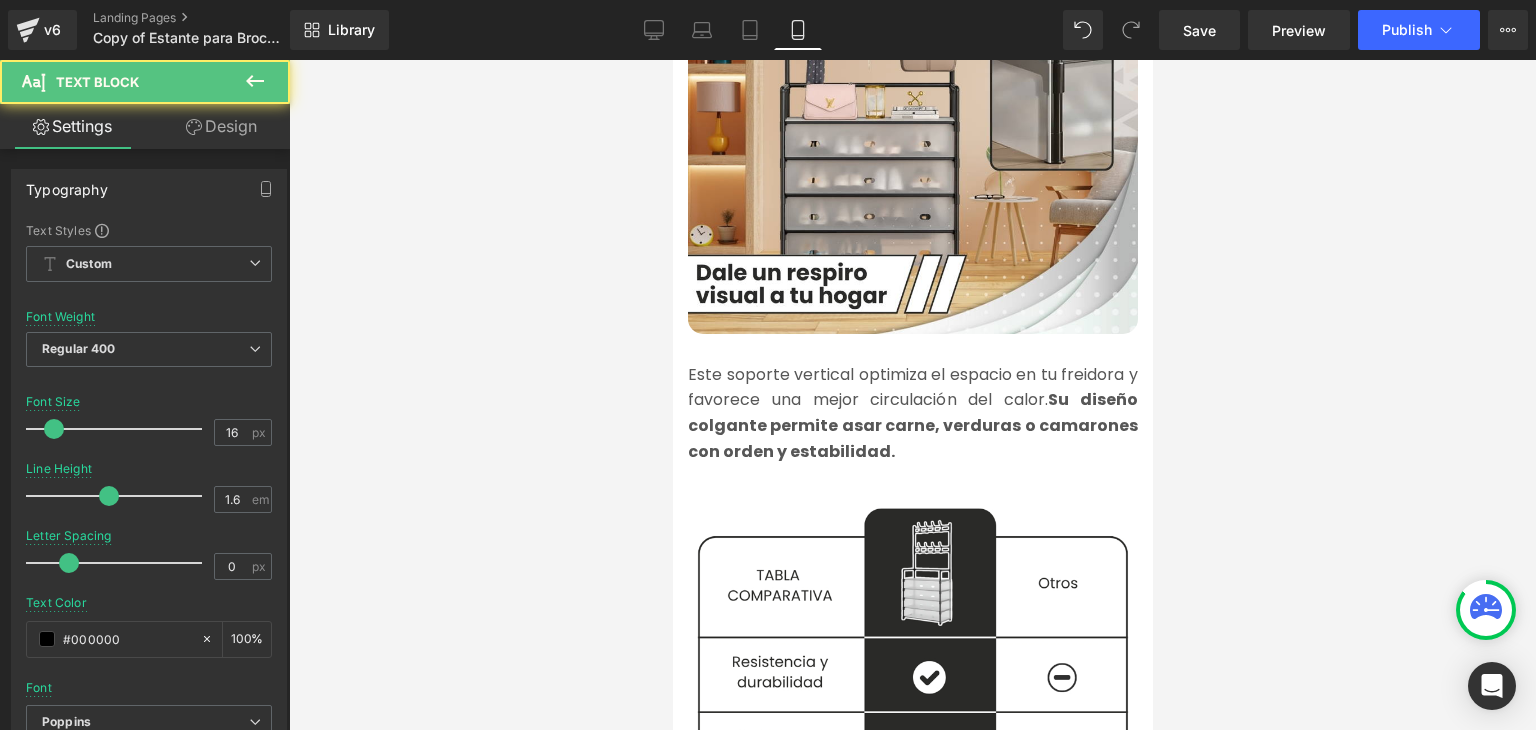click on "Este soporte vertical optimiza el espacio en tu freidora y favorece una mejor circulación del calor.  Su diseño colgante permite asar carne, verduras o camarones con orden y estabilidad." at bounding box center [912, 413] 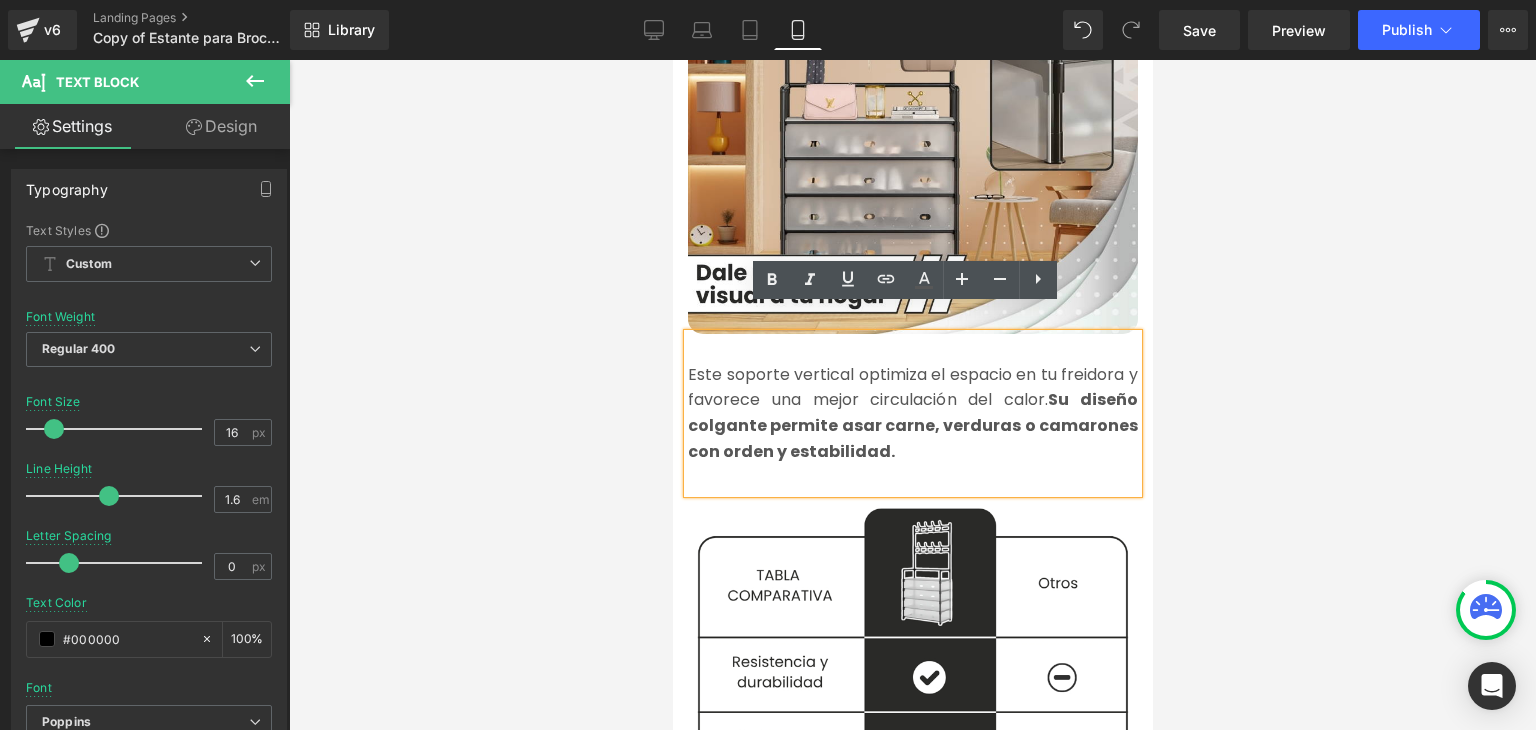 click on "Su diseño colgante permite asar carne, verduras o camarones con orden y estabilidad." at bounding box center (912, 425) 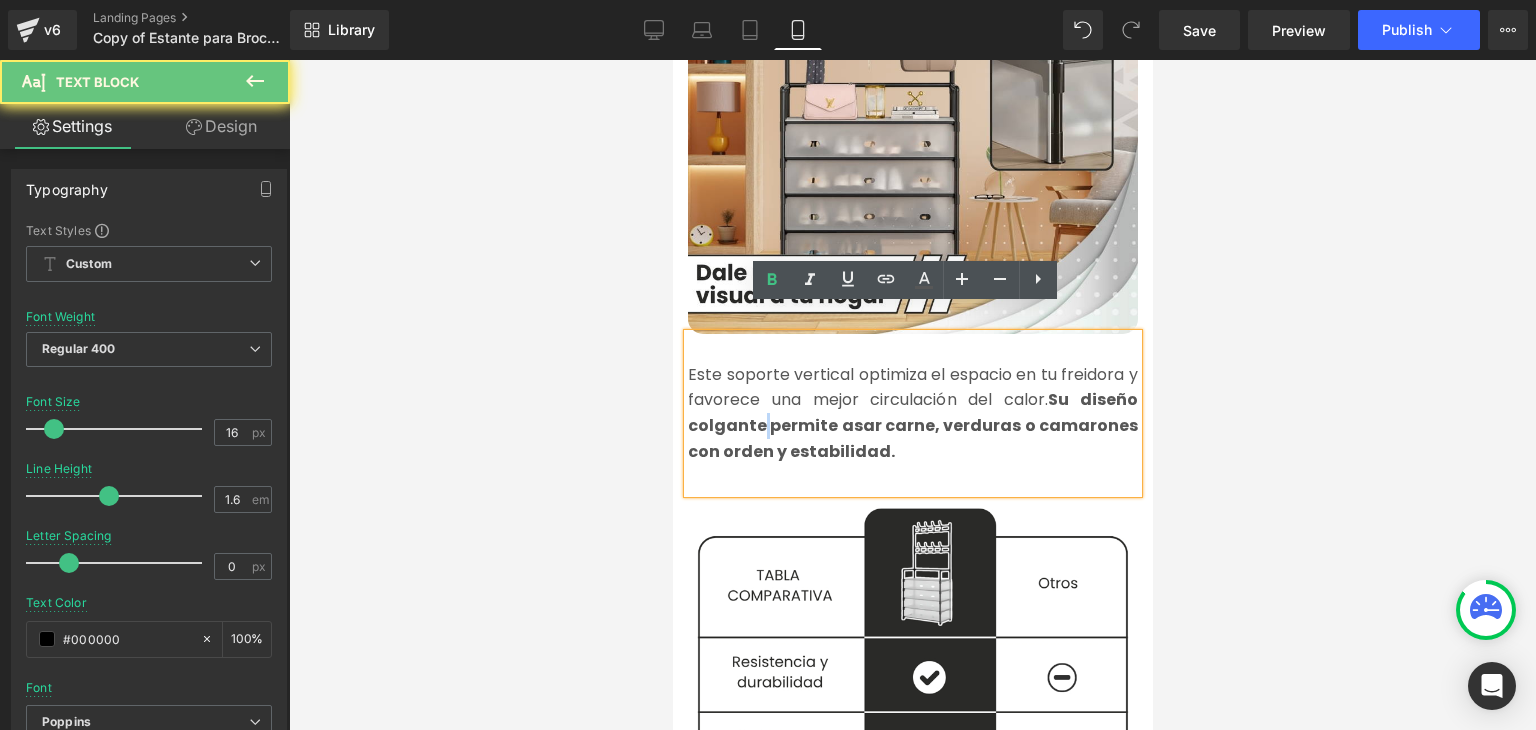 click on "Su diseño colgante permite asar carne, verduras o camarones con orden y estabilidad." at bounding box center [912, 425] 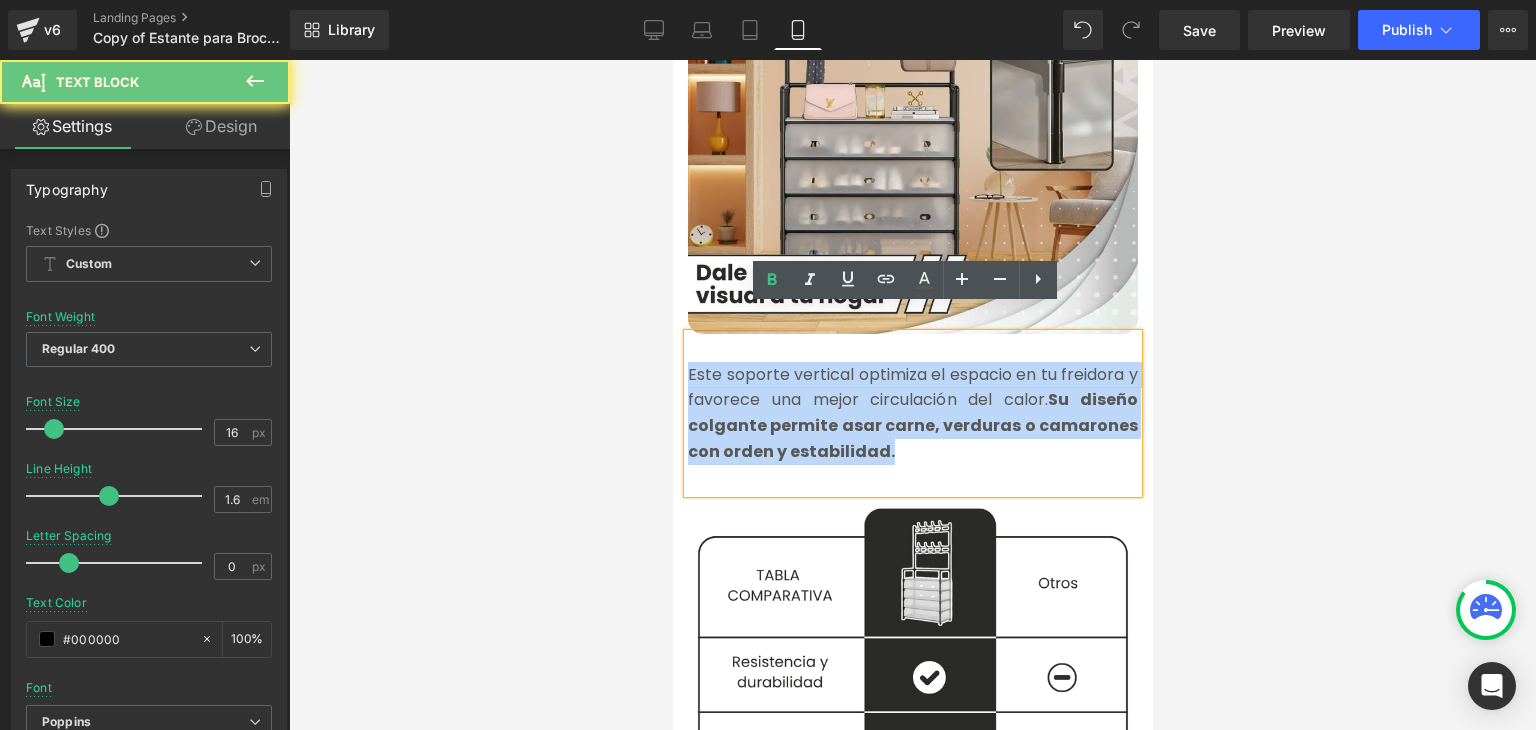 click on "Su diseño colgante permite asar carne, verduras o camarones con orden y estabilidad." at bounding box center [912, 425] 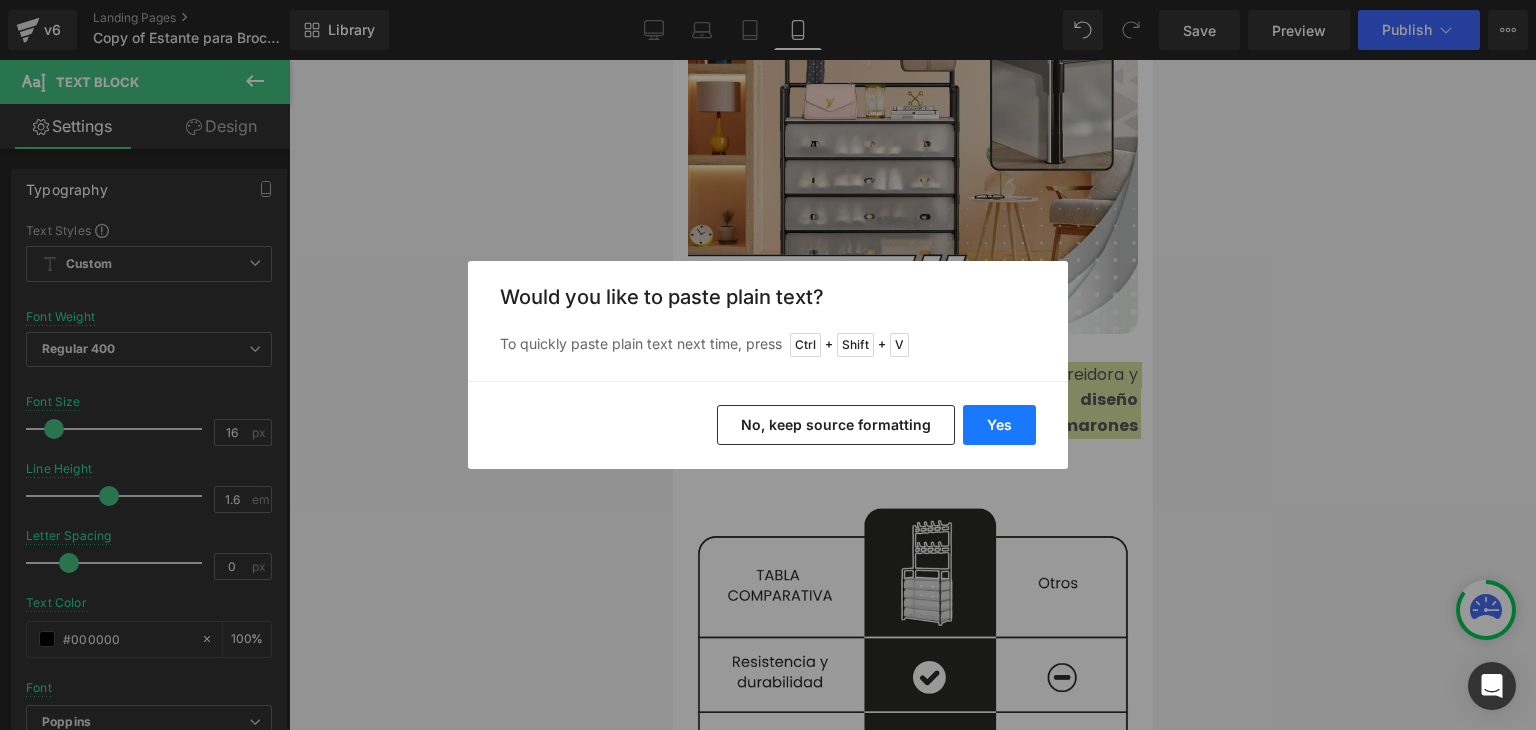 click on "Yes" at bounding box center (999, 425) 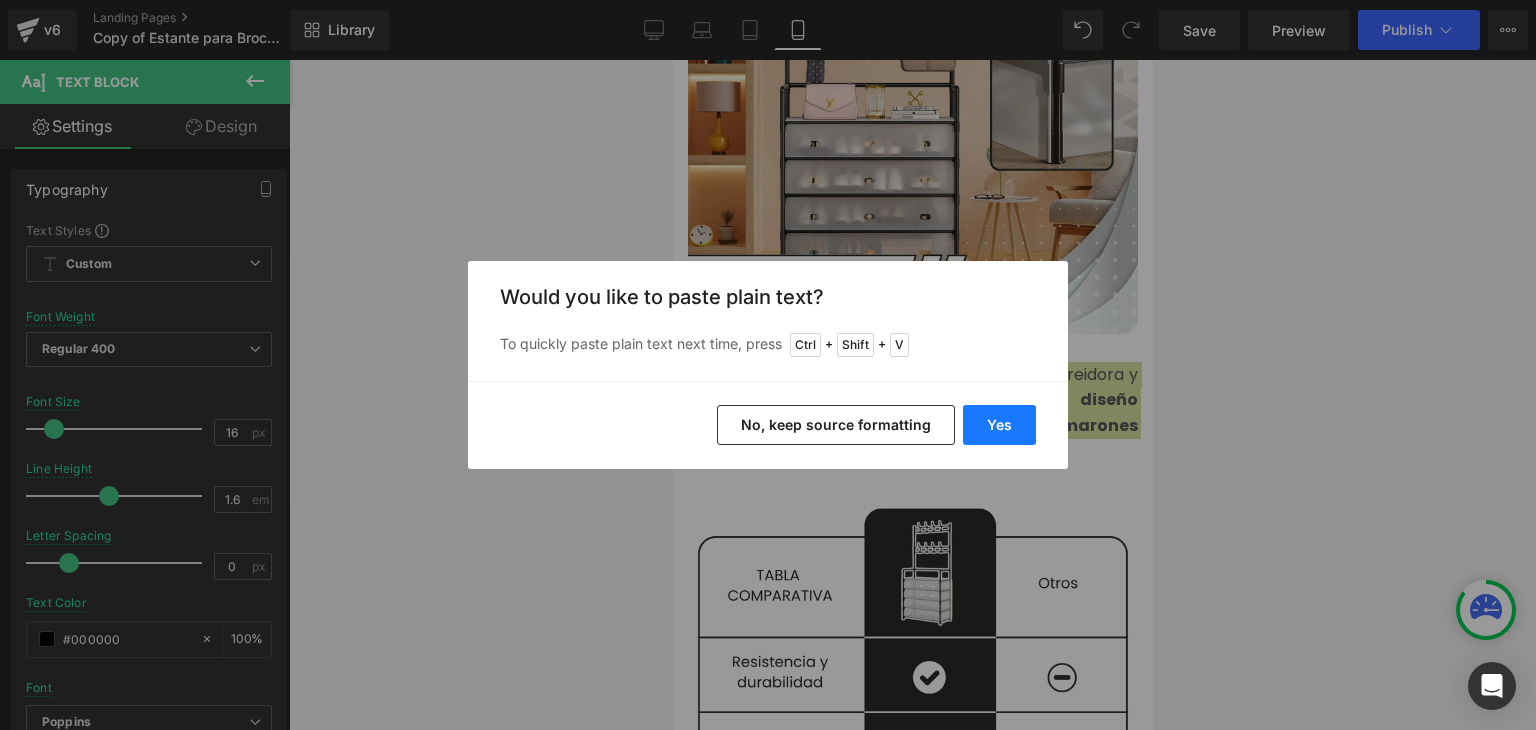 type 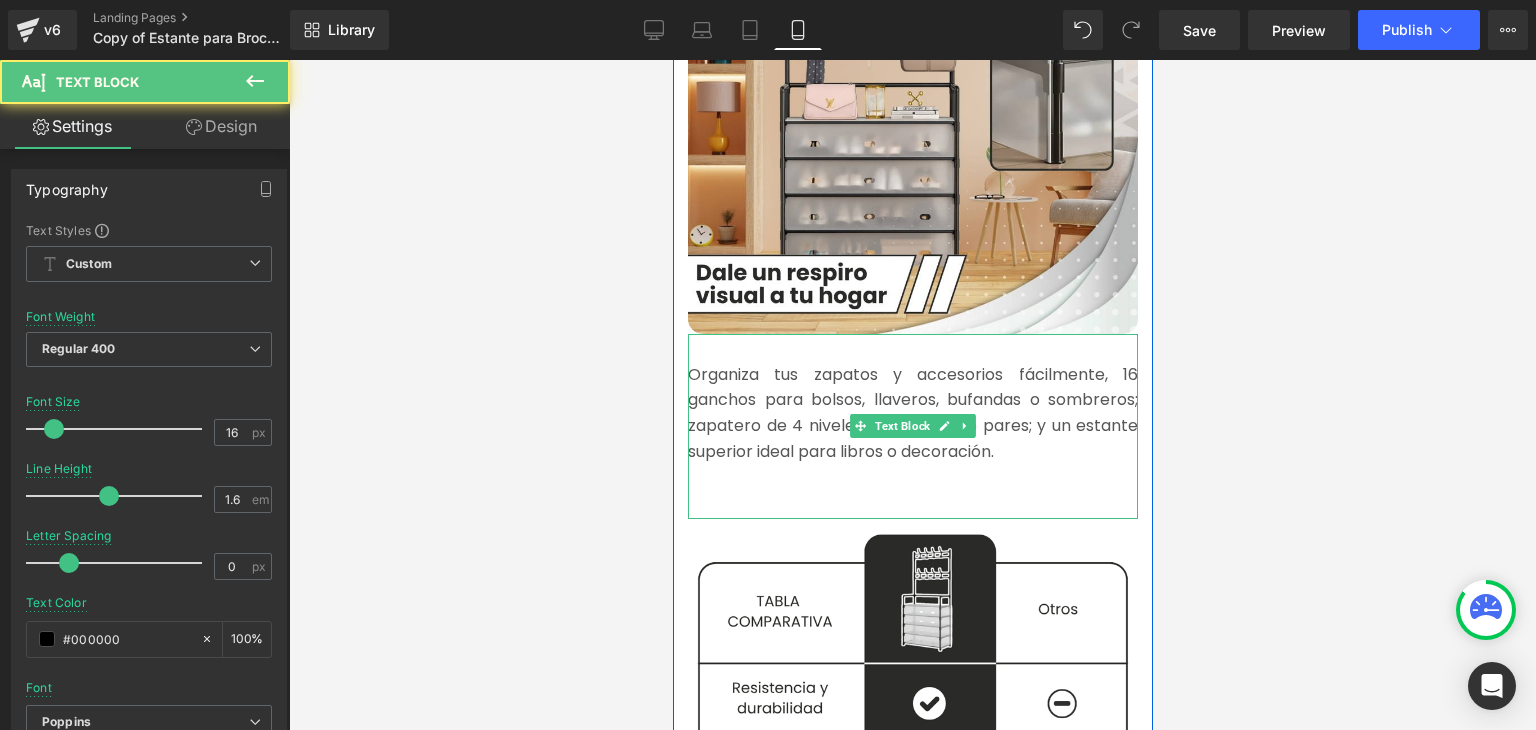 click on "Organiza tus zapatos y accesorios fácilmente, 16 ganchos para bolsos, llaveros, bufandas o sombreros; zapatero de 4 niveles para hasta 15 pares; y un estante superior ideal para libros o decoración." at bounding box center [912, 426] 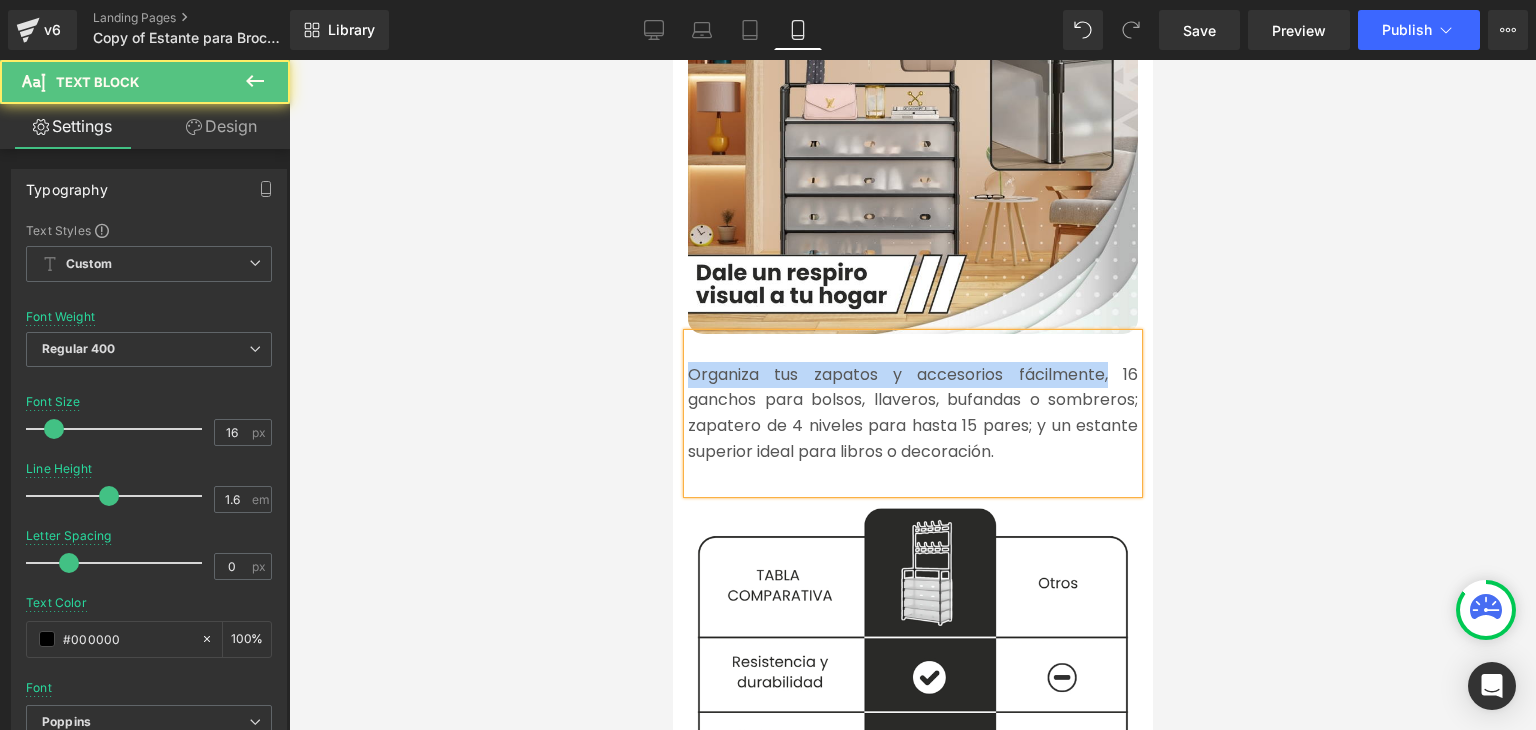 drag, startPoint x: 1098, startPoint y: 349, endPoint x: 678, endPoint y: 345, distance: 420.01904 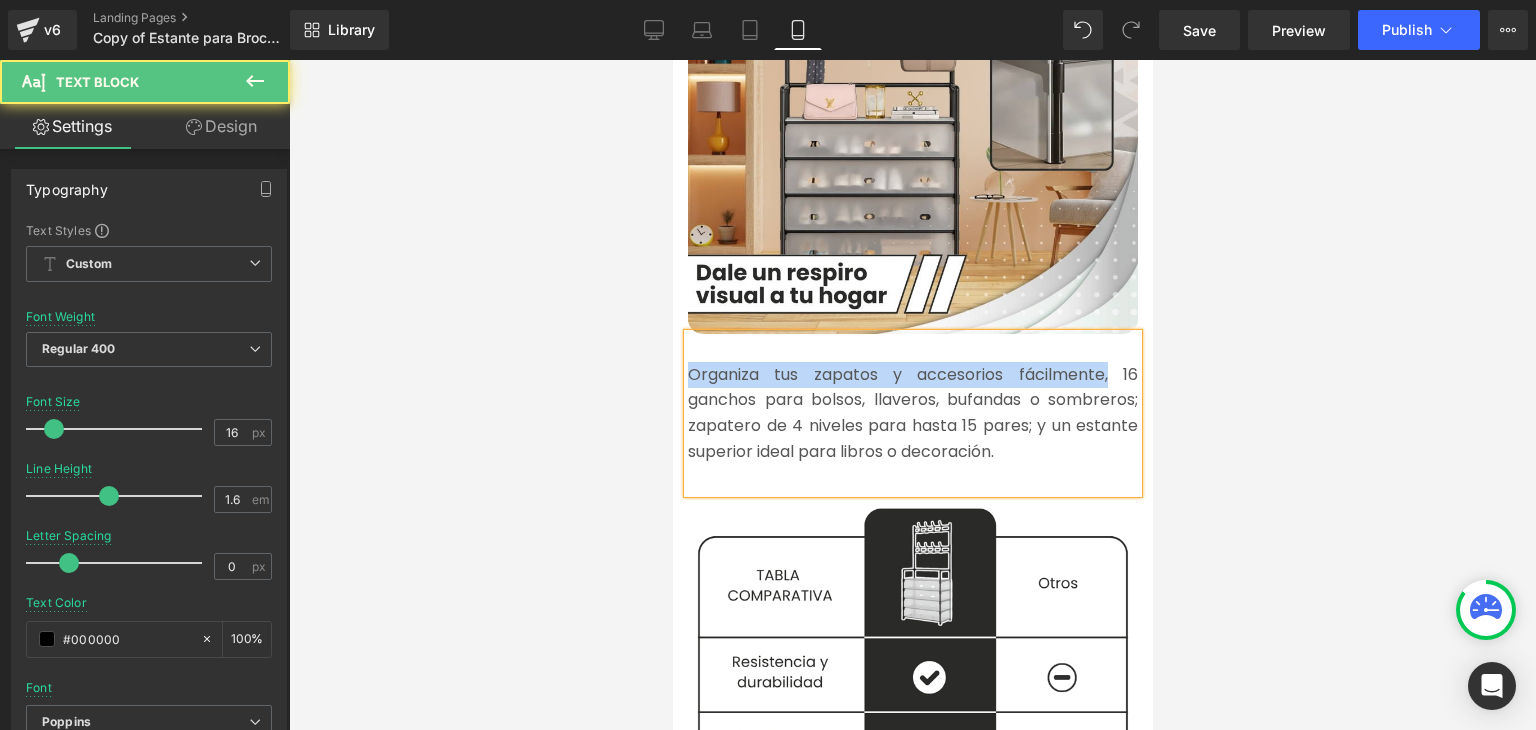 click on "Organiza tus zapatos y accesorios fácilmente, 16 ganchos para bolsos, llaveros, bufandas o sombreros; zapatero de 4 niveles para hasta 15 pares; y un estante superior ideal para libros o decoración." at bounding box center [912, 413] 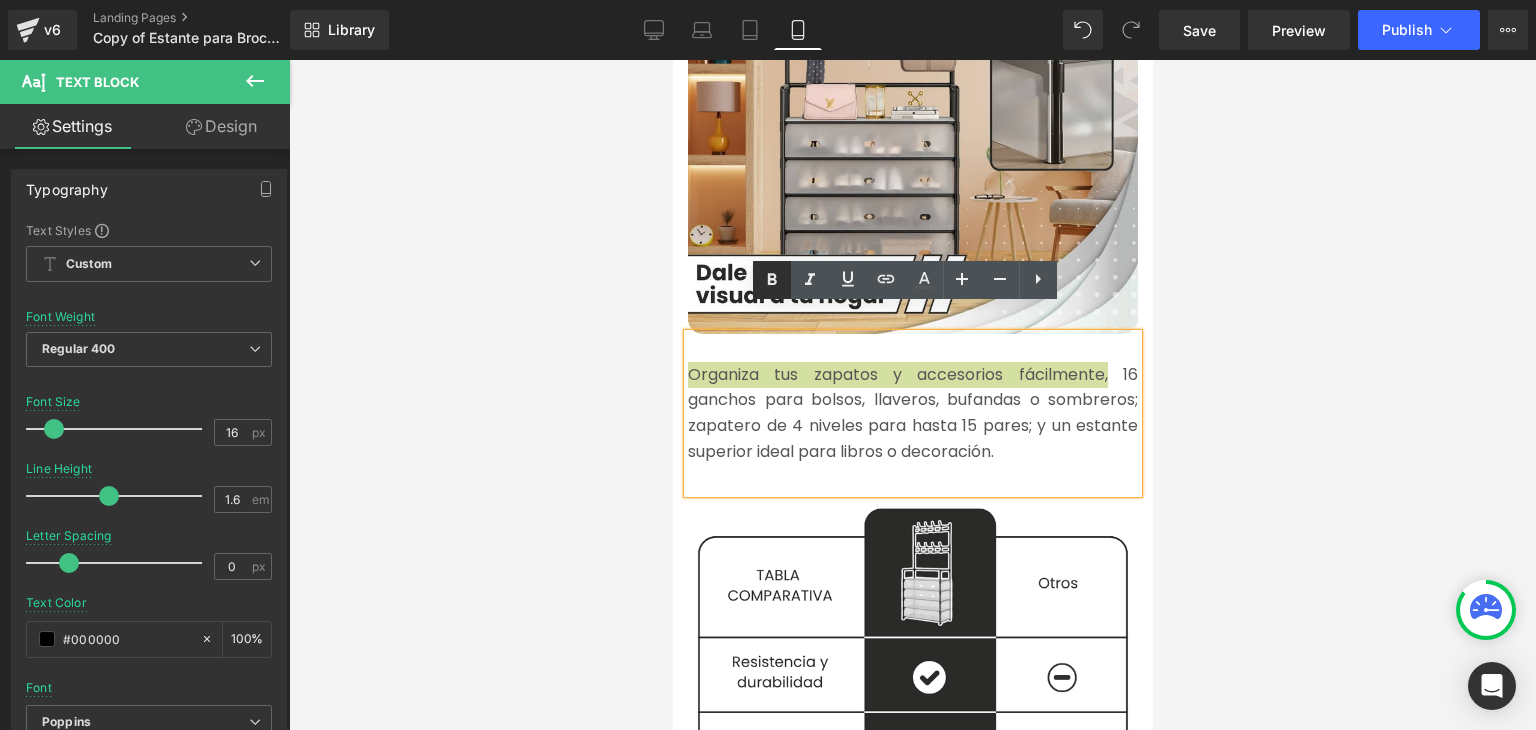 click 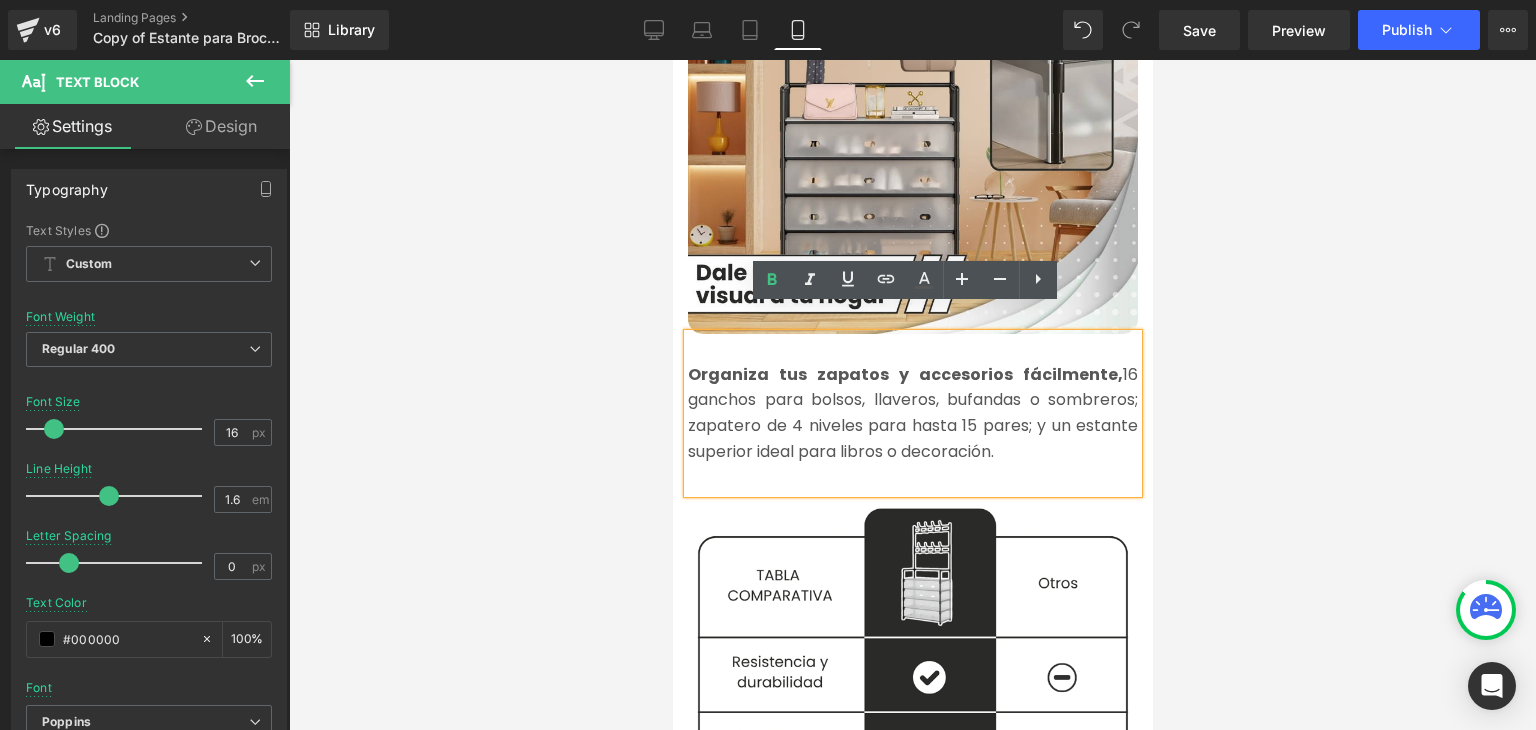 click at bounding box center (912, 395) 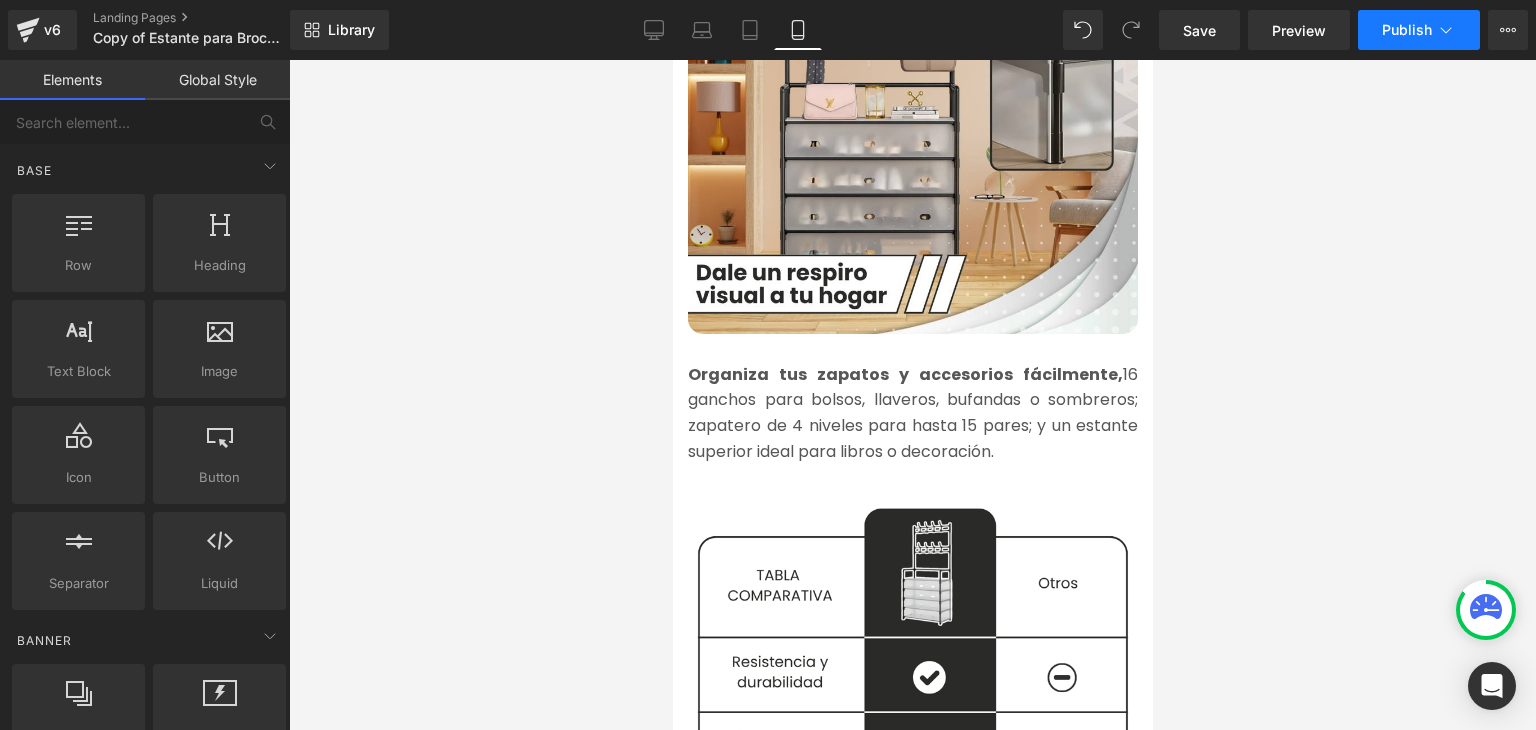 click on "Publish" at bounding box center (1407, 30) 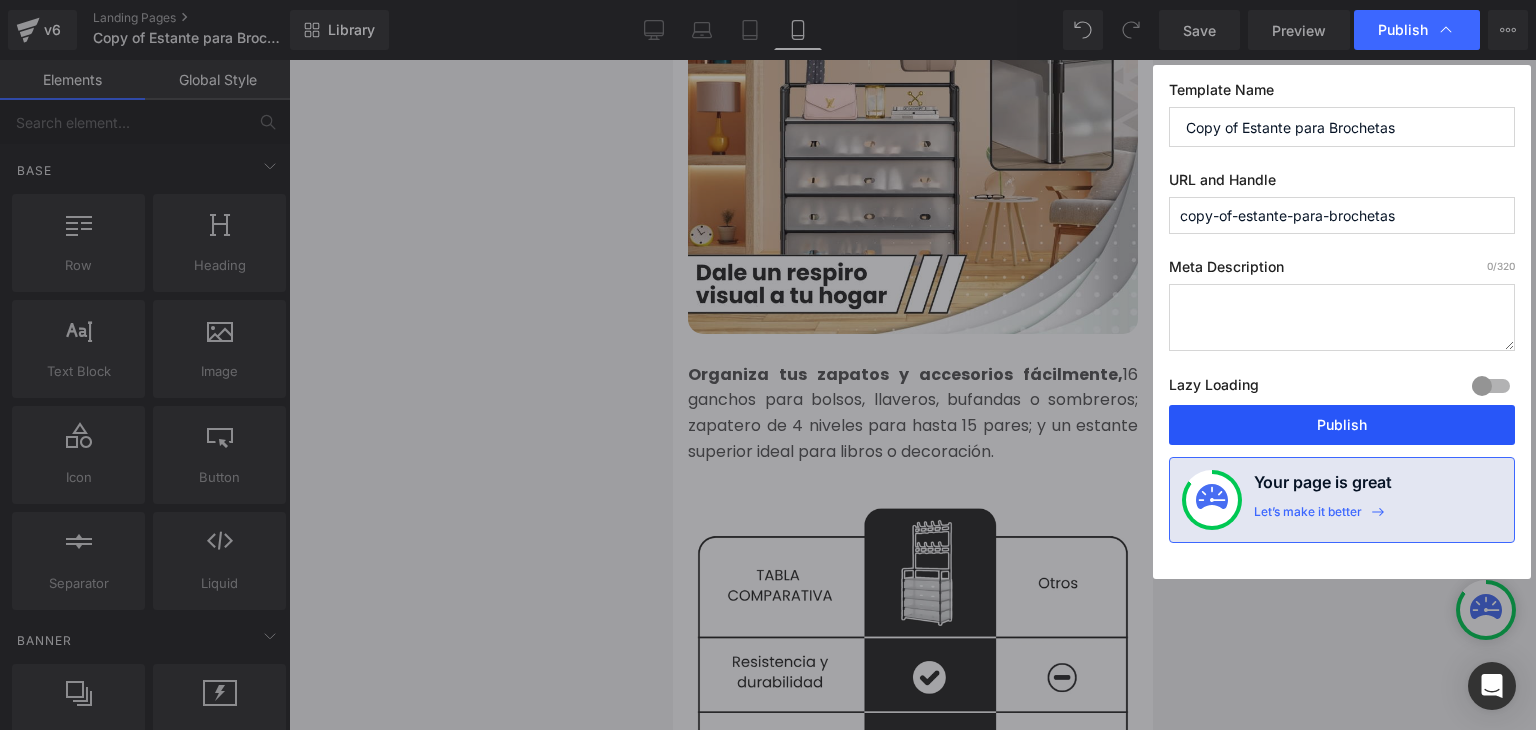 click on "Publish" at bounding box center (1342, 425) 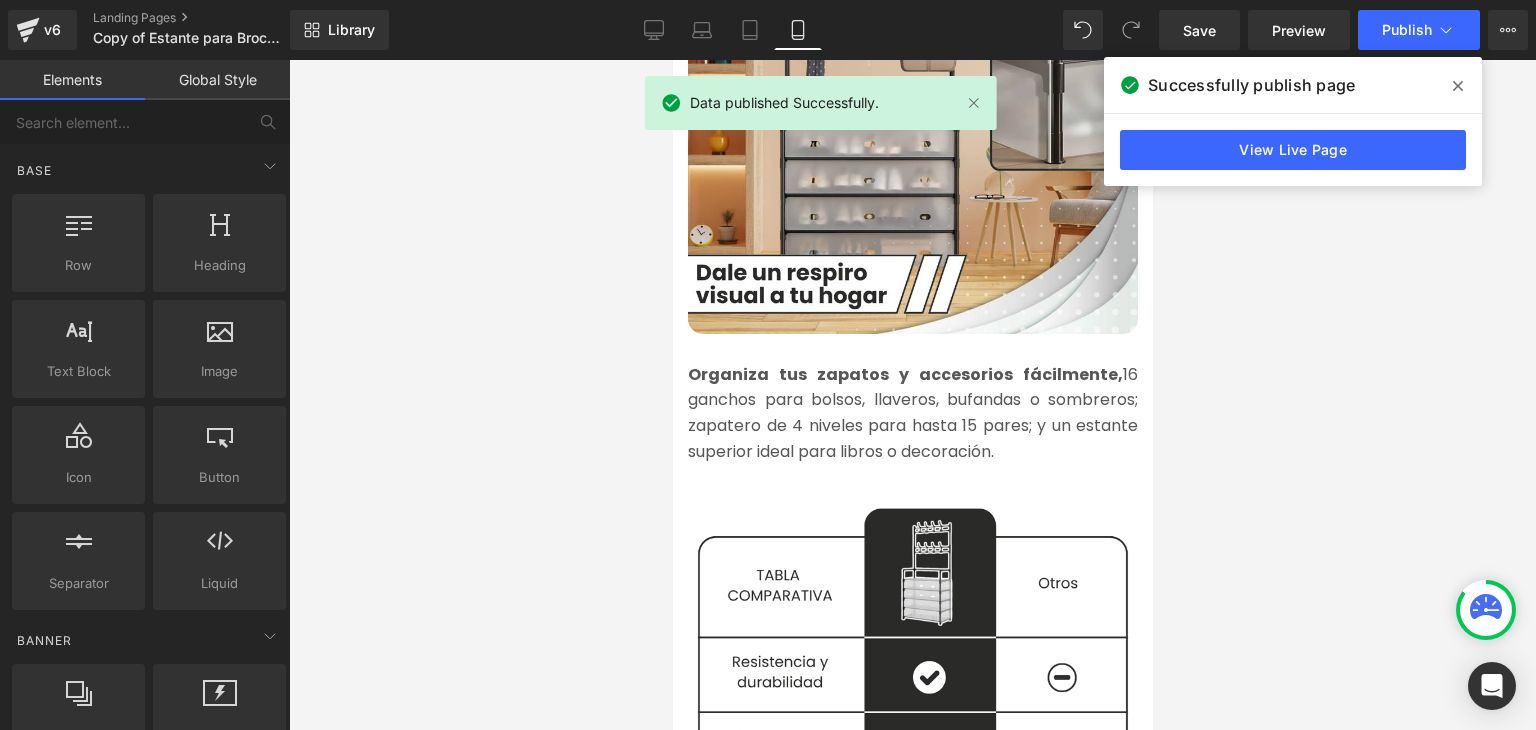 click 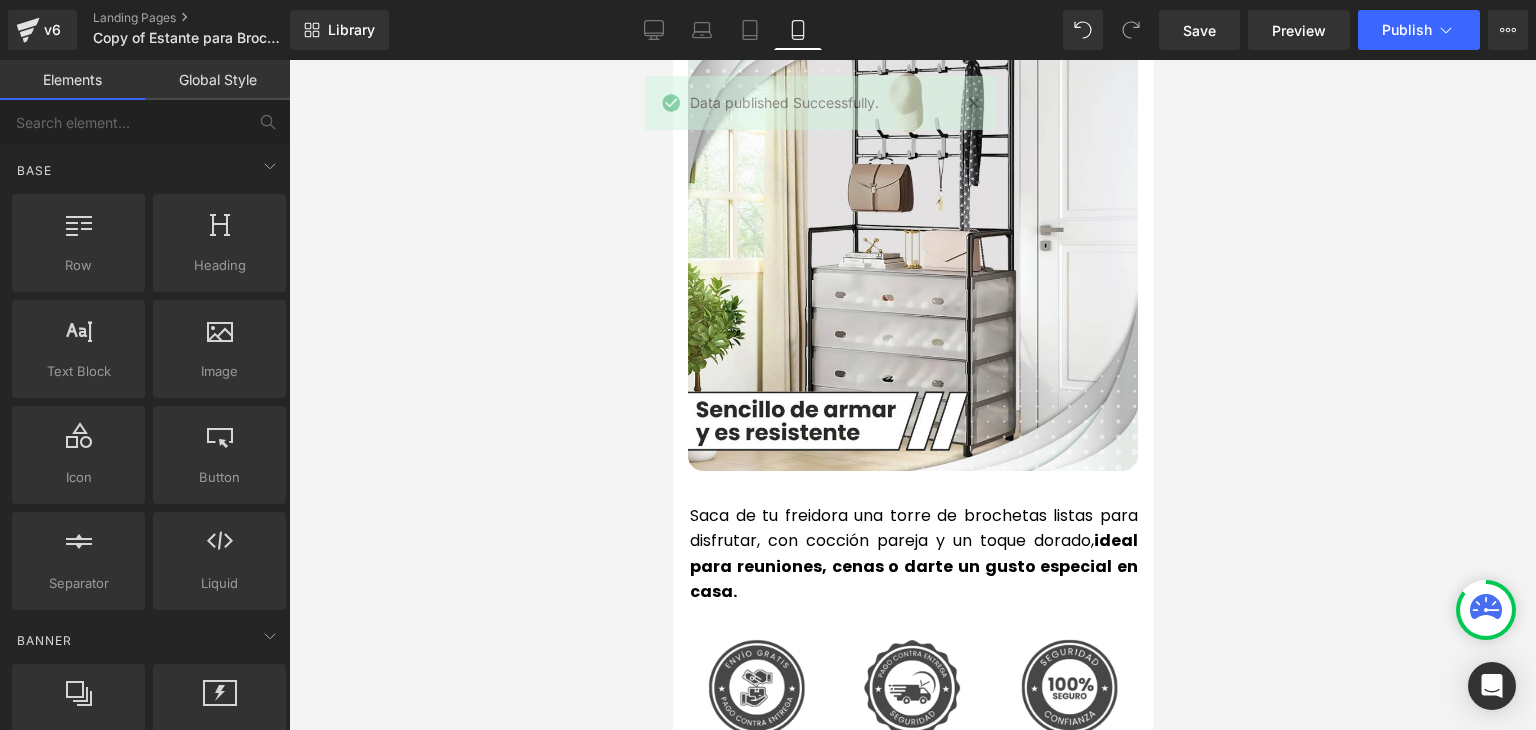 scroll, scrollTop: 4400, scrollLeft: 0, axis: vertical 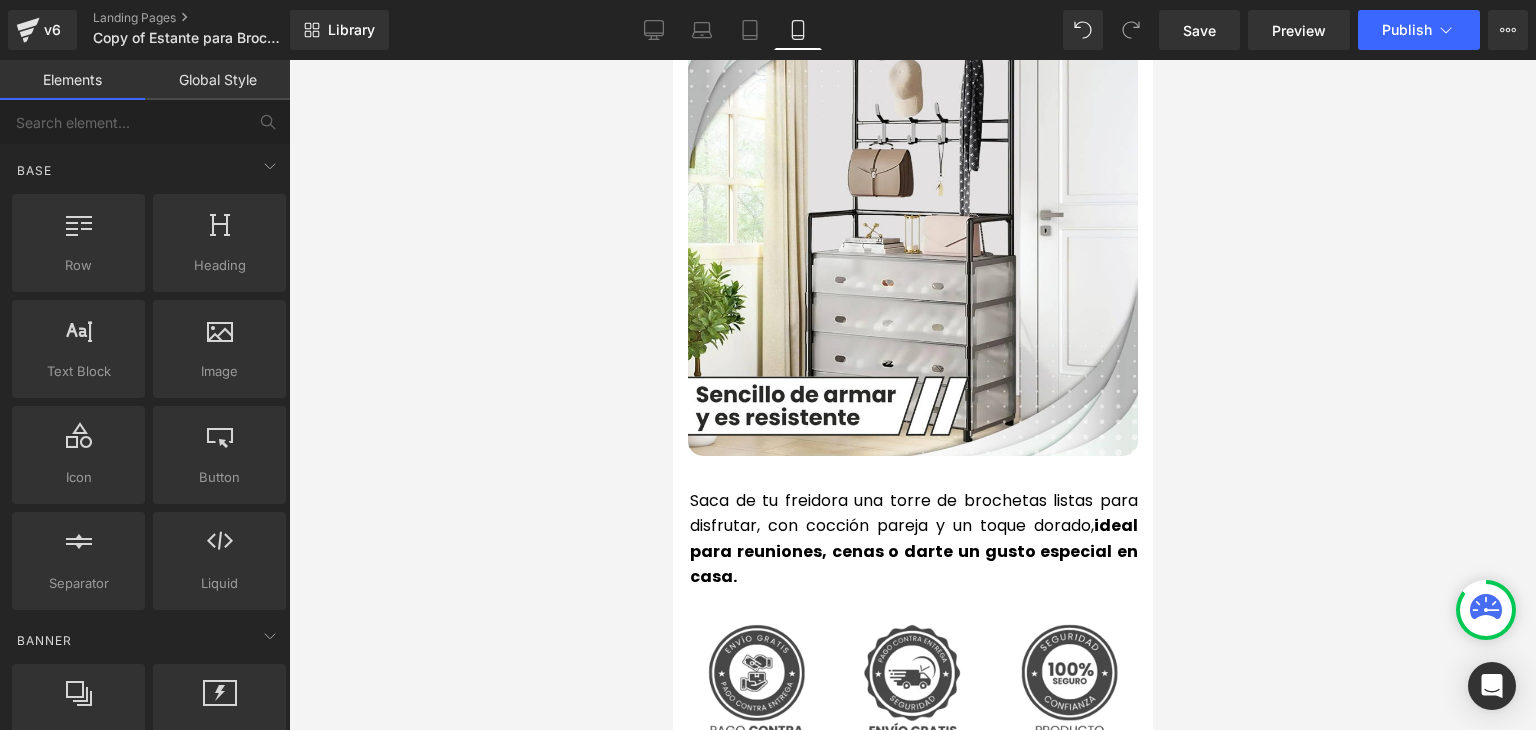 click on "Saca de tu freidora una torre de brochetas listas para disfrutar, con cocción pareja y un toque dorado,  ideal para reuniones, cenas o darte un gusto especial en casa." at bounding box center [913, 539] 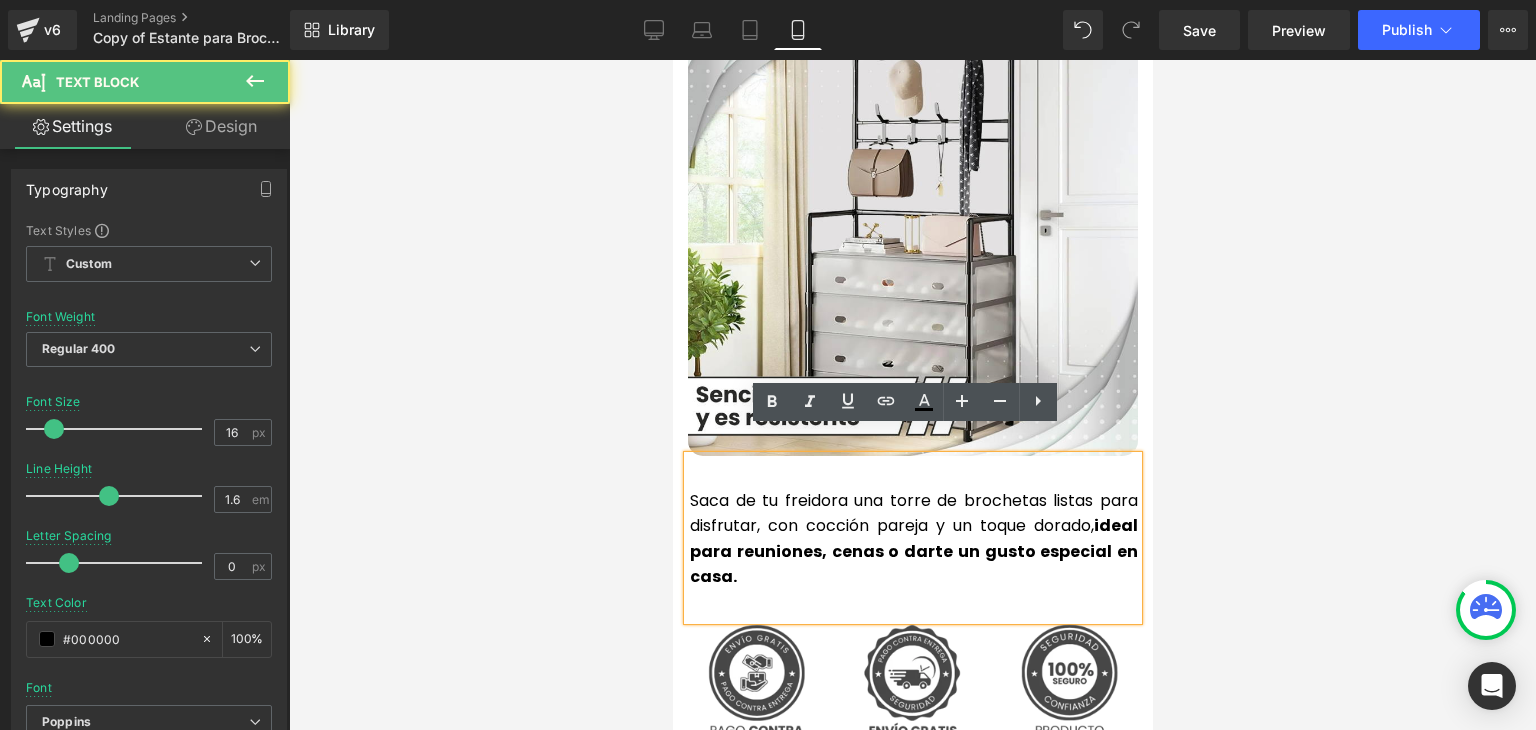 click on "Saca de tu freidora una torre de brochetas listas para disfrutar, con cocción pareja y un toque dorado,  ideal para reuniones, cenas o darte un gusto especial en casa." at bounding box center [913, 539] 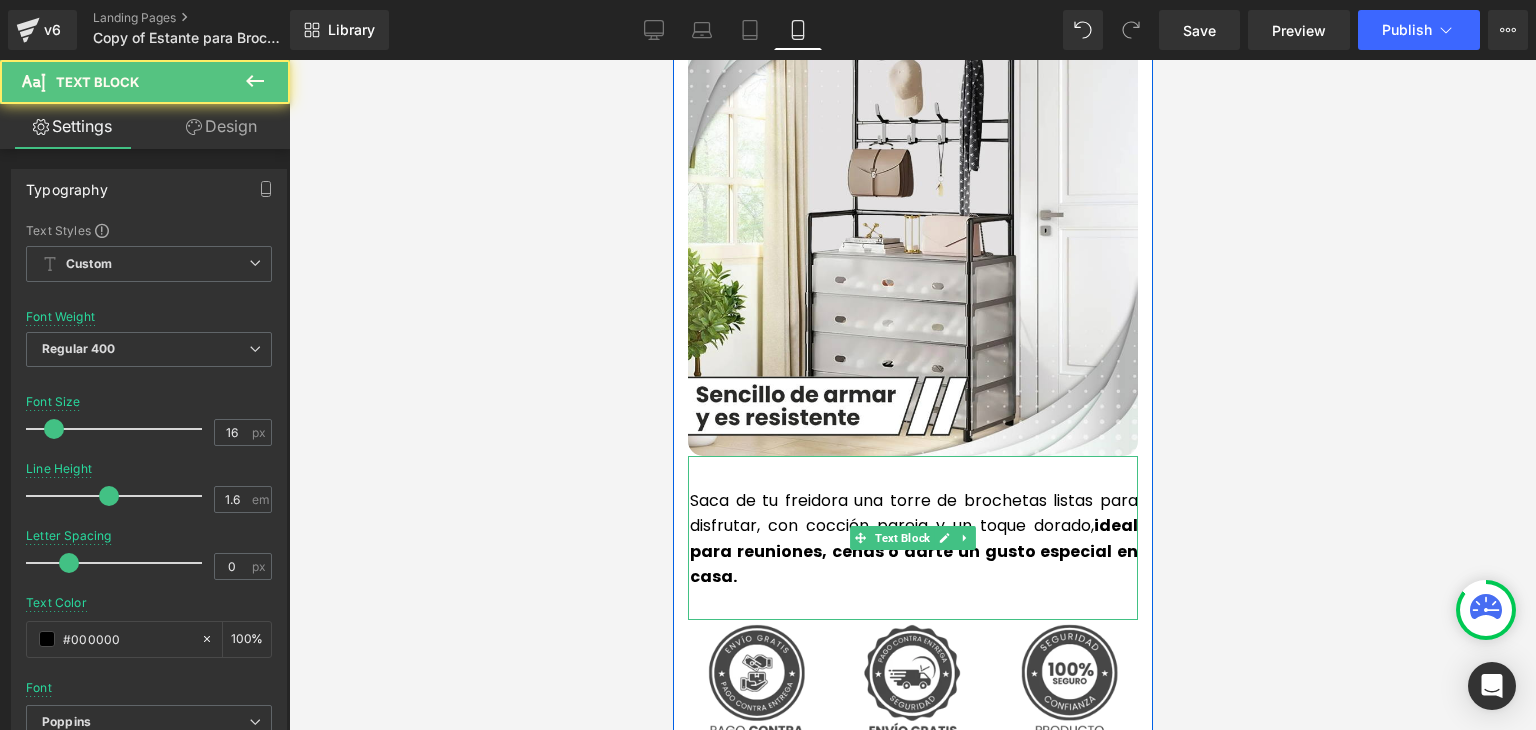 click on "Saca de tu freidora una torre de brochetas listas para disfrutar, con cocción pareja y un toque dorado,  ideal para reuniones, cenas o darte un gusto especial en casa." at bounding box center [913, 539] 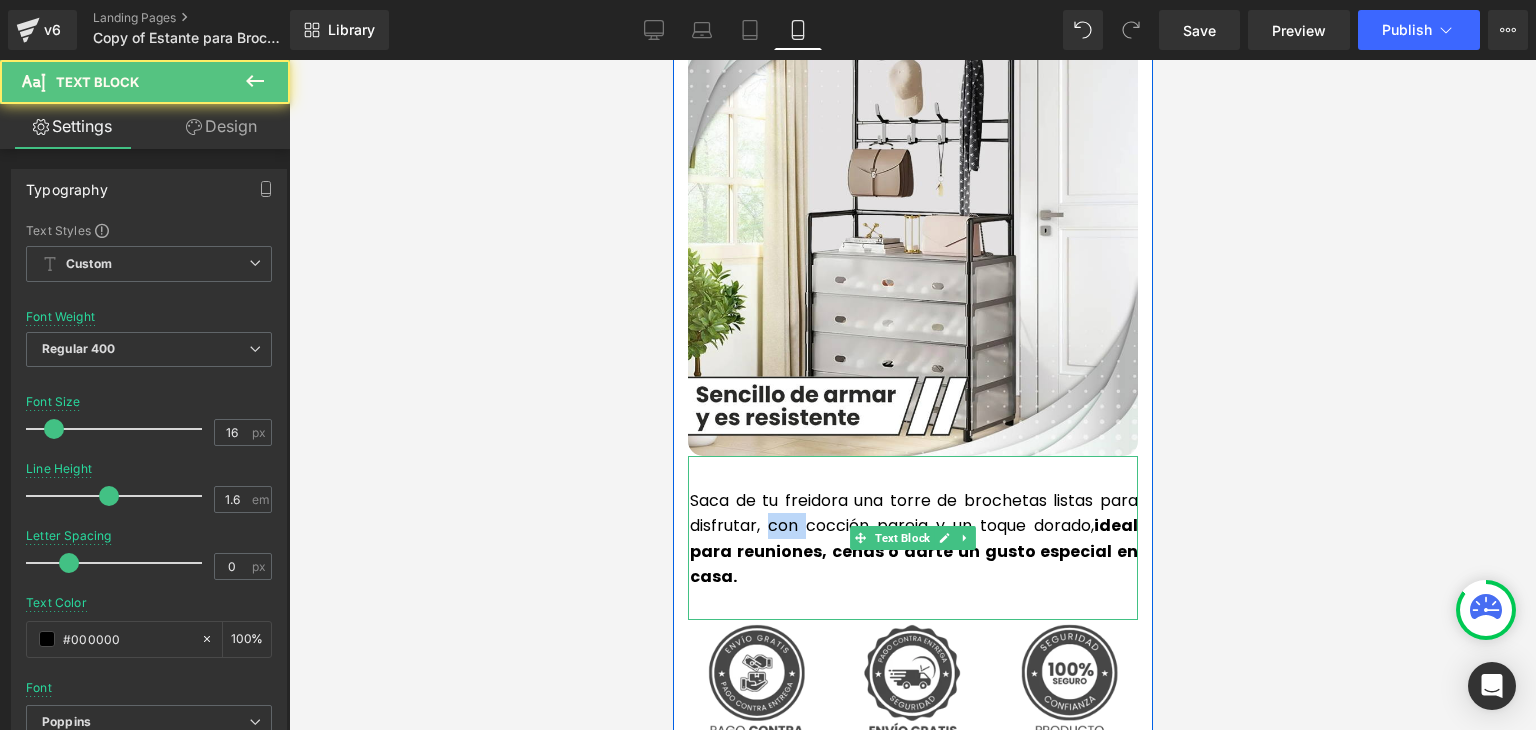 click on "Saca de tu freidora una torre de brochetas listas para disfrutar, con cocción pareja y un toque dorado,  ideal para reuniones, cenas o darte un gusto especial en casa." at bounding box center [913, 539] 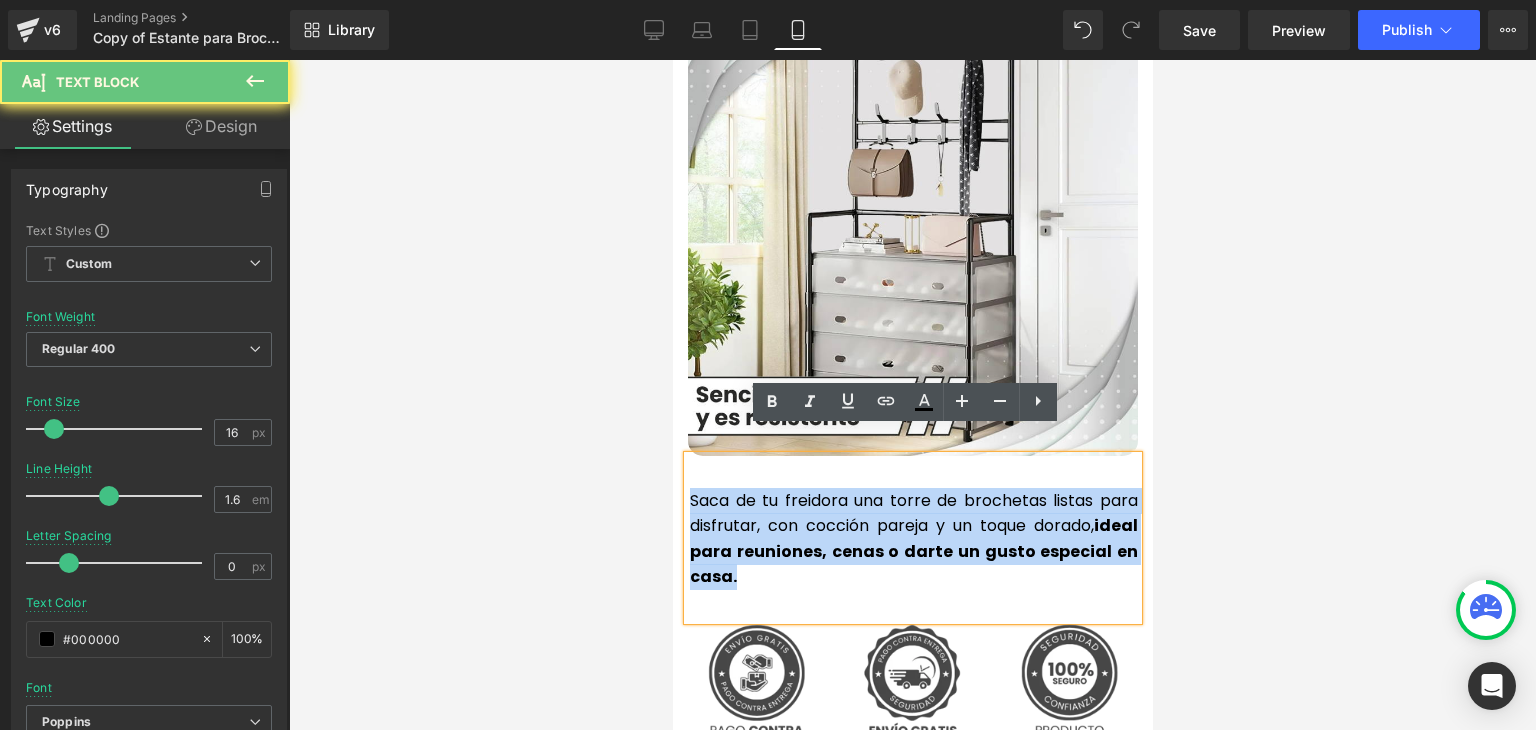 click on "Saca de tu freidora una torre de brochetas listas para disfrutar, con cocción pareja y un toque dorado,  ideal para reuniones, cenas o darte un gusto especial en casa." at bounding box center [913, 539] 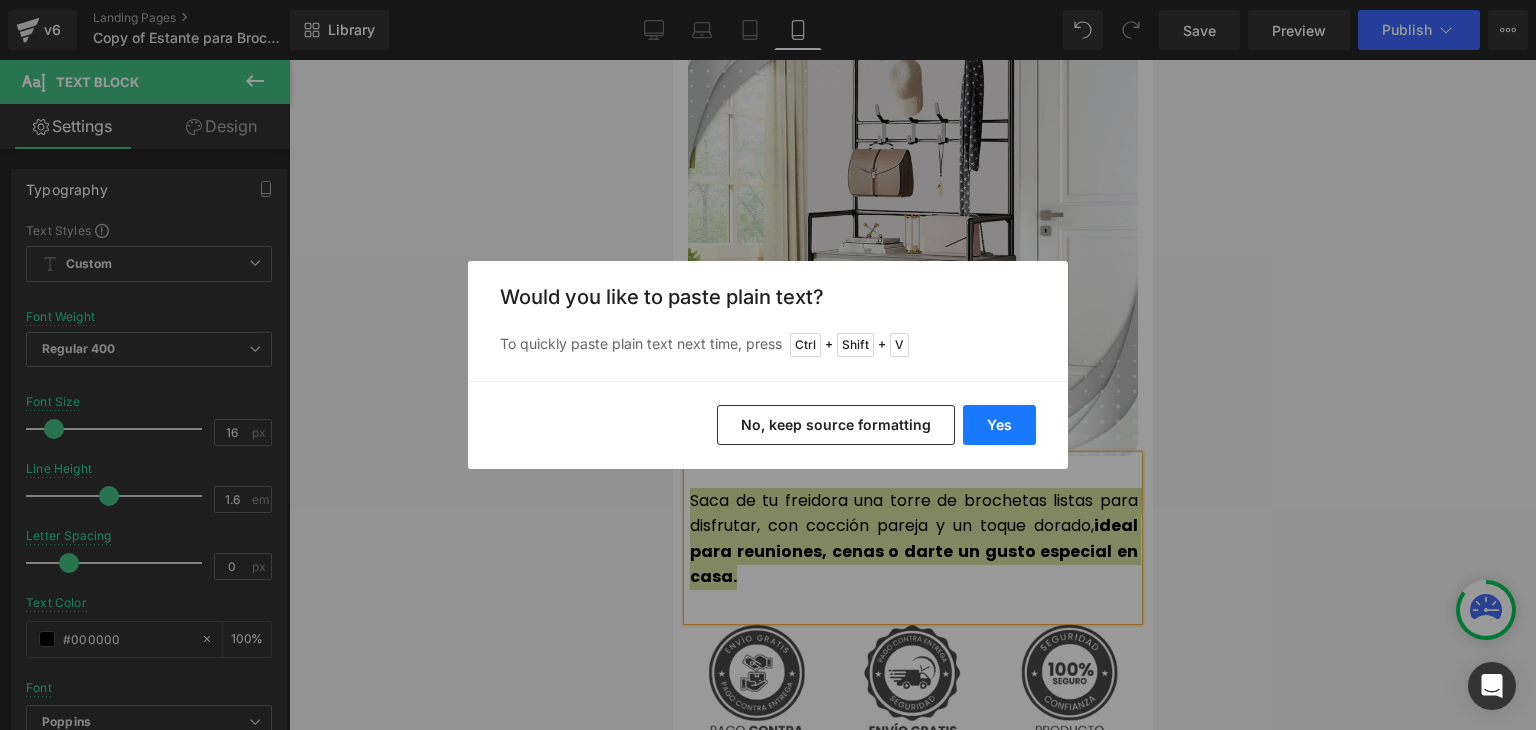 click on "Yes" at bounding box center (999, 425) 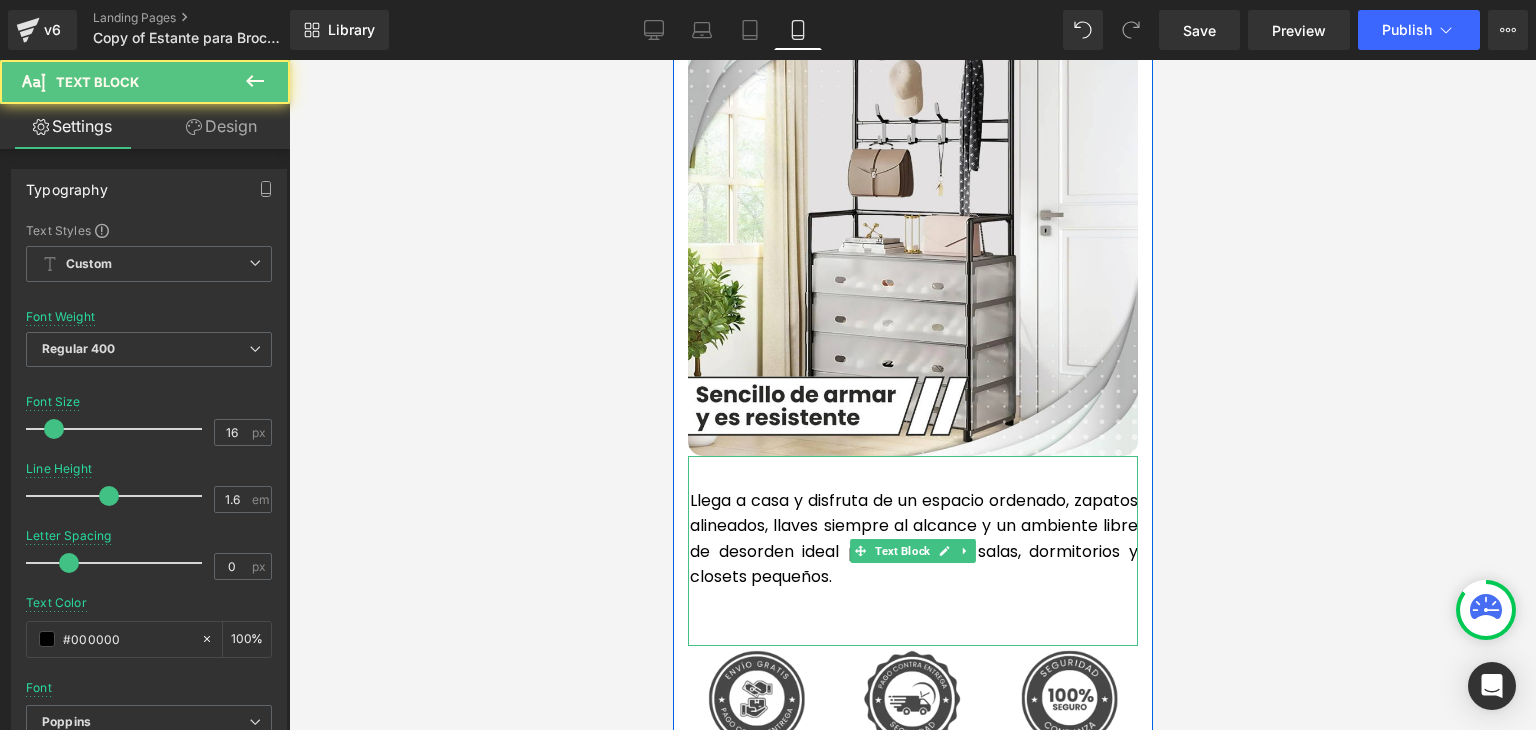 click on "Llega a casa y disfruta de un espacio ordenado, zapatos alineados, llaves siempre al alcance y un ambiente libre de desorden ideal para entradas, salas, dormitorios y closets pequeños." at bounding box center (912, 551) 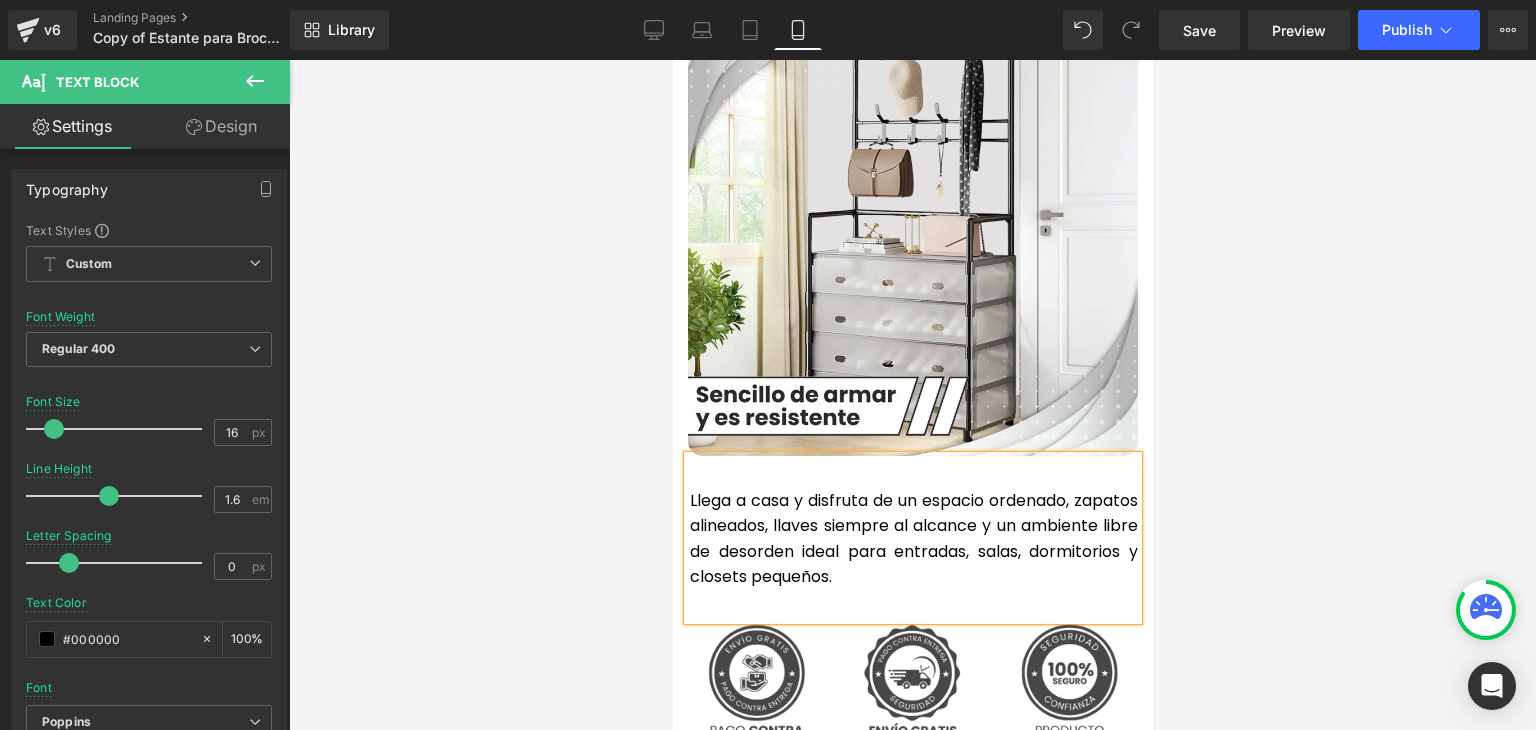 click on "Llega a casa y disfruta de un espacio ordenado, zapatos alineados, llaves siempre al alcance y un ambiente libre de desorden ideal para entradas, salas, dormitorios y closets pequeños." at bounding box center [913, 539] 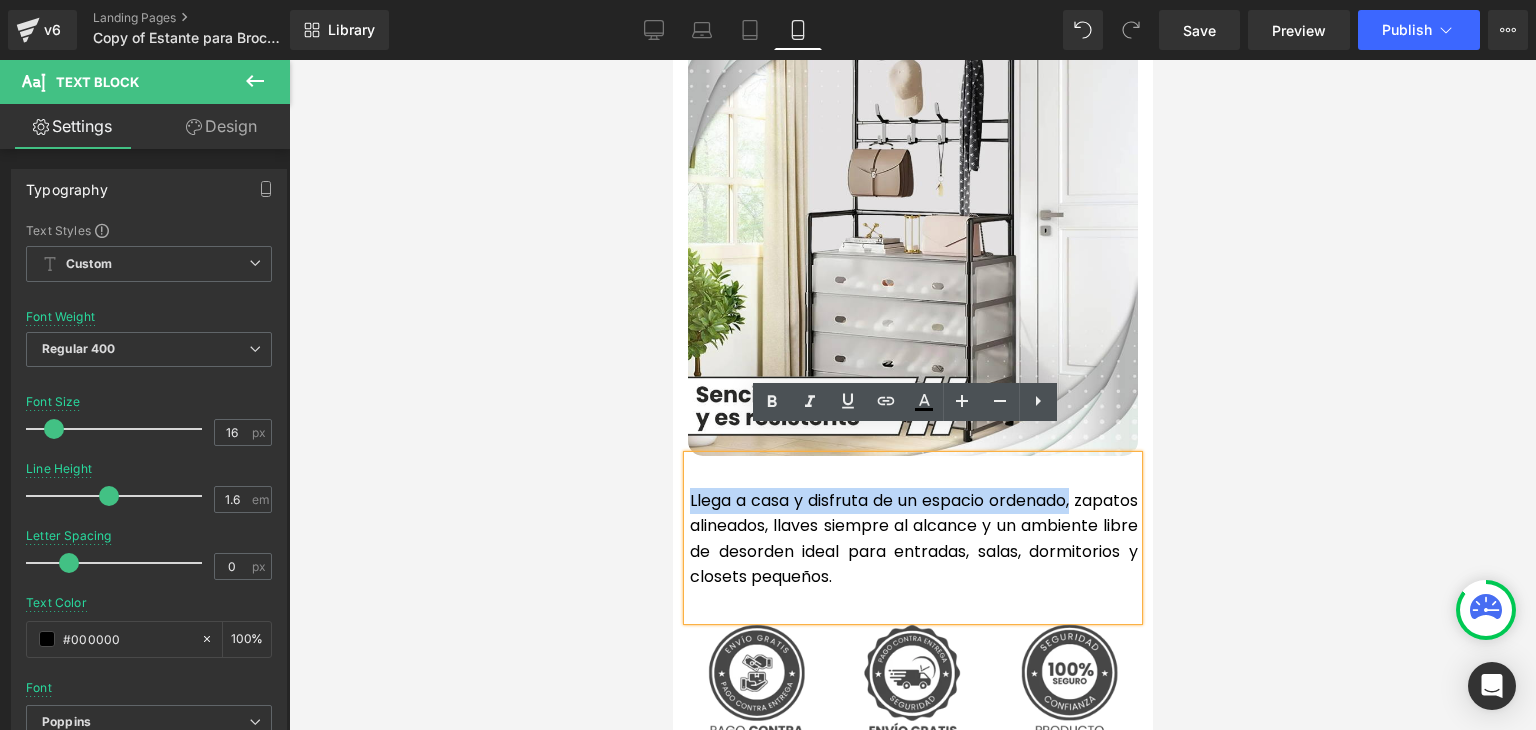 drag, startPoint x: 680, startPoint y: 470, endPoint x: 1128, endPoint y: 470, distance: 448 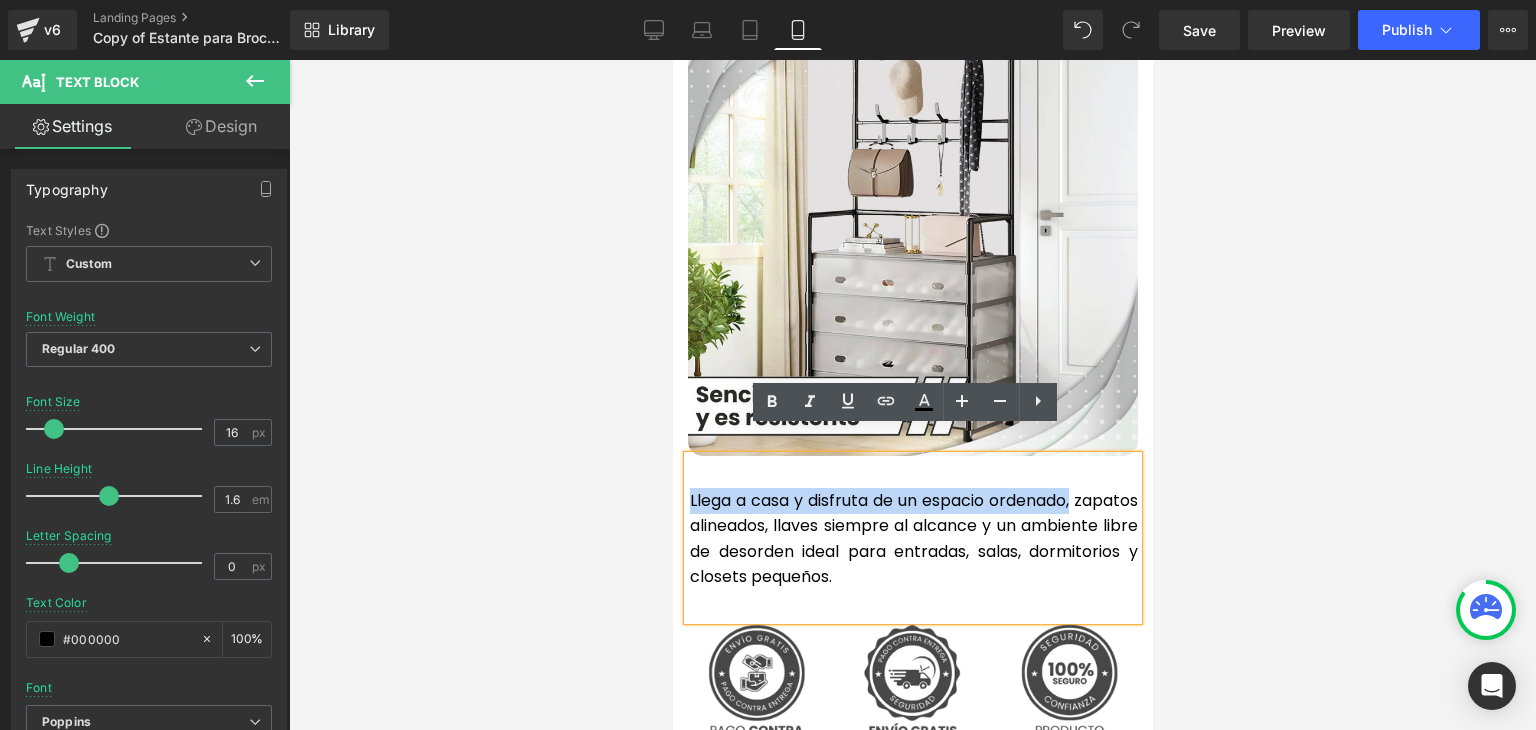 click on "Llega a casa y disfruta de un espacio ordenado, zapatos alineados, llaves siempre al alcance y un ambiente libre de desorden ideal para entradas, salas, dormitorios y closets pequeños." at bounding box center [912, 538] 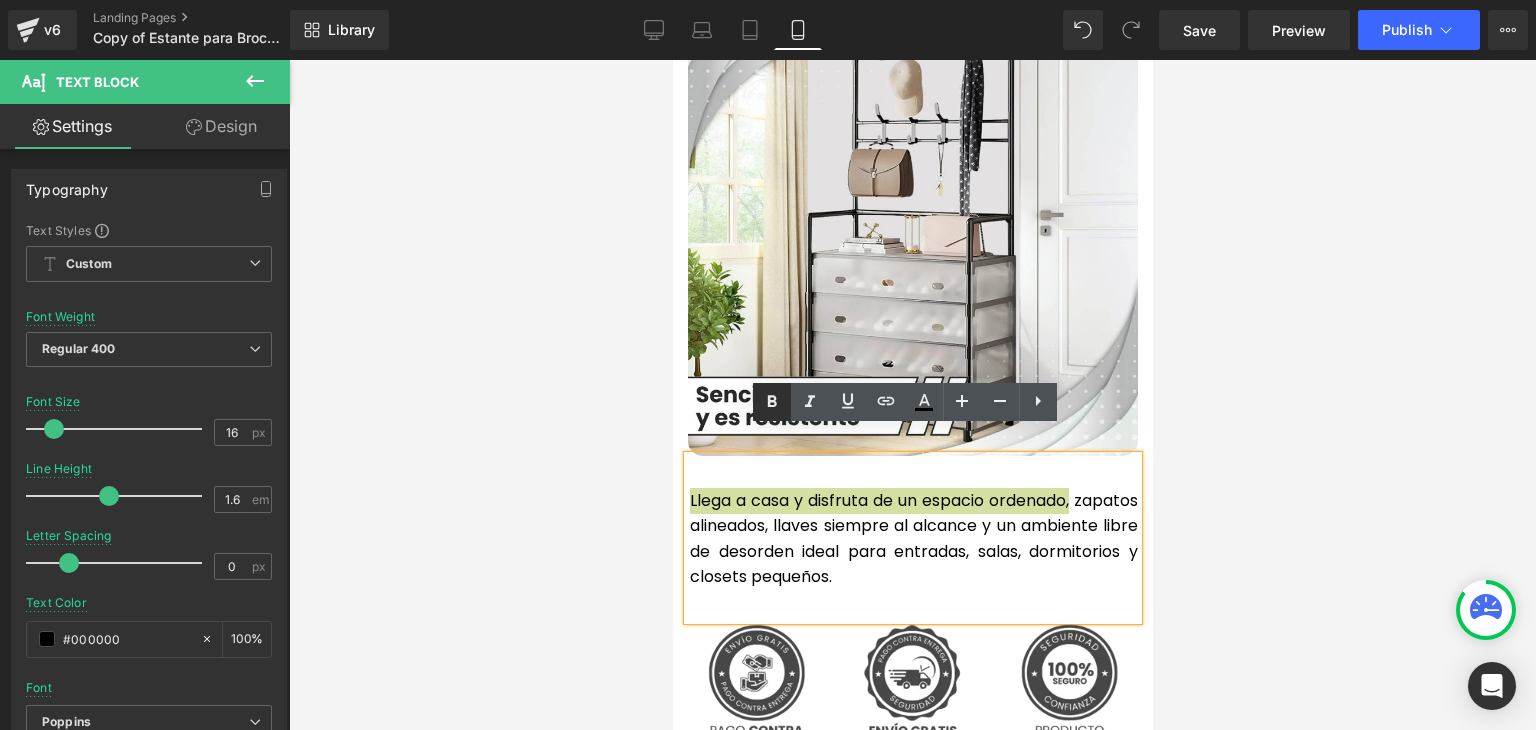 click 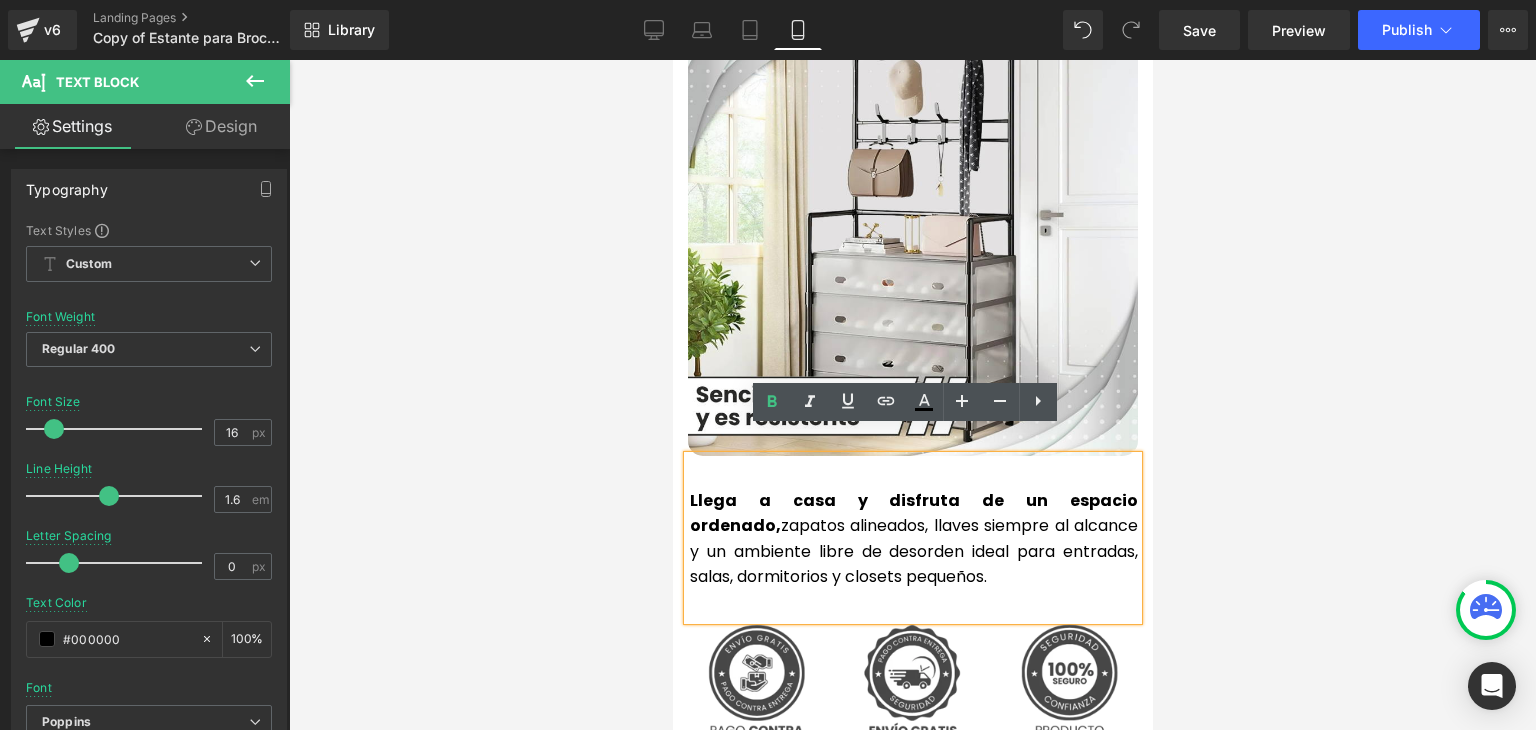 click at bounding box center [912, 395] 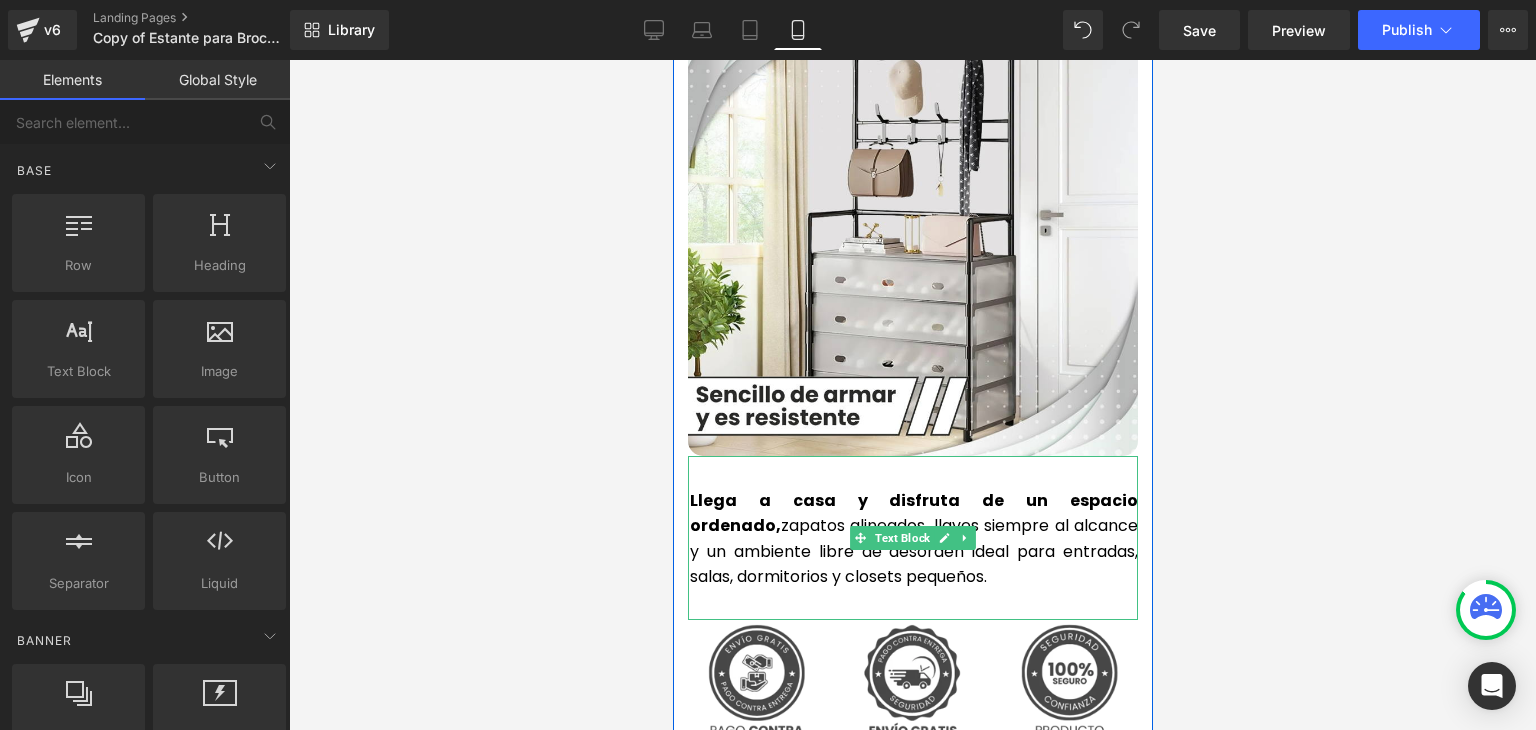 click on "Llega a casa y disfruta de un espacio ordenado,  zapatos alineados, llaves siempre al alcance y un ambiente libre de desorden ideal para entradas, salas, dormitorios y closets pequeños." at bounding box center (913, 539) 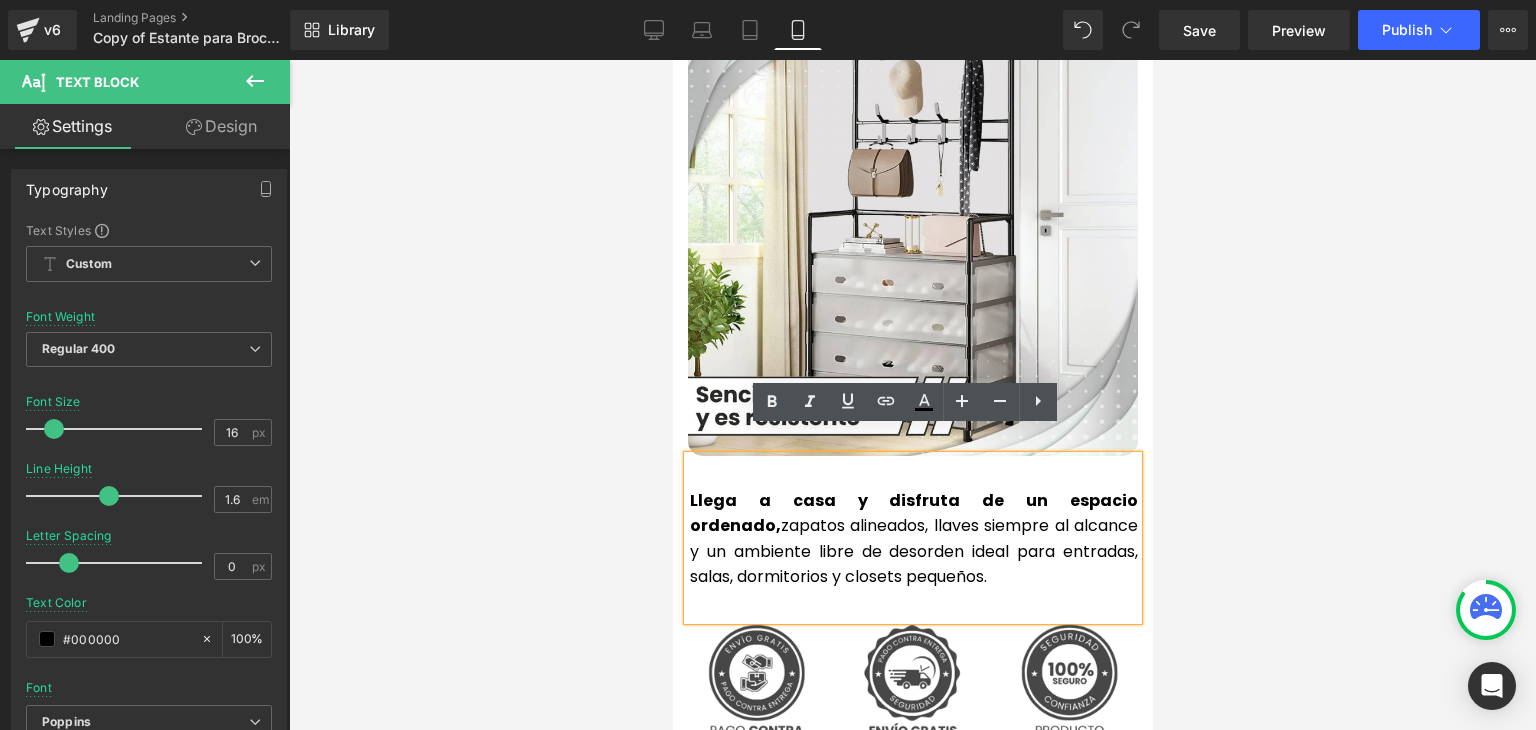 drag, startPoint x: 945, startPoint y: 548, endPoint x: 914, endPoint y: 531, distance: 35.35534 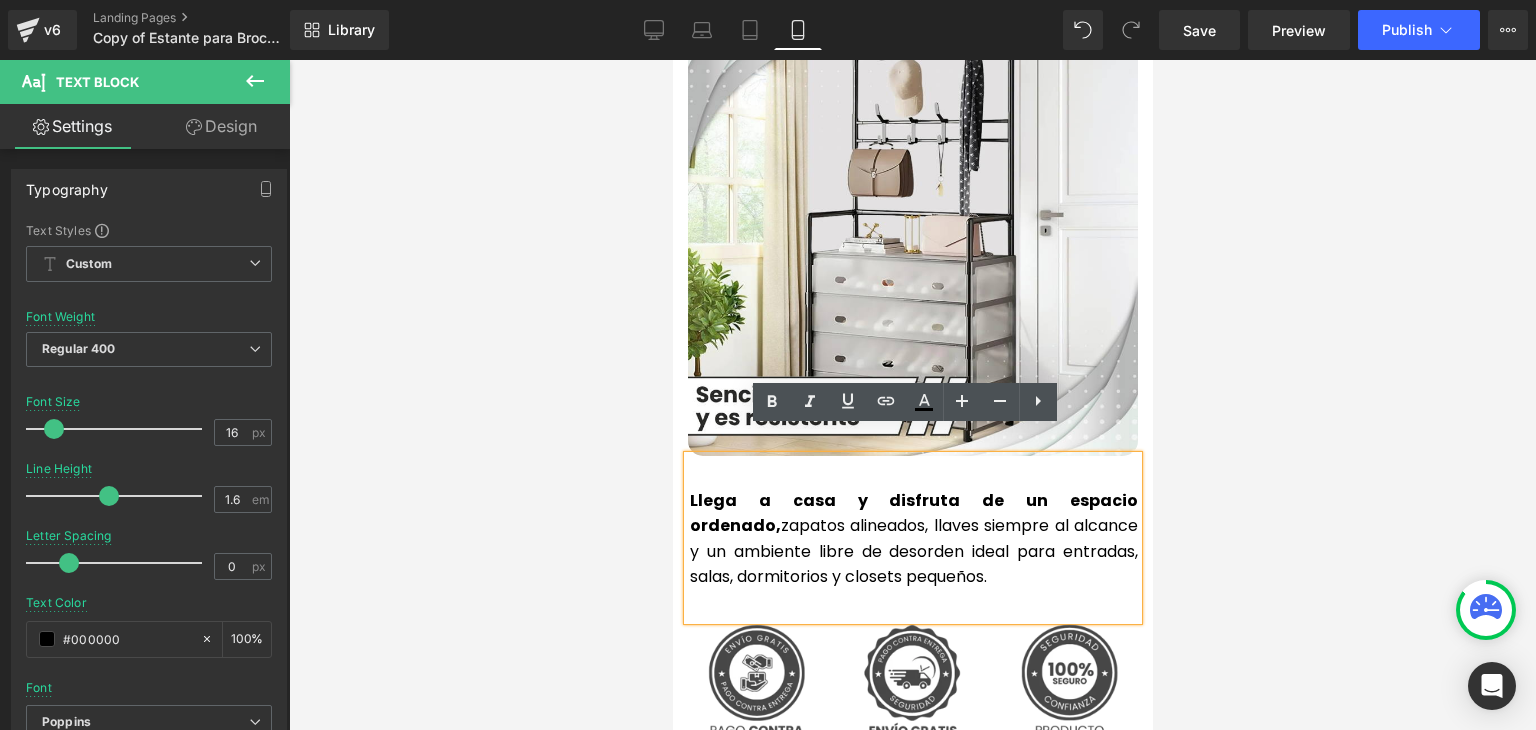 click on "Llega a casa y disfruta de un espacio ordenado,  zapatos alineados, llaves siempre al alcance y un ambiente libre de desorden ideal para entradas, salas, dormitorios y closets pequeños." at bounding box center [913, 539] 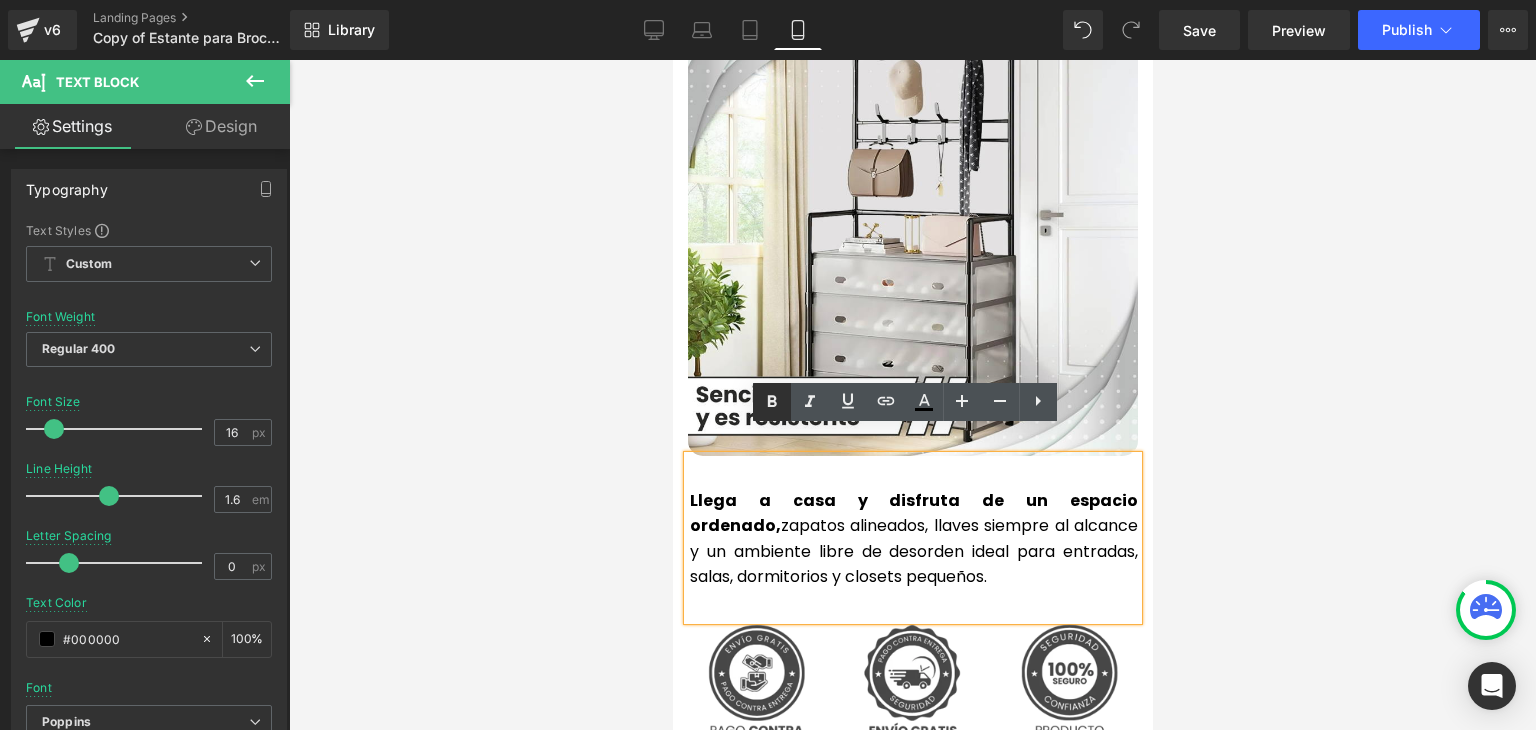 click 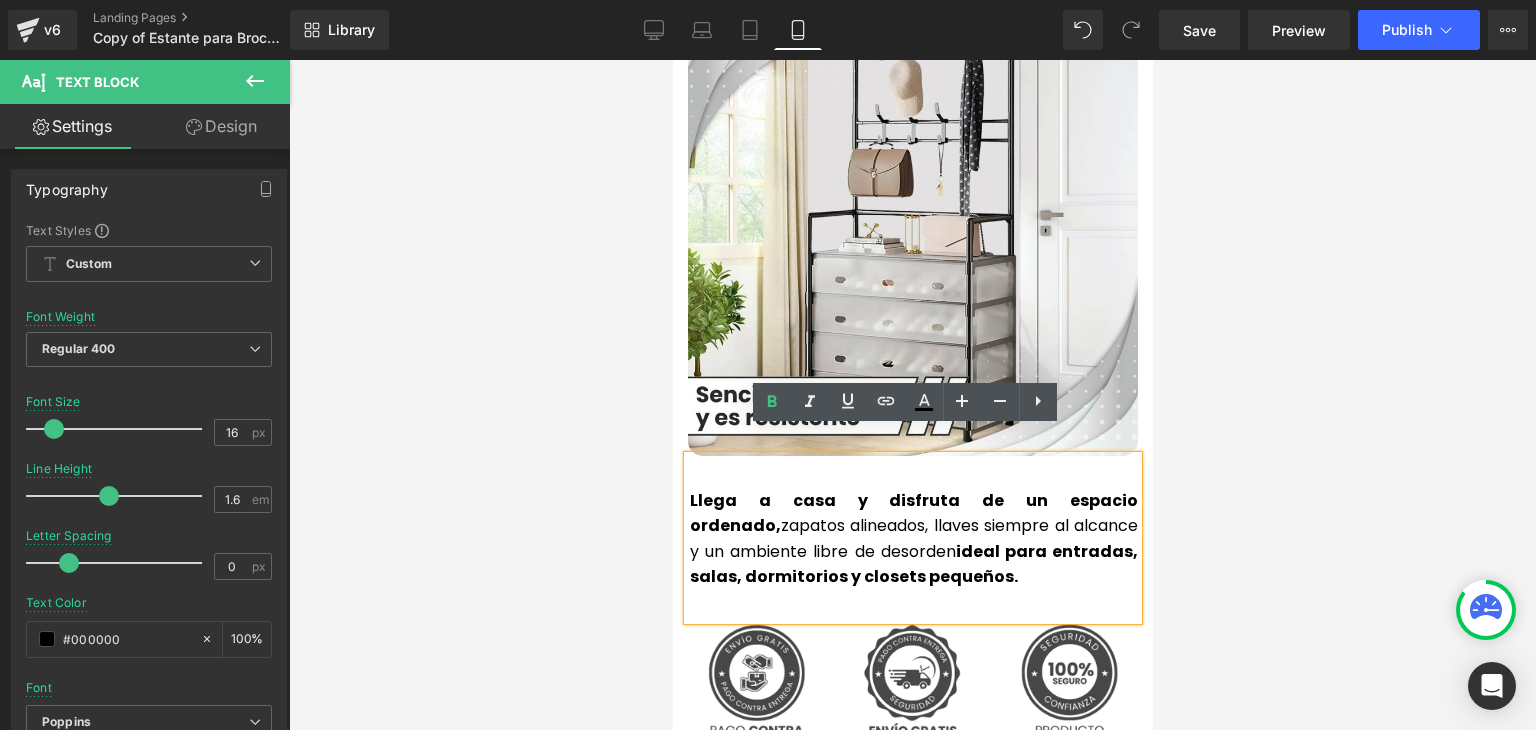 click on "Llega a casa y disfruta de un espacio ordenado," at bounding box center [913, 513] 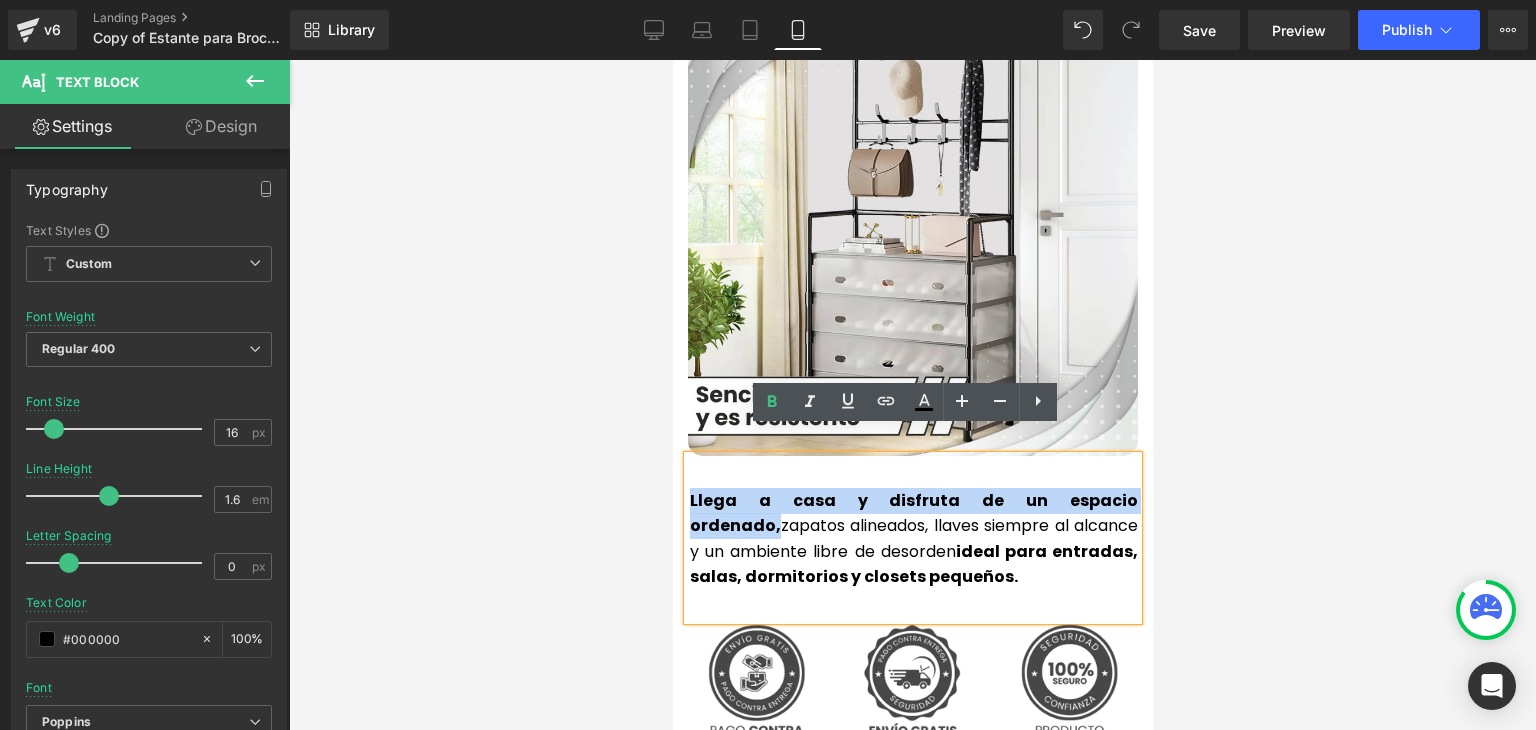 drag, startPoint x: 1127, startPoint y: 481, endPoint x: 683, endPoint y: 477, distance: 444.018 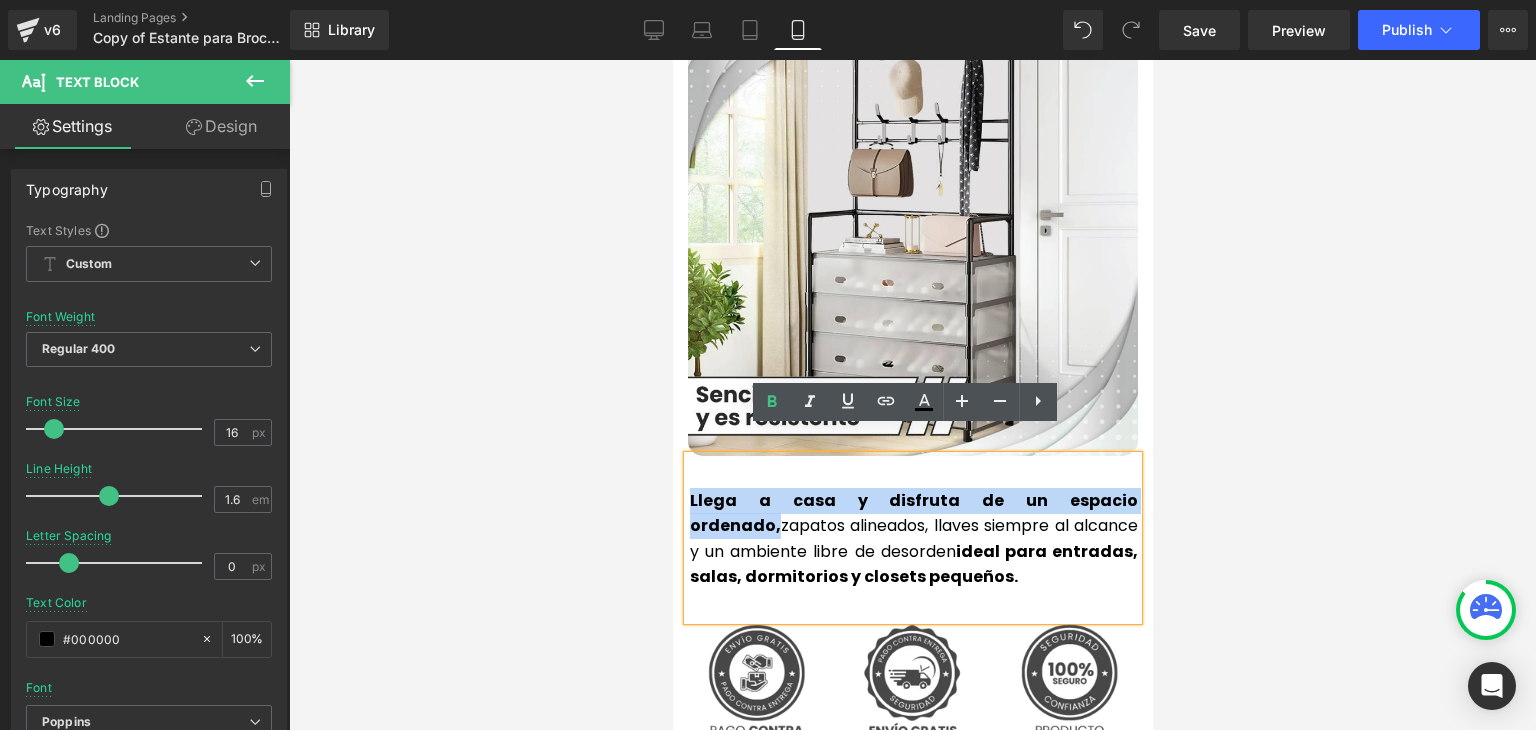 click on "Llega a casa y disfruta de un espacio ordenado," at bounding box center [913, 513] 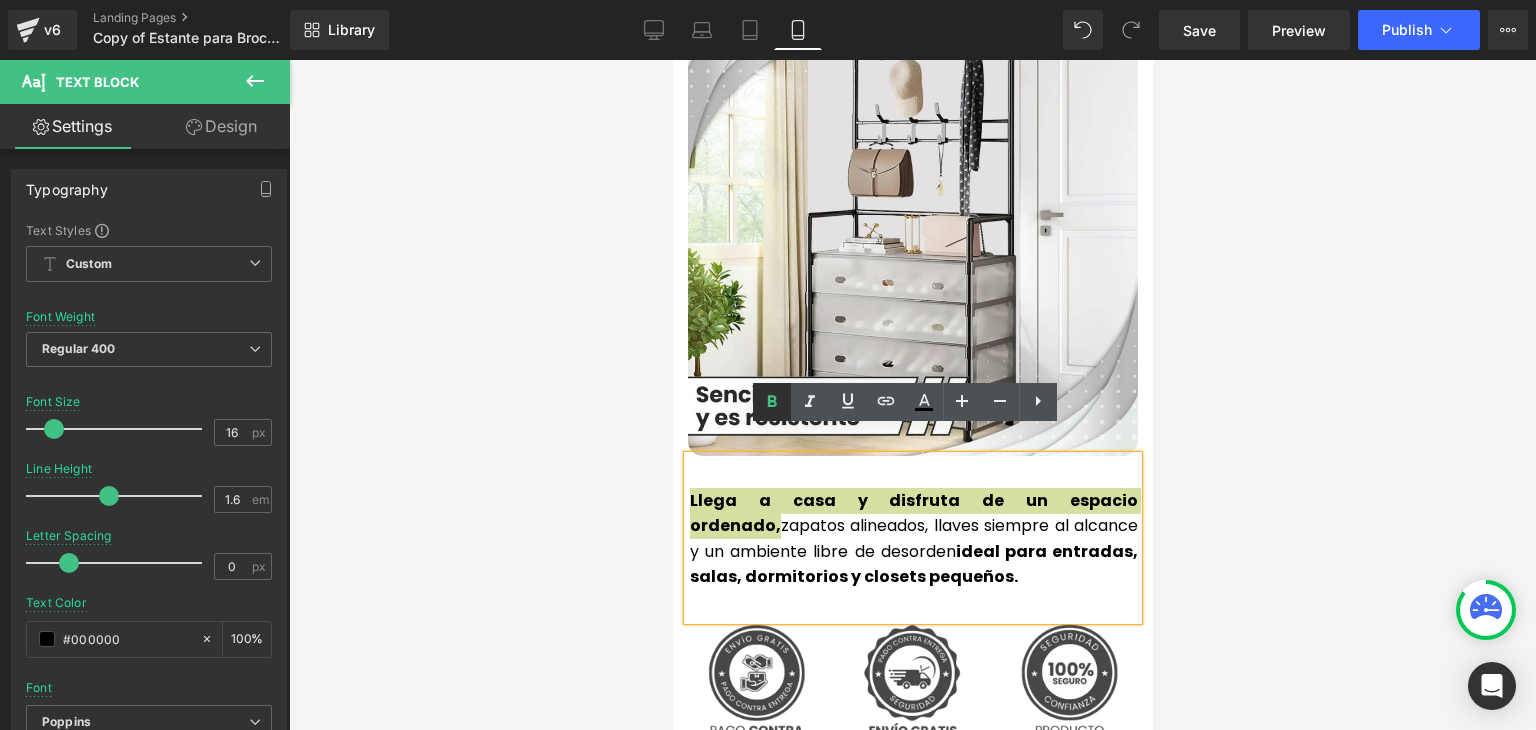 click 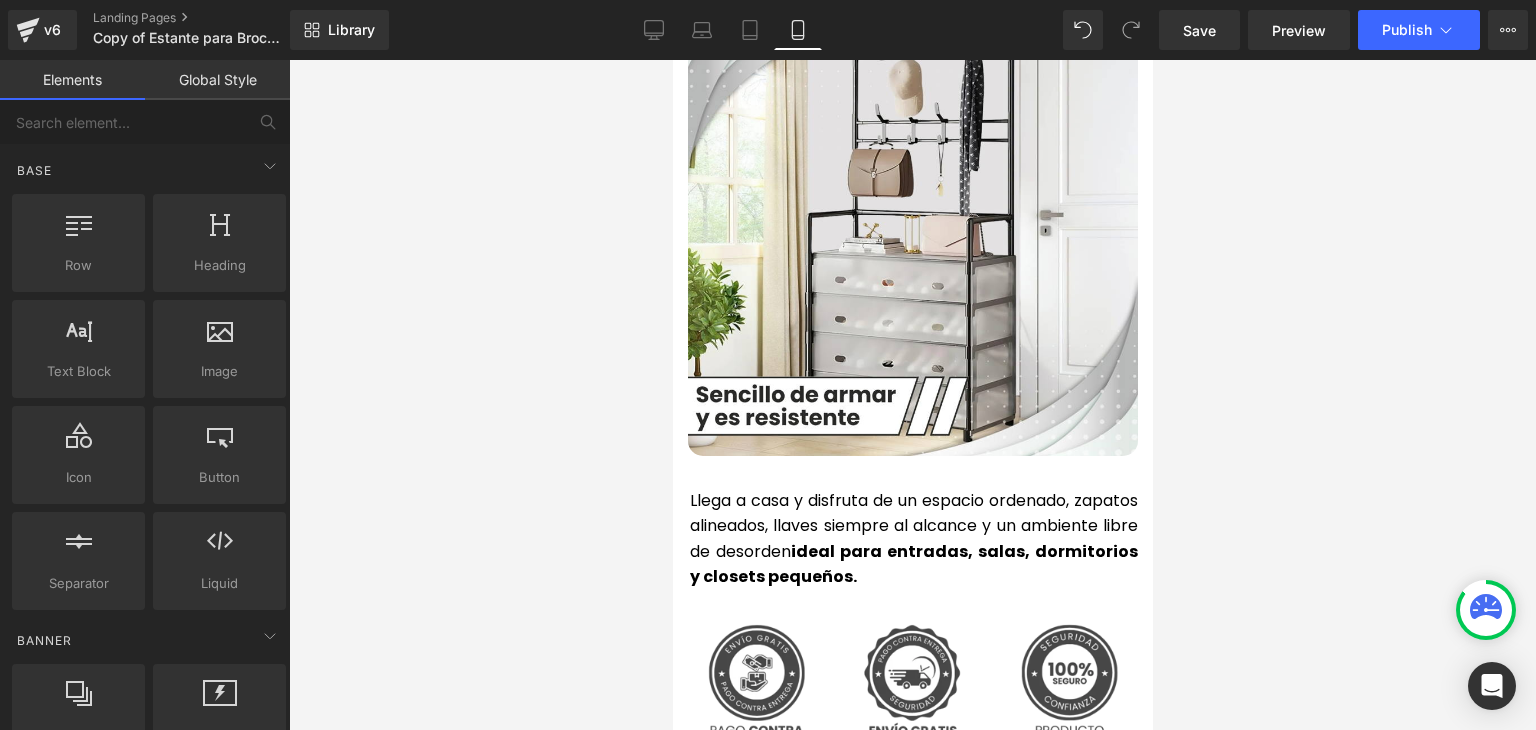 click at bounding box center [912, 395] 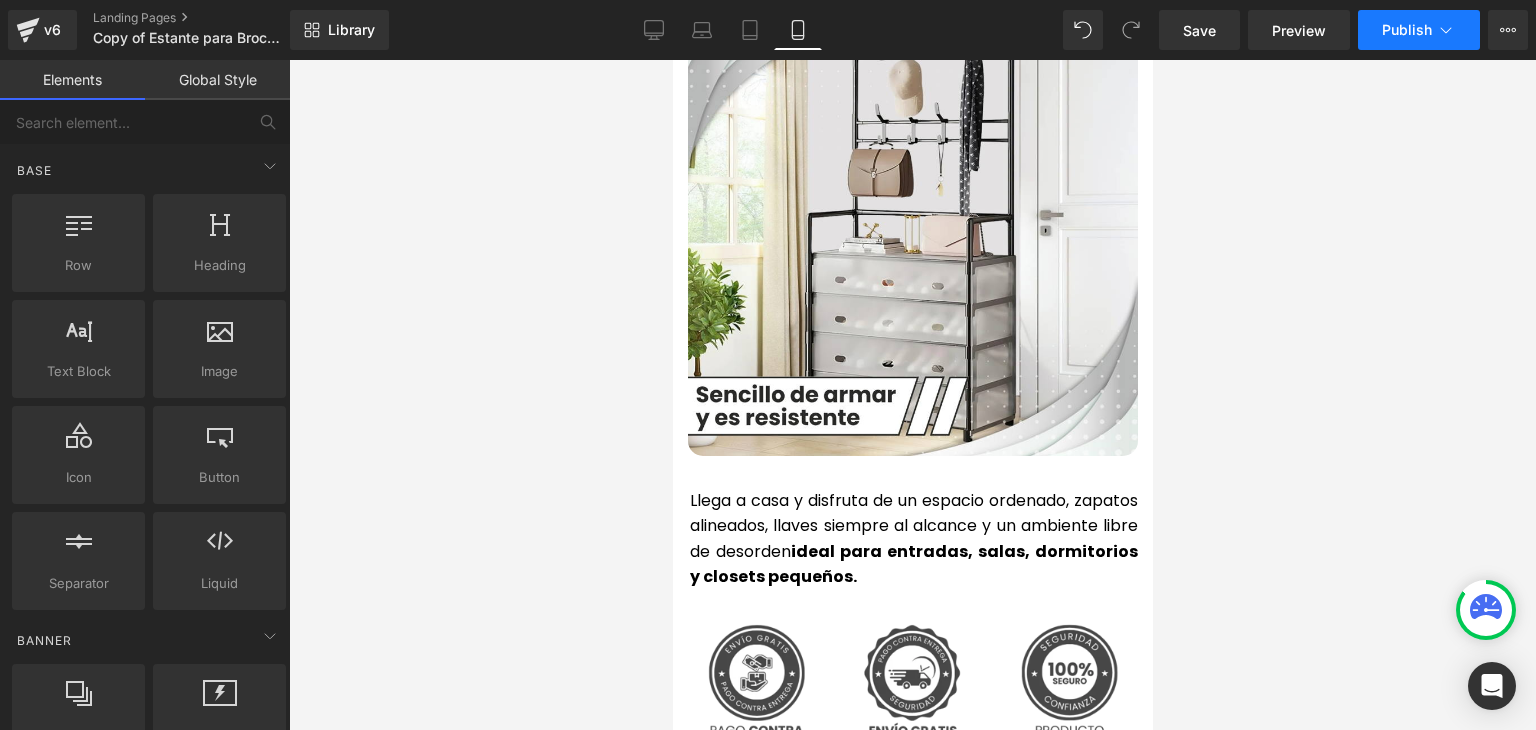 click on "Publish" at bounding box center (1407, 30) 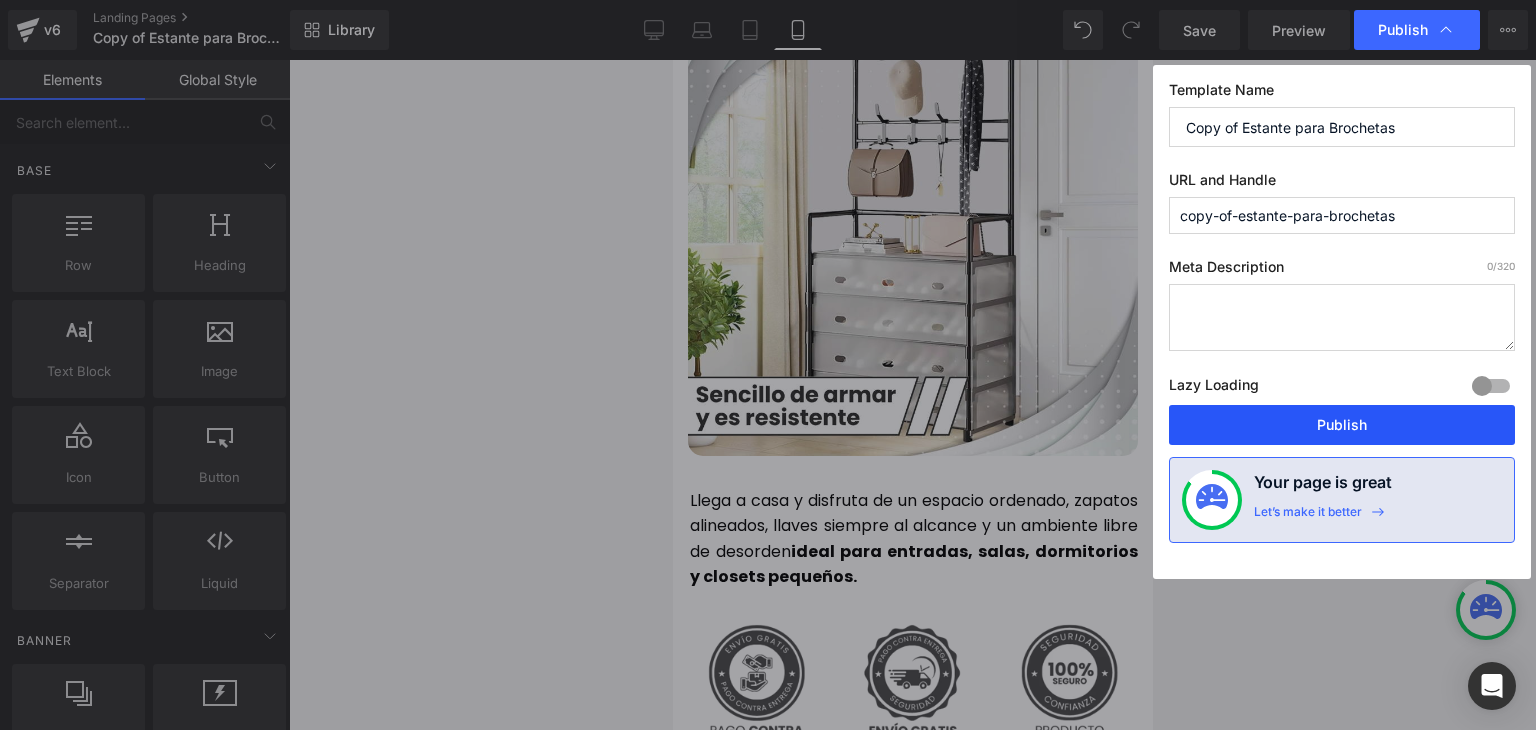 click on "Publish" at bounding box center (1342, 425) 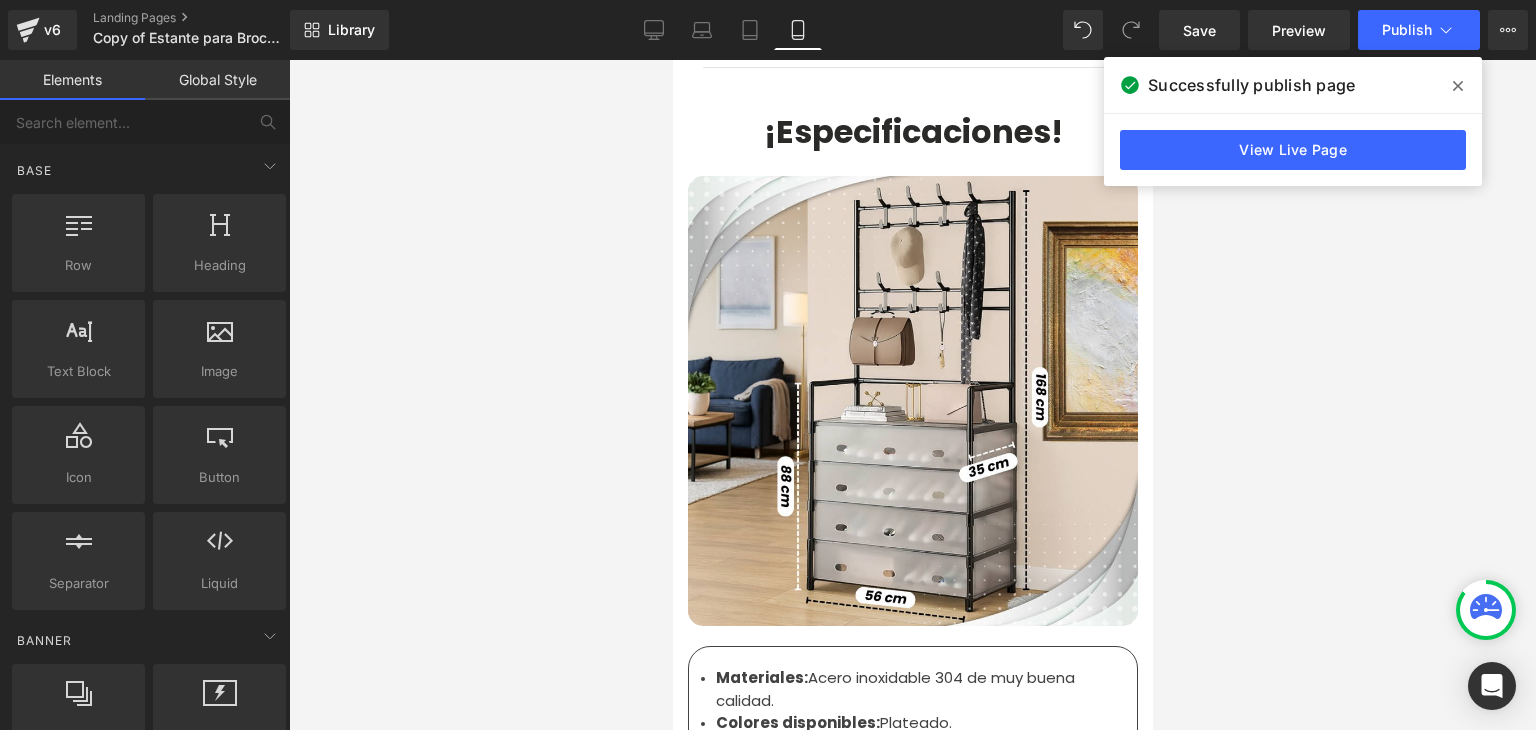 scroll, scrollTop: 6400, scrollLeft: 0, axis: vertical 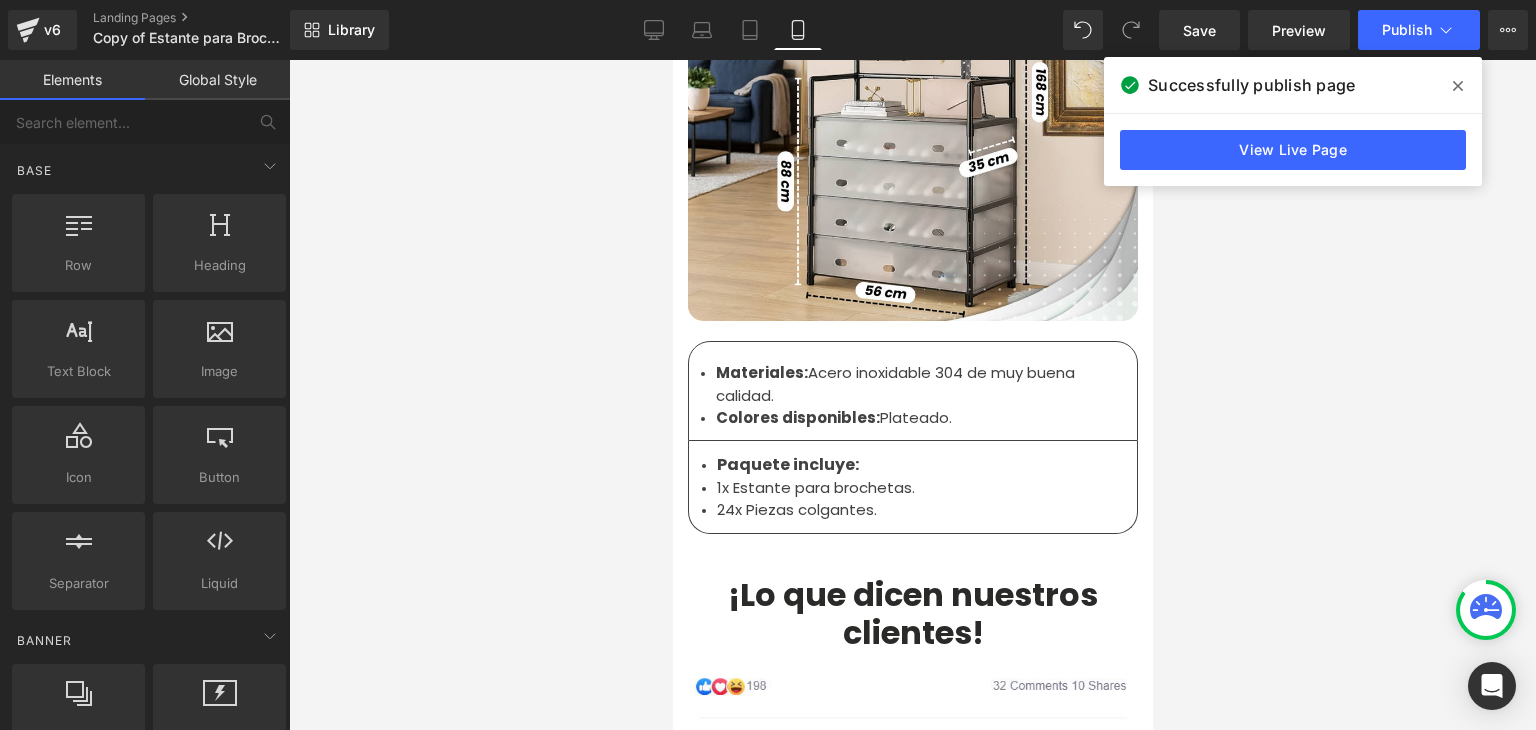 click on "Materiales:" at bounding box center (761, 372) 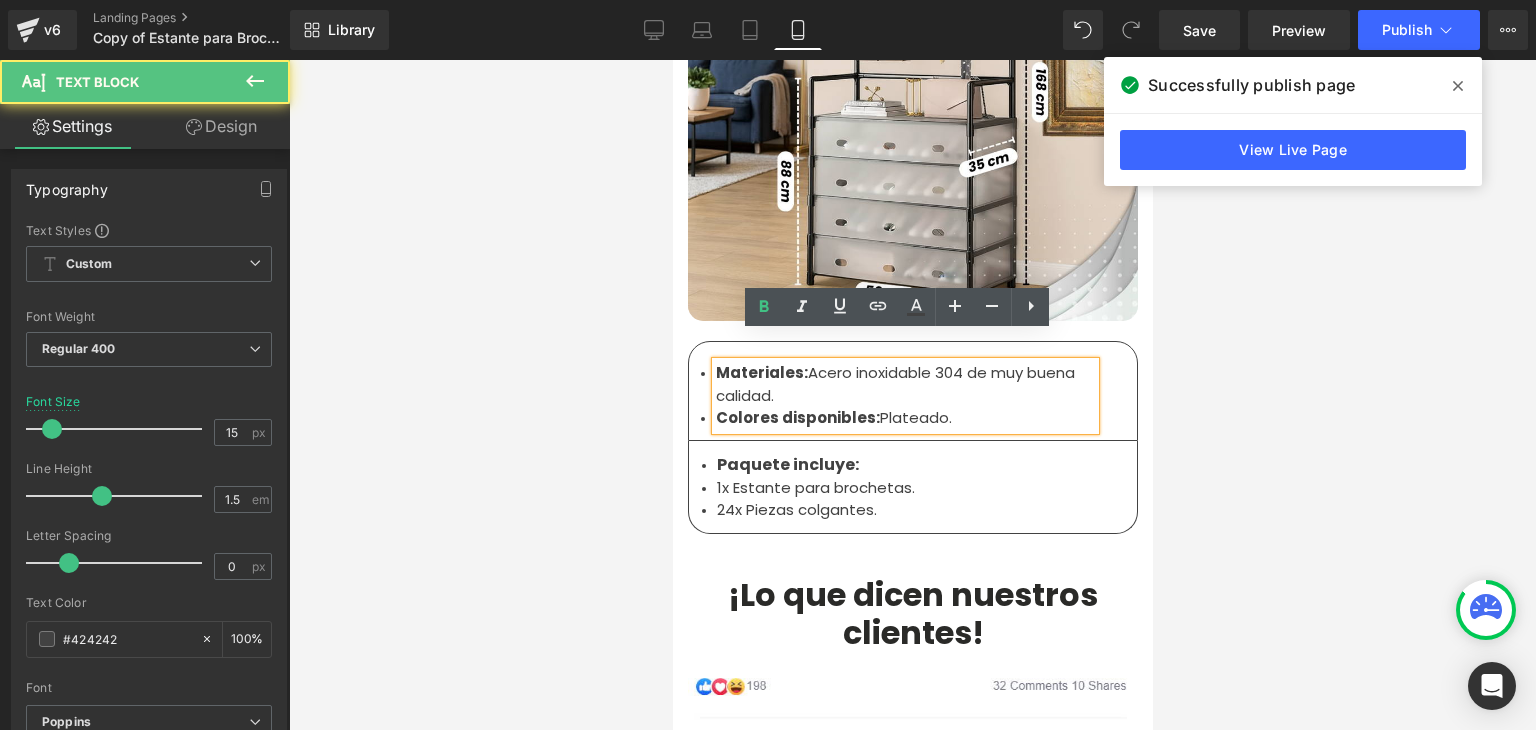 click on "Materiales:" at bounding box center [761, 372] 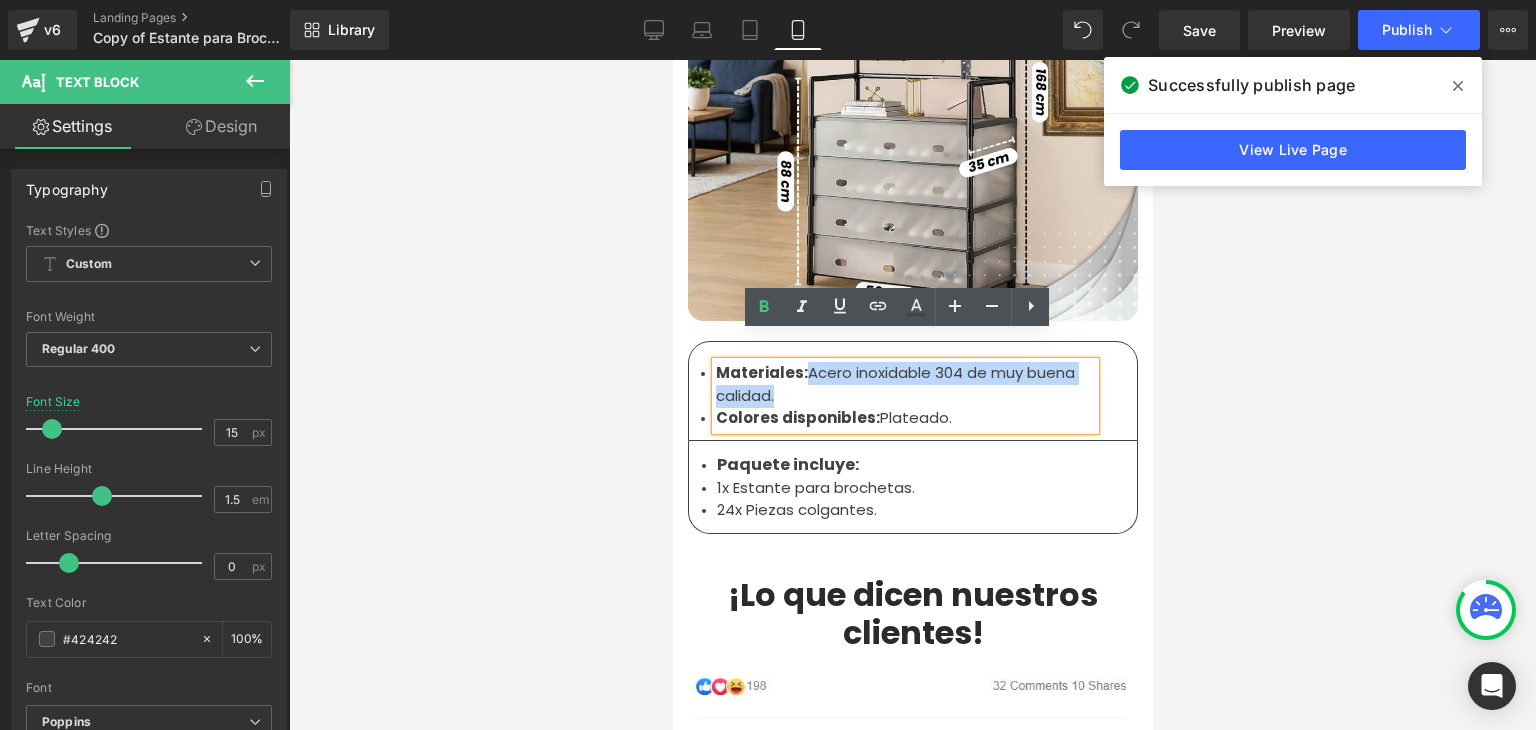 drag, startPoint x: 786, startPoint y: 366, endPoint x: 803, endPoint y: 349, distance: 24.04163 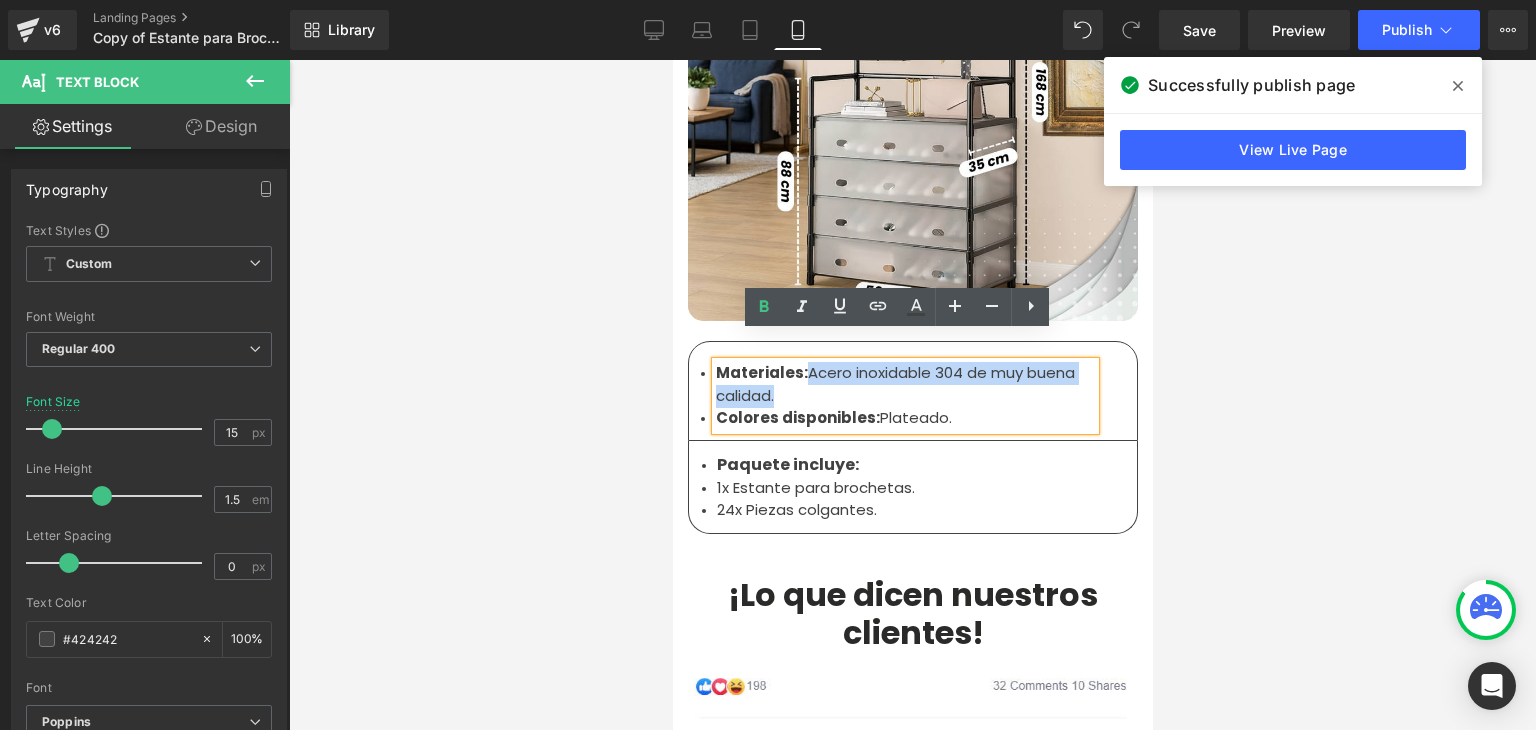 click on "Materiales:   Acero inoxidable 304 de muy buena calidad." at bounding box center [904, 384] 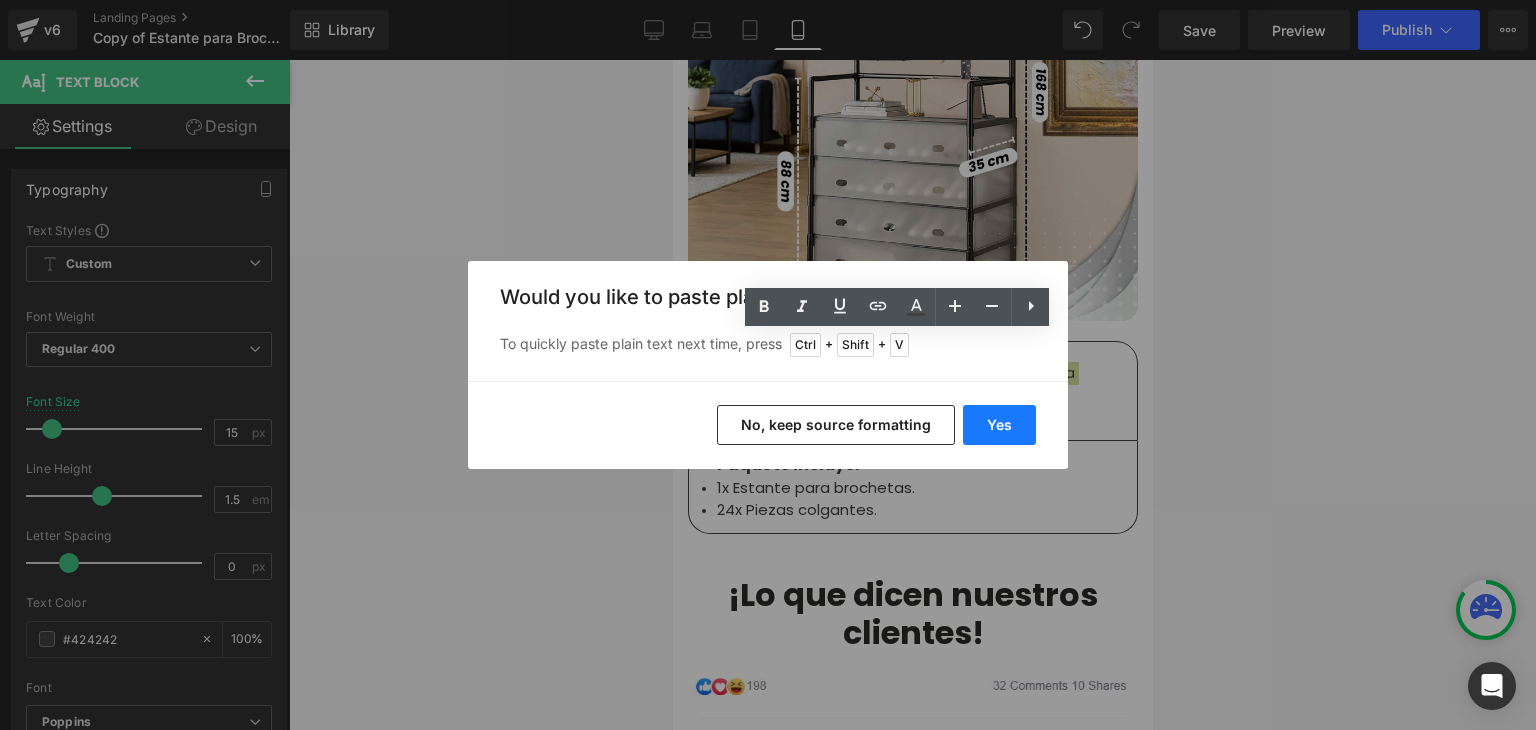click on "Yes" at bounding box center (999, 425) 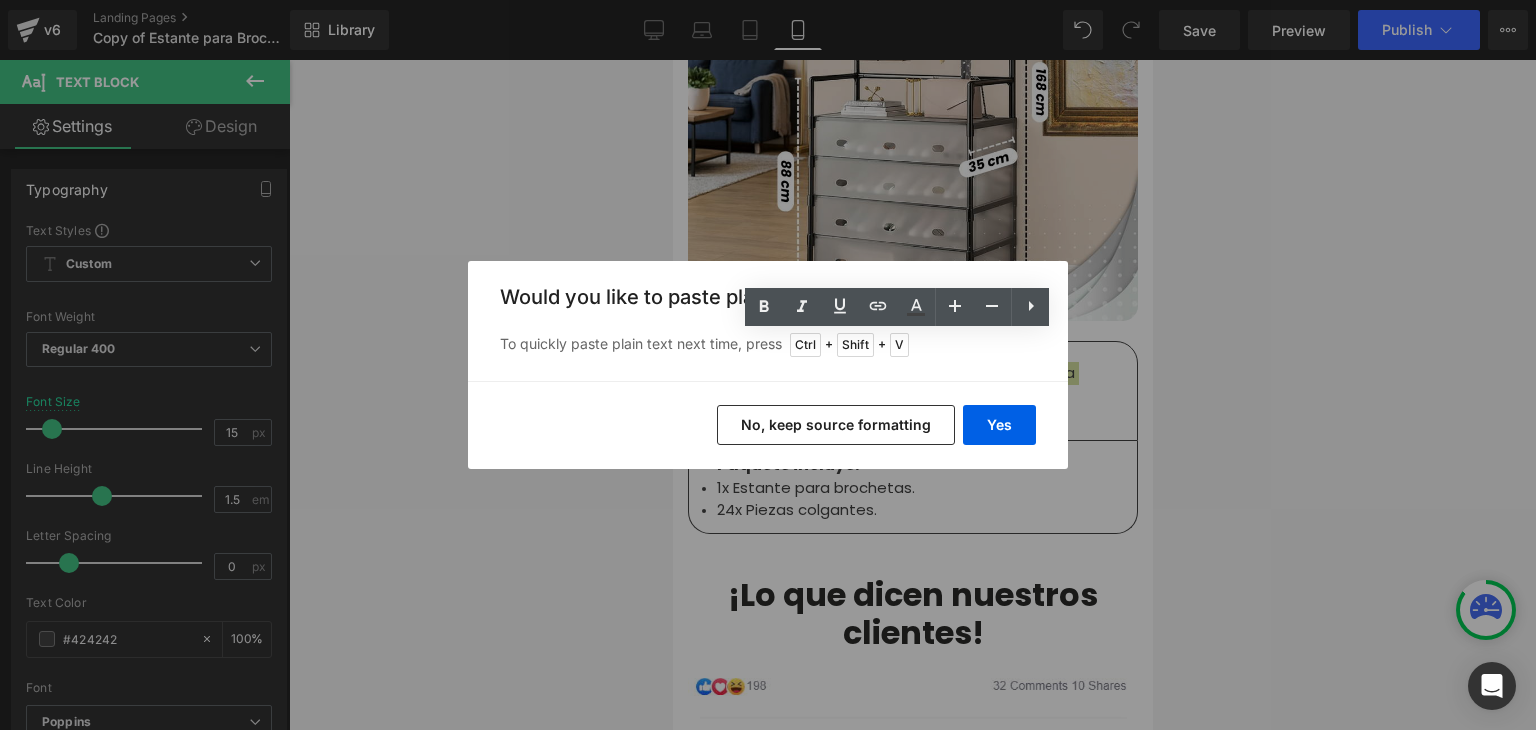 type 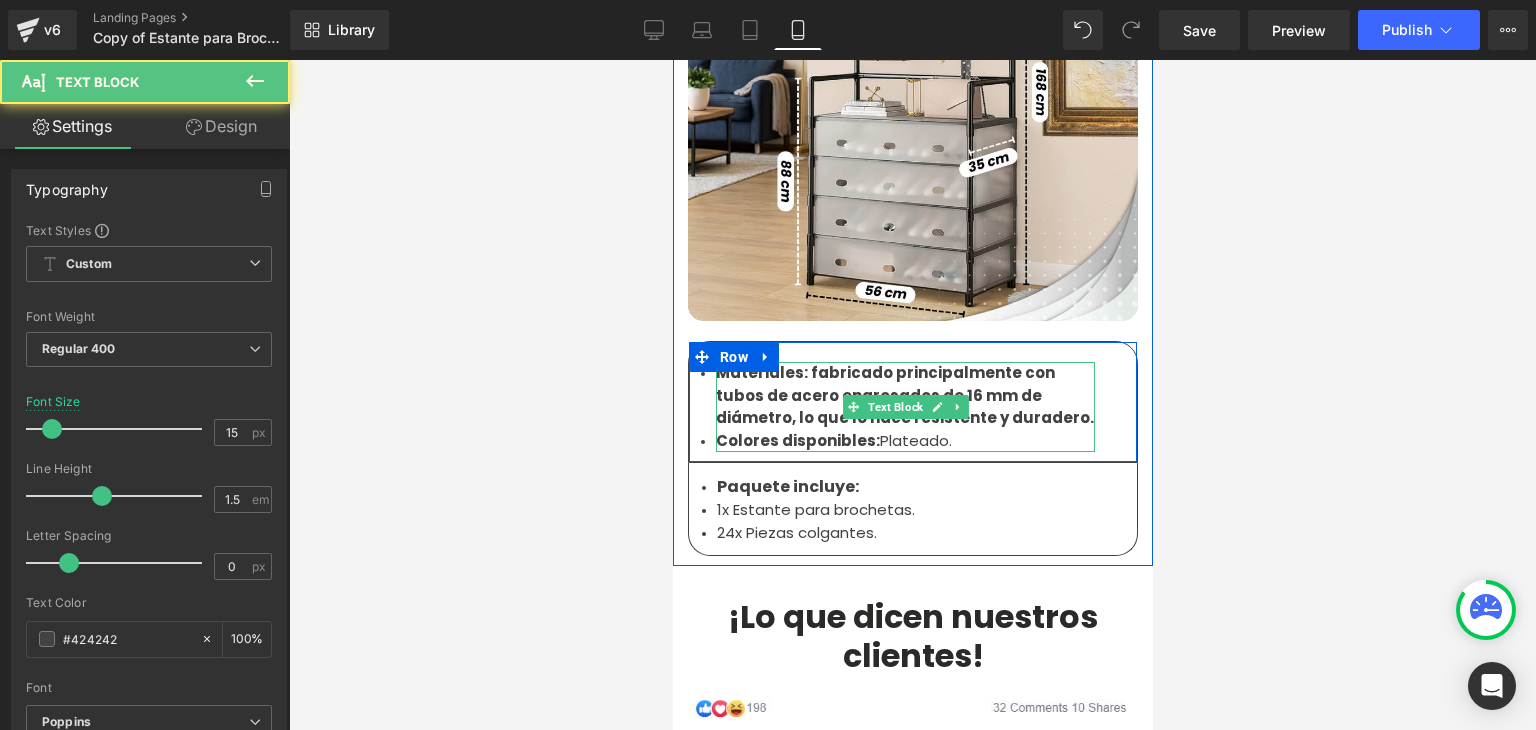 click on "Materiales:  fabricado principalmente con tubos de acero engrosados de 16 mm de diámetro, lo que lo hace resistente y duradero." at bounding box center (904, 395) 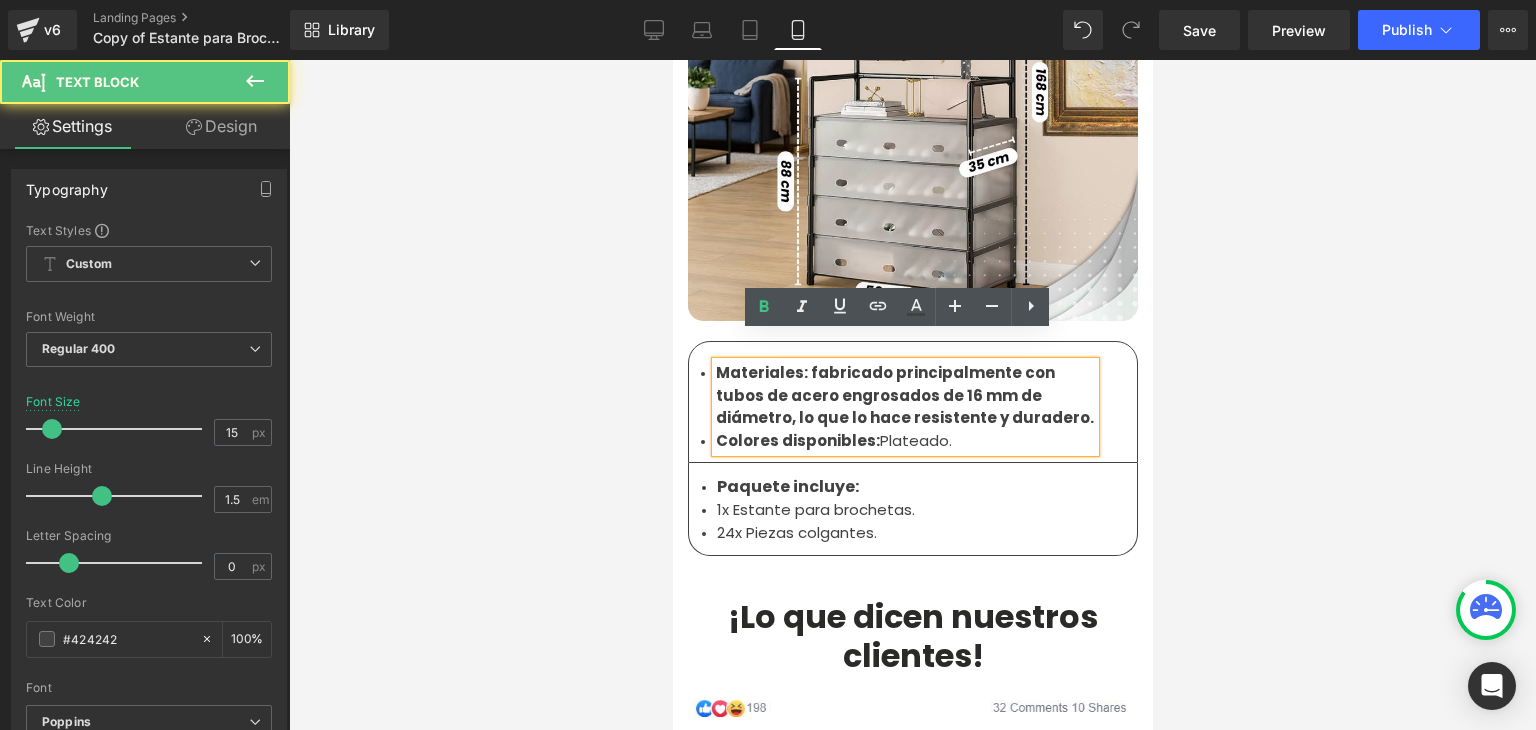 click on "Materiales:  fabricado principalmente con tubos de acero engrosados de 16 mm de diámetro, lo que lo hace resistente y duradero." at bounding box center [904, 395] 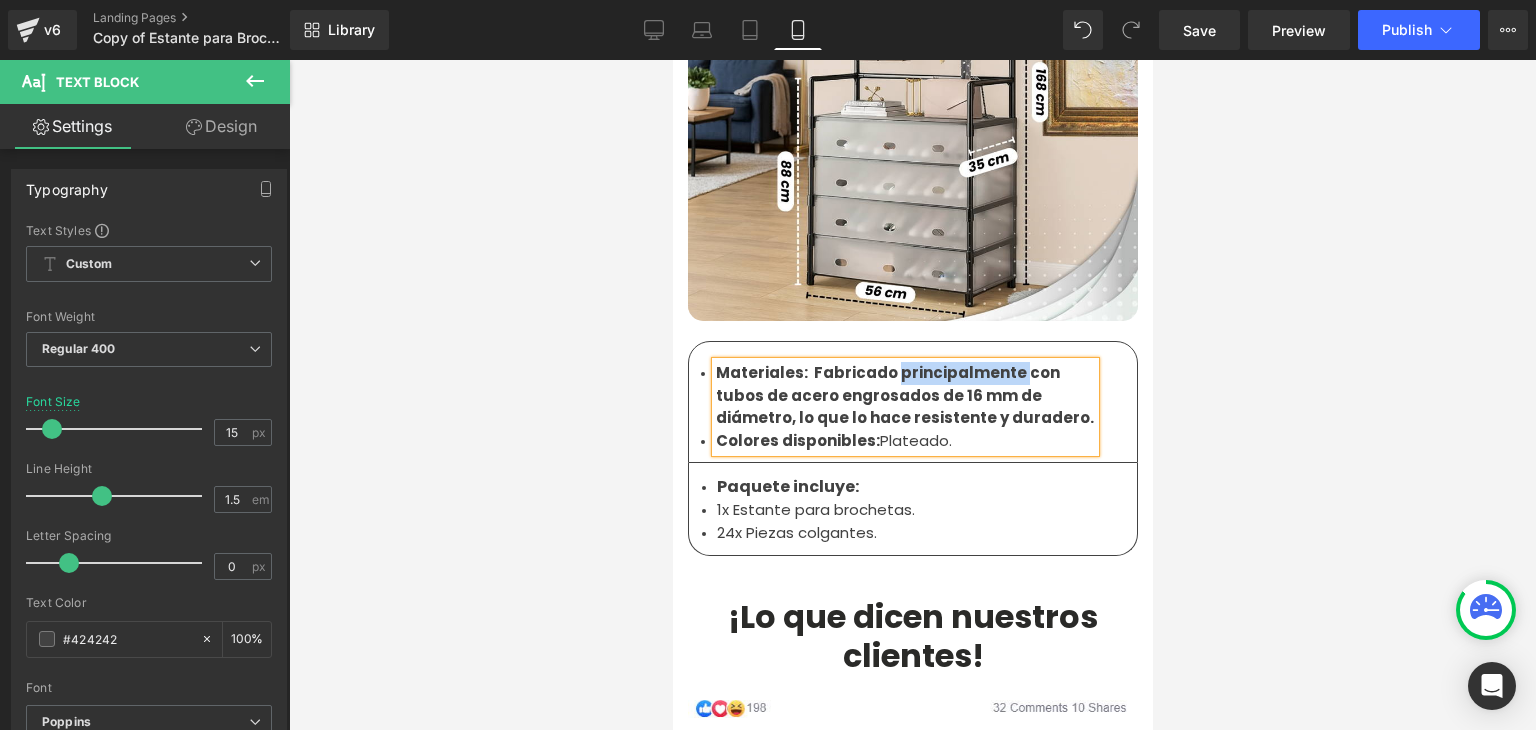 drag, startPoint x: 1008, startPoint y: 346, endPoint x: 885, endPoint y: 349, distance: 123.03658 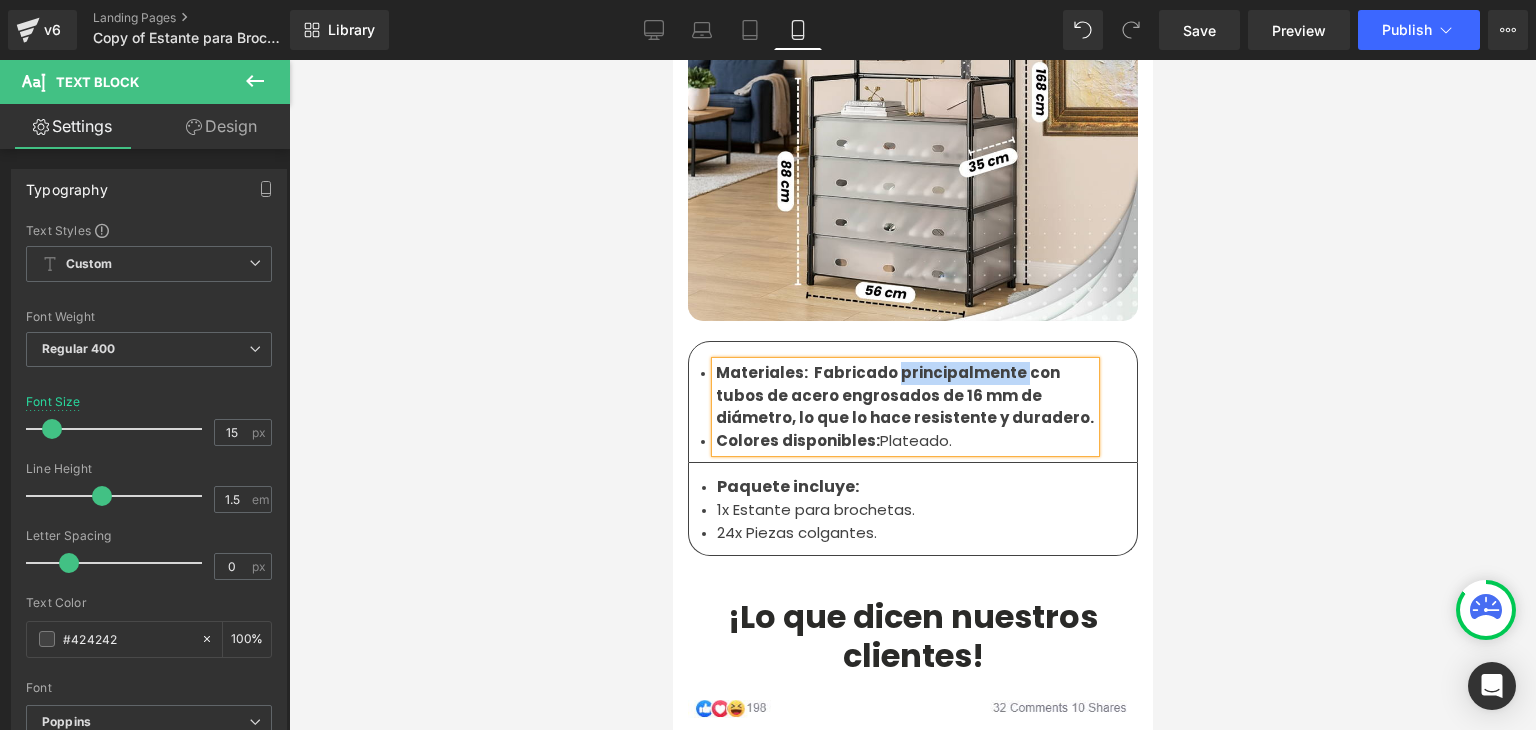 click on "Materiales:  Fabricado principalmente con tubos de acero engrosados de 16 mm de diámetro, lo que lo hace resistente y duradero." at bounding box center (904, 395) 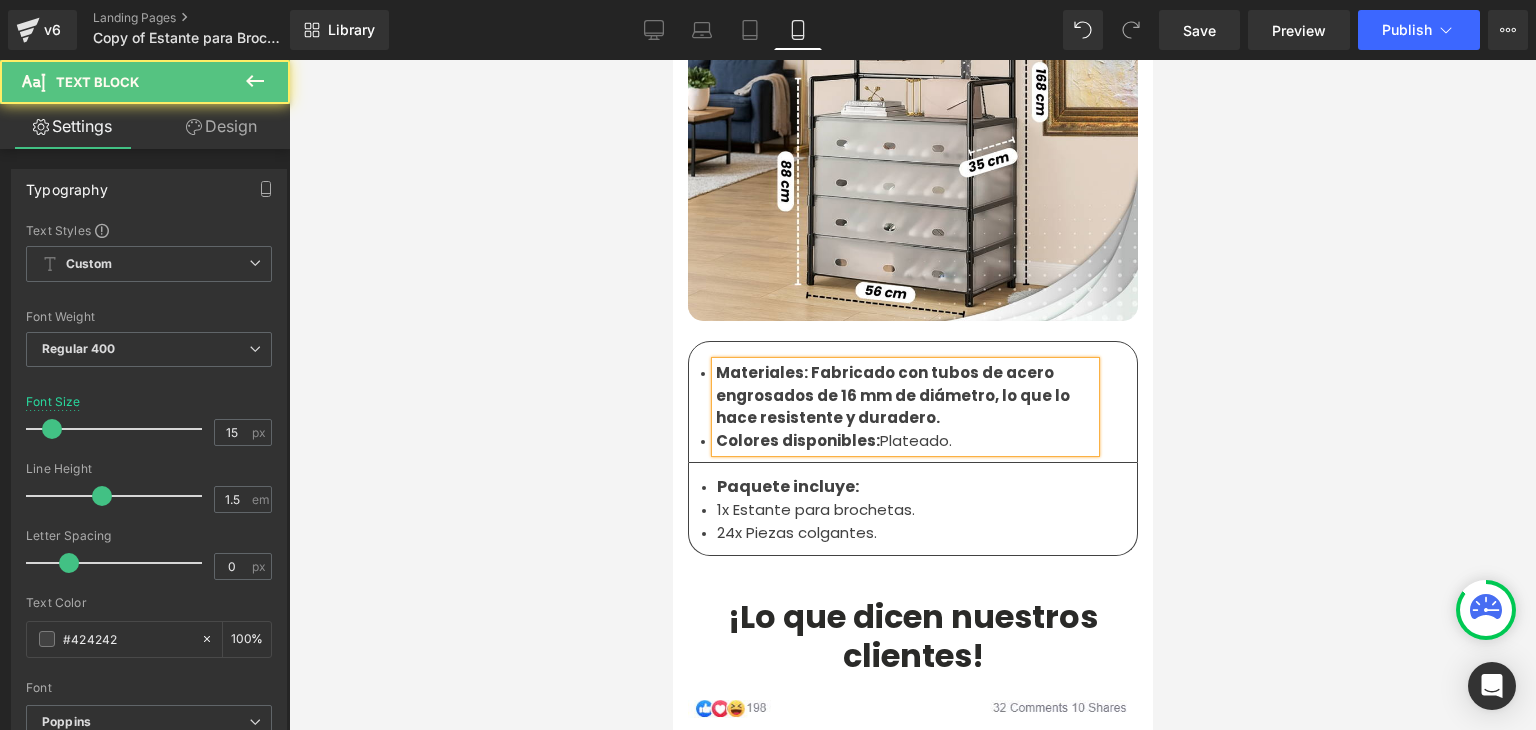drag, startPoint x: 888, startPoint y: 394, endPoint x: 804, endPoint y: 349, distance: 95.29428 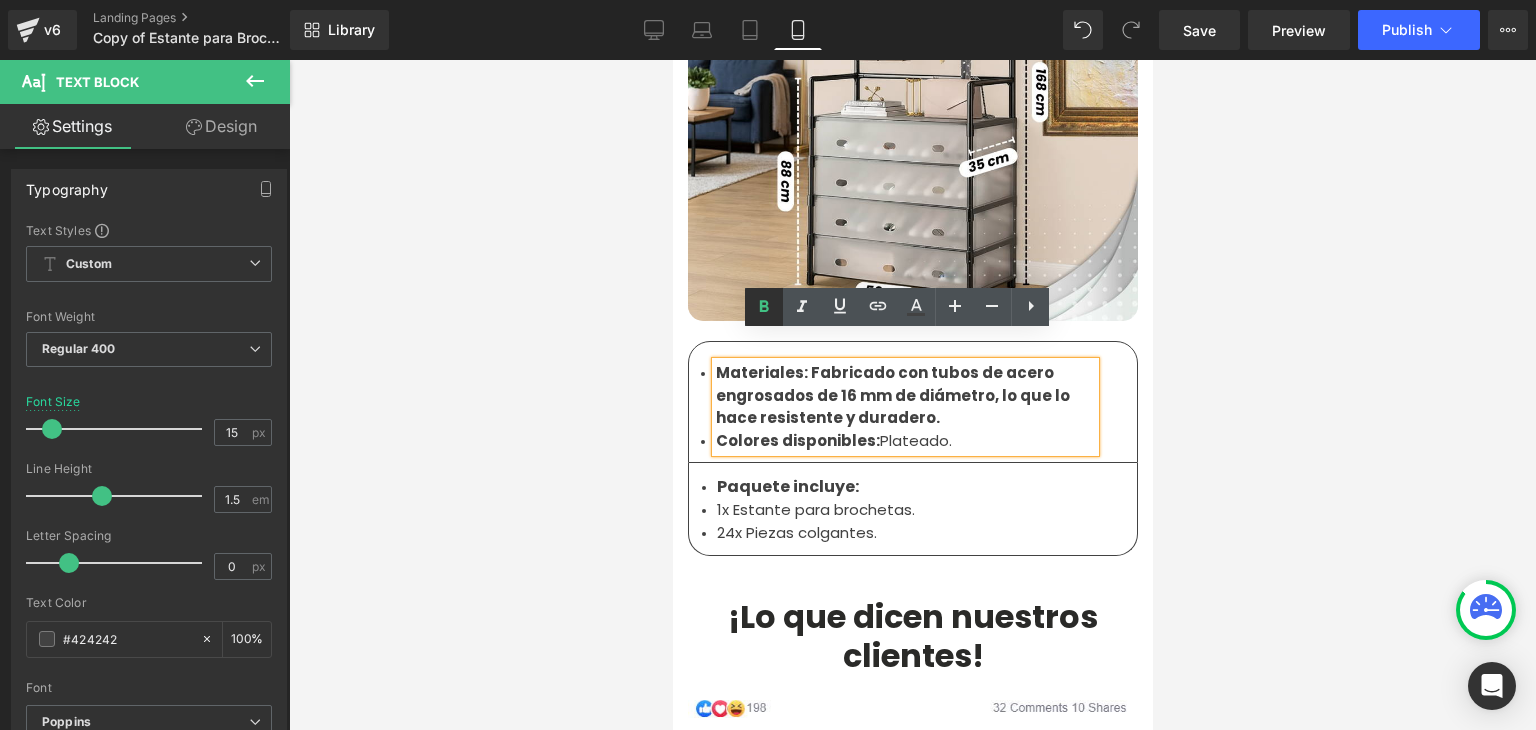 click 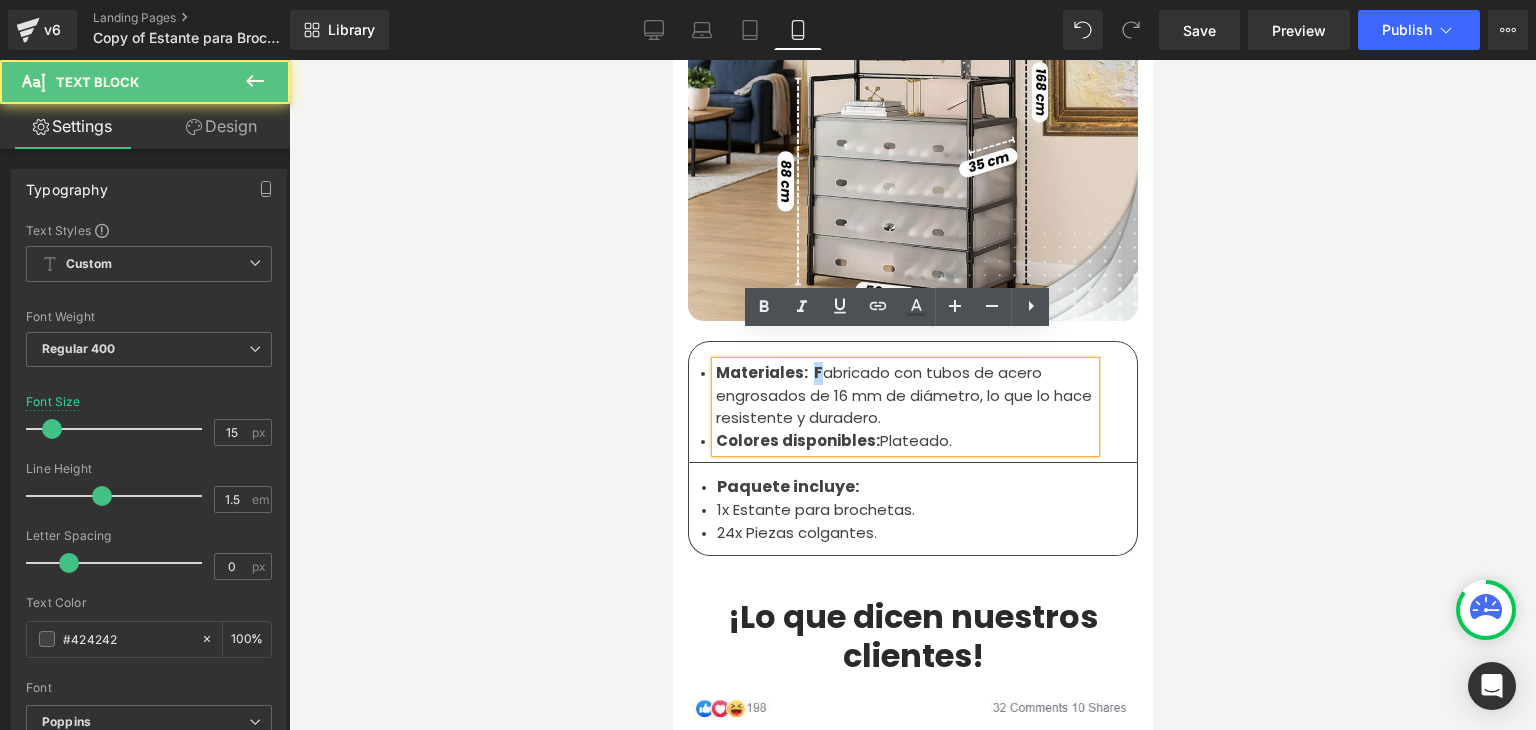 drag, startPoint x: 809, startPoint y: 339, endPoint x: 786, endPoint y: 326, distance: 26.41969 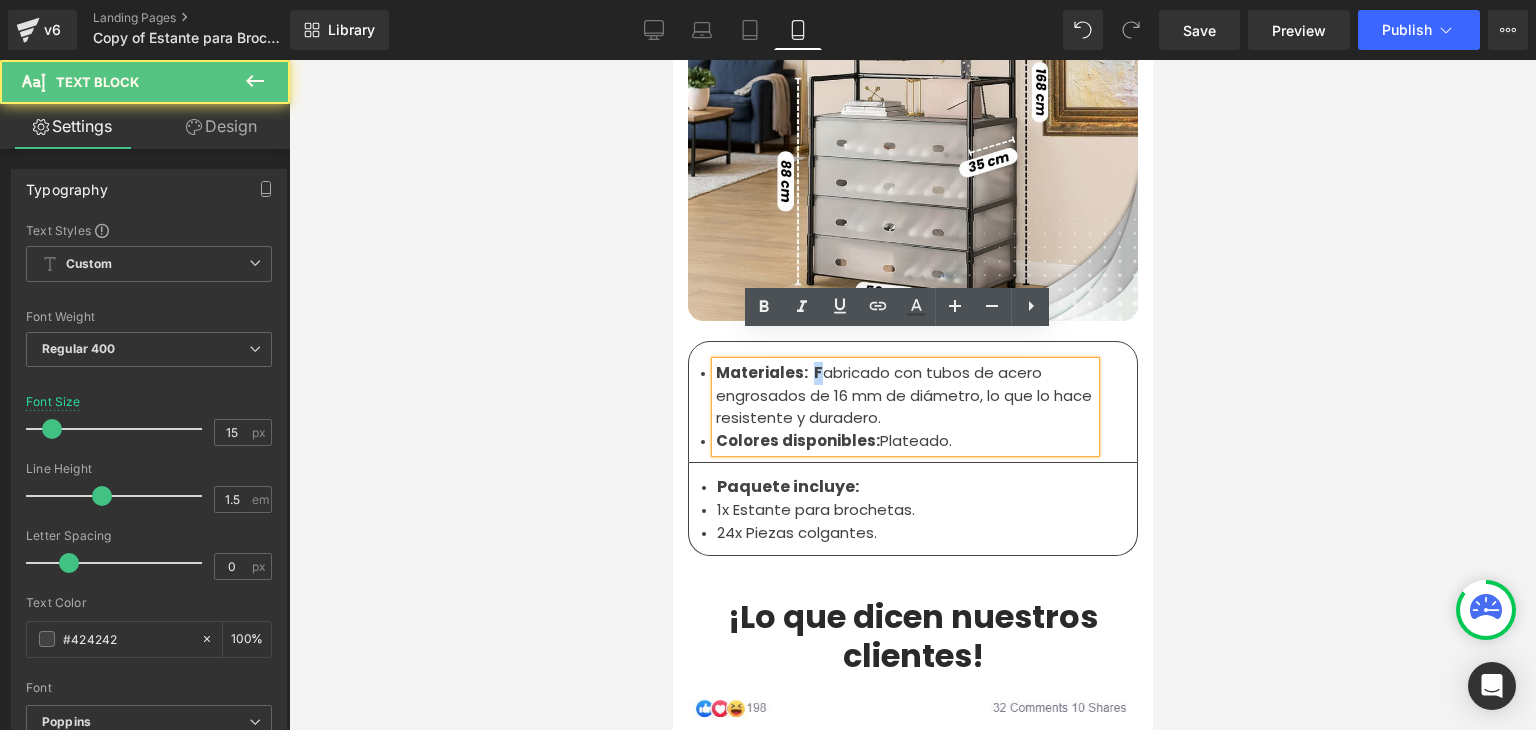 click on "Materiales:  F abricado con tubos de acero engrosados de 16 mm de diámetro, lo que lo hace resistente y duradero." at bounding box center [904, 396] 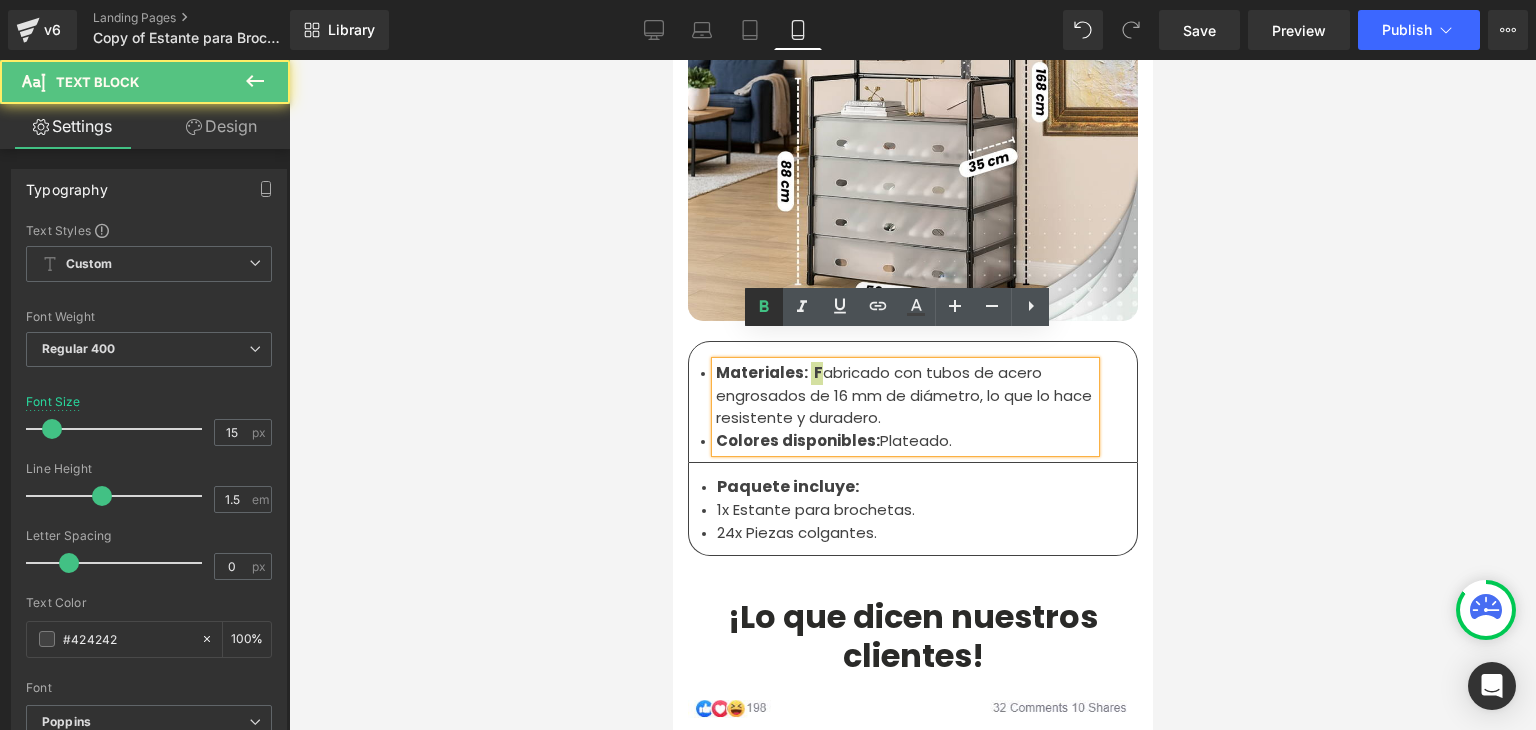 click 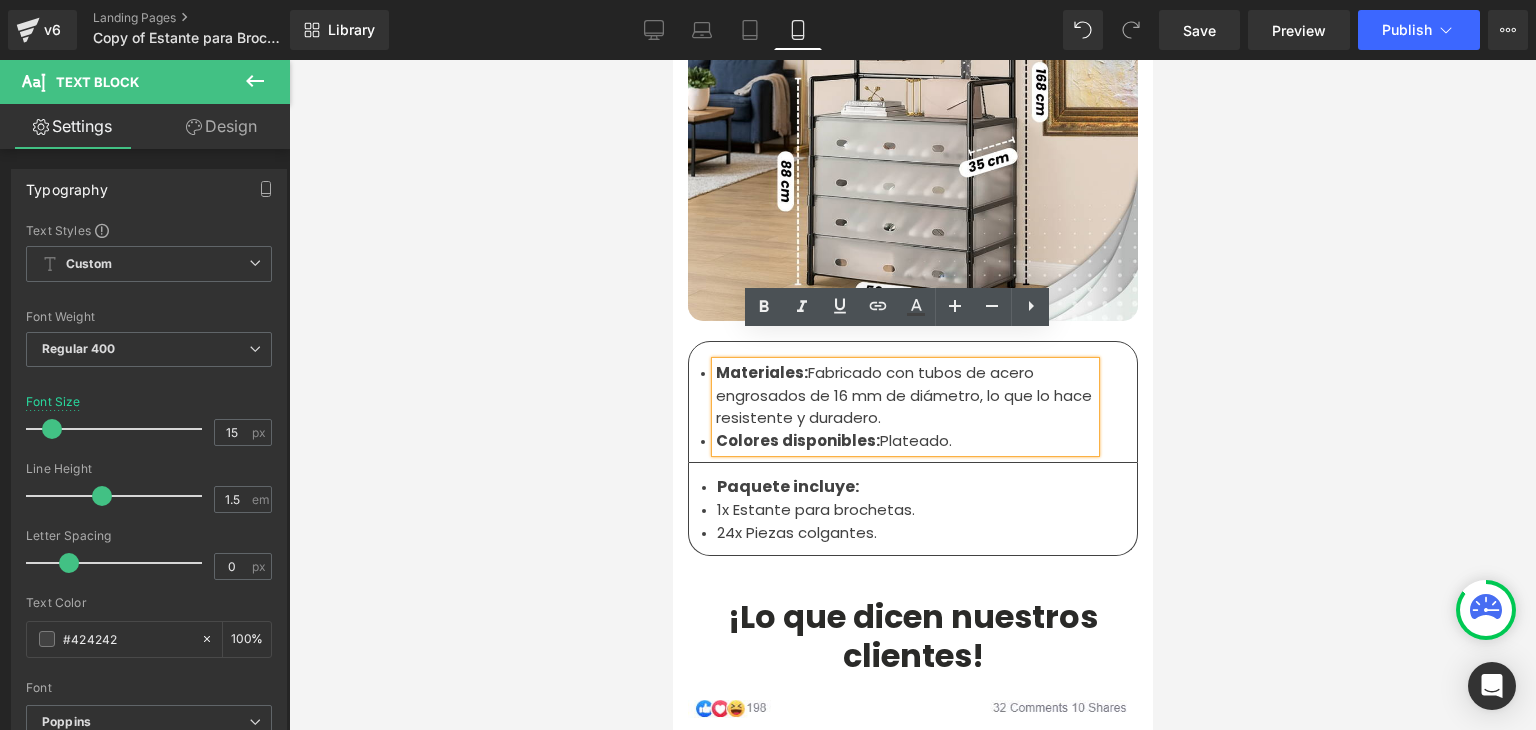 click on "Materiales:   Fabricado con tubos de acero engrosados de 16 mm de diámetro, lo que lo hace resistente y duradero." at bounding box center [904, 396] 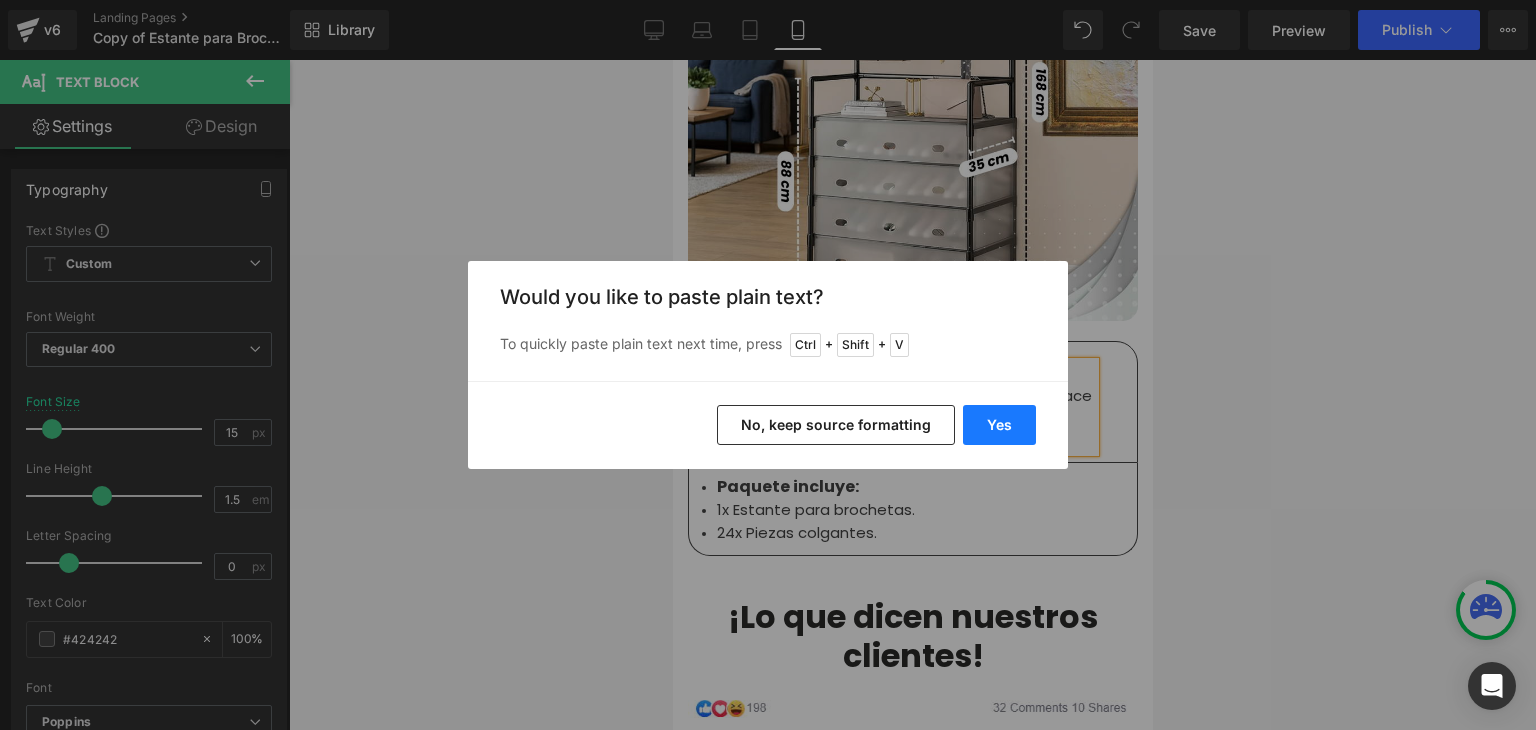 click on "Yes" at bounding box center [999, 425] 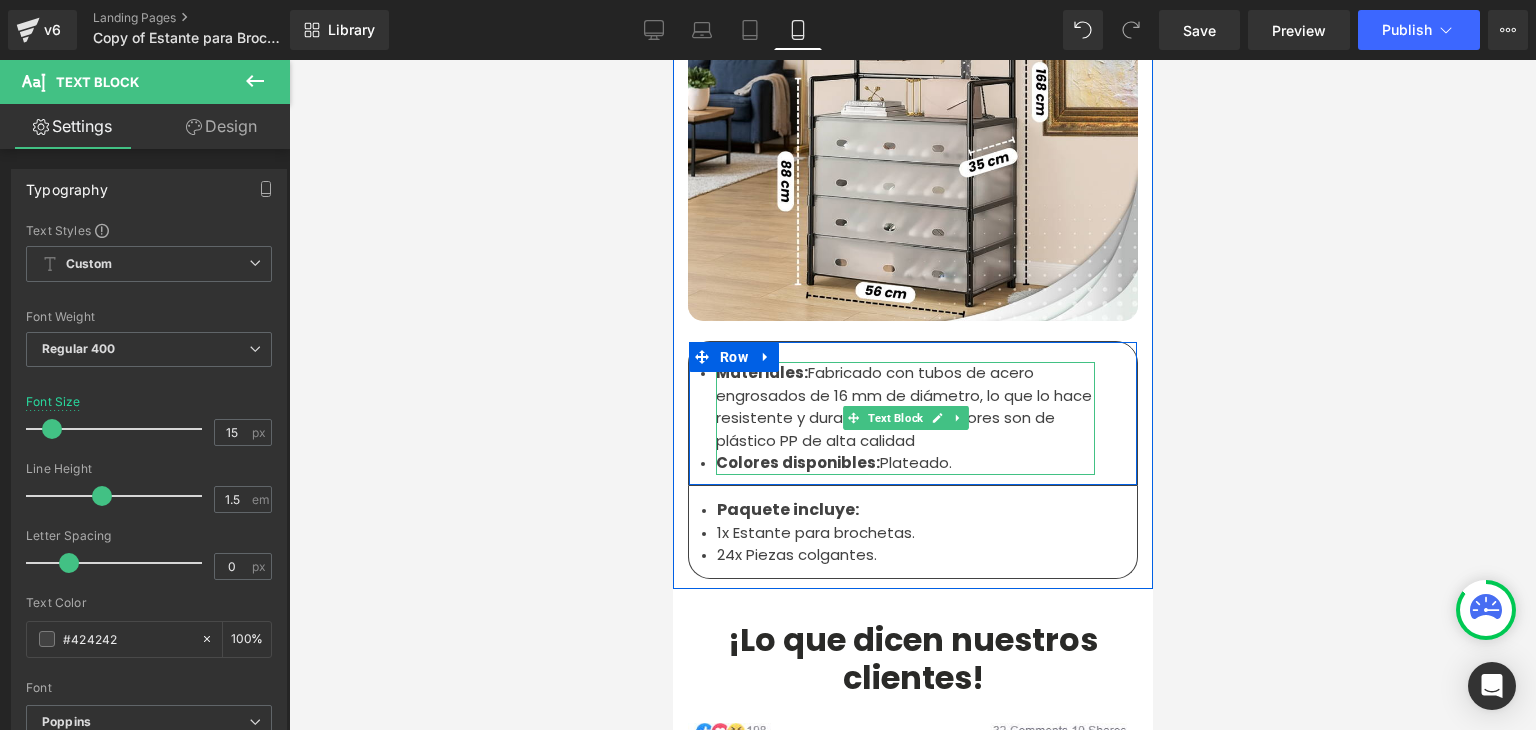 click on "Materiales:   Fabricado con tubos de acero engrosados de 16 mm de diámetro, lo que lo hace resistente y duradero. Los conectores son de plástico PP de alta calidad" at bounding box center [904, 407] 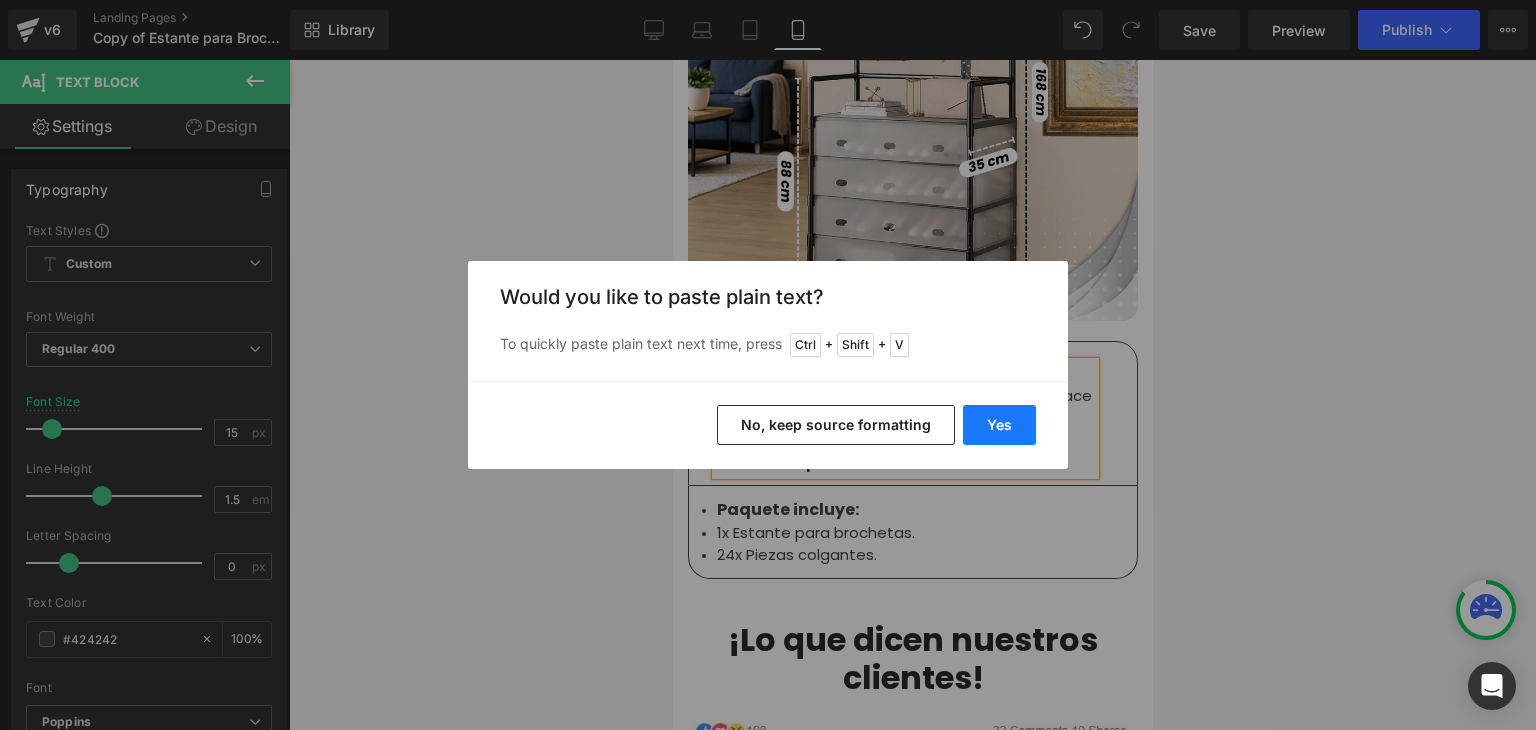 click on "Yes" at bounding box center [999, 425] 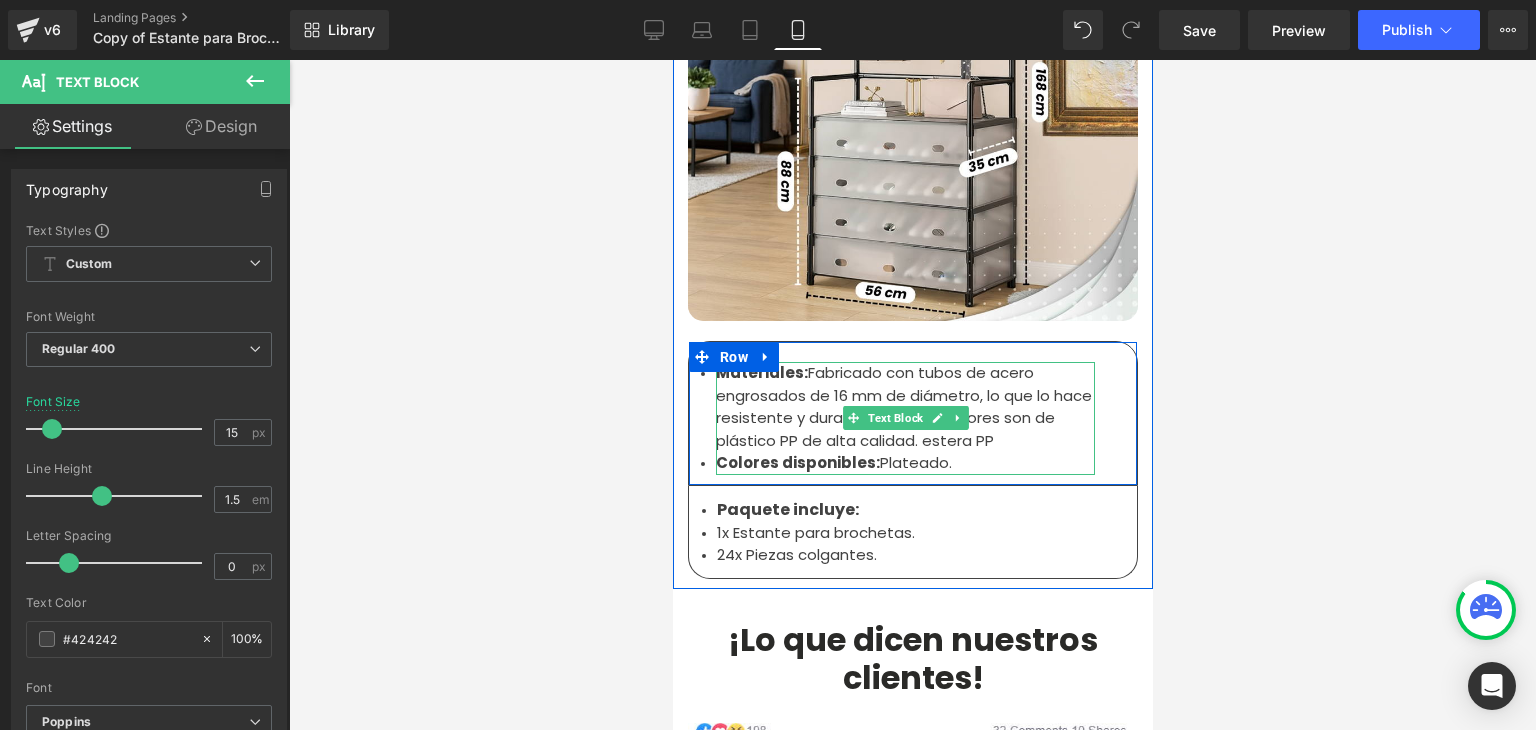 click on "Materiales:   Fabricado con tubos de acero engrosados de 16 mm de diámetro, lo que lo hace resistente y duradero. Los conectores son de plástico PP de alta calidad. estera PP" at bounding box center (904, 407) 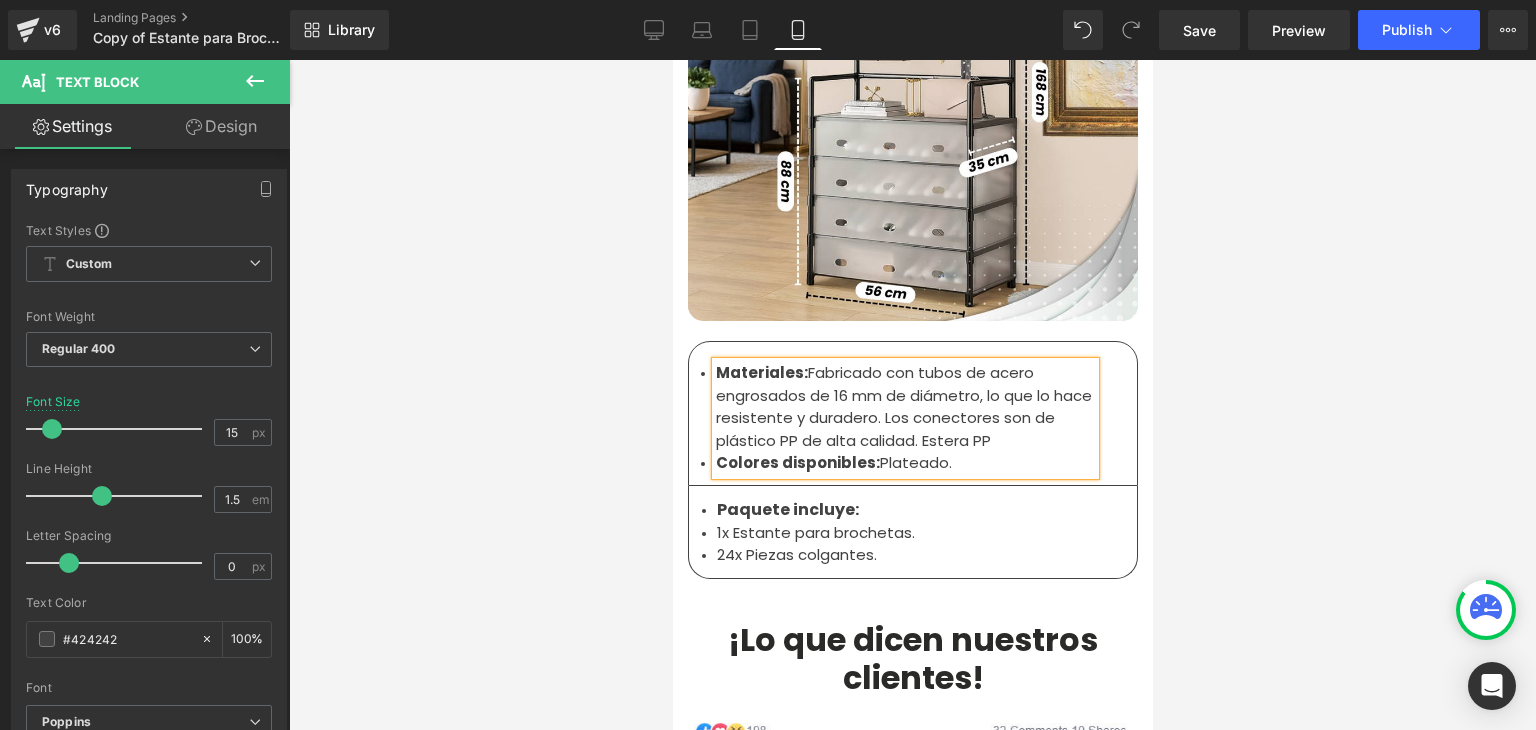 click on "Materiales:   Fabricado con tubos de acero engrosados de 16 mm de diámetro, lo que lo hace resistente y duradero. Los conectores son de plástico PP de alta calidad. Estera PP" at bounding box center (904, 407) 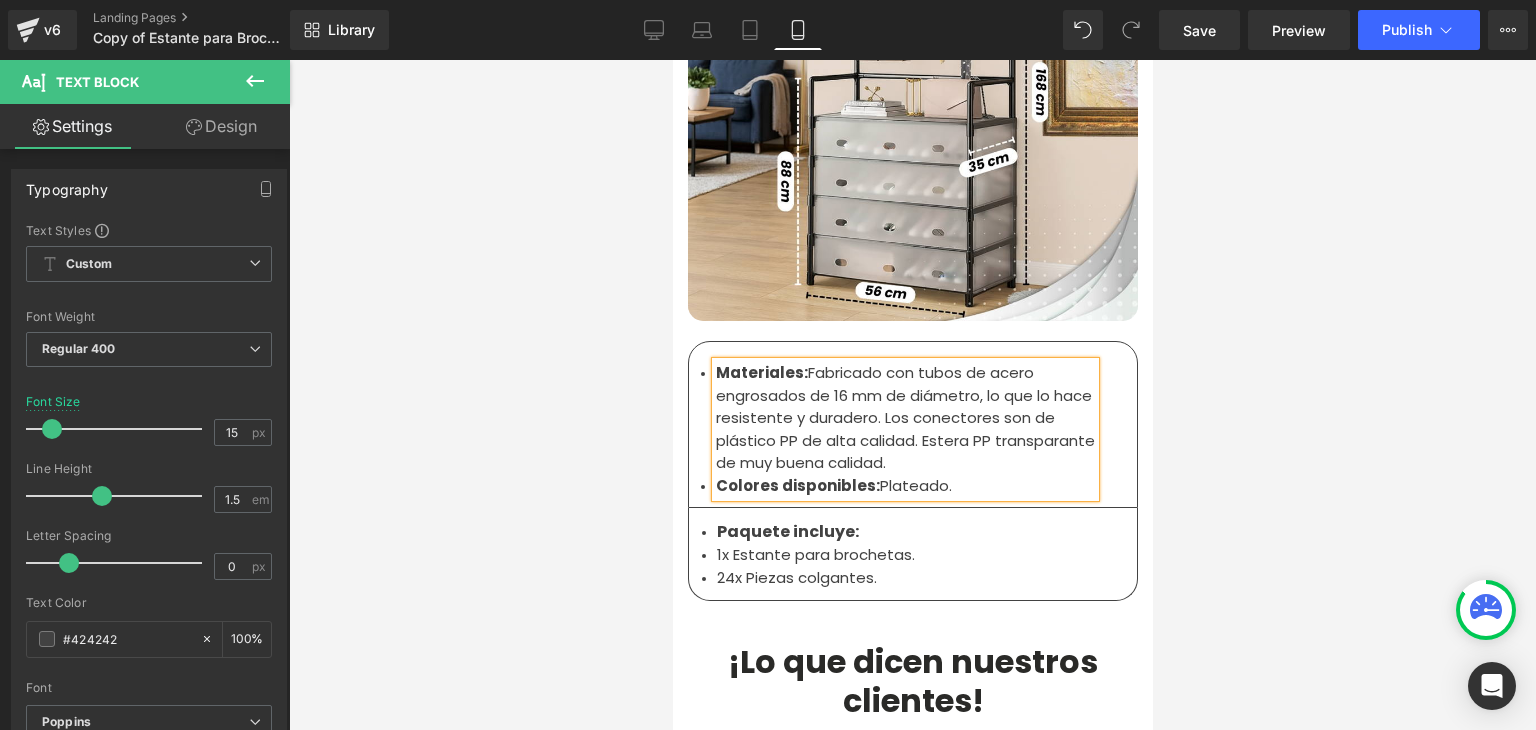 click on "Colores disponibles:  Plateado." at bounding box center [904, 486] 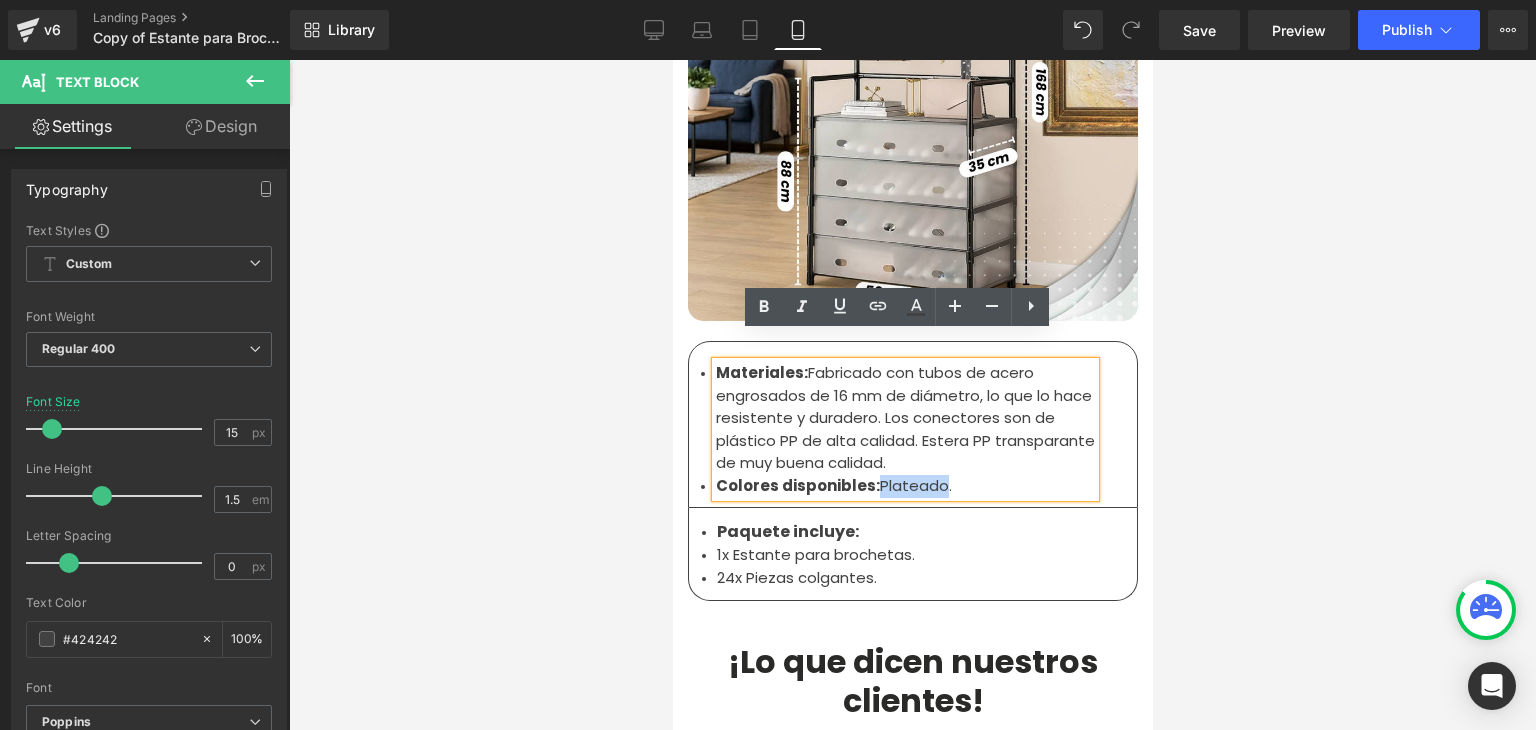 drag, startPoint x: 932, startPoint y: 463, endPoint x: 869, endPoint y: 458, distance: 63.1981 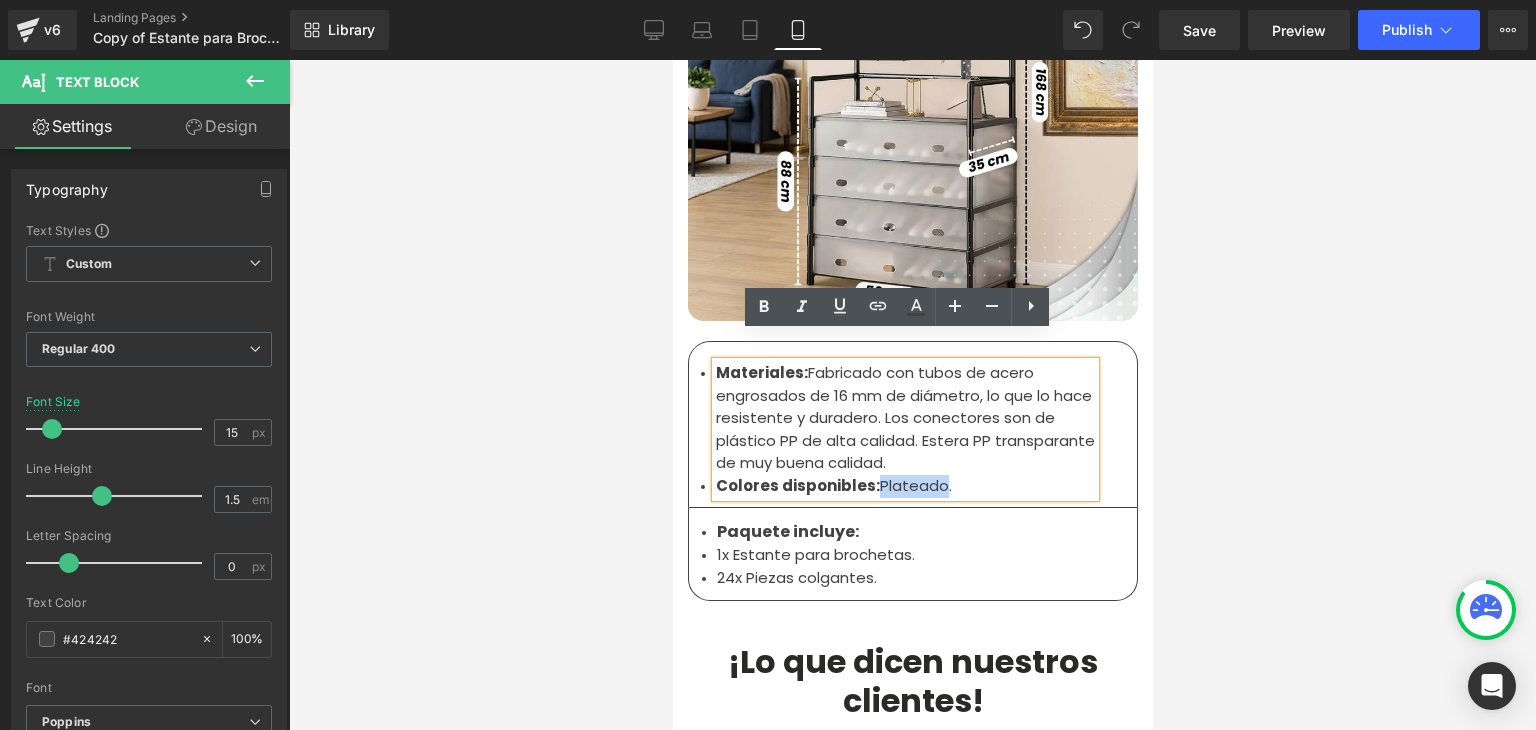 click on "Colores disponibles:  Plateado." at bounding box center (904, 486) 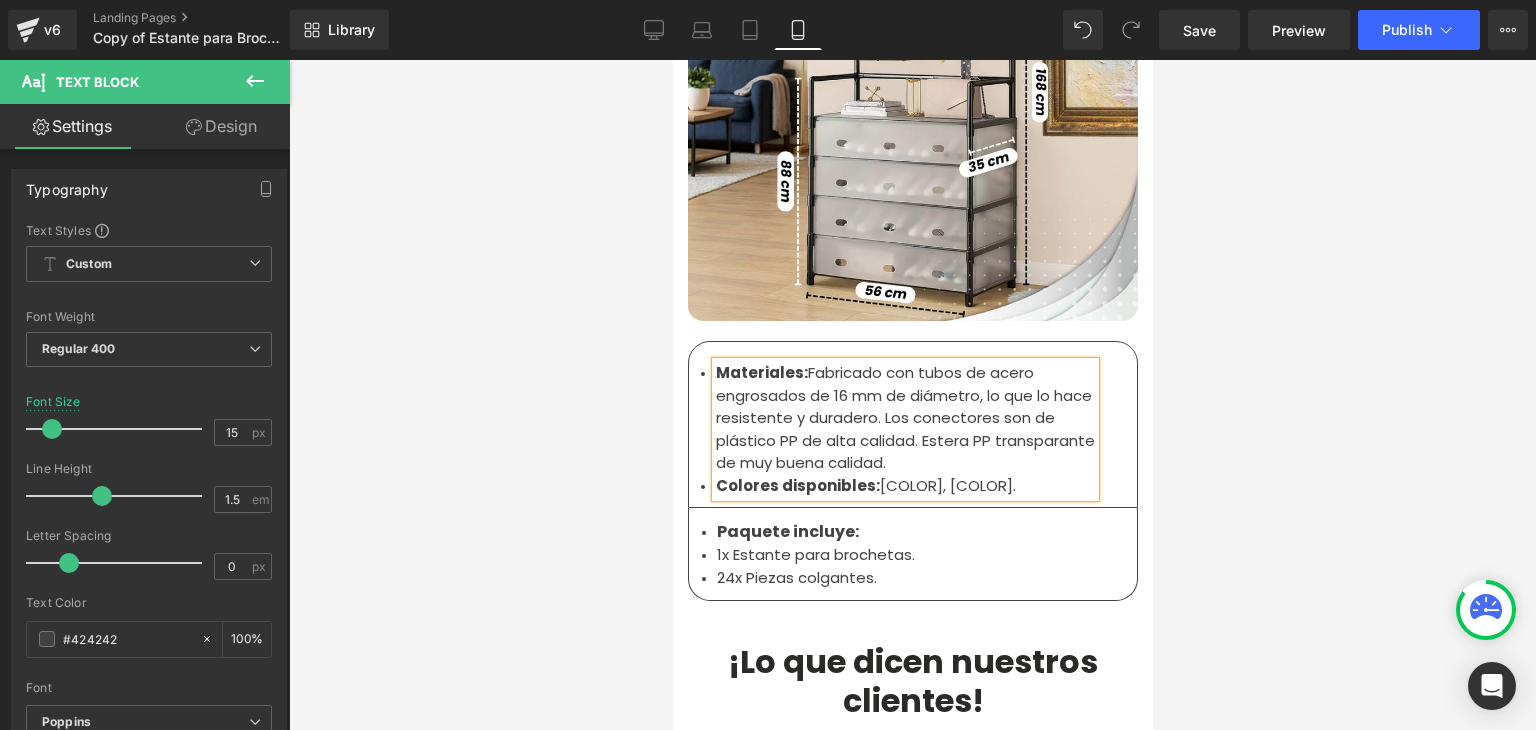 click on "Colores disponibles:  Blanco, negro." at bounding box center [904, 486] 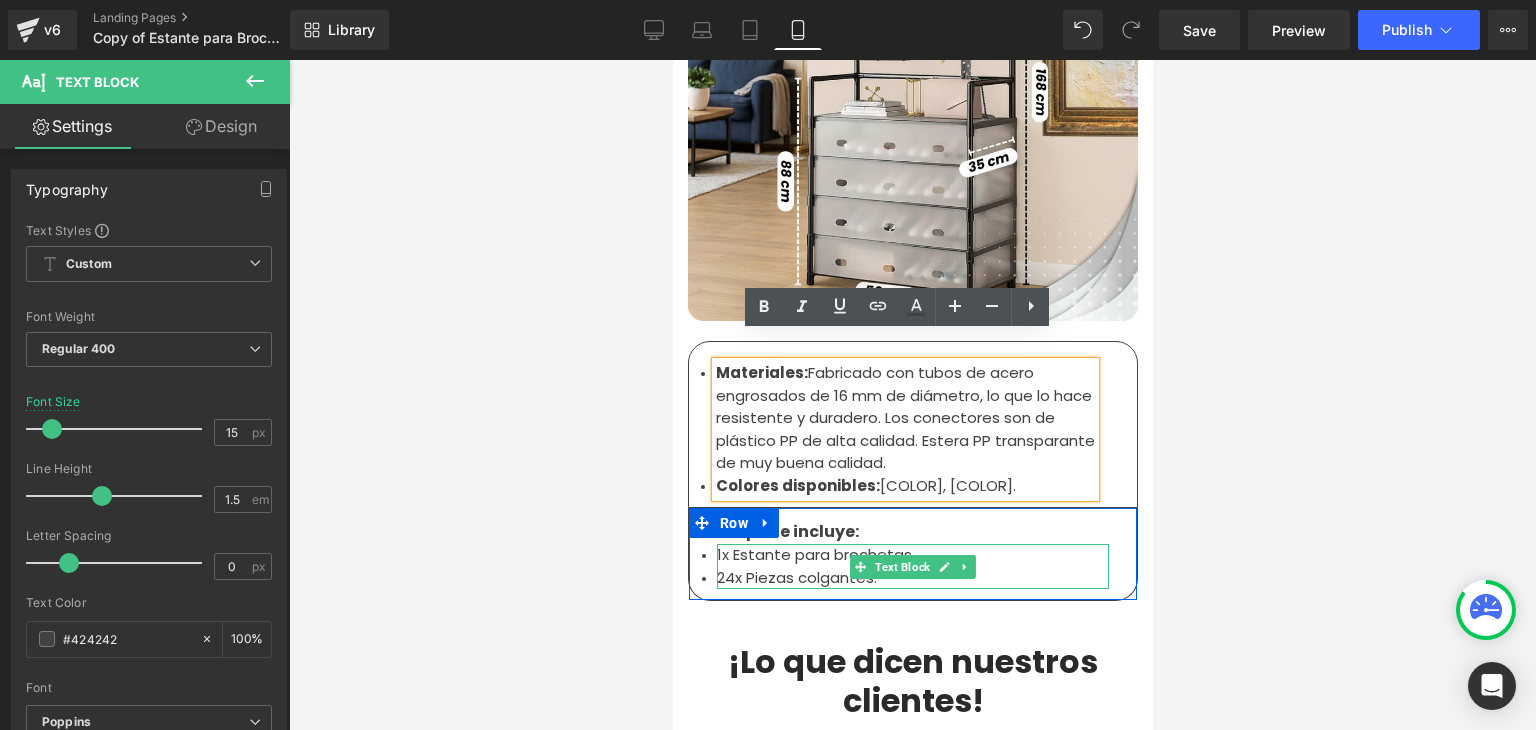 click on "1x Estante para brochetas." at bounding box center [912, 555] 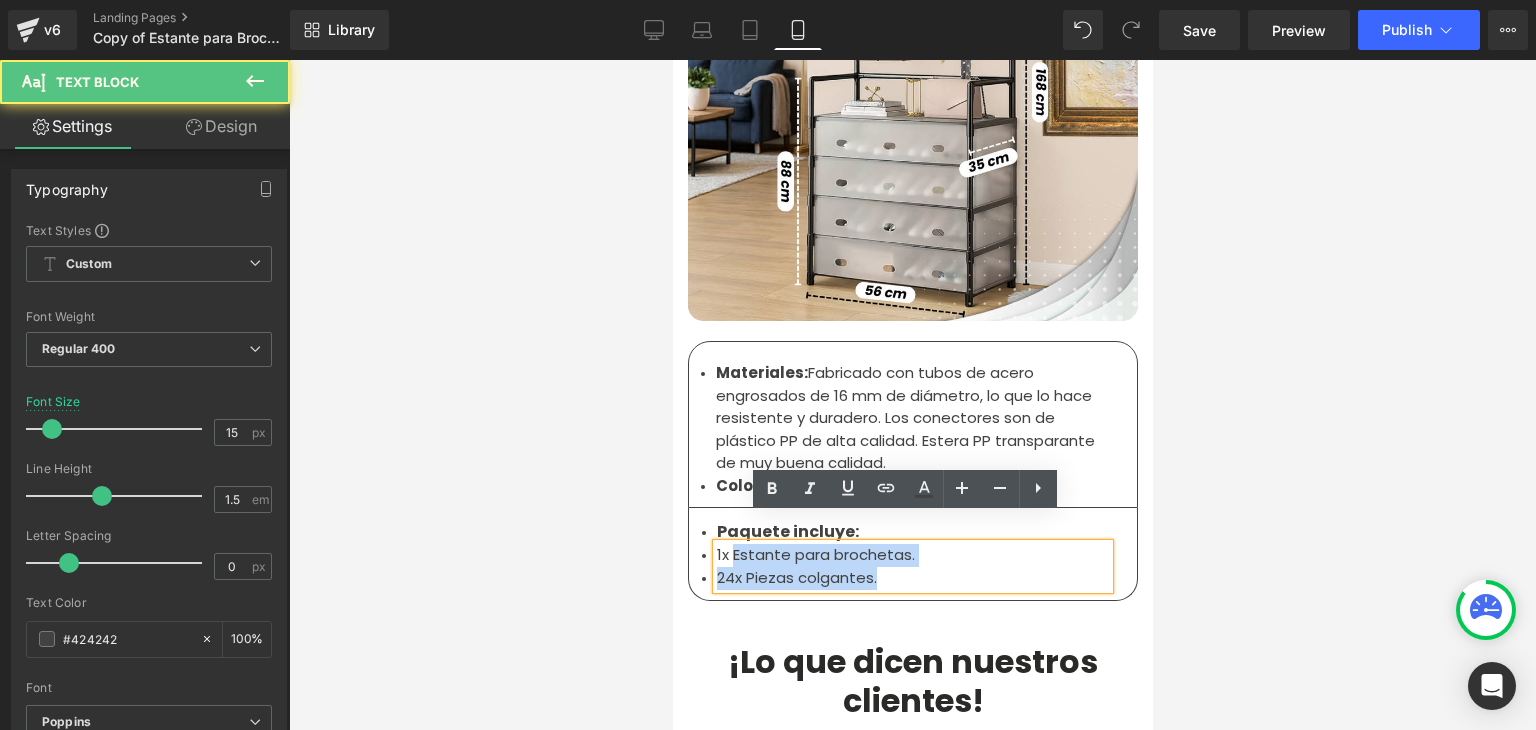 drag, startPoint x: 873, startPoint y: 552, endPoint x: 725, endPoint y: 532, distance: 149.34523 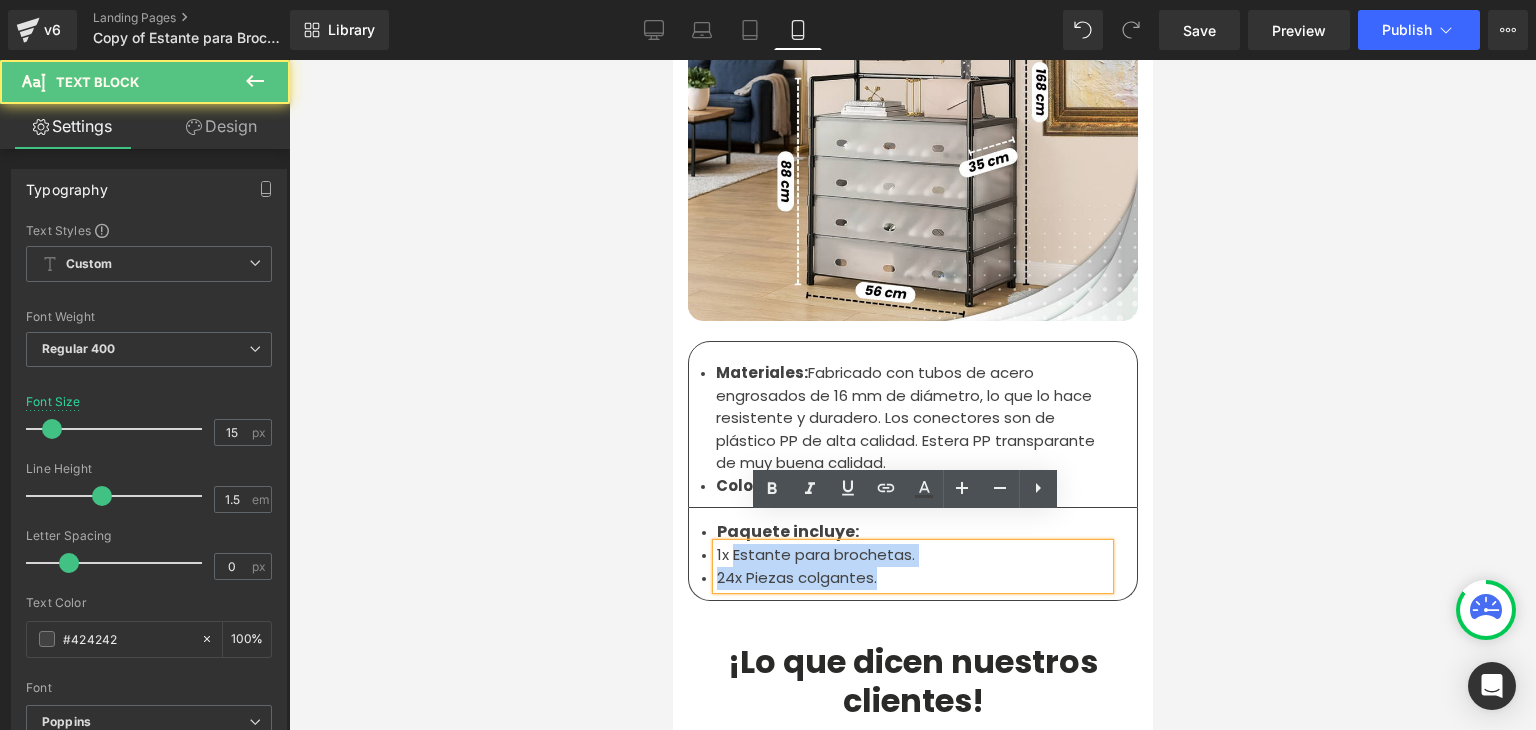 click on "1x Estante para brochetas. 24x Piezas colgantes." at bounding box center (912, 566) 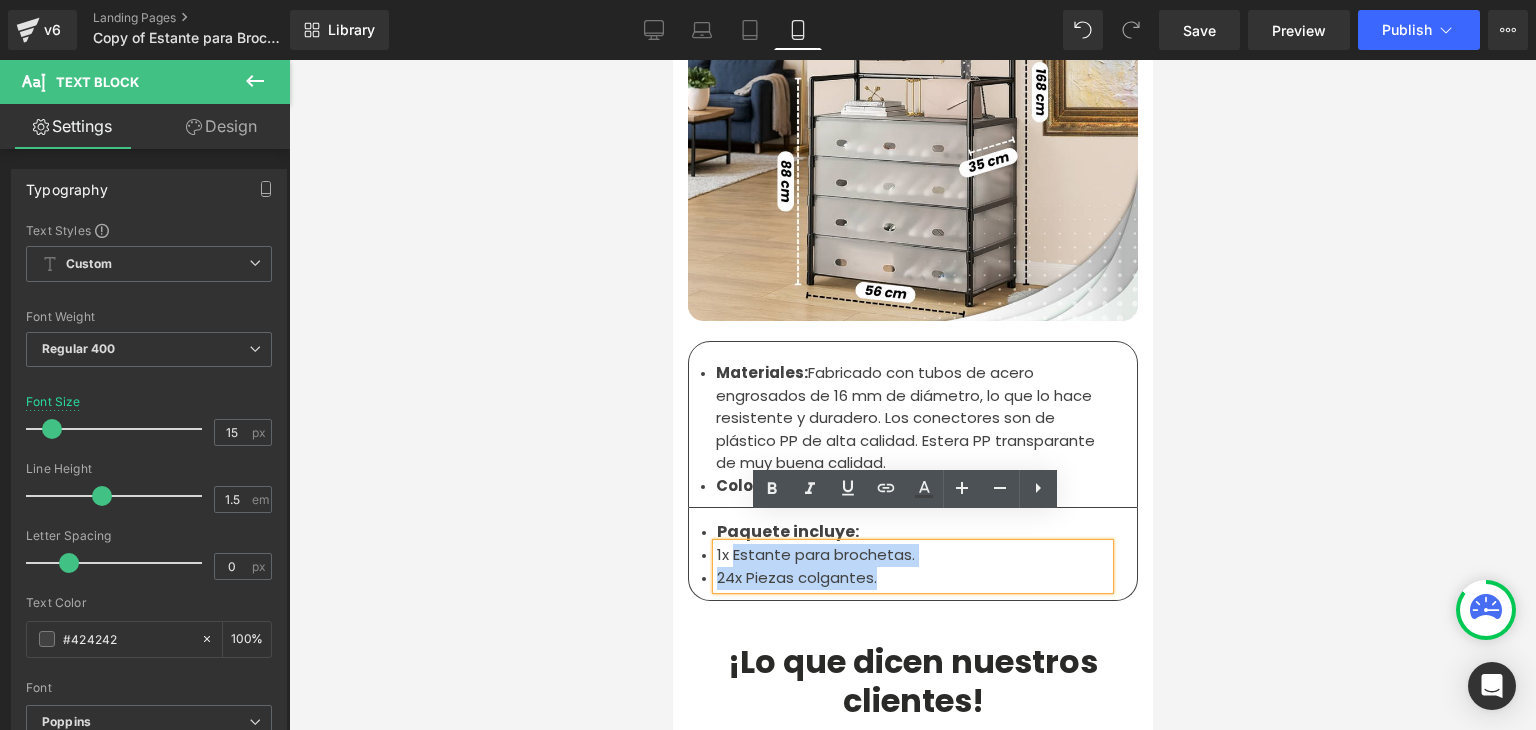 type 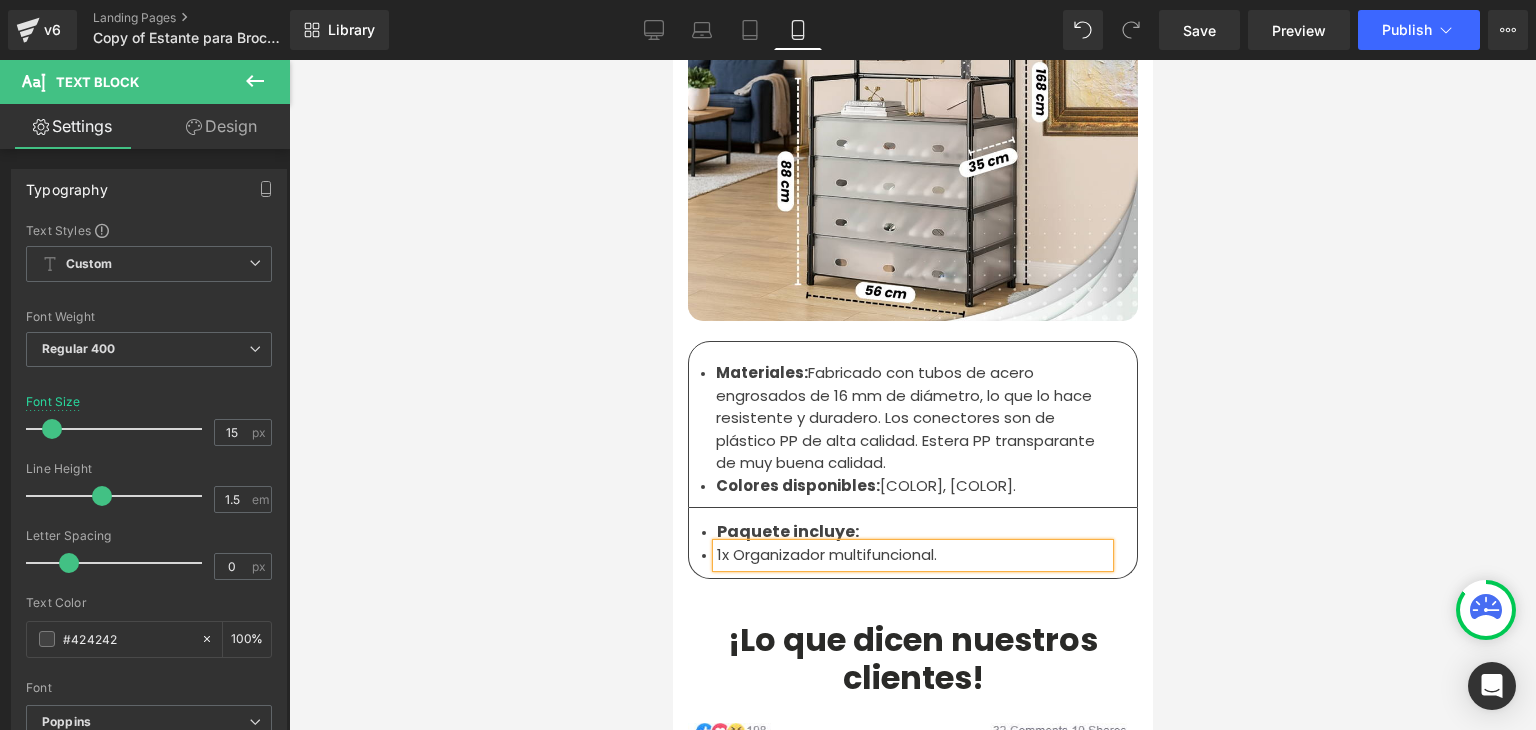 click at bounding box center (912, 395) 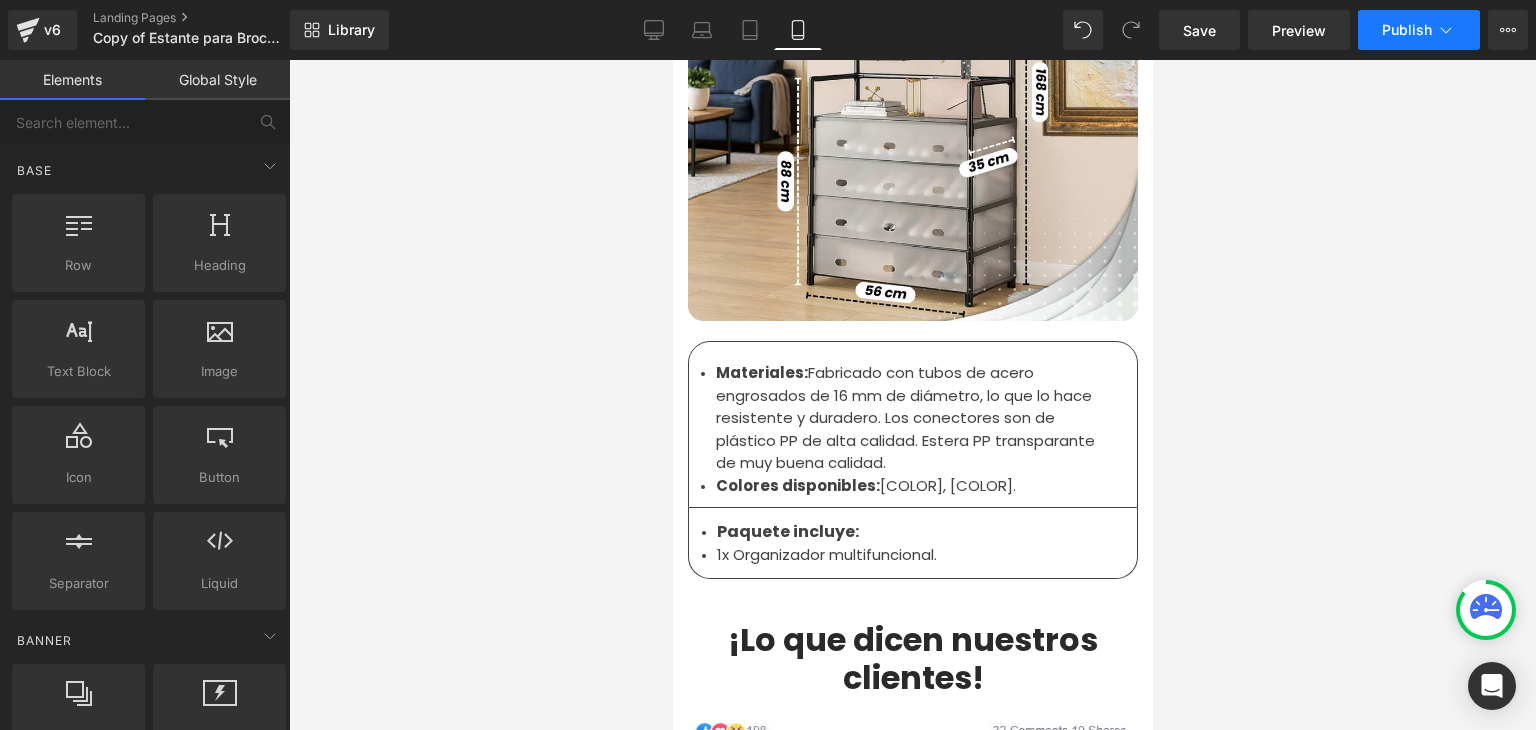 click on "Publish" at bounding box center [1407, 30] 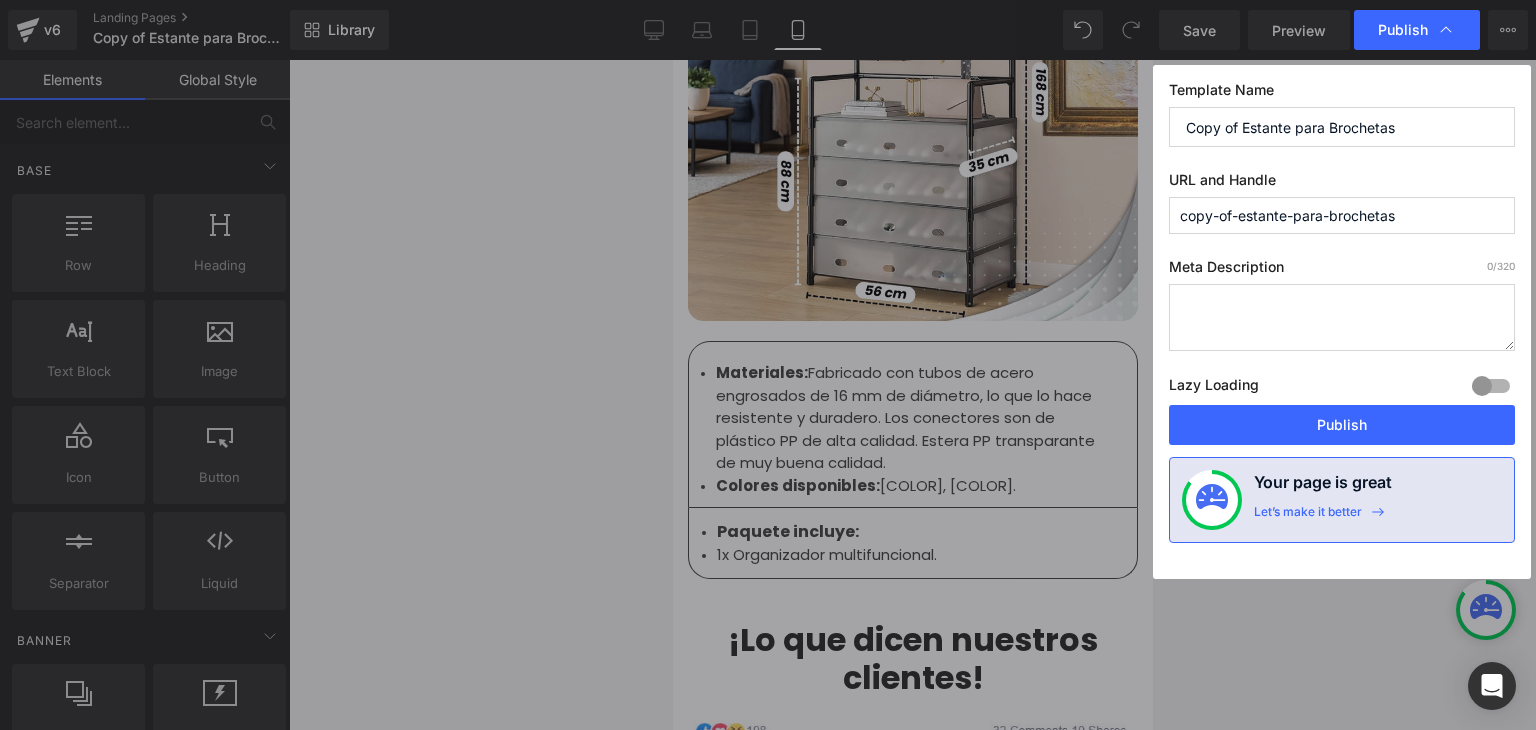 click on "Publish" at bounding box center [1342, 425] 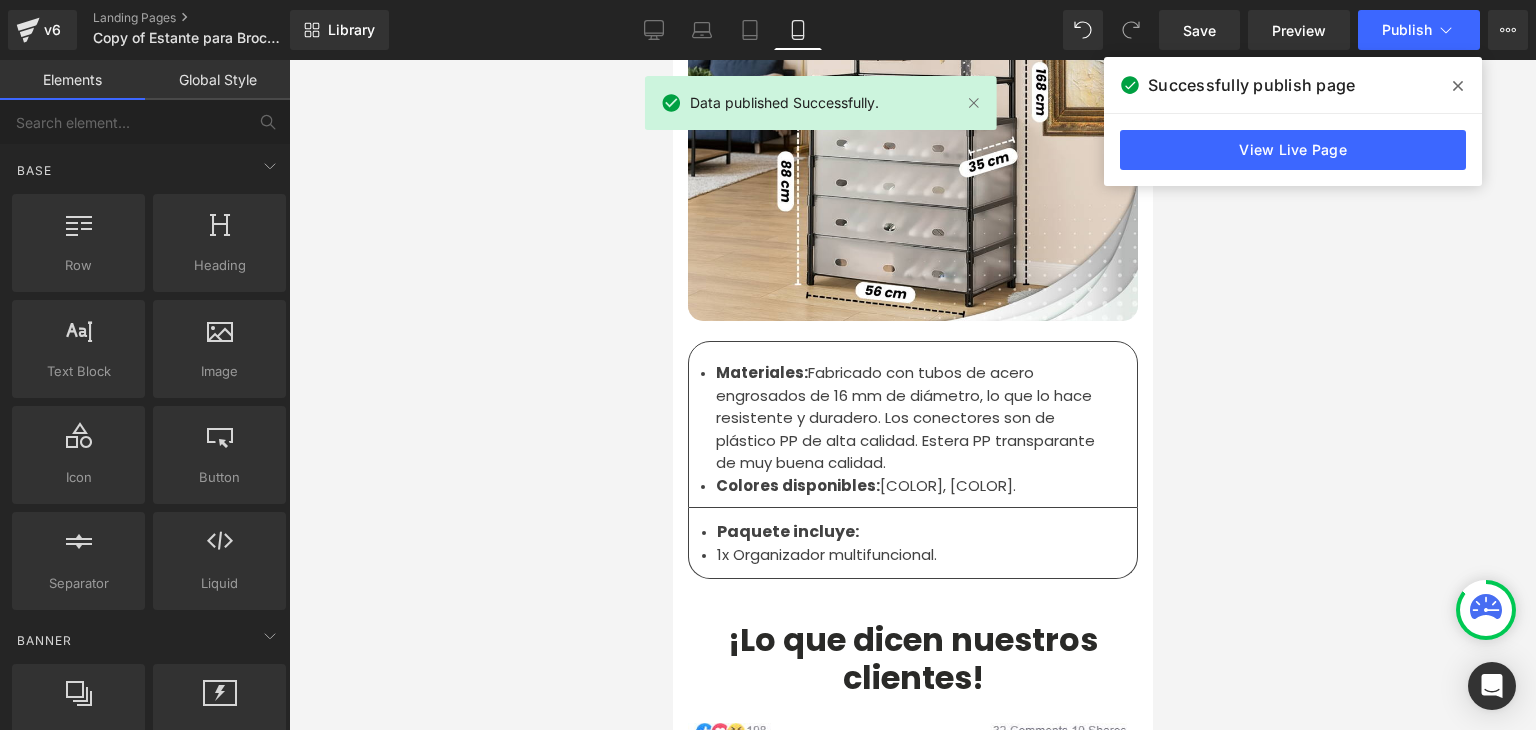 click 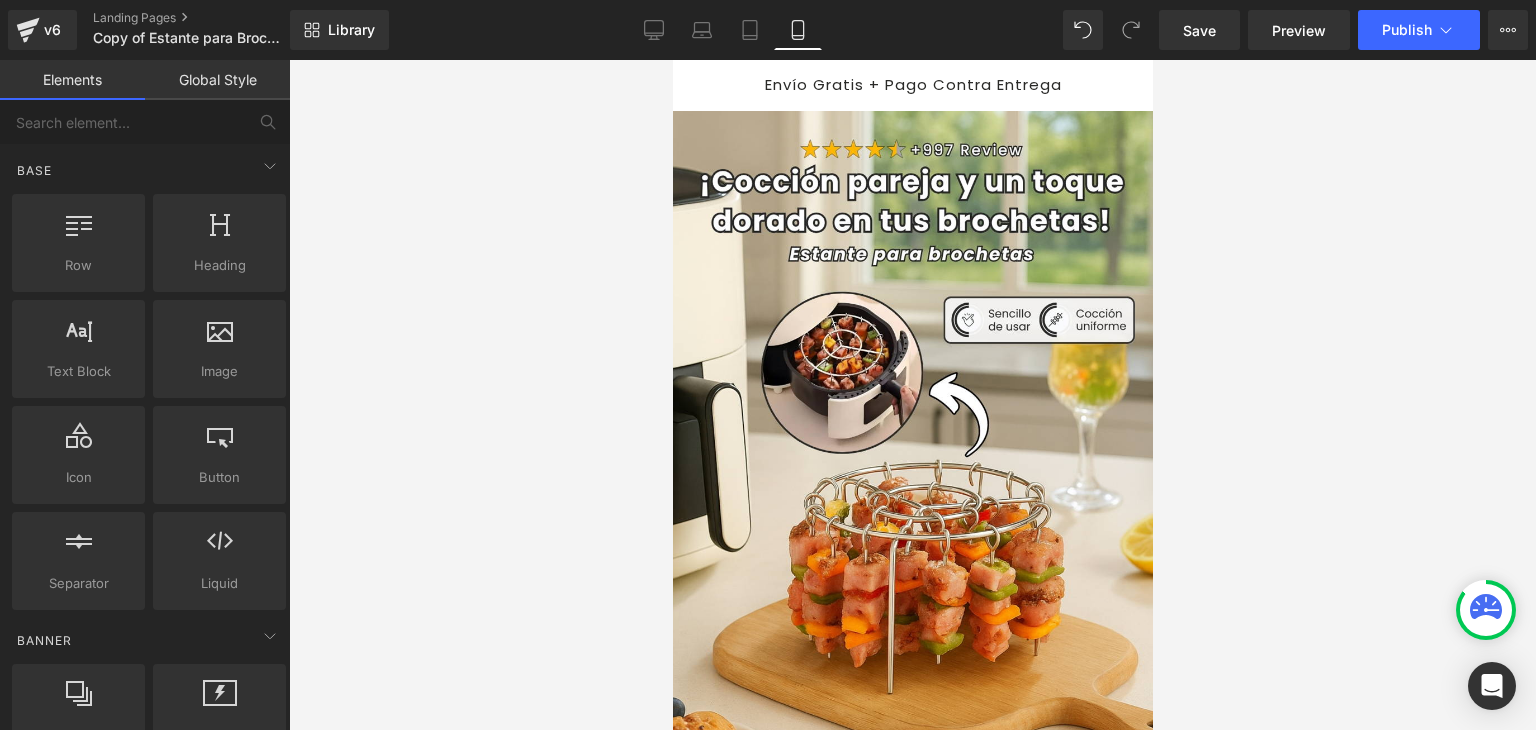 scroll, scrollTop: 0, scrollLeft: 0, axis: both 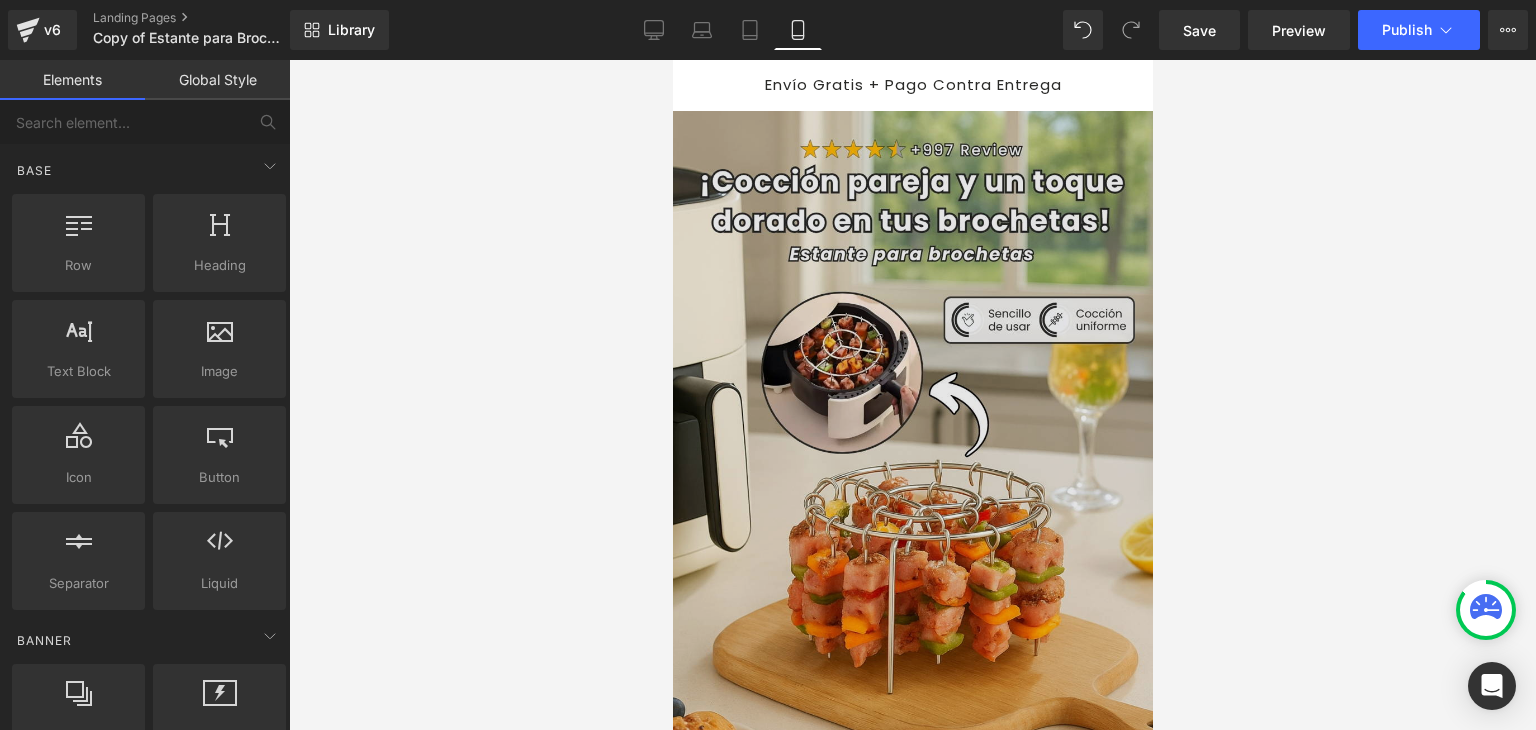click at bounding box center (910, 469) 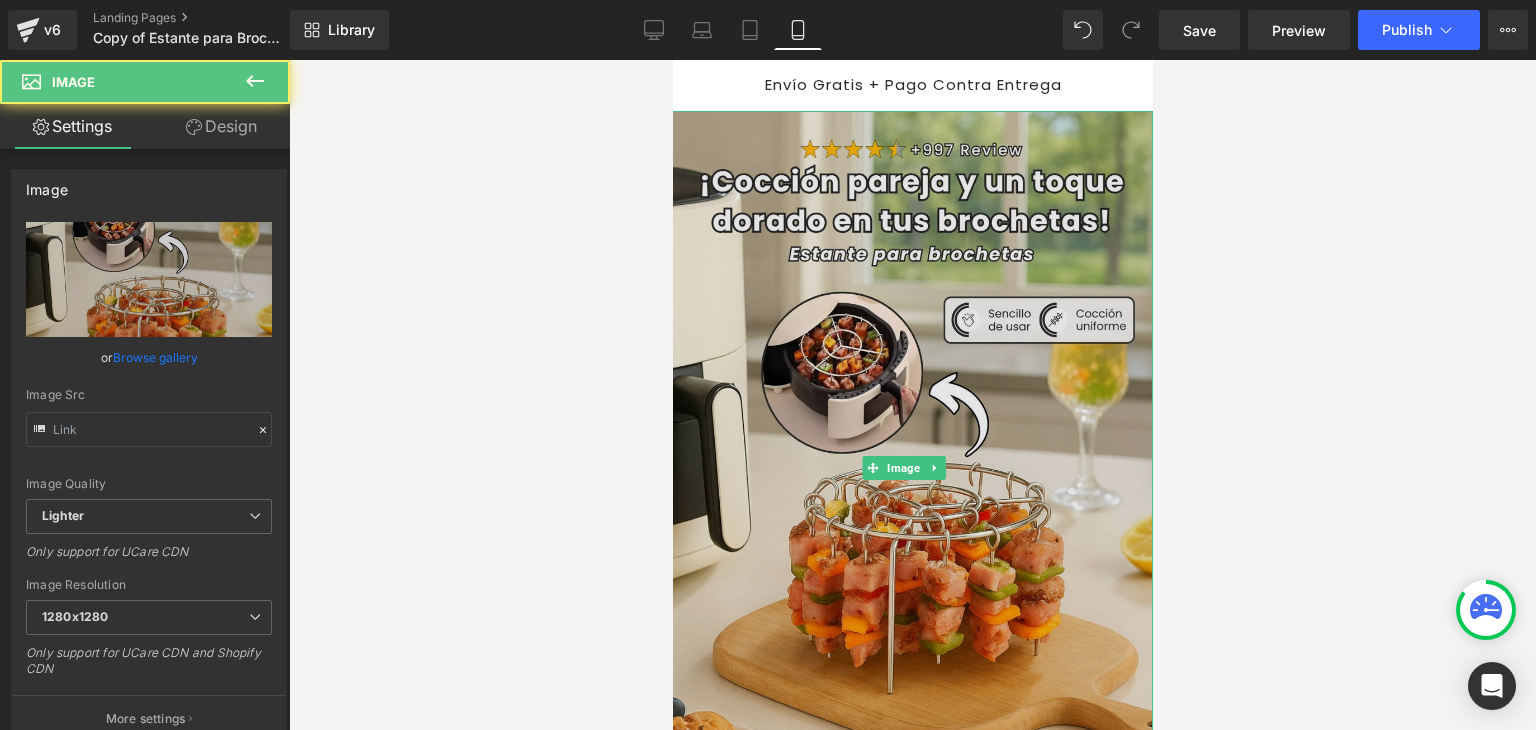 type on "https://ucarecdn.com/57e6198c-41ca-4eed-be22-5731c9a163c7/-/format/auto/-/preview/1280x1280/-/quality/lighter/Banner%20Landing.webp" 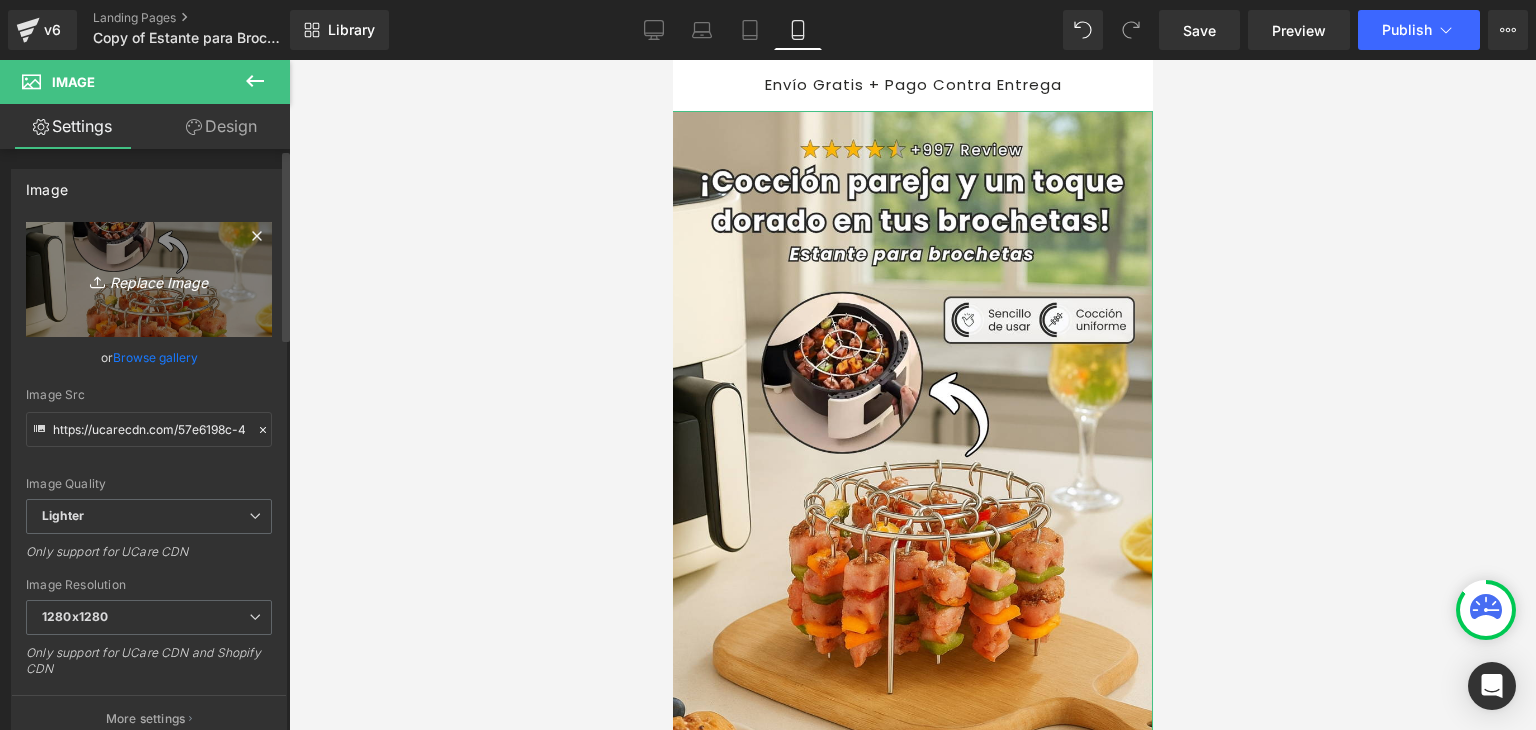 click on "Replace Image" at bounding box center [149, 279] 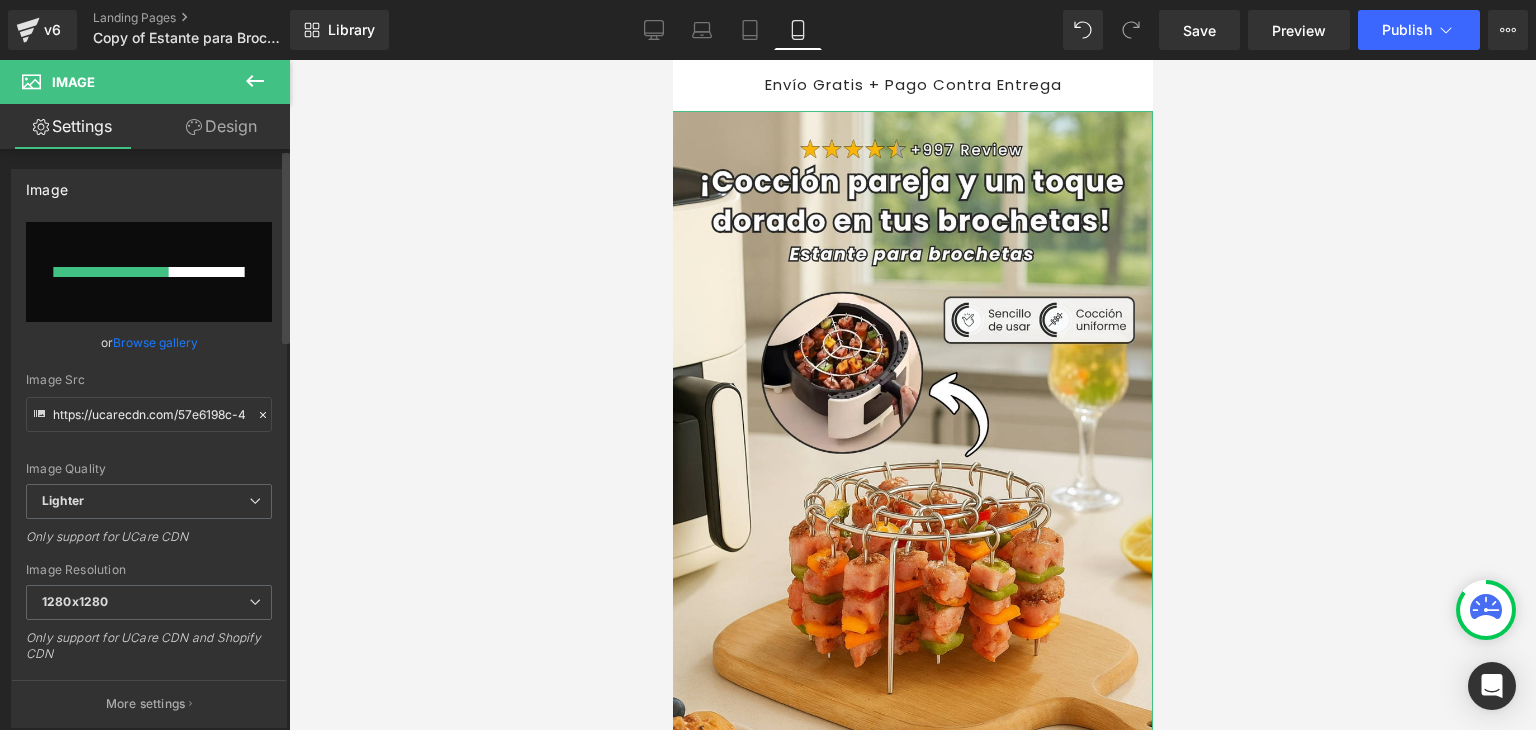 type 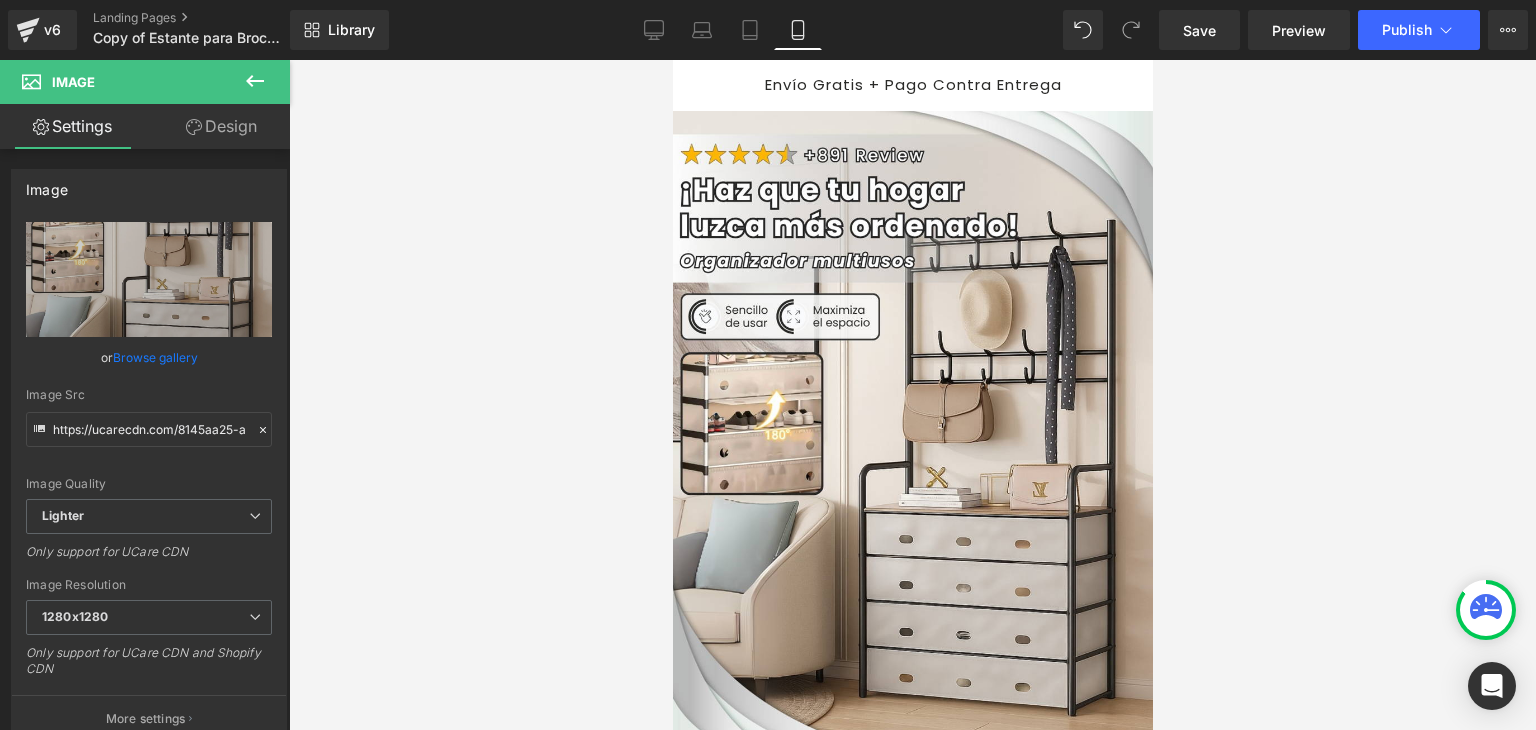 type on "https://ucarecdn.com/8145aa25-a93f-4c53-ae21-f84b23544dde/-/format/auto/-/preview/1280x1280/-/quality/lighter/Banner%20Landing.webp" 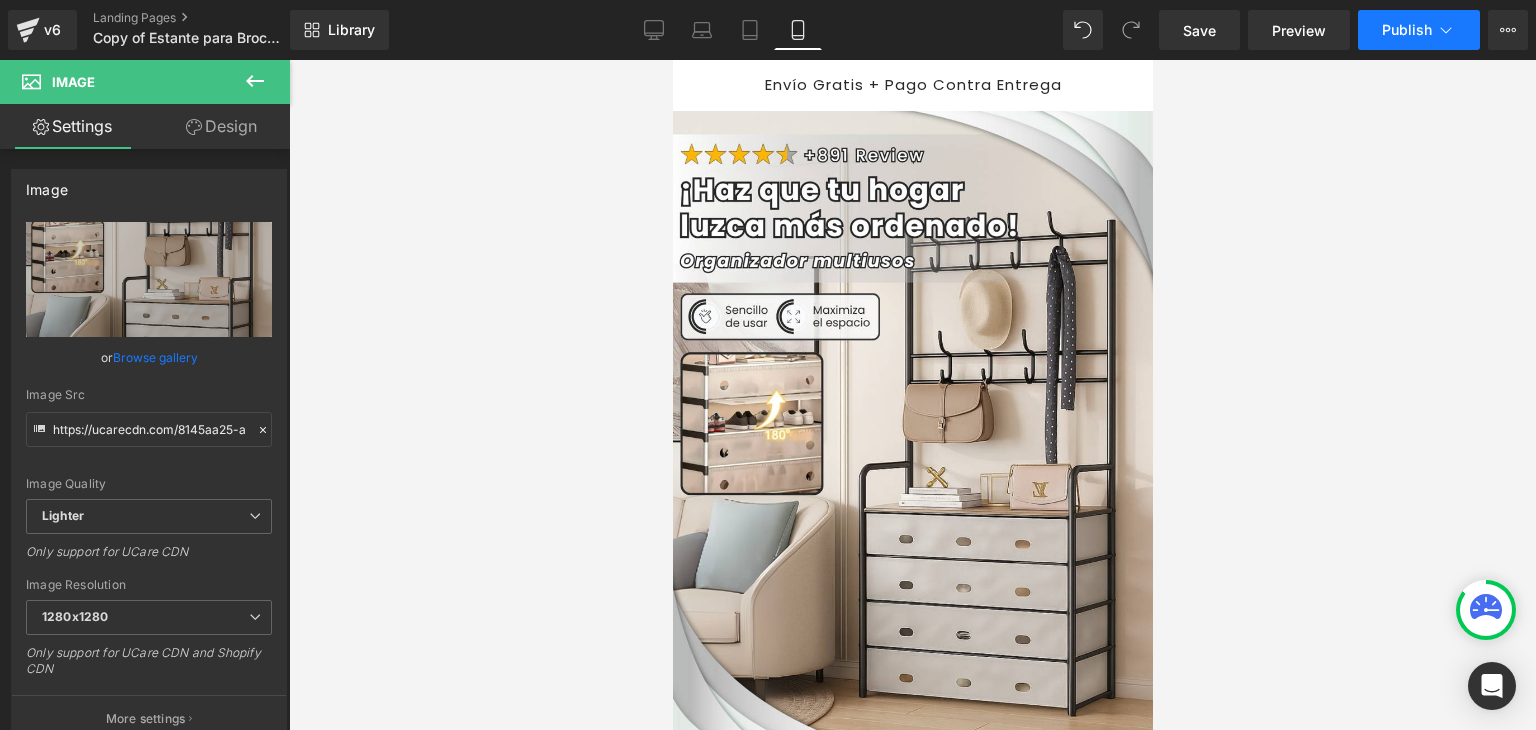 click on "Publish" at bounding box center (1407, 30) 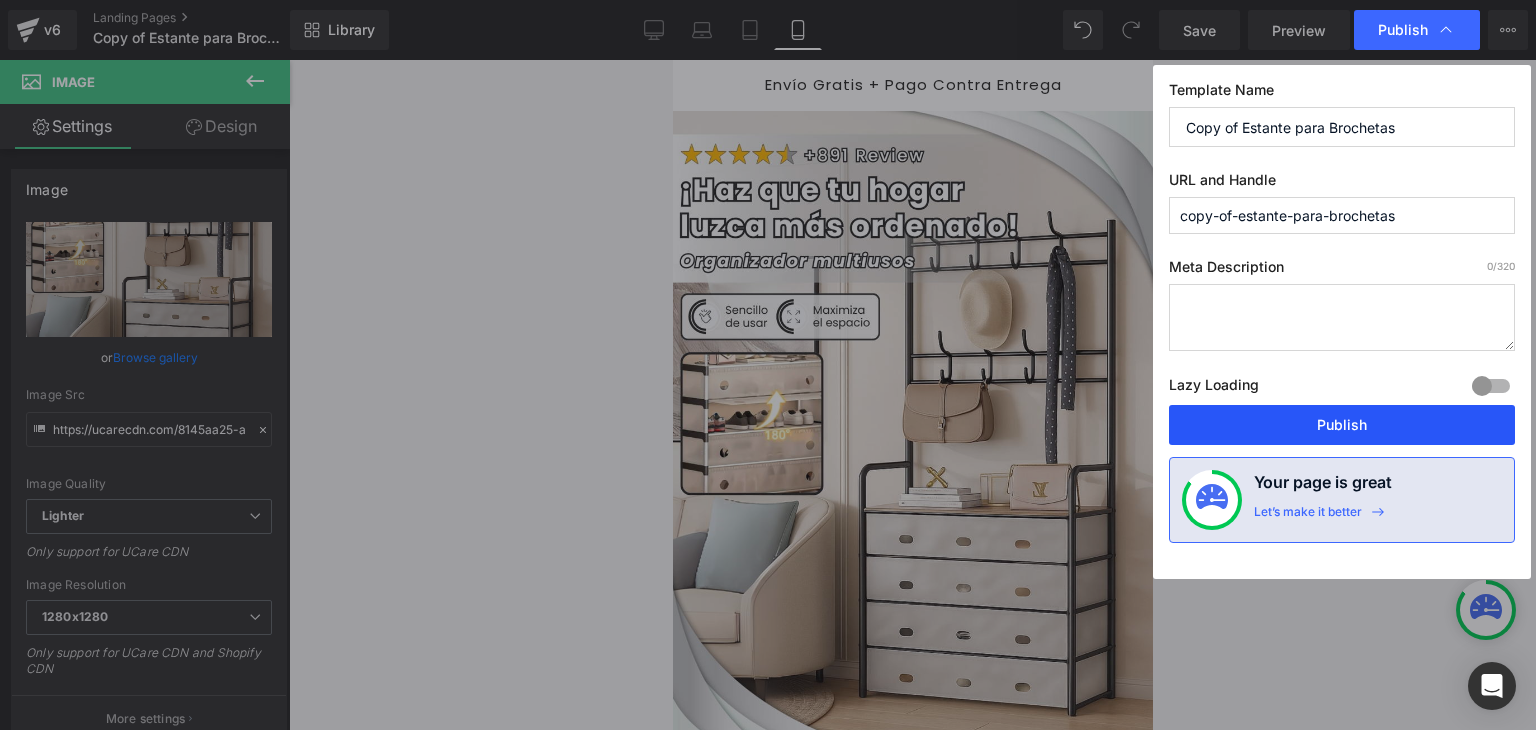click on "Publish" at bounding box center [1342, 425] 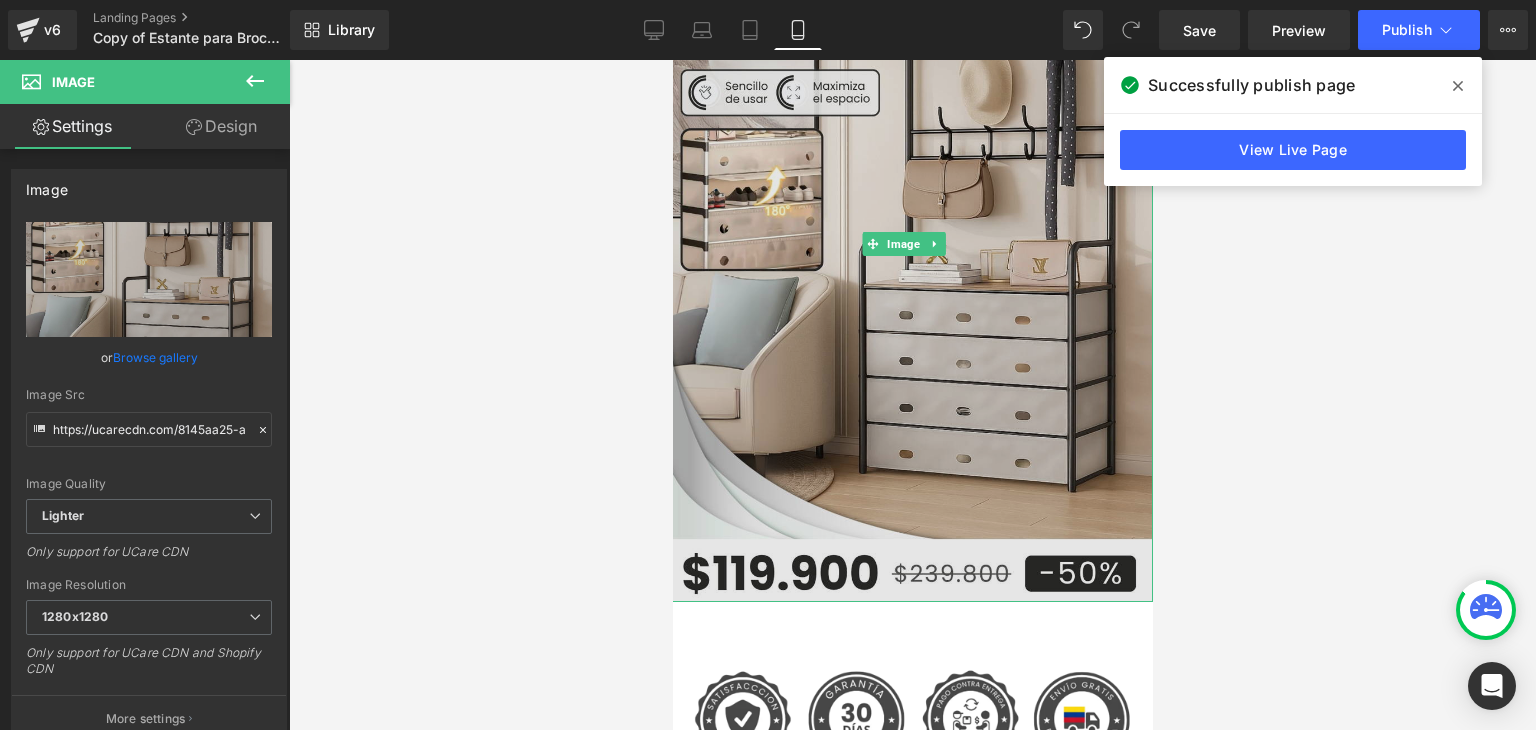 scroll, scrollTop: 600, scrollLeft: 0, axis: vertical 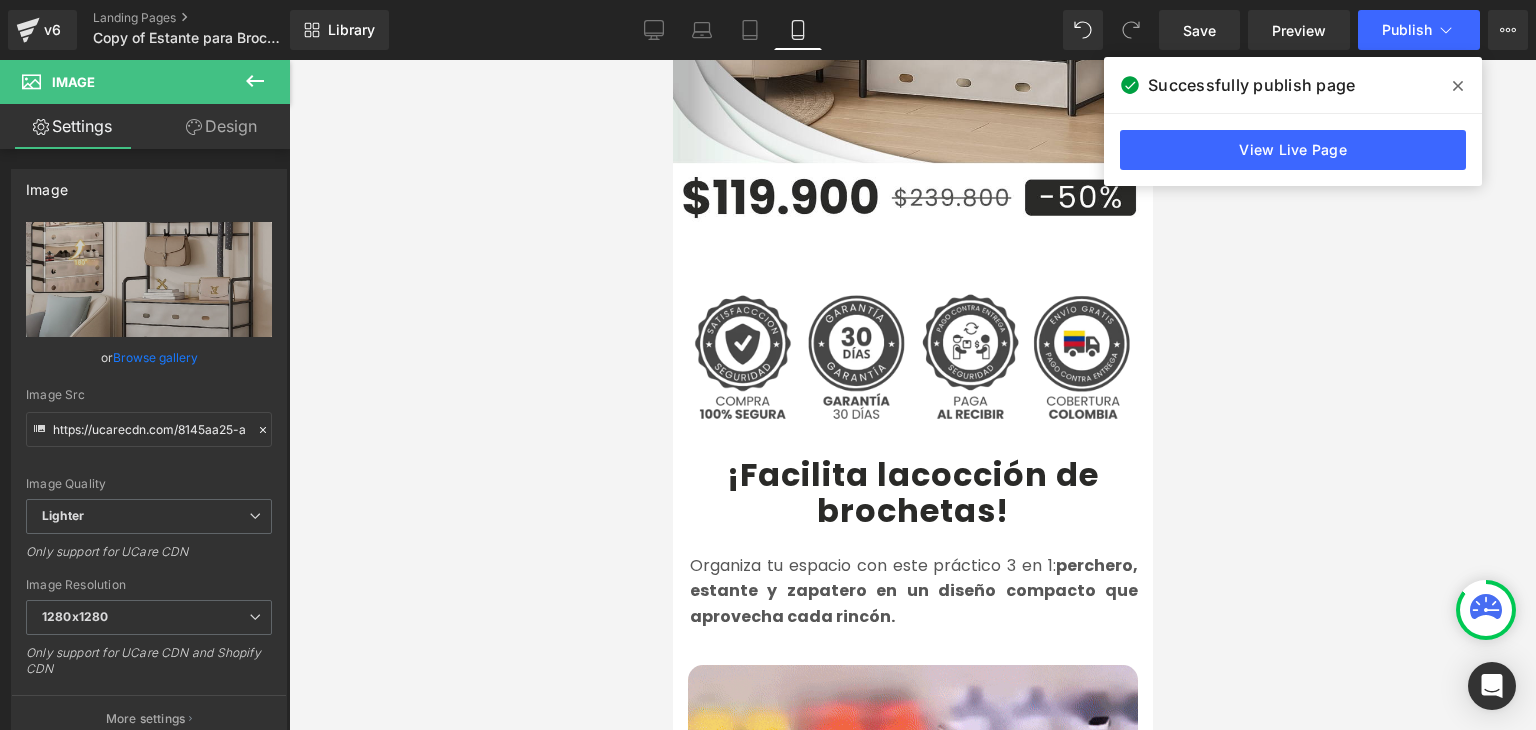 click on "Organiza tu espacio con este práctico 3 en 1:  perchero, estante y zapatero en un diseño compacto que aprovecha cada rincón." at bounding box center [913, 591] 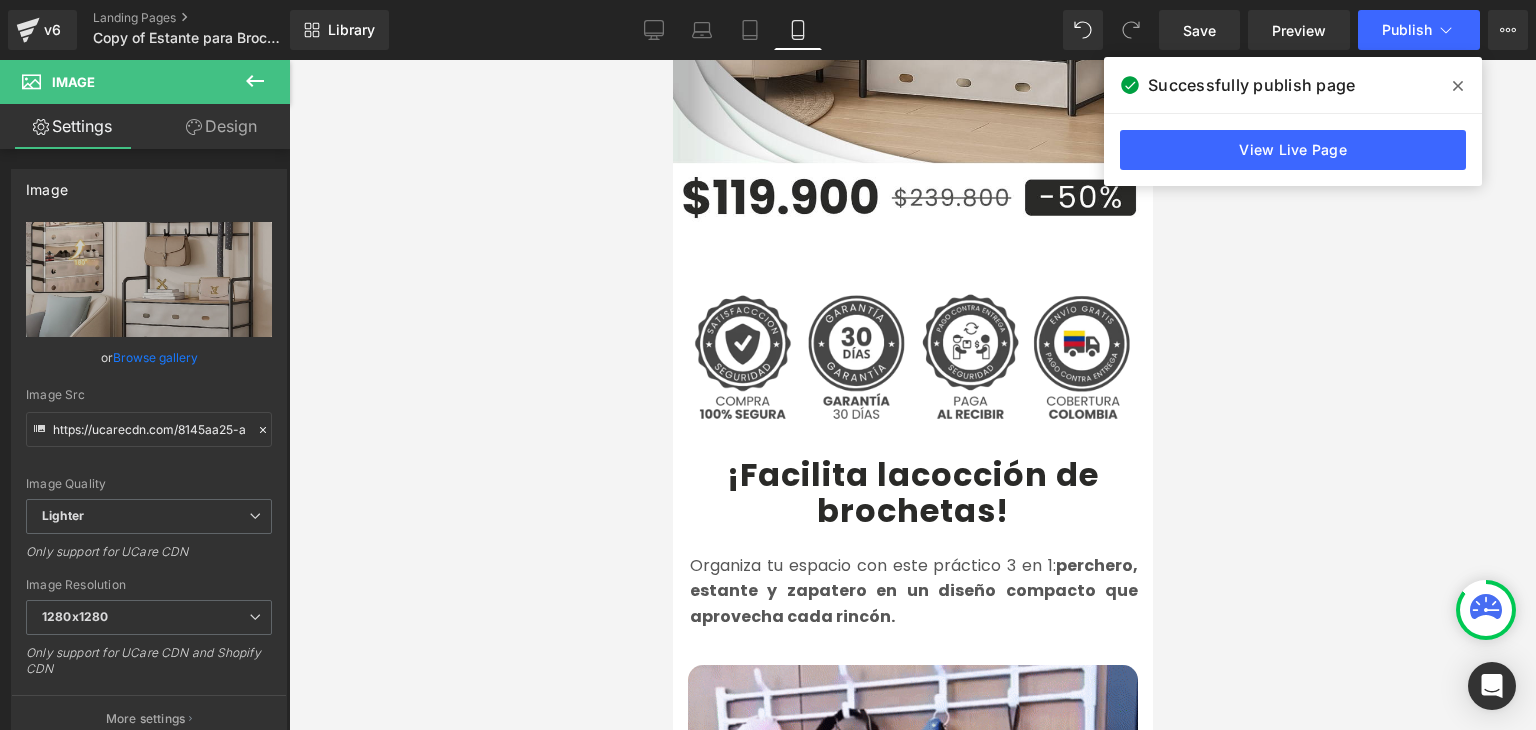 click on "Organiza tu espacio con este práctico 3 en 1:  perchero, estante y zapatero en un diseño compacto que aprovecha cada rincón." at bounding box center (913, 591) 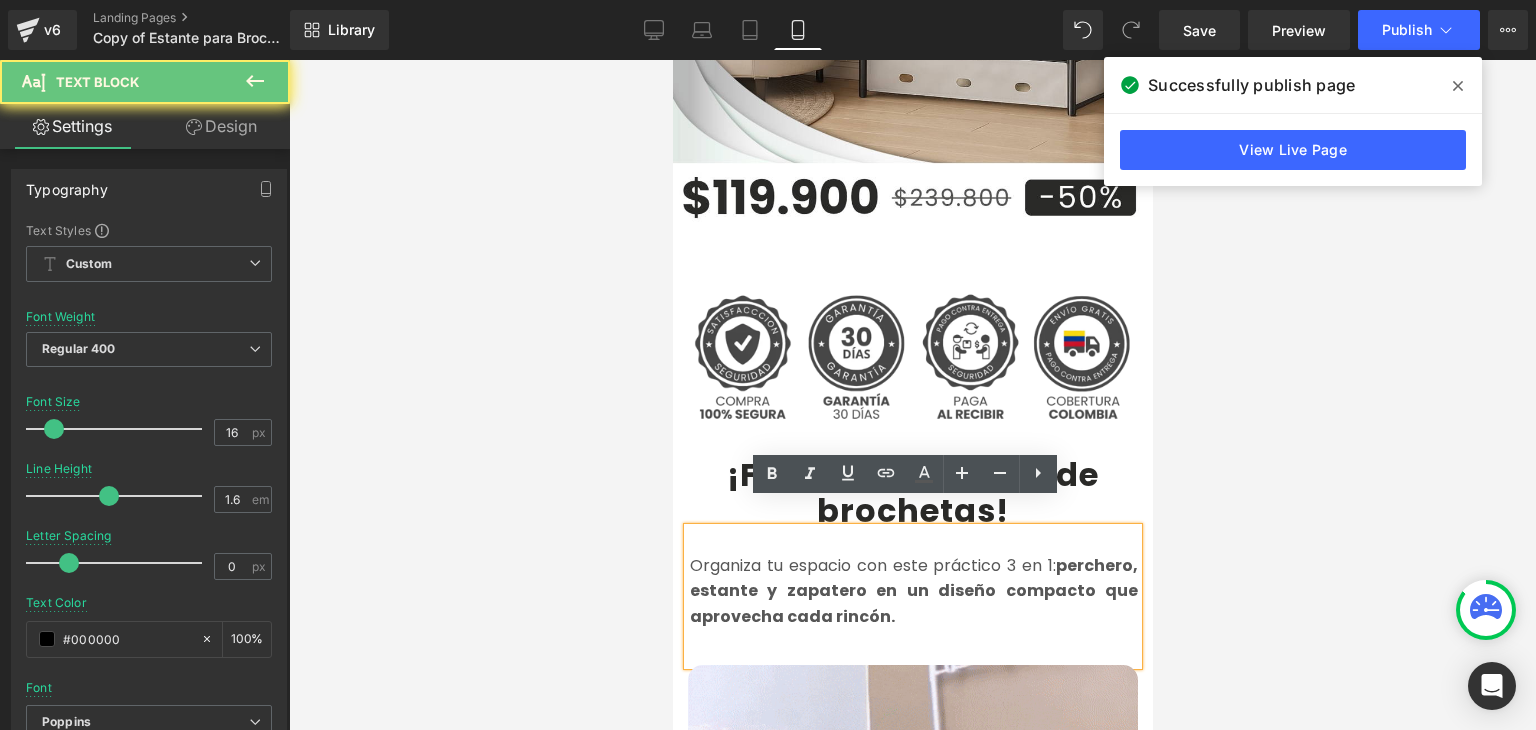 click on "Organiza tu espacio con este práctico 3 en 1:  perchero, estante y zapatero en un diseño compacto que aprovecha cada rincón." at bounding box center (913, 591) 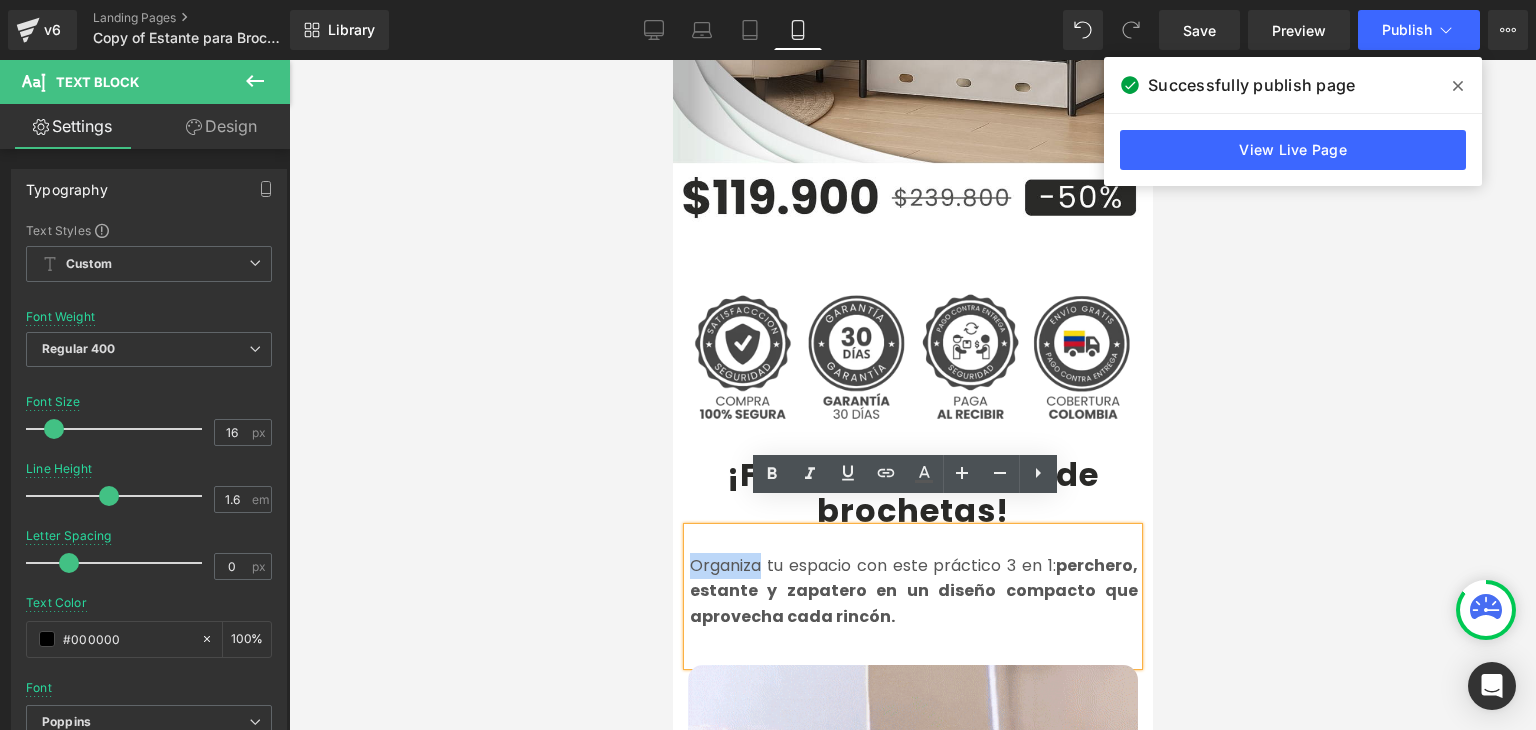 drag, startPoint x: 753, startPoint y: 537, endPoint x: 687, endPoint y: 539, distance: 66.0303 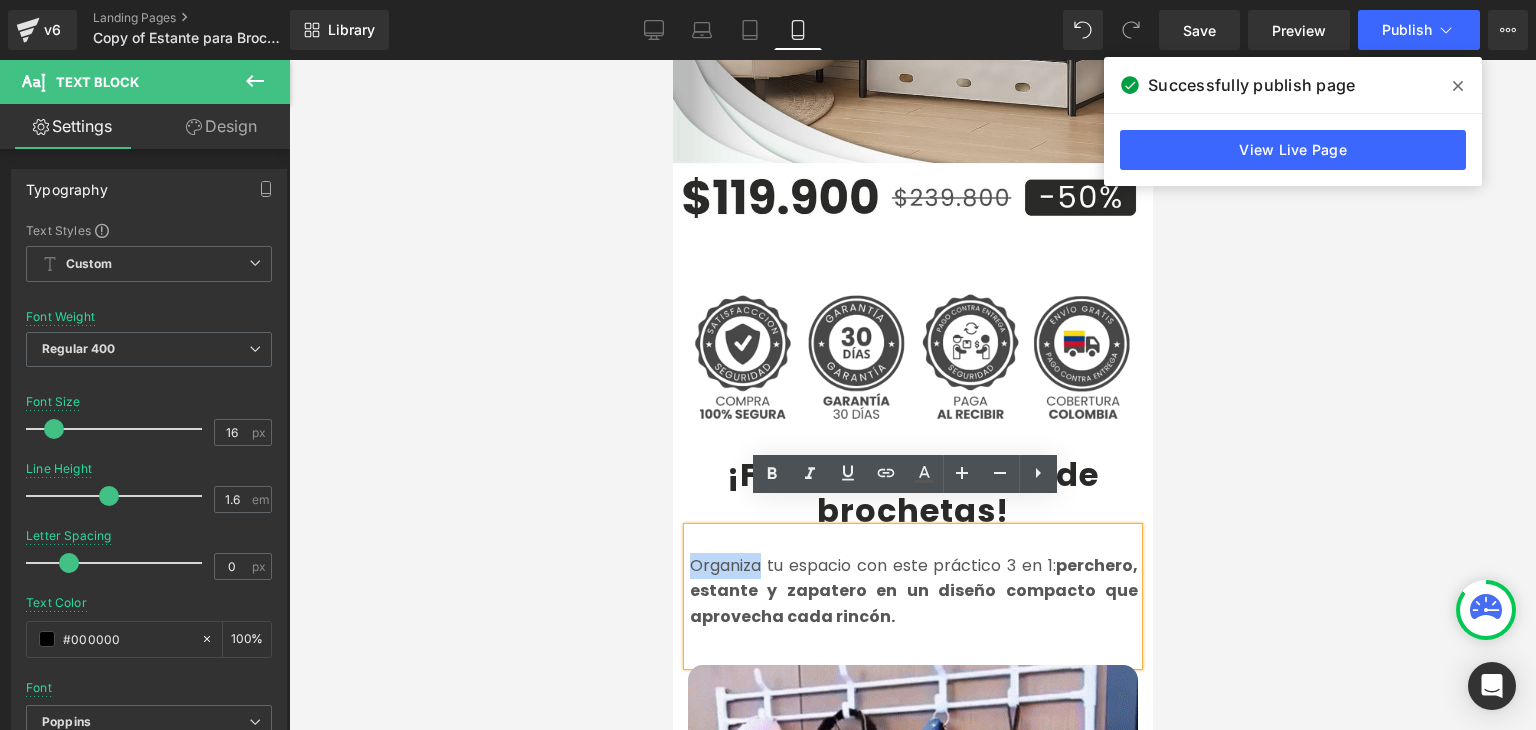 click on "Organiza tu espacio con este práctico 3 en 1:  perchero, estante y zapatero en un diseño compacto que aprovecha cada rincón." at bounding box center (913, 591) 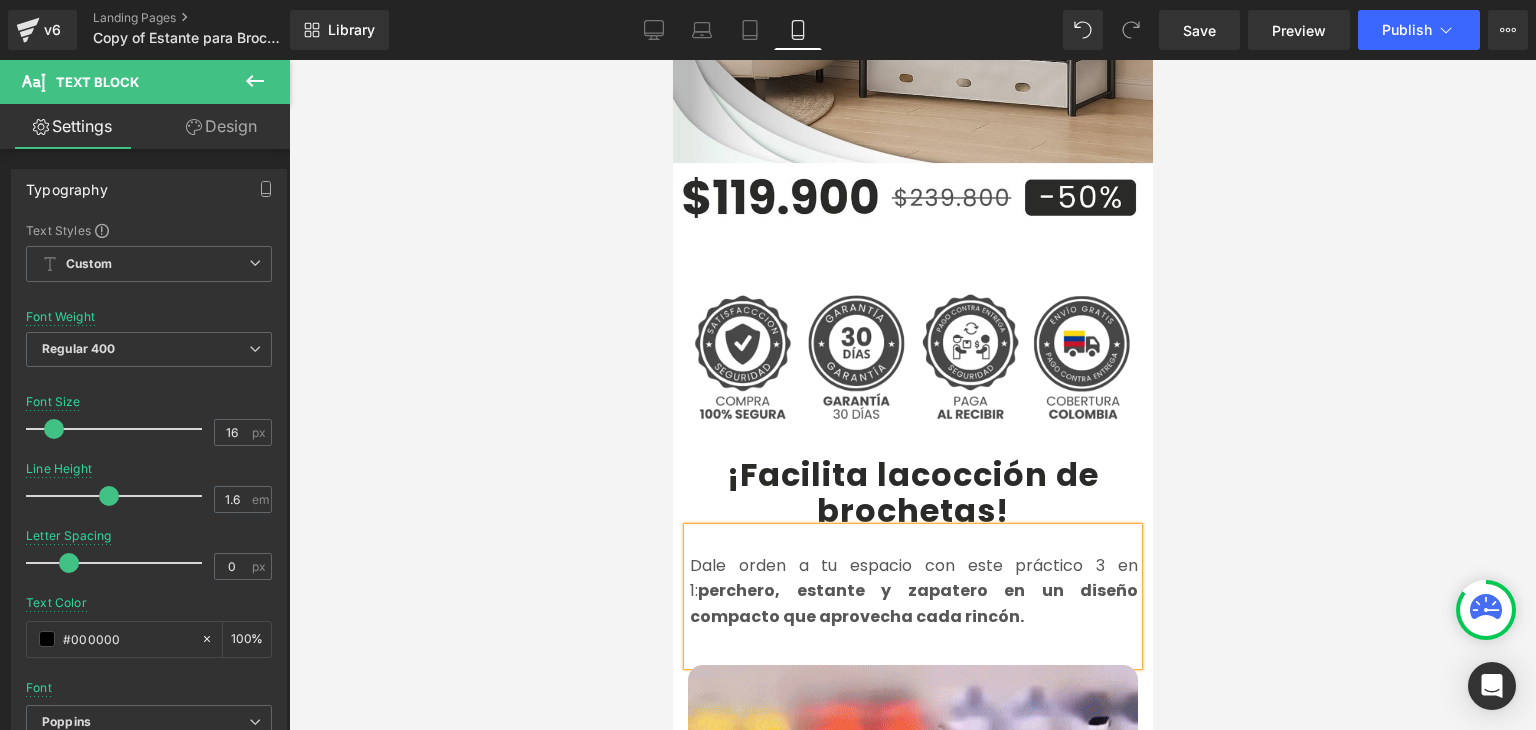 click at bounding box center (912, 395) 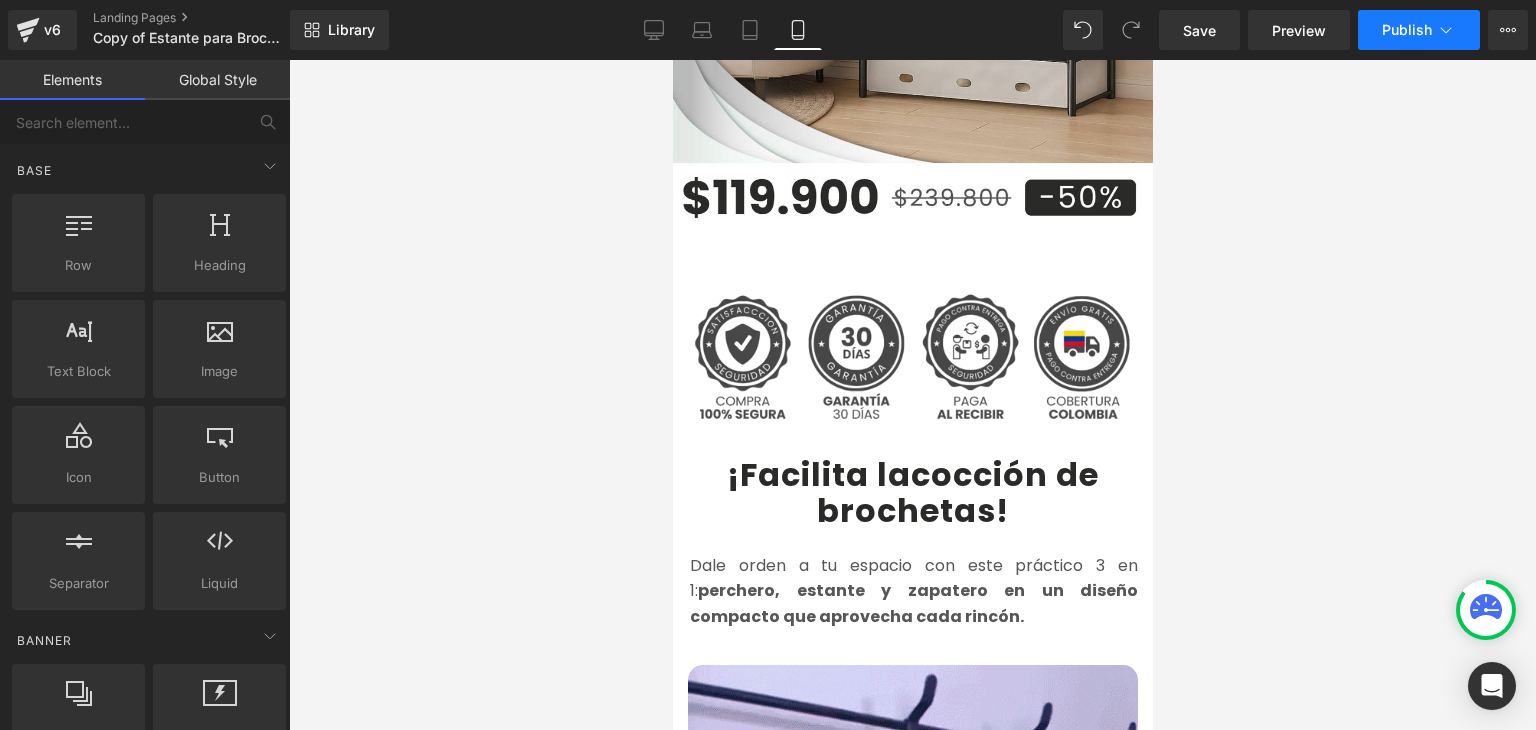 click on "Publish" at bounding box center (1407, 30) 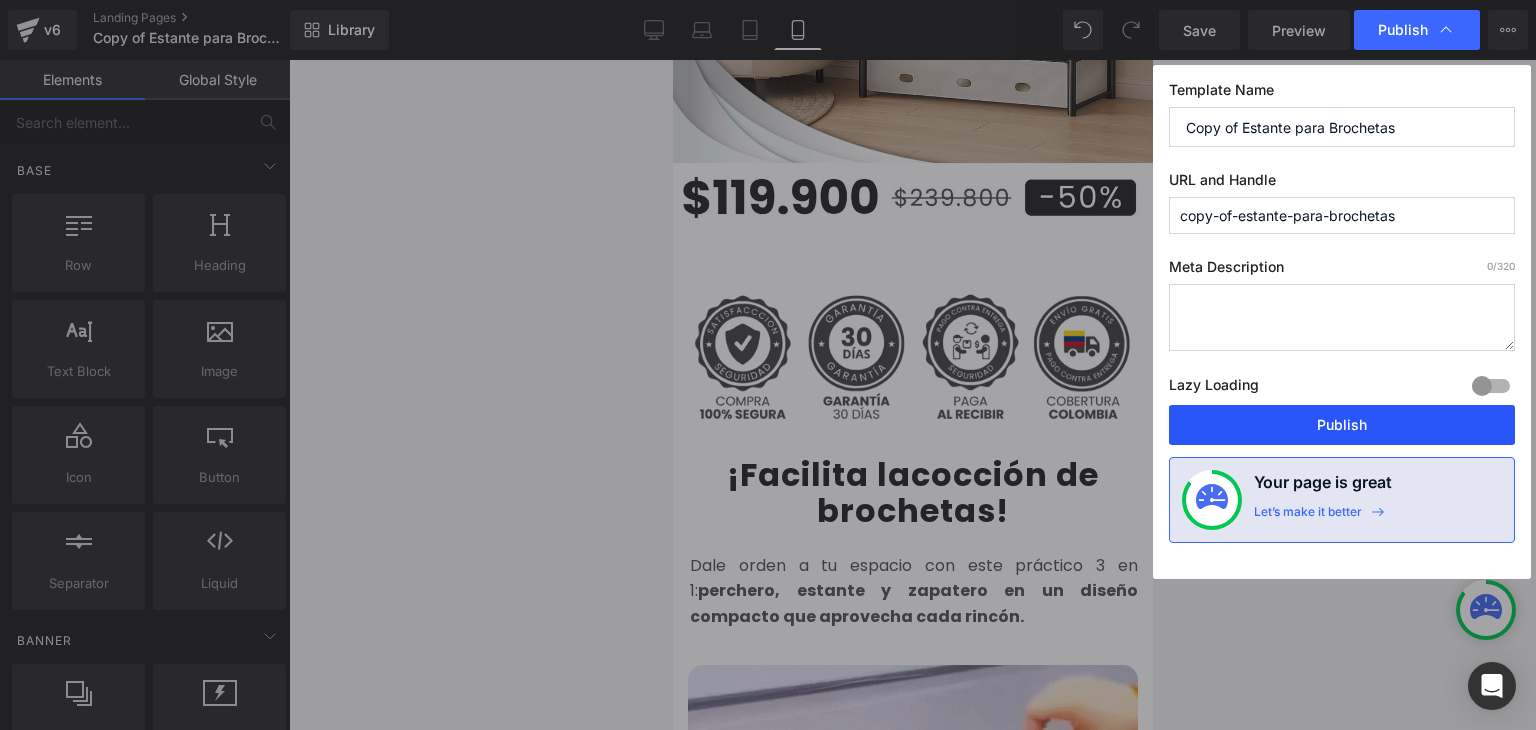 click on "Publish" at bounding box center [1342, 425] 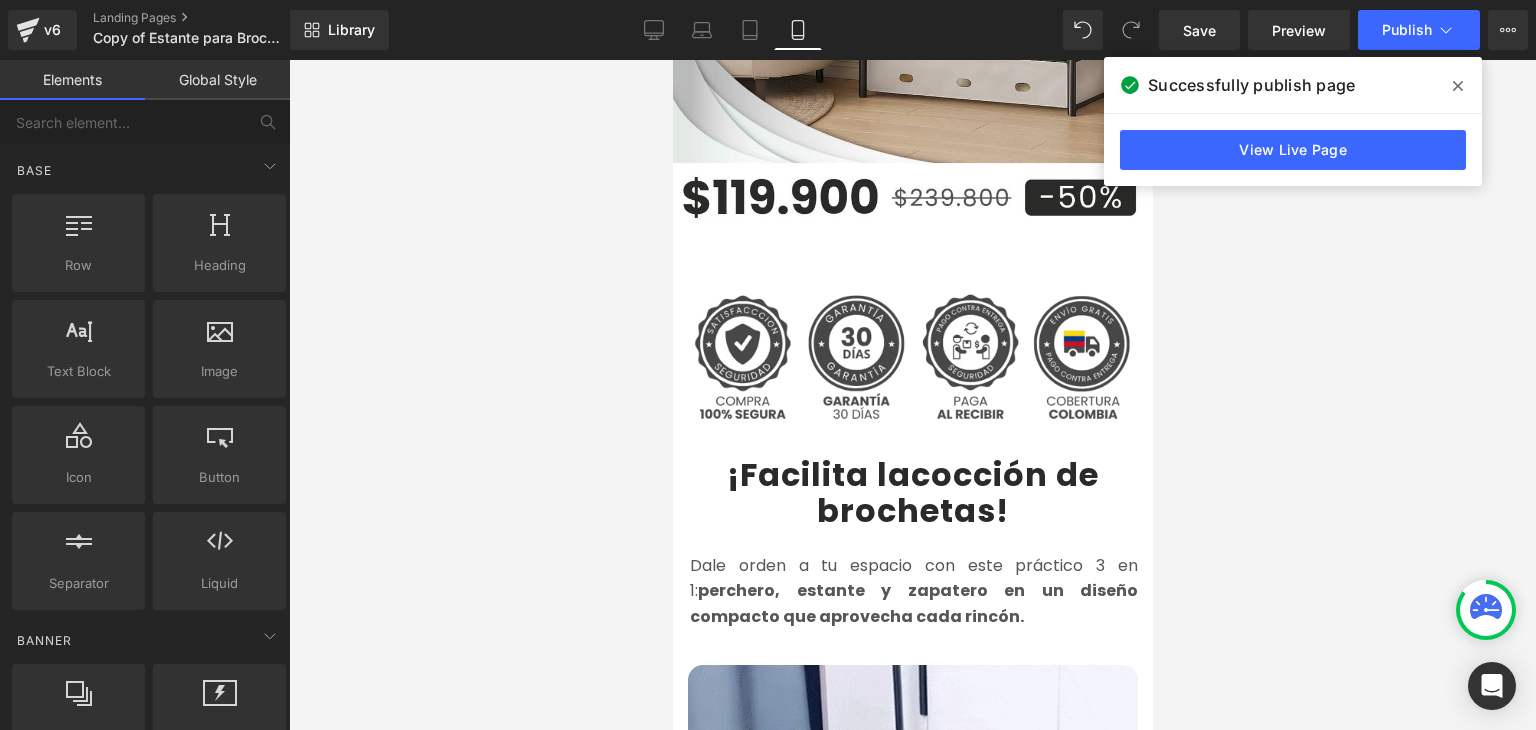 click 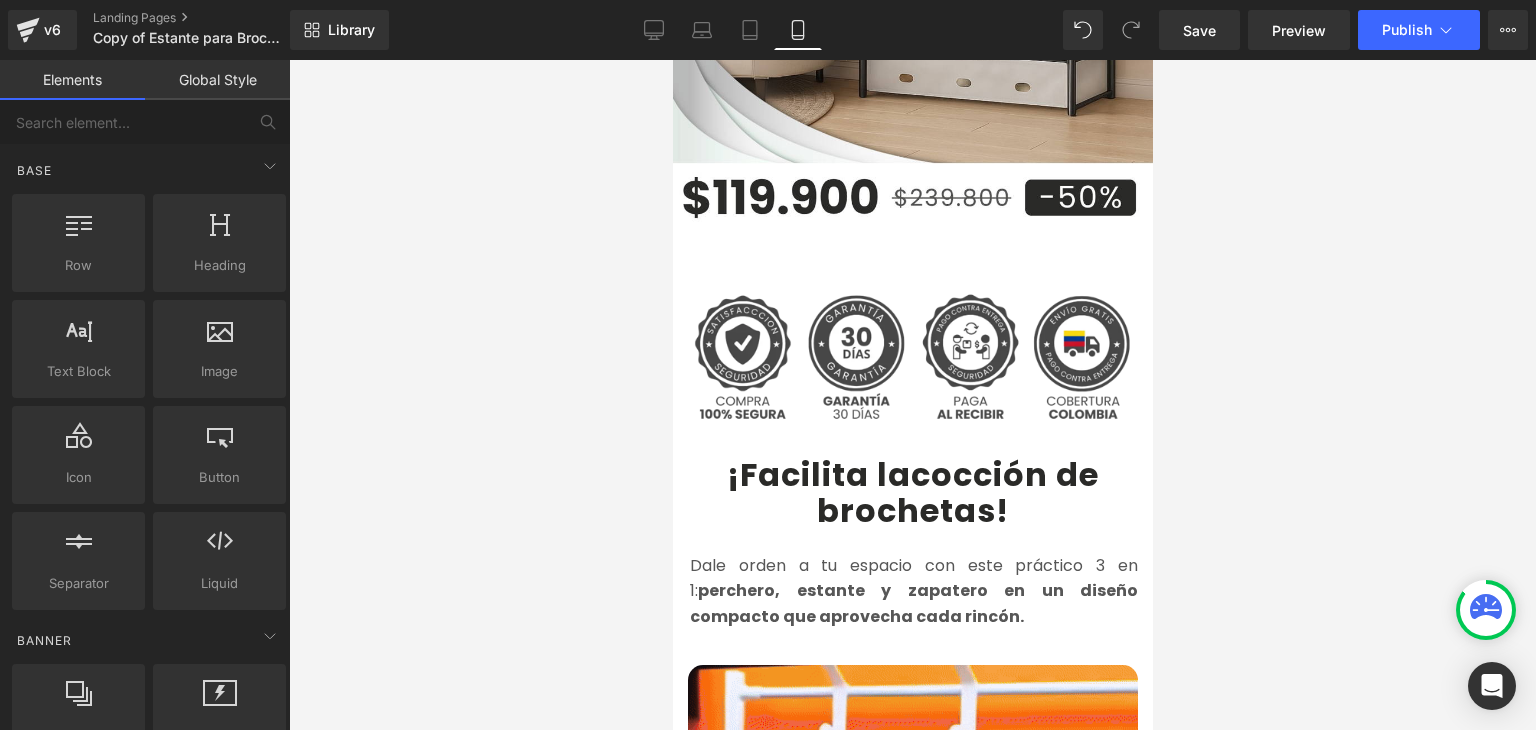 click on "¡Facilita la" at bounding box center [818, 474] 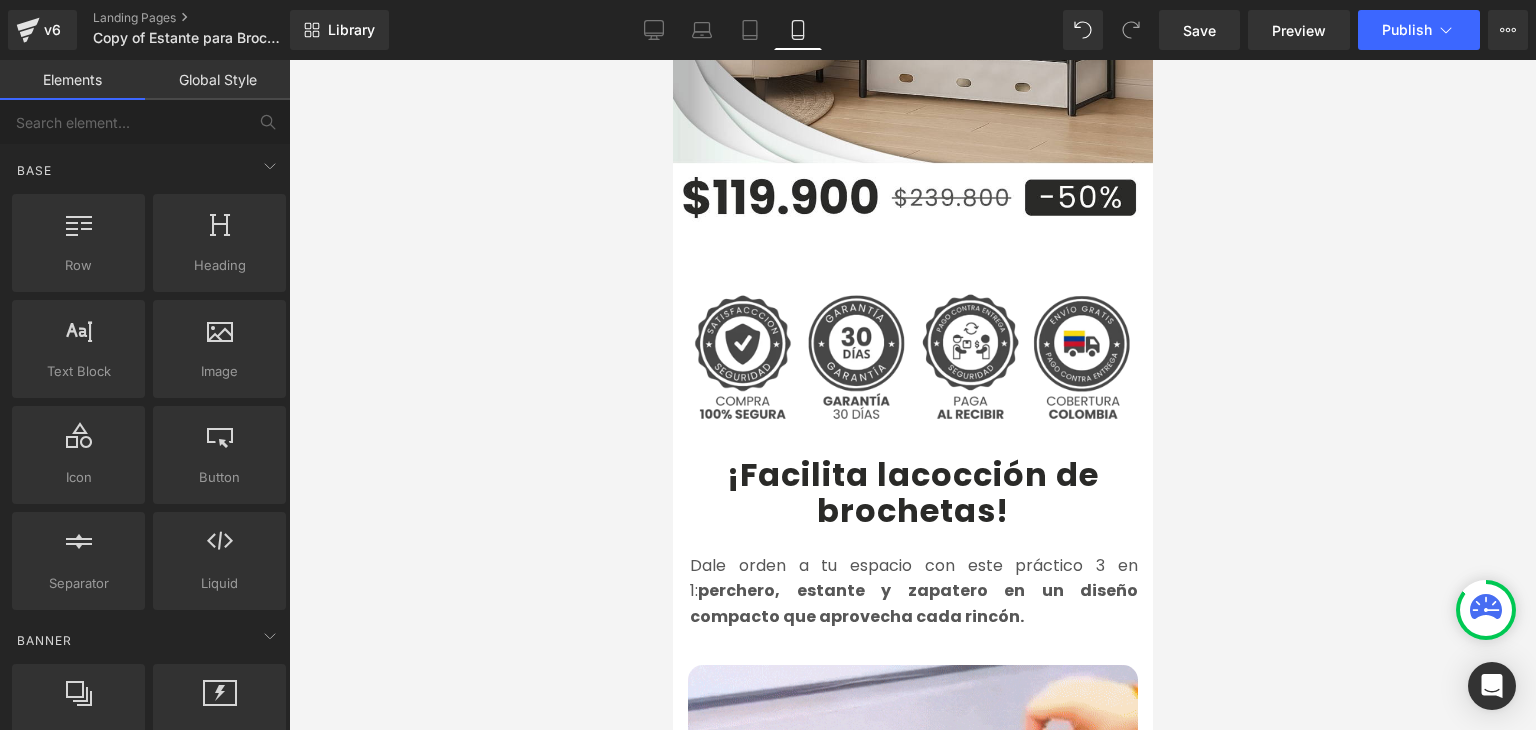click on "¡Facilita la" at bounding box center (818, 474) 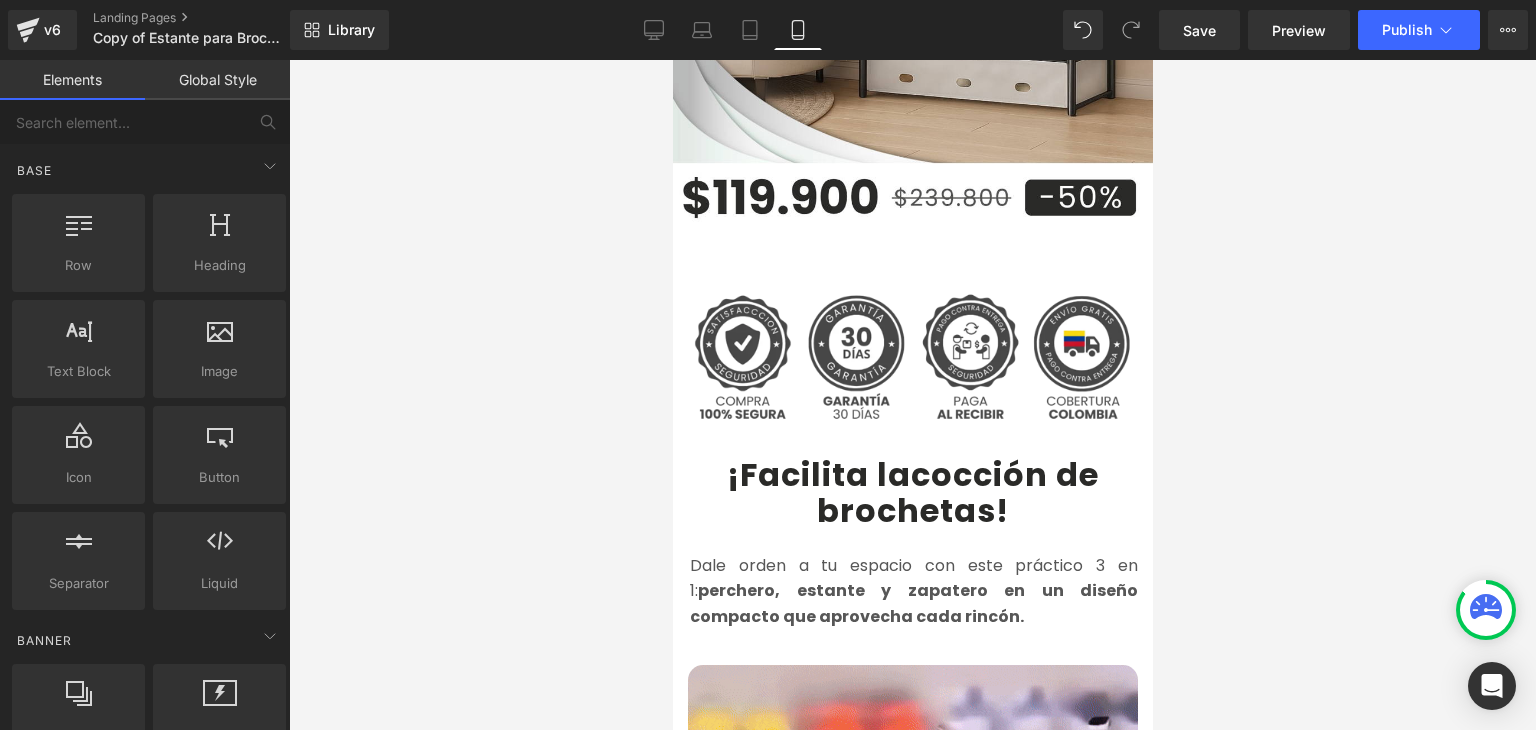 click on "¡Facilita la" at bounding box center [818, 474] 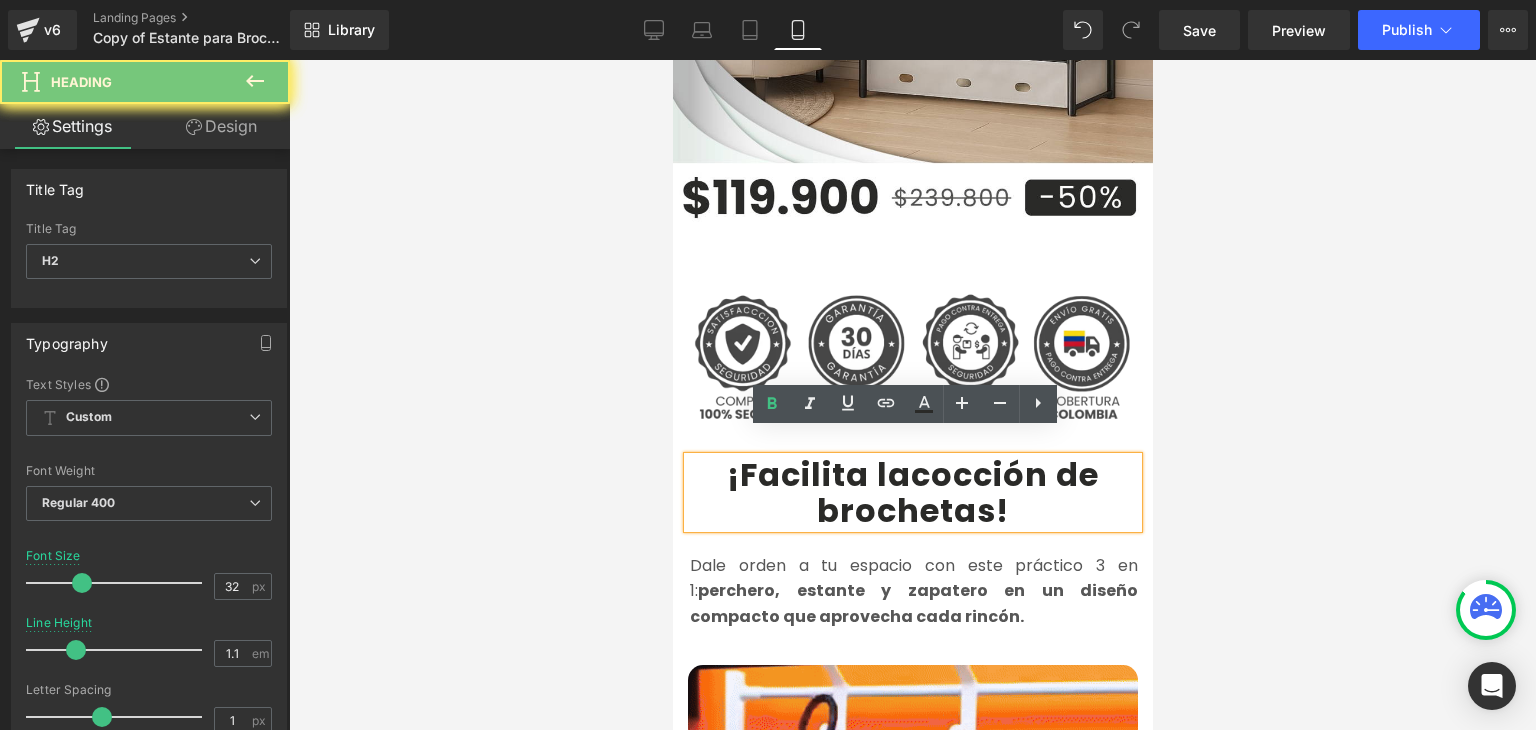 click on "¡Facilita la" at bounding box center (818, 474) 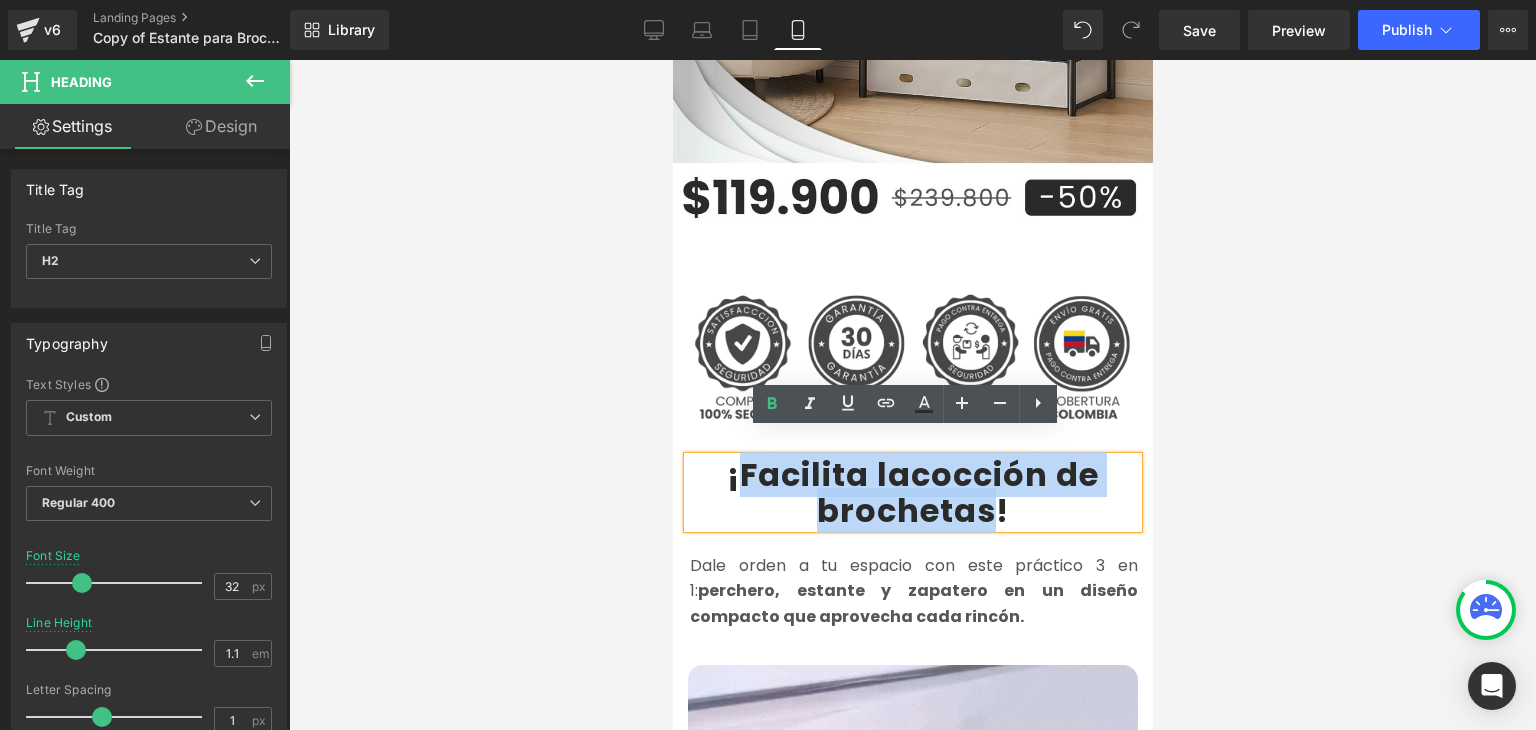 drag, startPoint x: 870, startPoint y: 441, endPoint x: 985, endPoint y: 487, distance: 123.85879 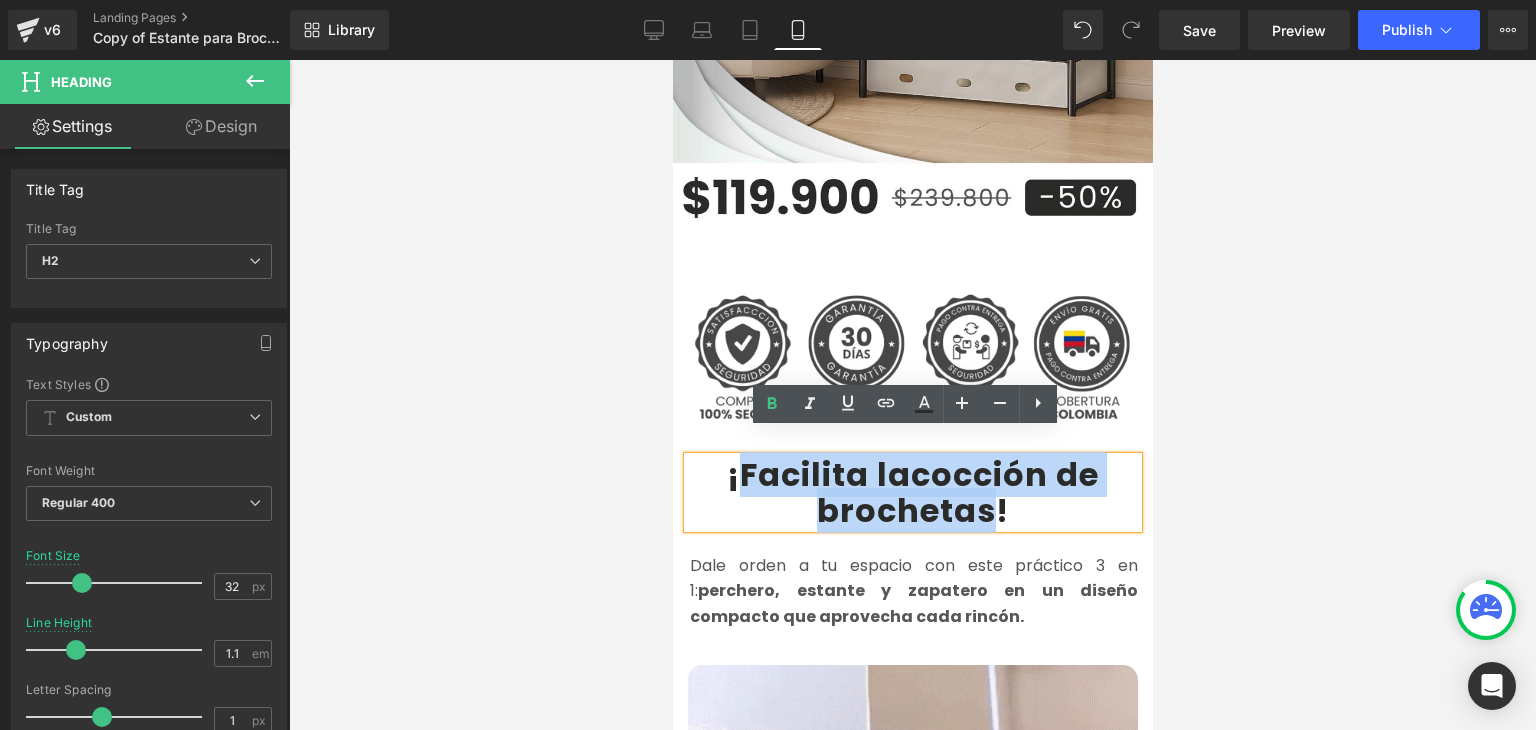 click on "¡Facilita la  cocción de brochetas !" at bounding box center [912, 492] 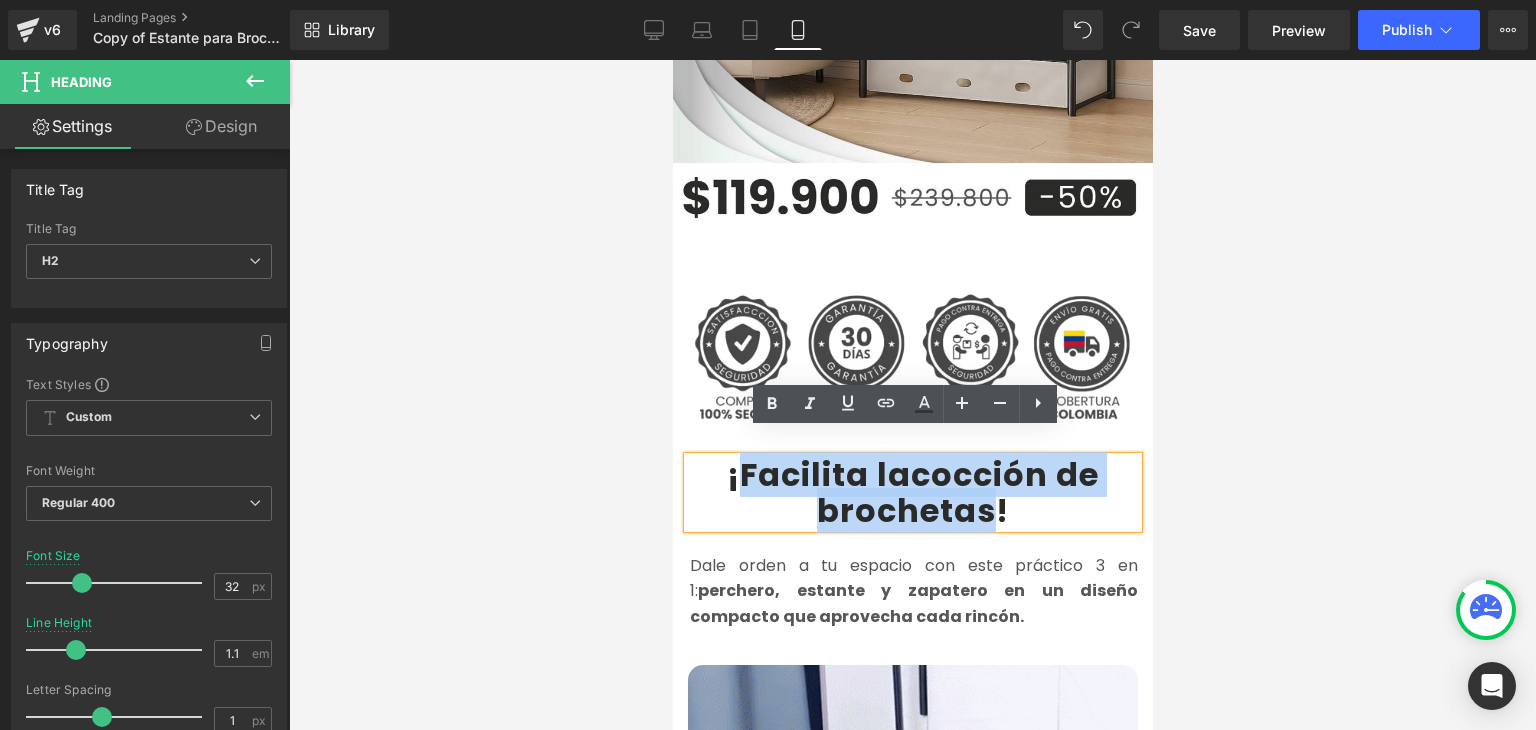 paste 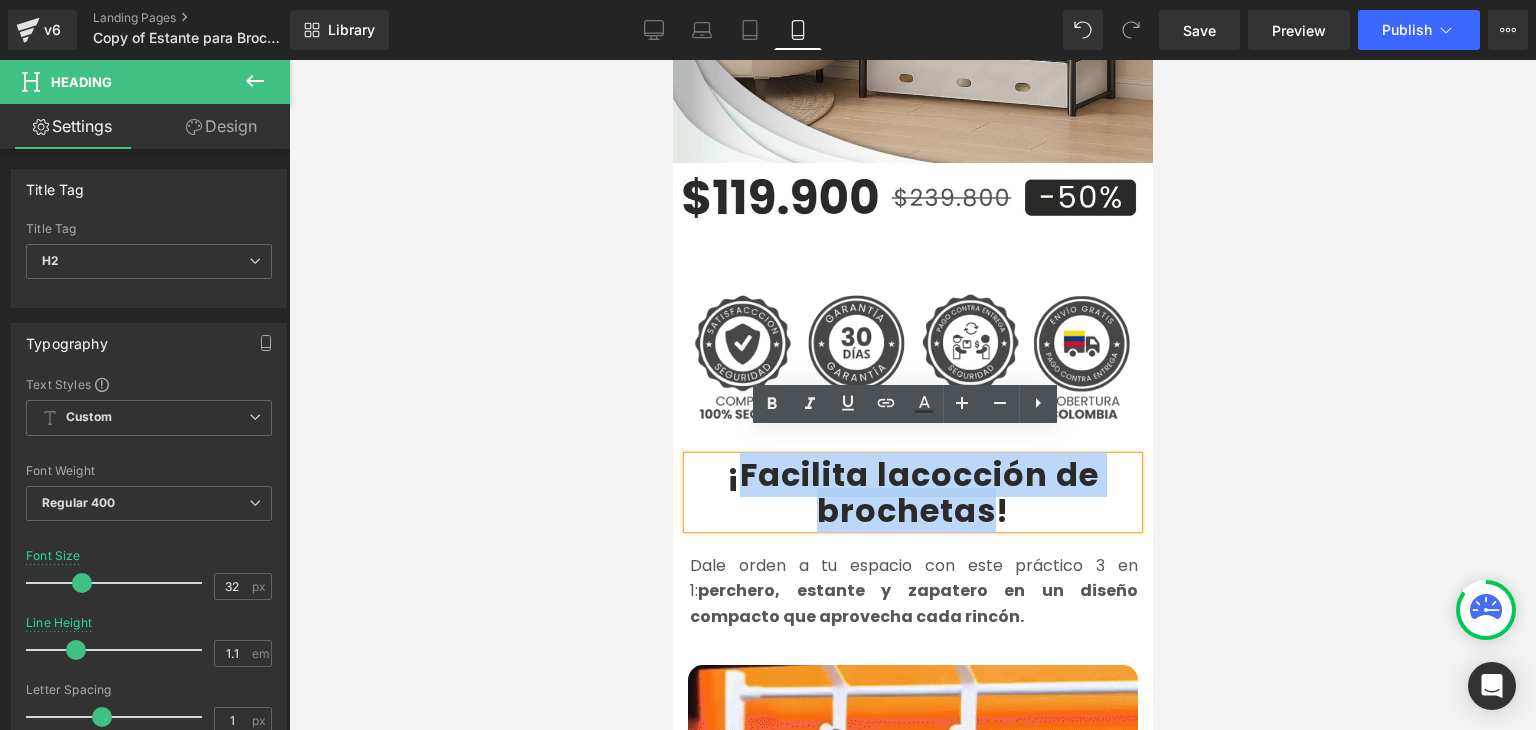 type 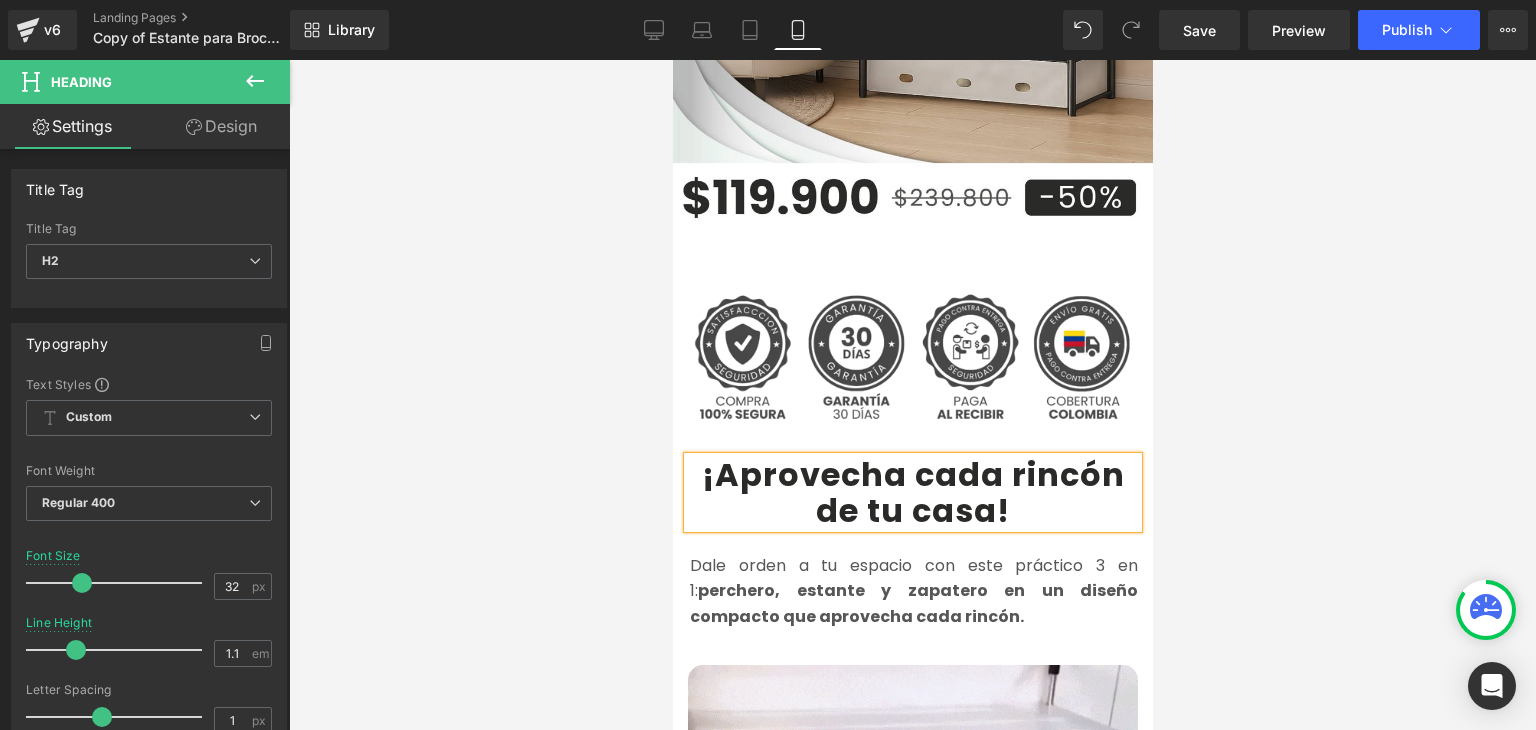 click on "¡Aprovecha cada rincón de tu casa" at bounding box center [912, 492] 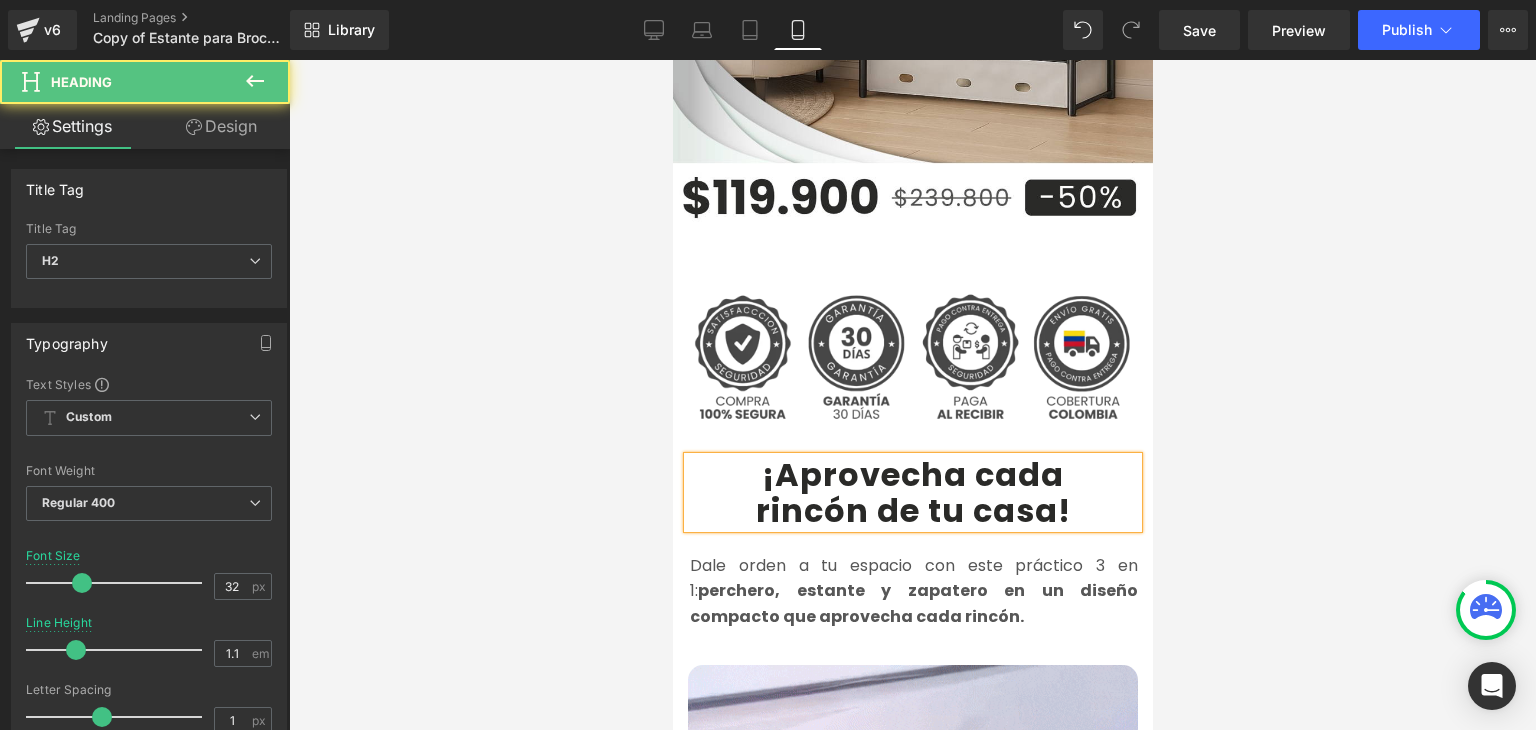 click at bounding box center [912, 395] 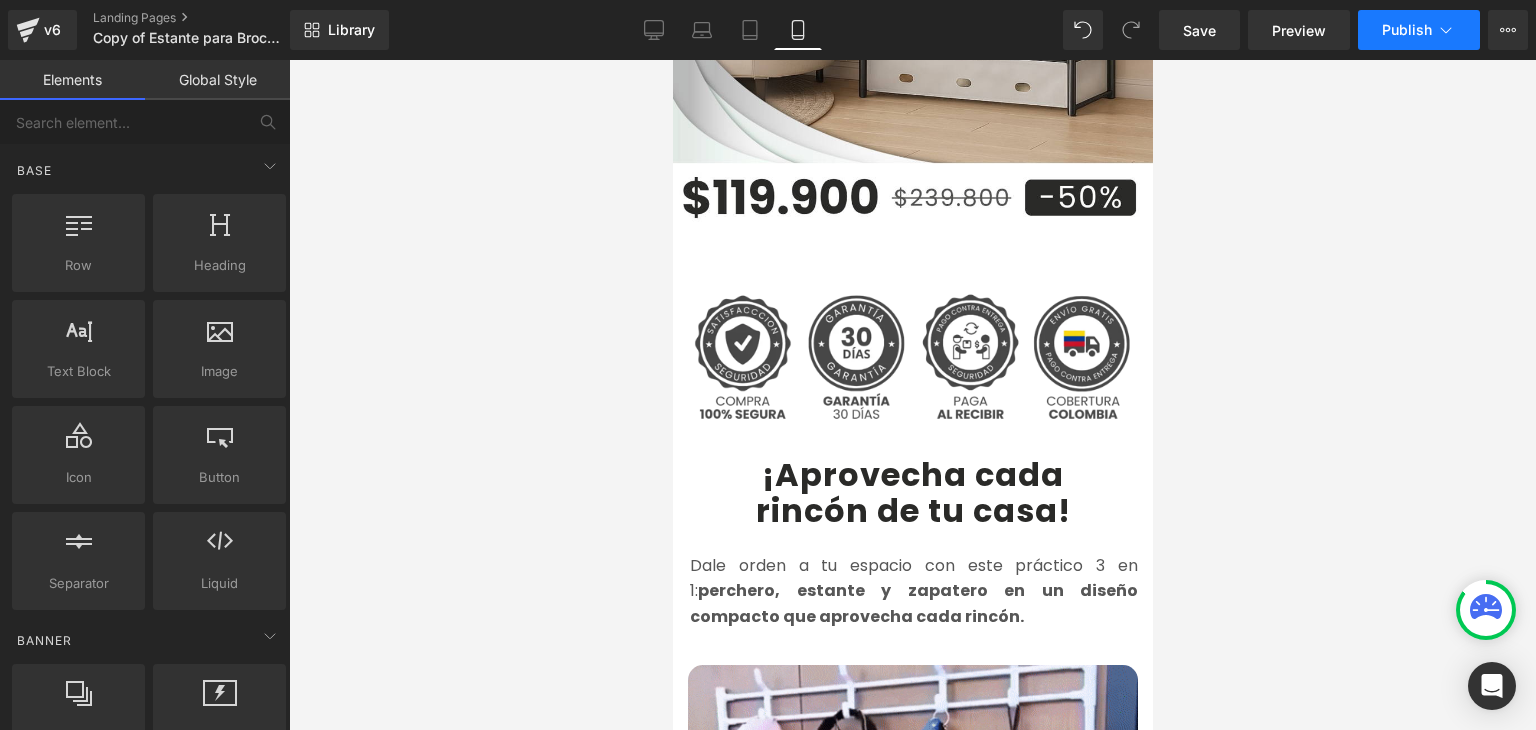 click on "Publish" at bounding box center [1419, 30] 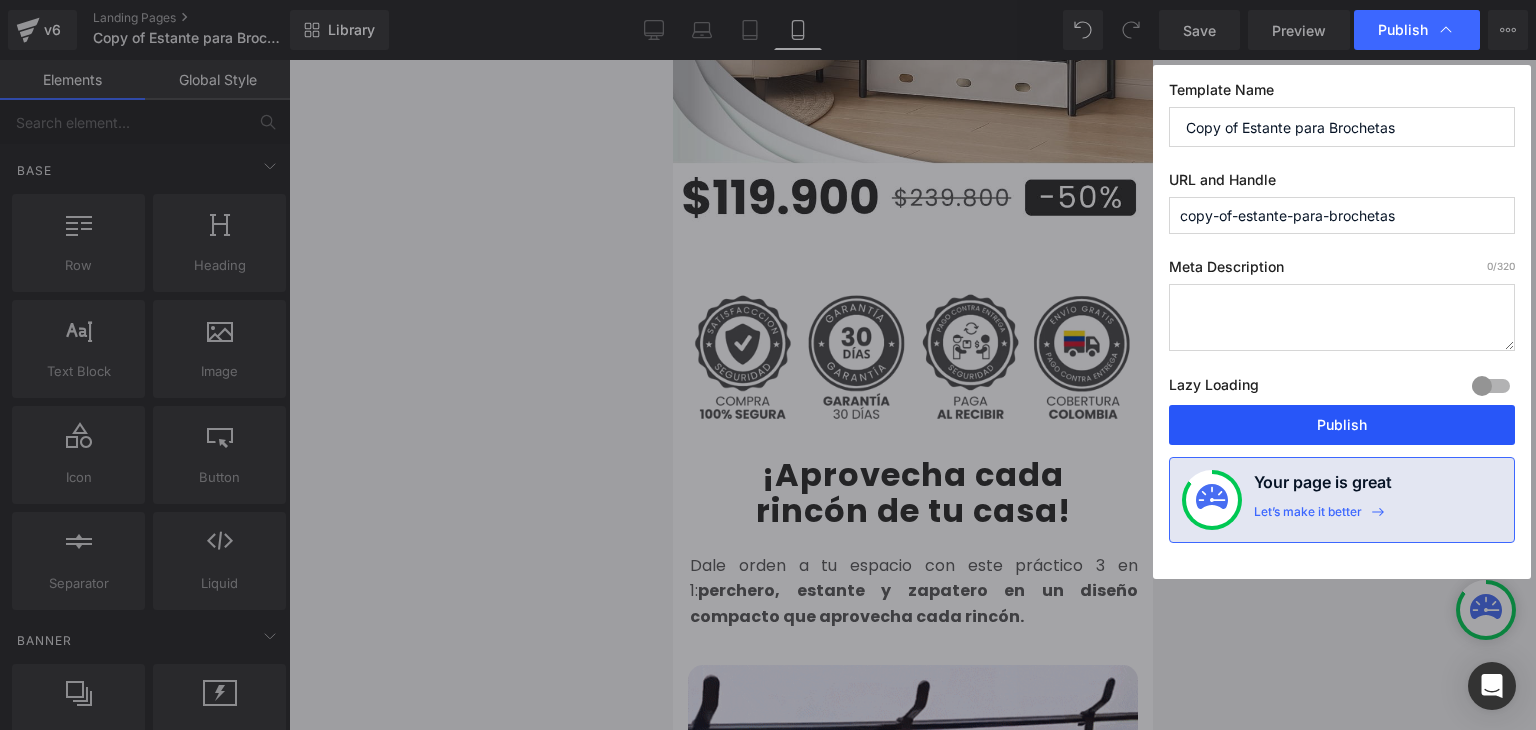 click on "Publish" at bounding box center (1342, 425) 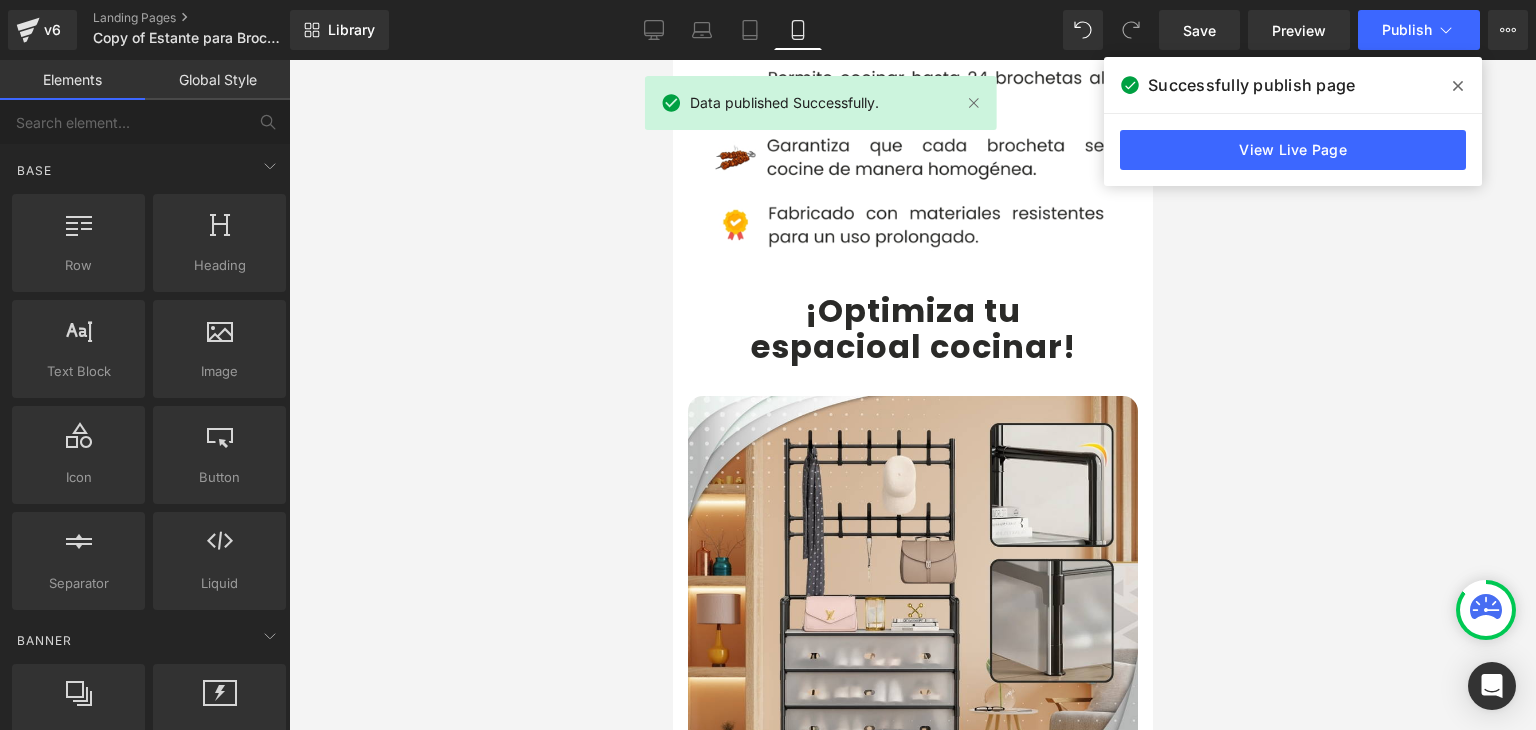 scroll, scrollTop: 1700, scrollLeft: 0, axis: vertical 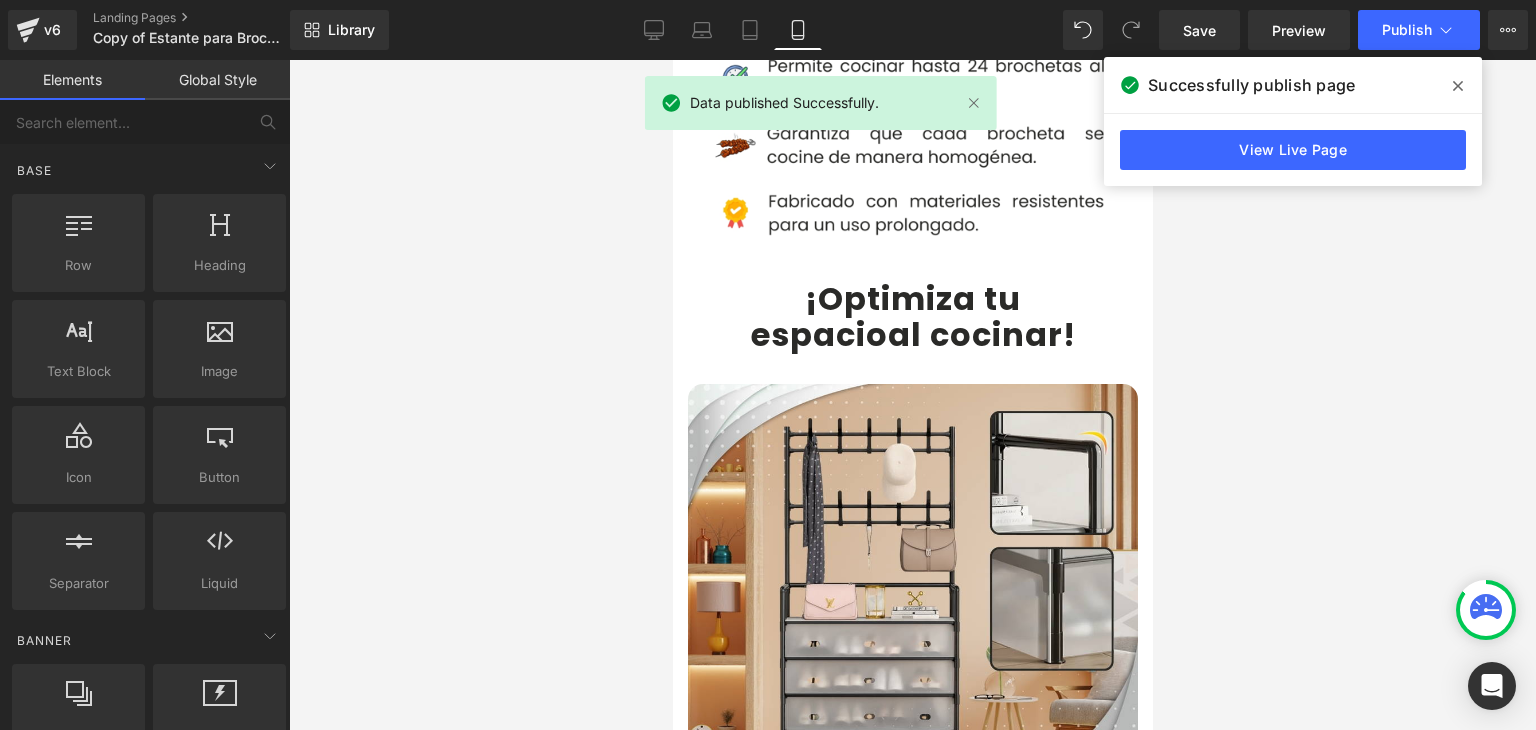 click on "¡Optimiza tu" at bounding box center (912, 298) 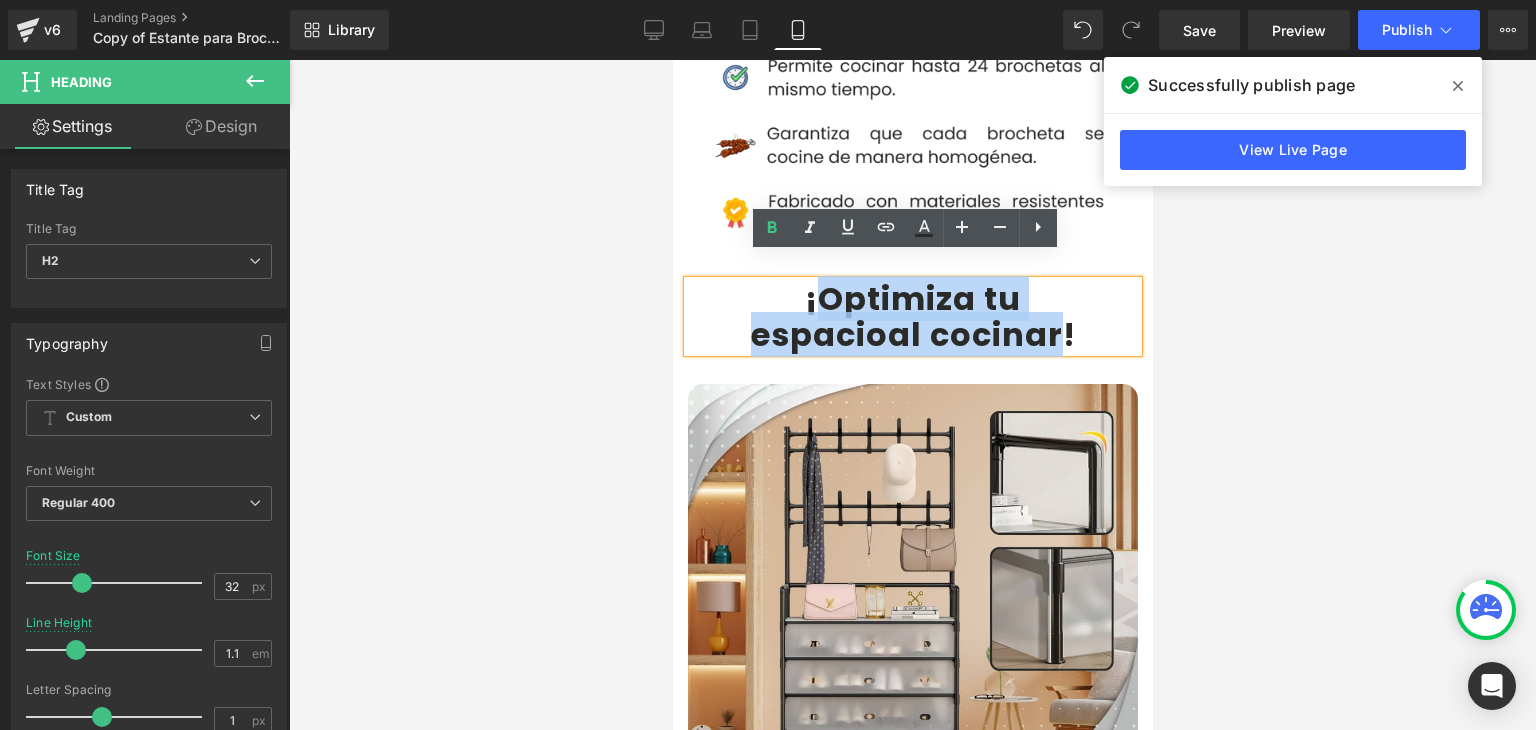 drag, startPoint x: 811, startPoint y: 273, endPoint x: 1053, endPoint y: 307, distance: 244.37675 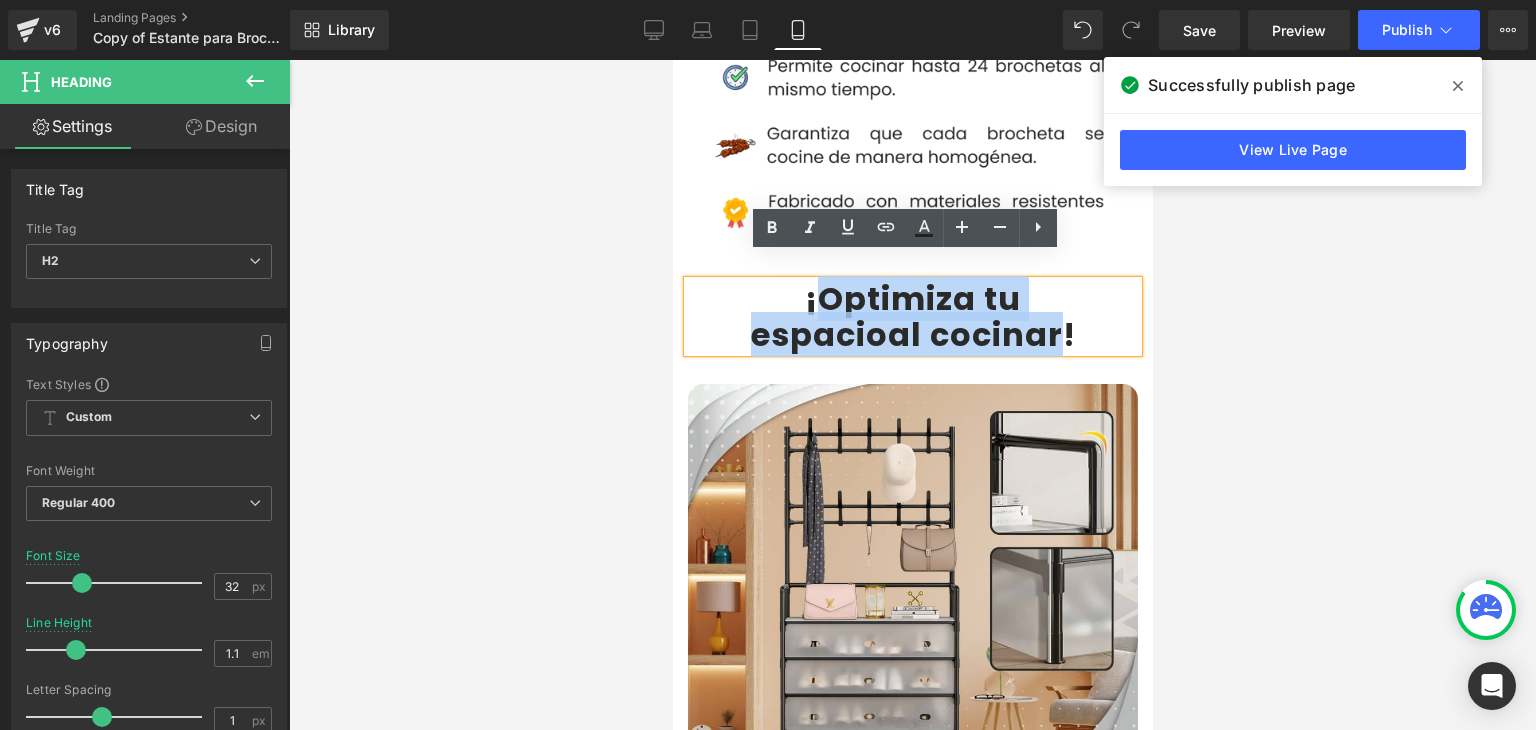 paste 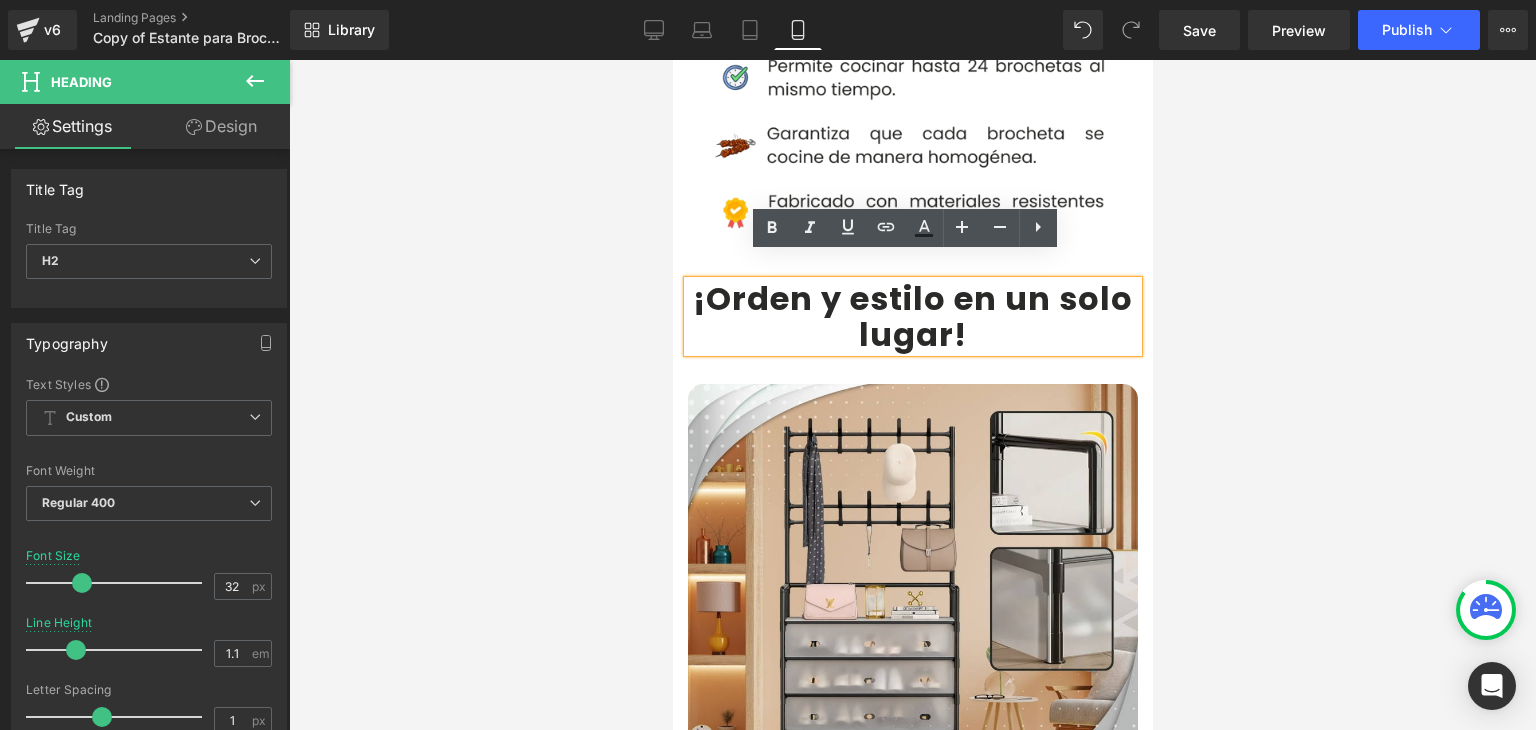 click on "¡Orden y estilo en un solo lugar" at bounding box center [912, 316] 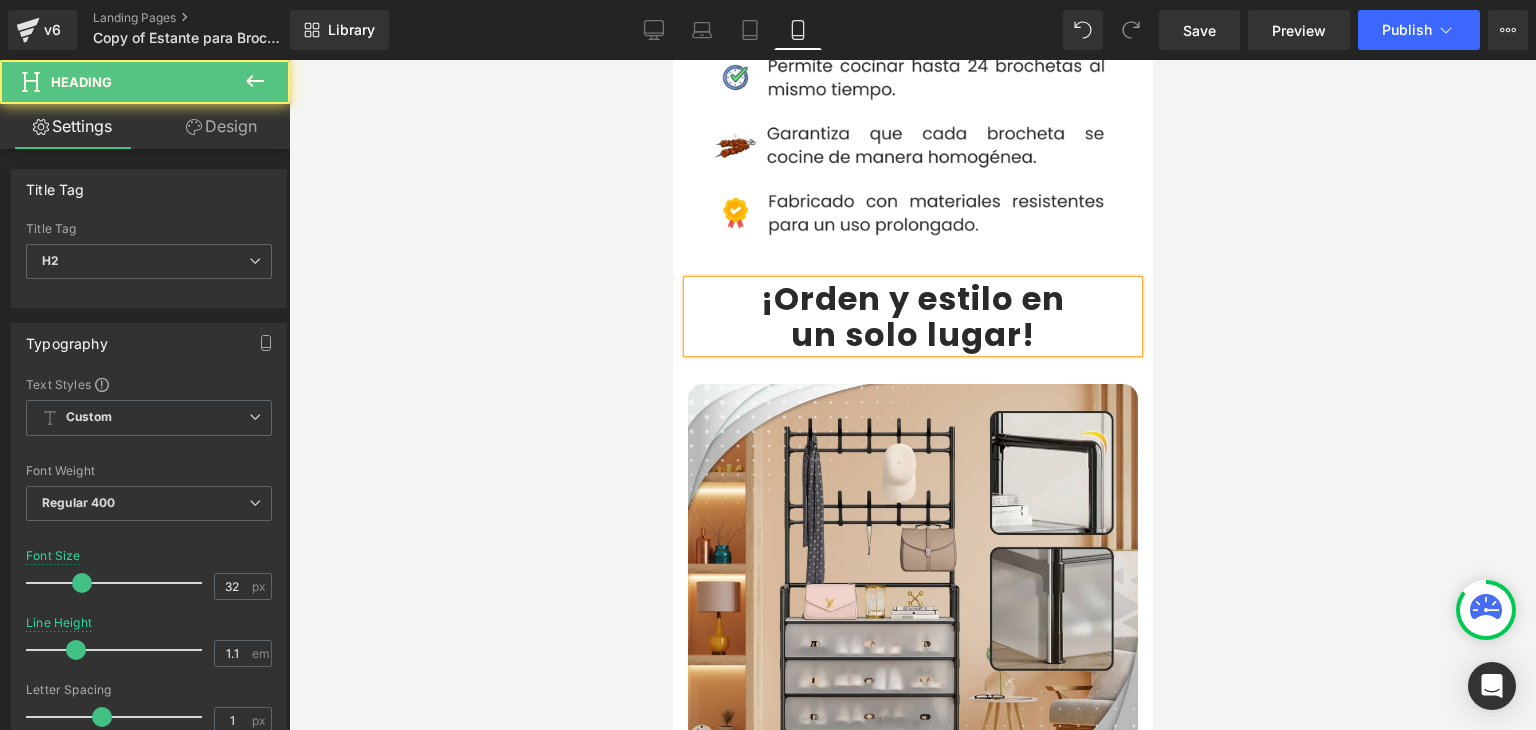 click at bounding box center [912, 395] 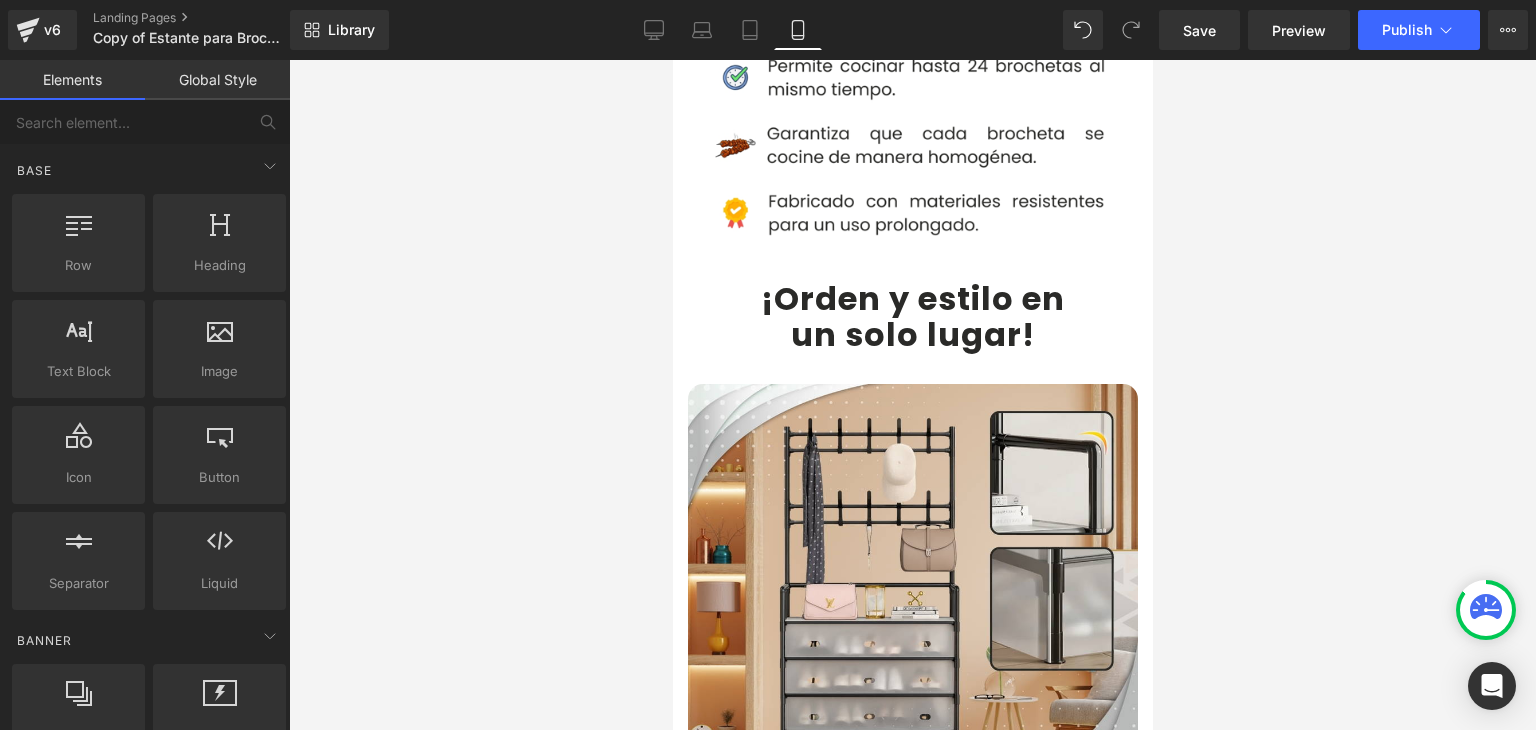 click on "¡Orden y estilo en" at bounding box center [912, 298] 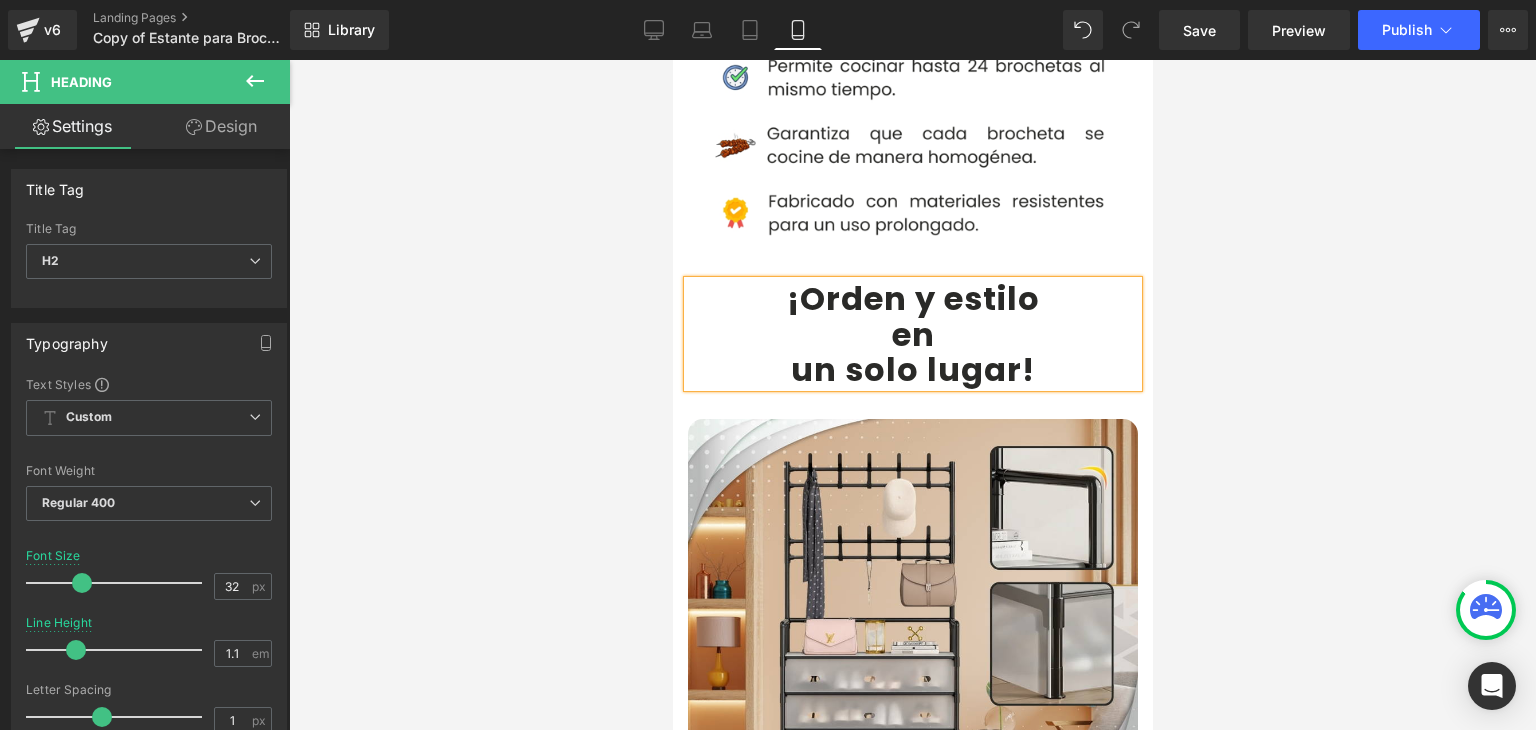 click on "un solo lugar" at bounding box center [905, 369] 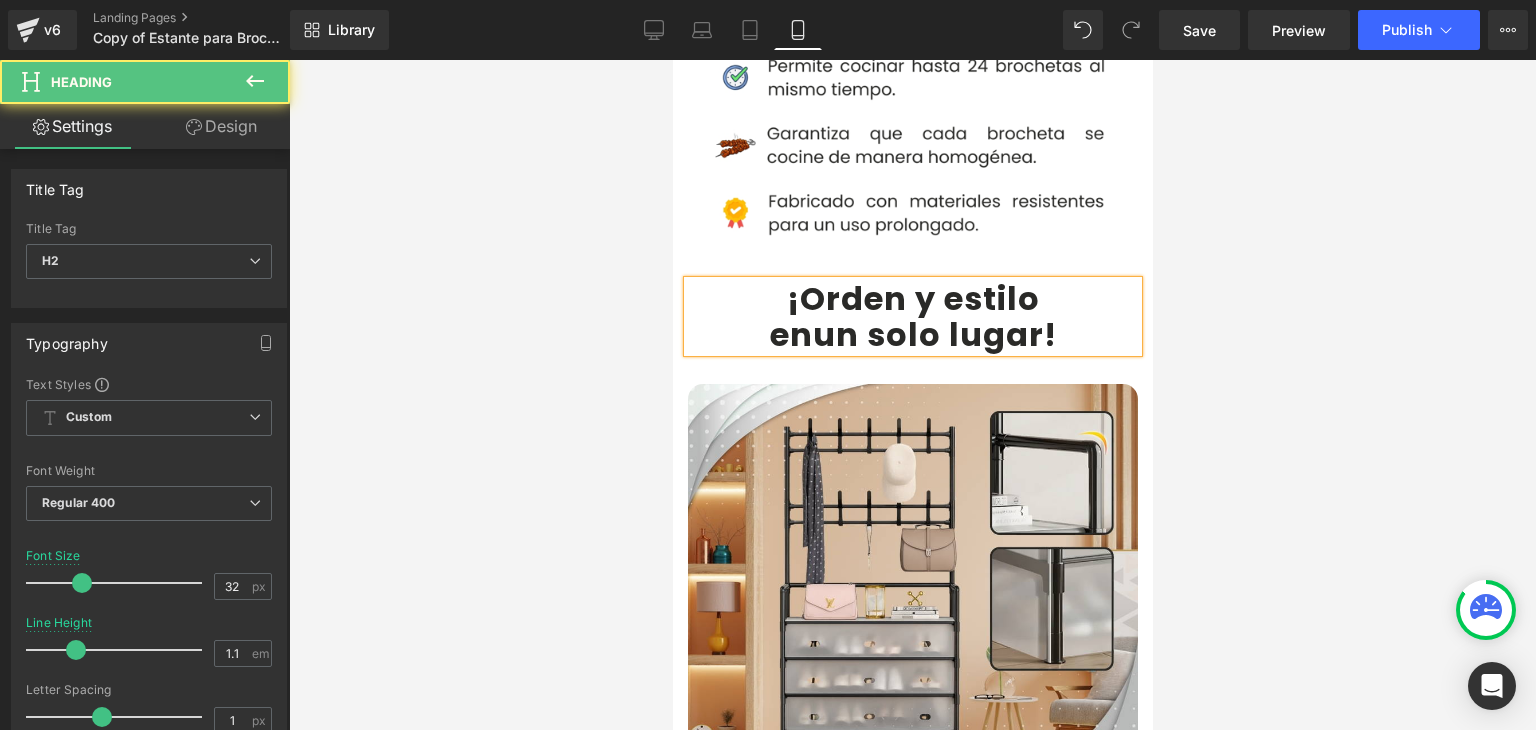 click at bounding box center (912, 395) 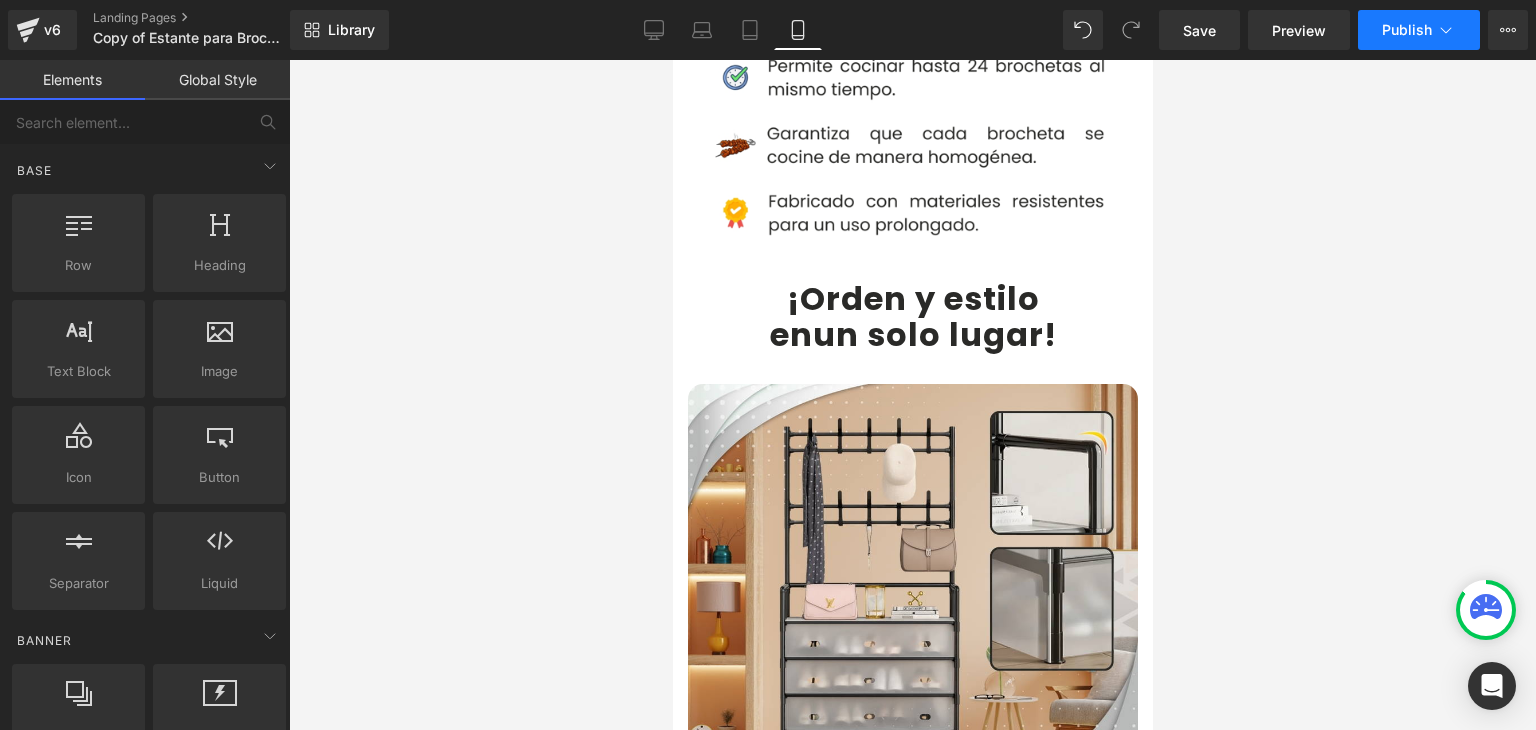click on "Publish" at bounding box center (1419, 30) 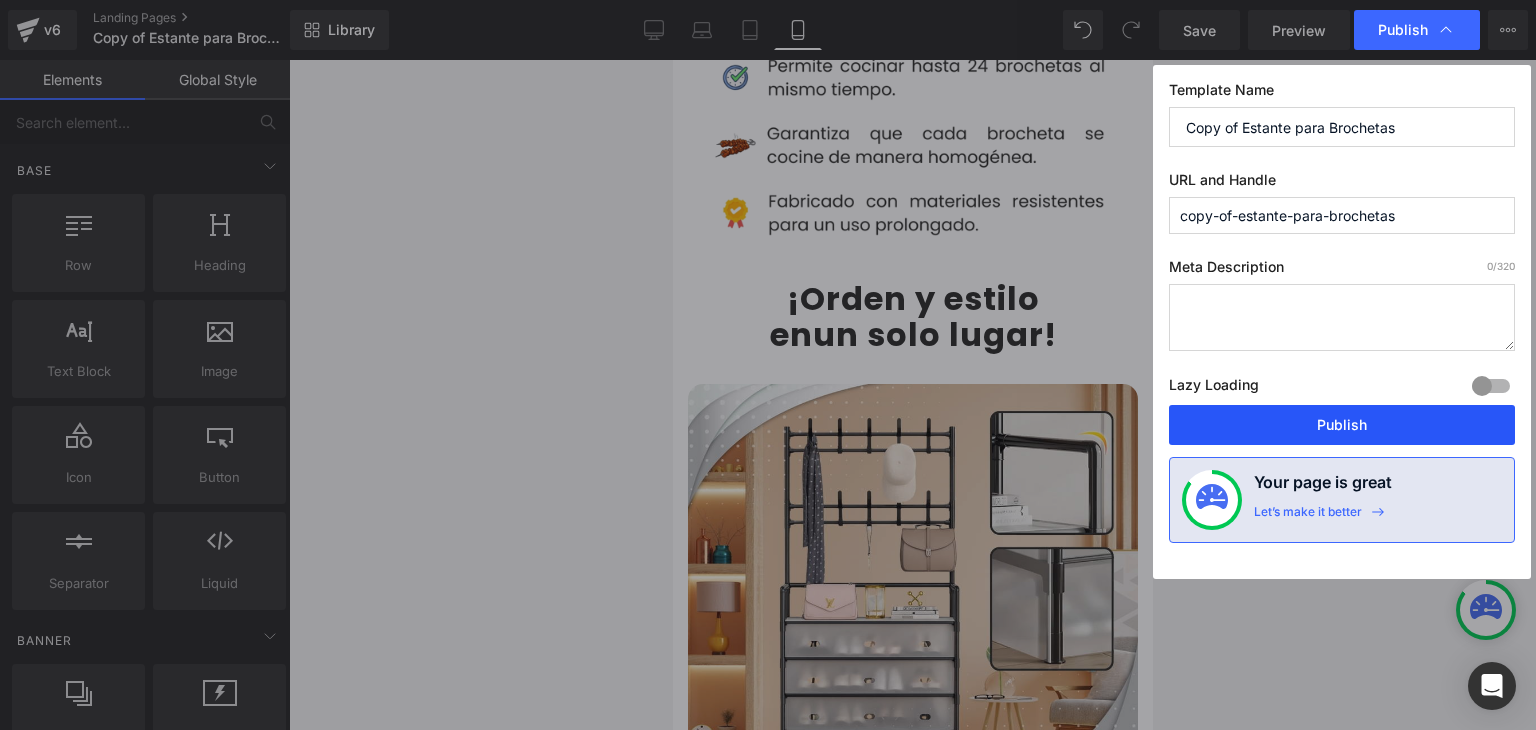 click on "Publish" at bounding box center (1342, 425) 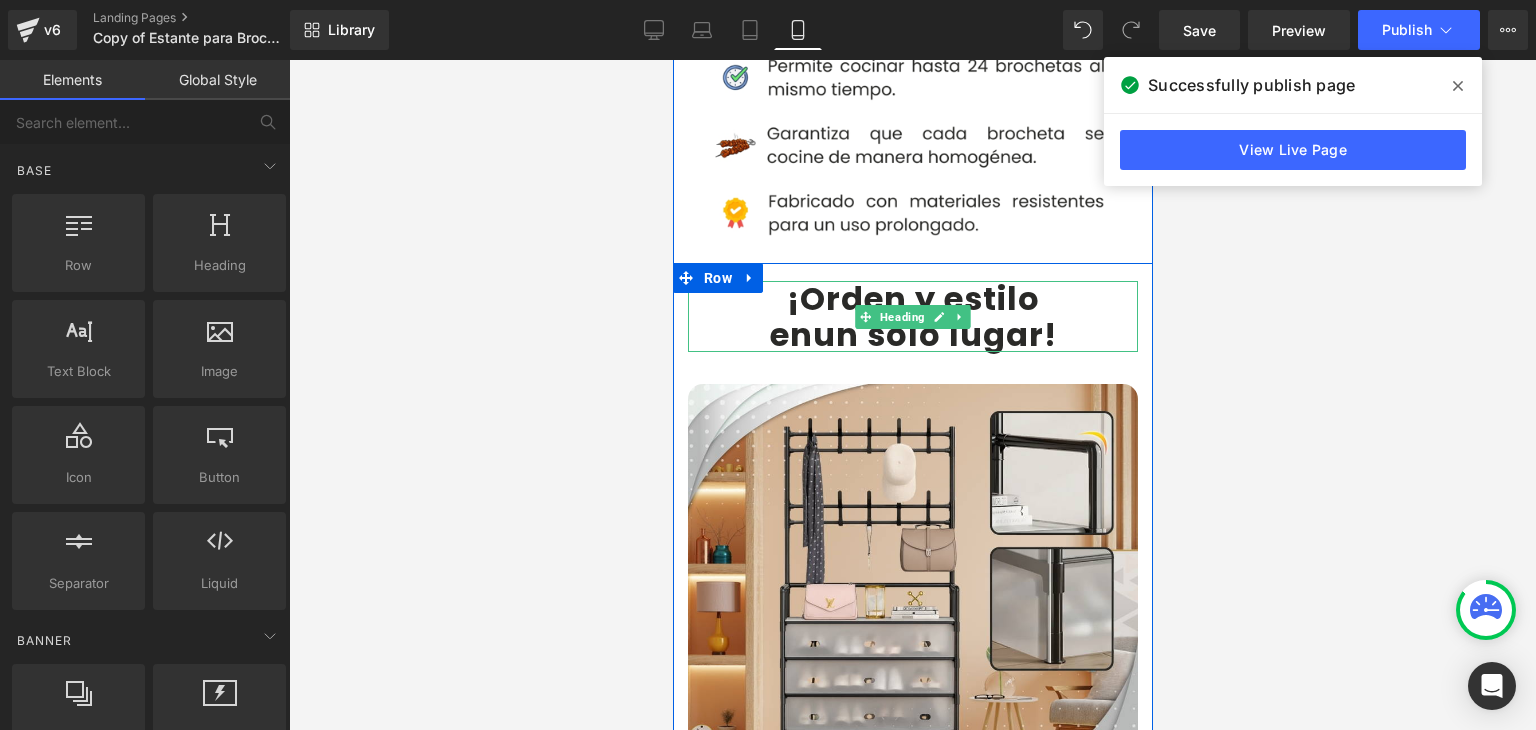 click on "¡Orden y estilo" at bounding box center (912, 298) 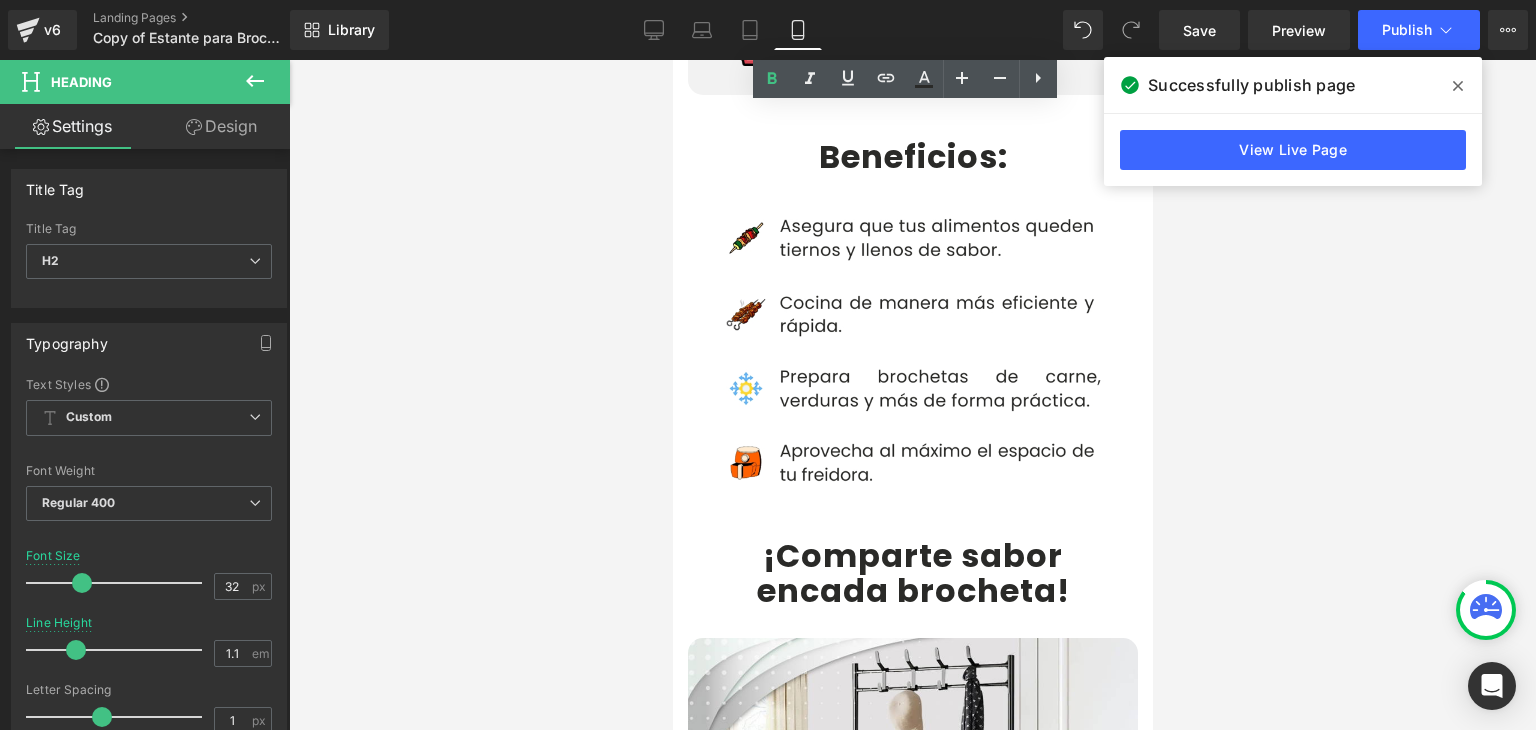 scroll, scrollTop: 4000, scrollLeft: 0, axis: vertical 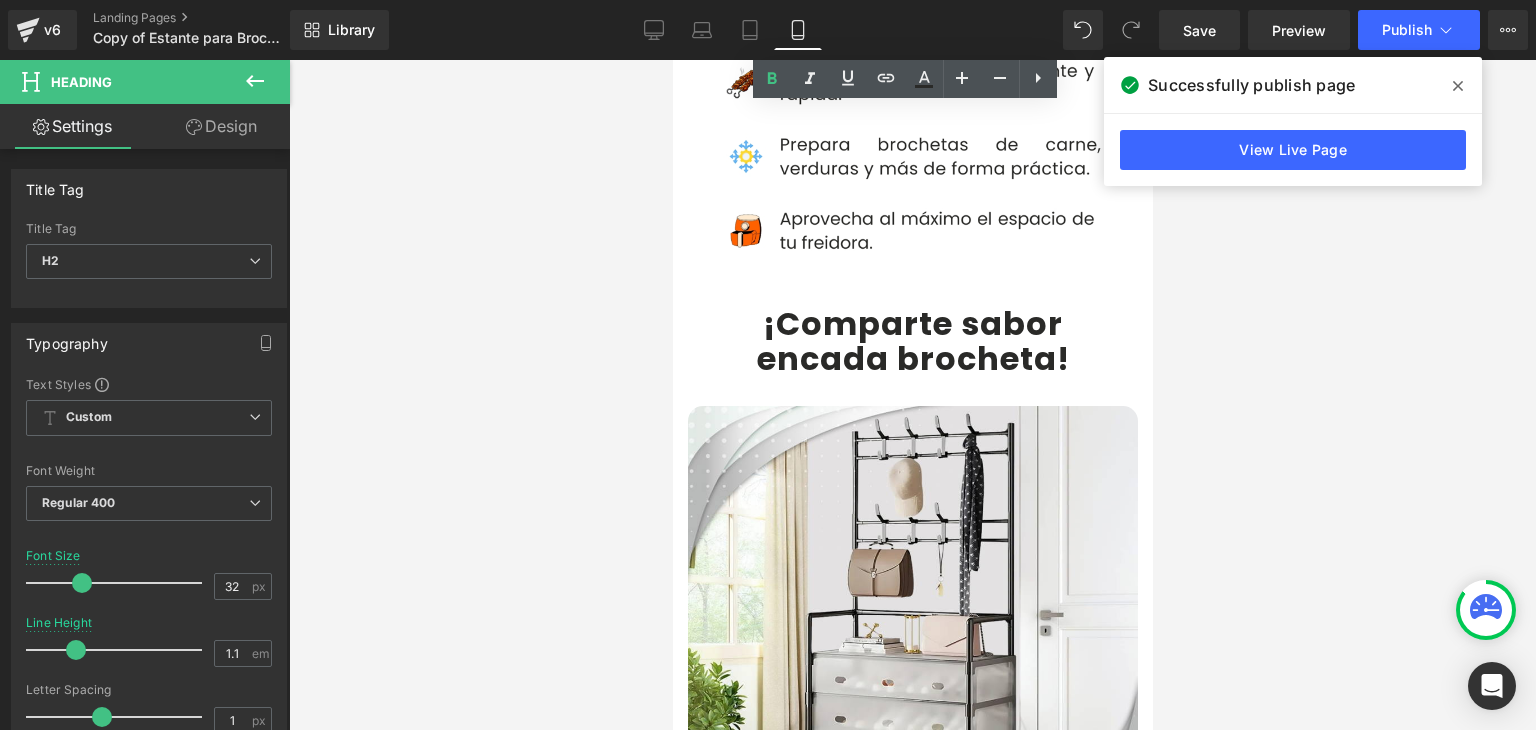 click on "¡Comparte sabor" at bounding box center [912, 323] 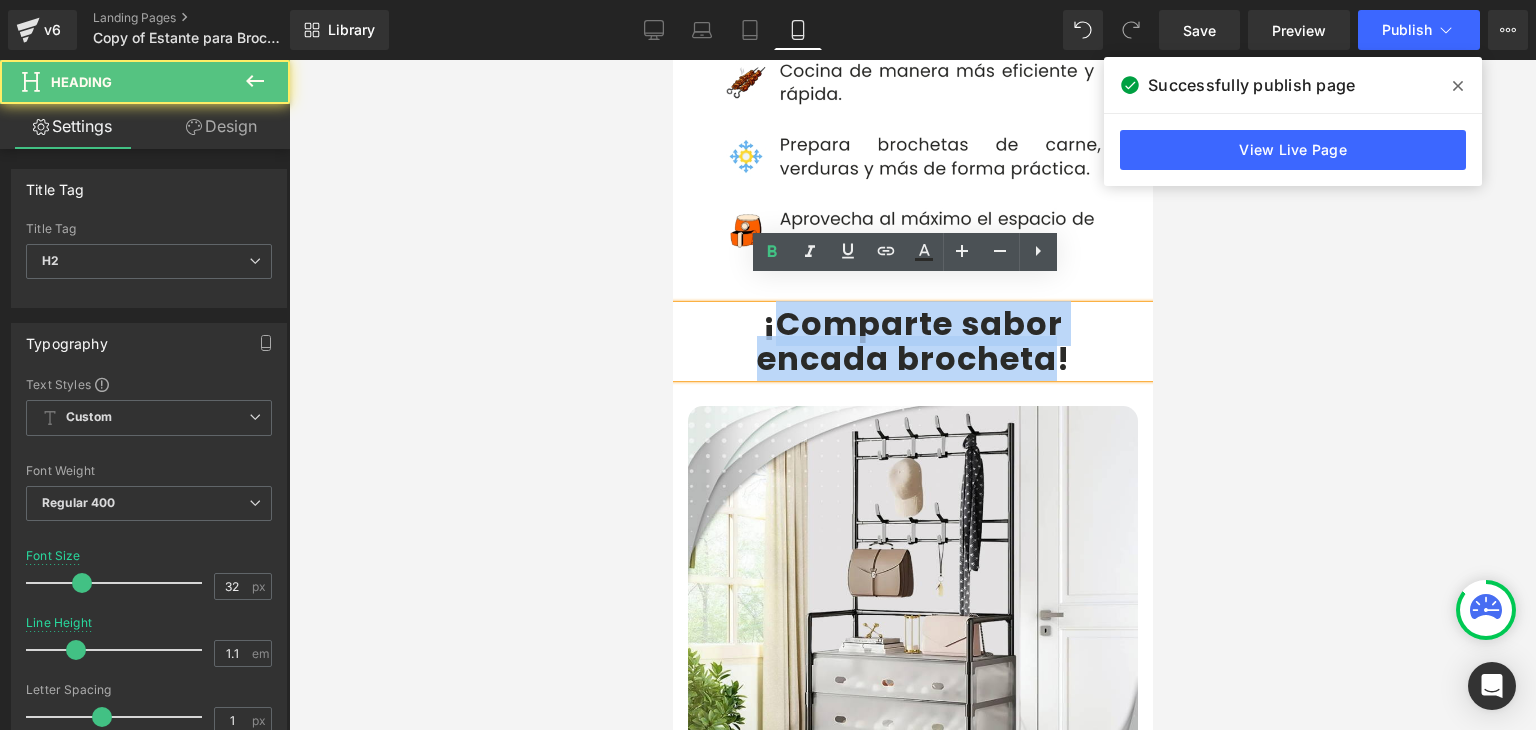 drag, startPoint x: 768, startPoint y: 300, endPoint x: 1044, endPoint y: 337, distance: 278.46902 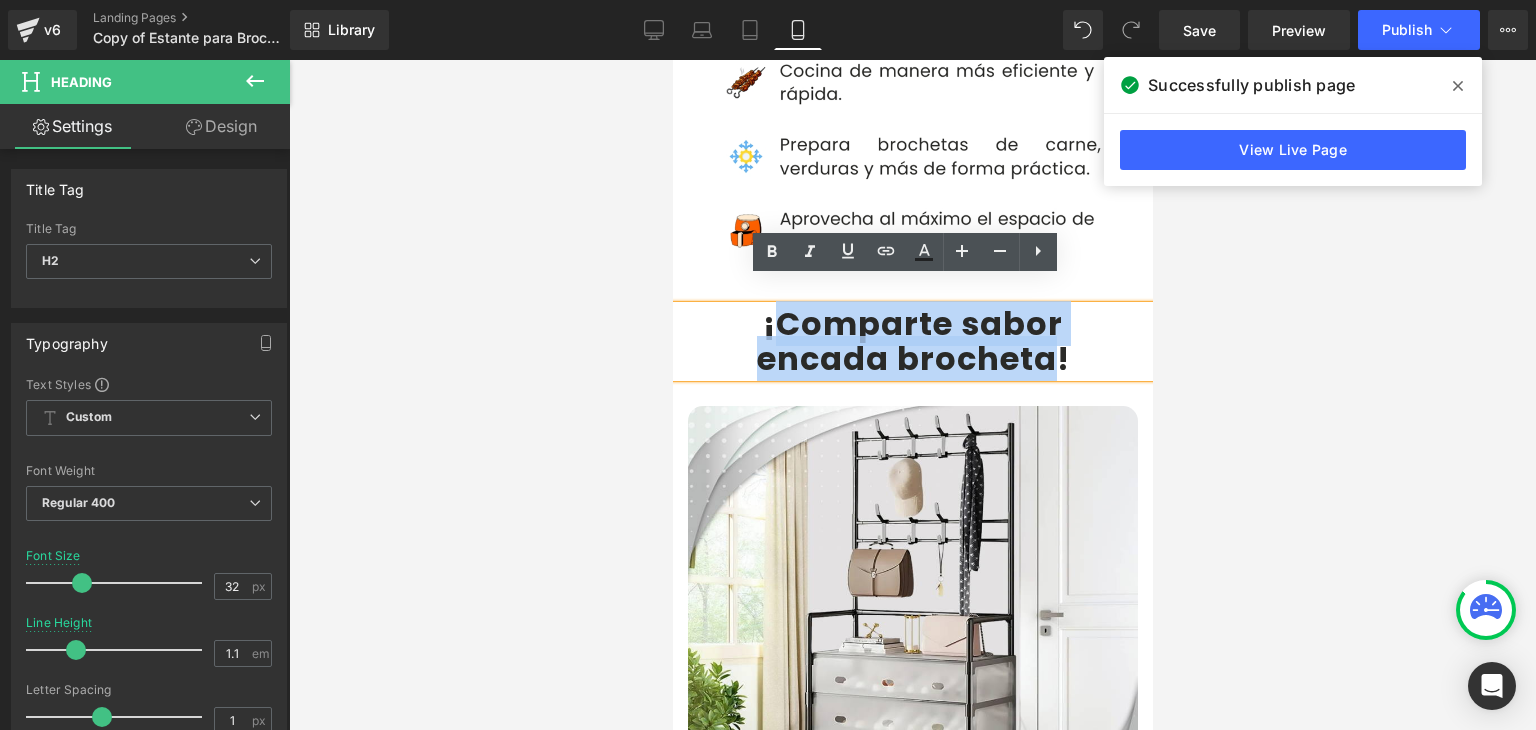paste 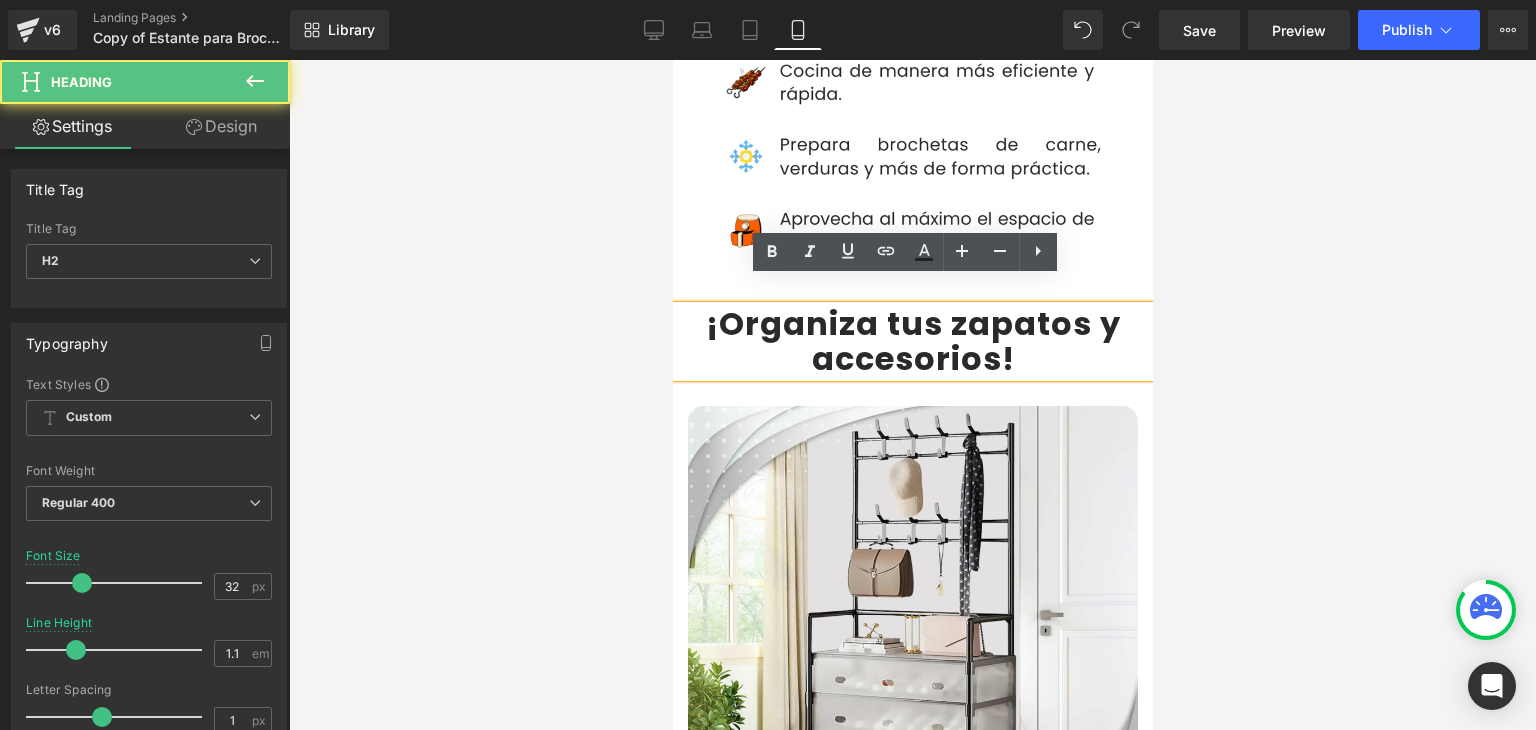click on "¡Organiza tus zapatos y accesorios" at bounding box center [912, 341] 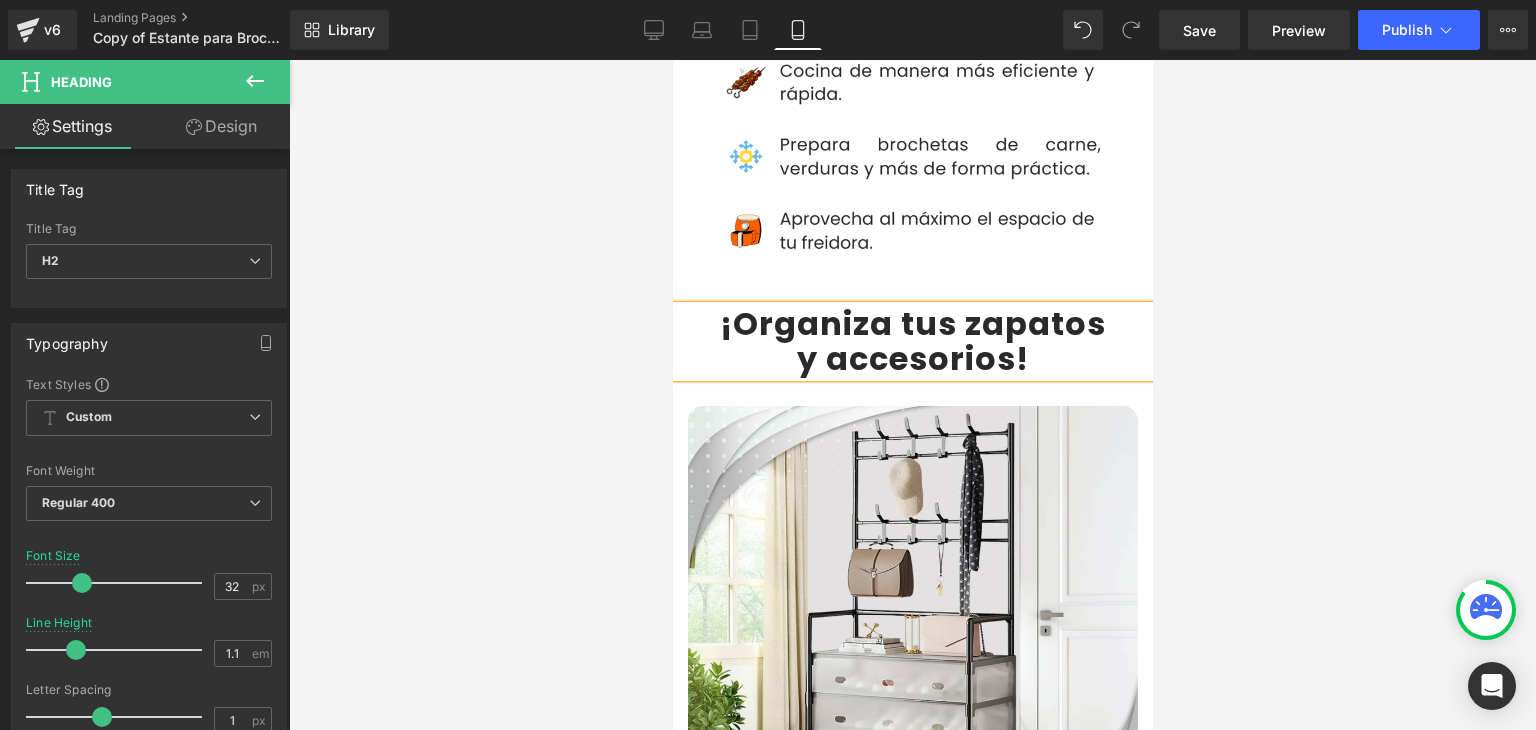 click at bounding box center [912, 395] 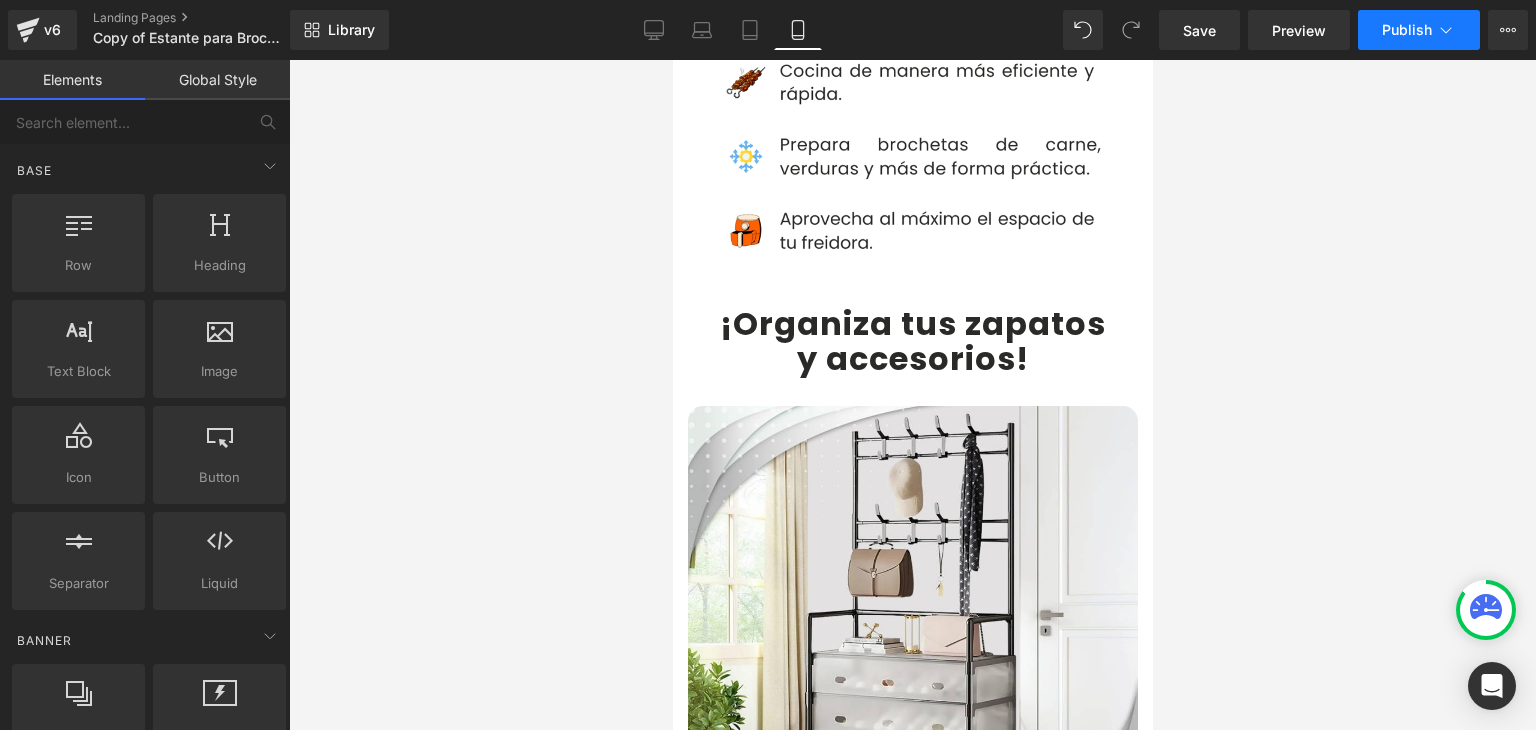 click on "Publish" at bounding box center (1419, 30) 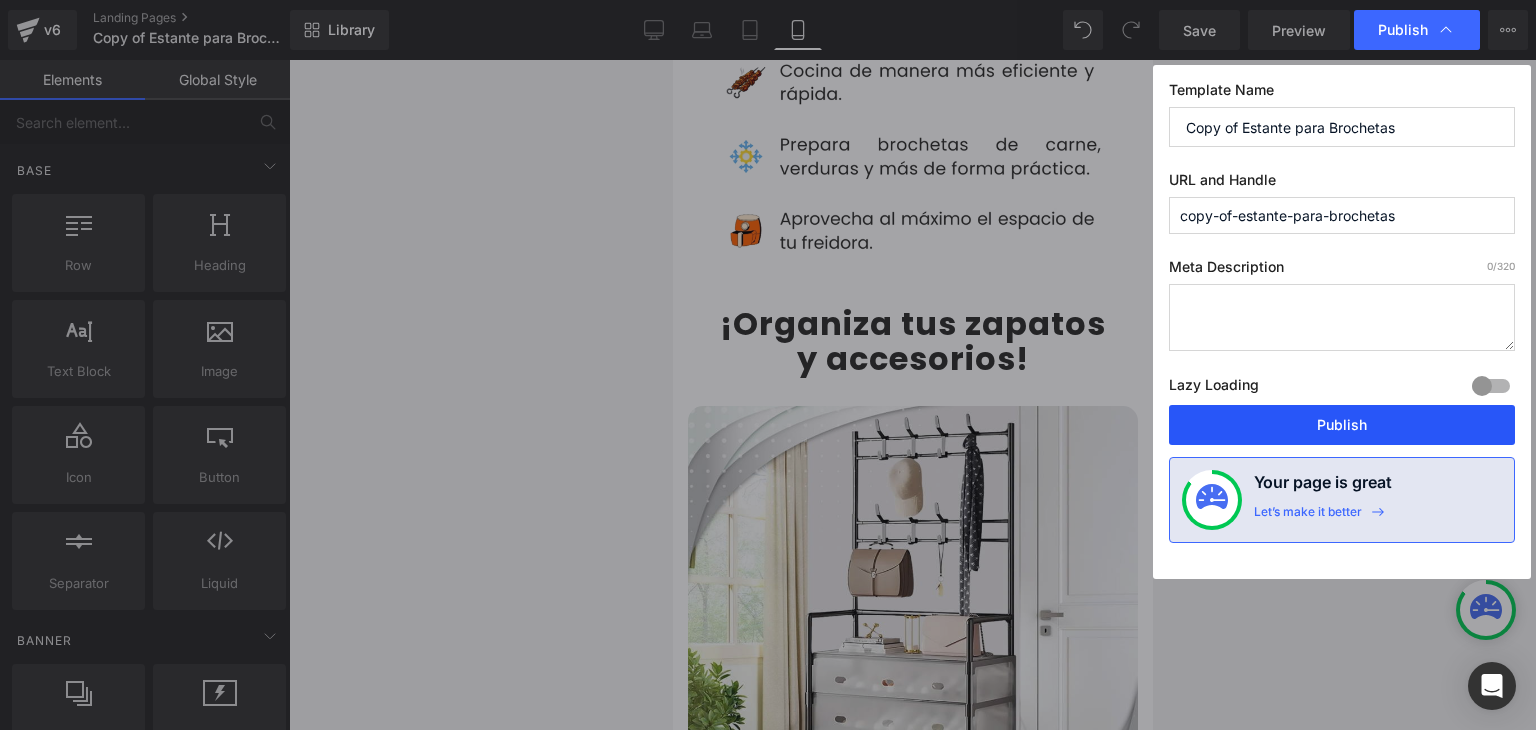 click on "Publish" at bounding box center (1342, 425) 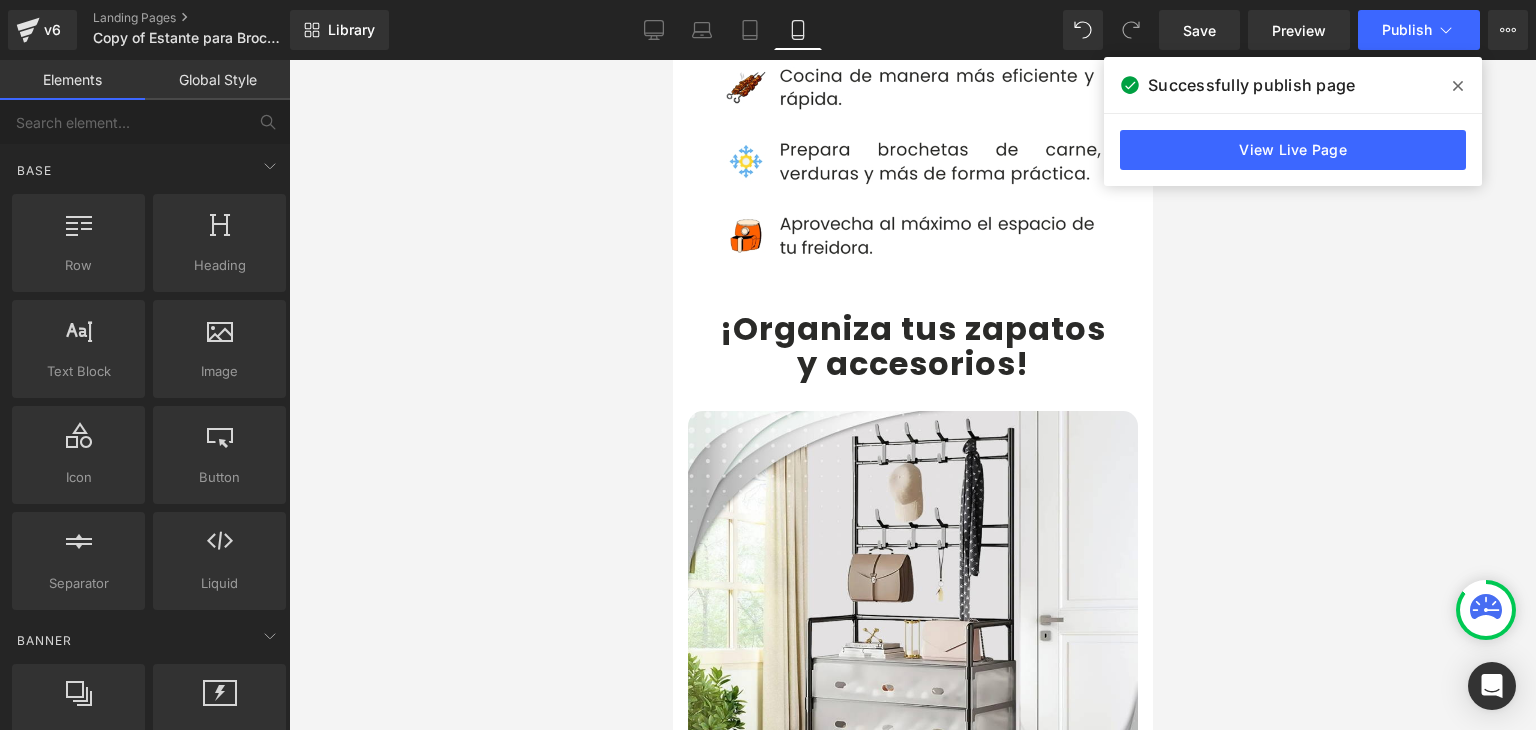 scroll, scrollTop: 4000, scrollLeft: 0, axis: vertical 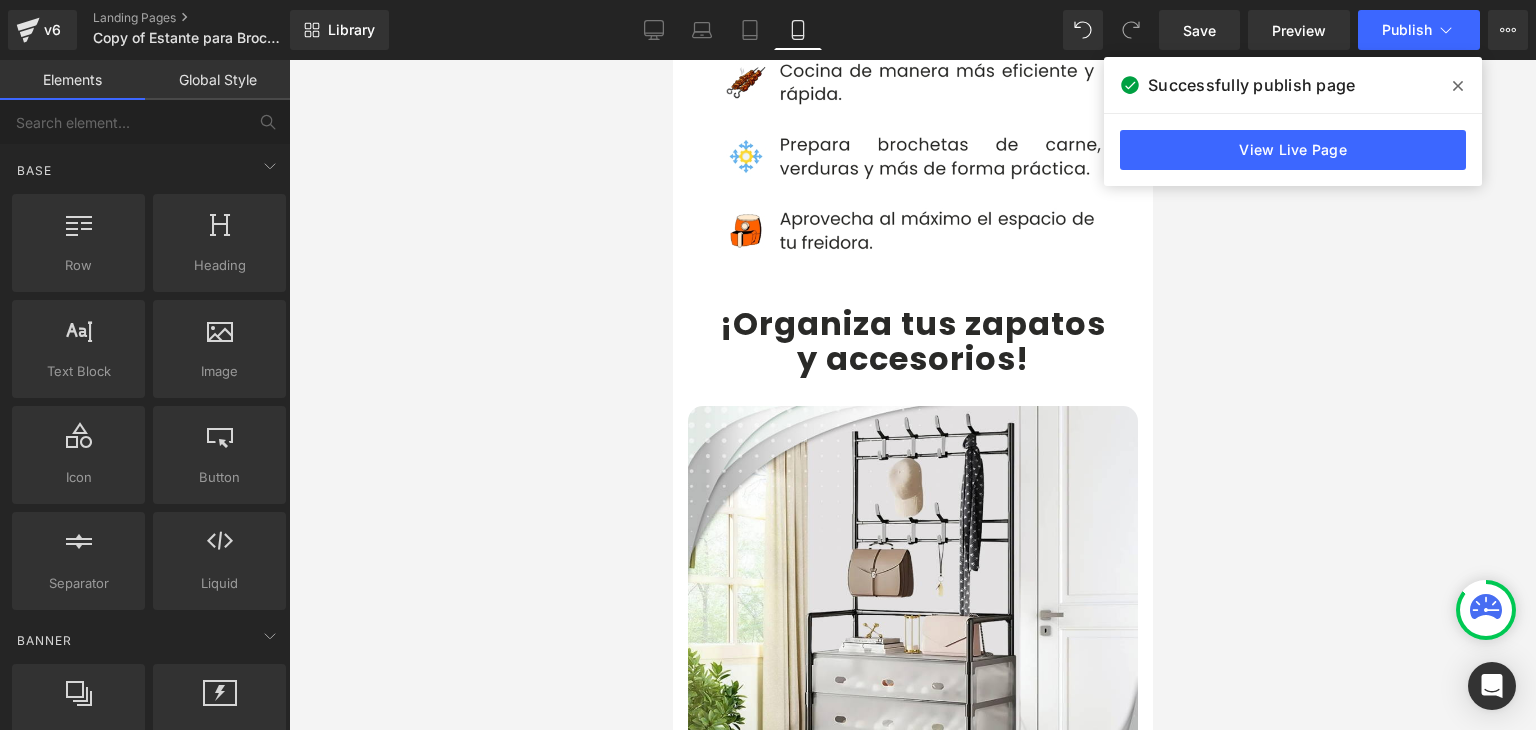 click on "¡Organiza tus zapatos" at bounding box center [912, 323] 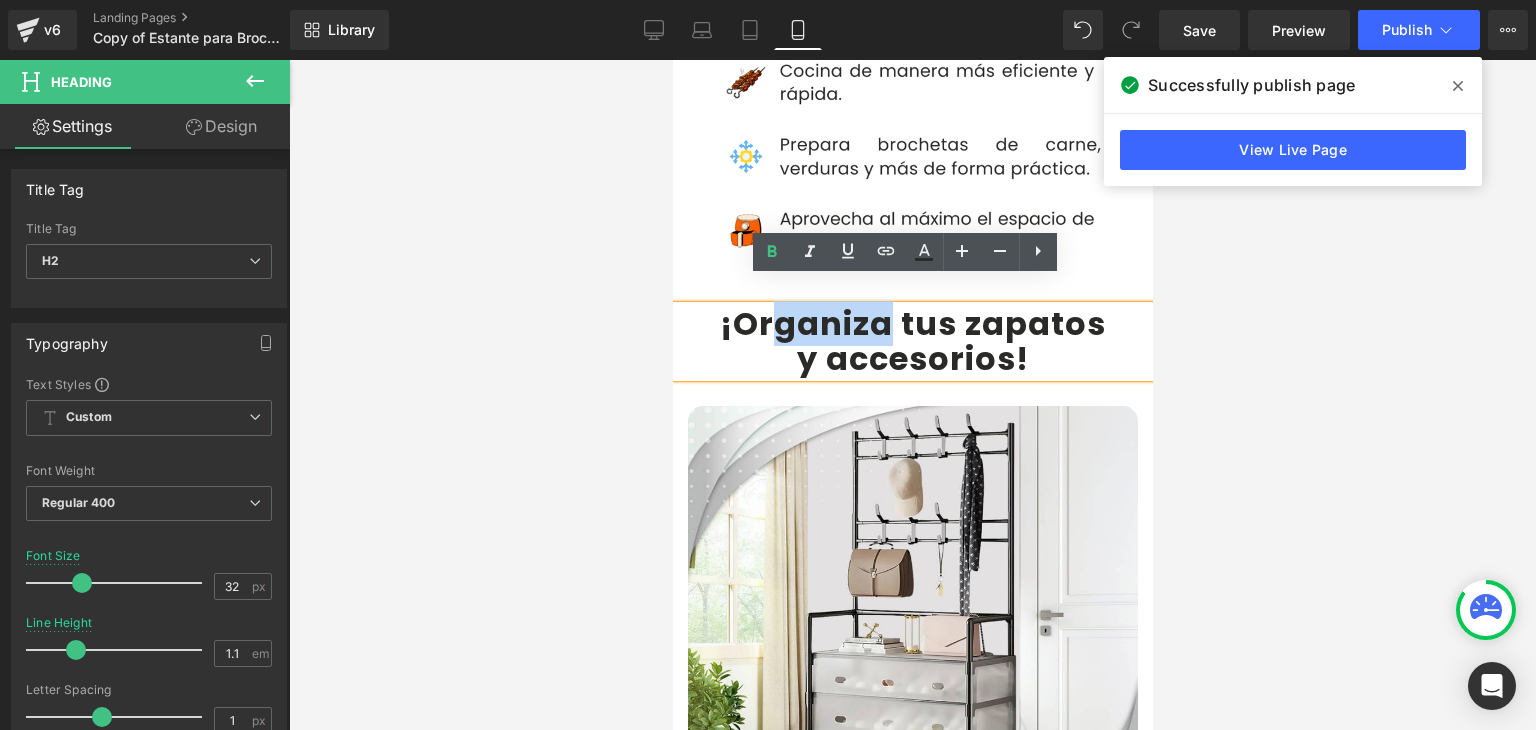 drag, startPoint x: 877, startPoint y: 300, endPoint x: 773, endPoint y: 309, distance: 104.388695 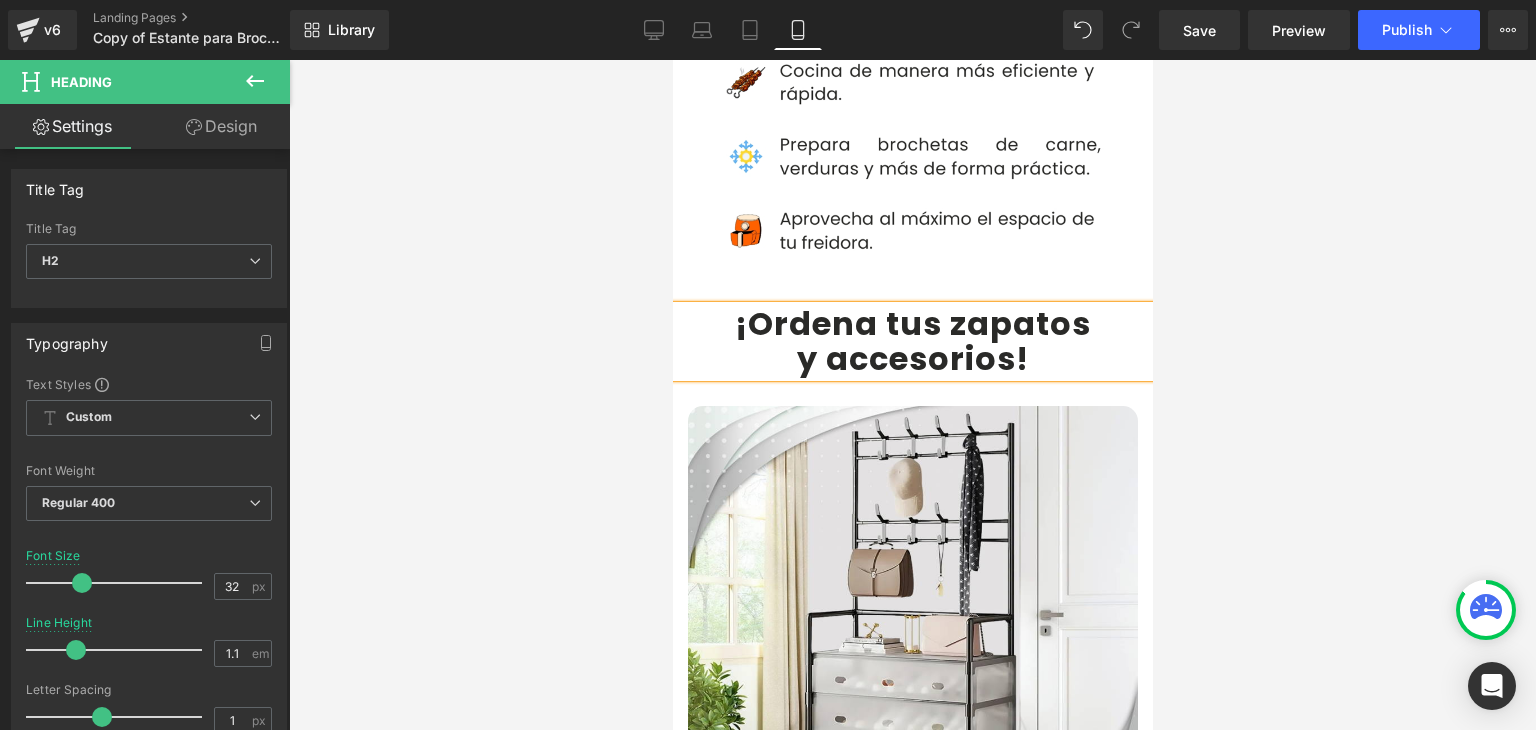 click at bounding box center (912, 395) 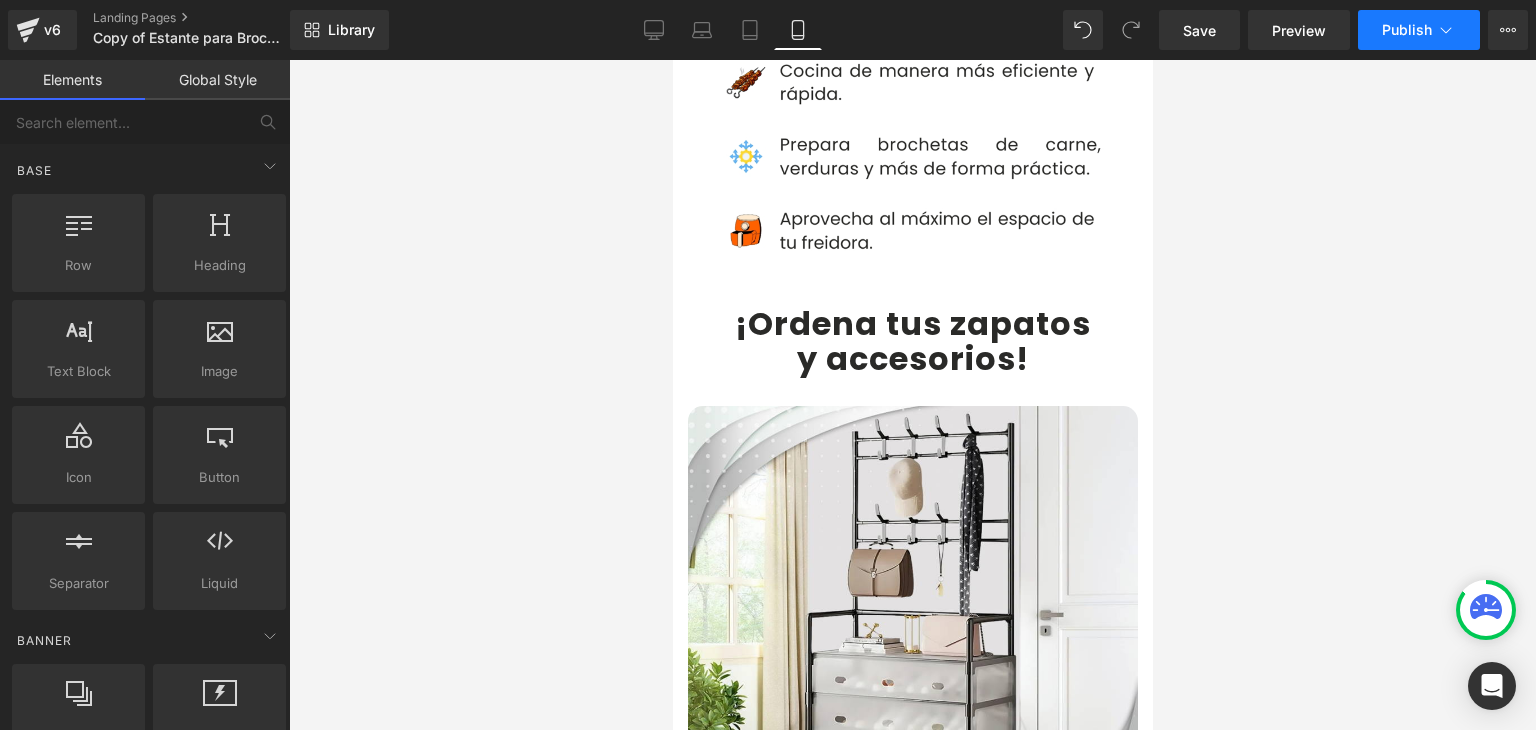 click on "Publish" at bounding box center (1419, 30) 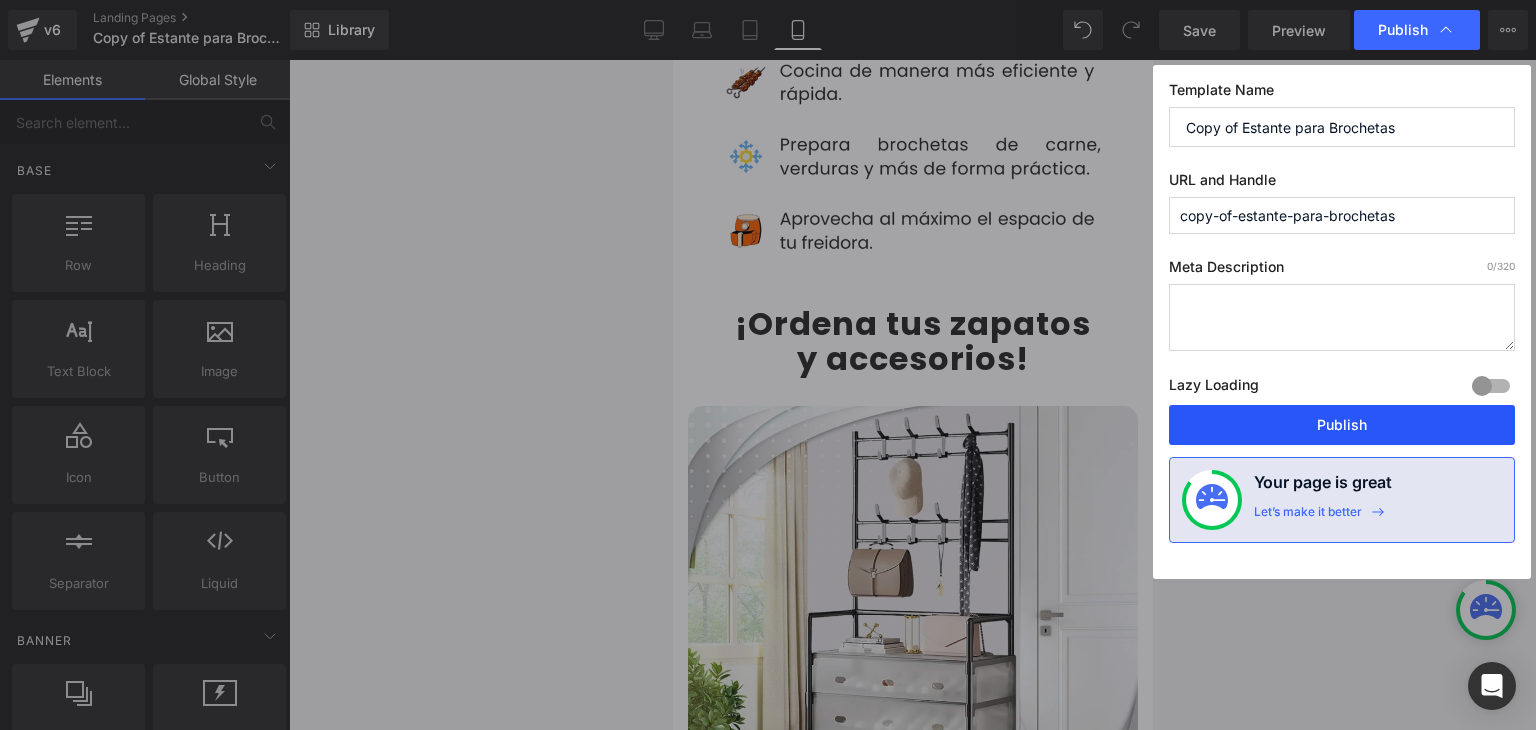 click on "Publish" at bounding box center (1342, 425) 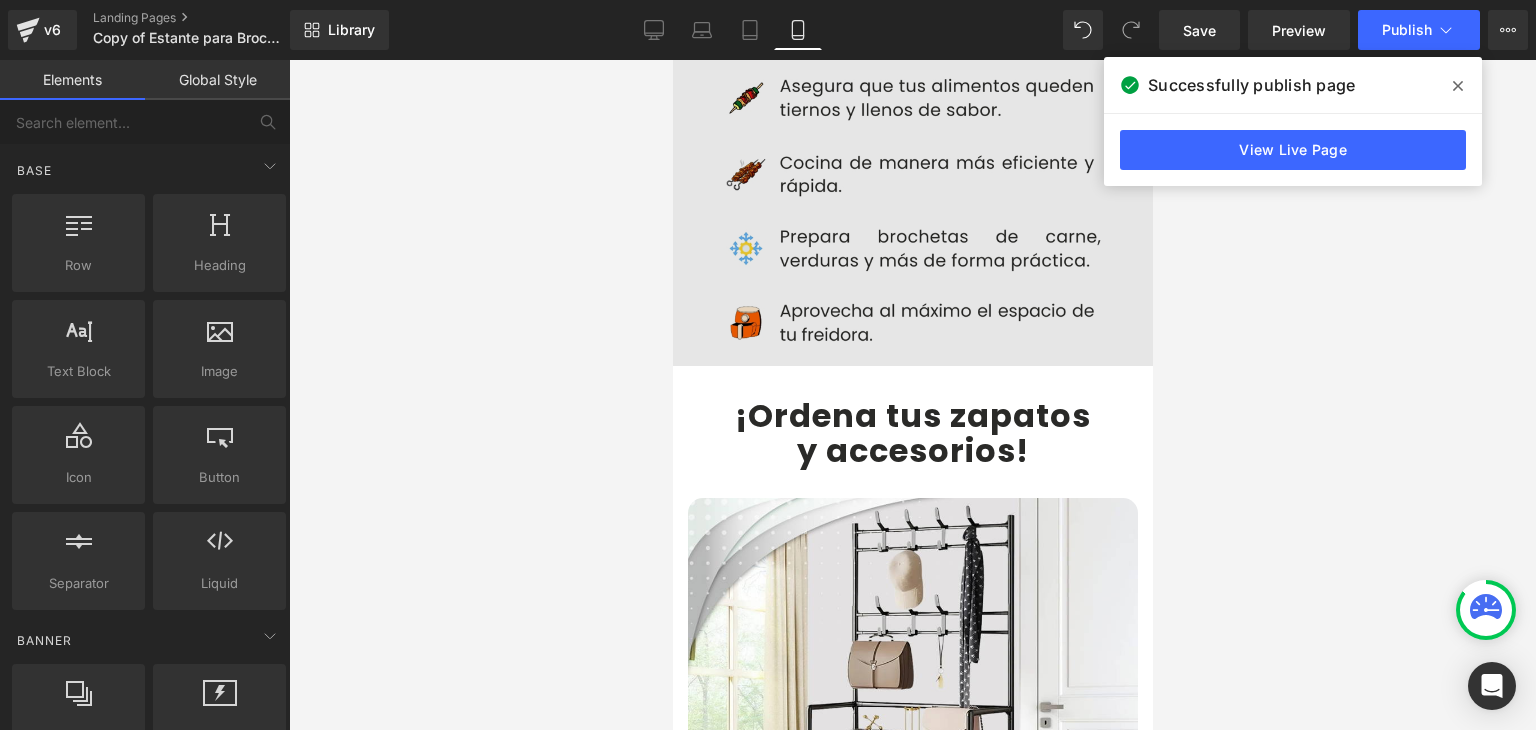 scroll, scrollTop: 3700, scrollLeft: 0, axis: vertical 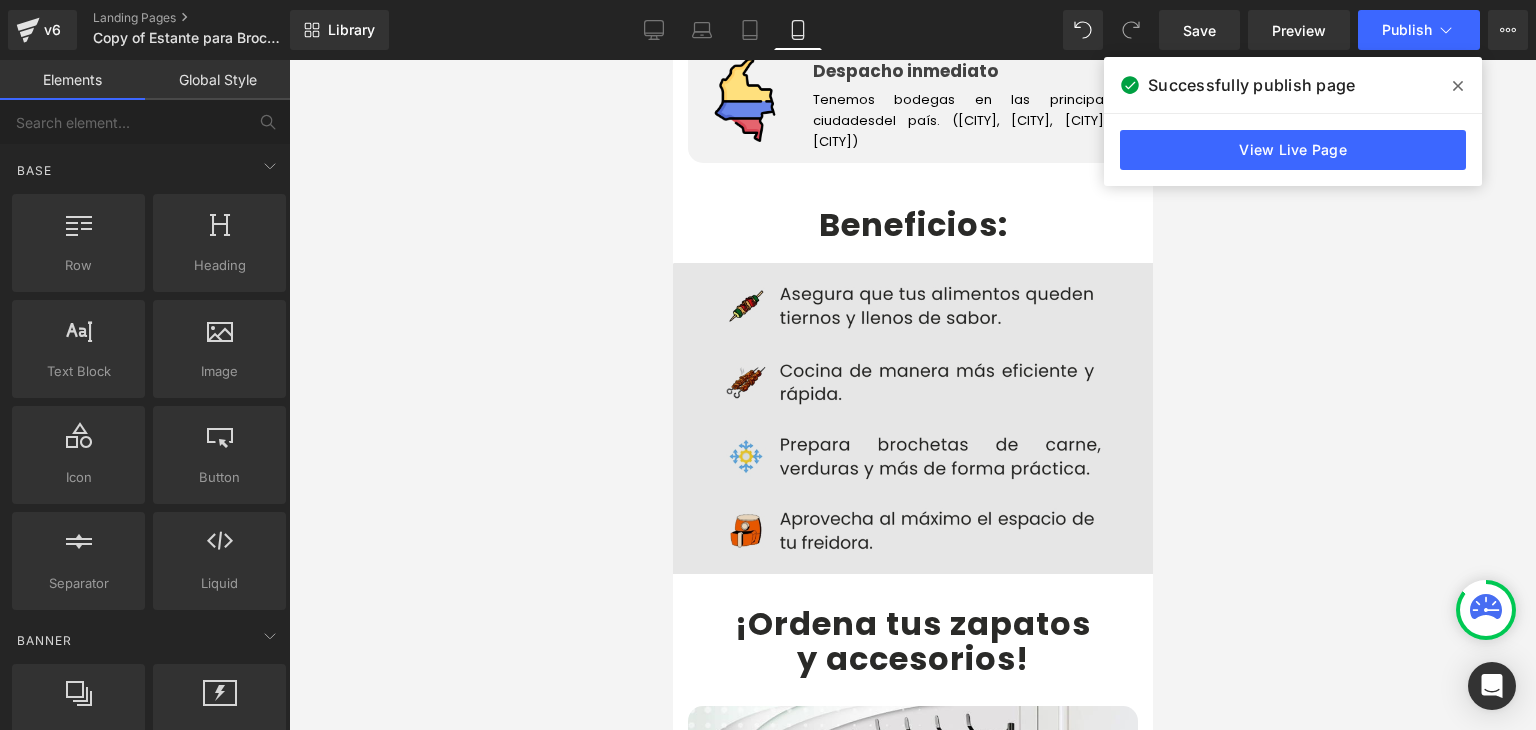 click at bounding box center [912, 418] 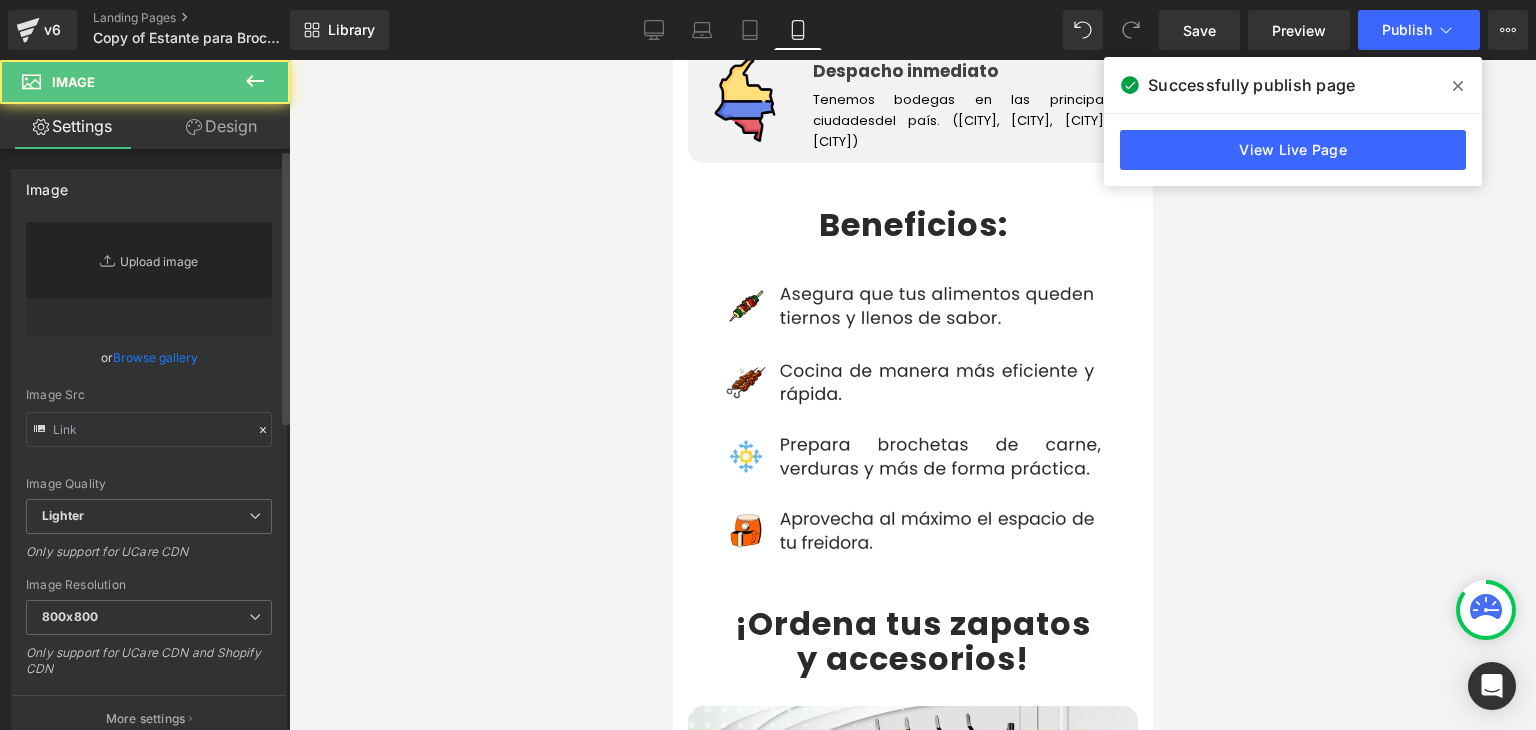 type on "https://ucarecdn.com/0cd90132-72a3-4d3f-8ce0-232198377463/-/format/auto/-/preview/800x800/-/quality/lighter/BENEFICIOS.webp" 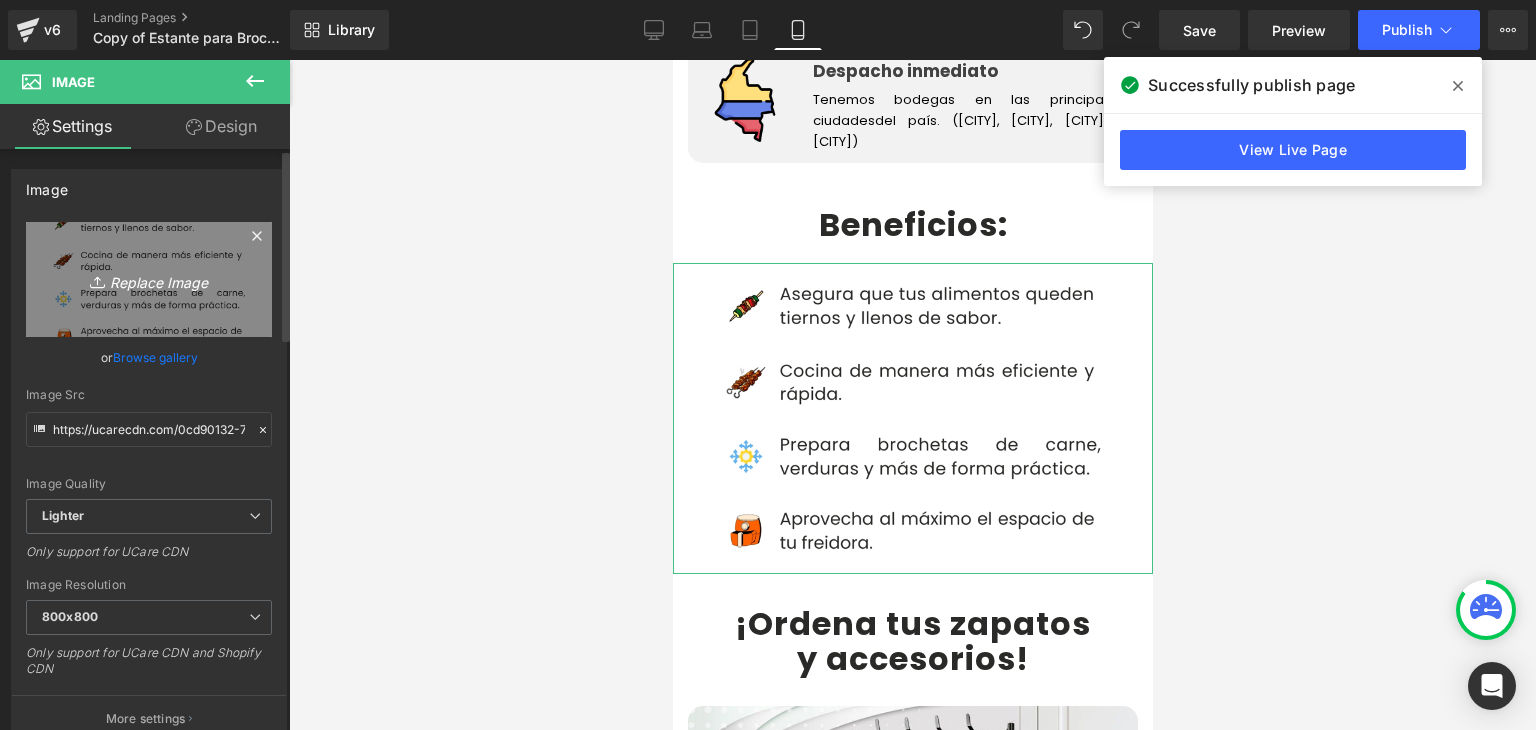 click on "Replace Image" at bounding box center [149, 279] 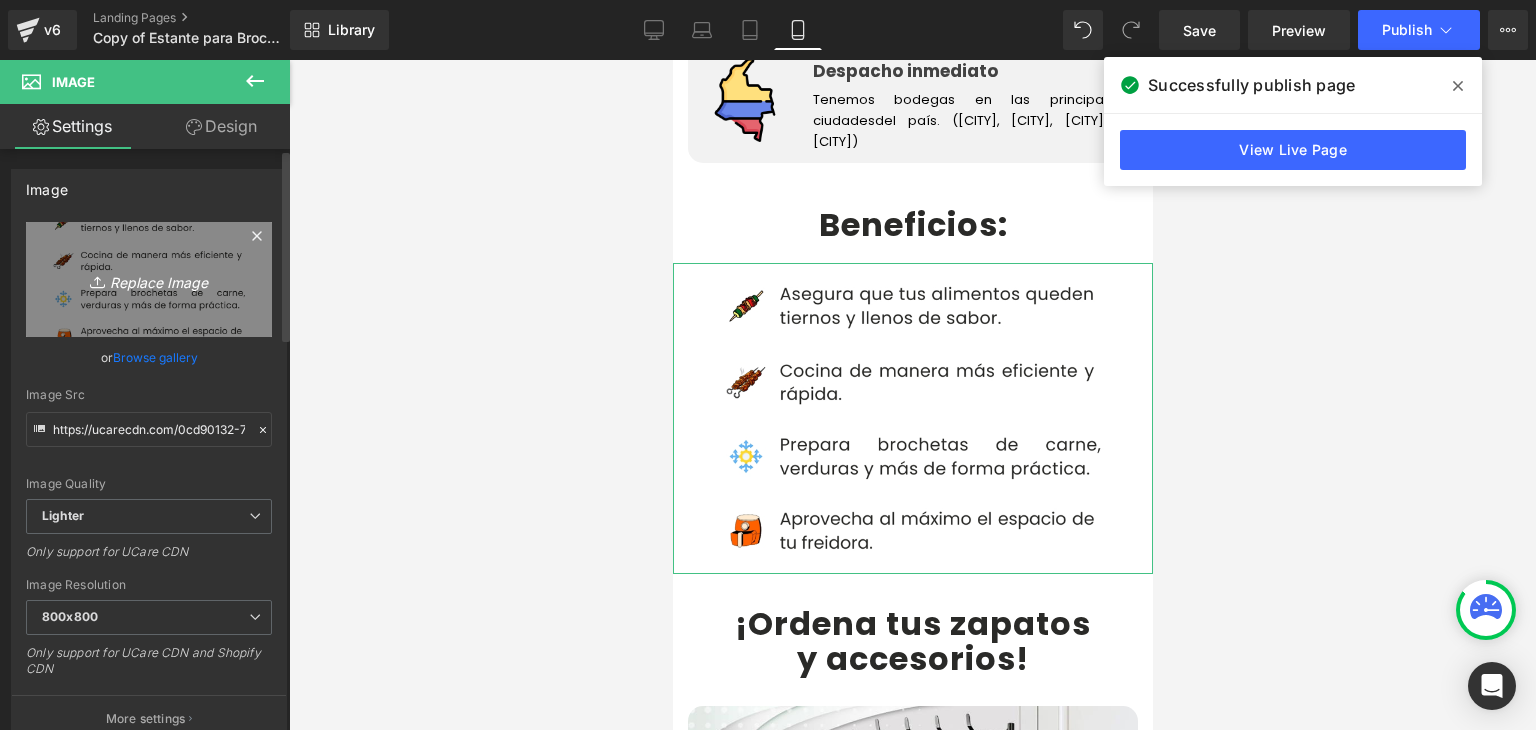 type on "C:\fakepath\BENEFICIOS.webp" 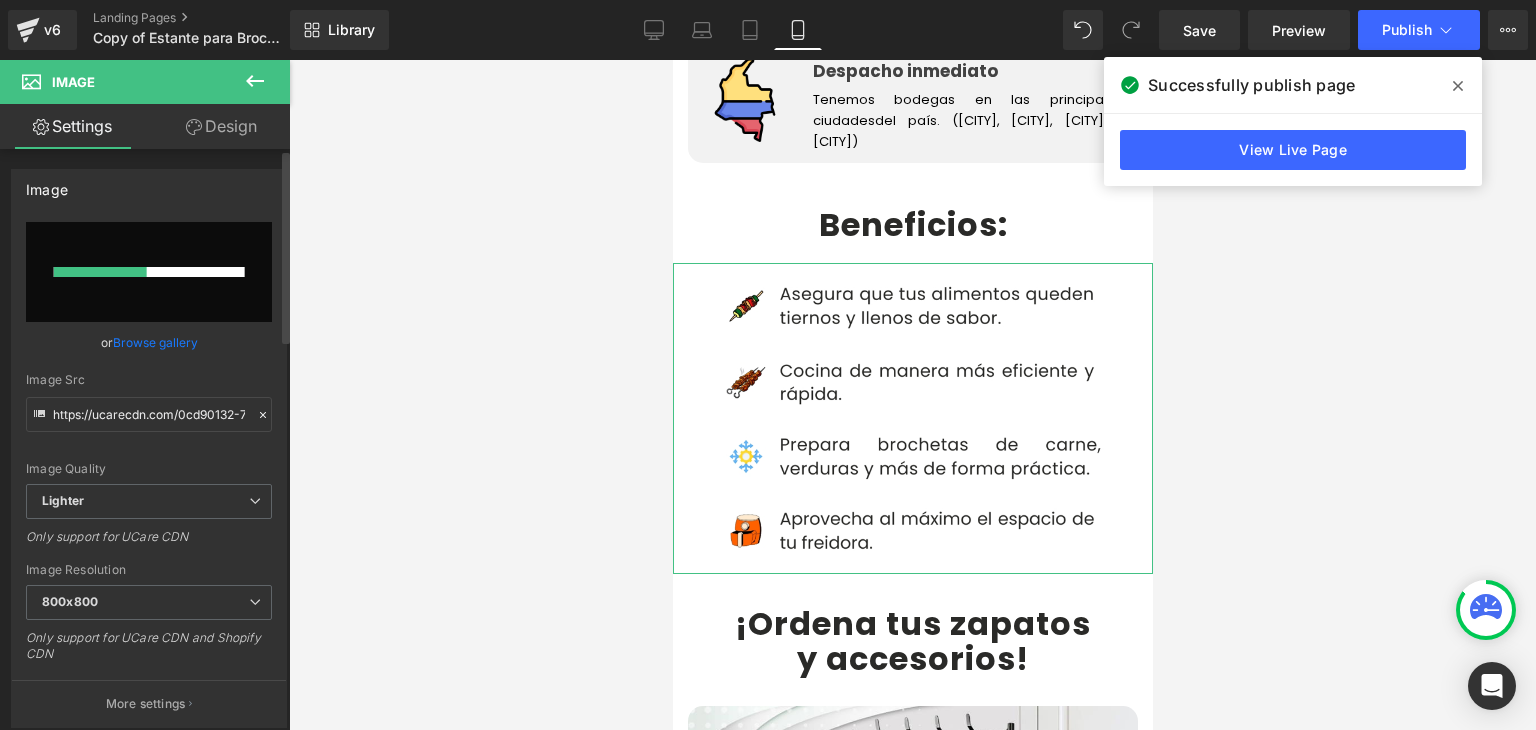 type 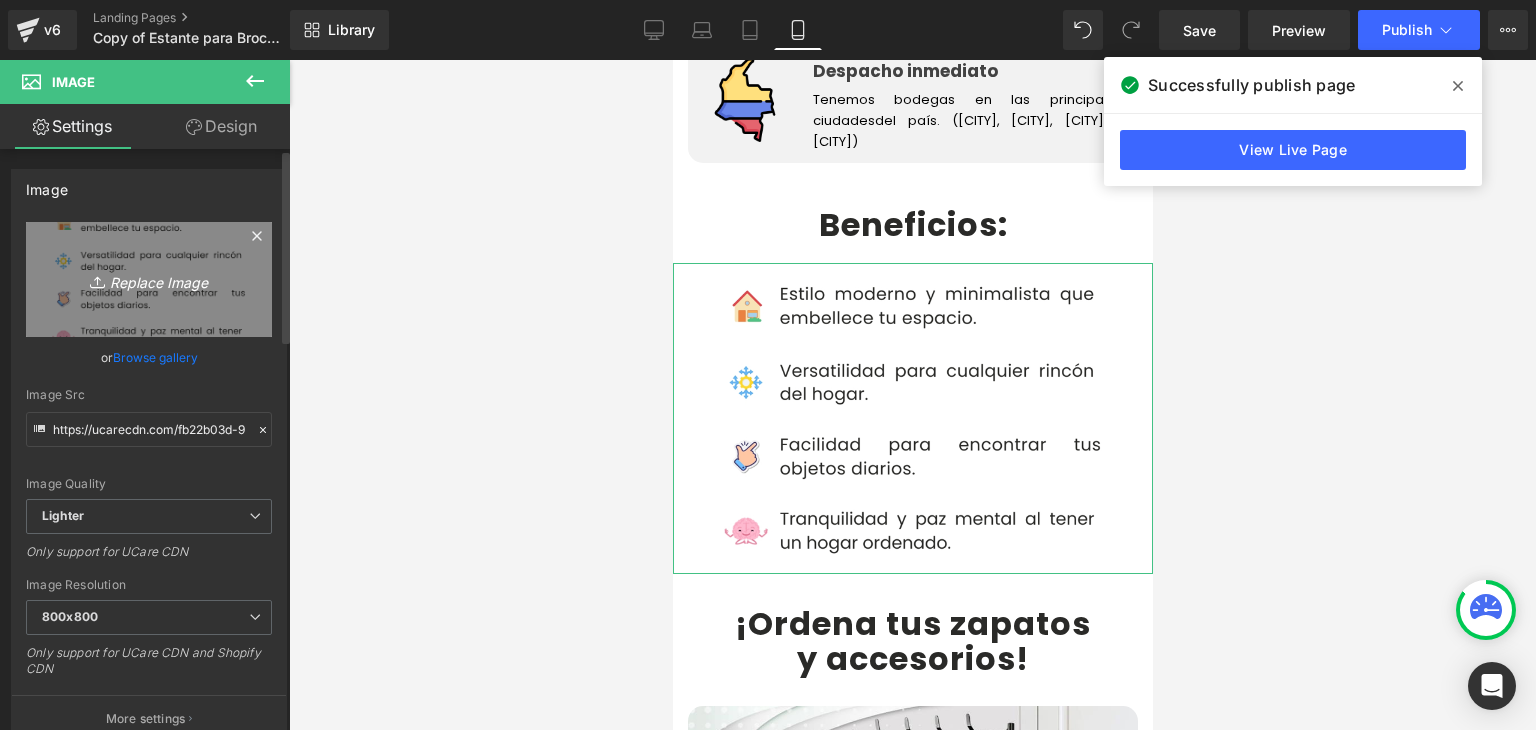 type on "https://ucarecdn.com/fb22b03d-92f3-47b0-869a-8274d50dddb6/-/format/auto/-/preview/800x800/-/quality/lighter/BENEFICIOS.webp" 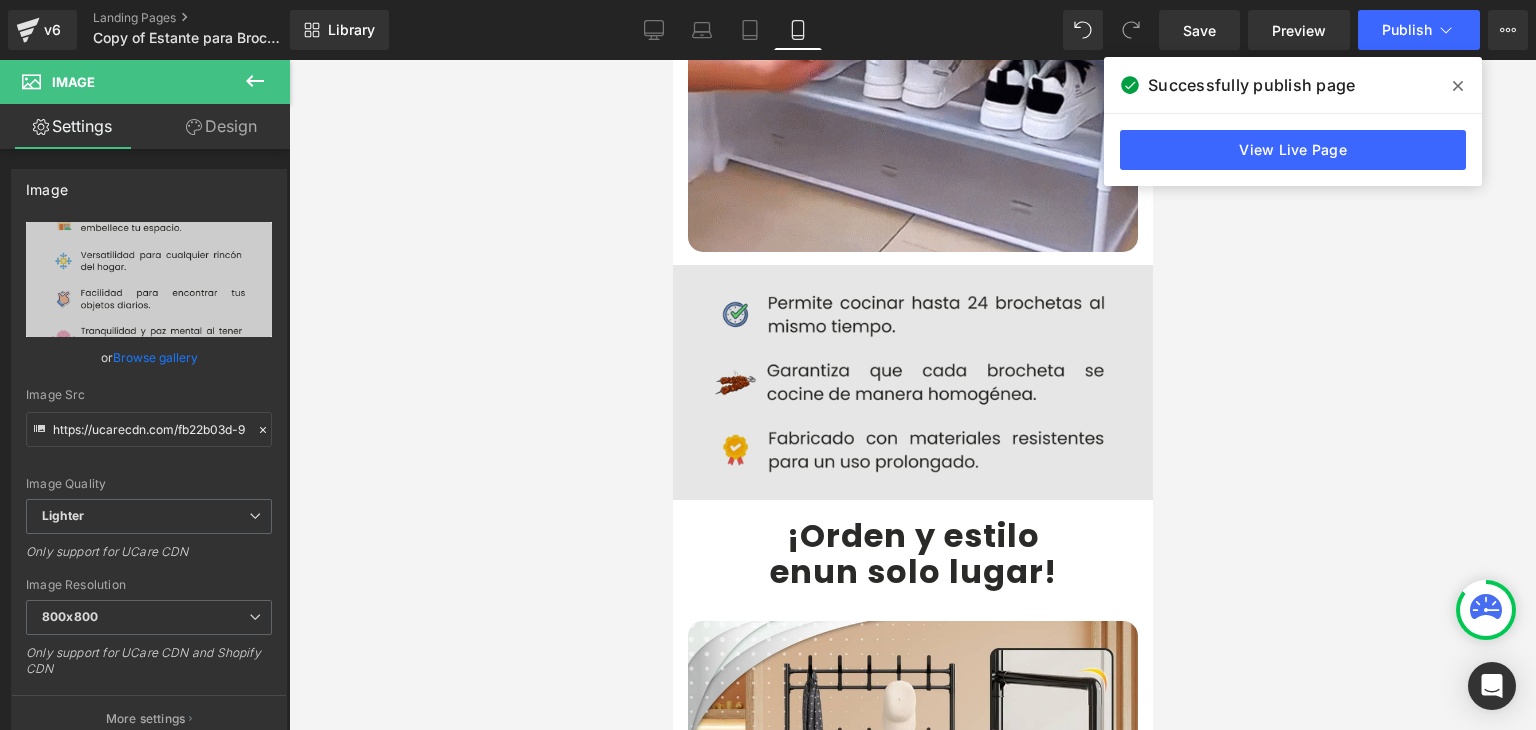 scroll, scrollTop: 1400, scrollLeft: 0, axis: vertical 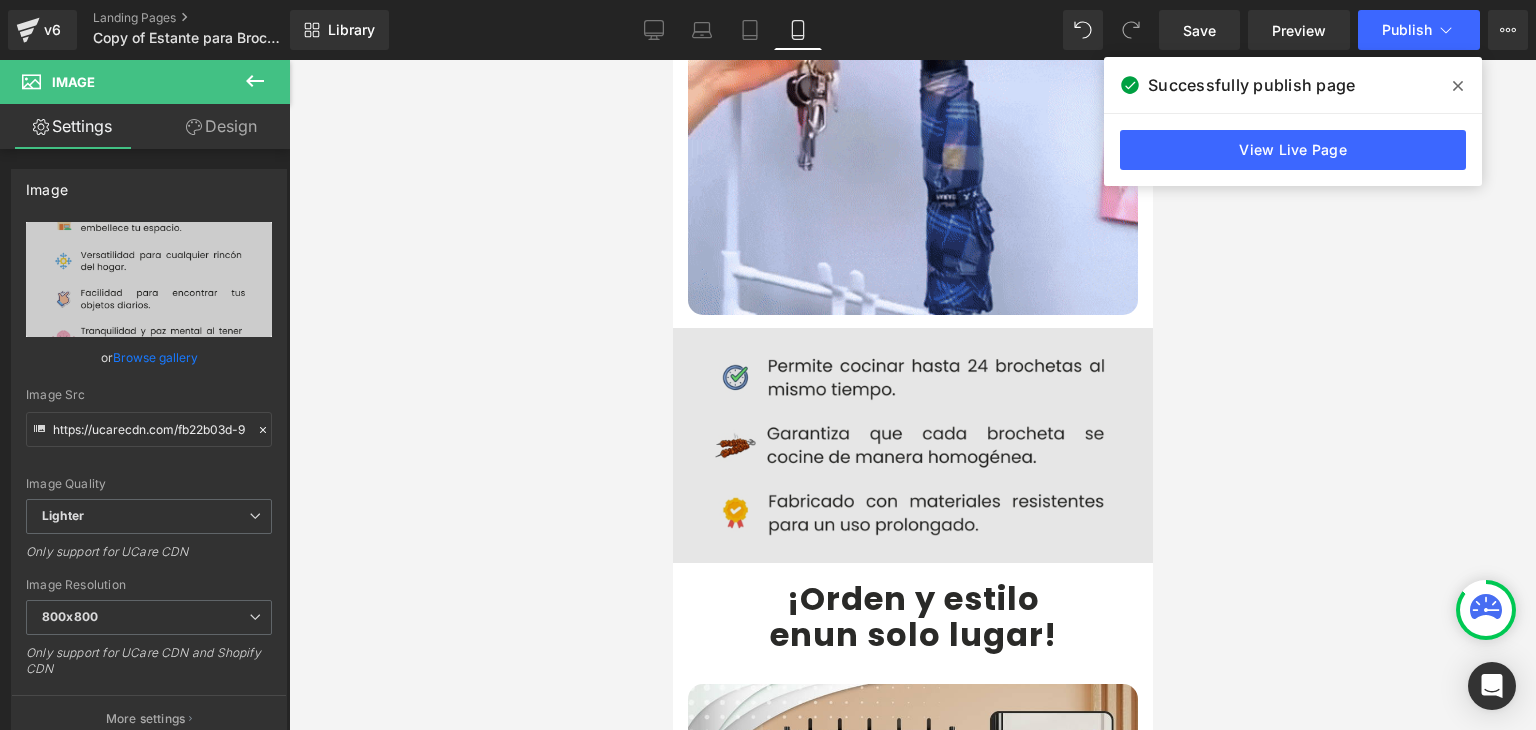 click at bounding box center (912, 446) 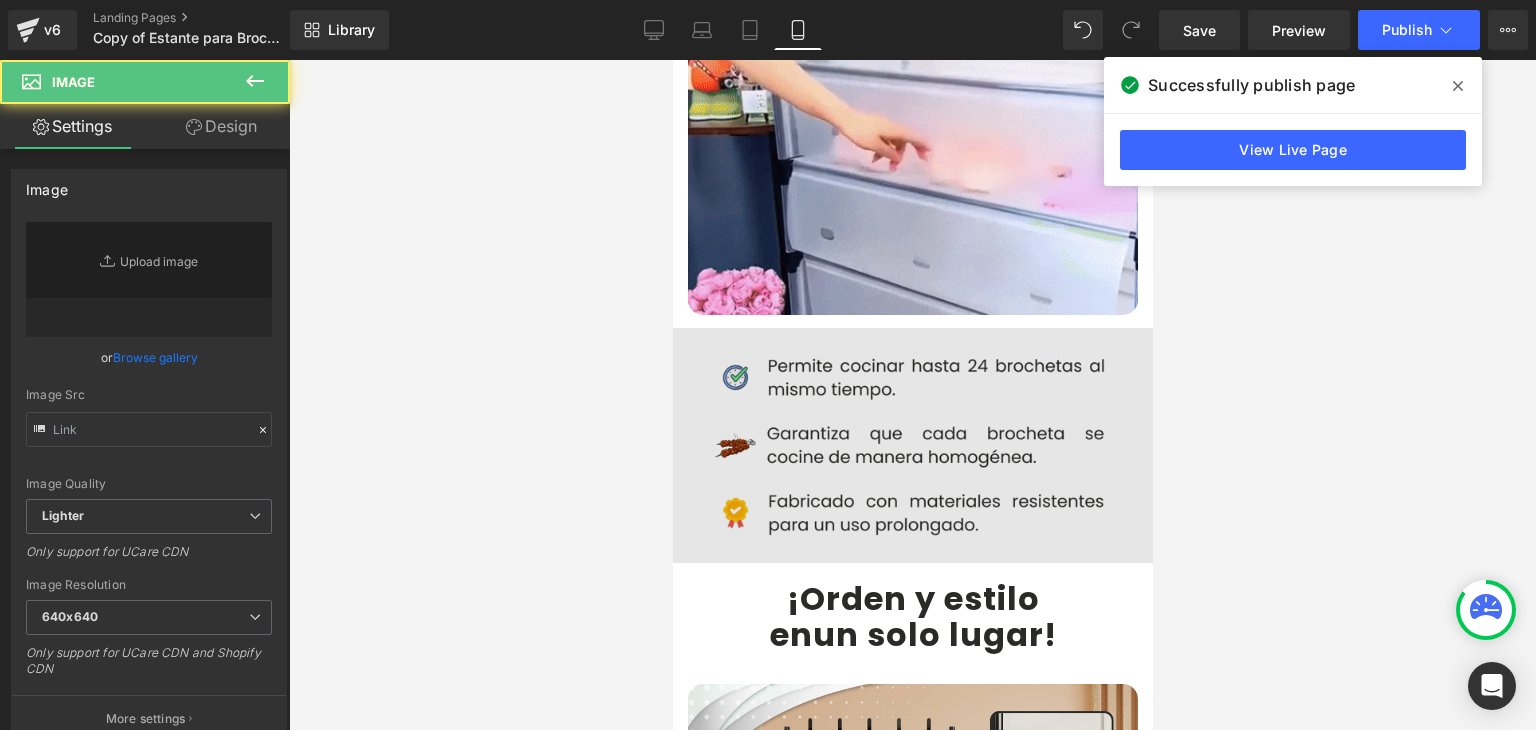 click at bounding box center (912, 446) 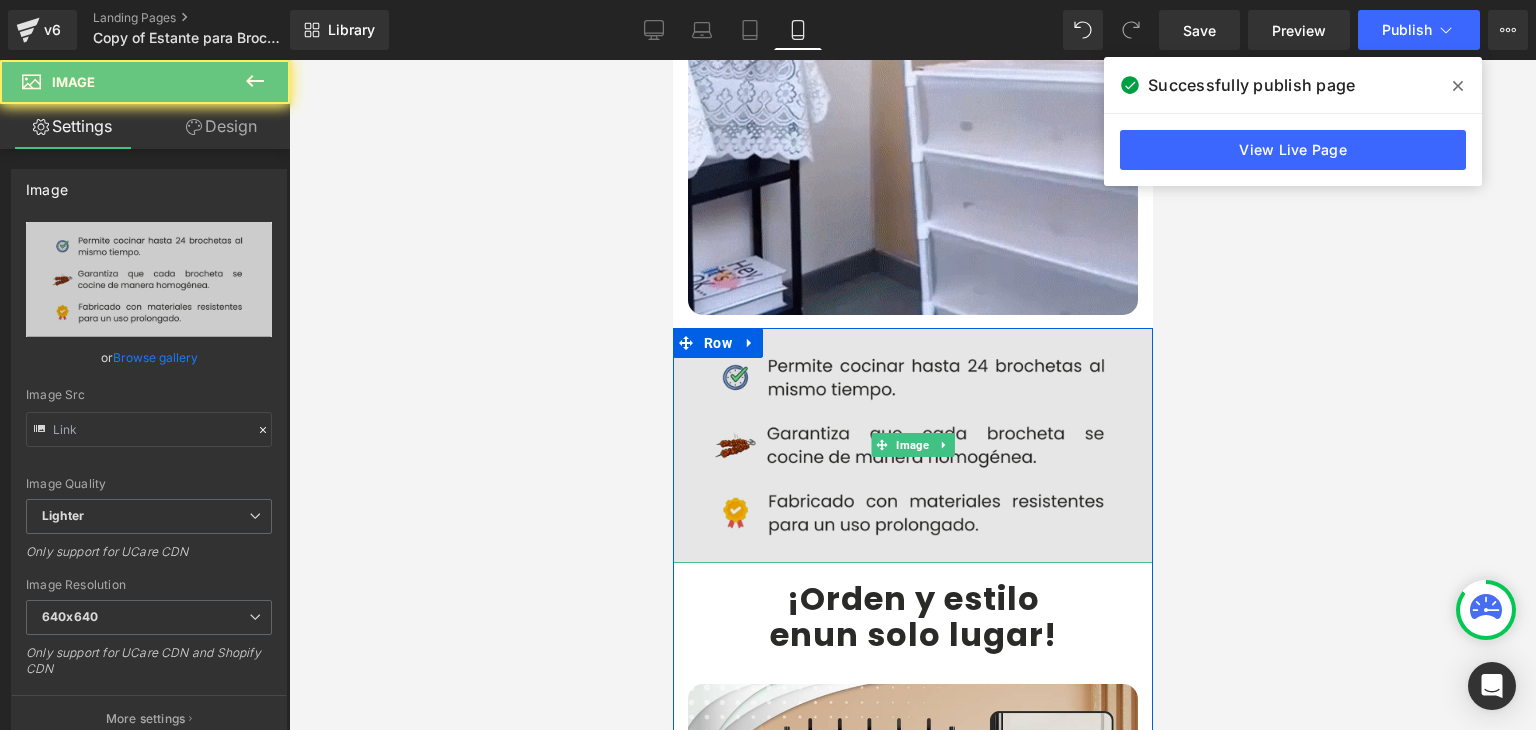 type on "https://ucarecdn.com/dc980d1a-e4b5-41b0-b0ef-eee4e0616577/-/format/auto/-/preview/640x640/-/quality/lighter/Caracteristicas.webp" 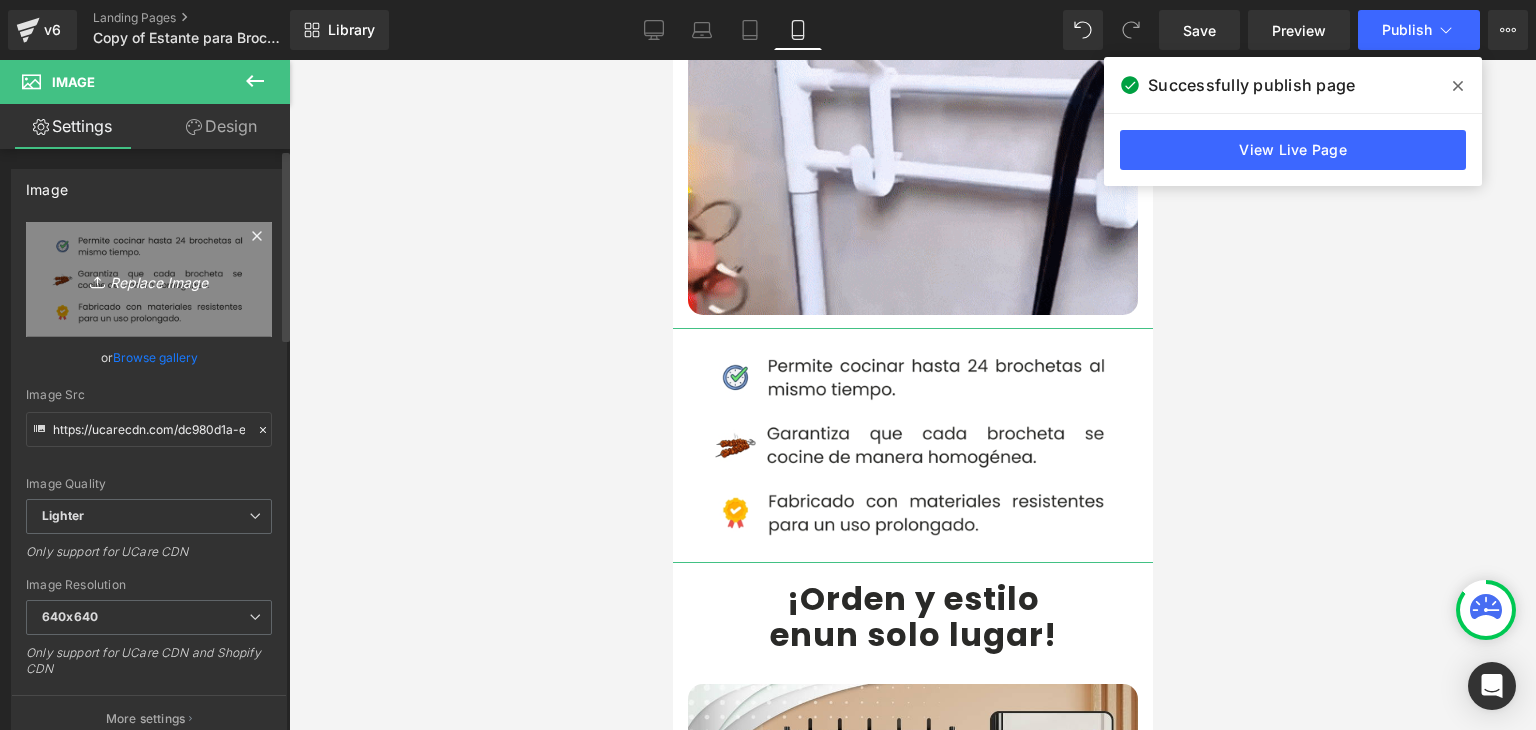 click on "Replace Image" at bounding box center [149, 279] 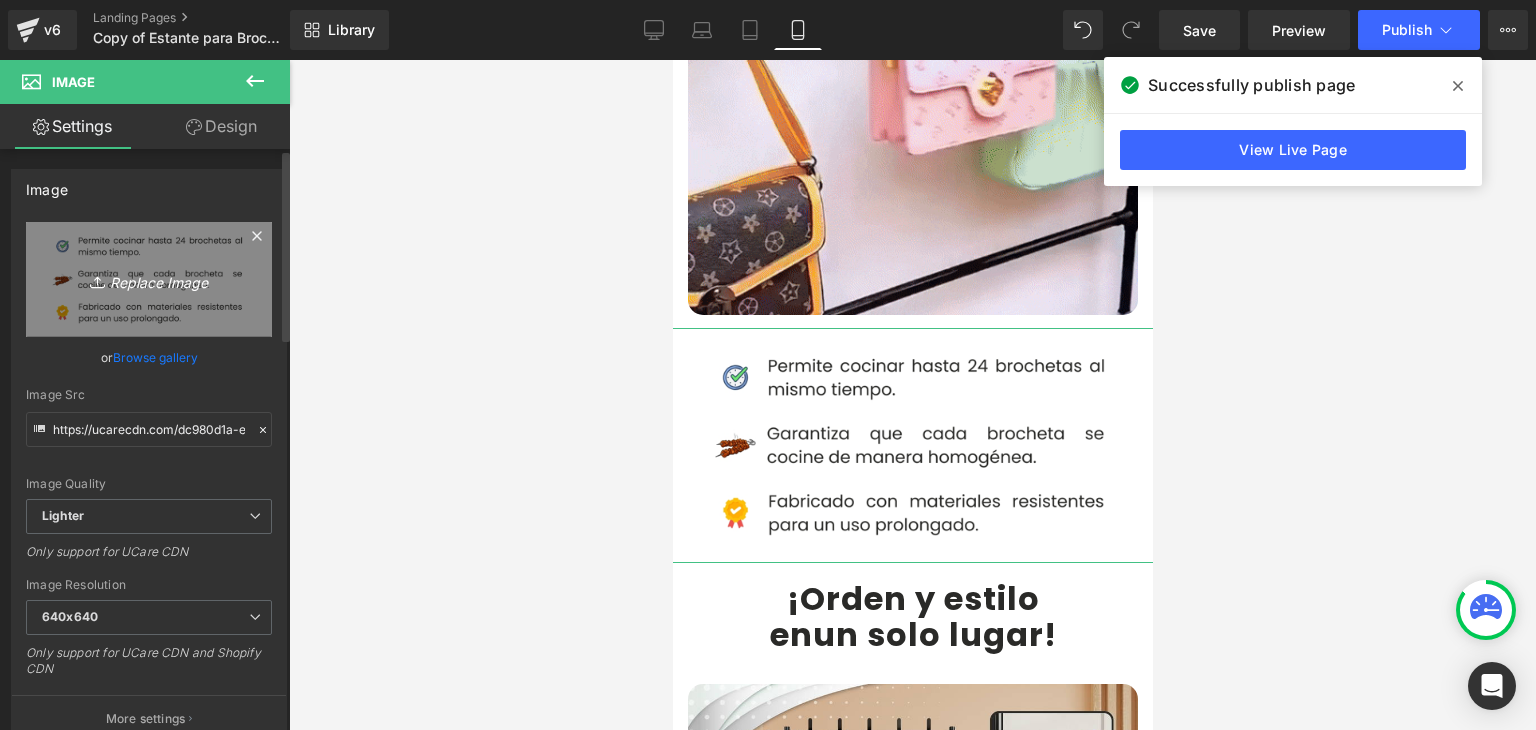 type on "C:\fakepath\Caracteristicas.webp" 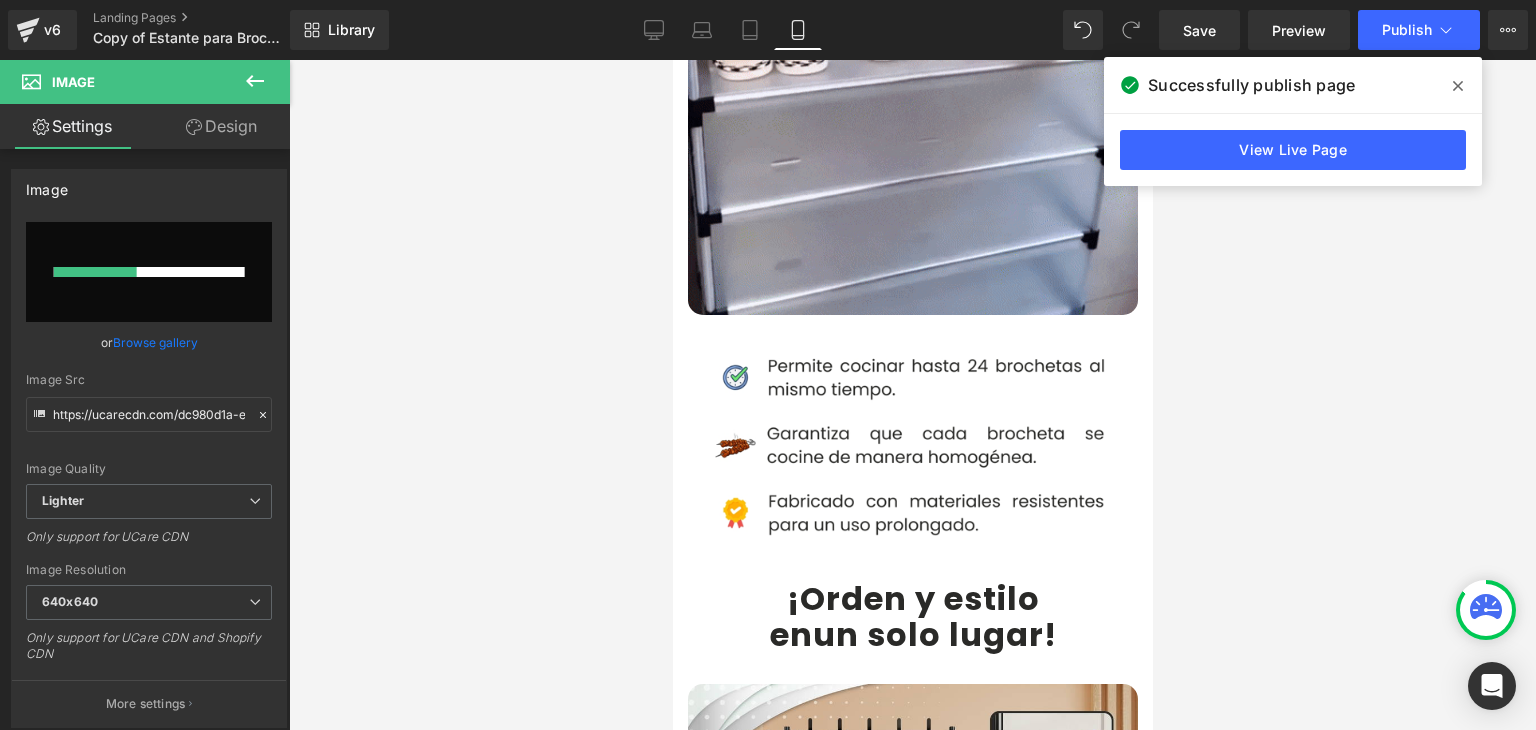 type 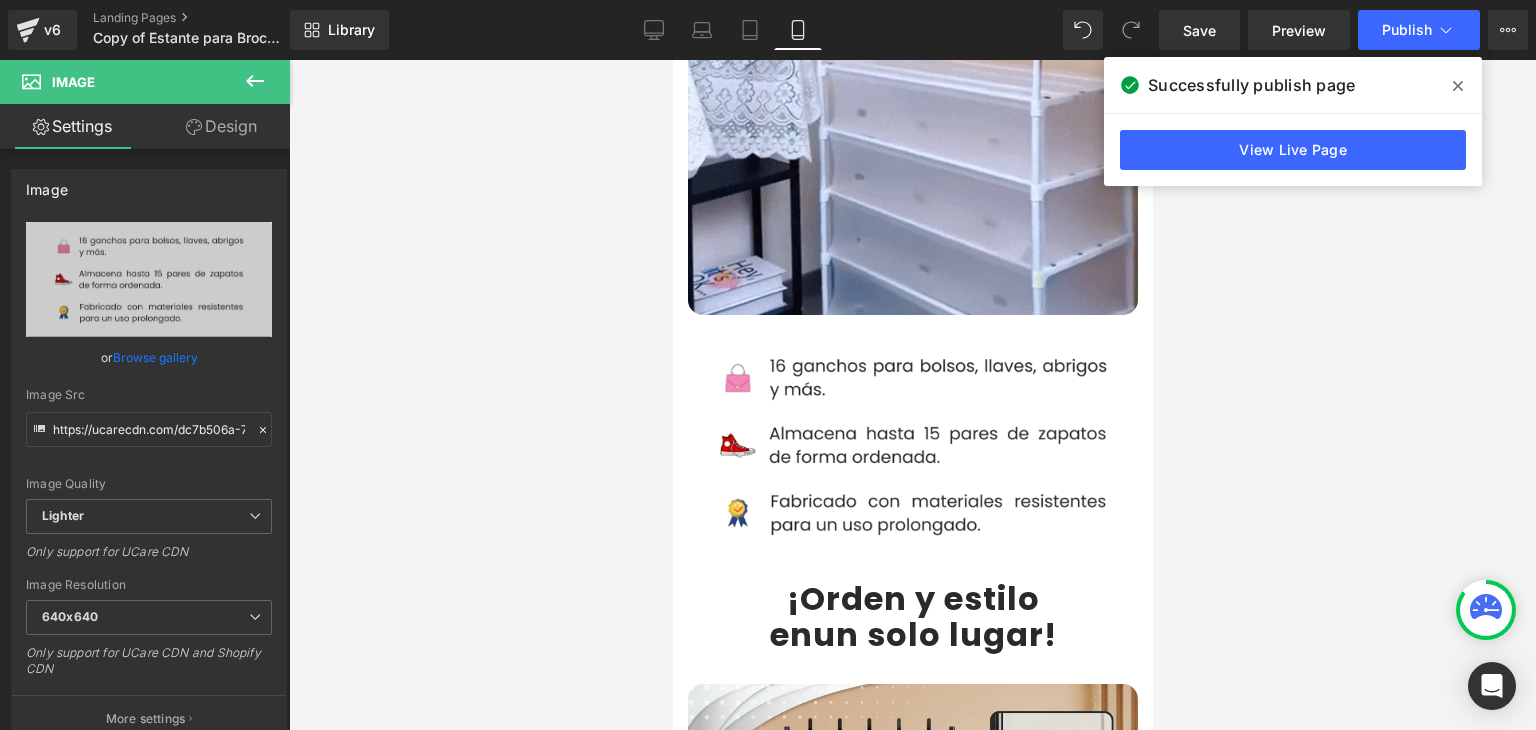 type on "https://ucarecdn.com/dc7b506a-7096-4fd9-be00-11a22b0383dd/-/format/auto/-/preview/640x640/-/quality/lighter/Caracteristicas.webp" 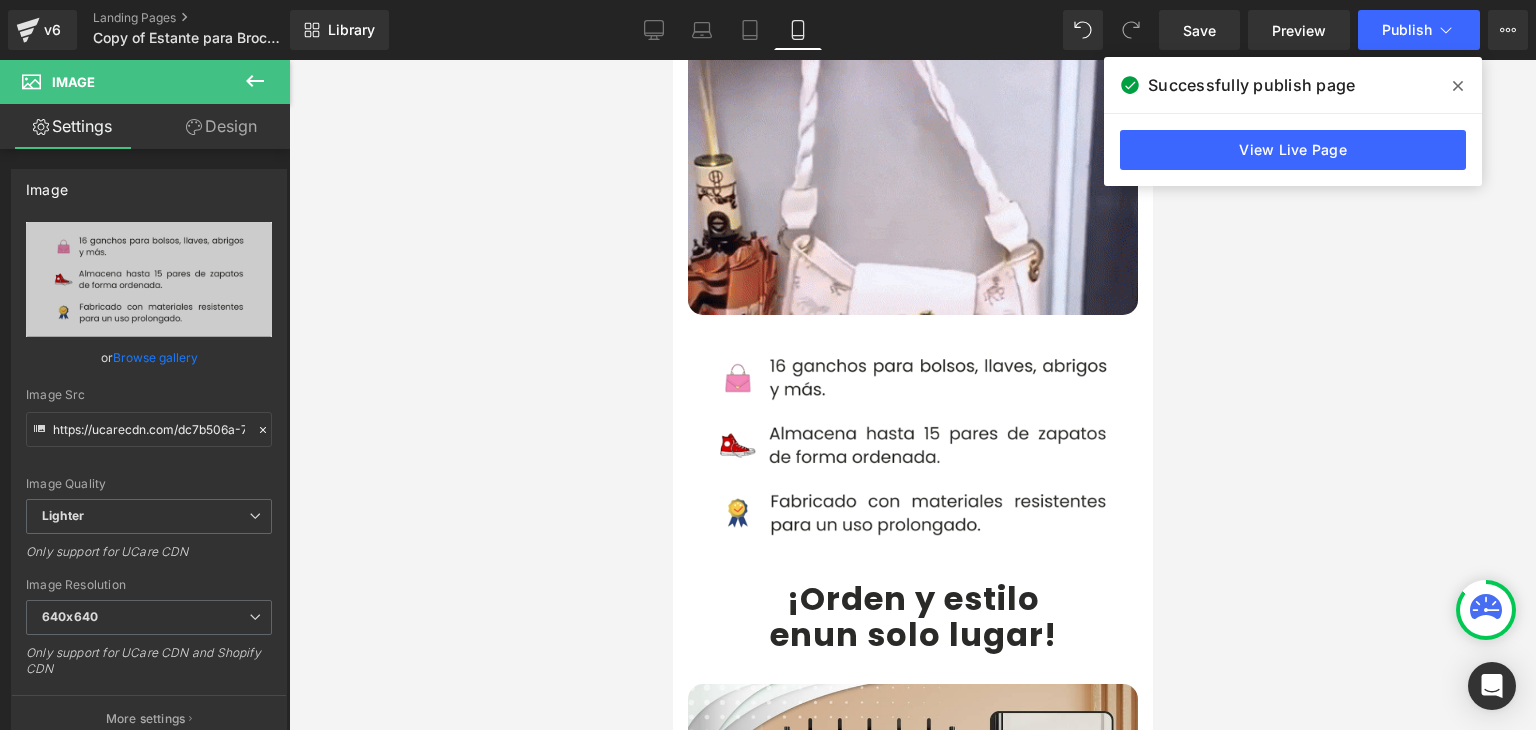 click 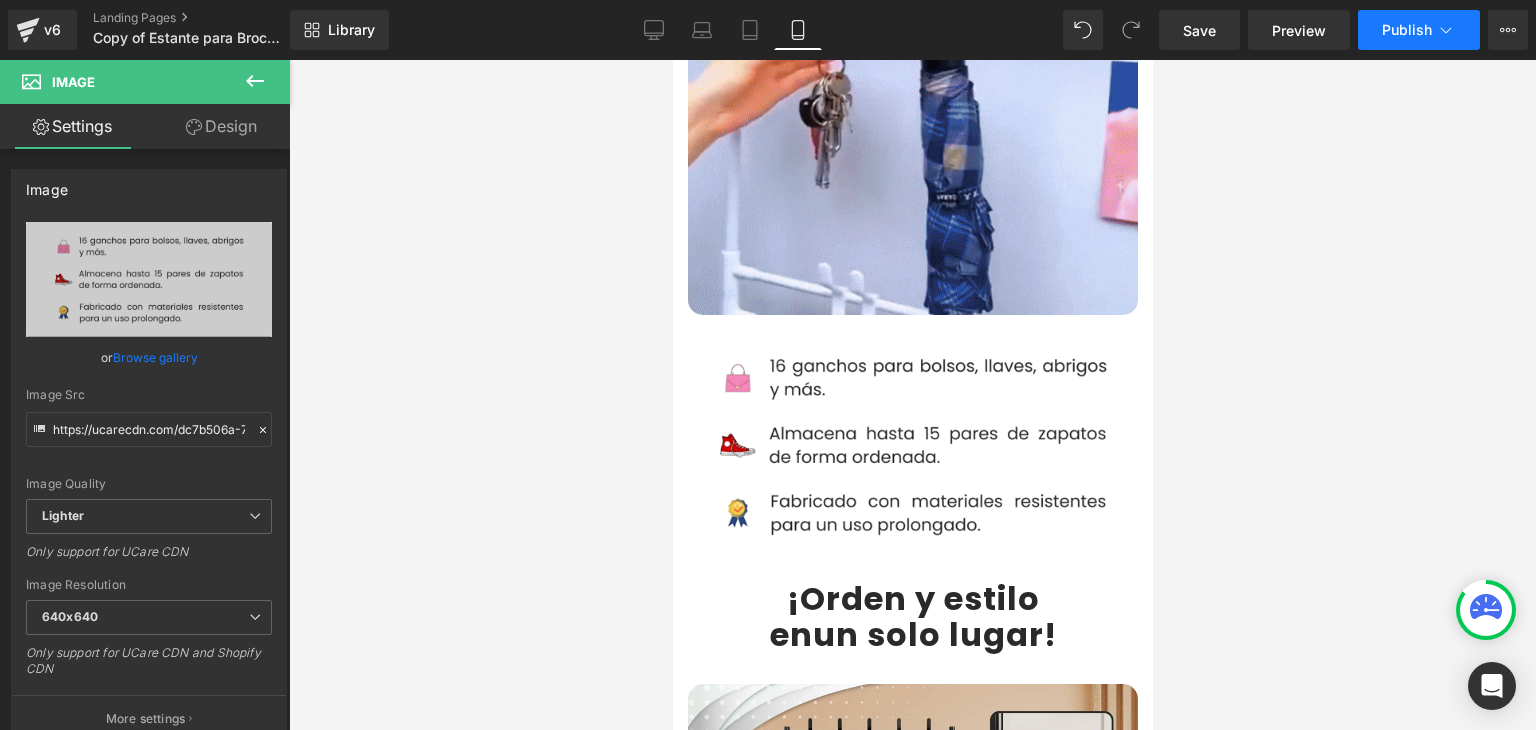 click on "Publish" at bounding box center [1407, 30] 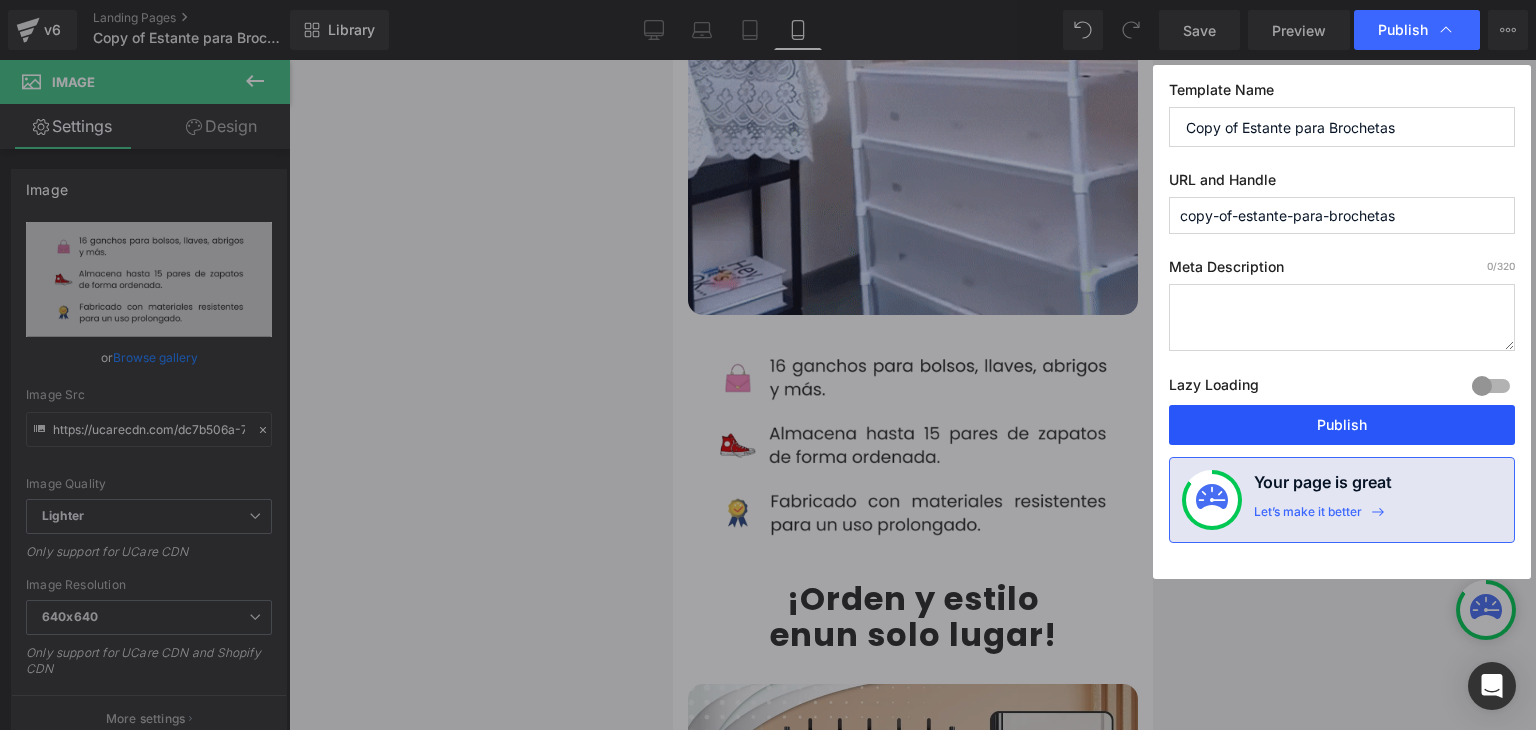 click on "Publish" at bounding box center [1342, 425] 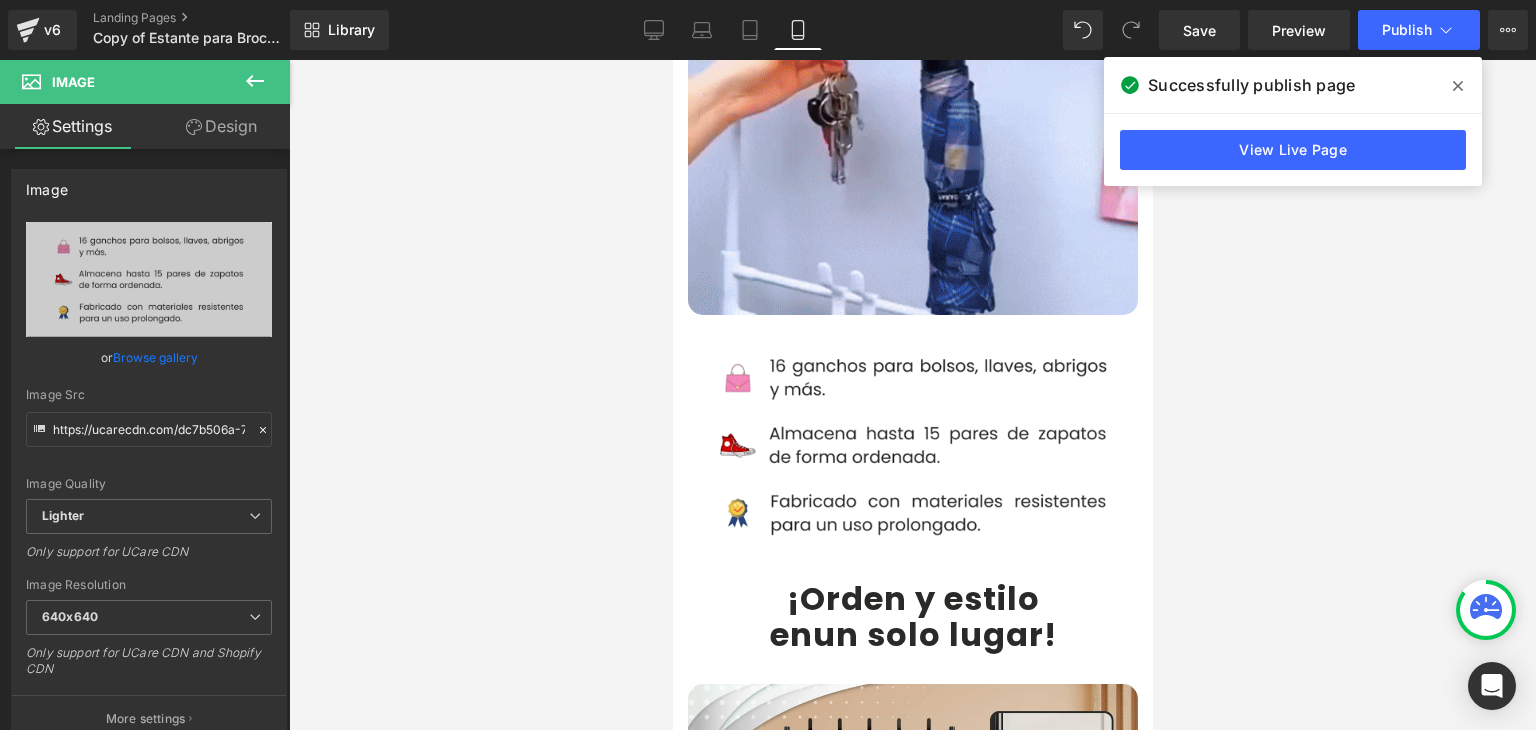 click 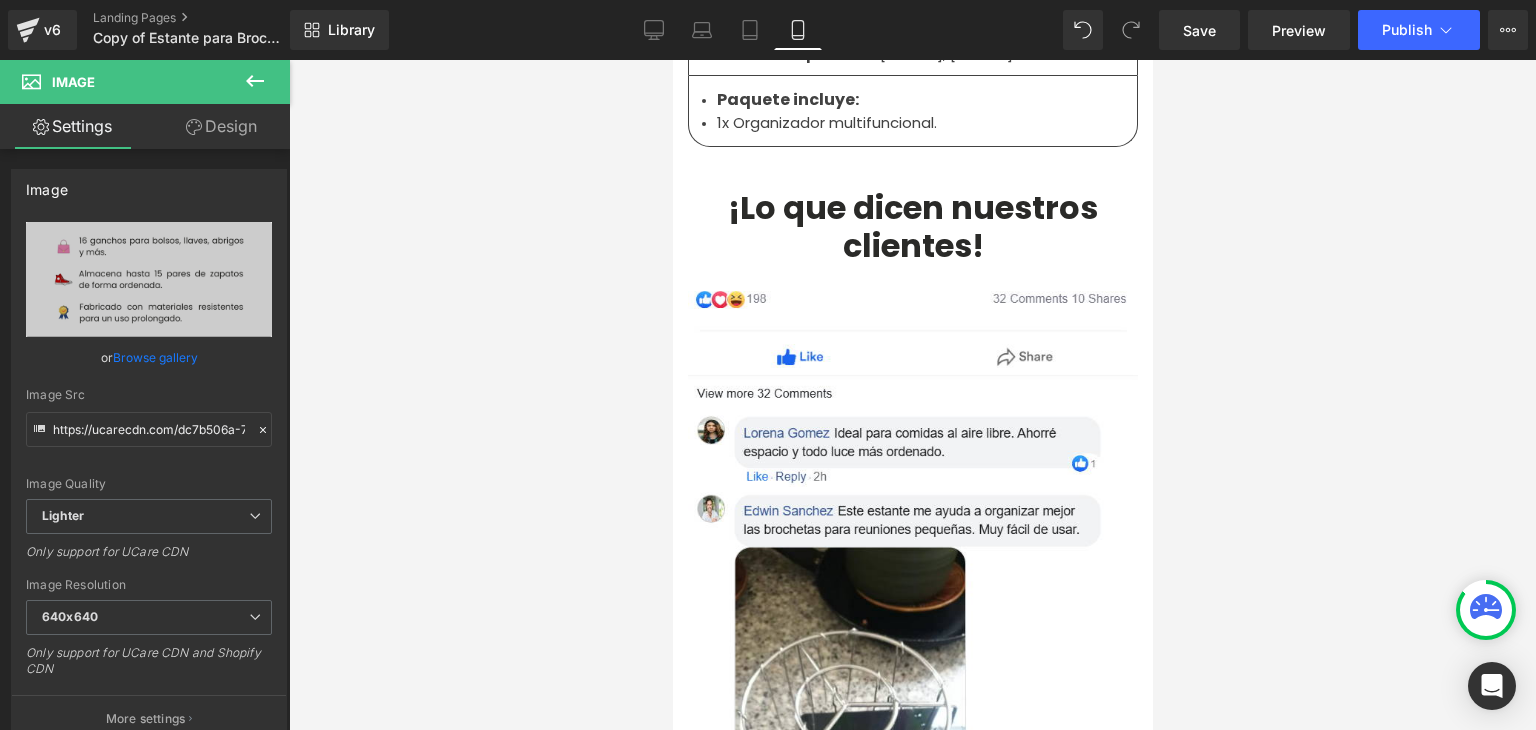 scroll, scrollTop: 7100, scrollLeft: 0, axis: vertical 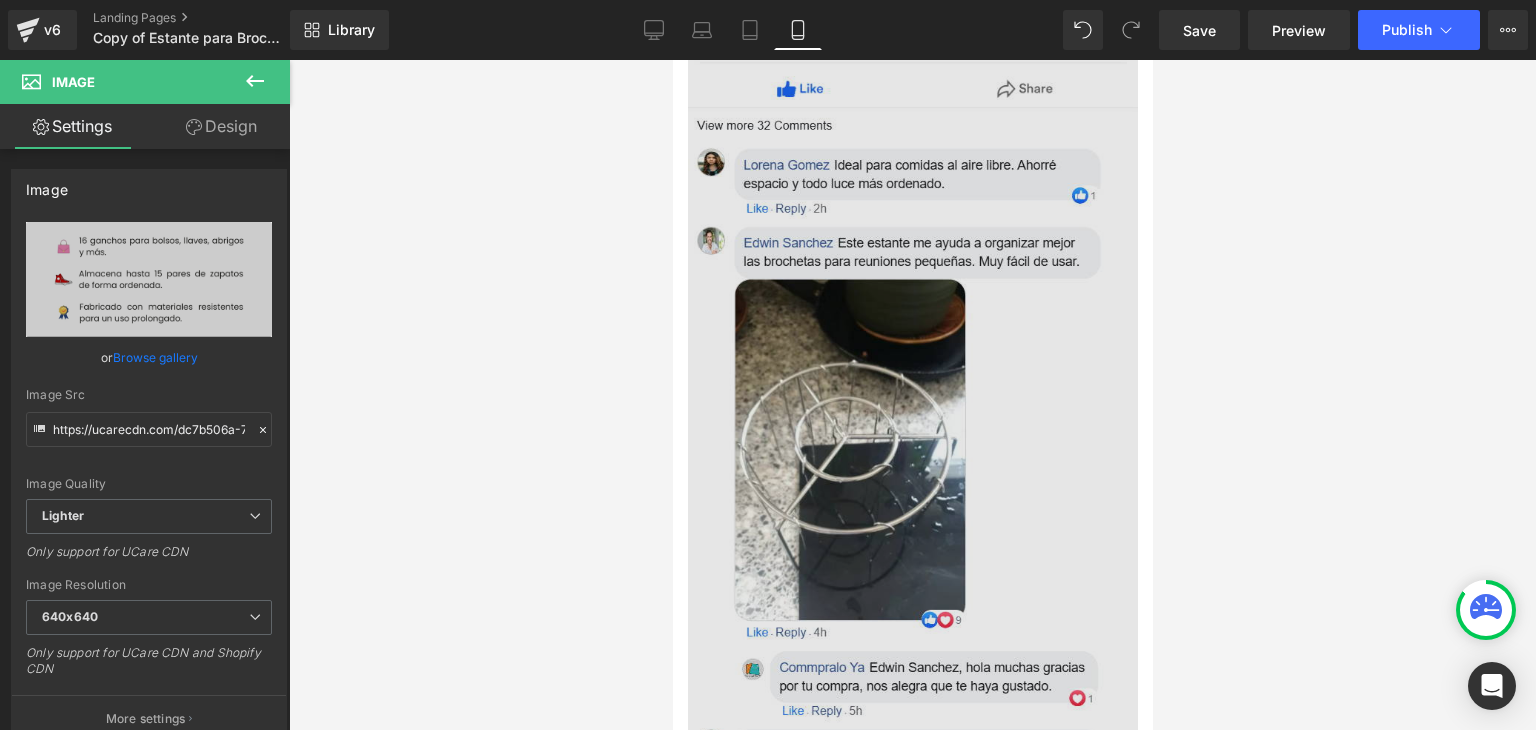 click at bounding box center [912, 467] 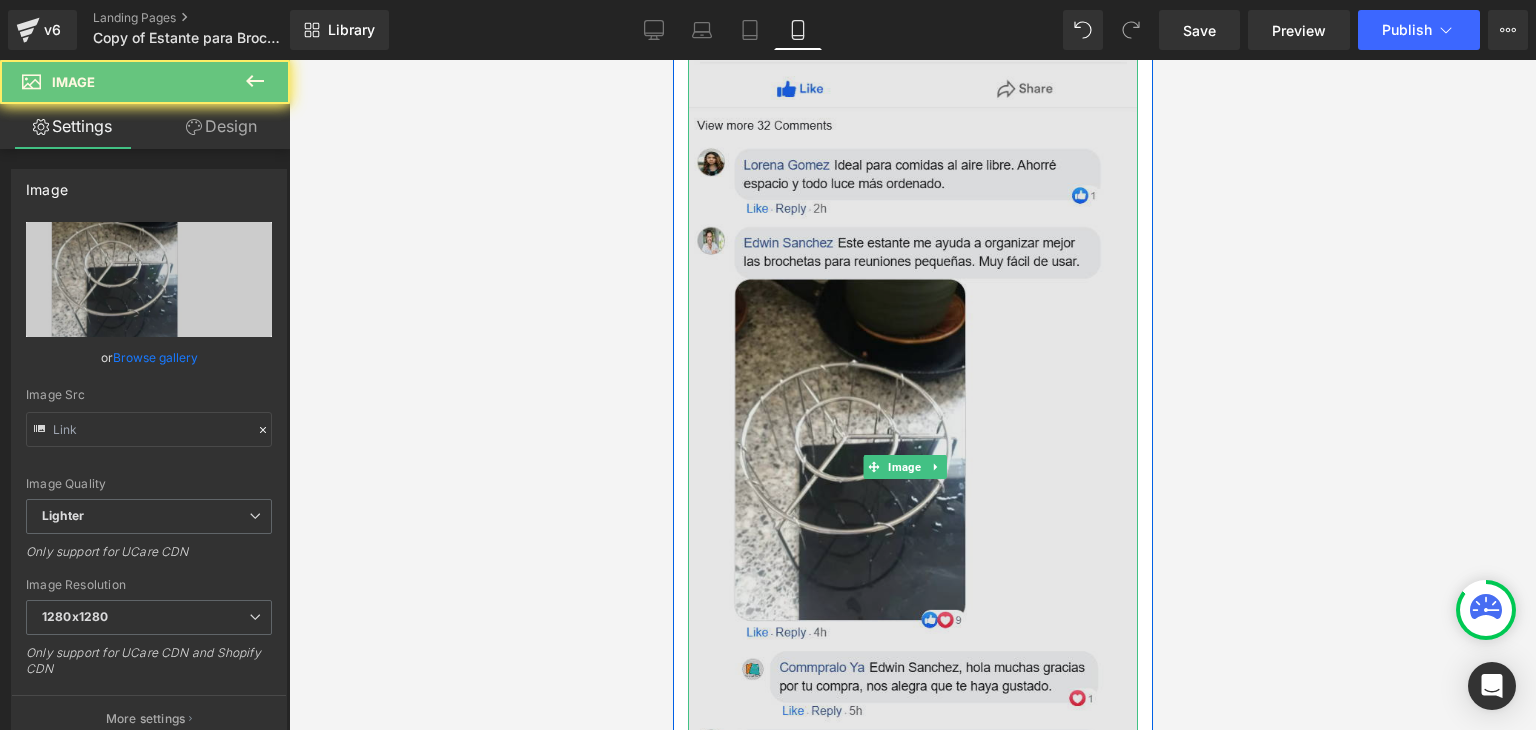 type on "https://ucarecdn.com/e64747b1-b1de-4095-8a10-8864ad986f01/-/format/auto/-/preview/1280x1280/-/quality/lighter/zeoob.com_o0hs3o1mlr_photo.webp" 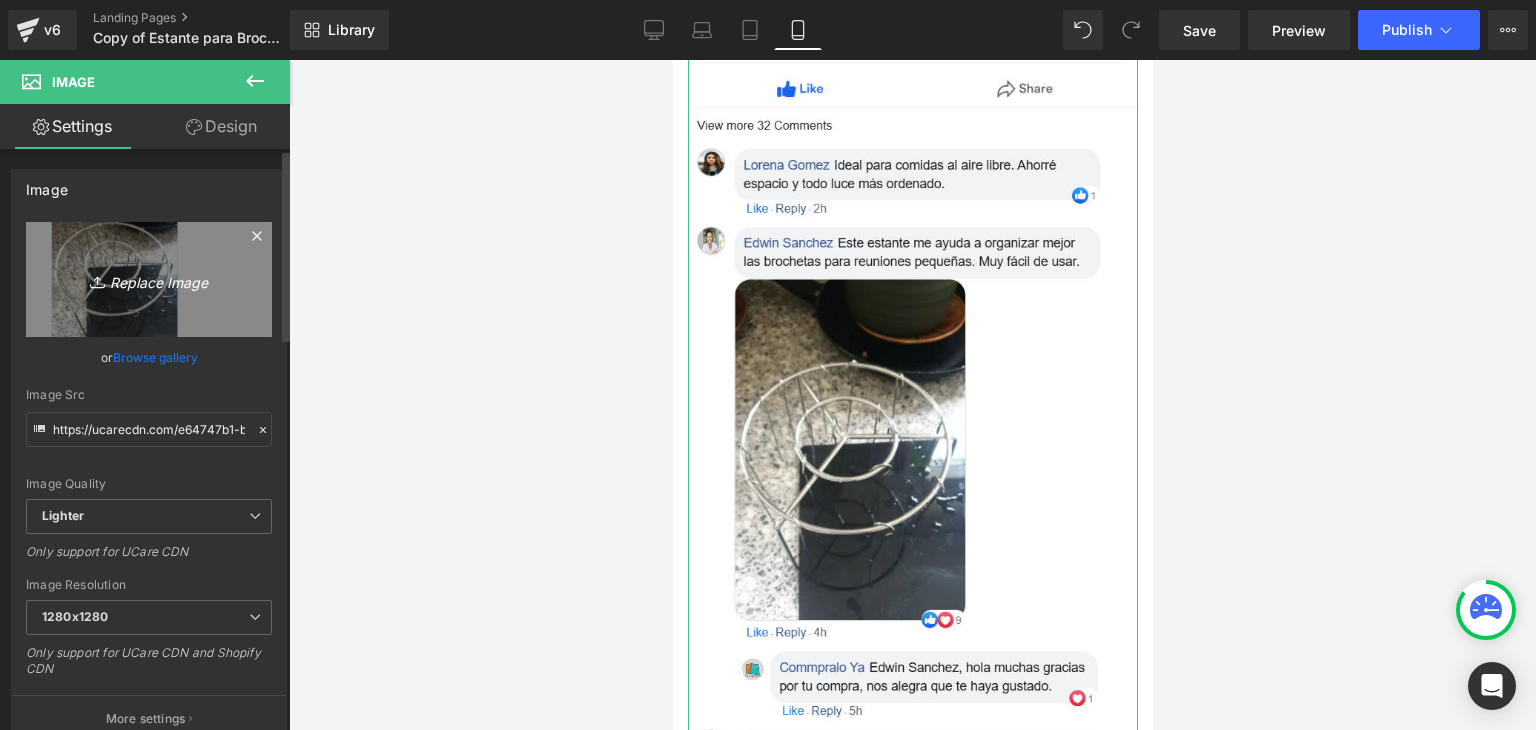 click on "Replace Image" at bounding box center [149, 279] 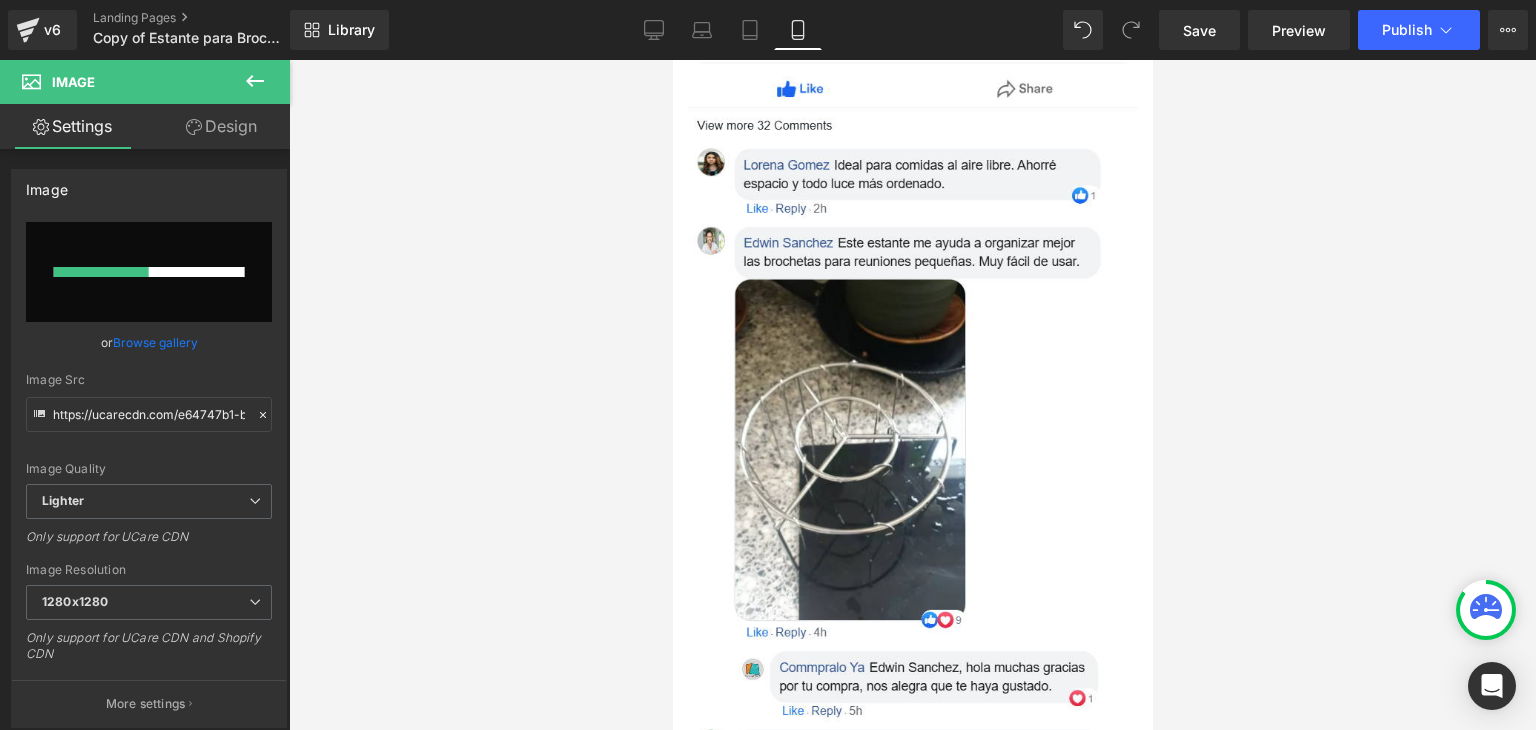 type 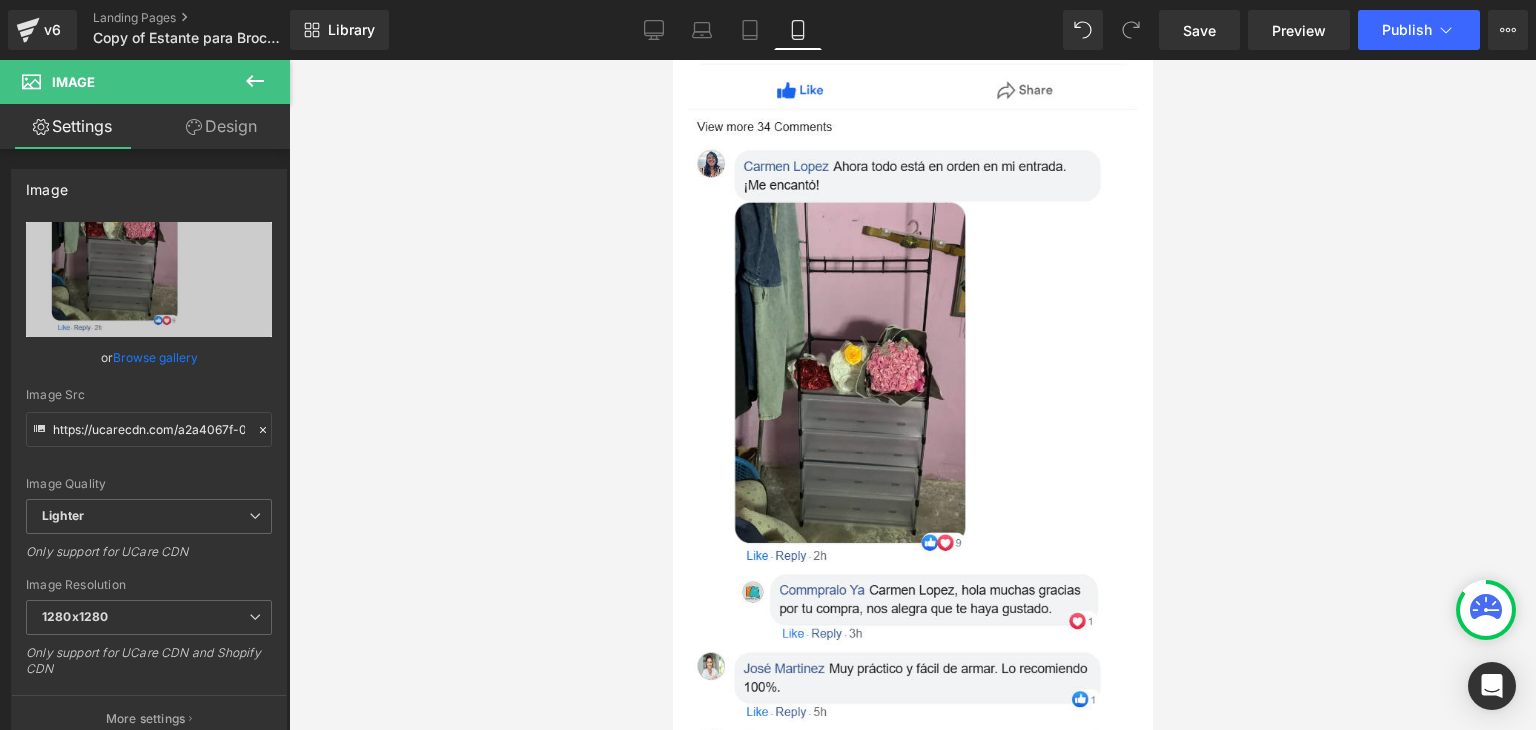 type on "https://ucarecdn.com/a2a4067f-0af0-41c4-a3e8-f7fd1081d496/-/format/auto/-/preview/1280x1280/-/quality/lighter/zeoob.com_hq12kvw3s8_photo.webp" 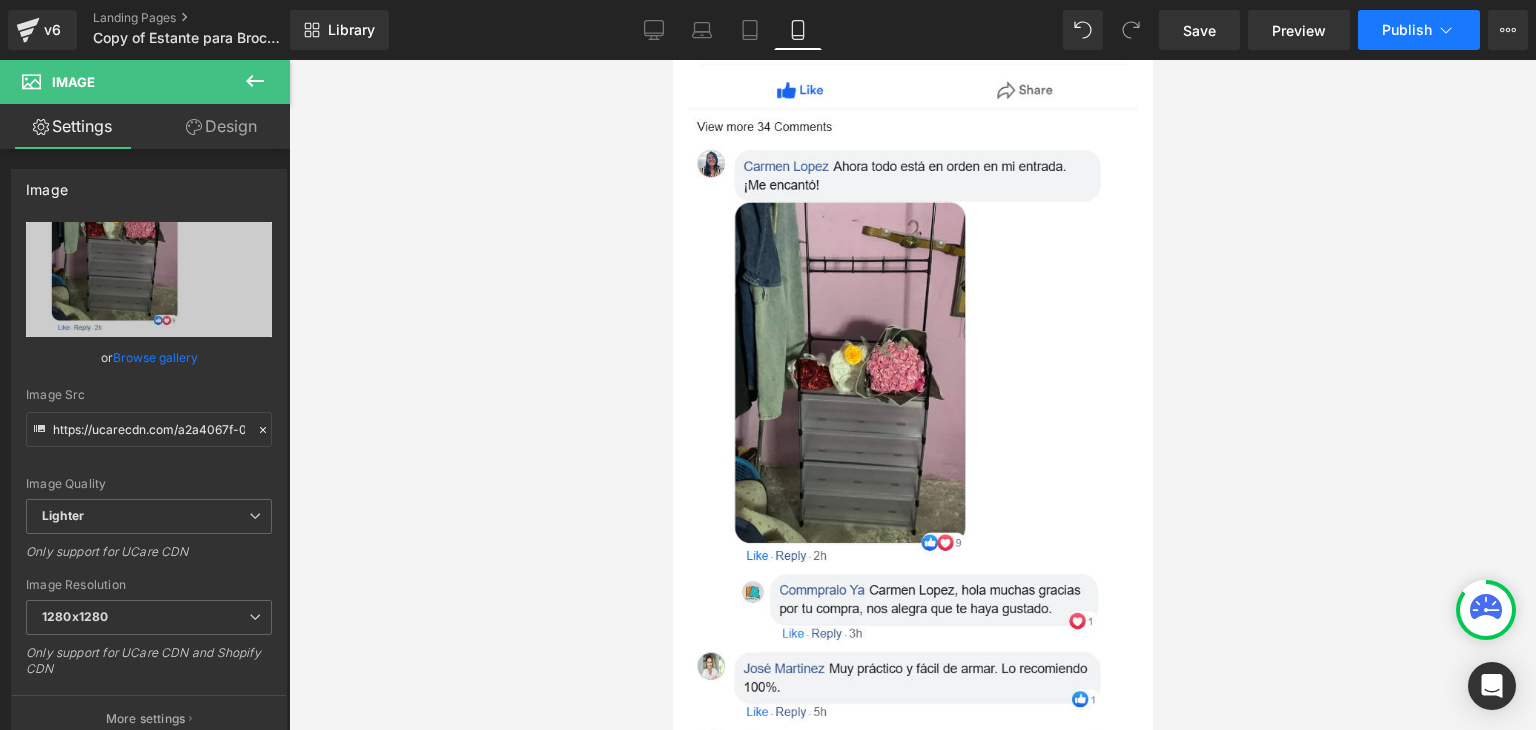 click on "Publish" at bounding box center [1407, 30] 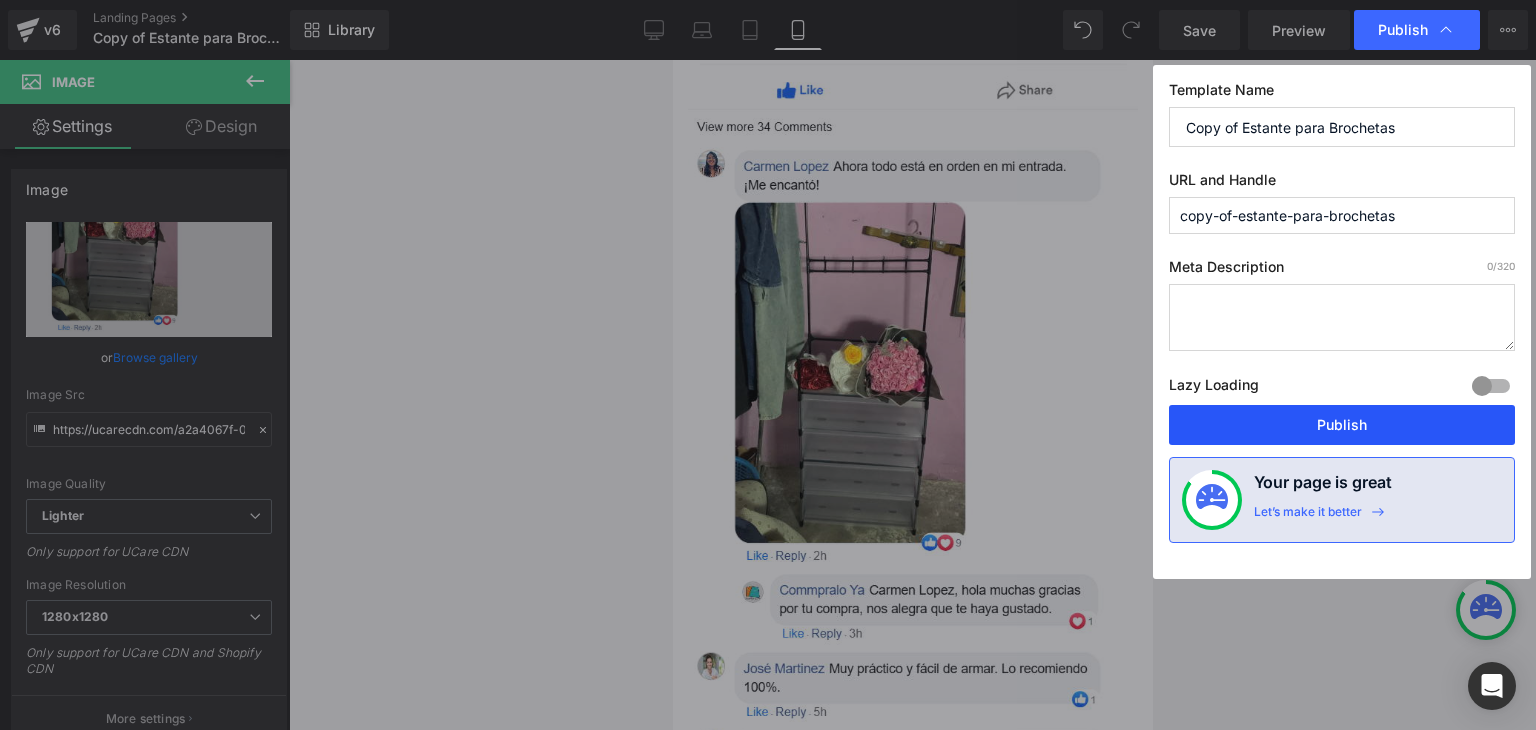click on "Publish" at bounding box center (1342, 425) 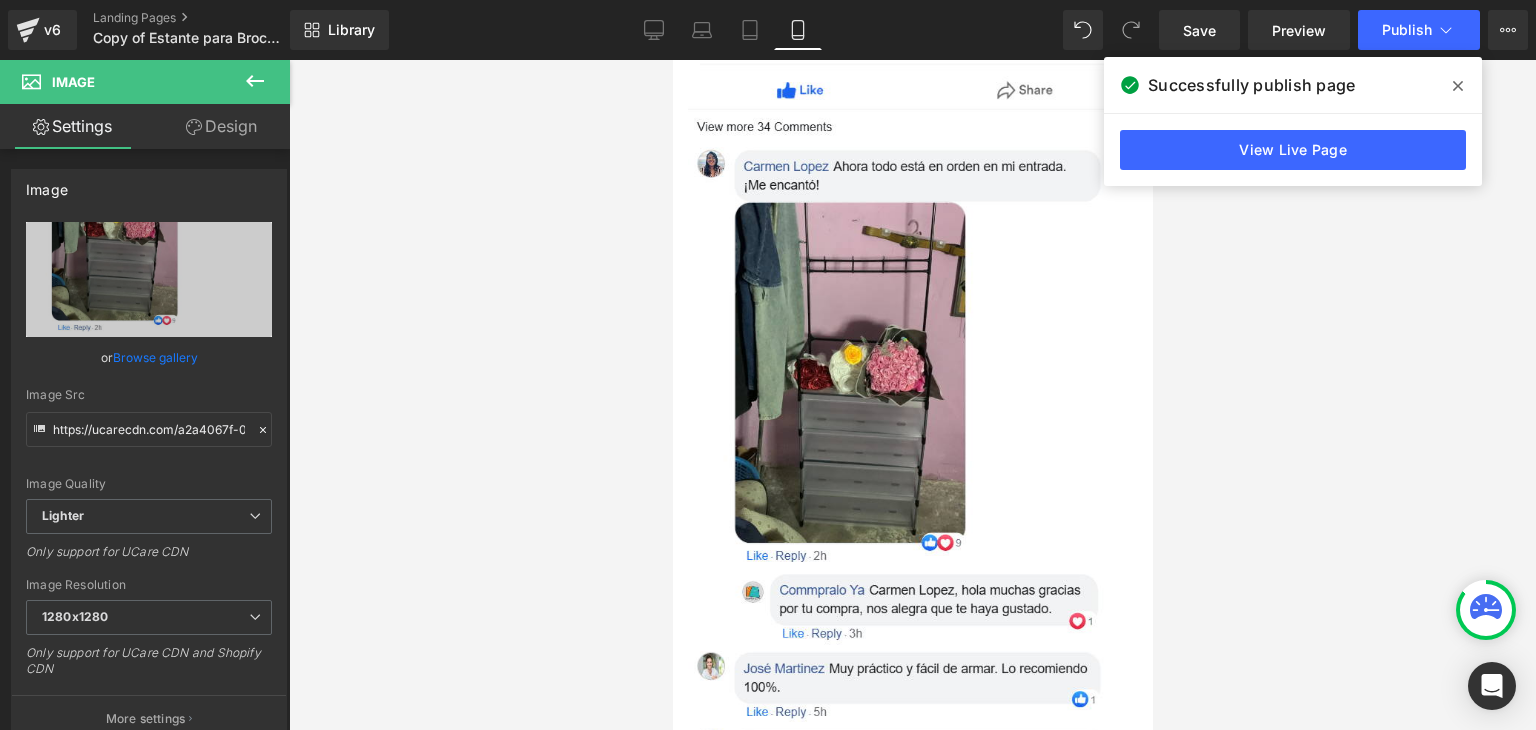 click 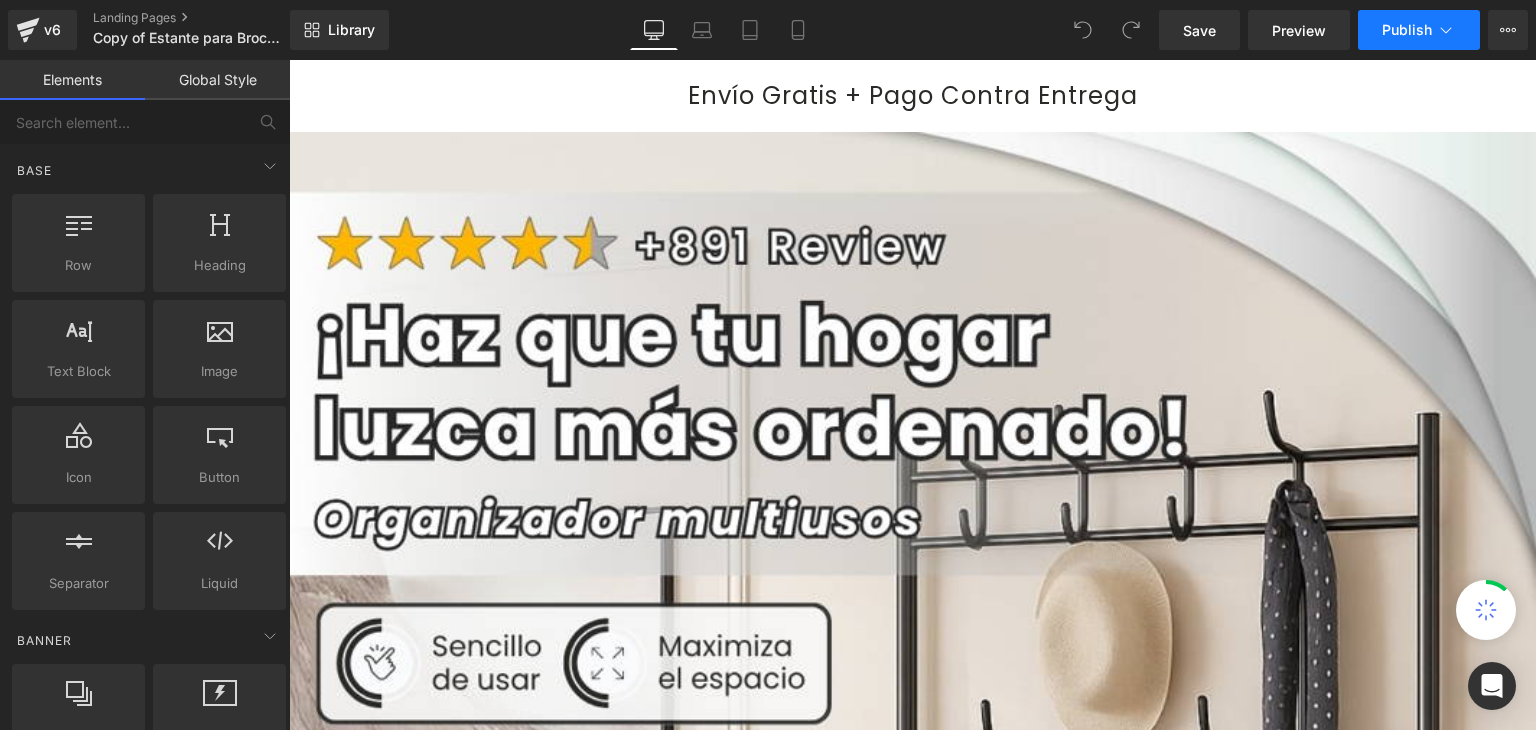scroll, scrollTop: 0, scrollLeft: 0, axis: both 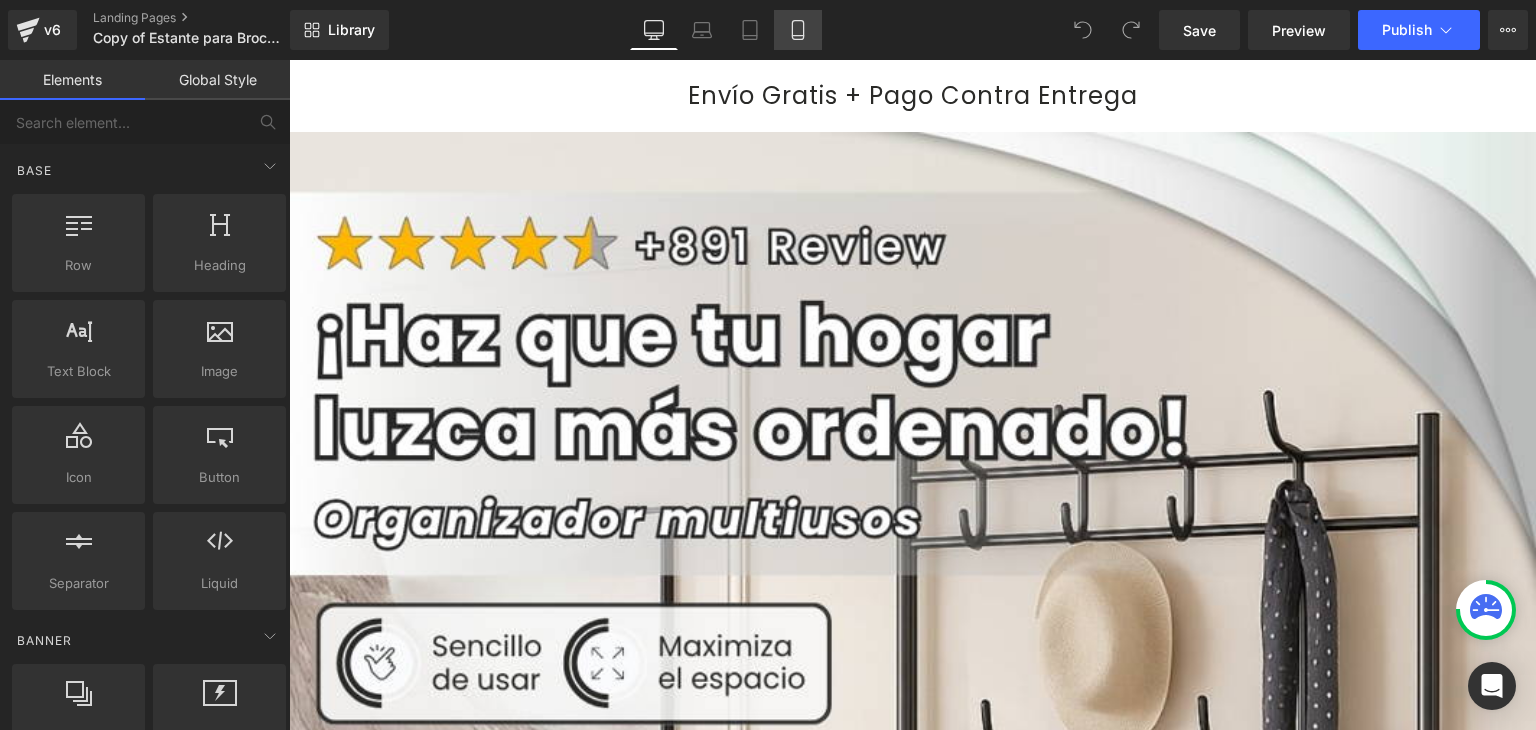 click 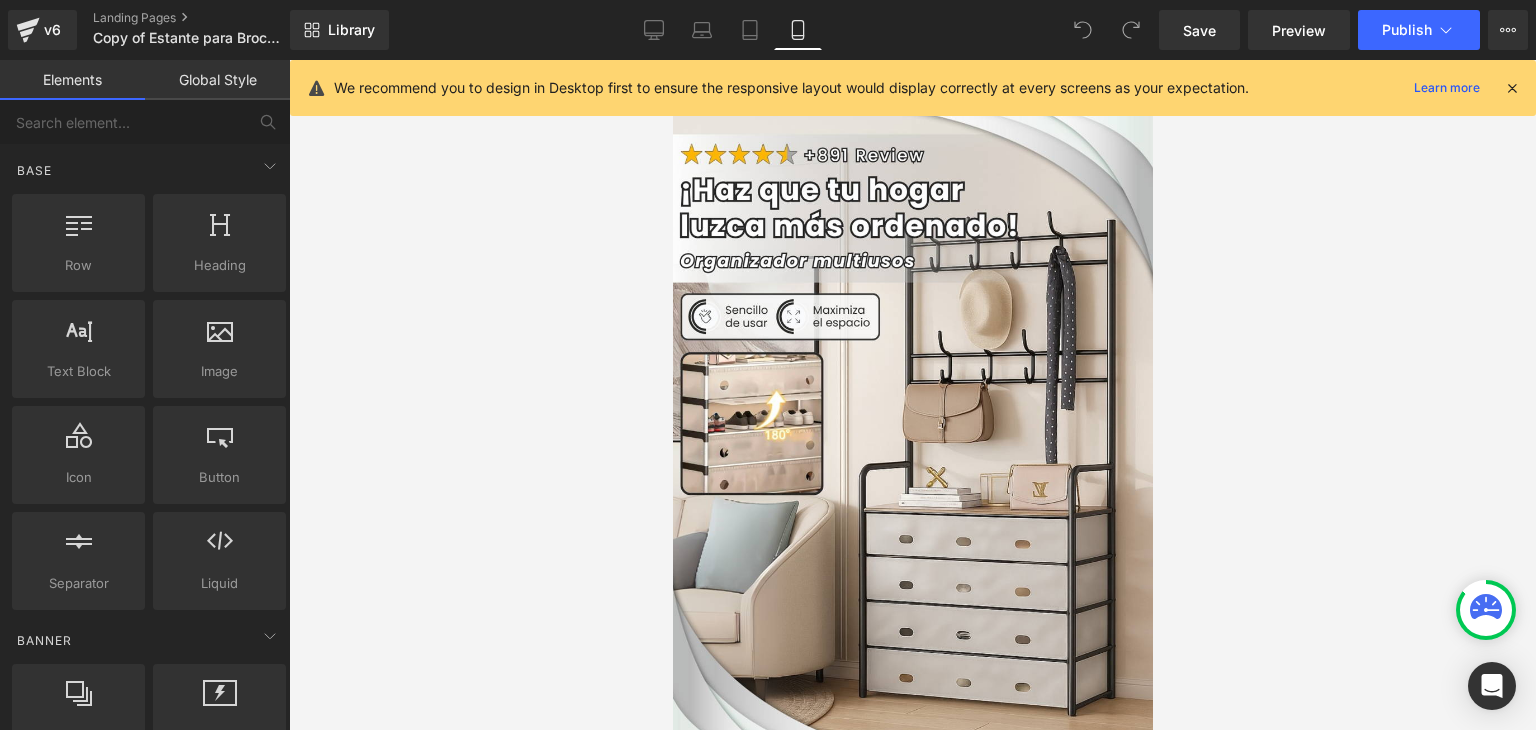 click at bounding box center [1512, 88] 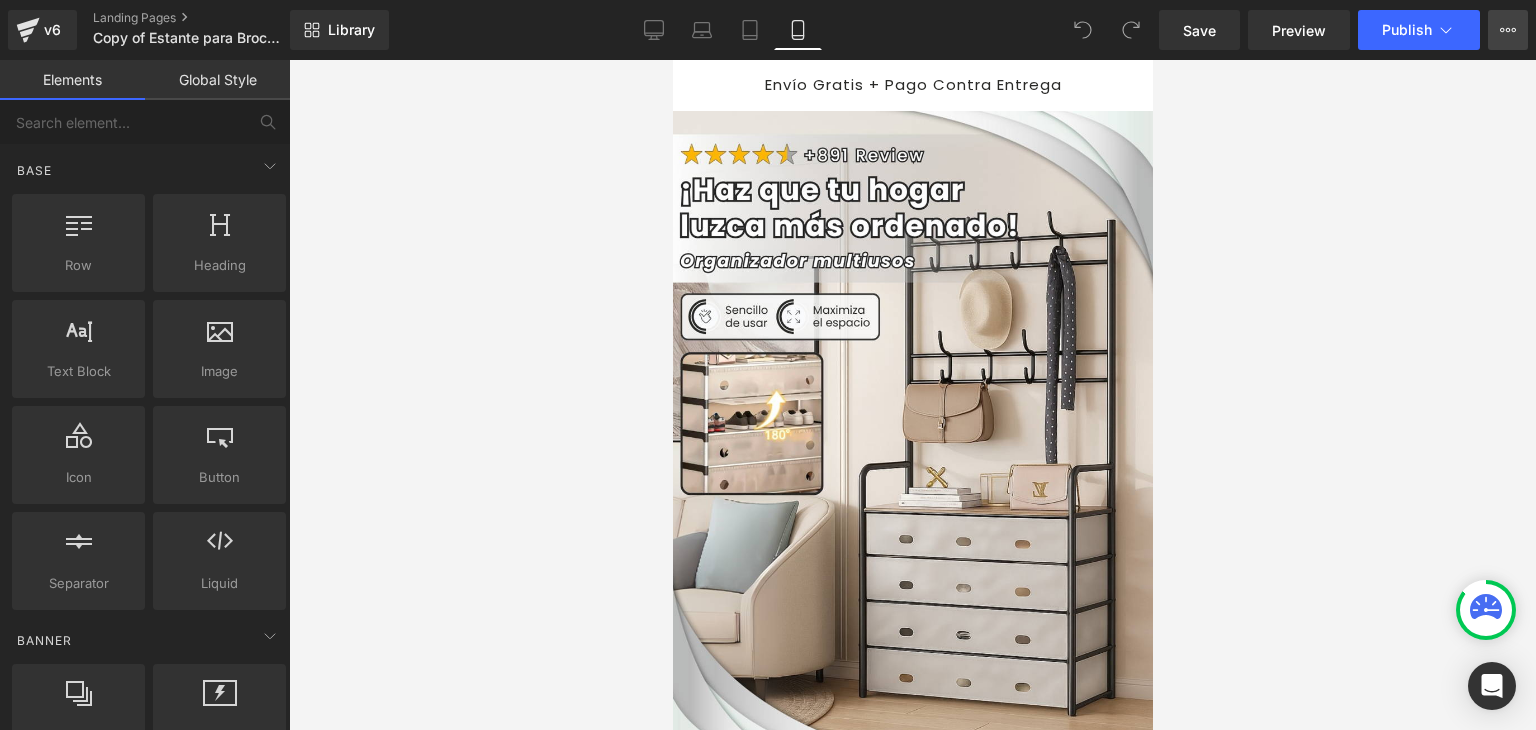 click on "View Live Page View with current Template Save Template to Library Schedule Publish  Optimize  Publish Settings Shortcuts" at bounding box center (1508, 30) 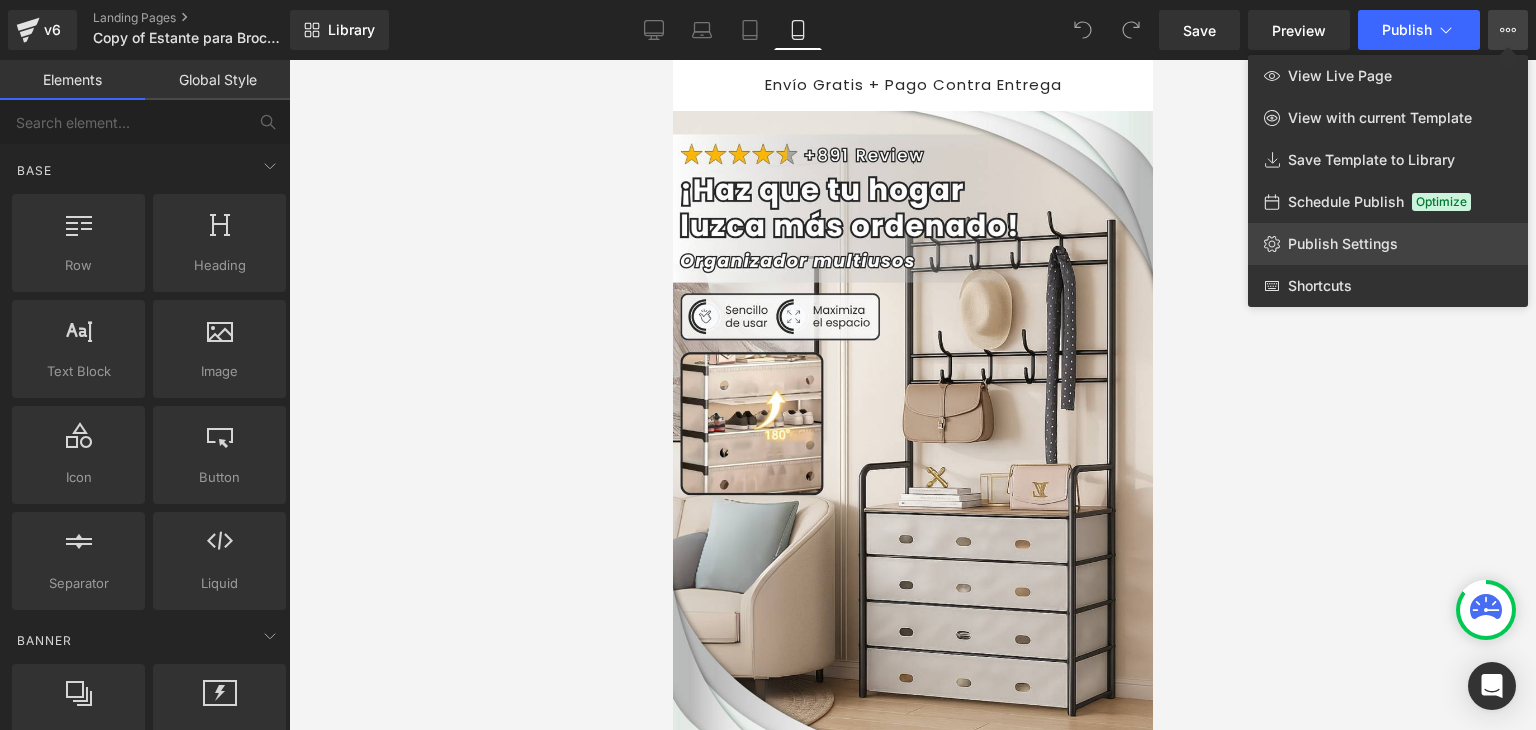 click on "Publish Settings" at bounding box center [1343, 244] 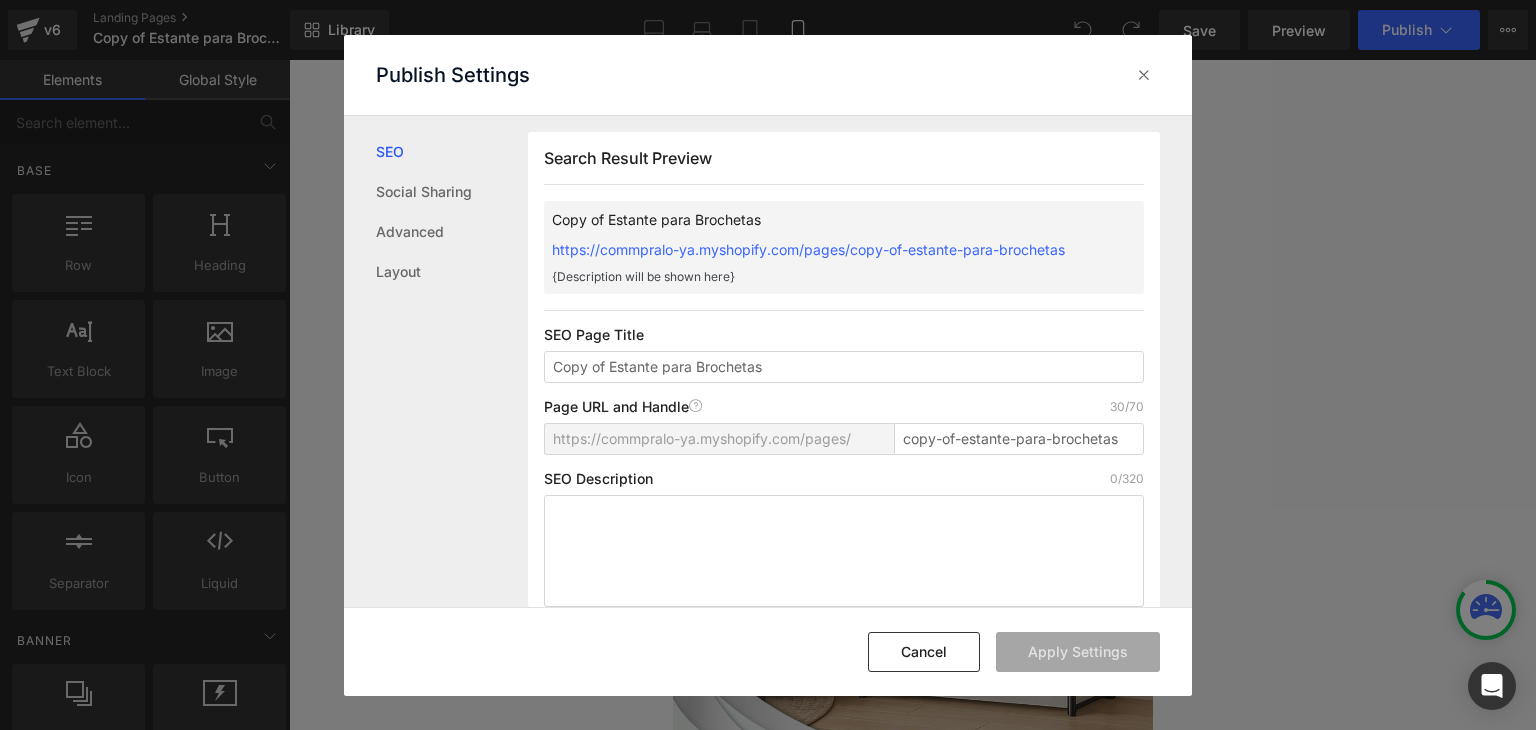 scroll, scrollTop: 0, scrollLeft: 0, axis: both 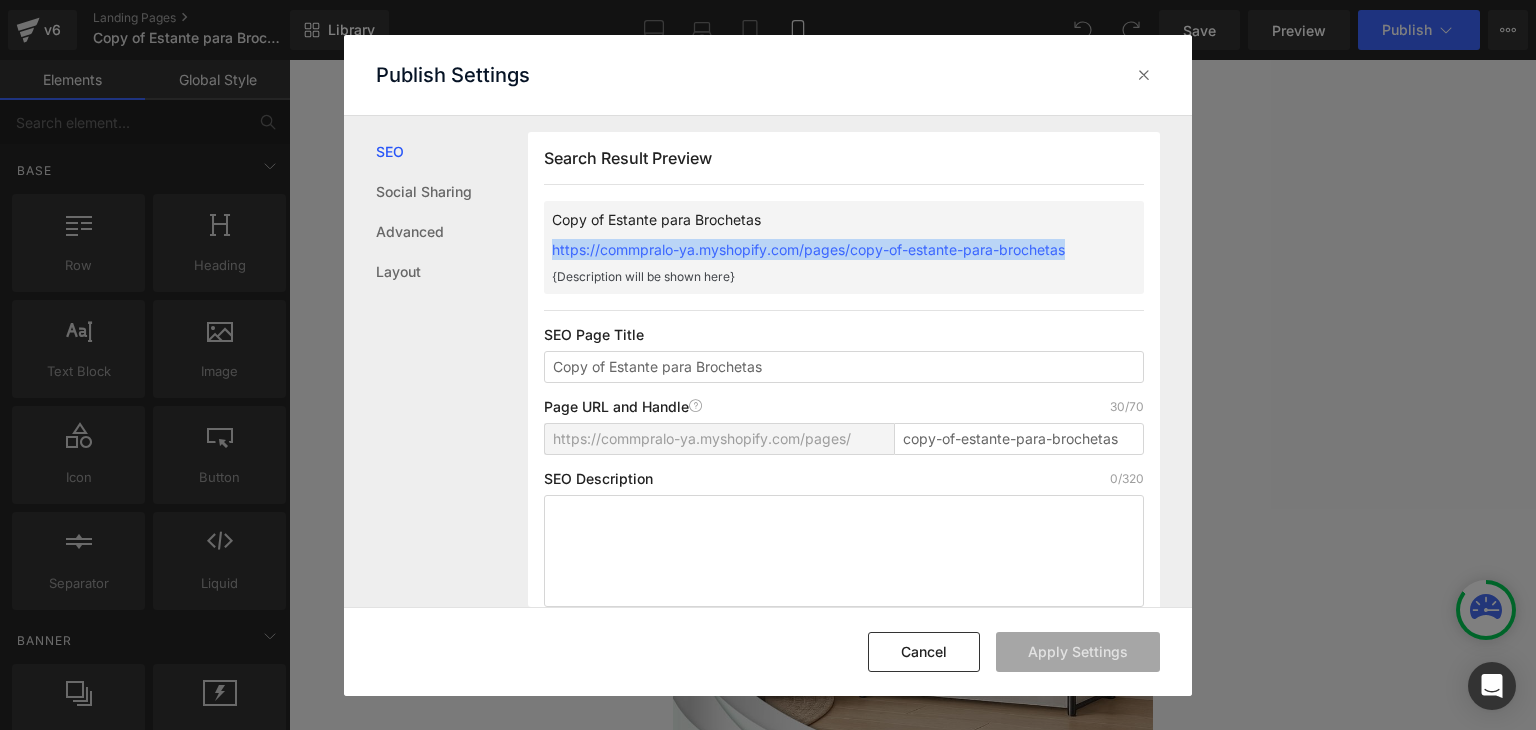 drag, startPoint x: 536, startPoint y: 248, endPoint x: 1097, endPoint y: 252, distance: 561.0143 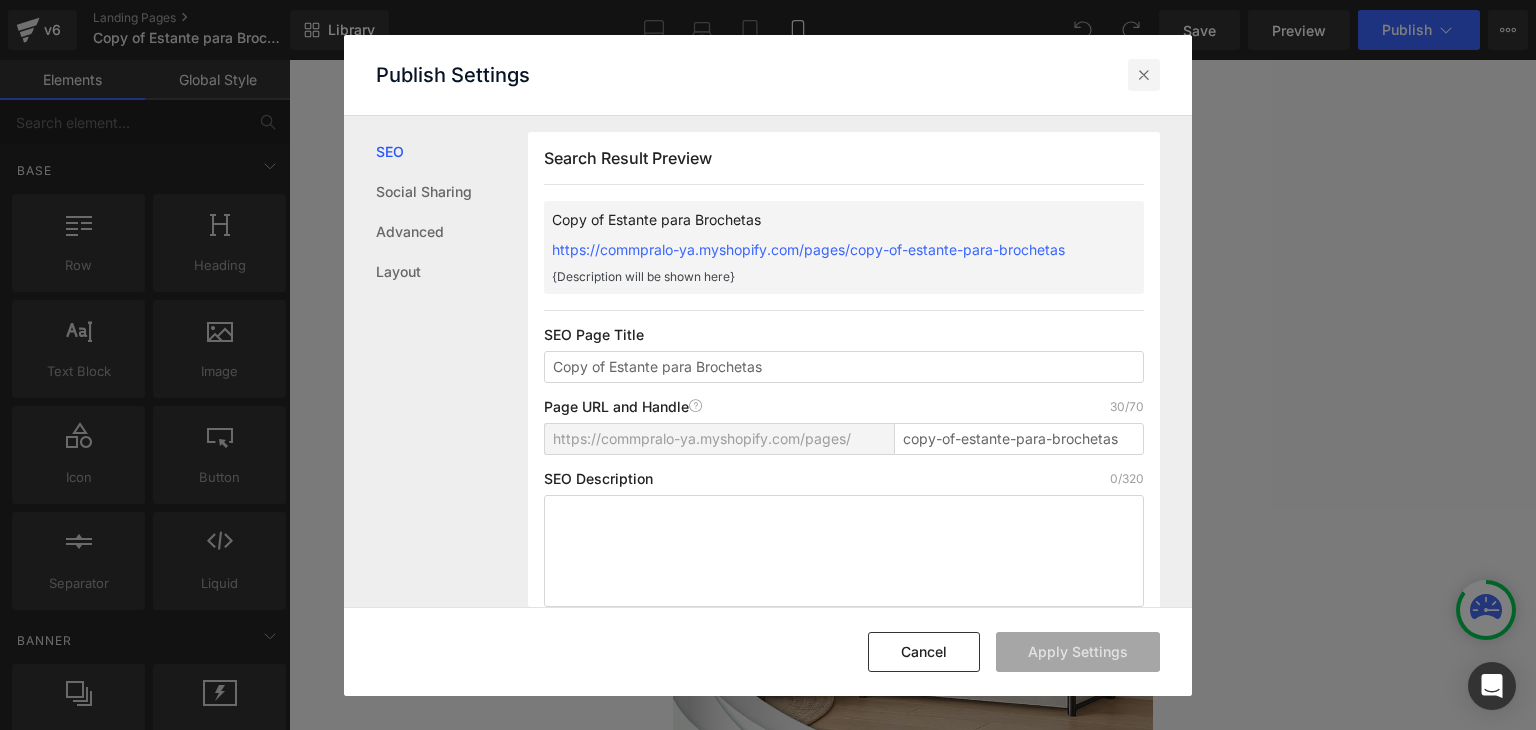 click at bounding box center [1144, 75] 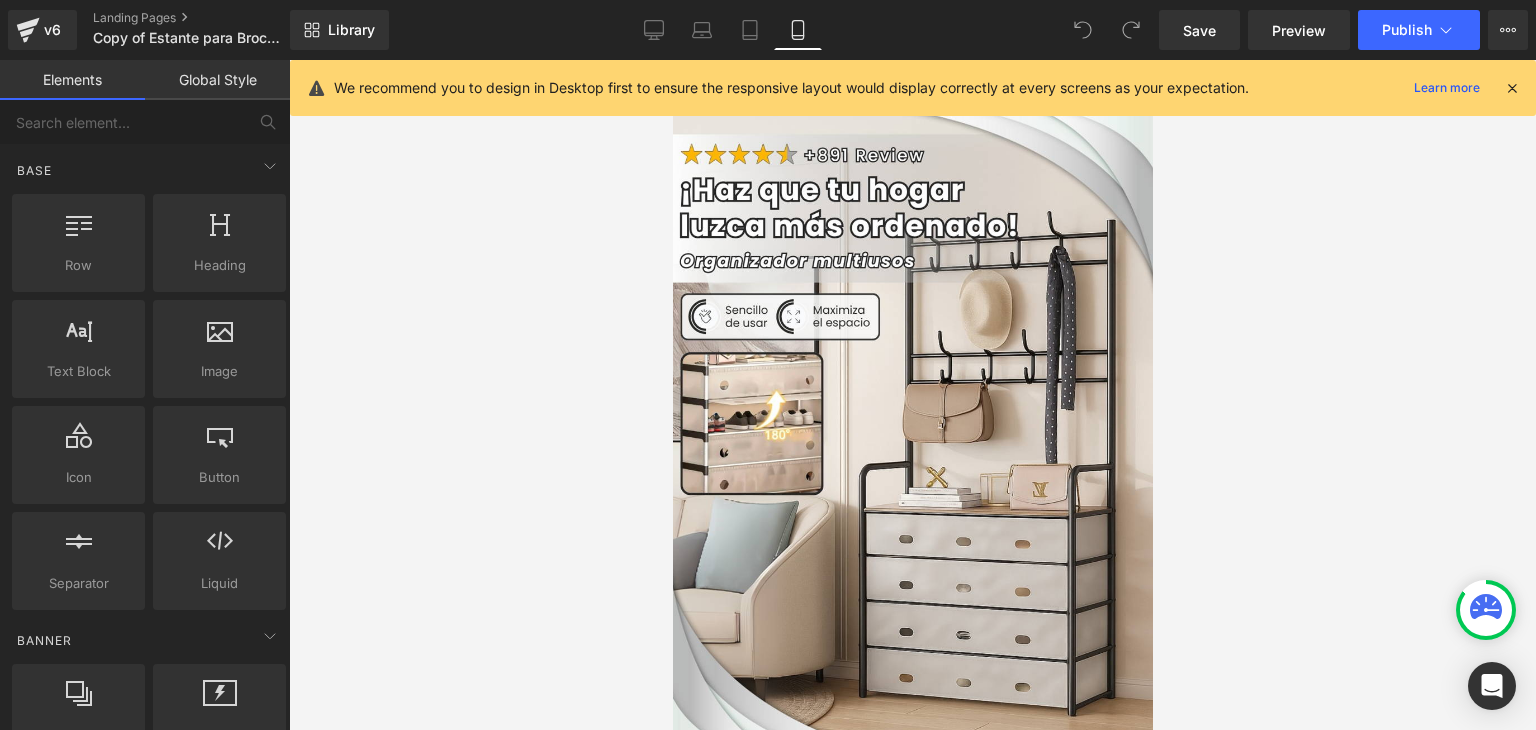 click at bounding box center (1512, 88) 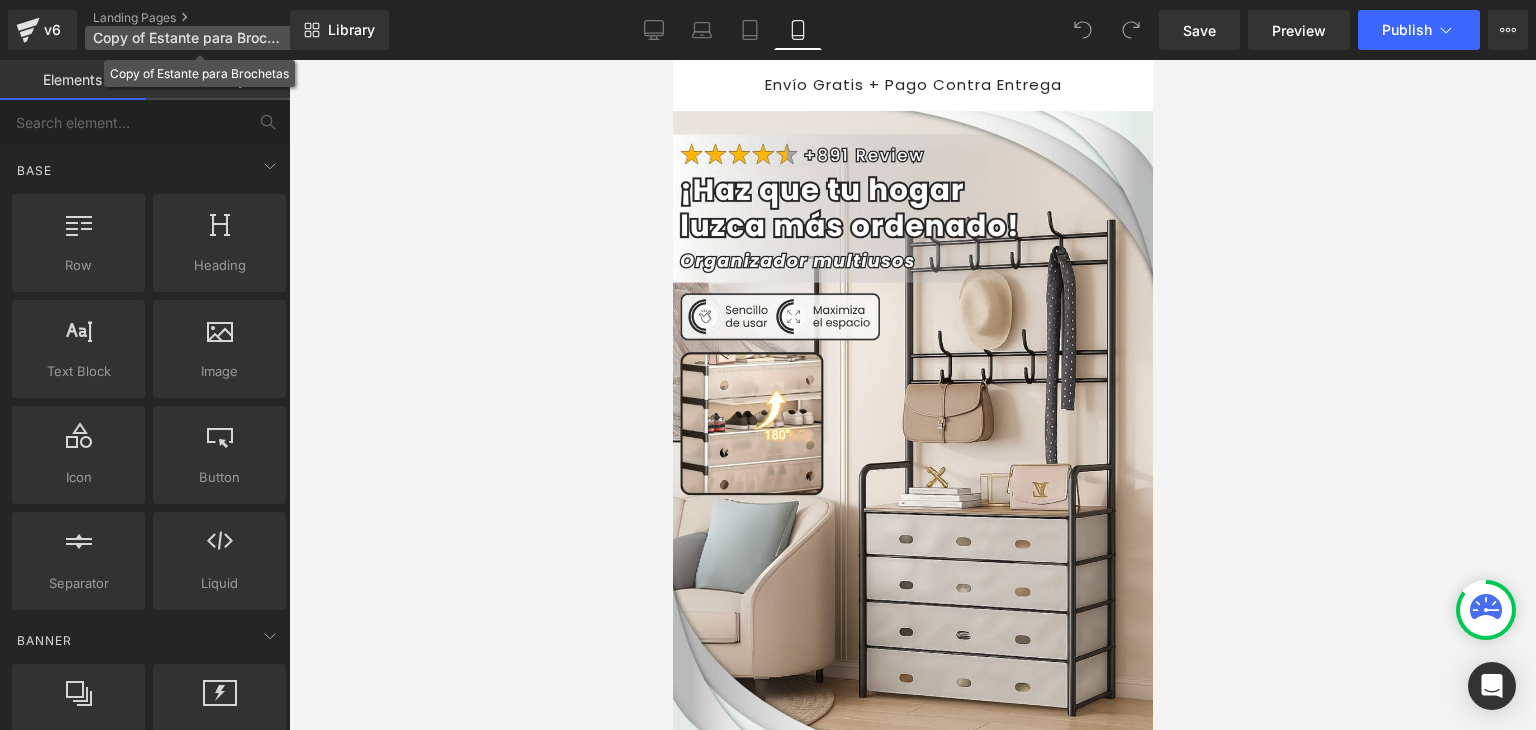 click on "Copy of Estante para Brochetas" at bounding box center (189, 38) 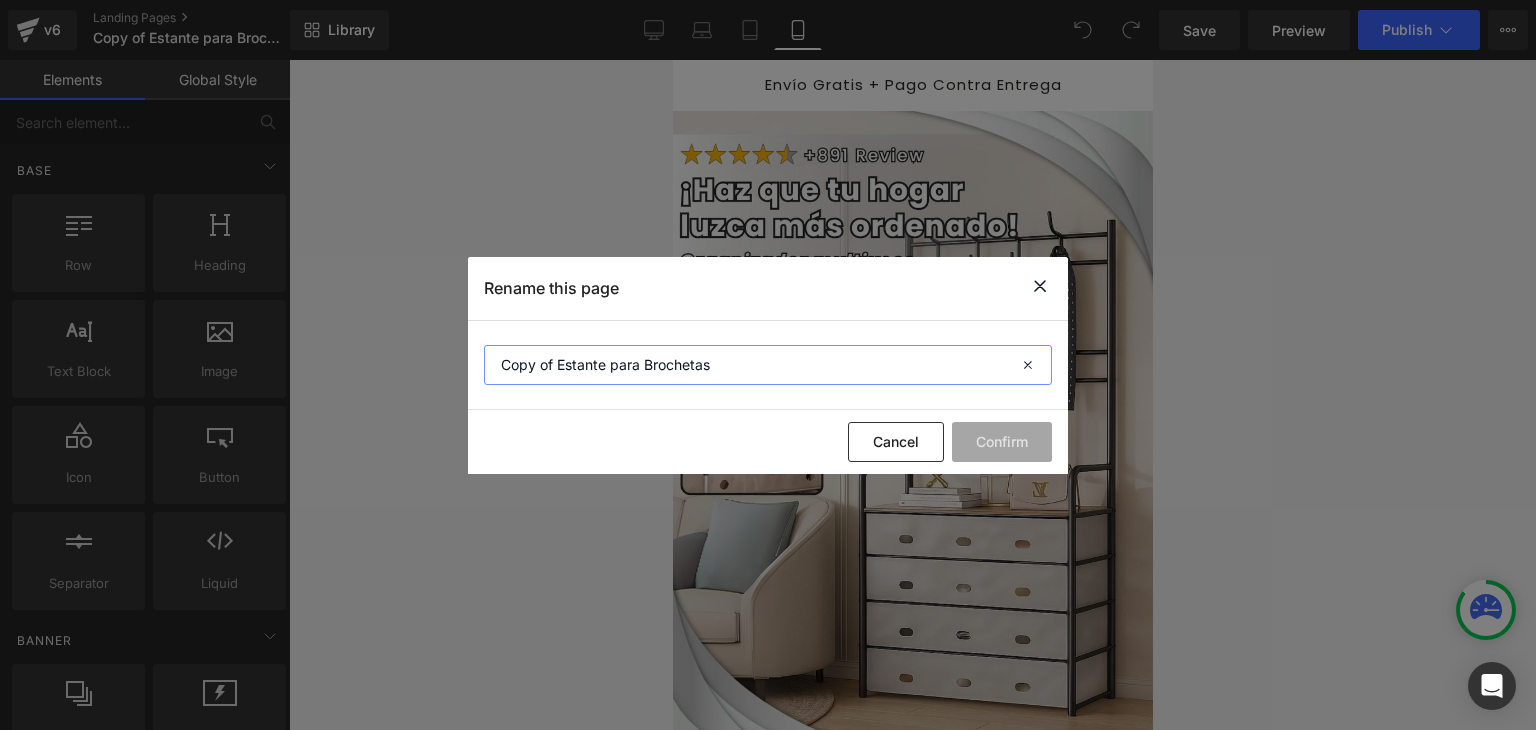 drag, startPoint x: 733, startPoint y: 363, endPoint x: 492, endPoint y: 369, distance: 241.07468 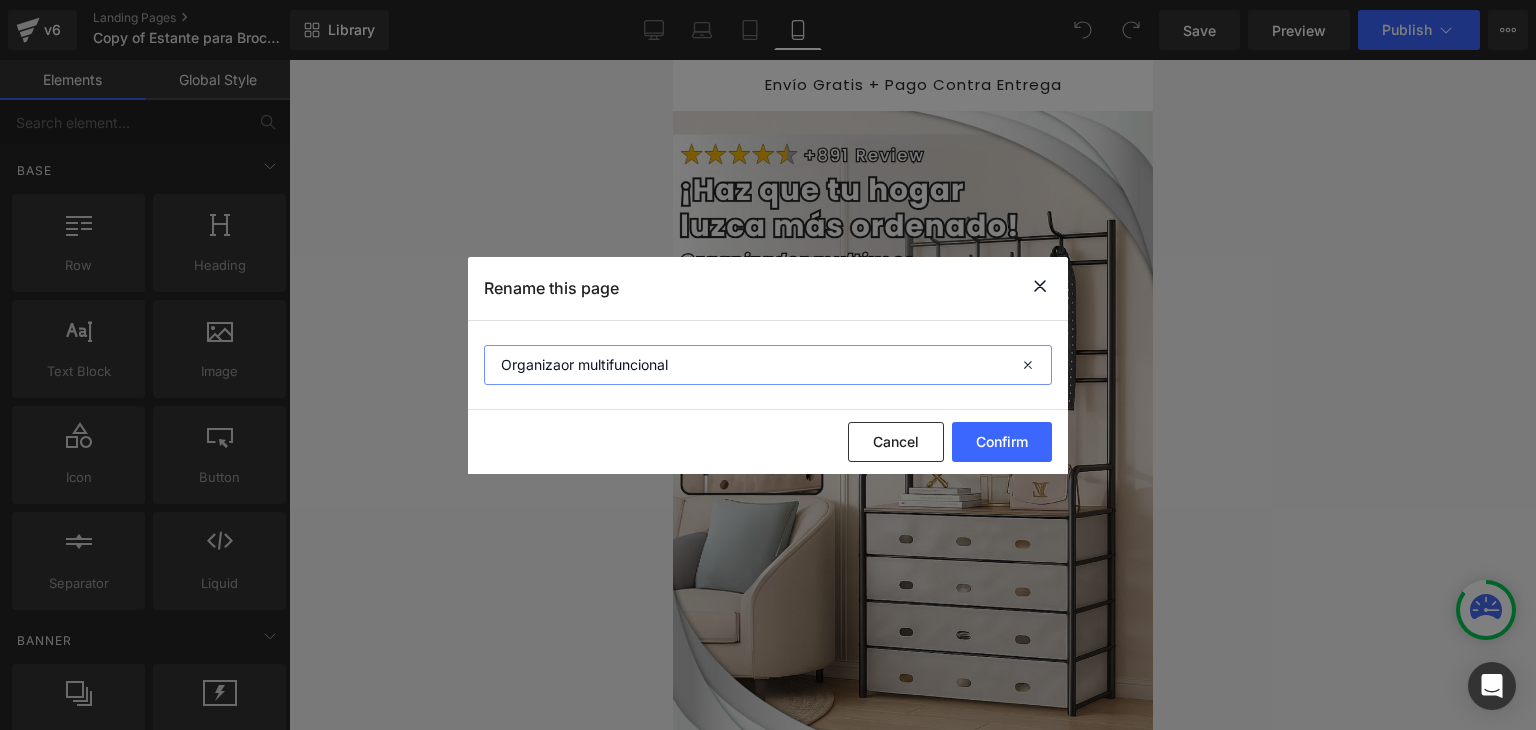 click on "Organizaor multifuncional" at bounding box center (768, 365) 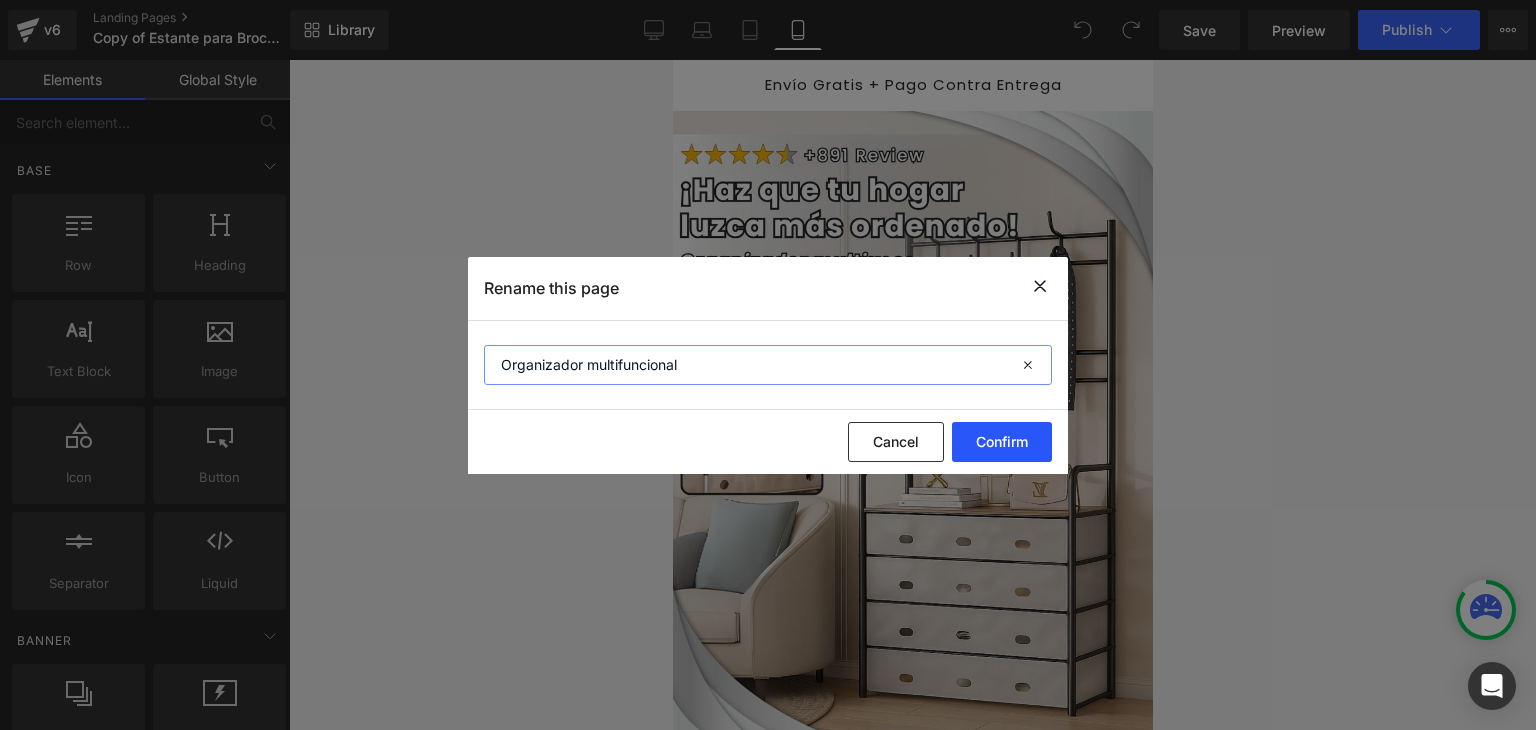 type on "Organizador multifuncional" 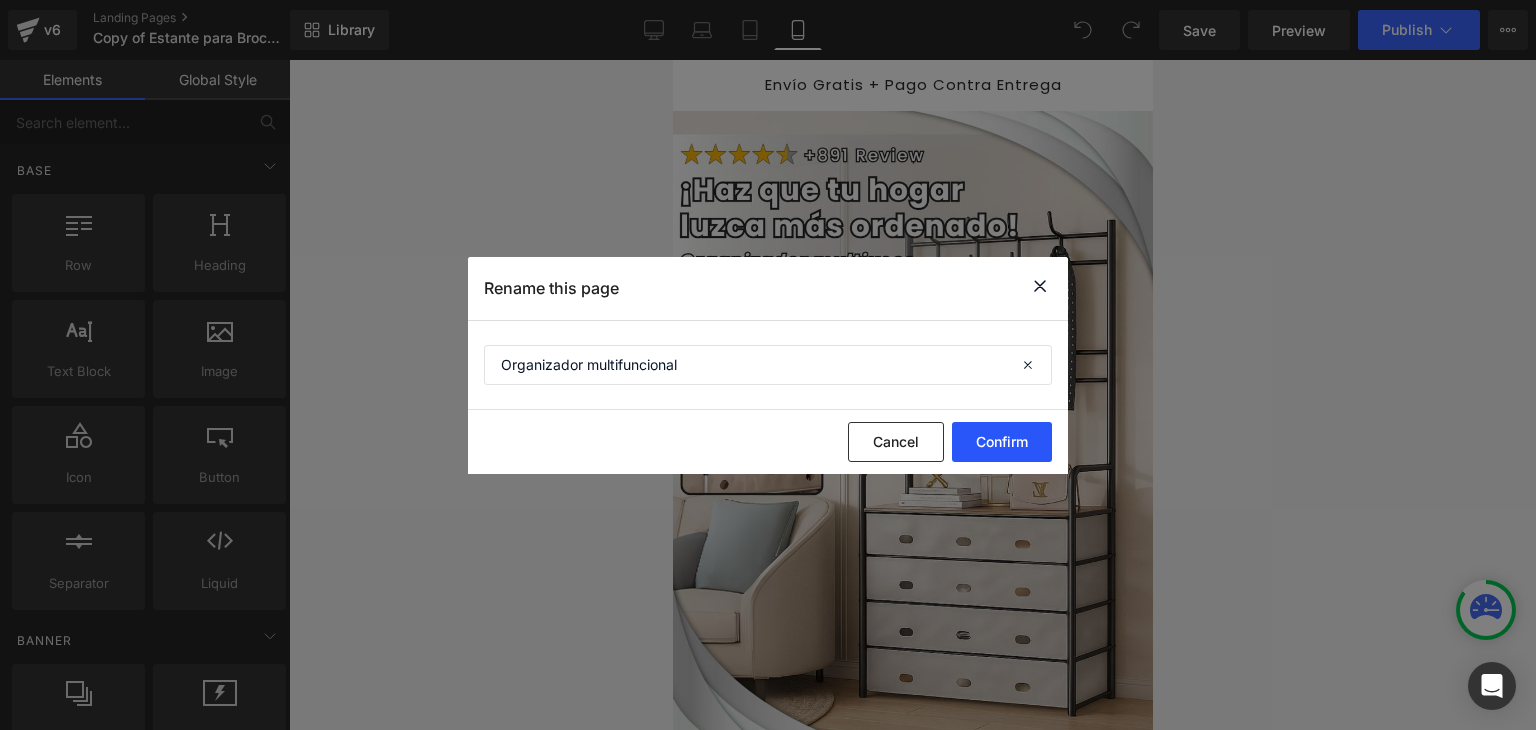click on "Confirm" at bounding box center (1002, 442) 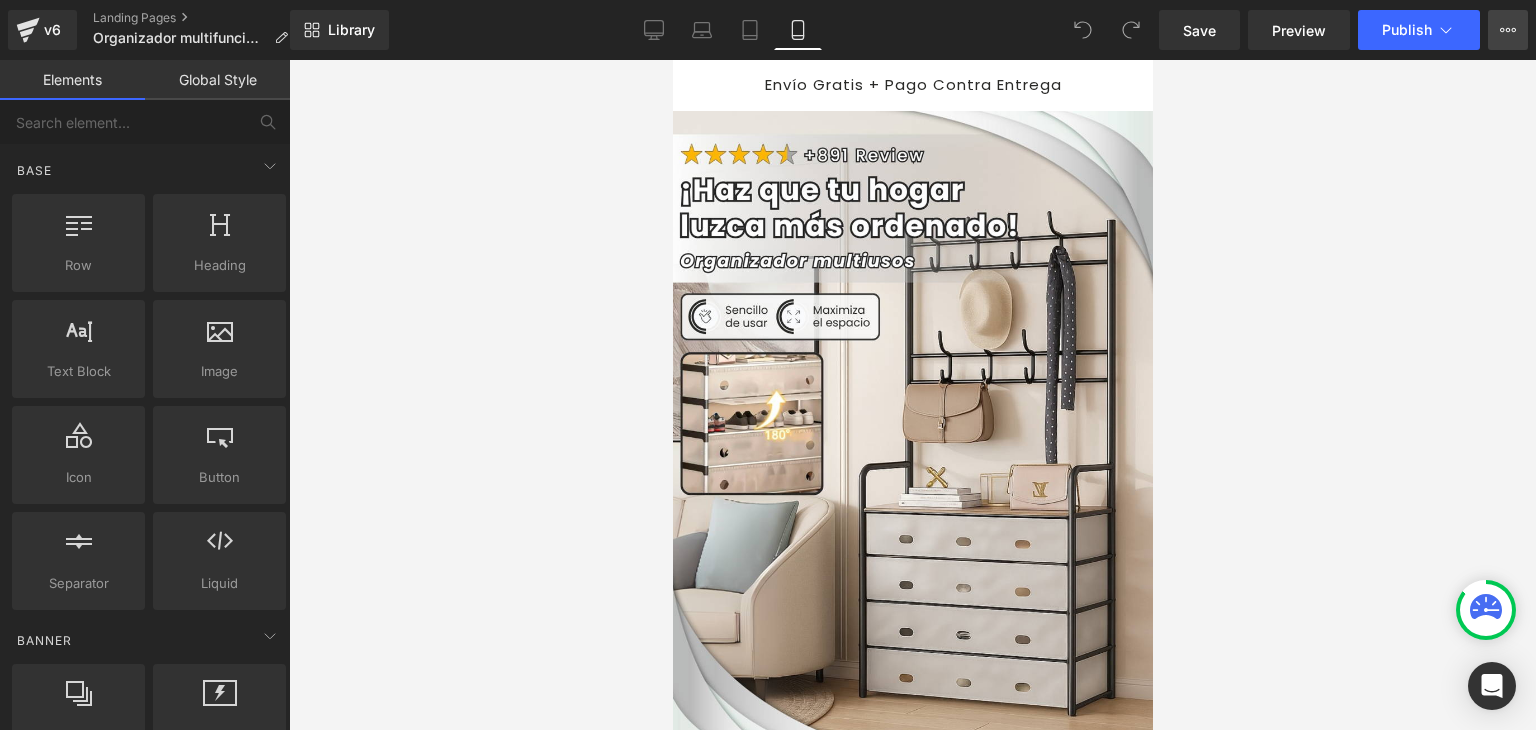 click 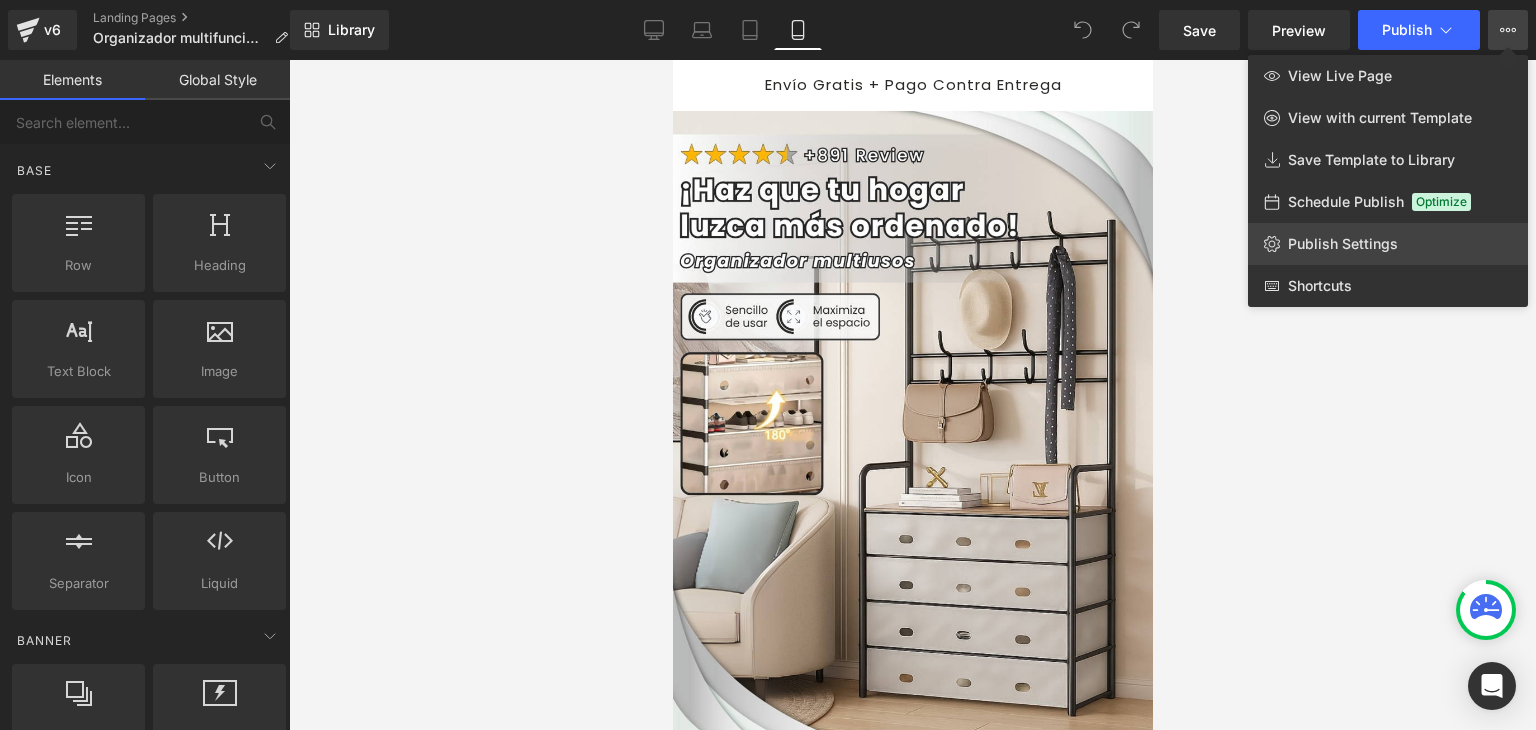 click on "Publish Settings" at bounding box center [1343, 244] 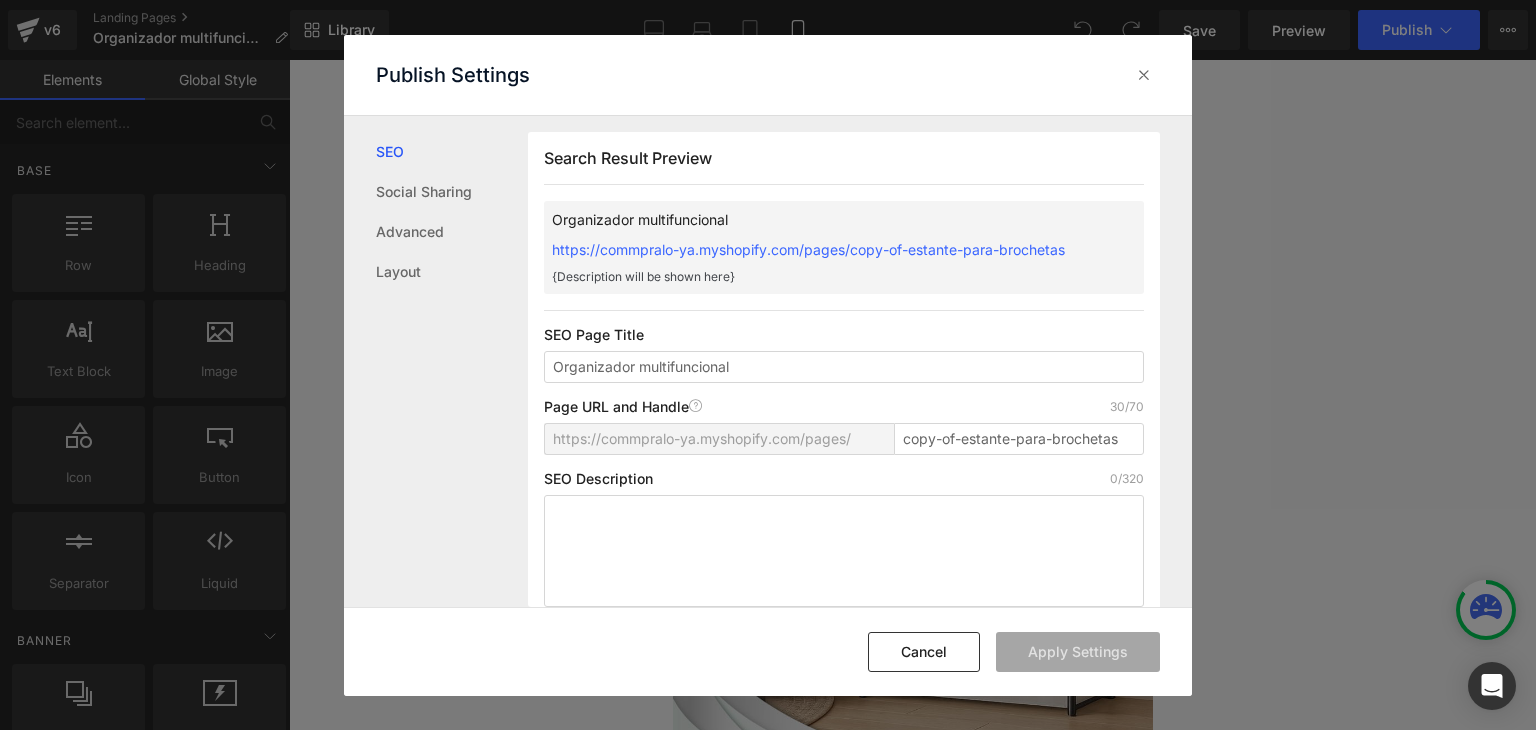 scroll, scrollTop: 0, scrollLeft: 0, axis: both 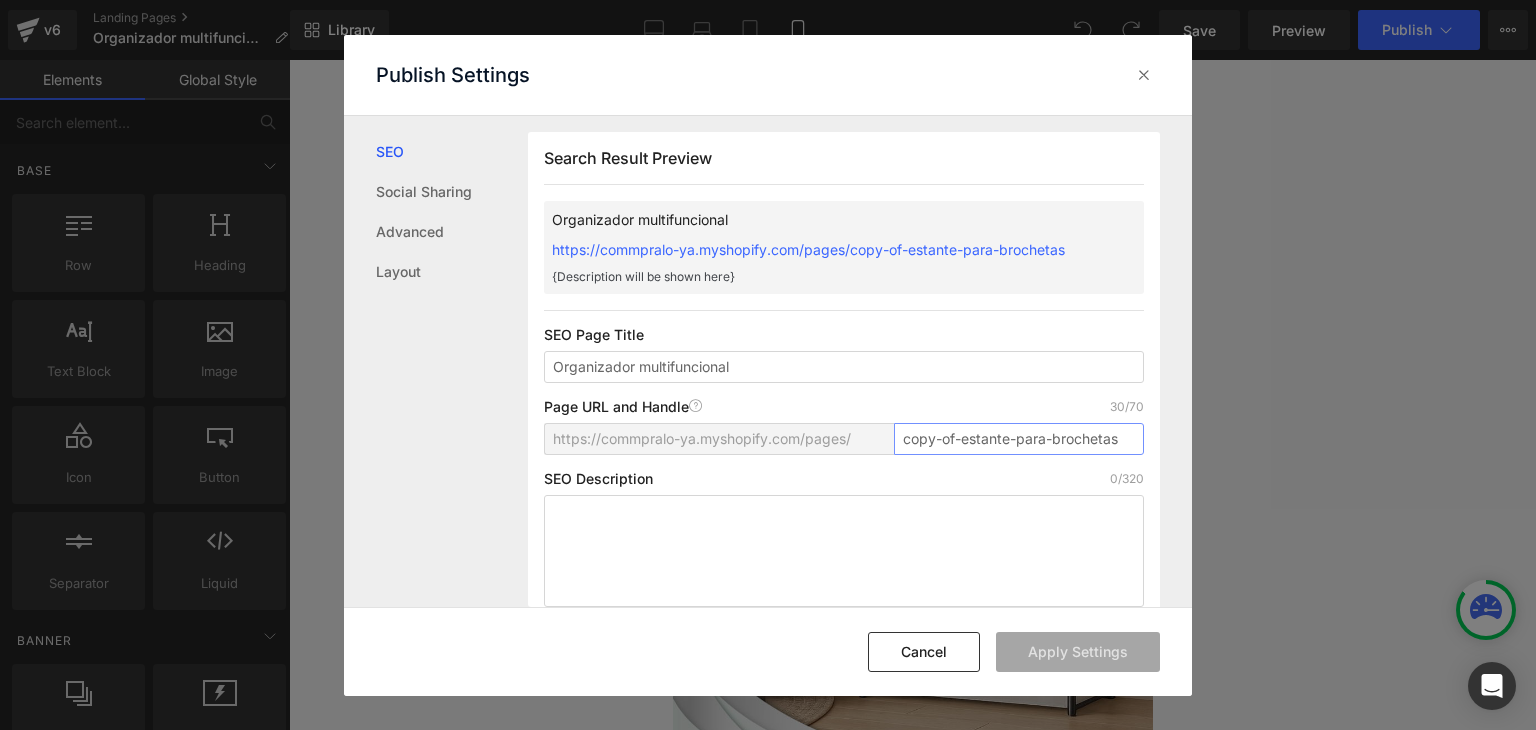drag, startPoint x: 1130, startPoint y: 433, endPoint x: 871, endPoint y: 431, distance: 259.00772 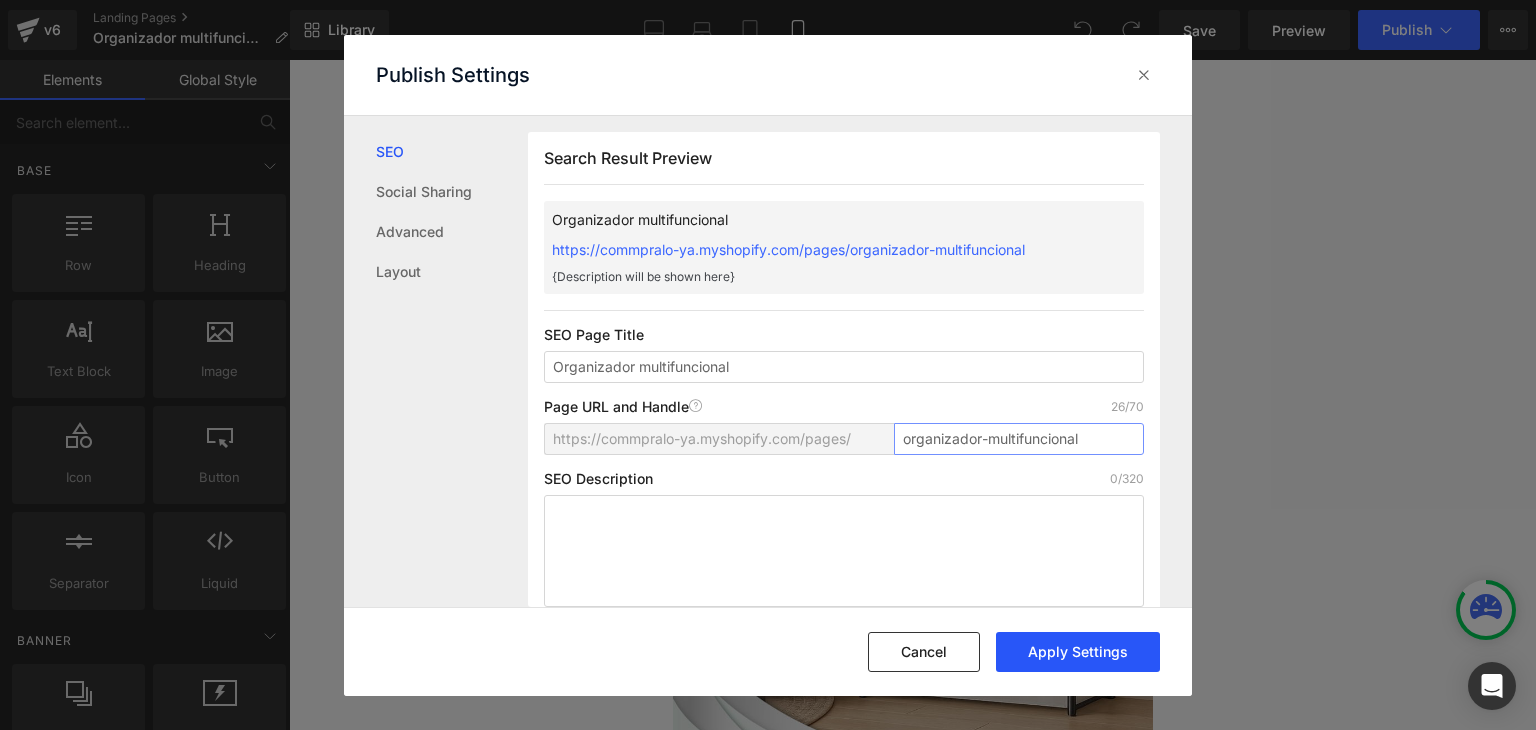 type on "organizador-multifuncional" 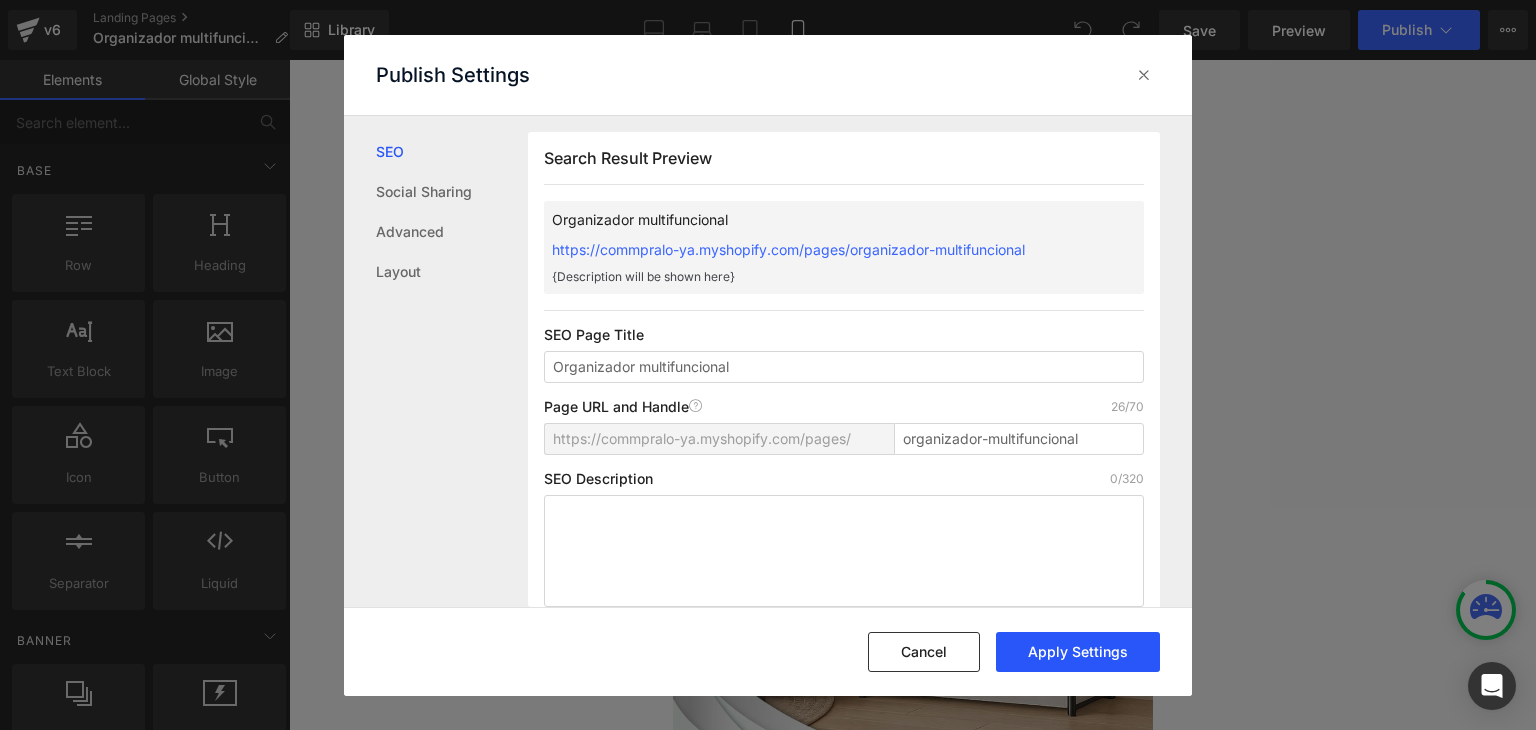 click on "Apply Settings" at bounding box center [1078, 652] 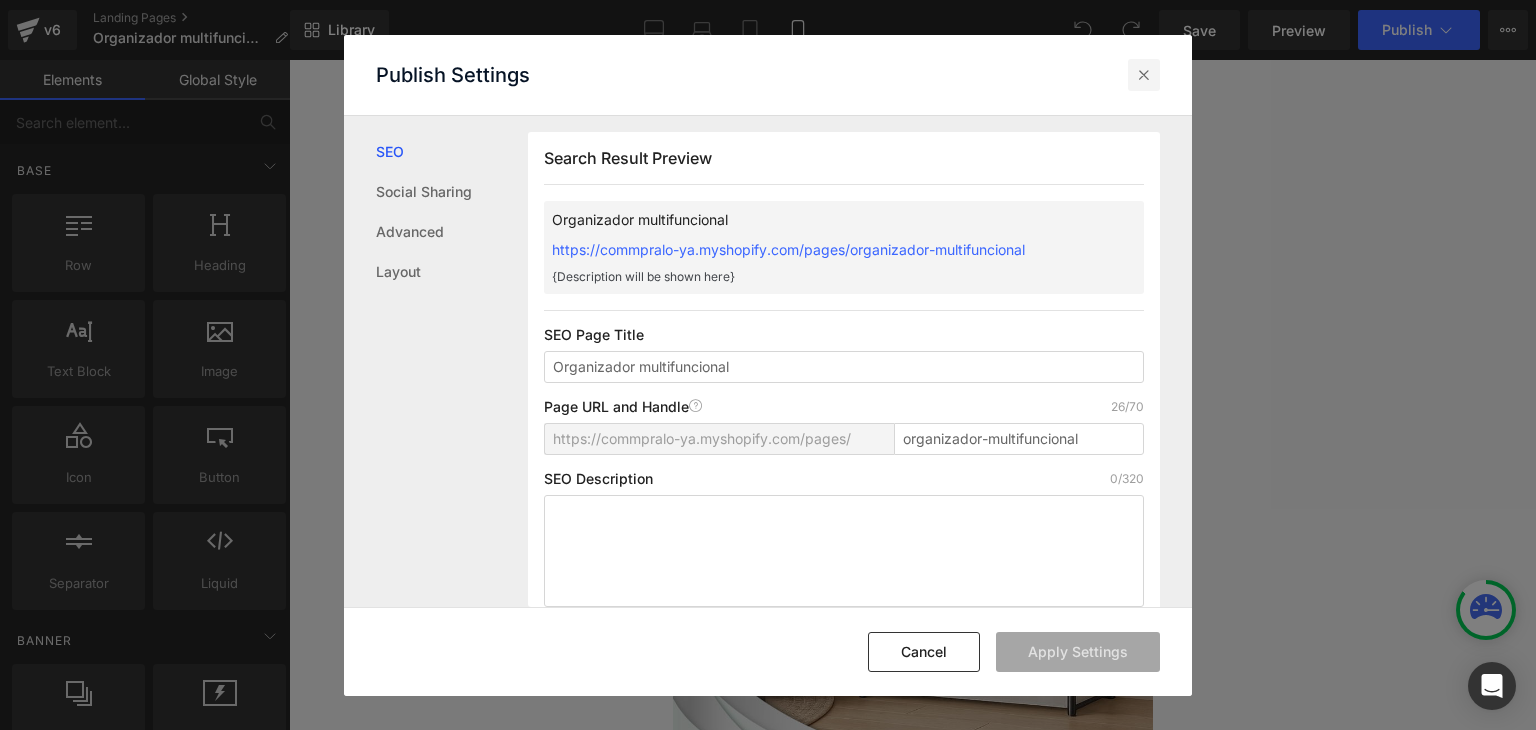 click at bounding box center (1144, 75) 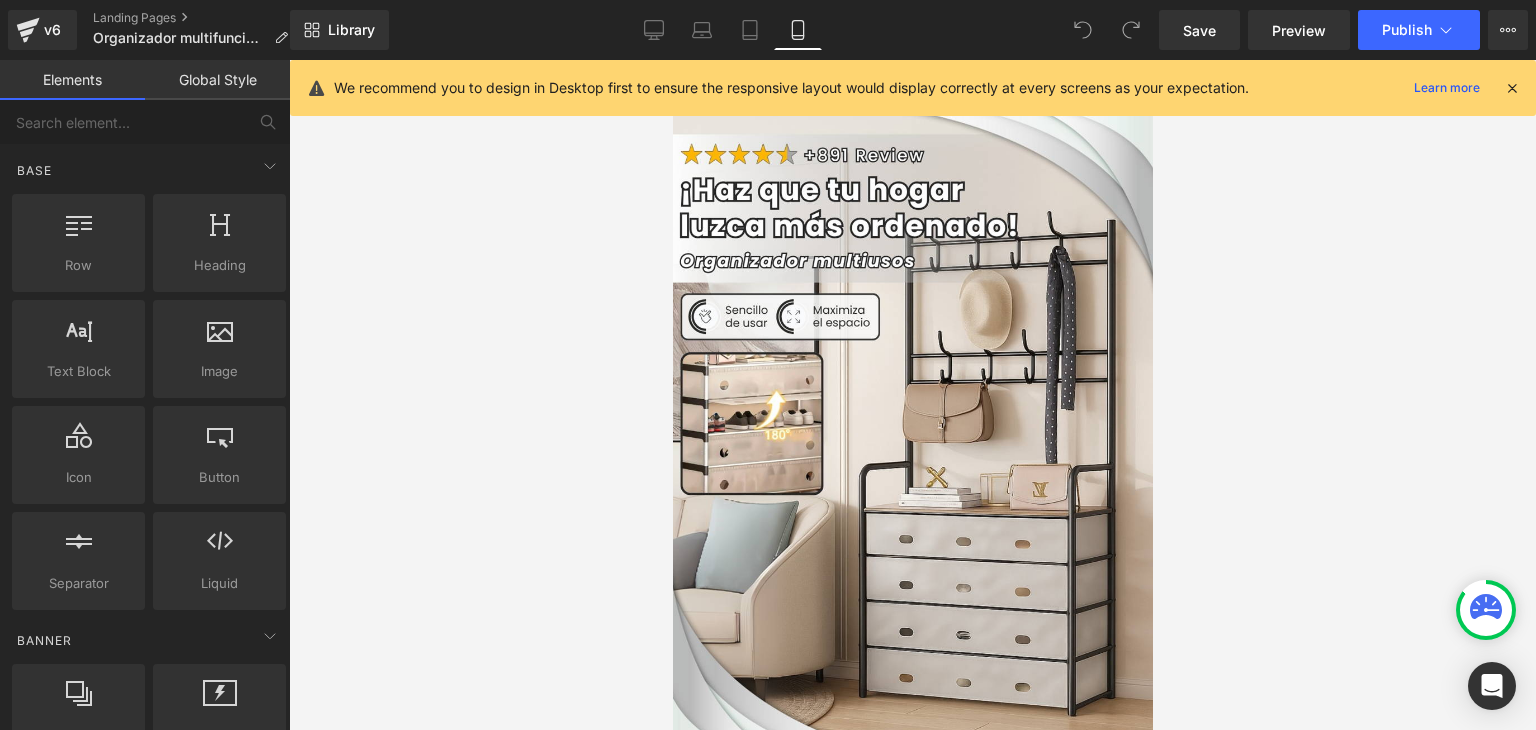 click at bounding box center [1512, 88] 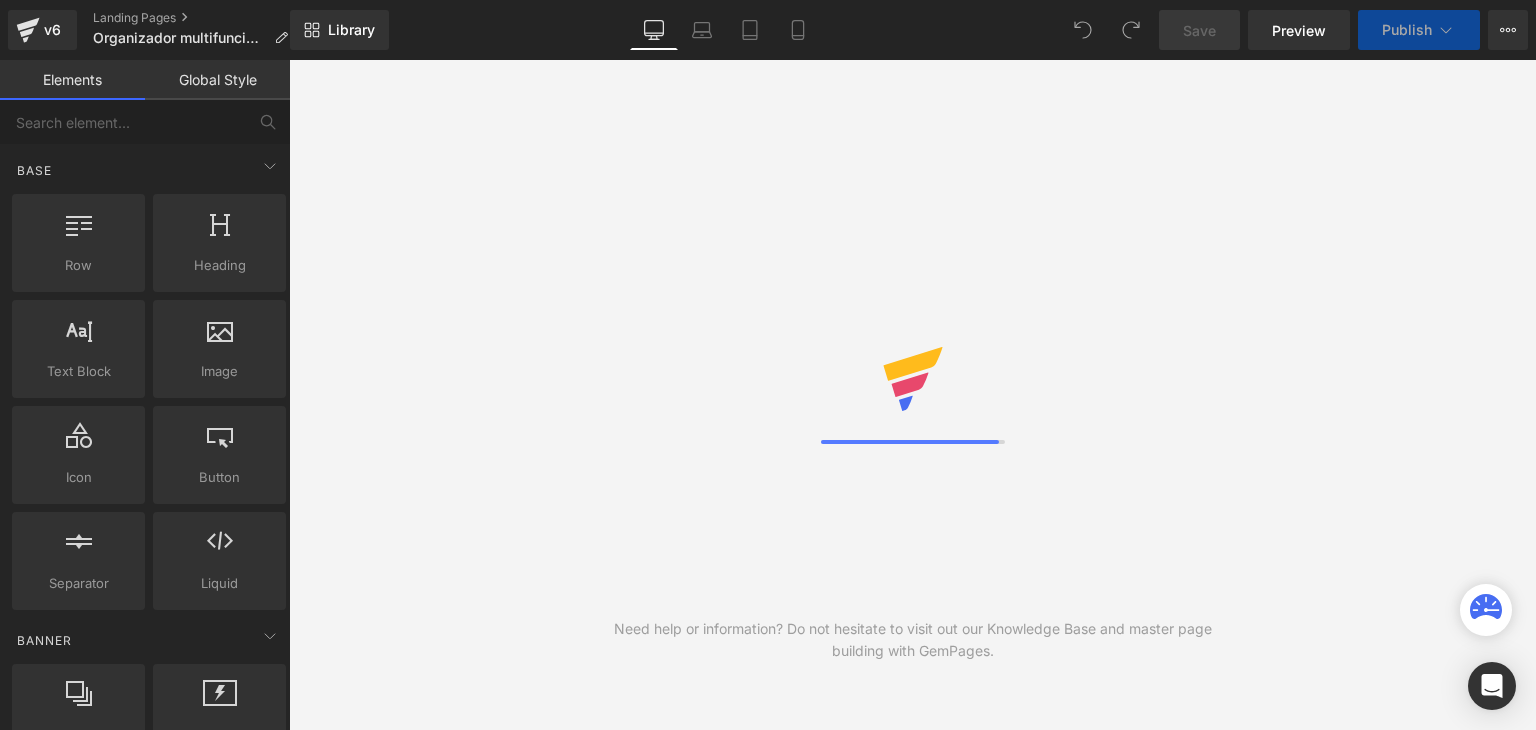 scroll, scrollTop: 0, scrollLeft: 0, axis: both 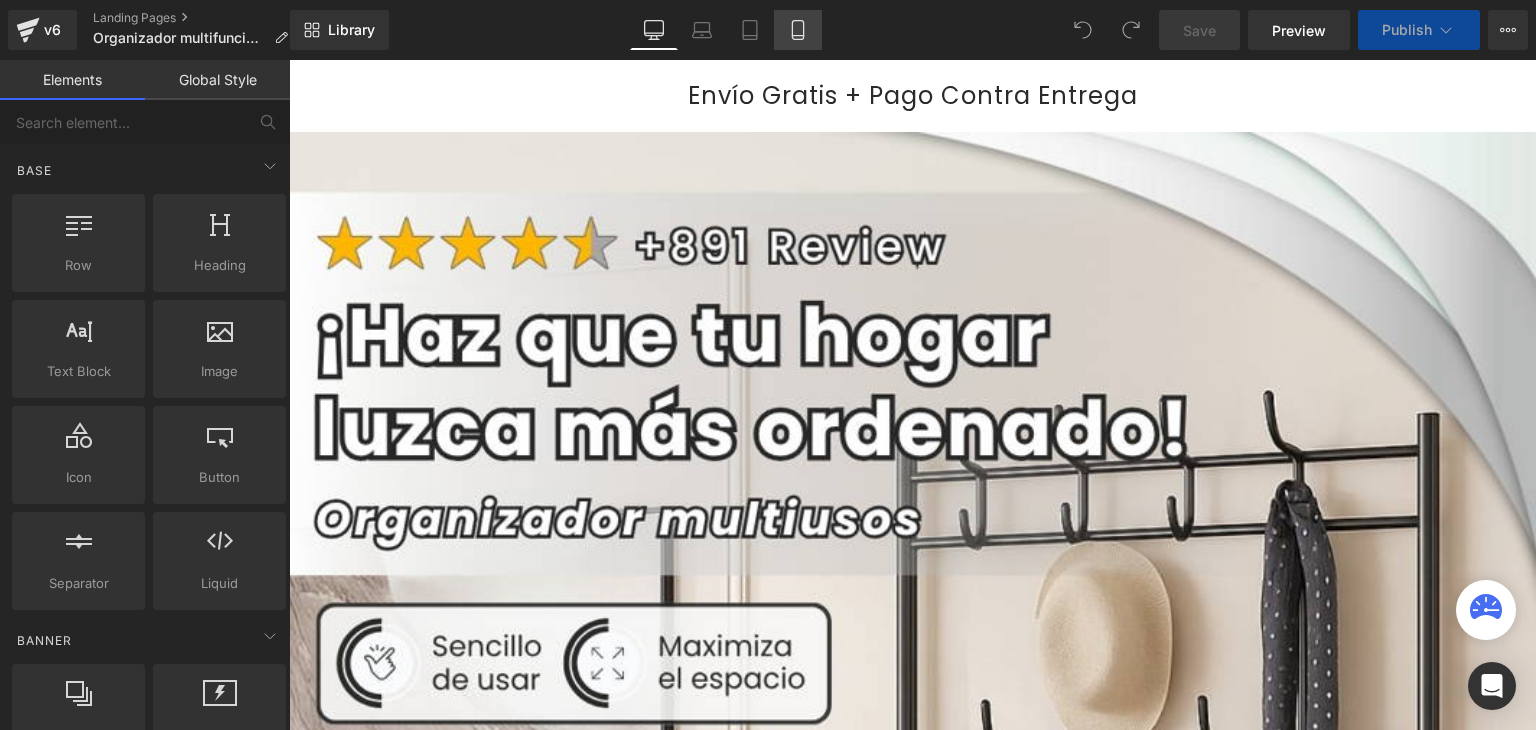 click on "Mobile" at bounding box center (798, 30) 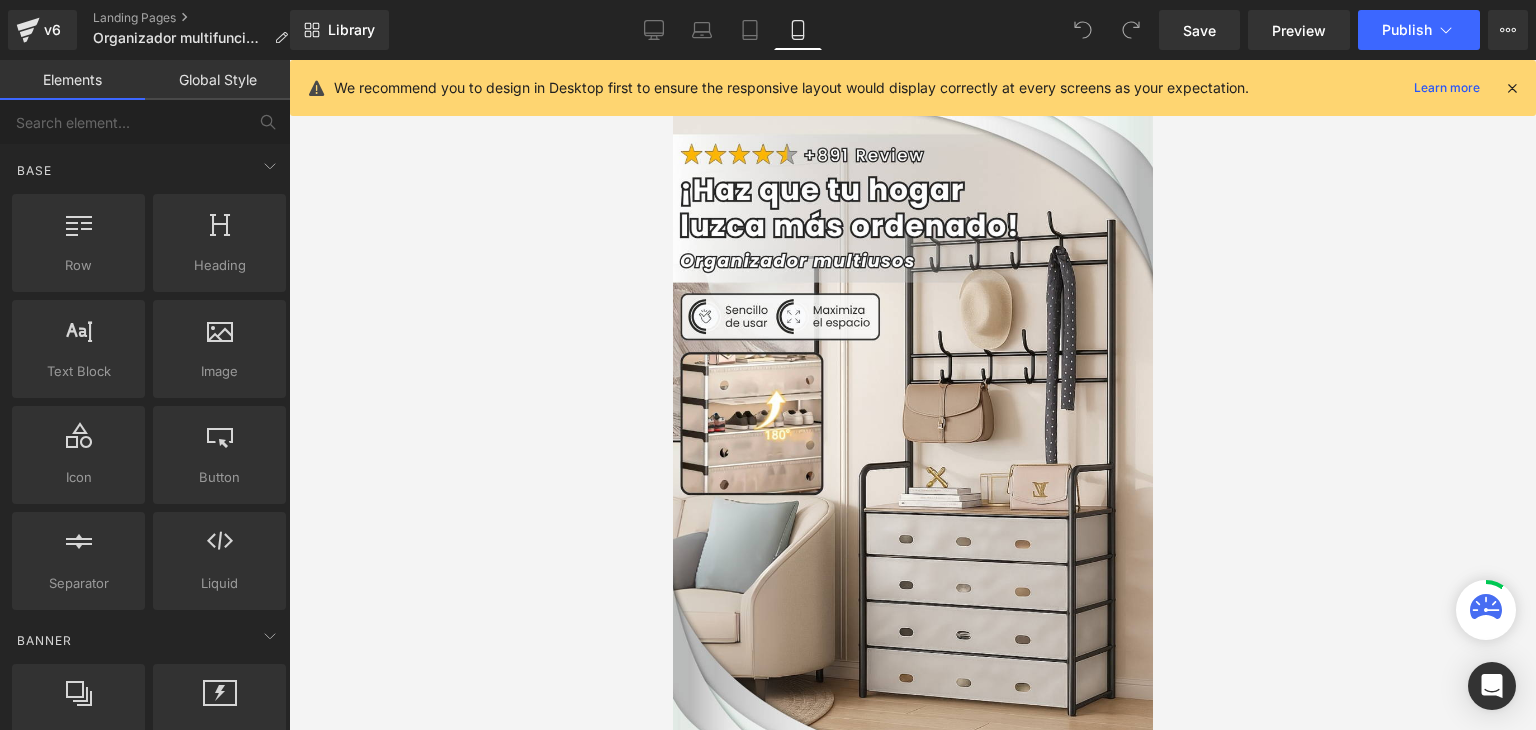 click at bounding box center (1512, 88) 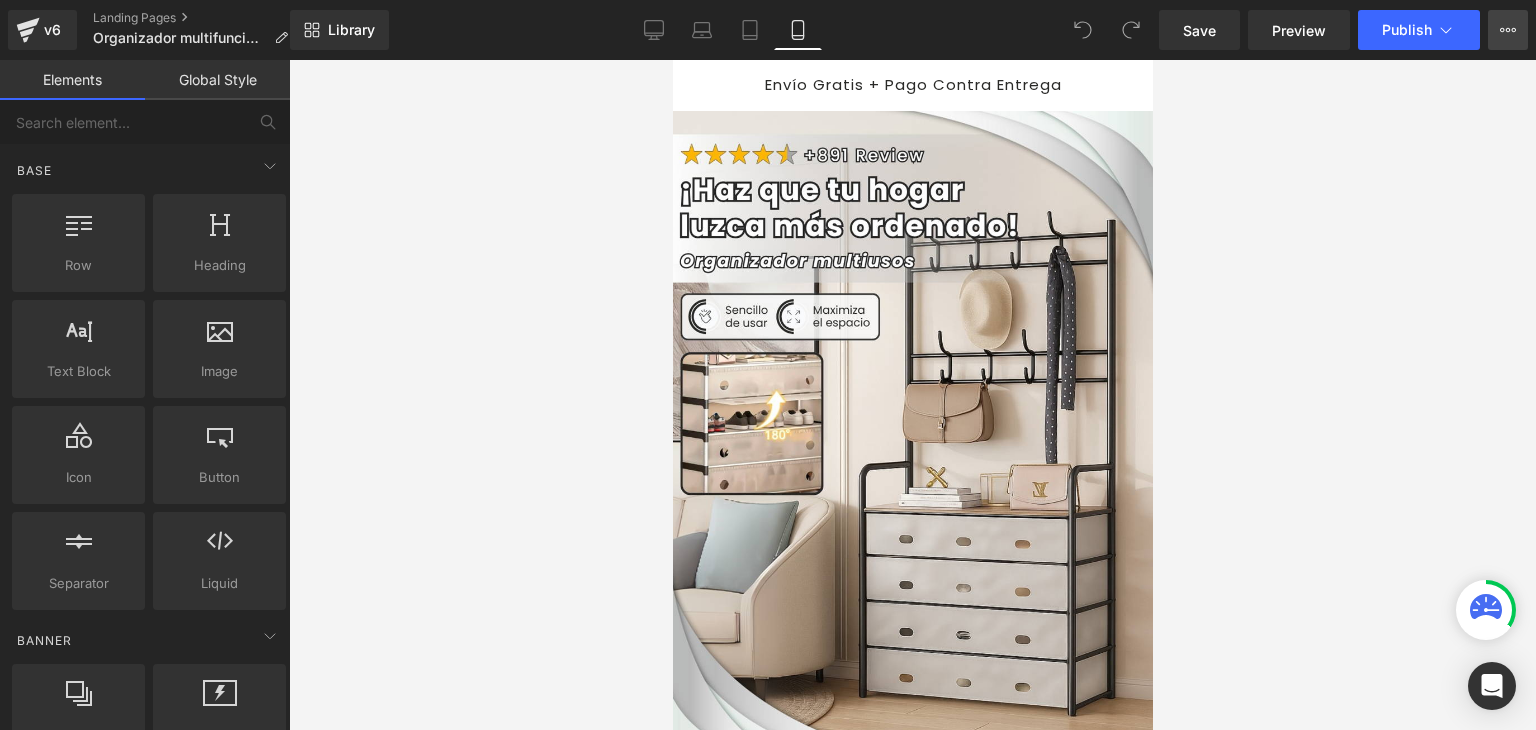 click on "View Live Page View with current Template Save Template to Library Schedule Publish  Optimize  Publish Settings Shortcuts" at bounding box center [1508, 30] 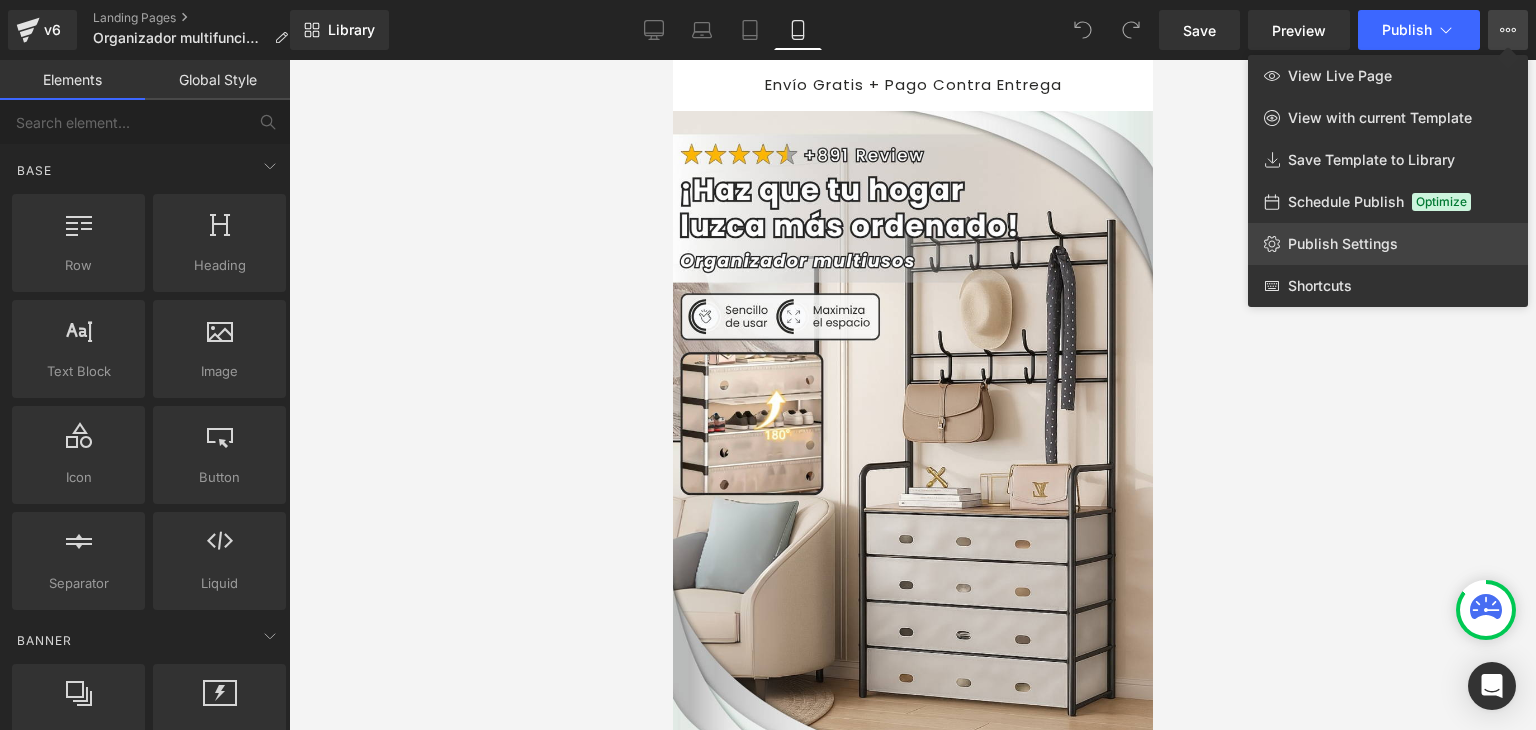click on "Publish Settings" at bounding box center [1343, 244] 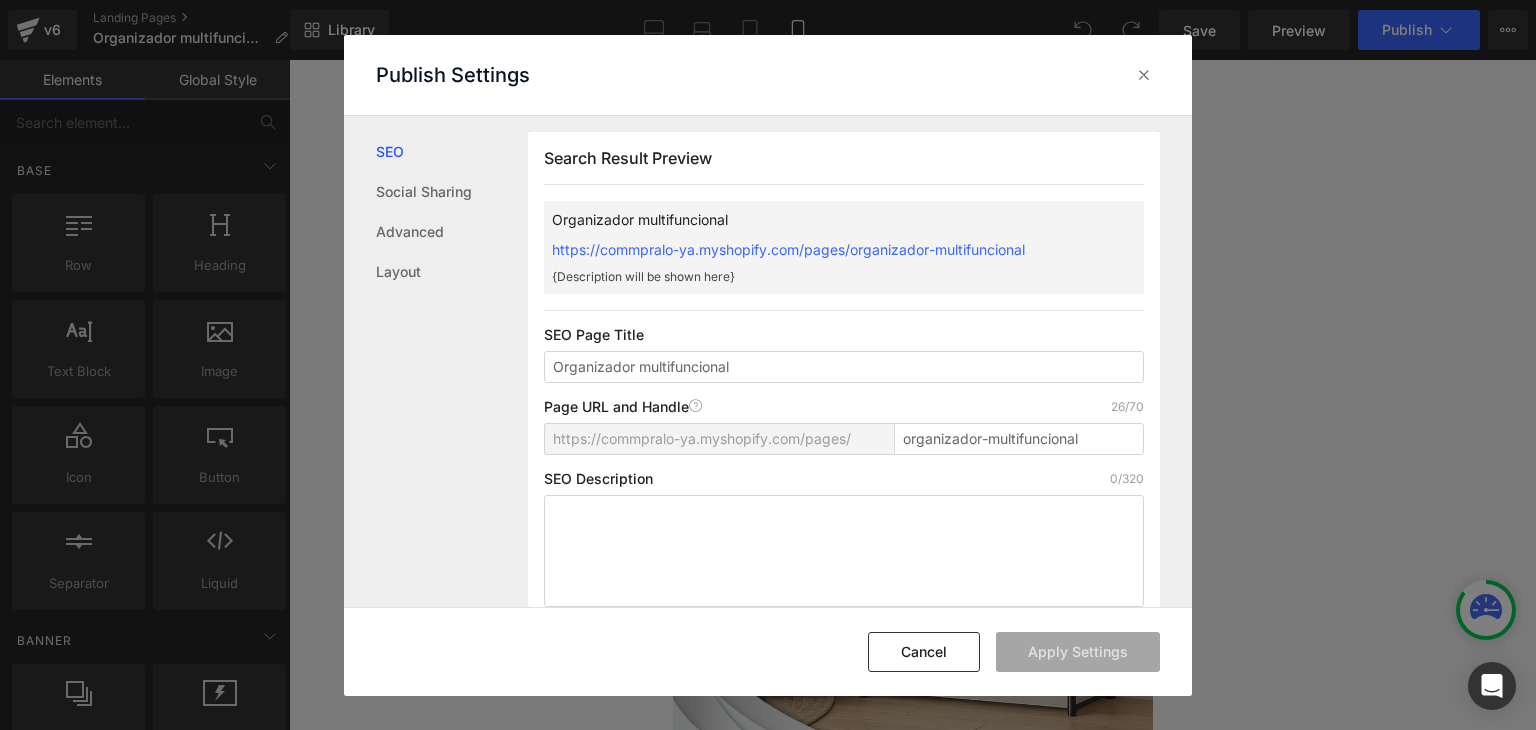 scroll, scrollTop: 0, scrollLeft: 0, axis: both 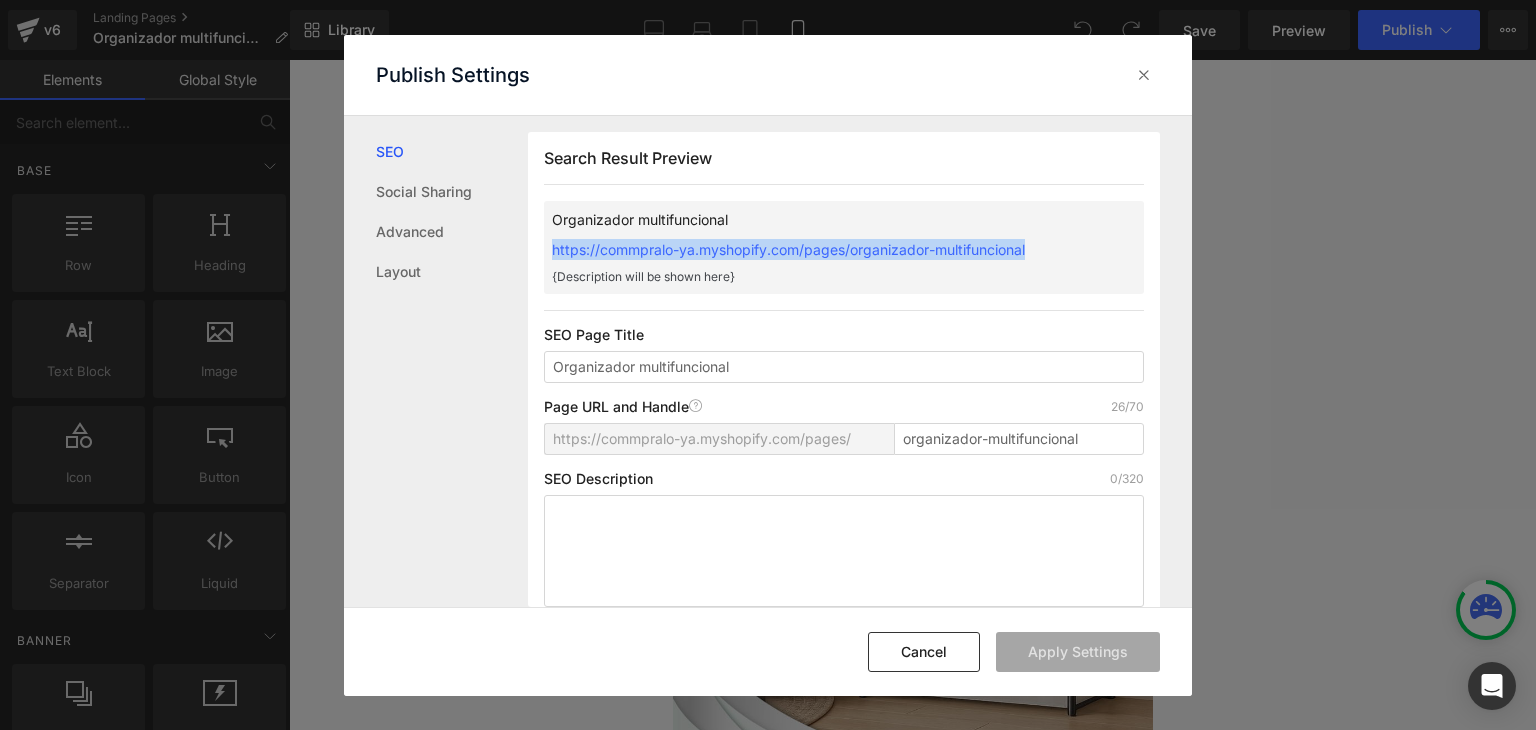 drag, startPoint x: 534, startPoint y: 247, endPoint x: 1124, endPoint y: 255, distance: 590.05426 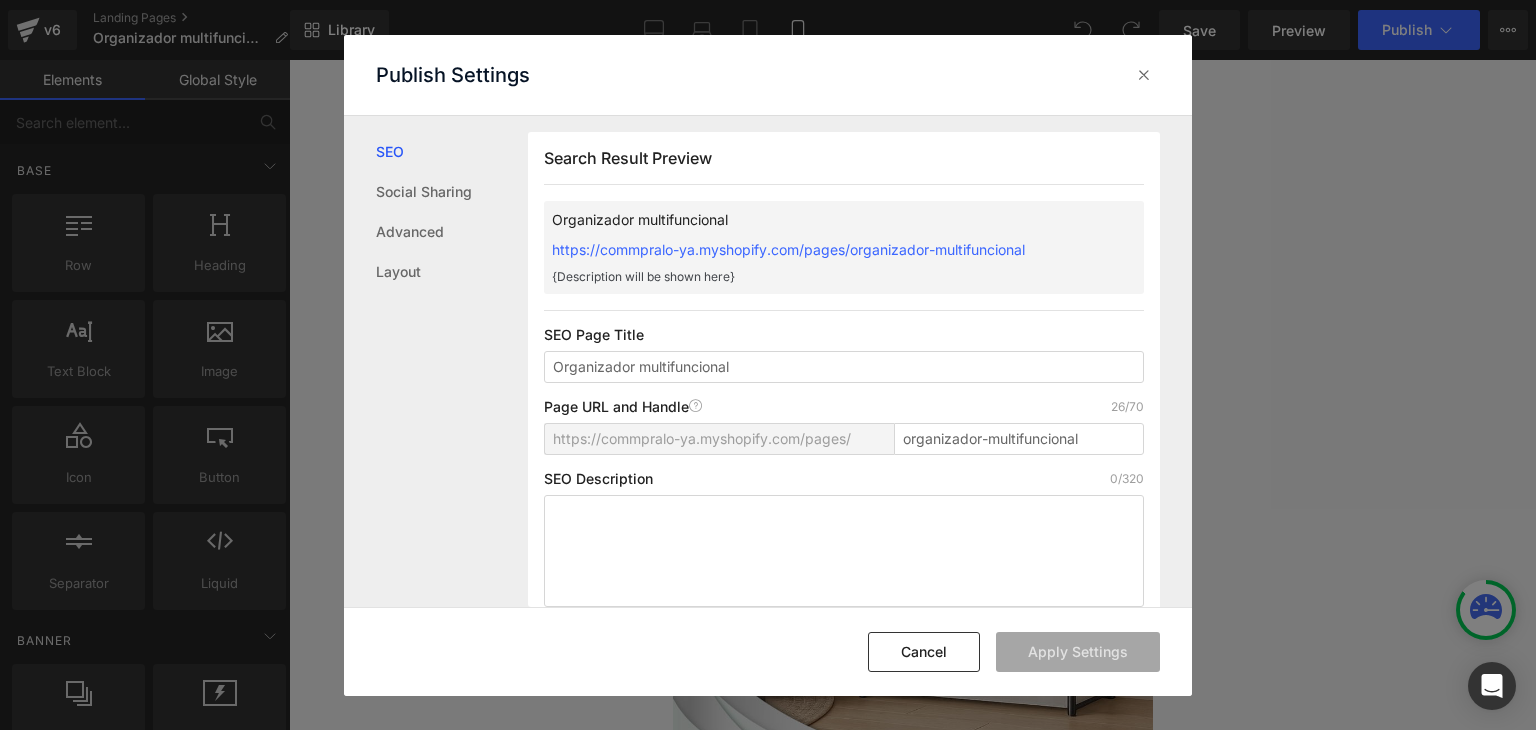 click on "Publish Settings" 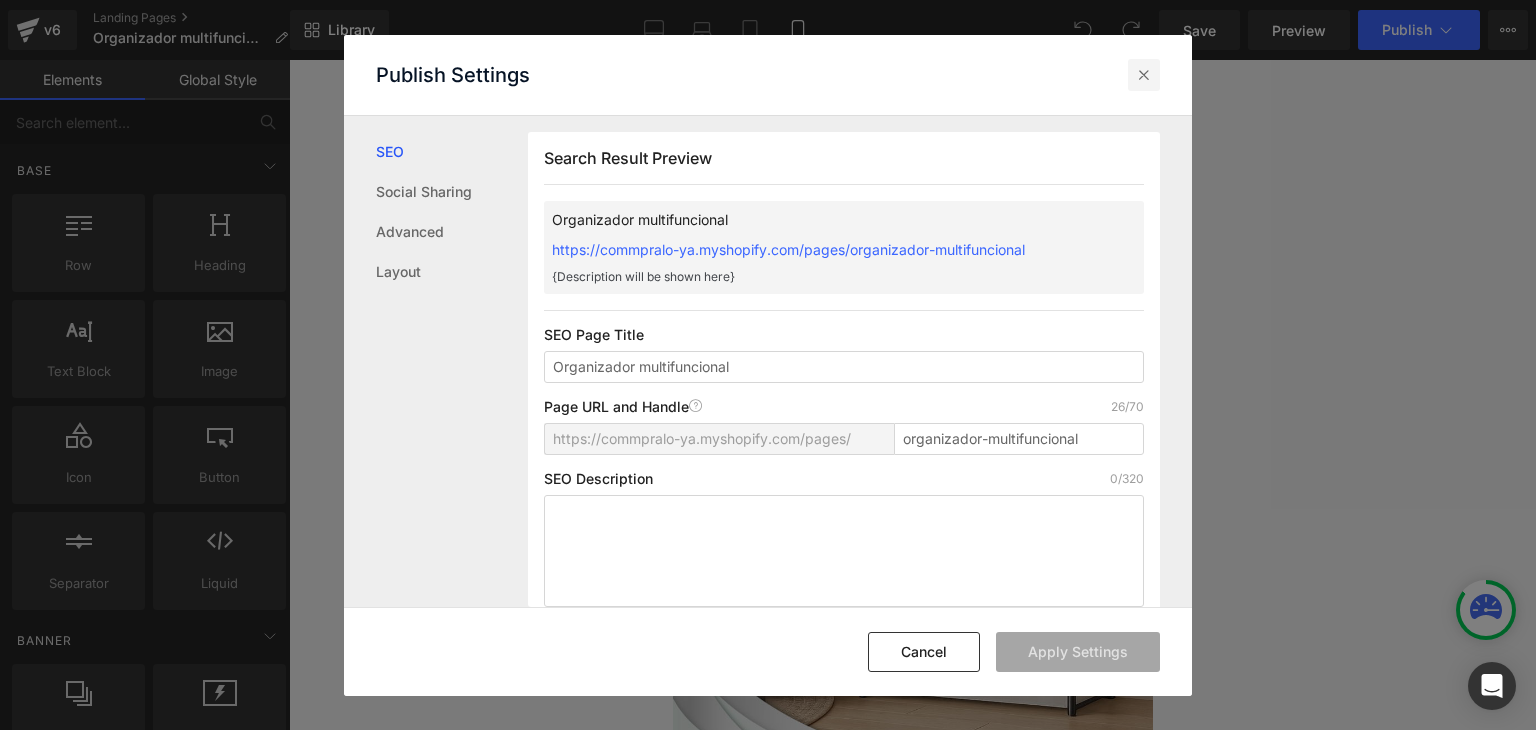 click at bounding box center (1144, 75) 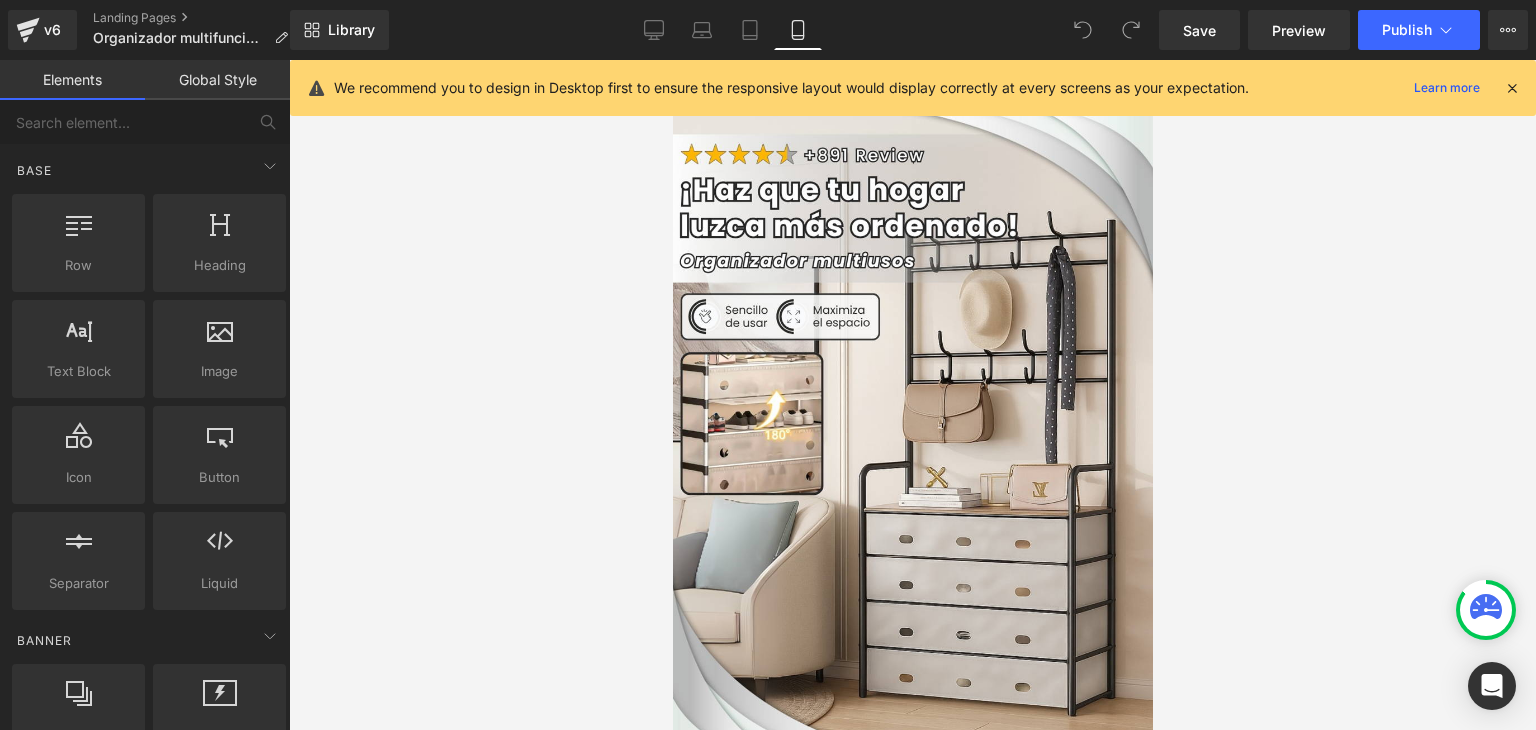 click at bounding box center (1512, 88) 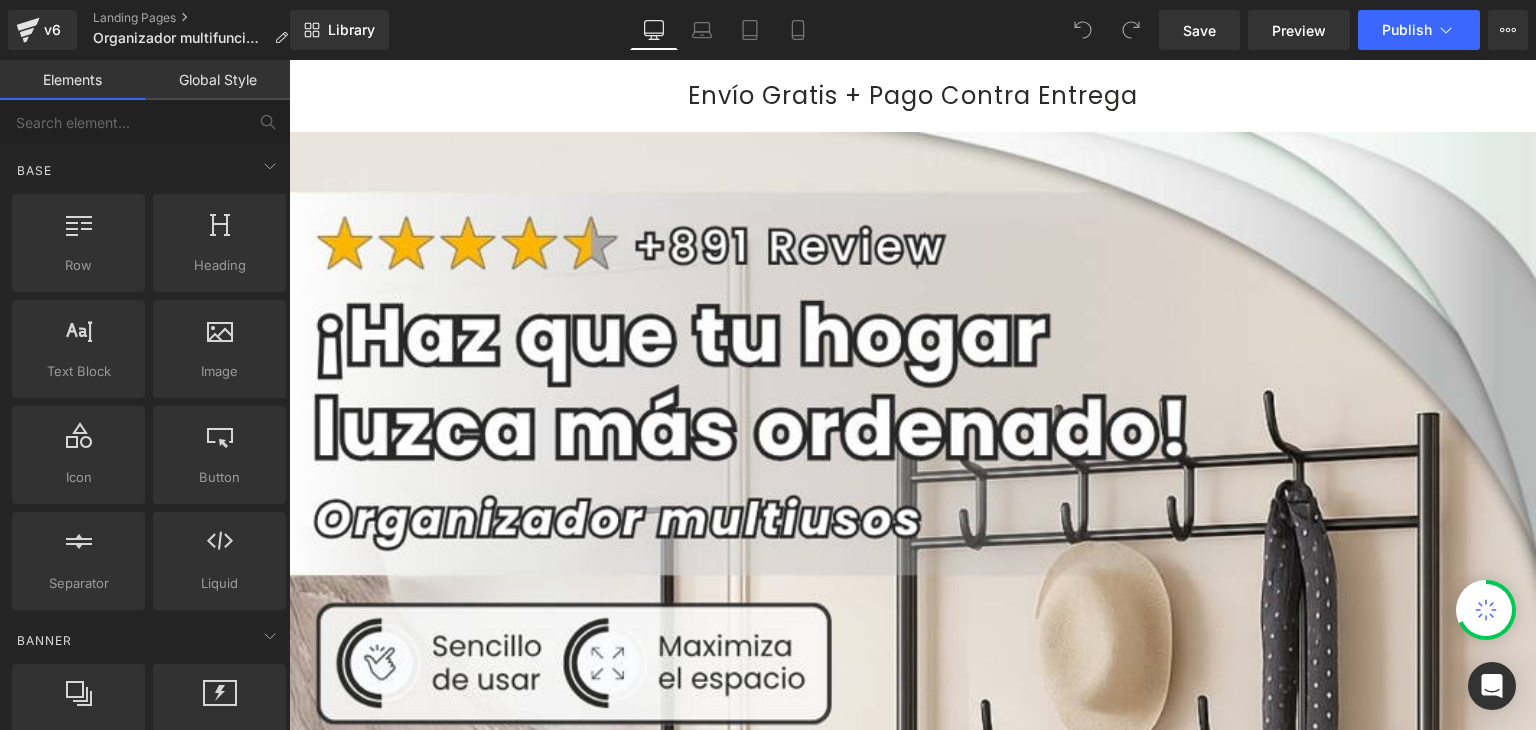 scroll, scrollTop: 0, scrollLeft: 0, axis: both 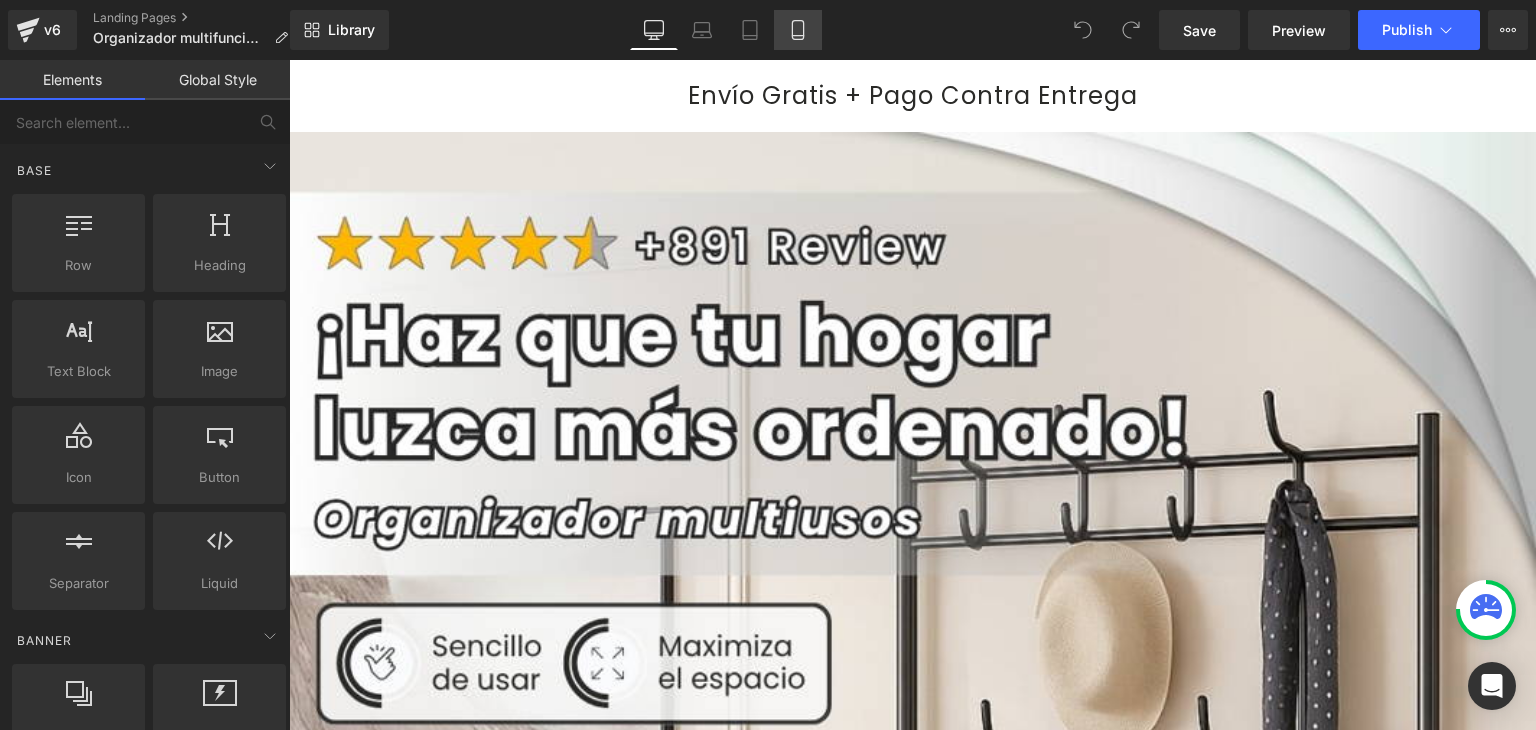 click 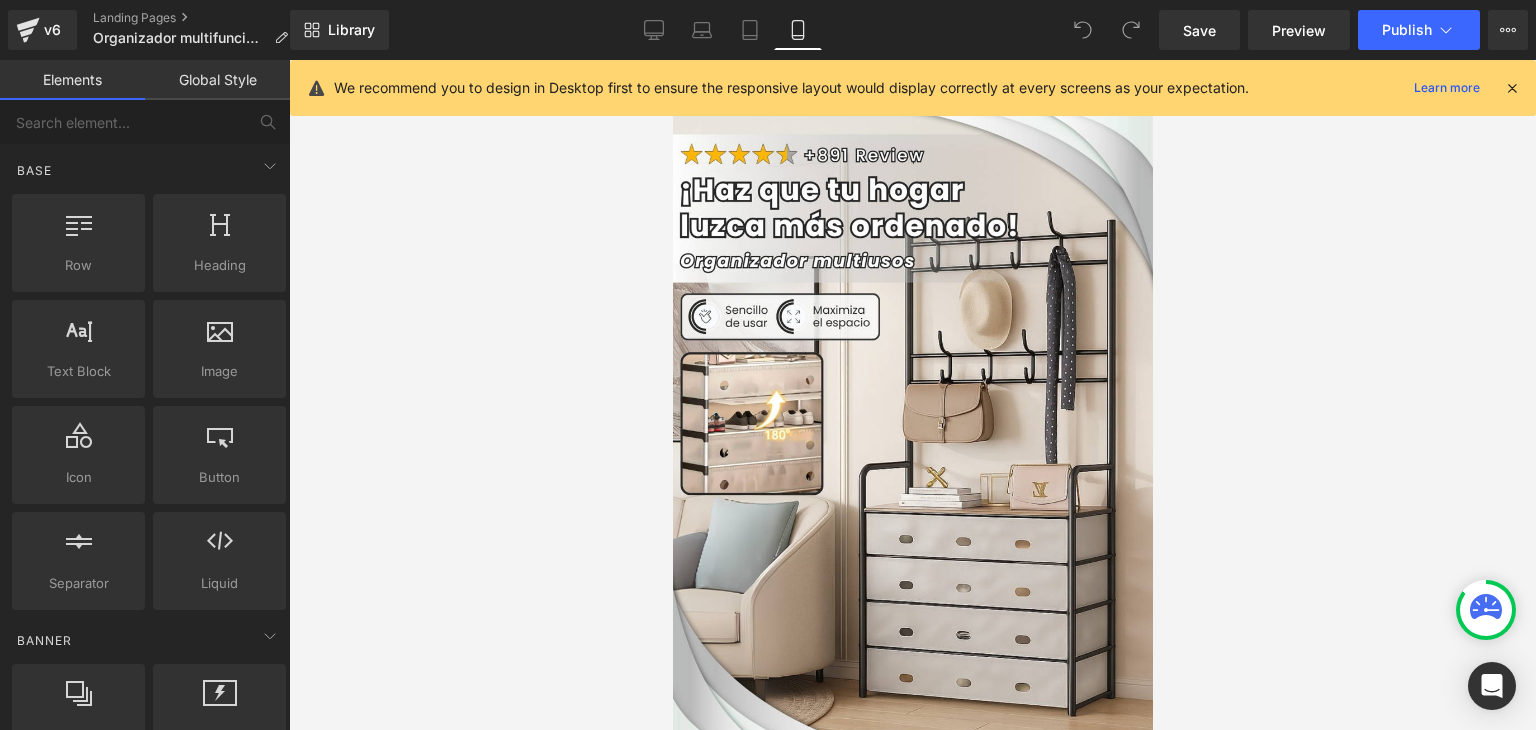 click at bounding box center [1512, 88] 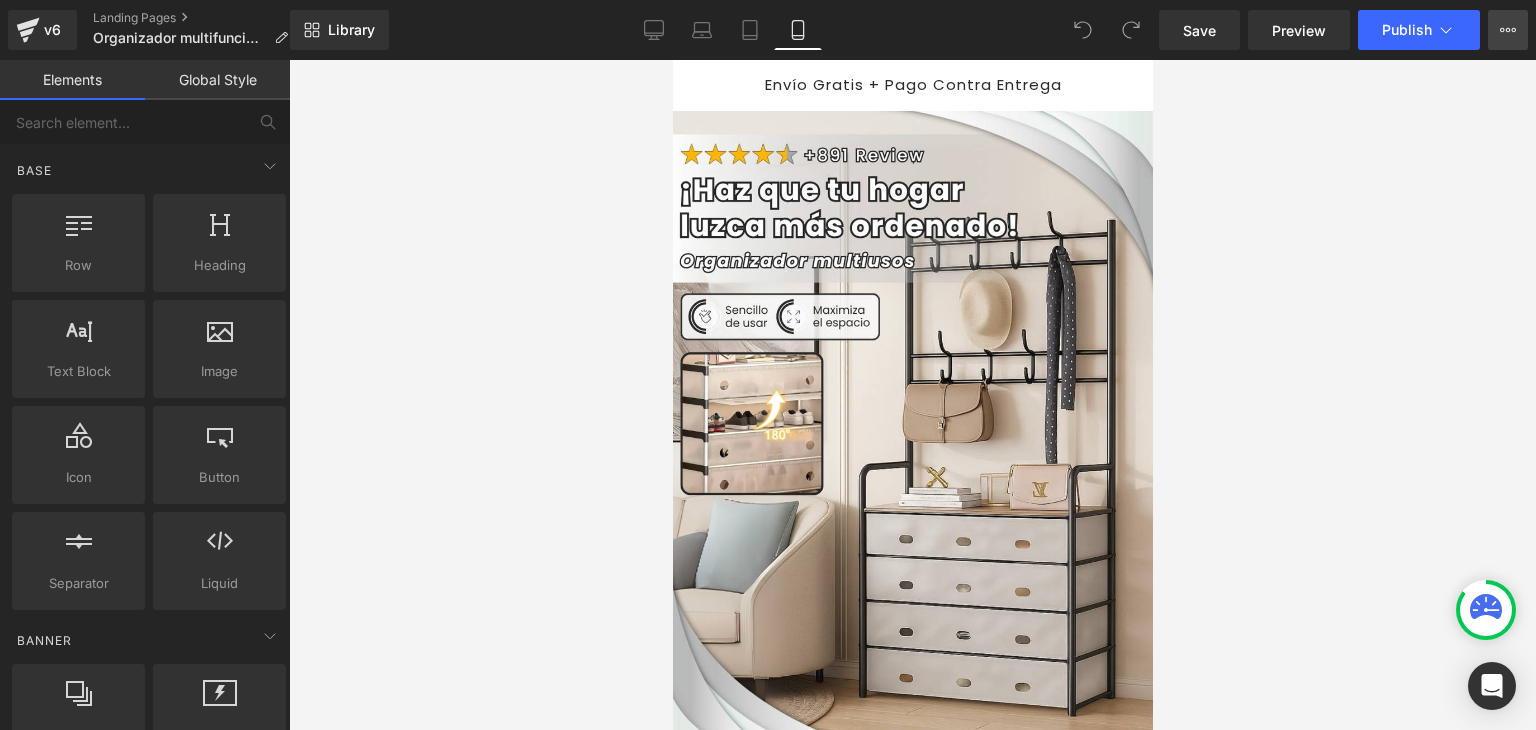 click on "View Live Page View with current Template Save Template to Library Schedule Publish  Optimize  Publish Settings Shortcuts" at bounding box center [1508, 30] 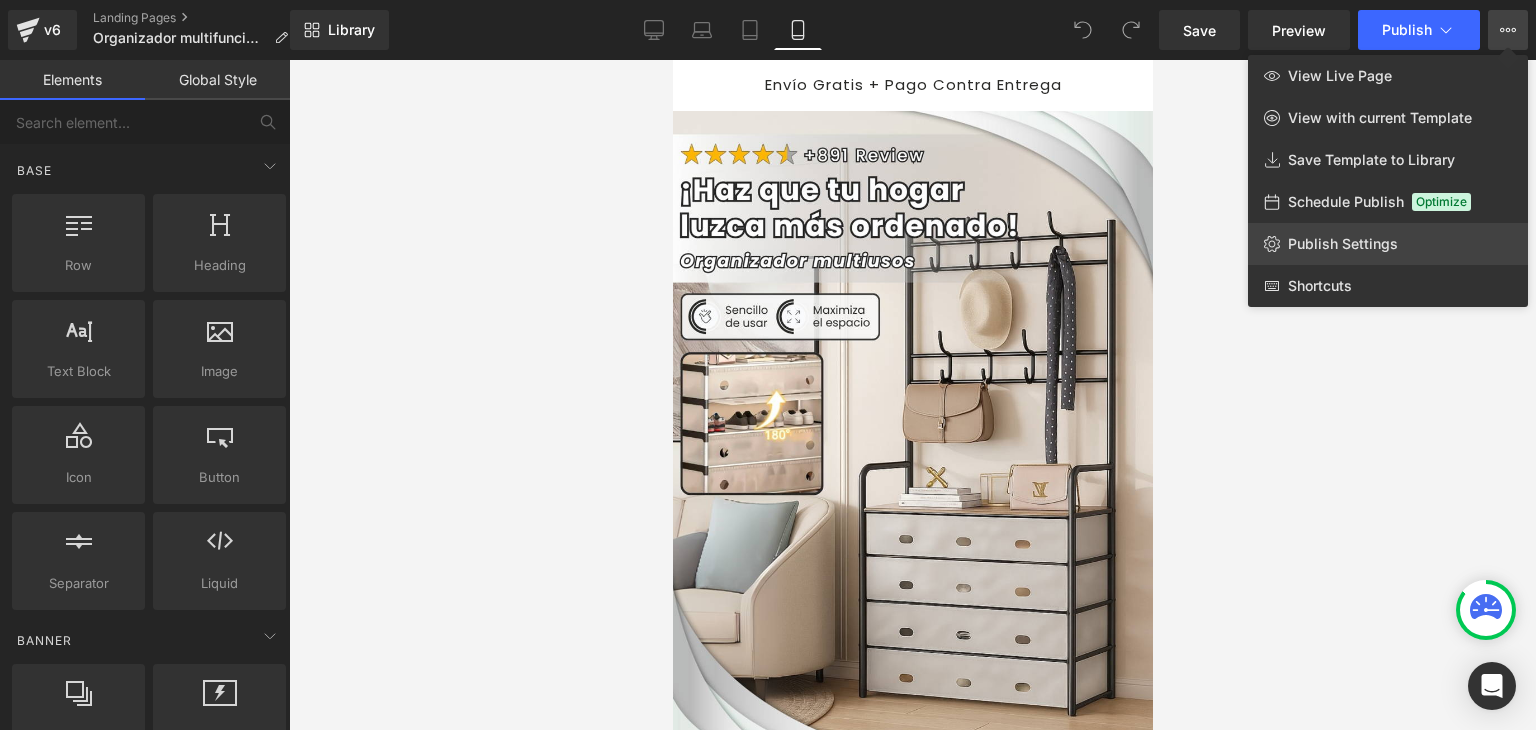 click on "Publish Settings" at bounding box center [1343, 244] 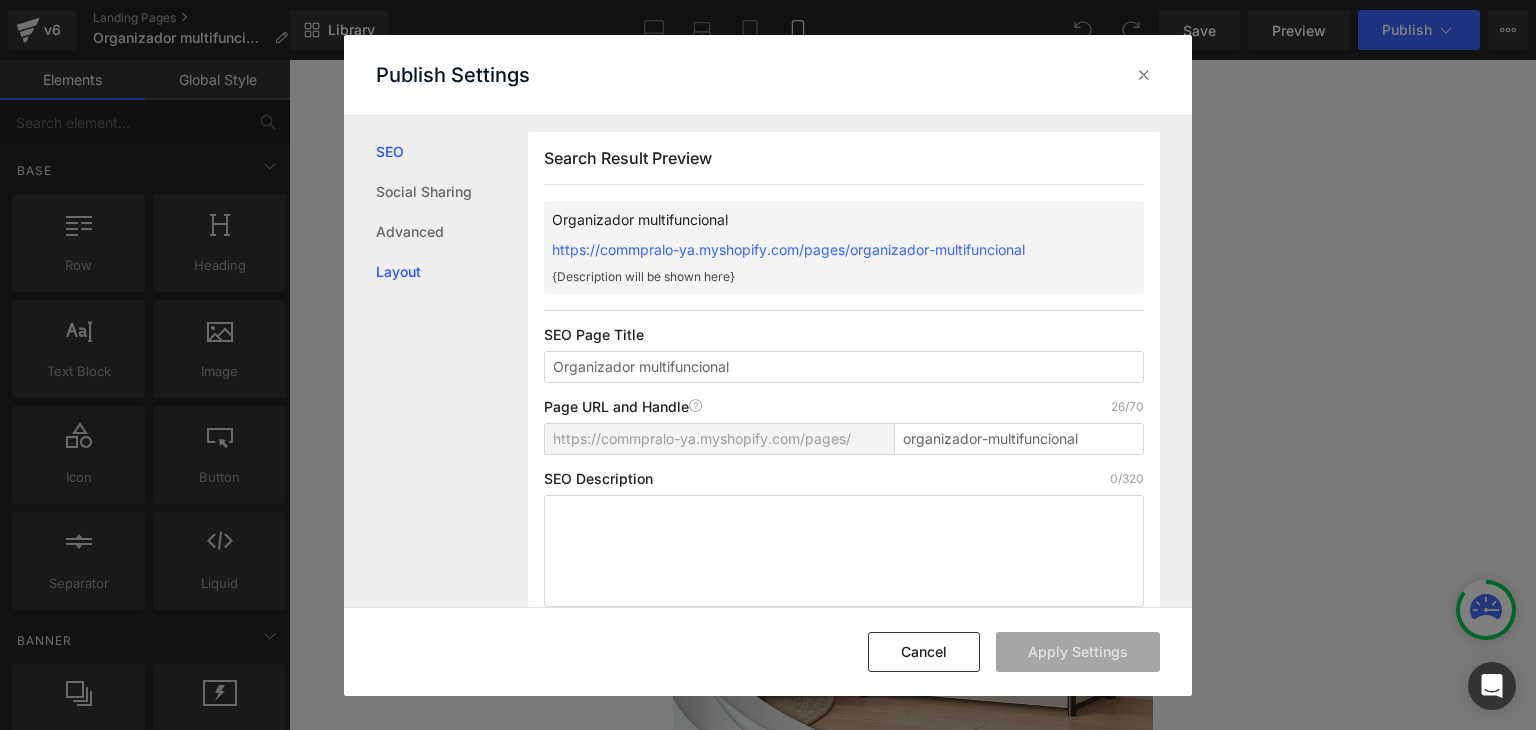 scroll, scrollTop: 0, scrollLeft: 0, axis: both 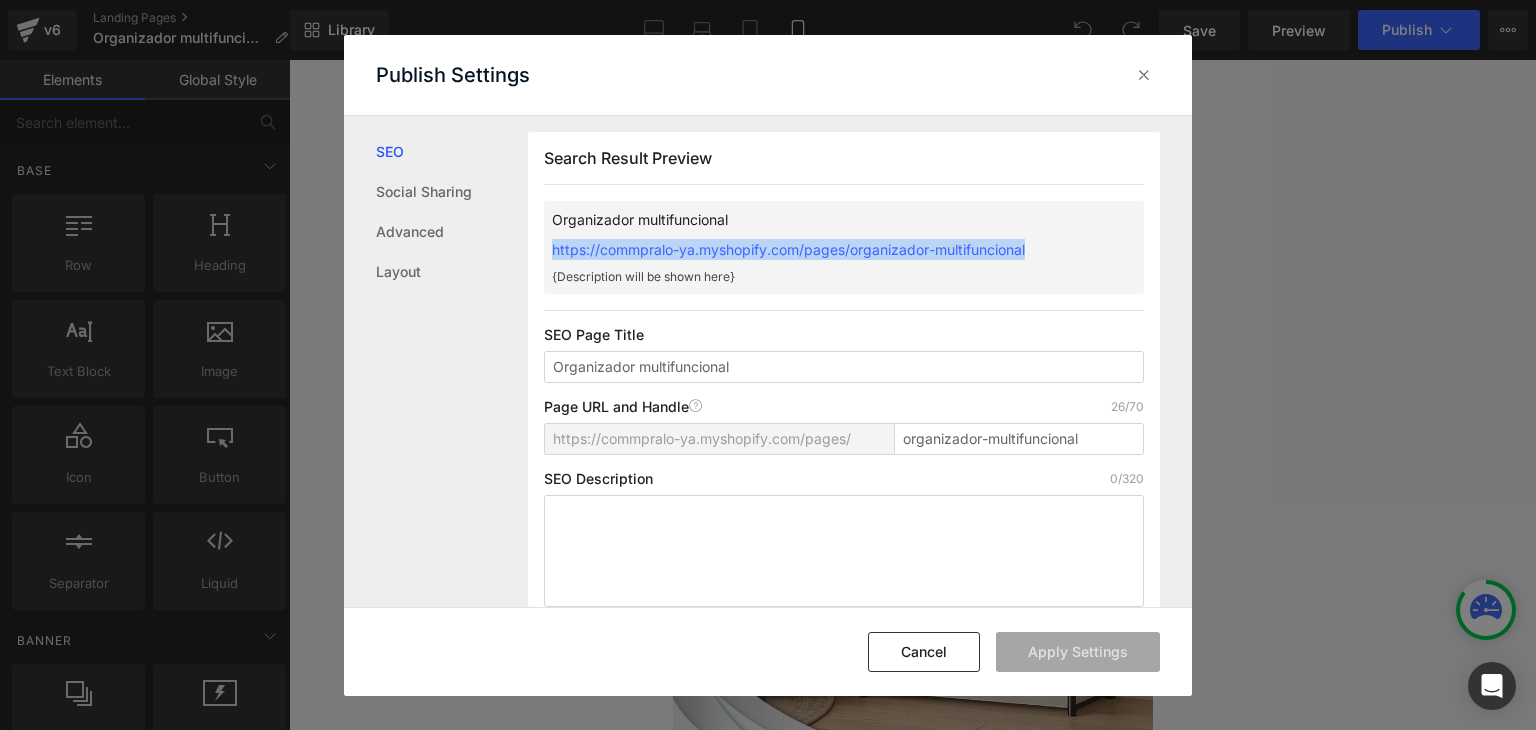 drag, startPoint x: 548, startPoint y: 244, endPoint x: 1124, endPoint y: 245, distance: 576.00085 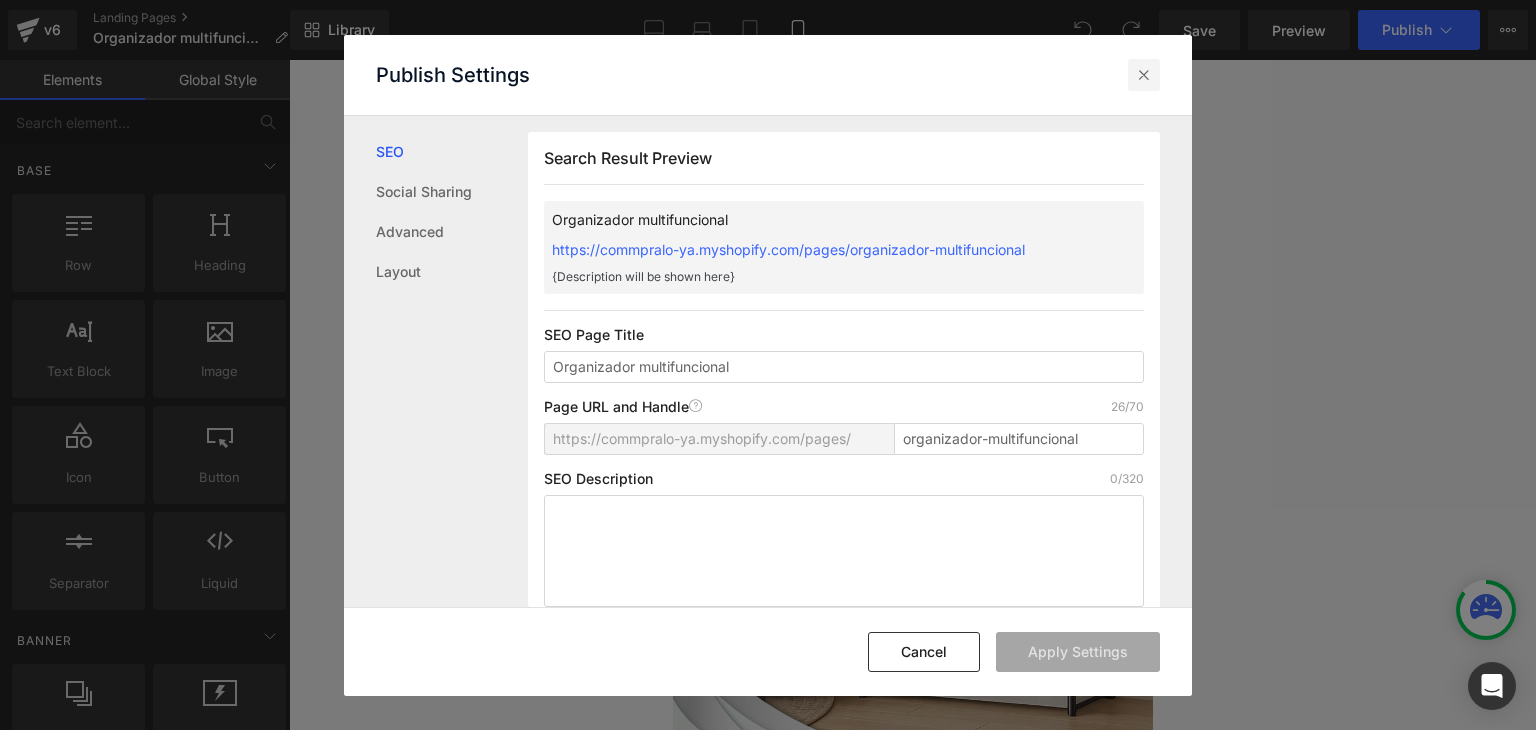 click at bounding box center [1144, 75] 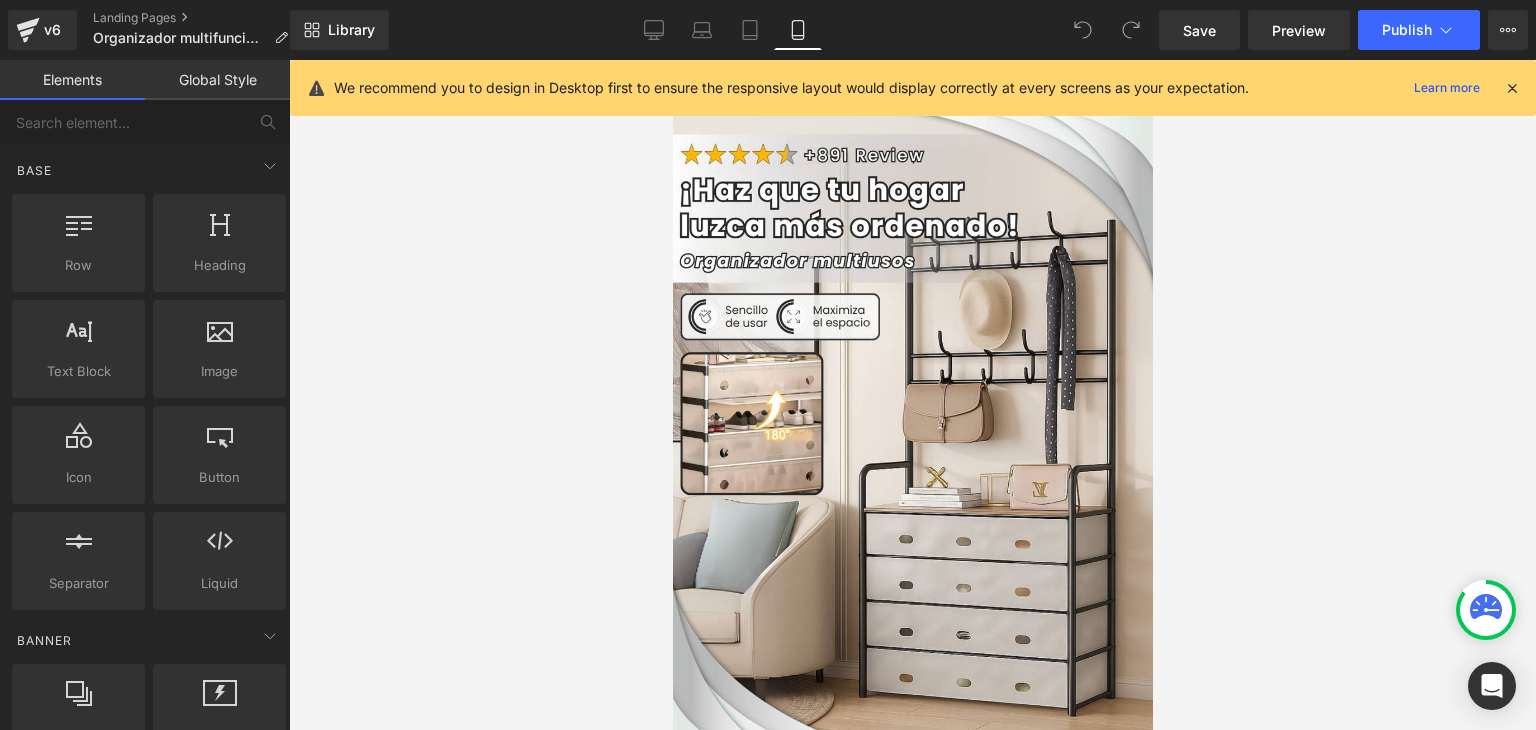 click at bounding box center (1512, 88) 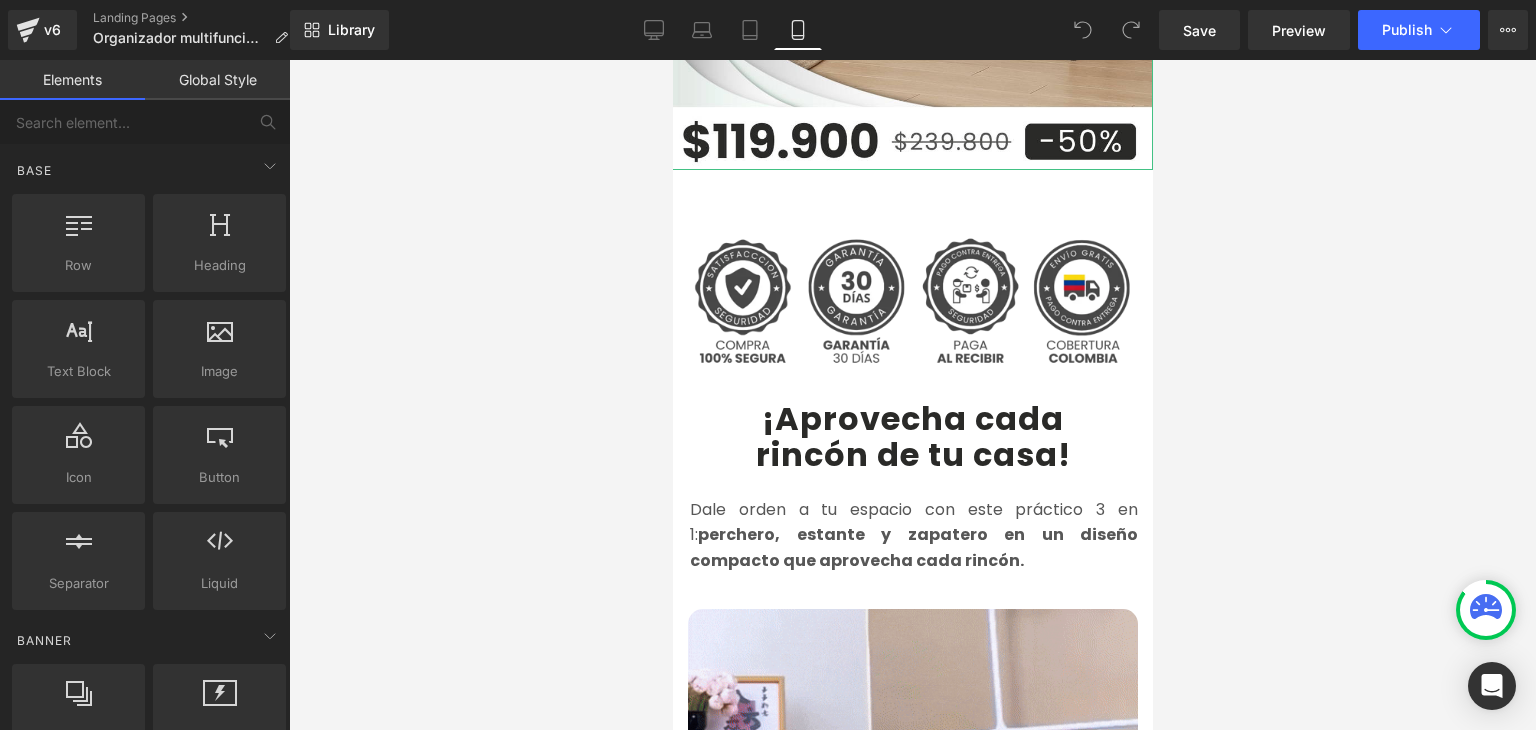 scroll, scrollTop: 600, scrollLeft: 0, axis: vertical 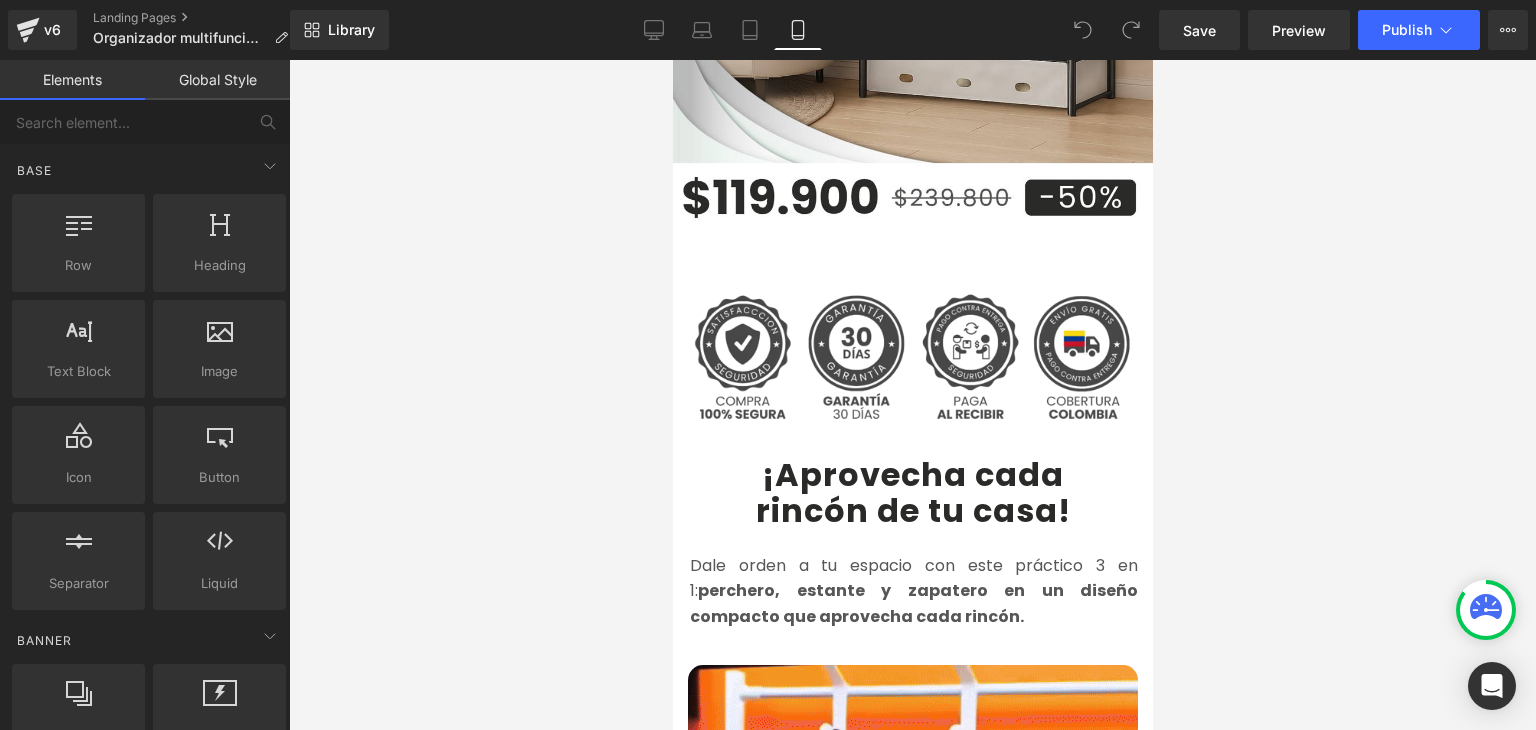 click on "¡Aprovecha cada" at bounding box center (912, 474) 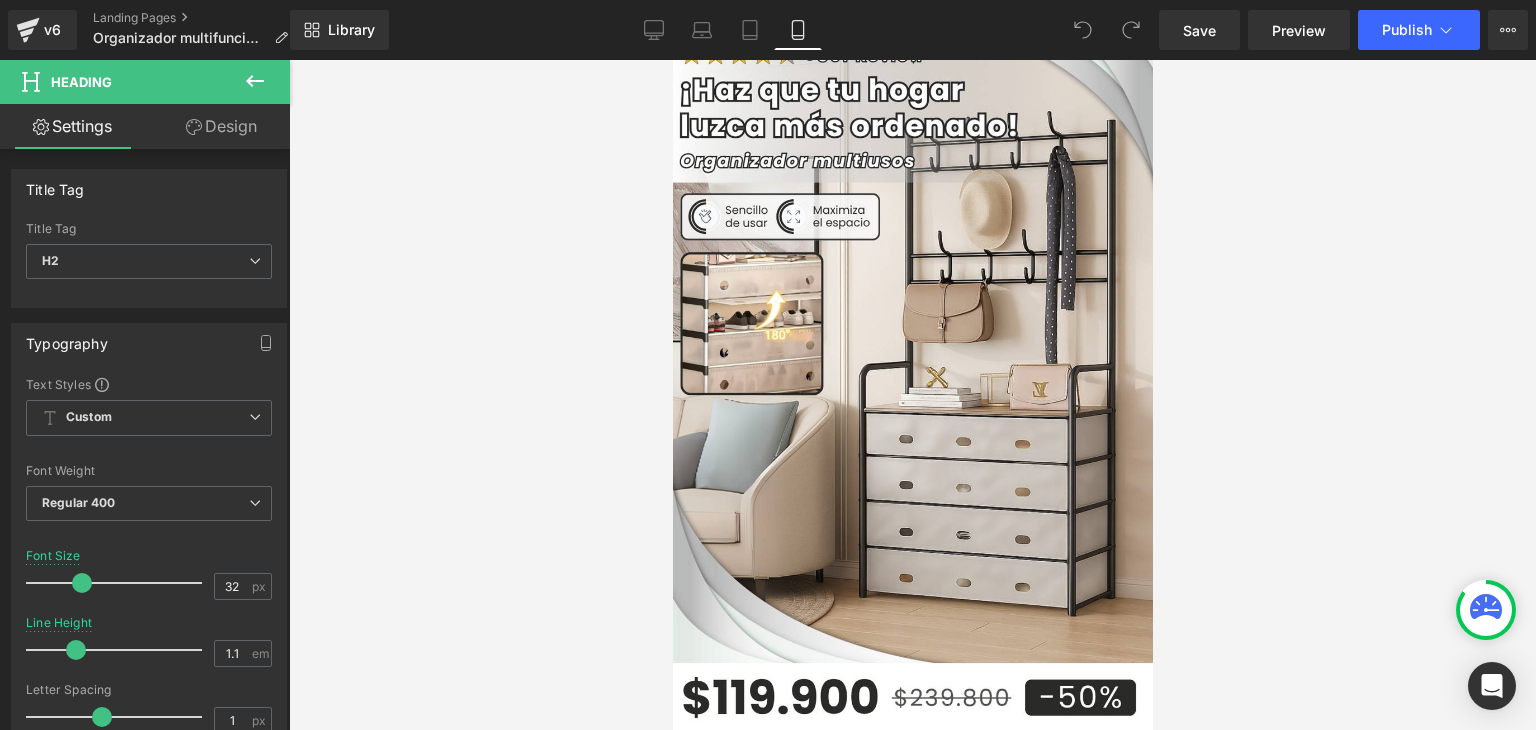 scroll, scrollTop: 600, scrollLeft: 0, axis: vertical 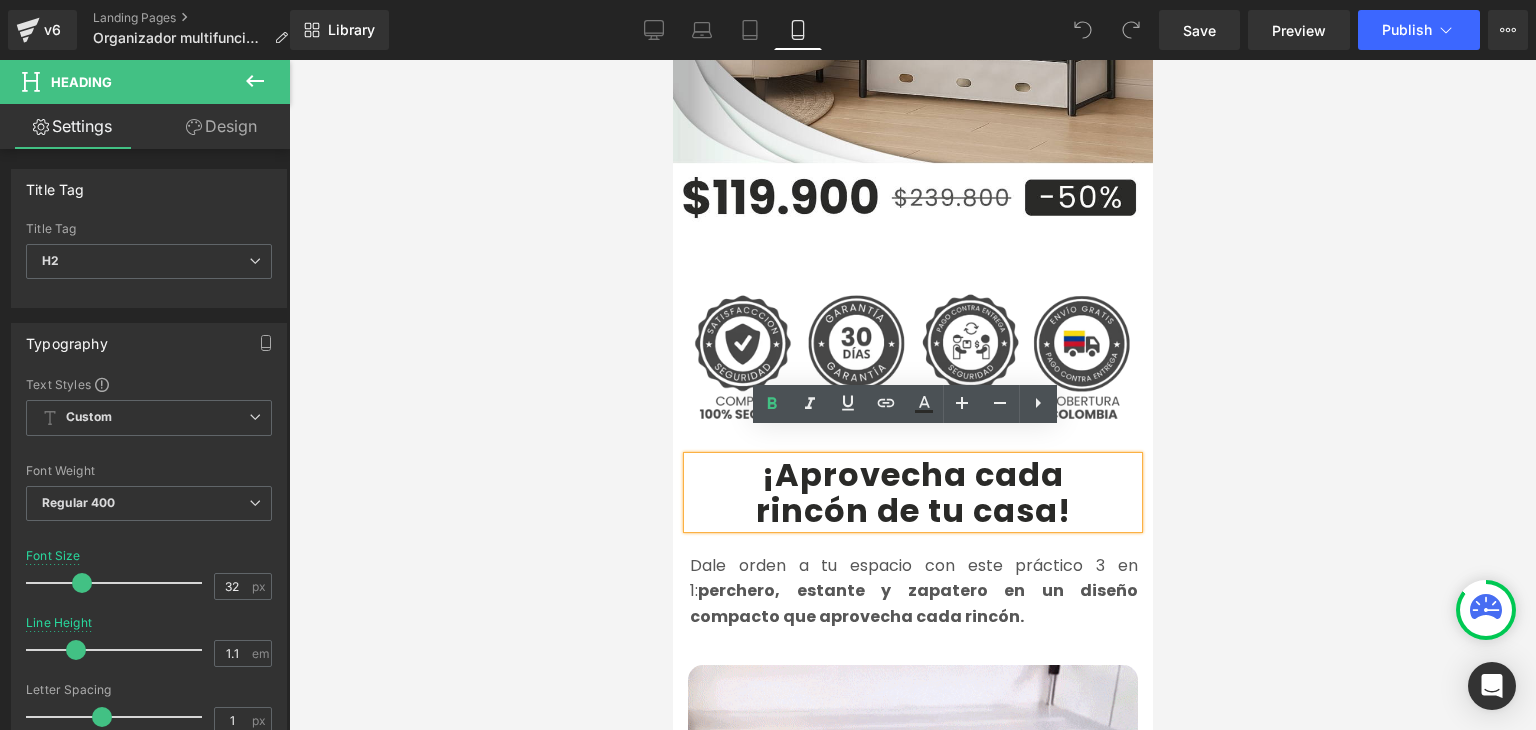 click on "¡Aprovecha cada" at bounding box center [912, 474] 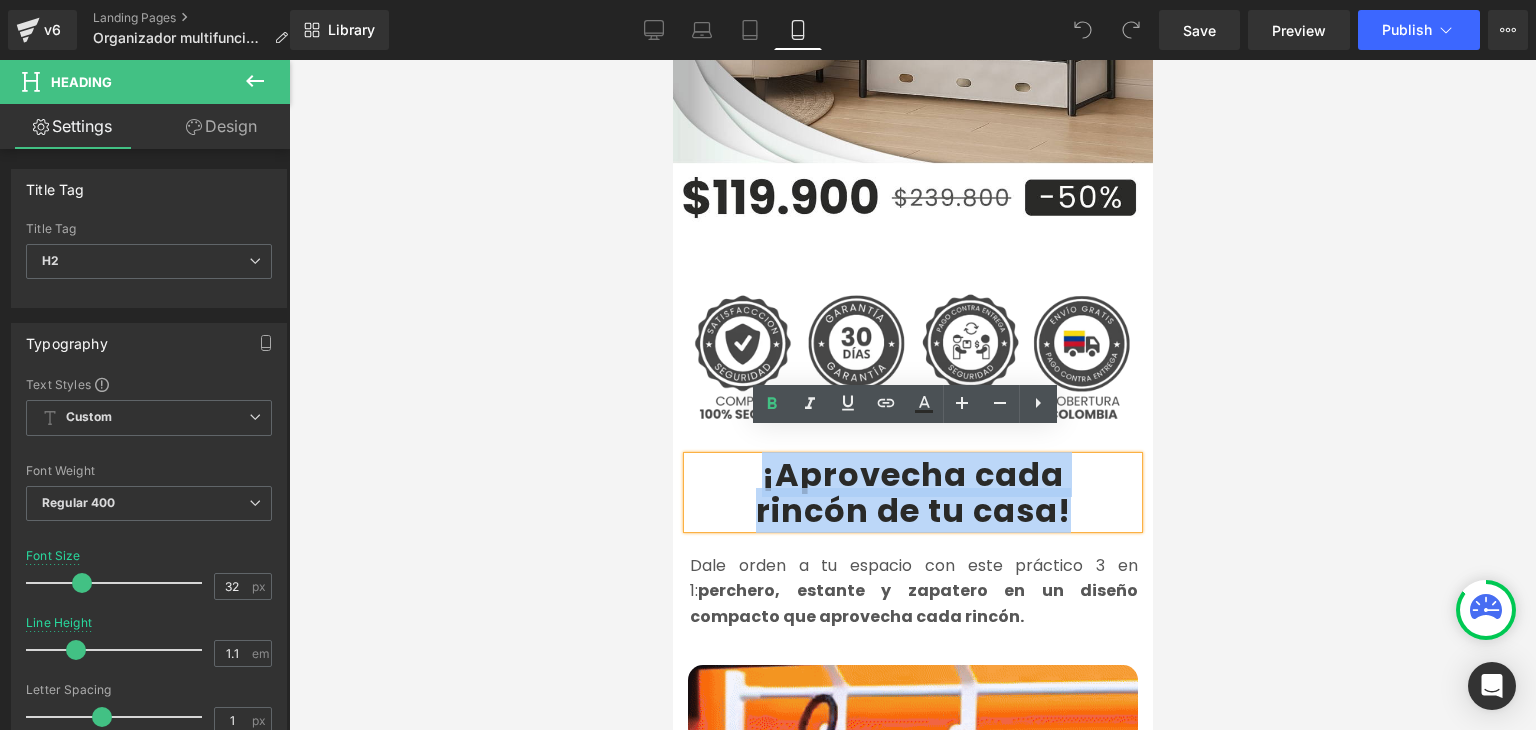 drag, startPoint x: 752, startPoint y: 451, endPoint x: 1056, endPoint y: 483, distance: 305.67957 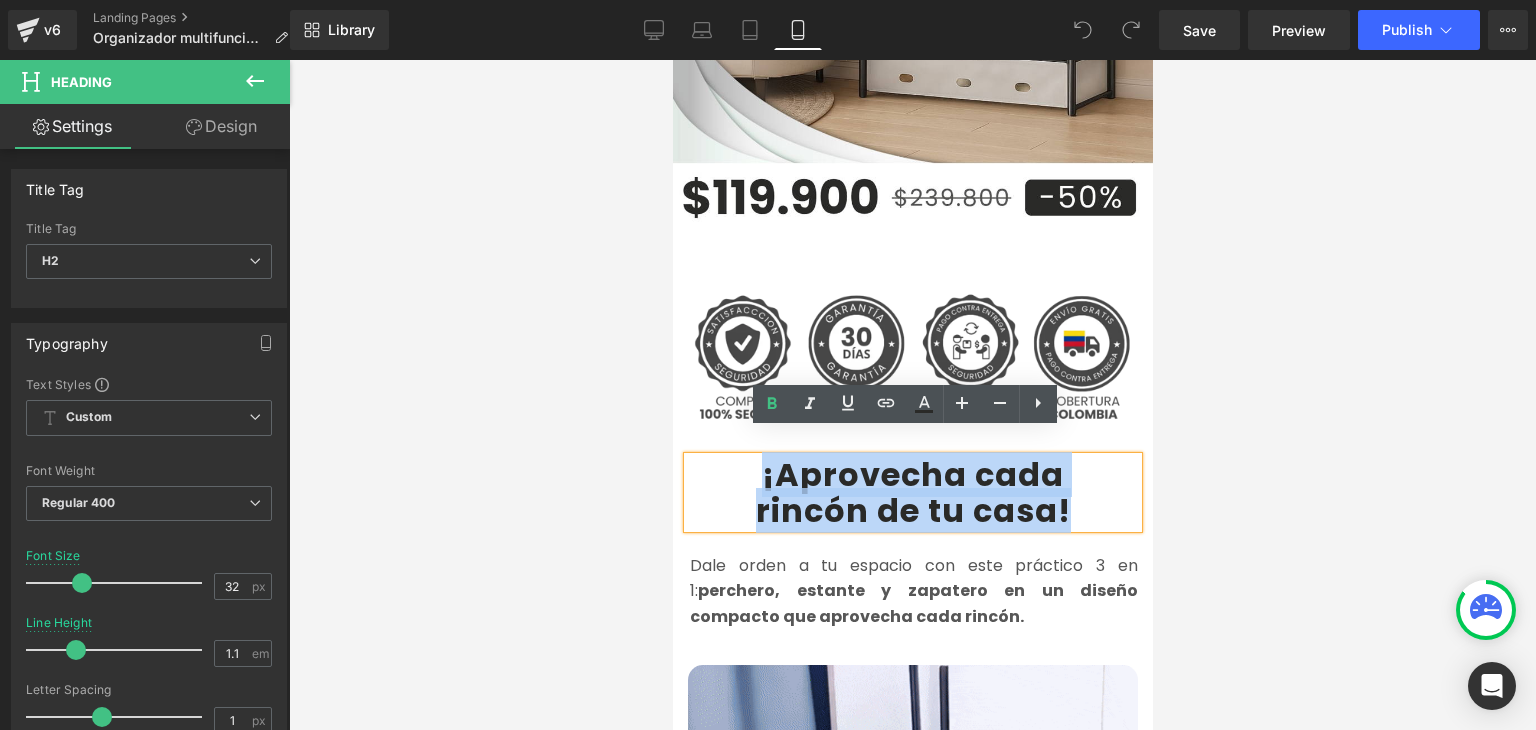 click on "¡Aprovecha cada  rincón de tu casa !" at bounding box center [912, 492] 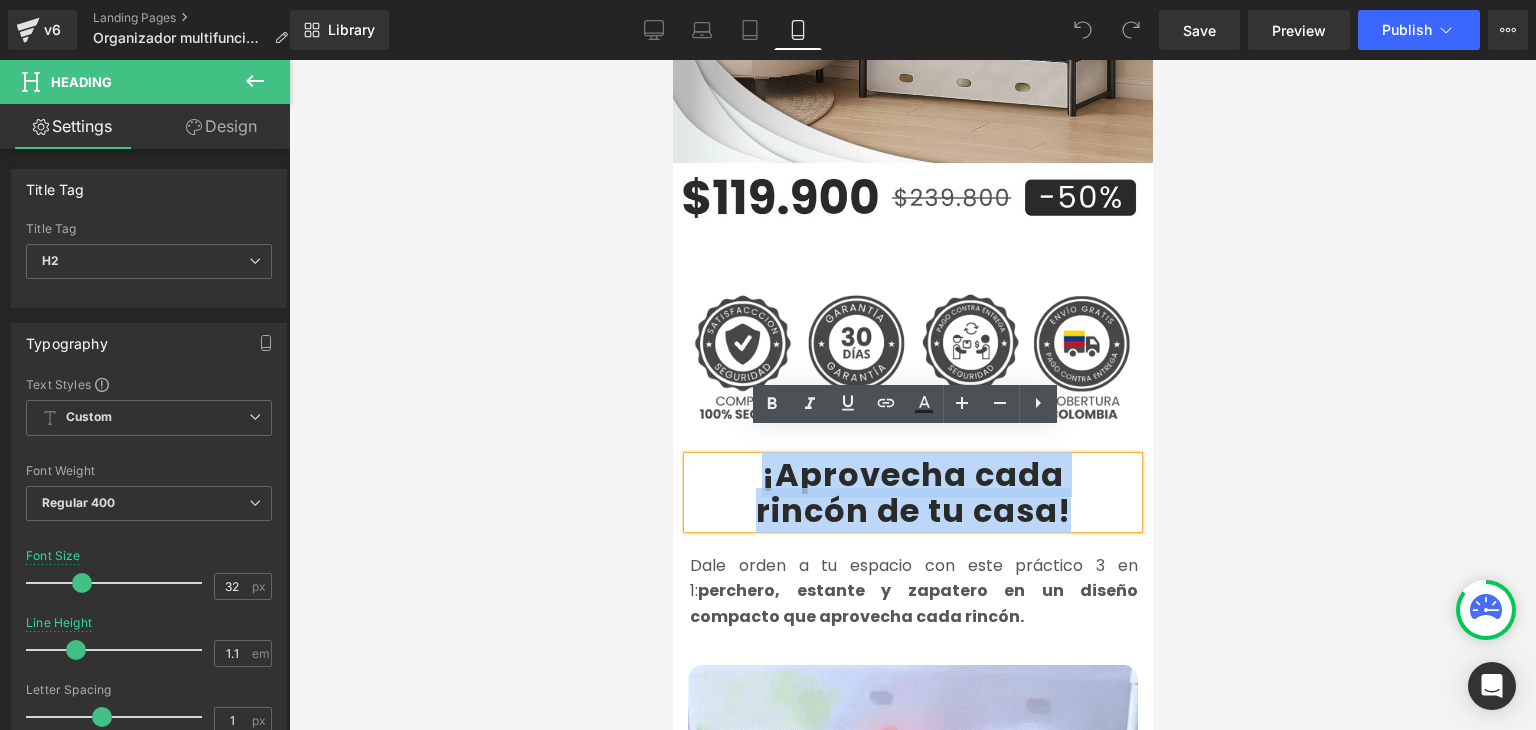copy on "¡Aprovecha cada  rincón de tu casa !" 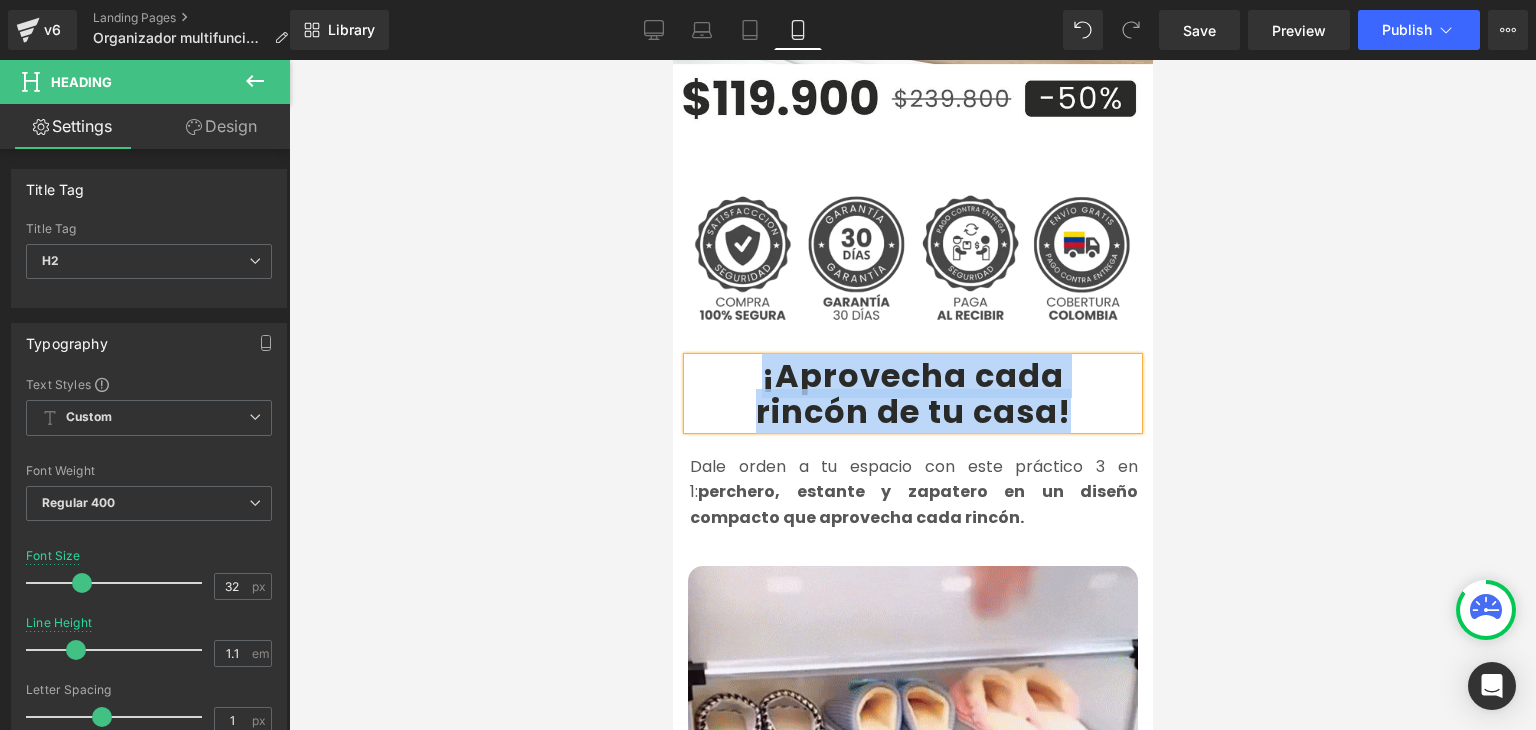 scroll, scrollTop: 700, scrollLeft: 0, axis: vertical 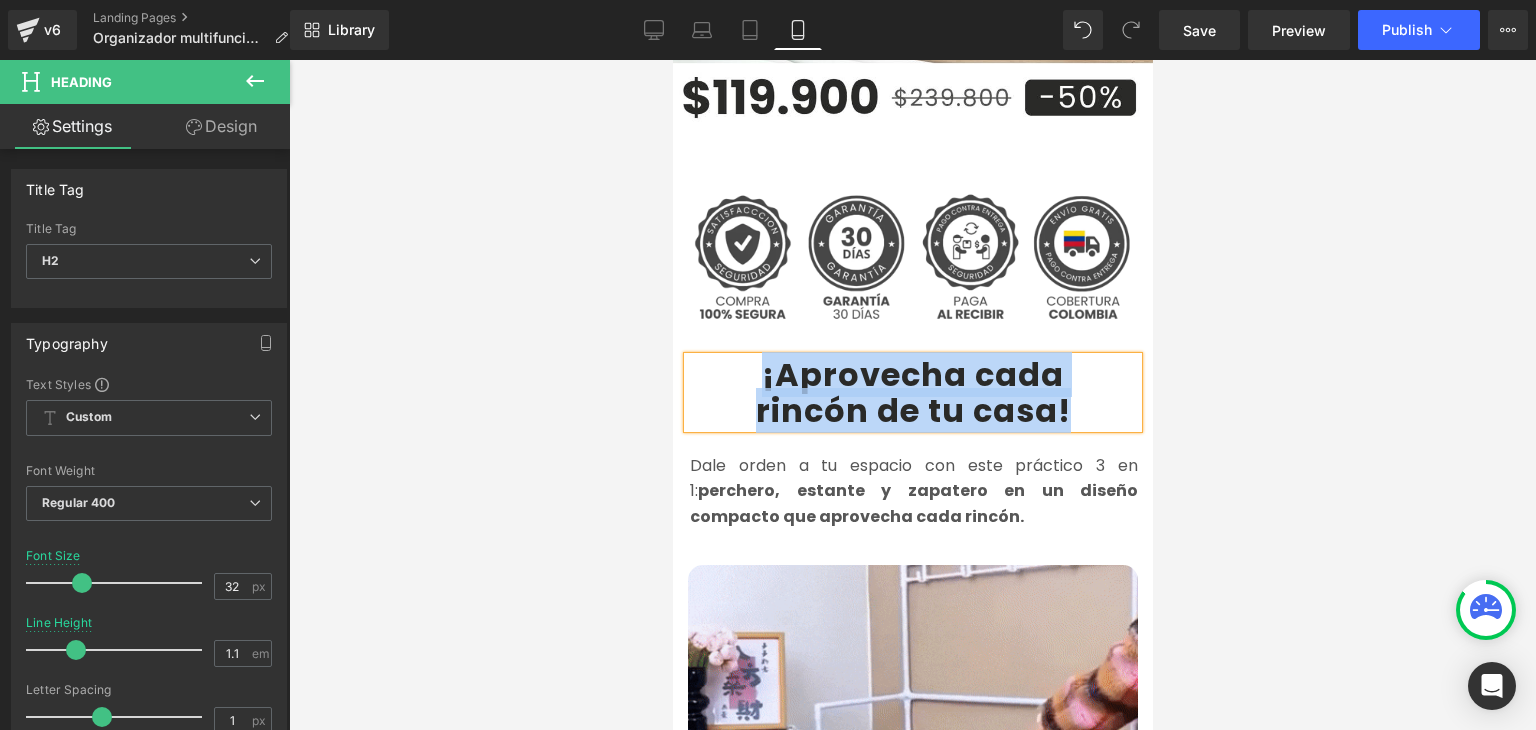 click on "perchero, estante y zapatero en un diseño compacto que aprovecha cada rincón." at bounding box center (913, 503) 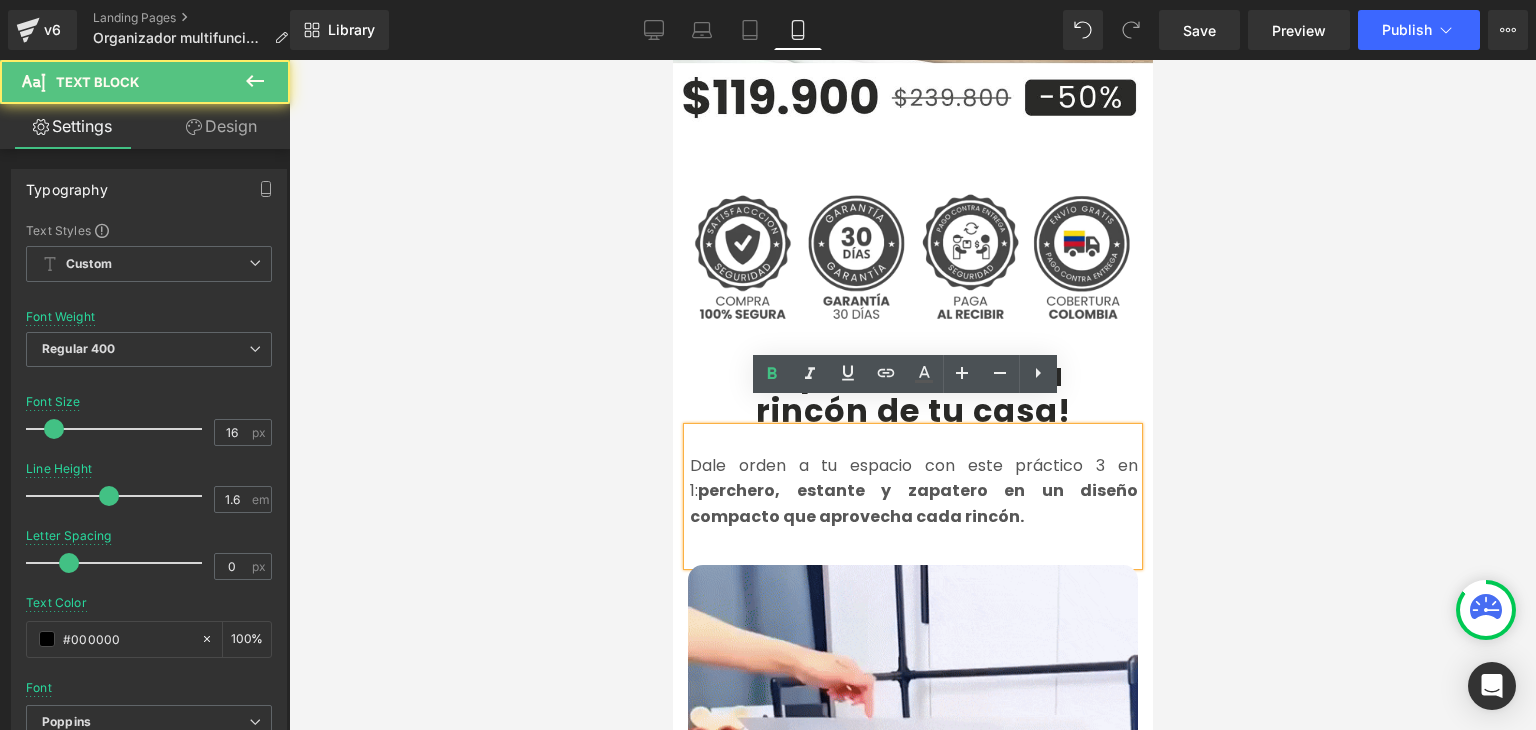 click on "perchero, estante y zapatero en un diseño compacto que aprovecha cada rincón." at bounding box center [913, 503] 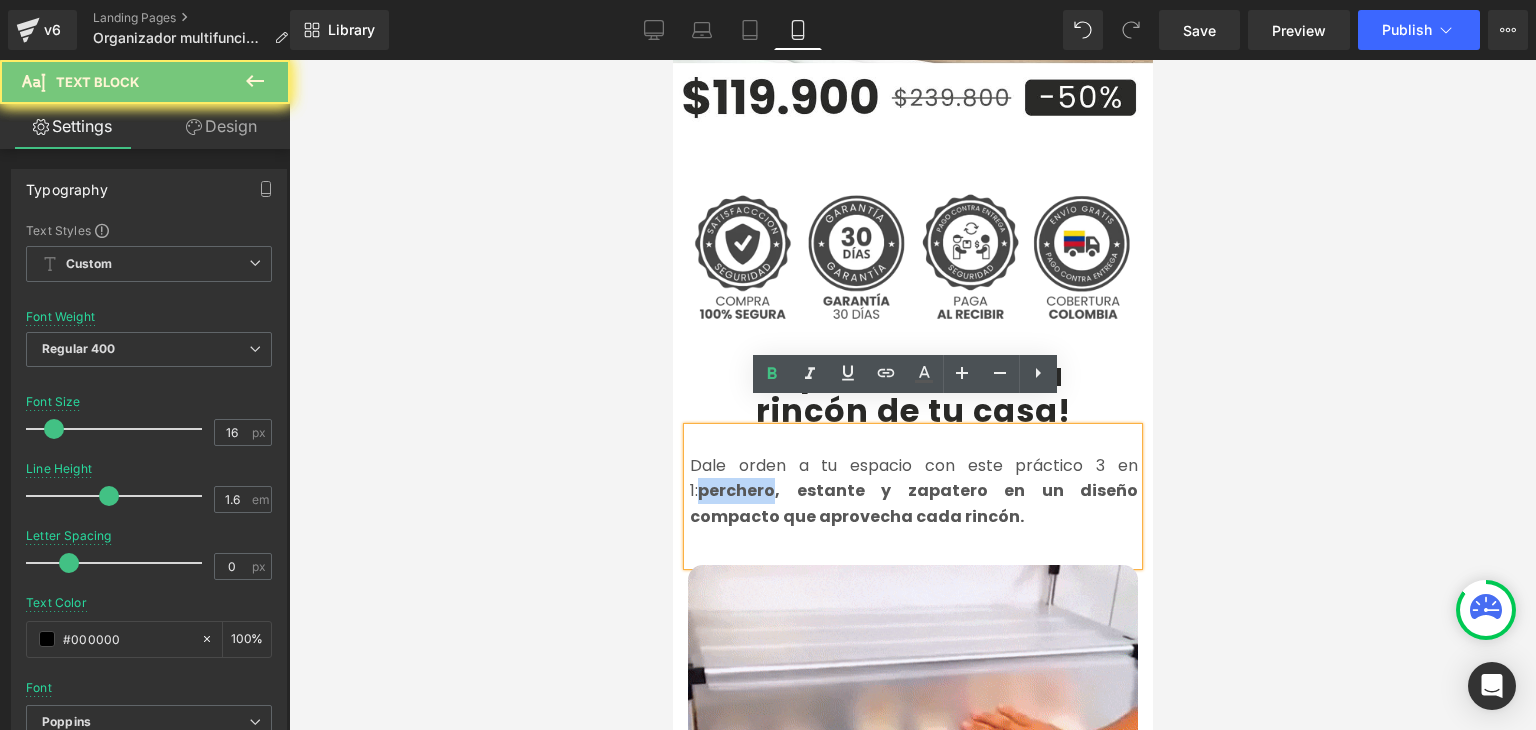 click on "perchero, estante y zapatero en un diseño compacto que aprovecha cada rincón." at bounding box center (913, 503) 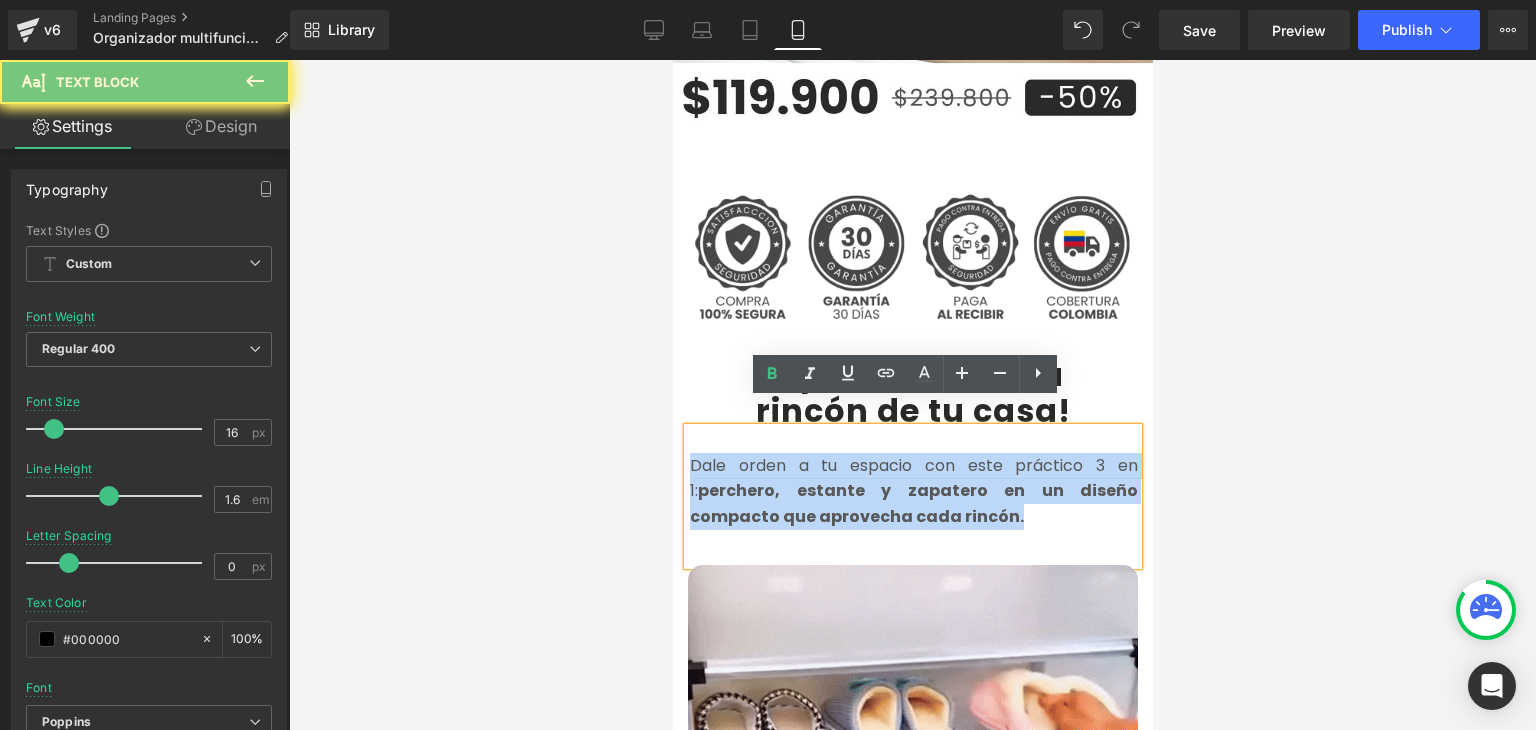 click on "perchero, estante y zapatero en un diseño compacto que aprovecha cada rincón." at bounding box center [913, 503] 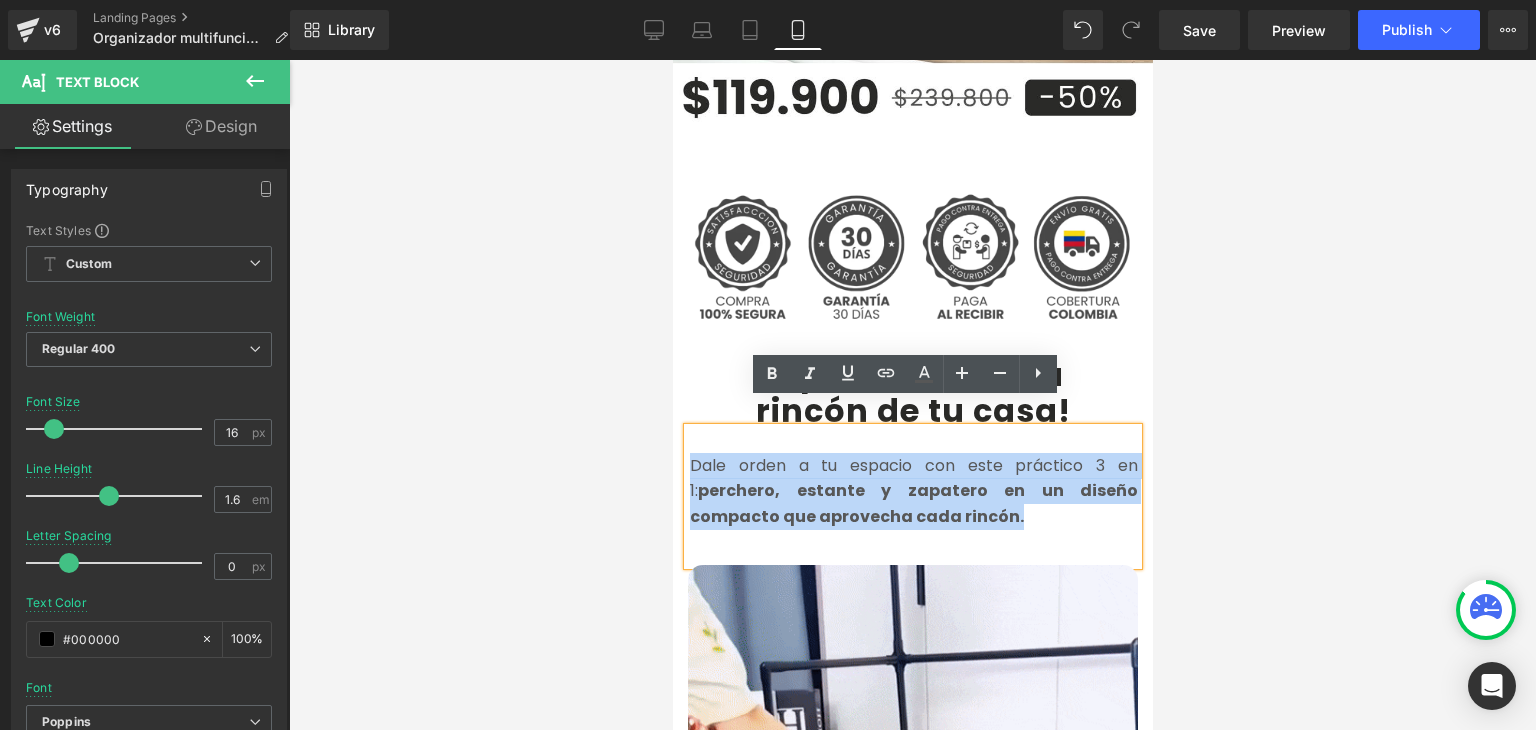copy on "Dale orden a tu espacio con este práctico 3 en 1:  perchero, estante y zapatero en un diseño compacto que aprovecha cada rincón." 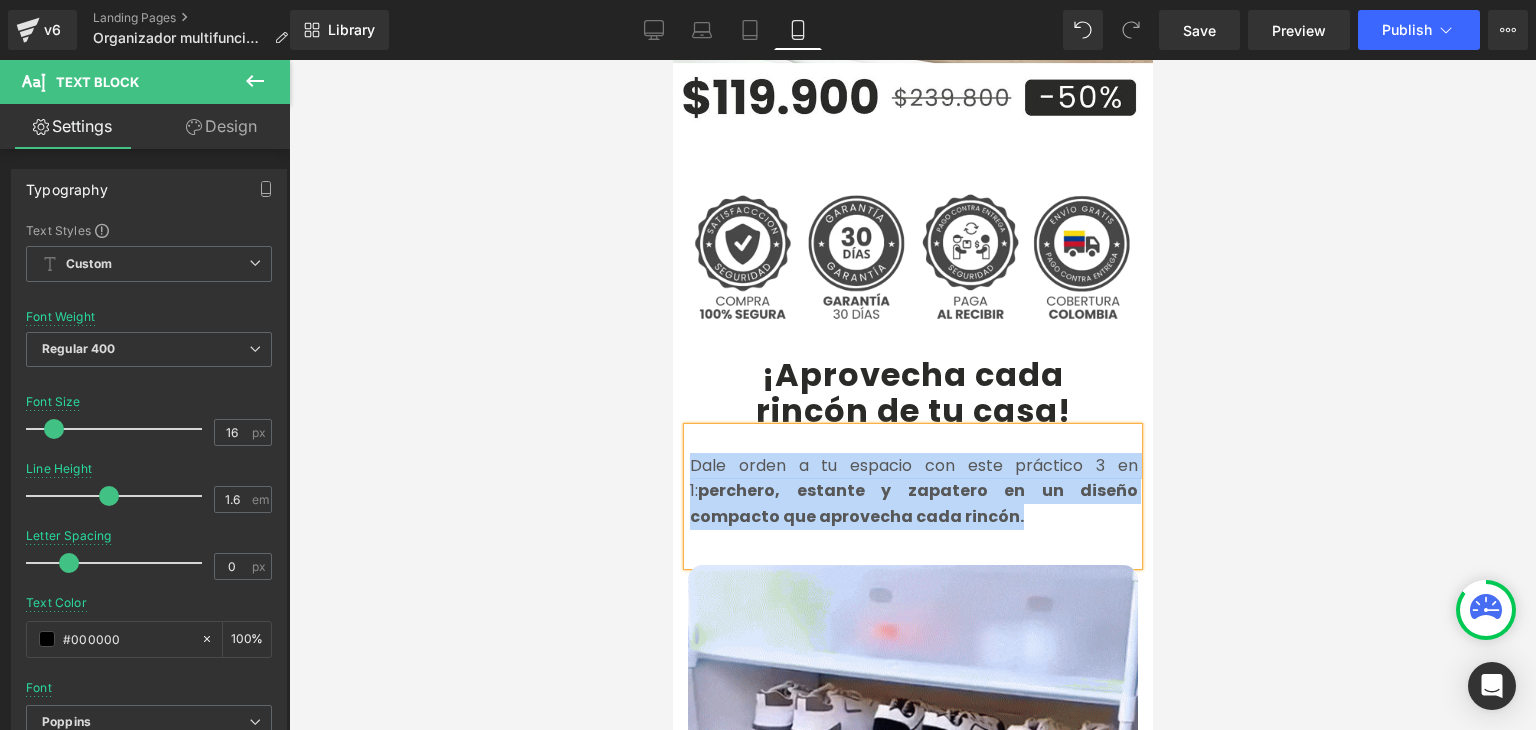 click on "Dale orden a tu espacio con este práctico 3 en 1:  perchero, estante y zapatero en un diseño compacto que aprovecha cada rincón." at bounding box center (913, 491) 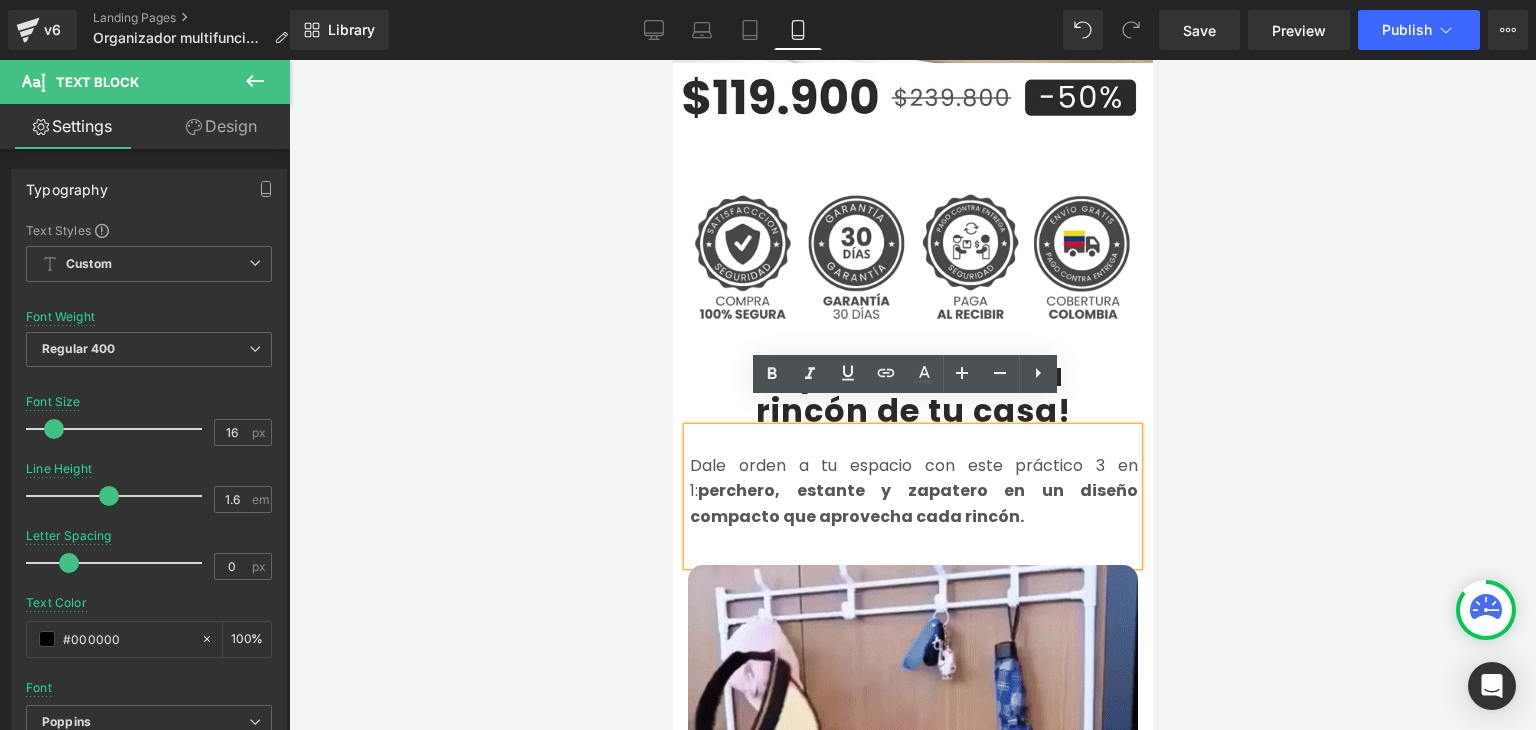 click on "perchero, estante y zapatero en un diseño compacto que aprovecha cada rincón." at bounding box center [913, 503] 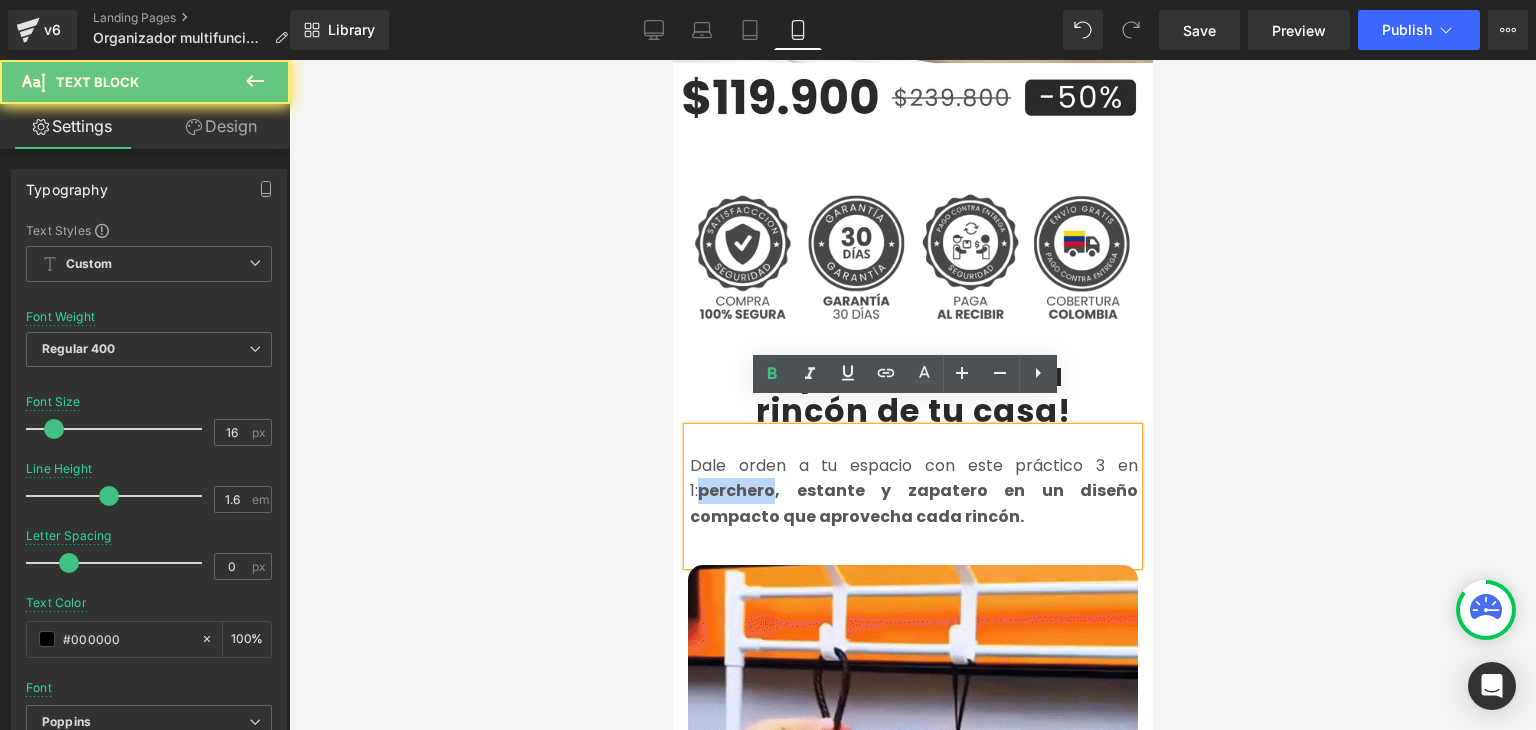 click on "perchero, estante y zapatero en un diseño compacto que aprovecha cada rincón." at bounding box center (913, 503) 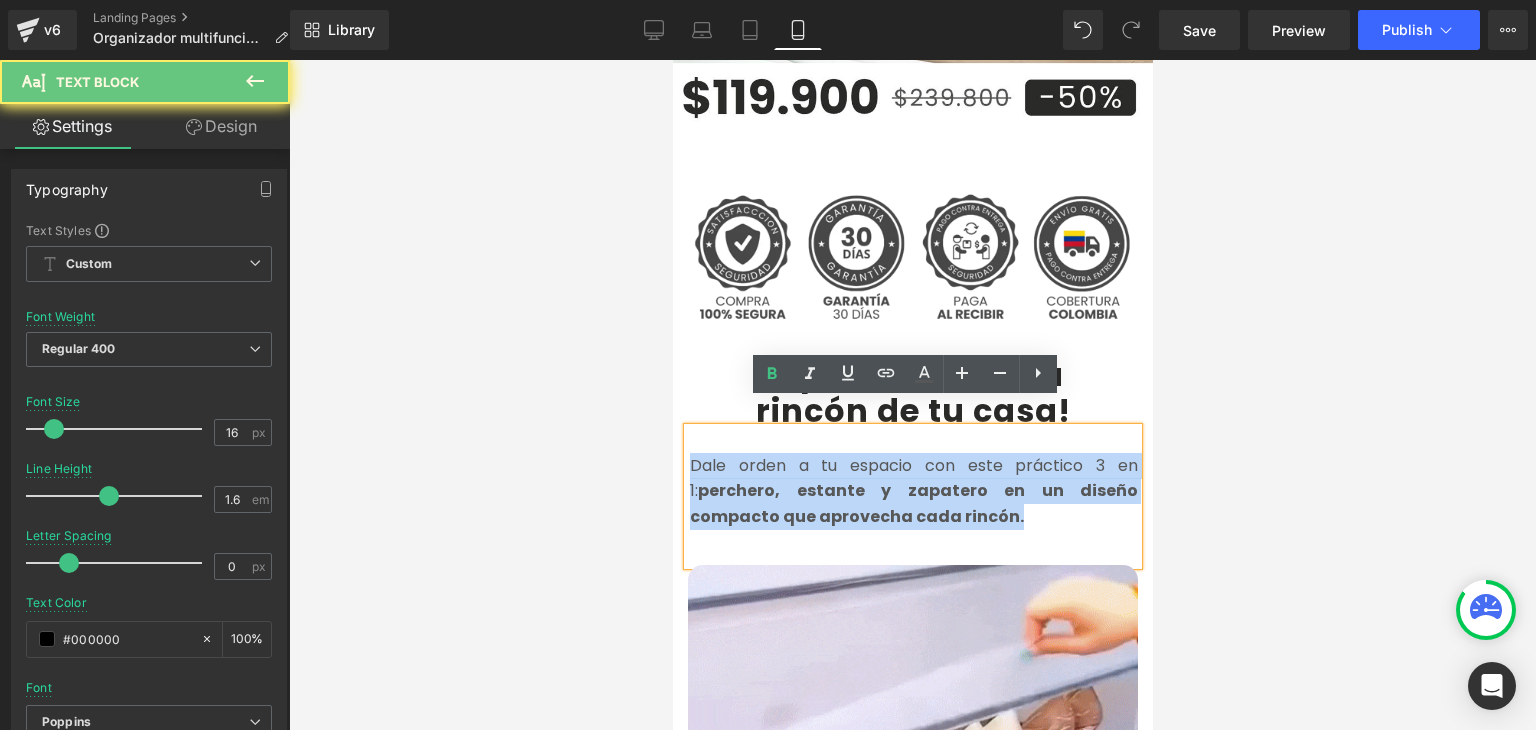 click on "perchero, estante y zapatero en un diseño compacto que aprovecha cada rincón." at bounding box center [913, 503] 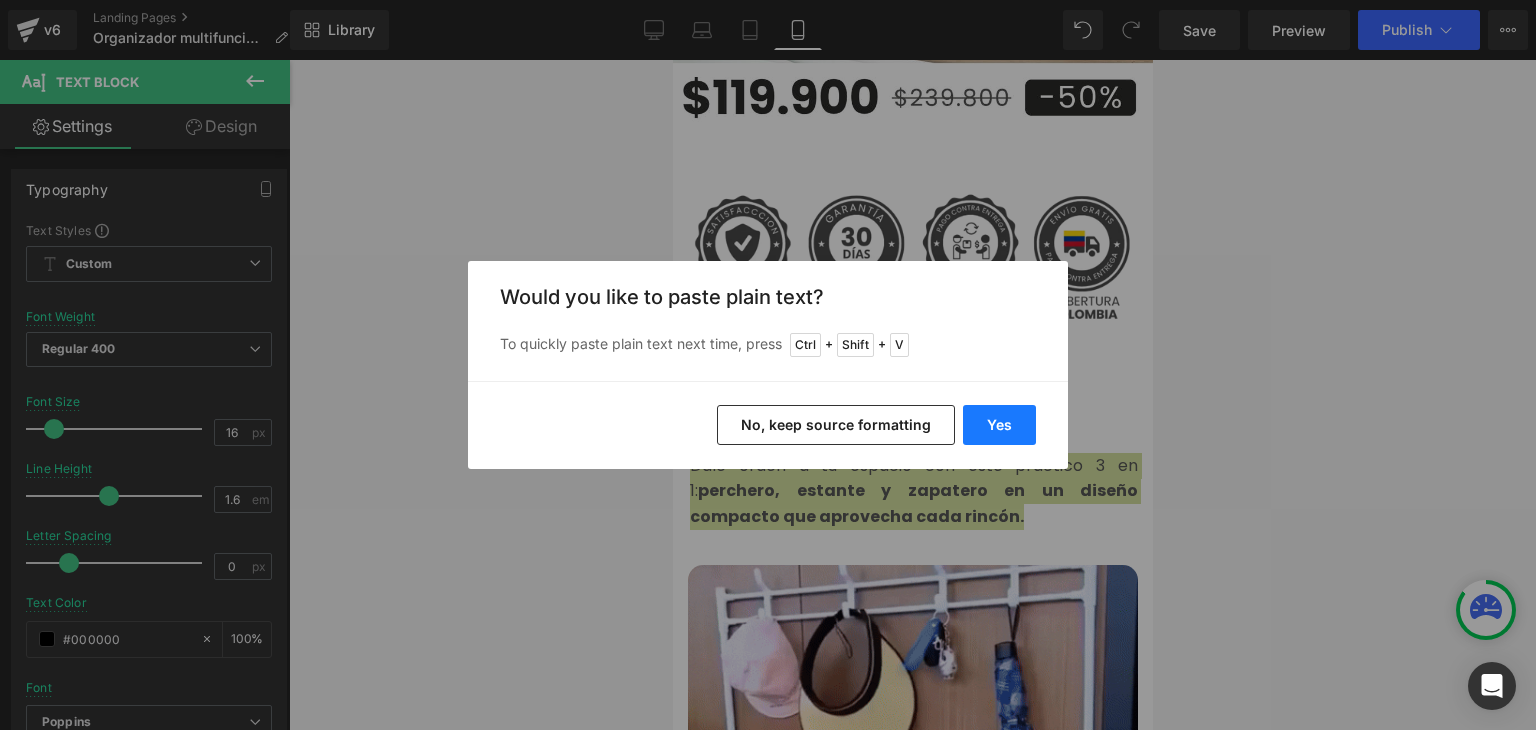 click on "Yes" at bounding box center (999, 425) 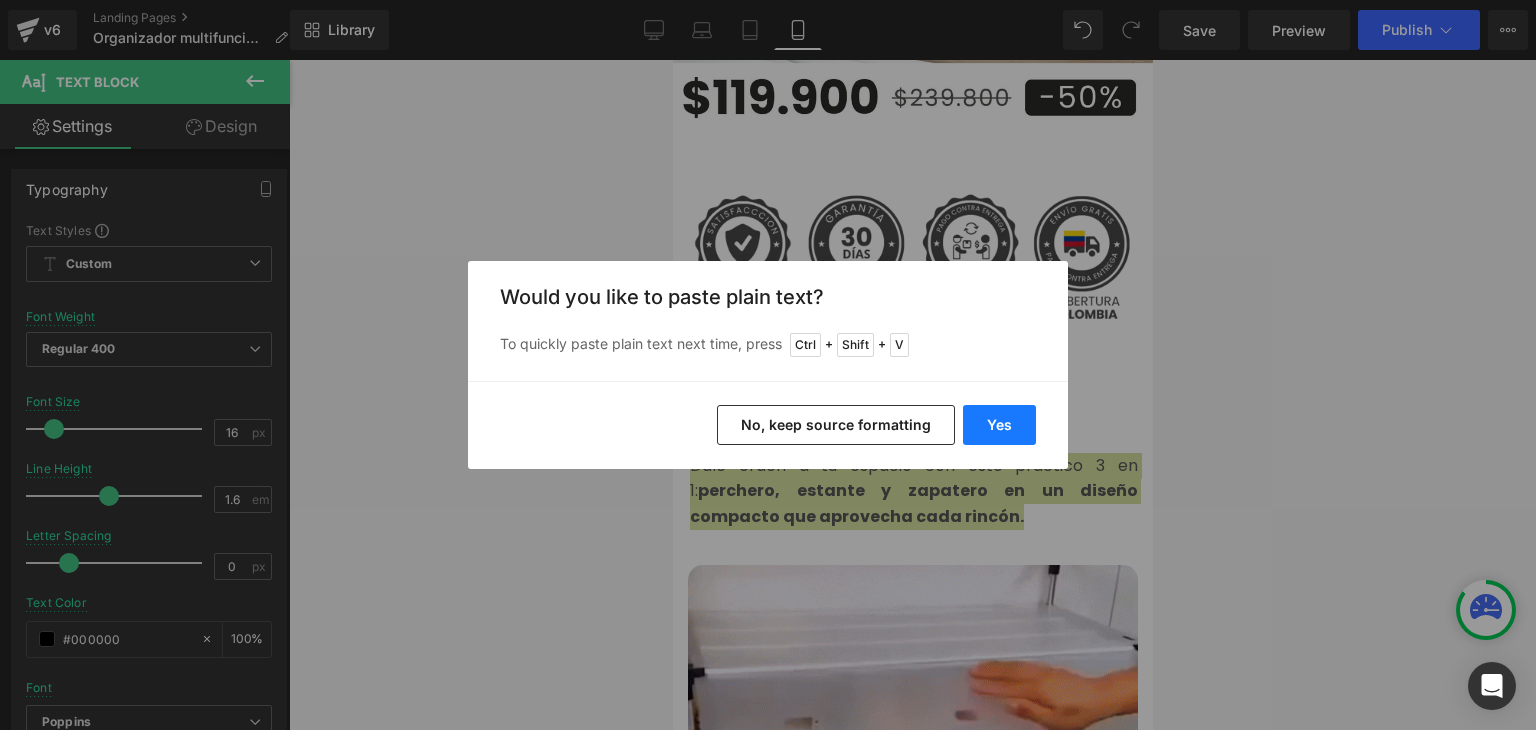 type 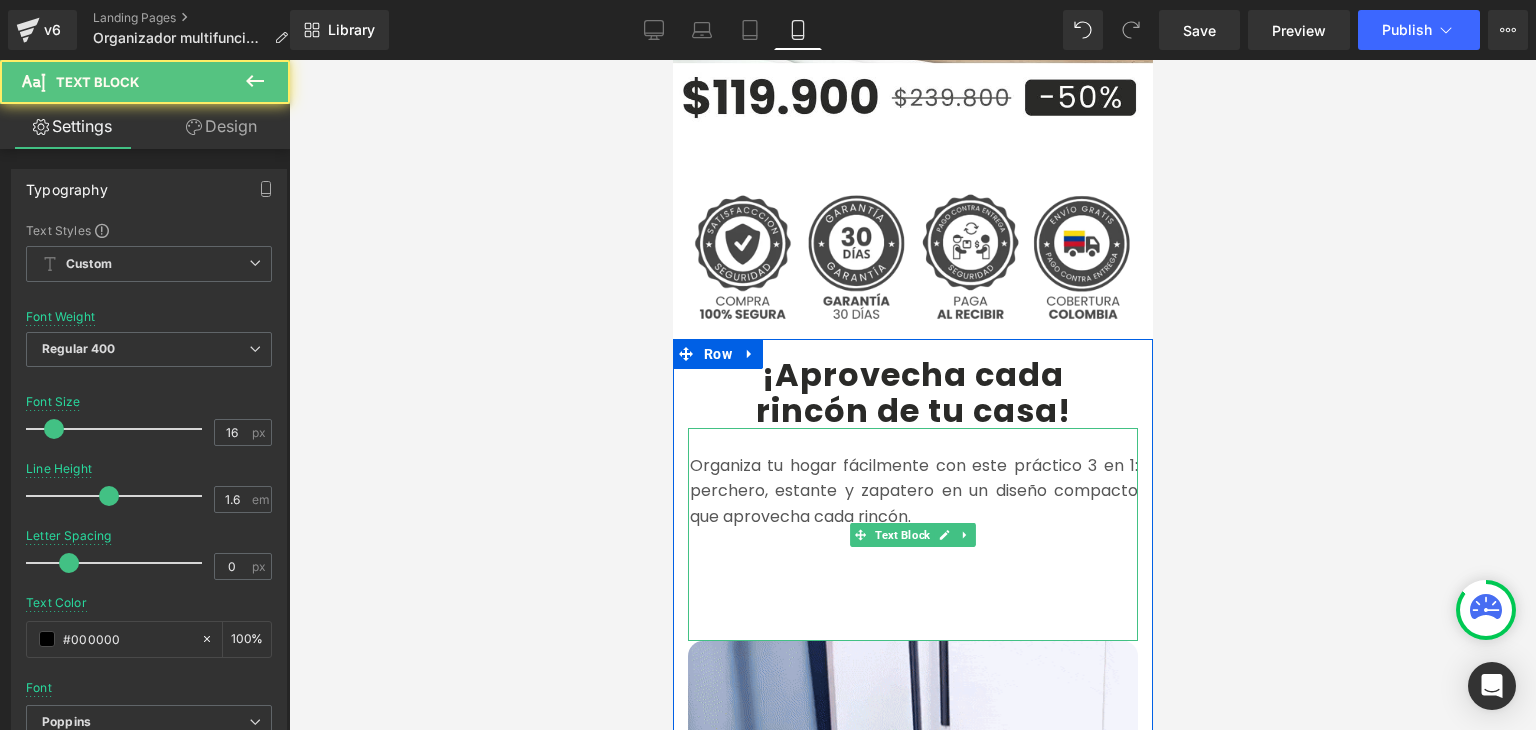 click at bounding box center [913, 568] 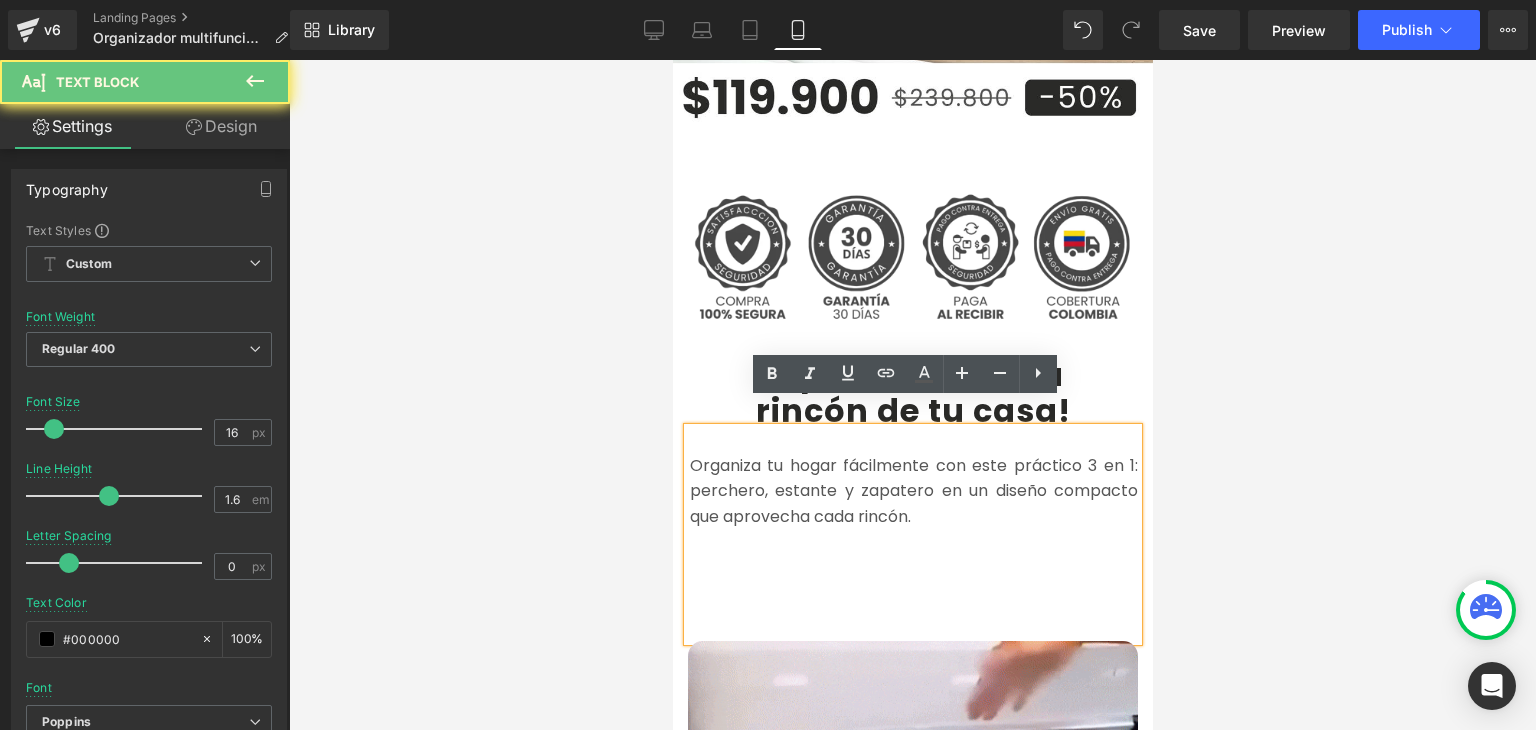 click at bounding box center (913, 594) 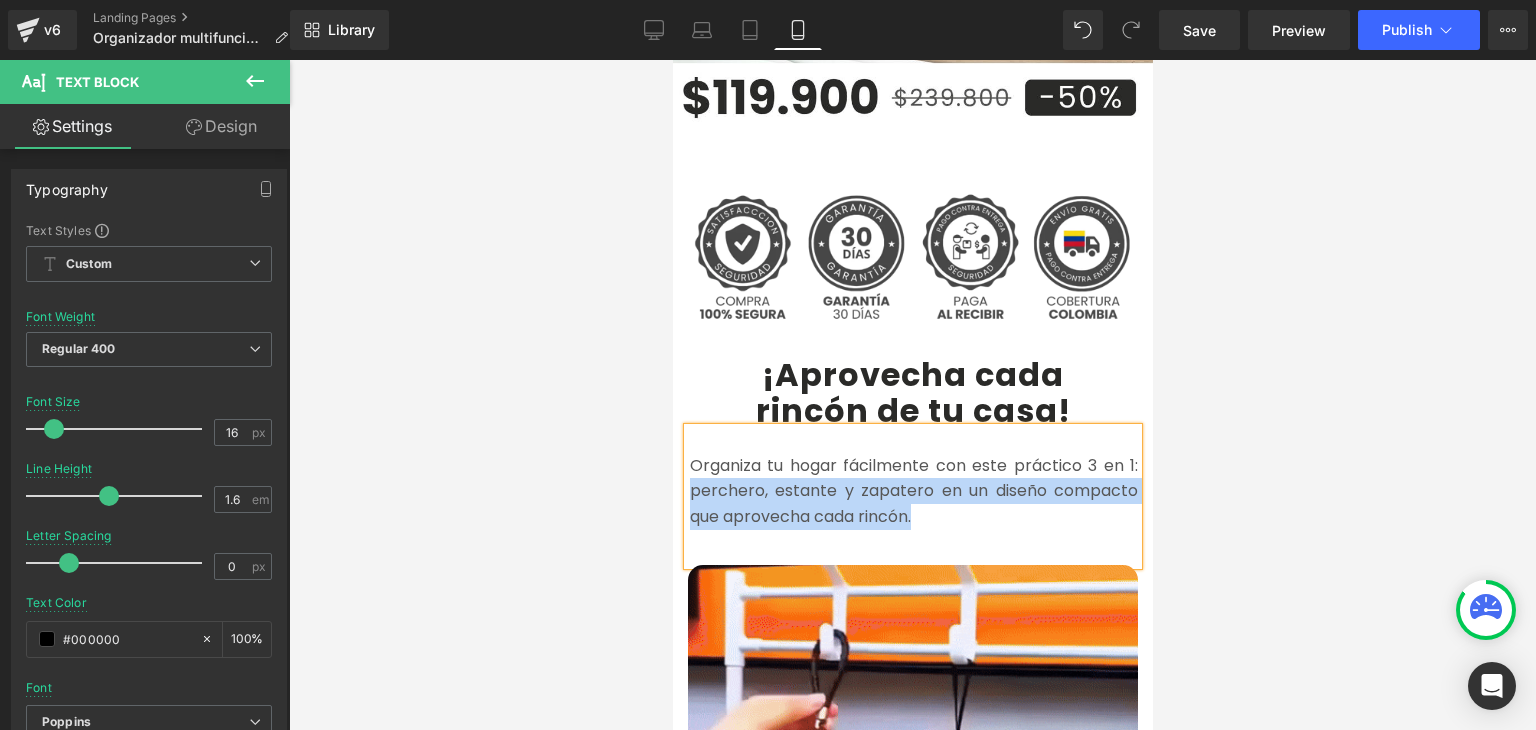 drag, startPoint x: 962, startPoint y: 494, endPoint x: 680, endPoint y: 468, distance: 283.19604 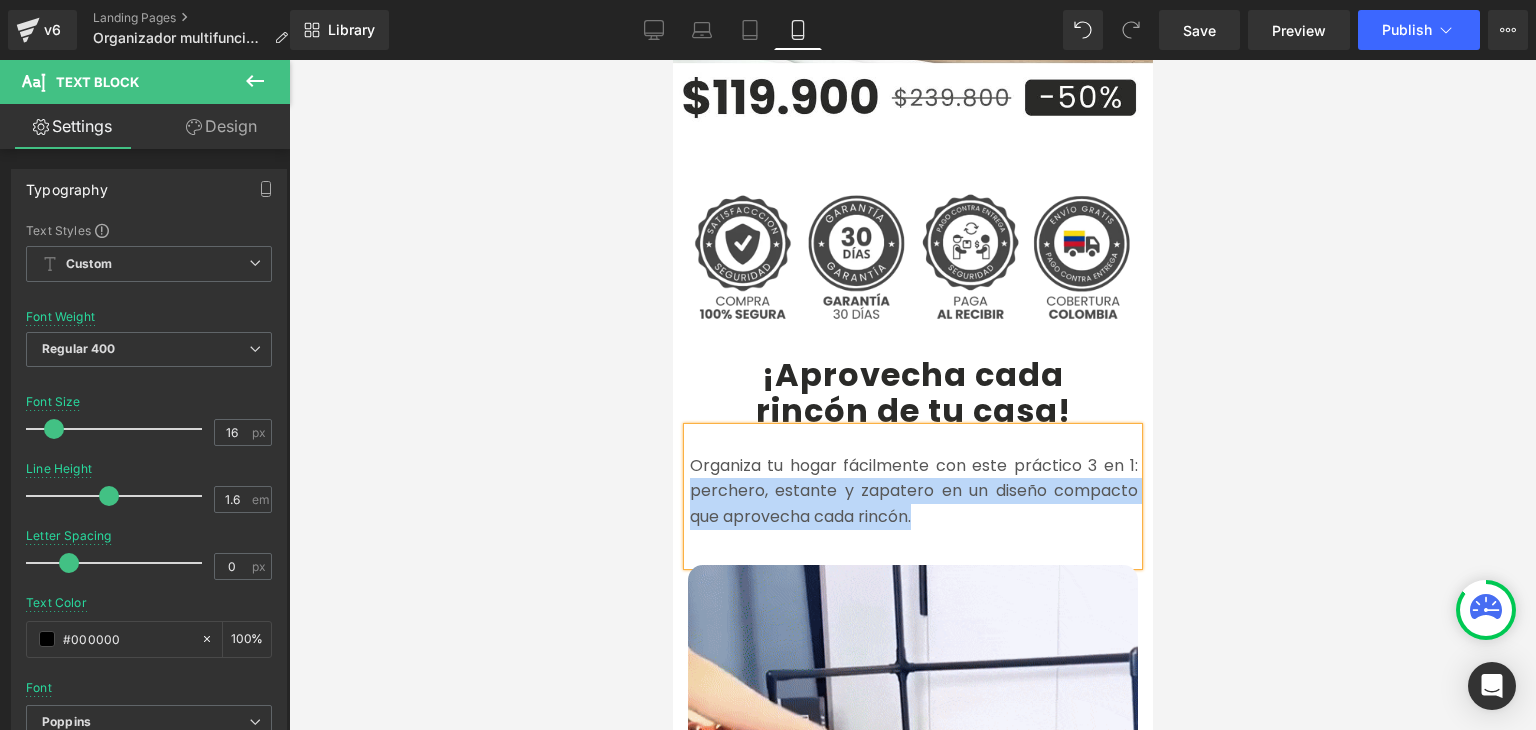 click on "Organiza tu hogar fácilmente con este práctico 3 en 1: perchero, estante y zapatero en un diseño compacto que aprovecha cada rincón." at bounding box center (912, 496) 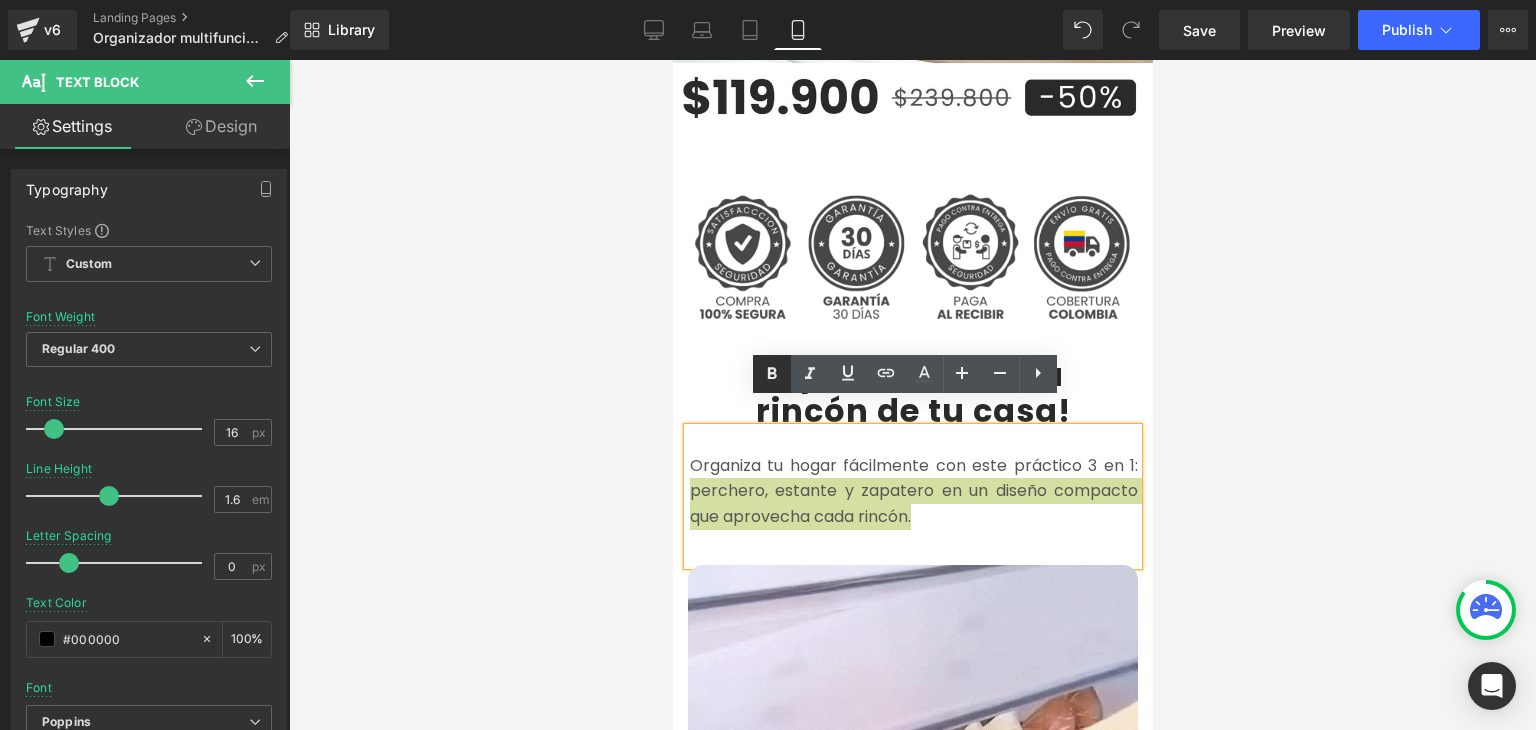 click 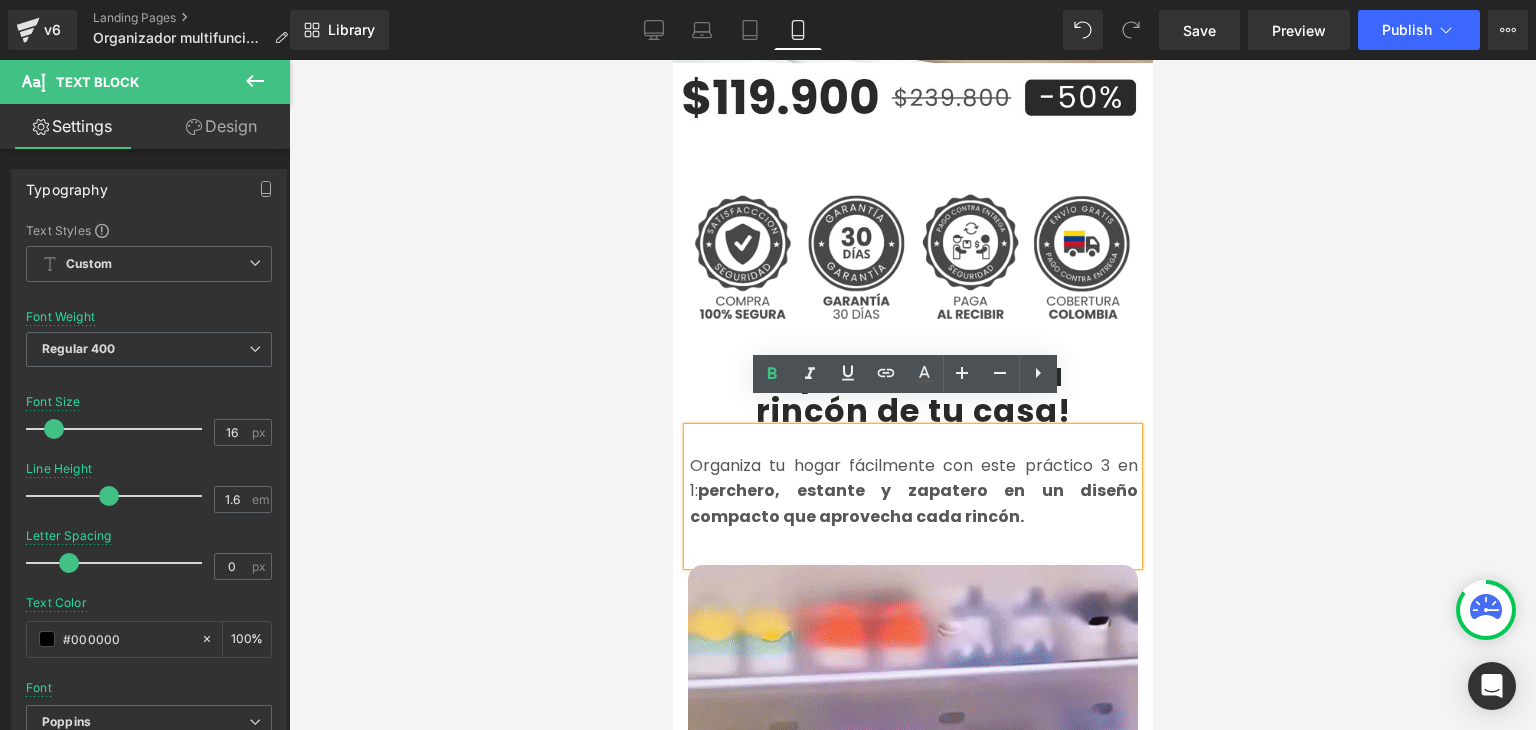 click at bounding box center [912, 395] 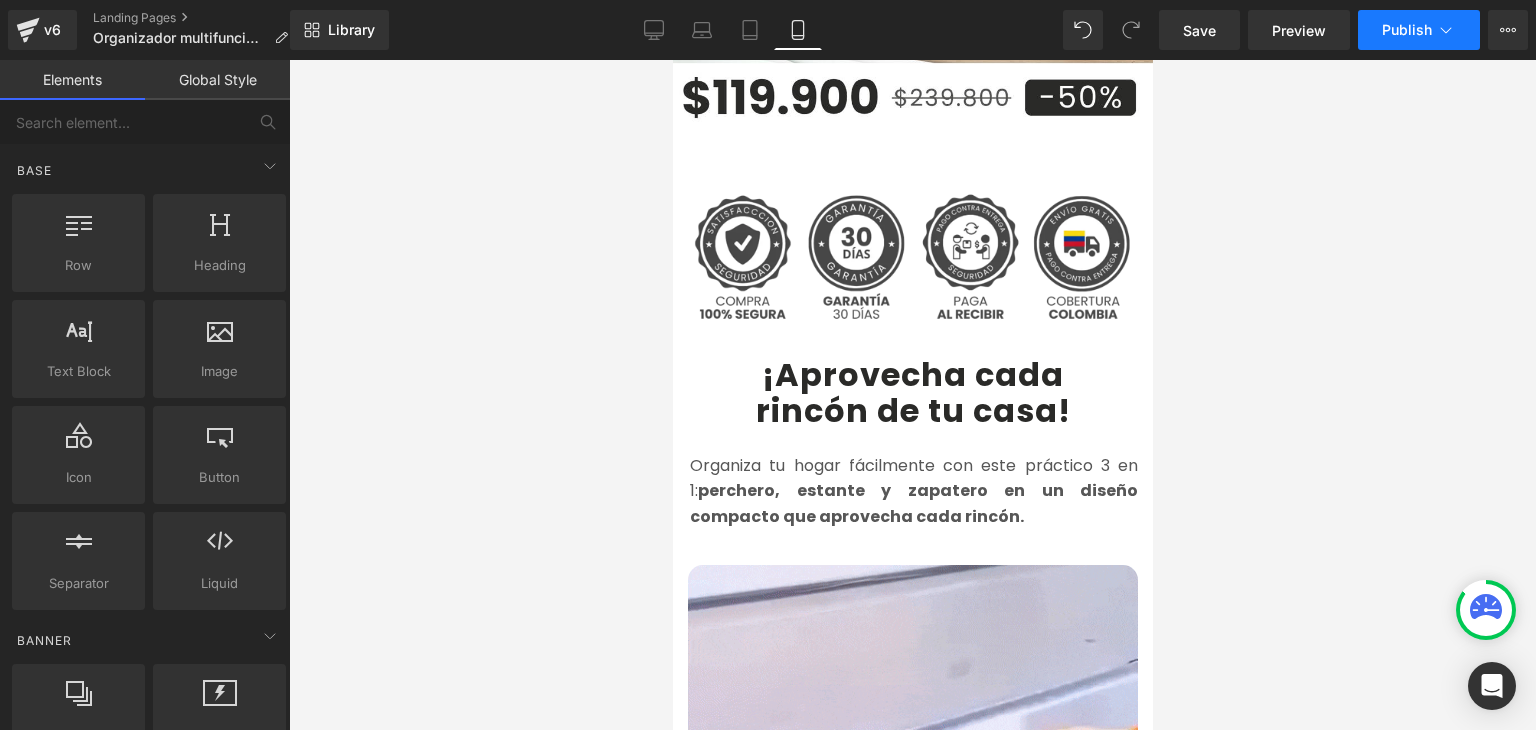 click on "Publish" at bounding box center (1407, 30) 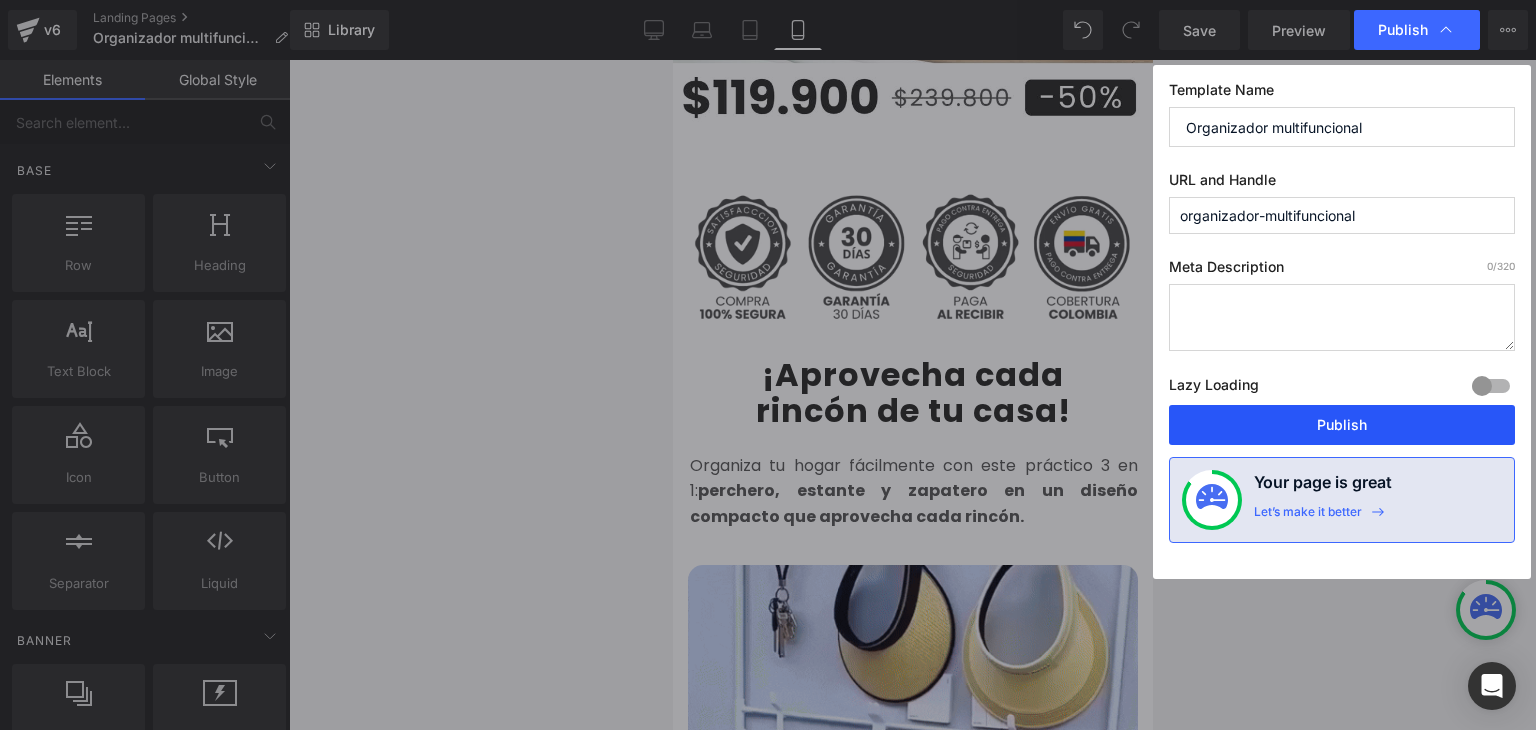 click on "Publish" at bounding box center [1342, 425] 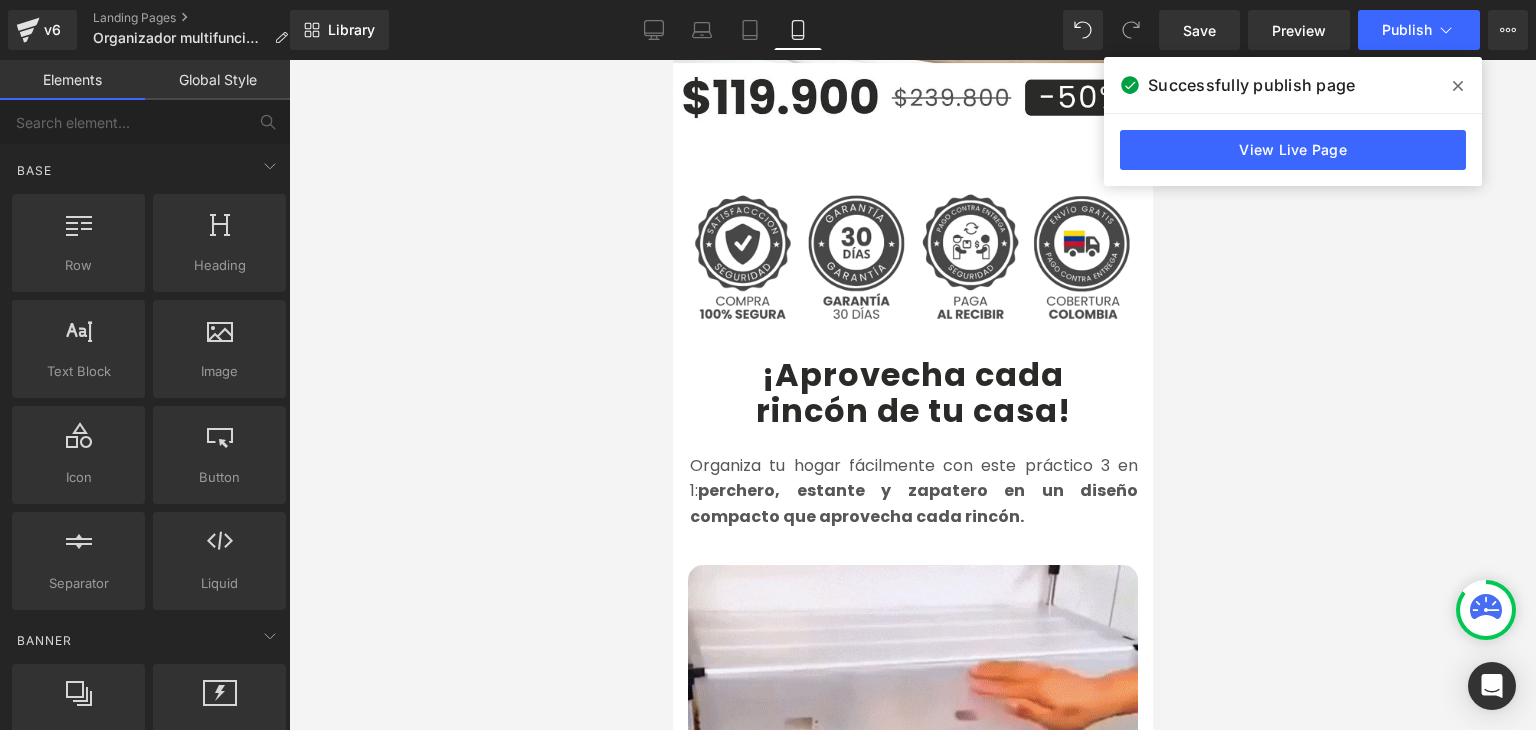 click 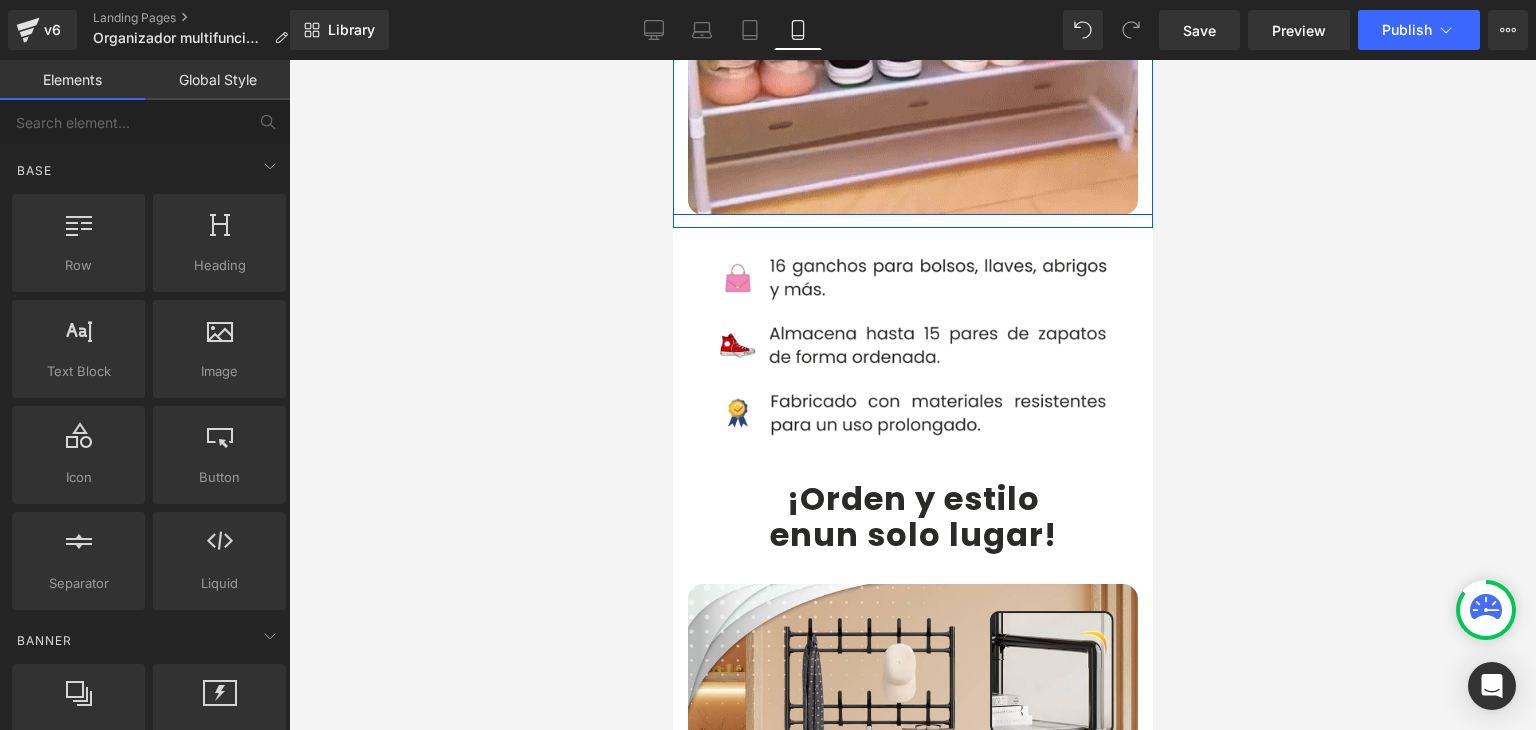 scroll, scrollTop: 1600, scrollLeft: 0, axis: vertical 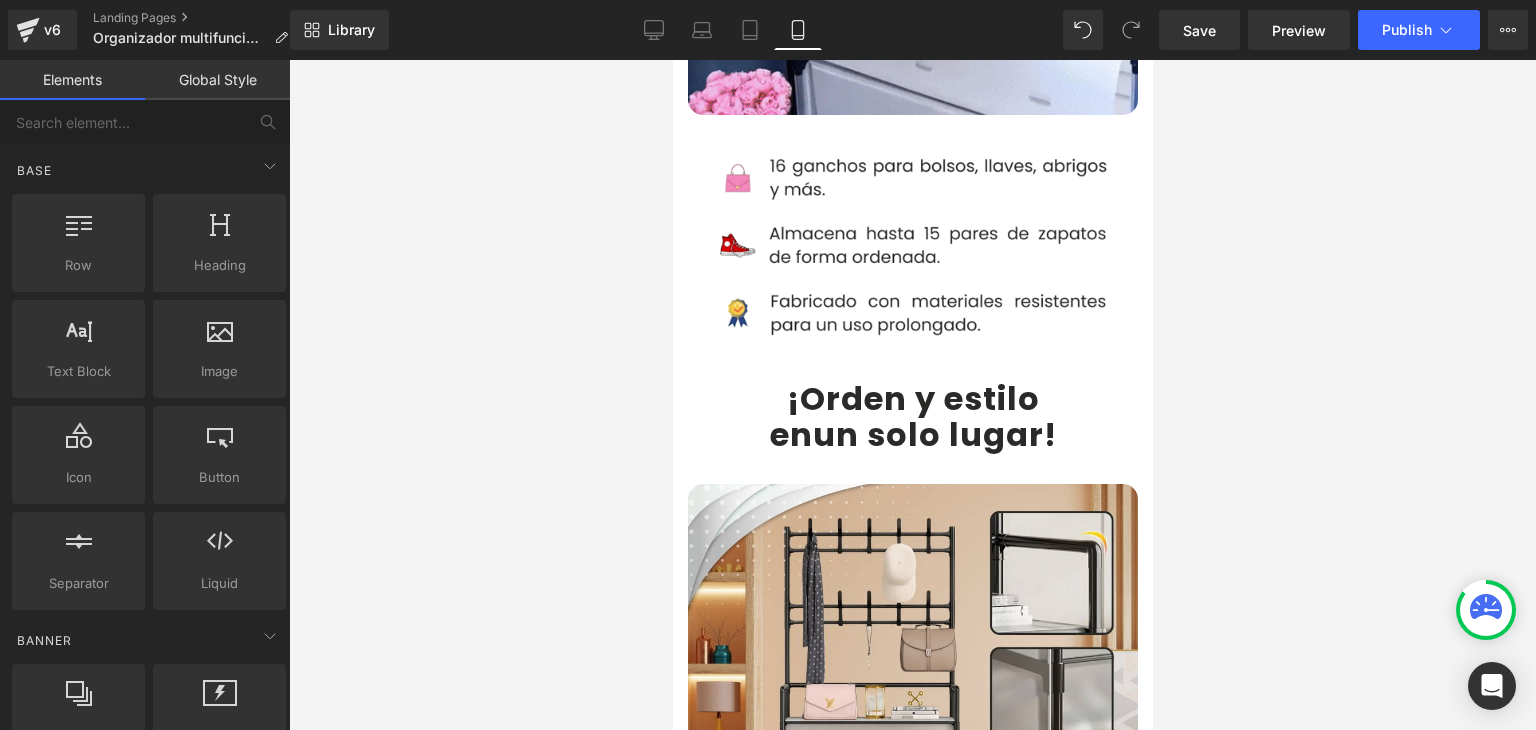 click on "un solo lugar" at bounding box center [927, 434] 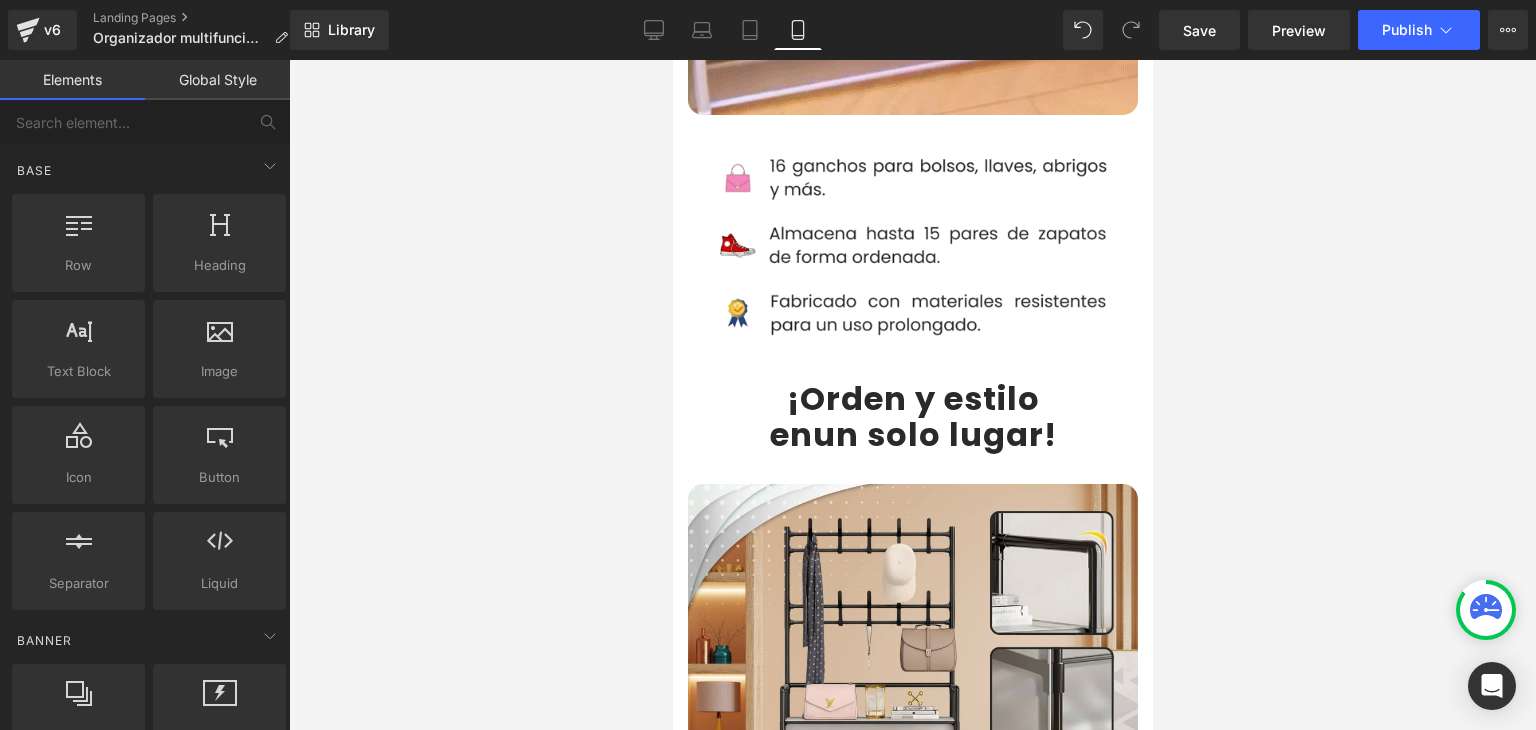 click on "¡Orden y estilo" at bounding box center (912, 398) 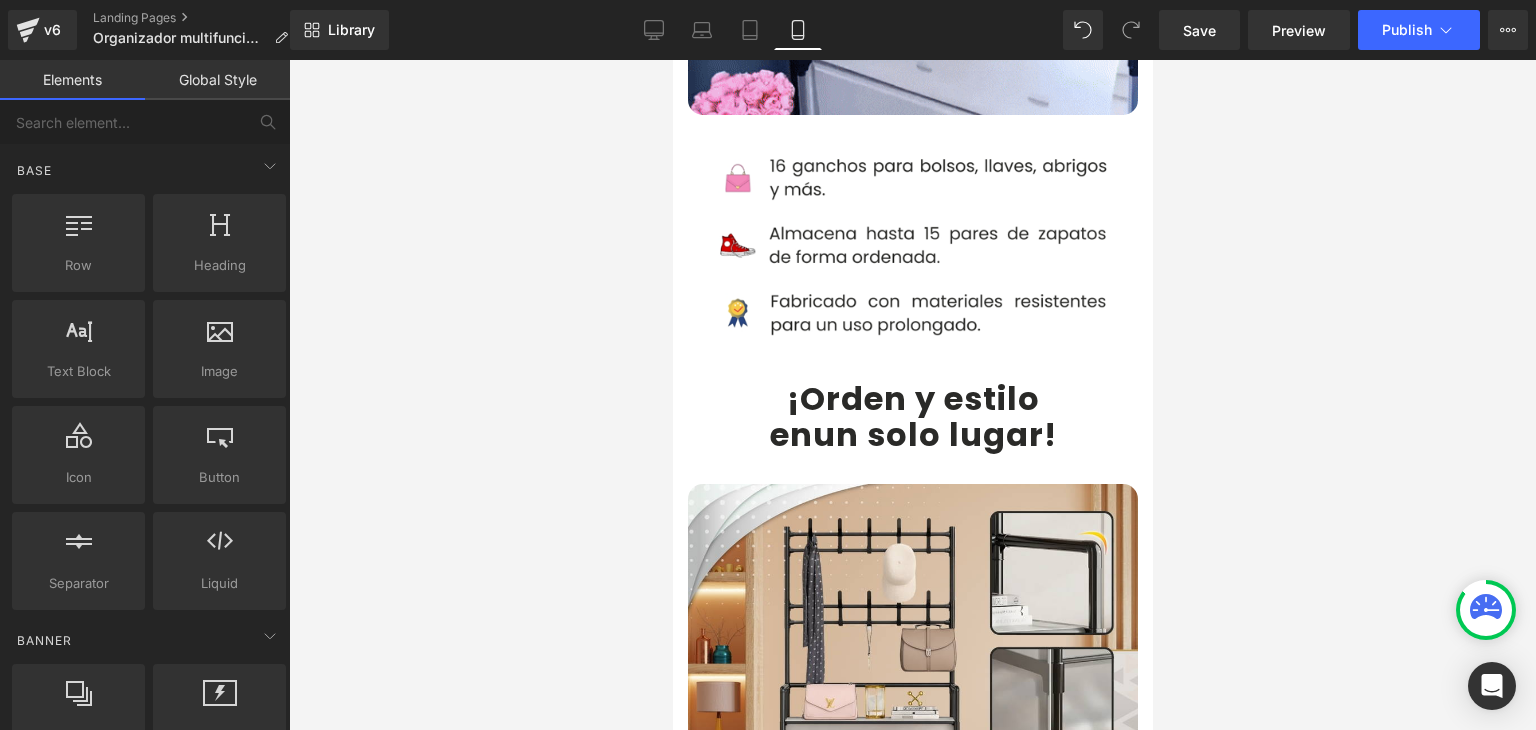 click on "¡Orden y estilo" at bounding box center [912, 398] 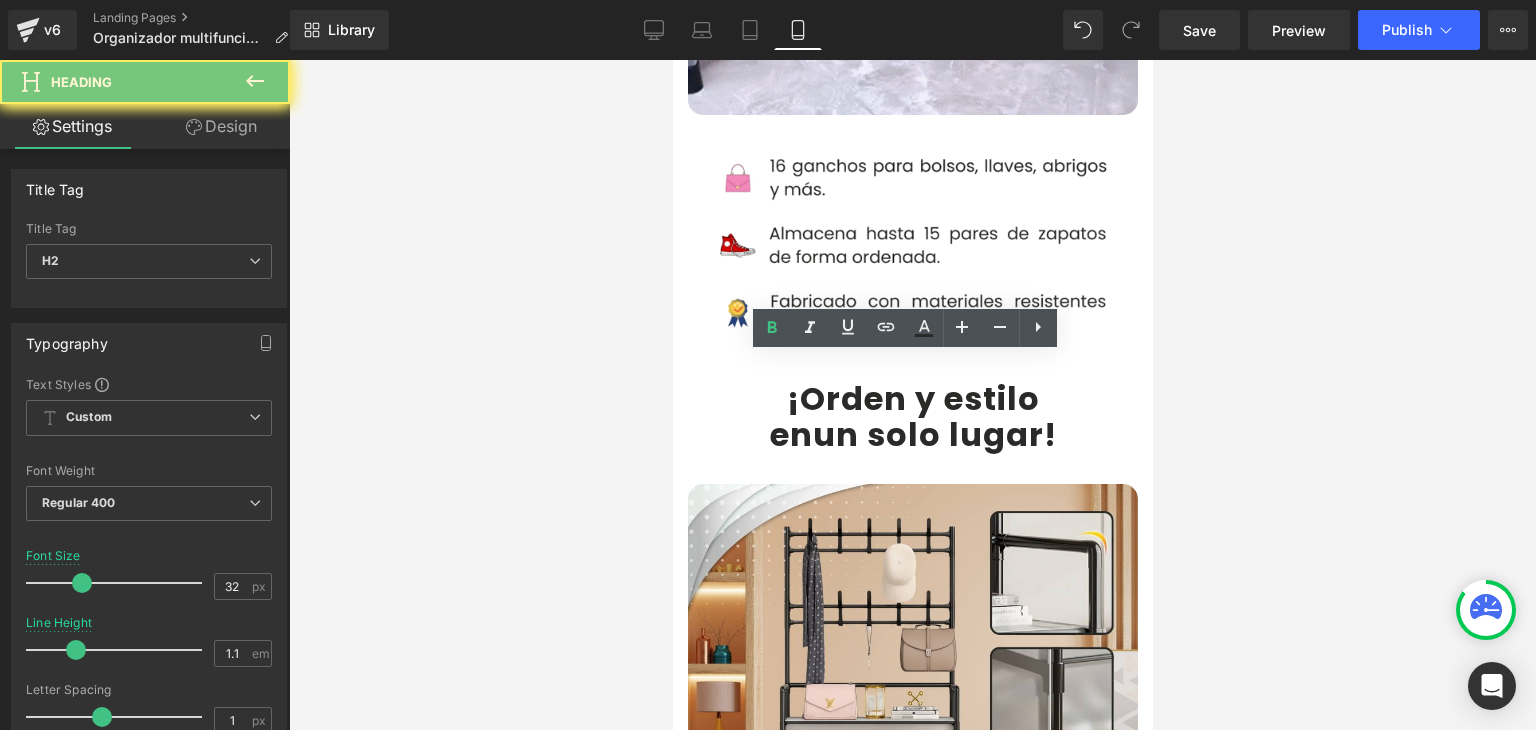 click on "¡Orden y estilo" at bounding box center [912, 398] 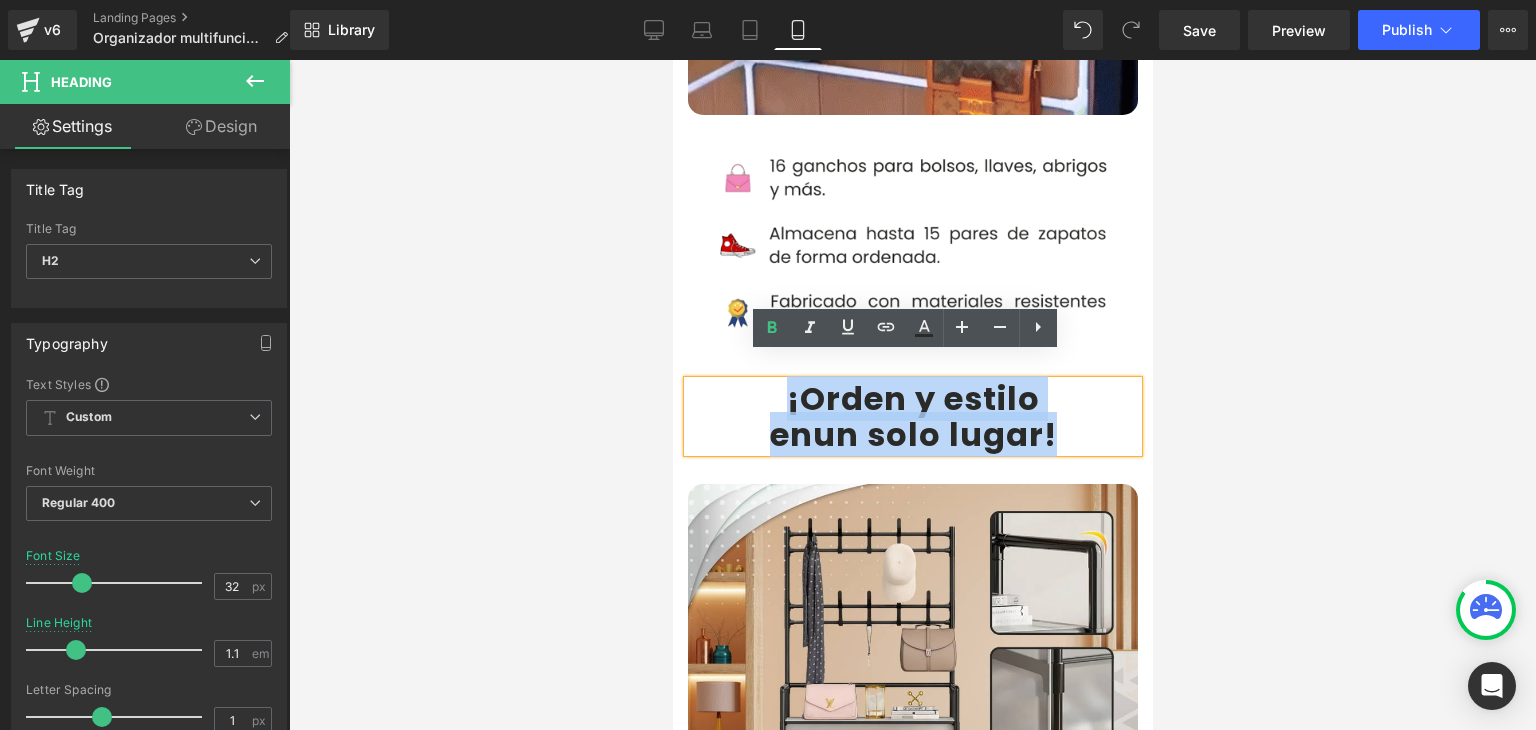 drag, startPoint x: 777, startPoint y: 377, endPoint x: 1045, endPoint y: 403, distance: 269.25824 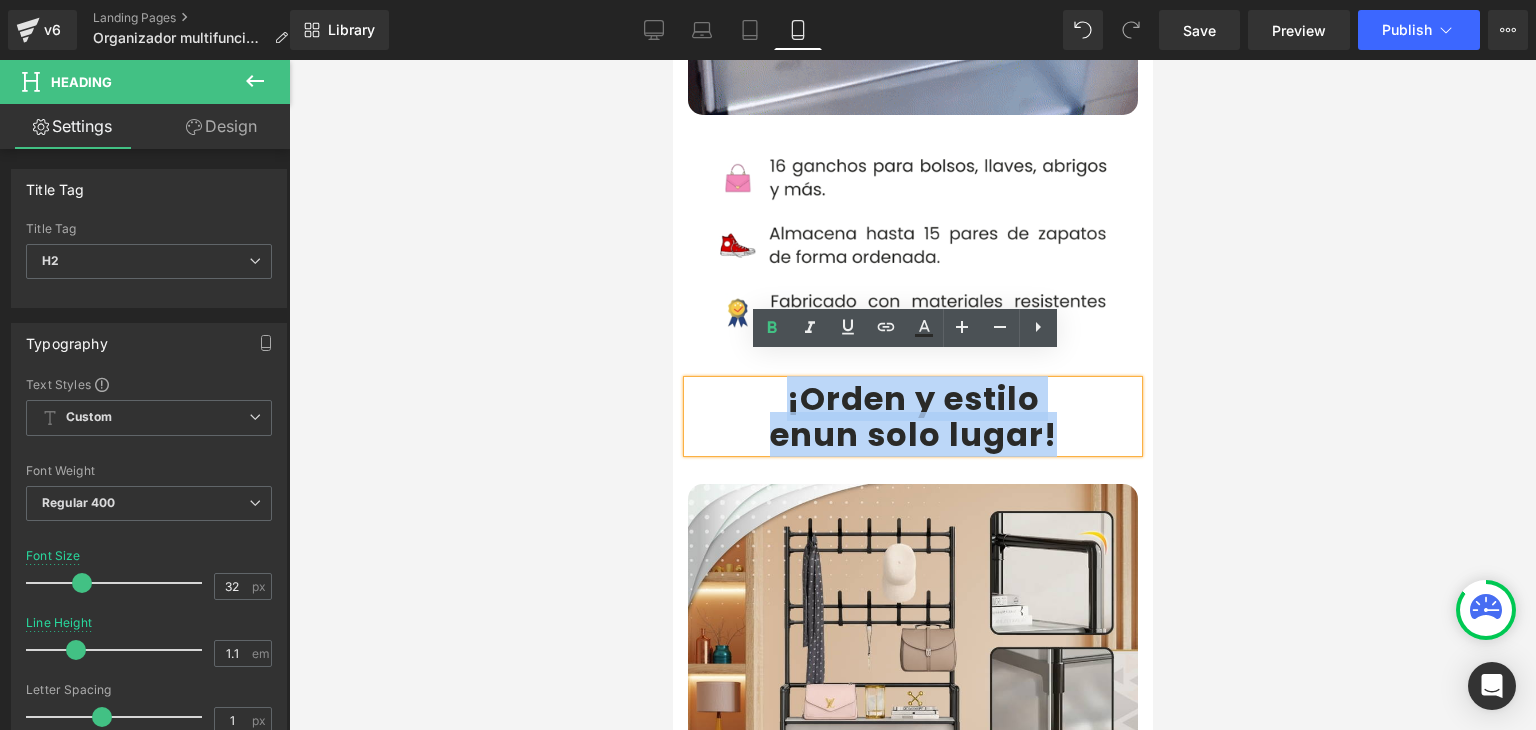 click on "¡Orden y estilo  en  un solo lugar !" at bounding box center (912, 416) 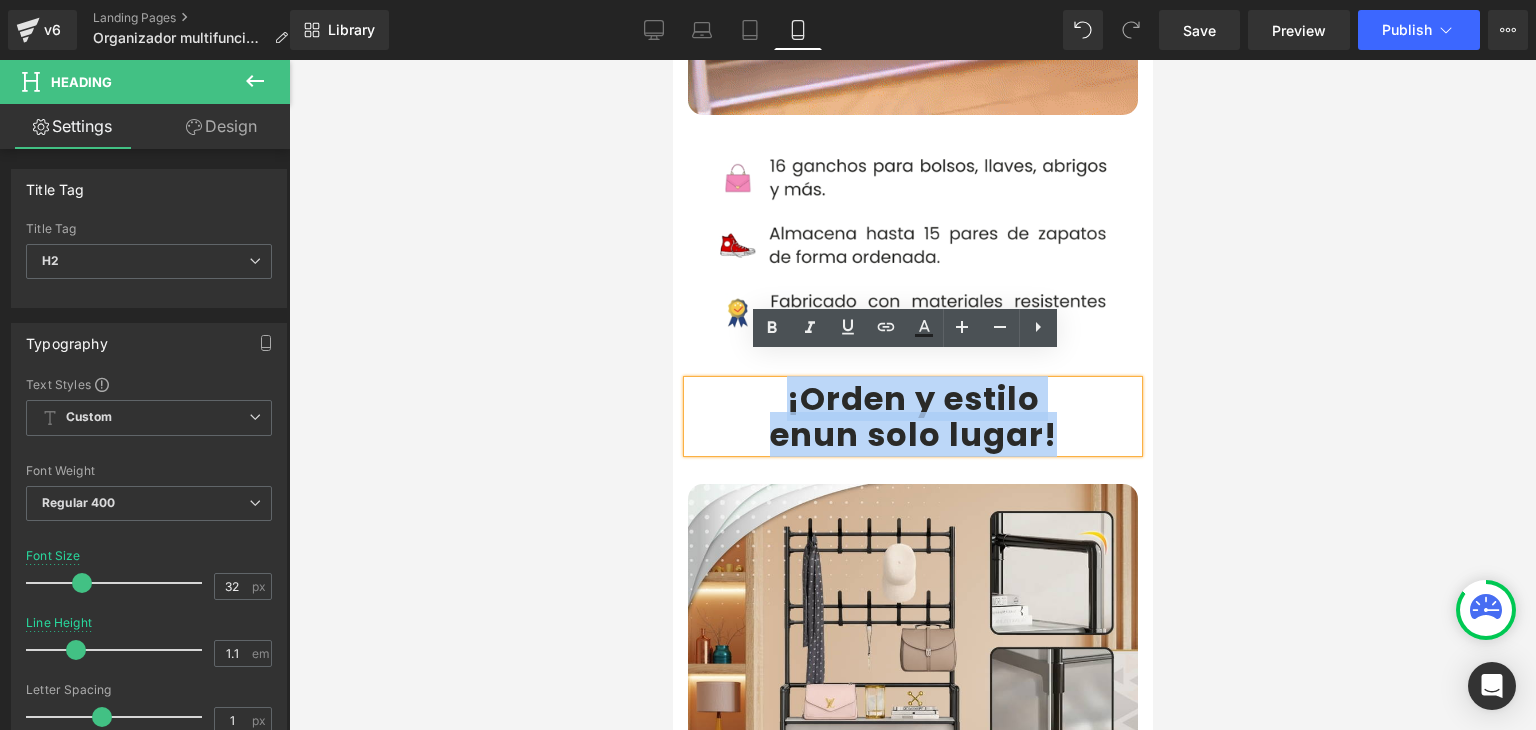 copy on "¡Orden y estilo  en  un solo lugar !" 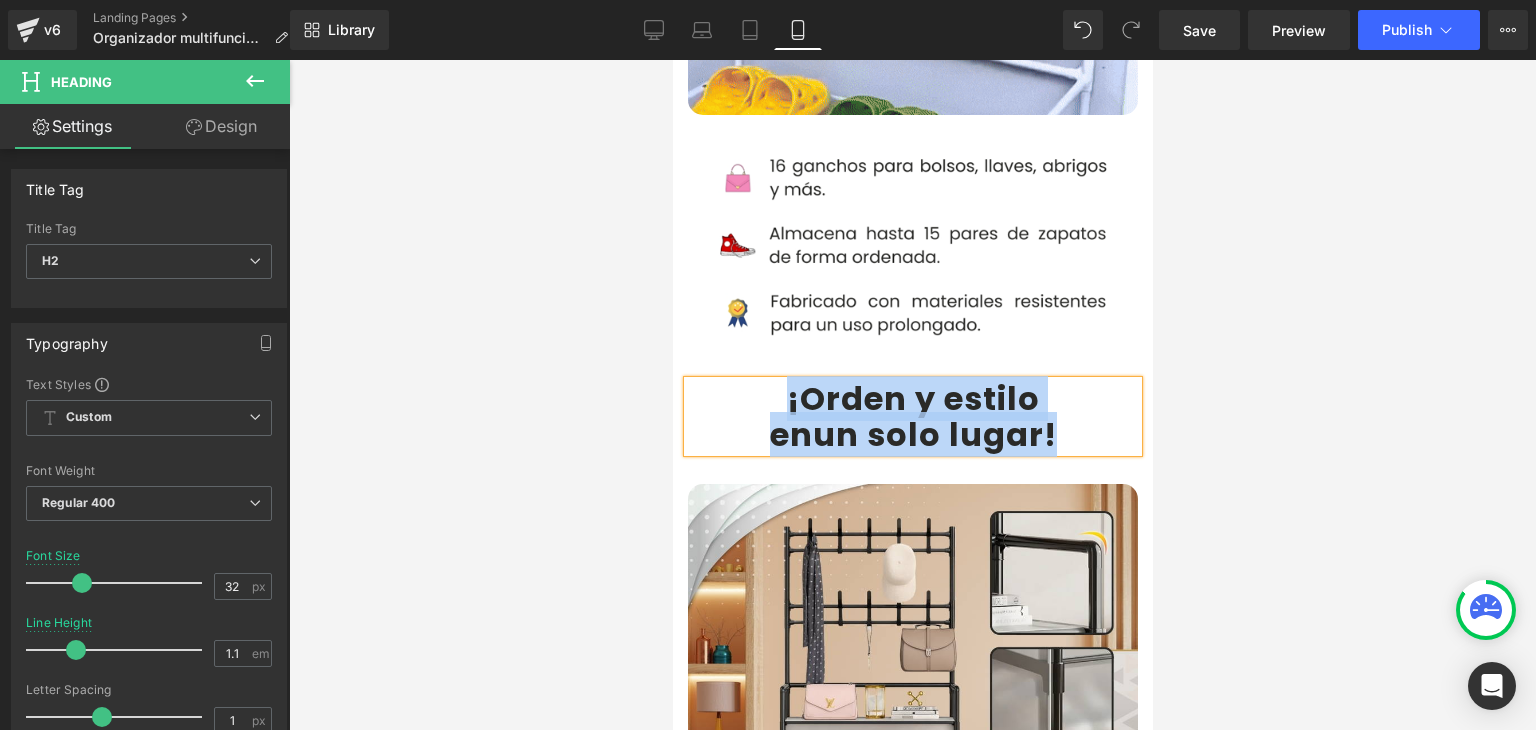 click on "un solo lugar" at bounding box center (927, 434) 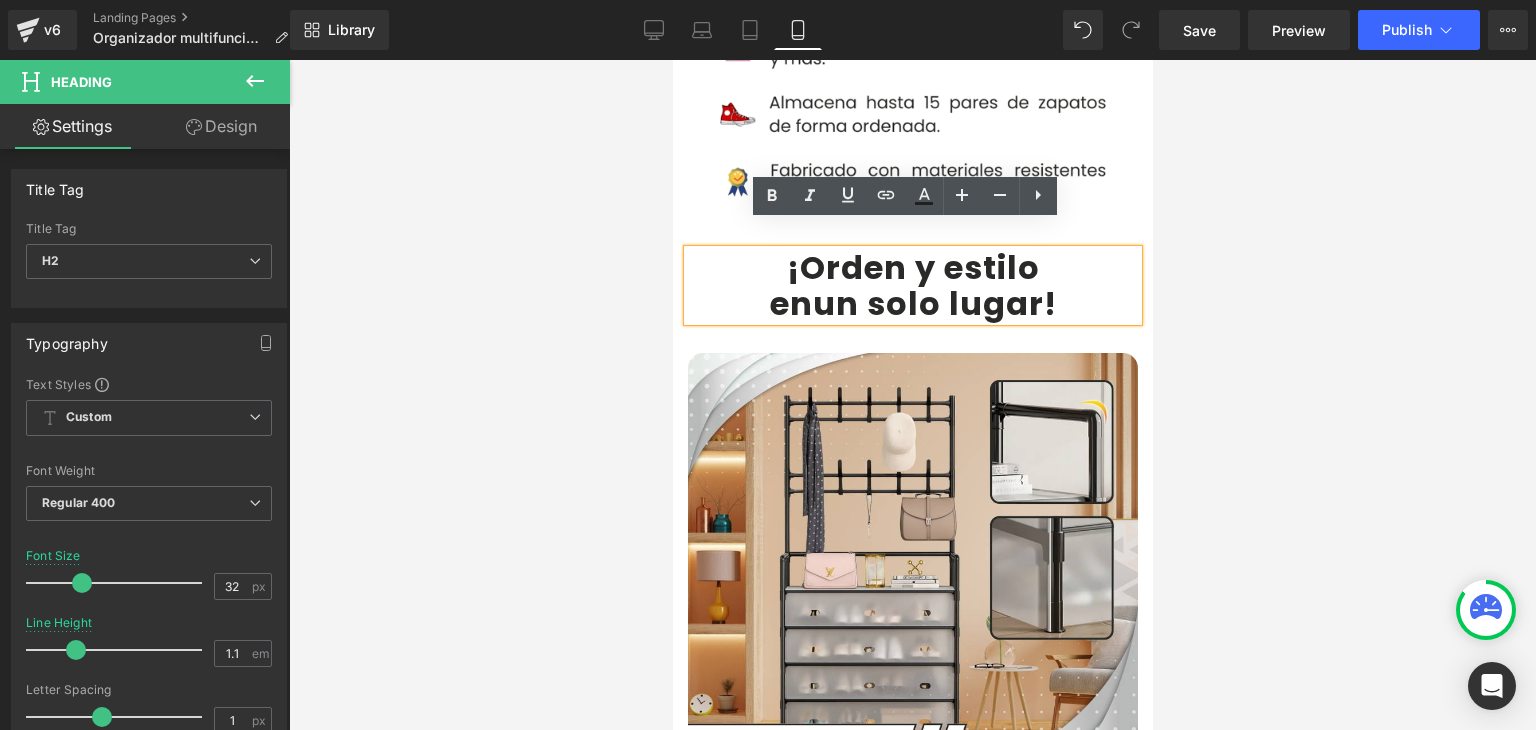 scroll, scrollTop: 2200, scrollLeft: 0, axis: vertical 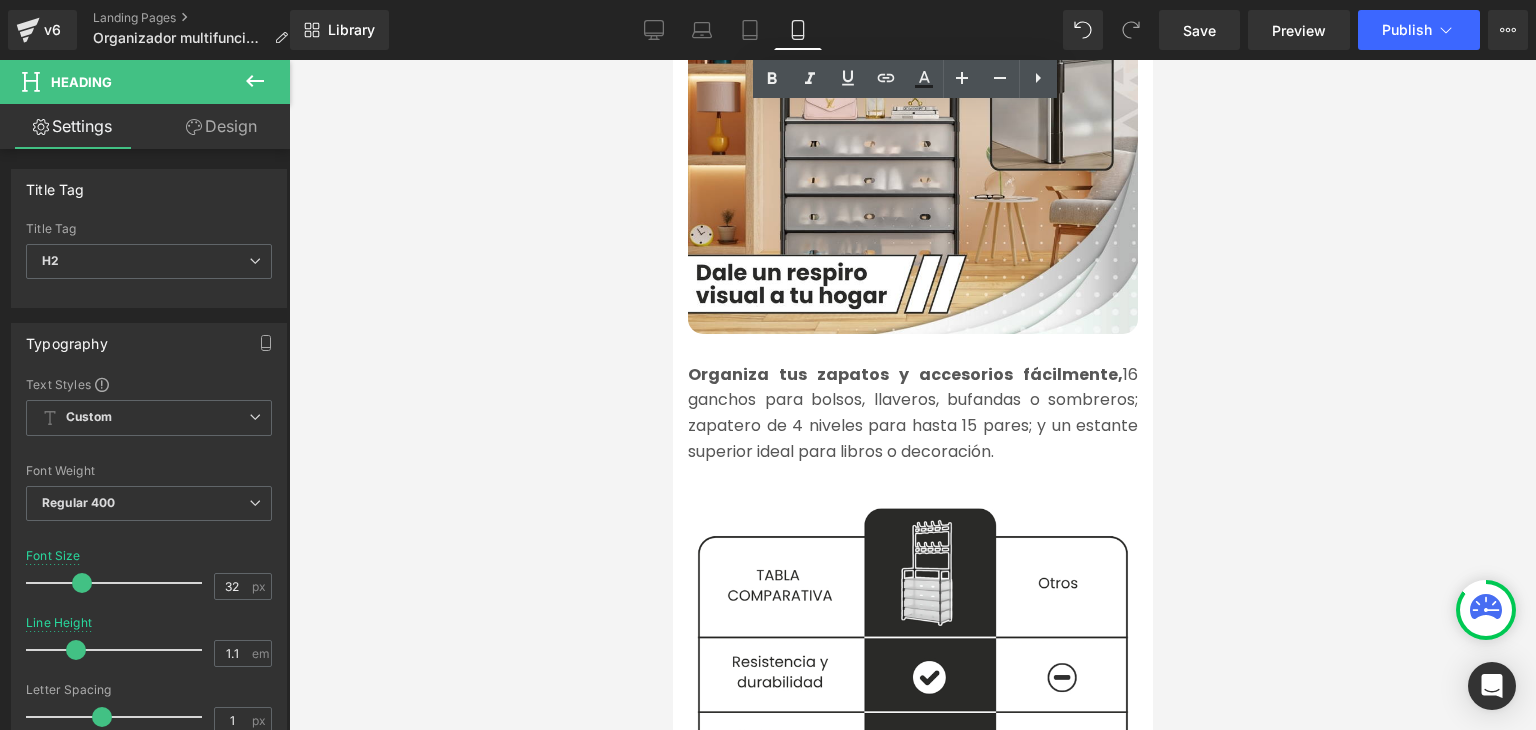 click on "Organiza tus zapatos y accesorios fácilmente,  16 ganchos para bolsos, llaveros, bufandas o sombreros; zapatero de 4 niveles para hasta 15 pares; y un estante superior ideal para libros o decoración." at bounding box center [912, 413] 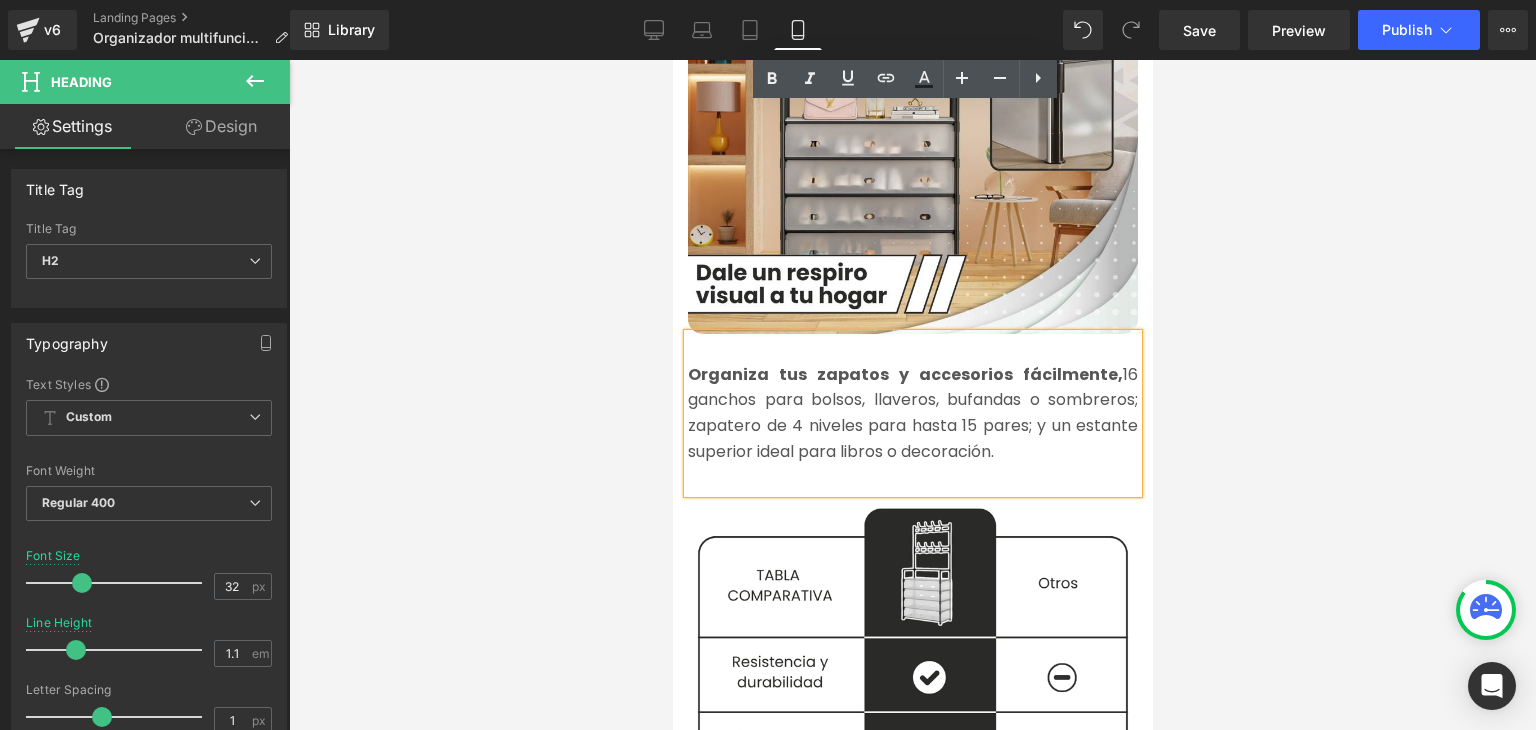 click on "Organiza tus zapatos y accesorios fácilmente,  16 ganchos para bolsos, llaveros, bufandas o sombreros; zapatero de 4 niveles para hasta 15 pares; y un estante superior ideal para libros o decoración." at bounding box center [912, 413] 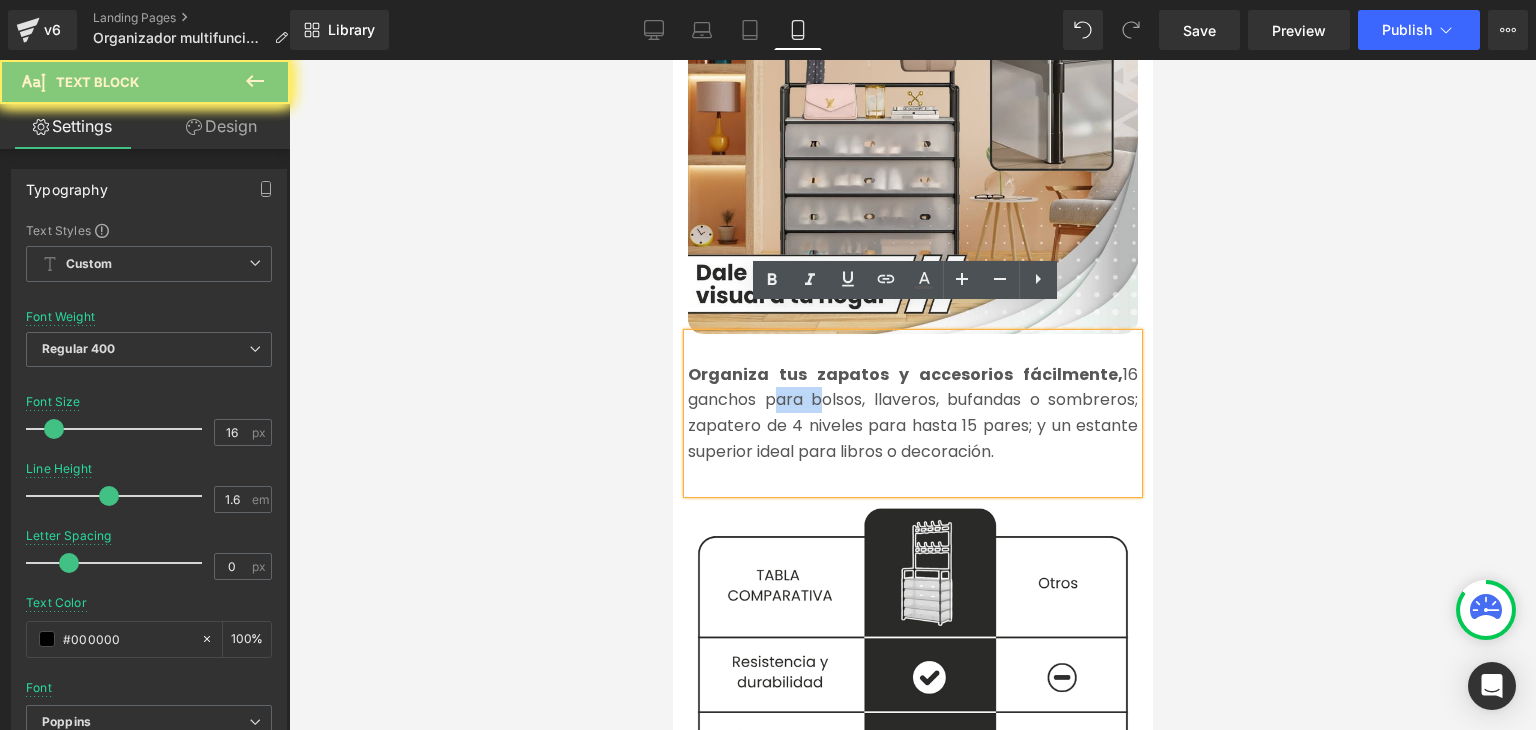 click on "Organiza tus zapatos y accesorios fácilmente,  16 ganchos para bolsos, llaveros, bufandas o sombreros; zapatero de 4 niveles para hasta 15 pares; y un estante superior ideal para libros o decoración." at bounding box center [912, 413] 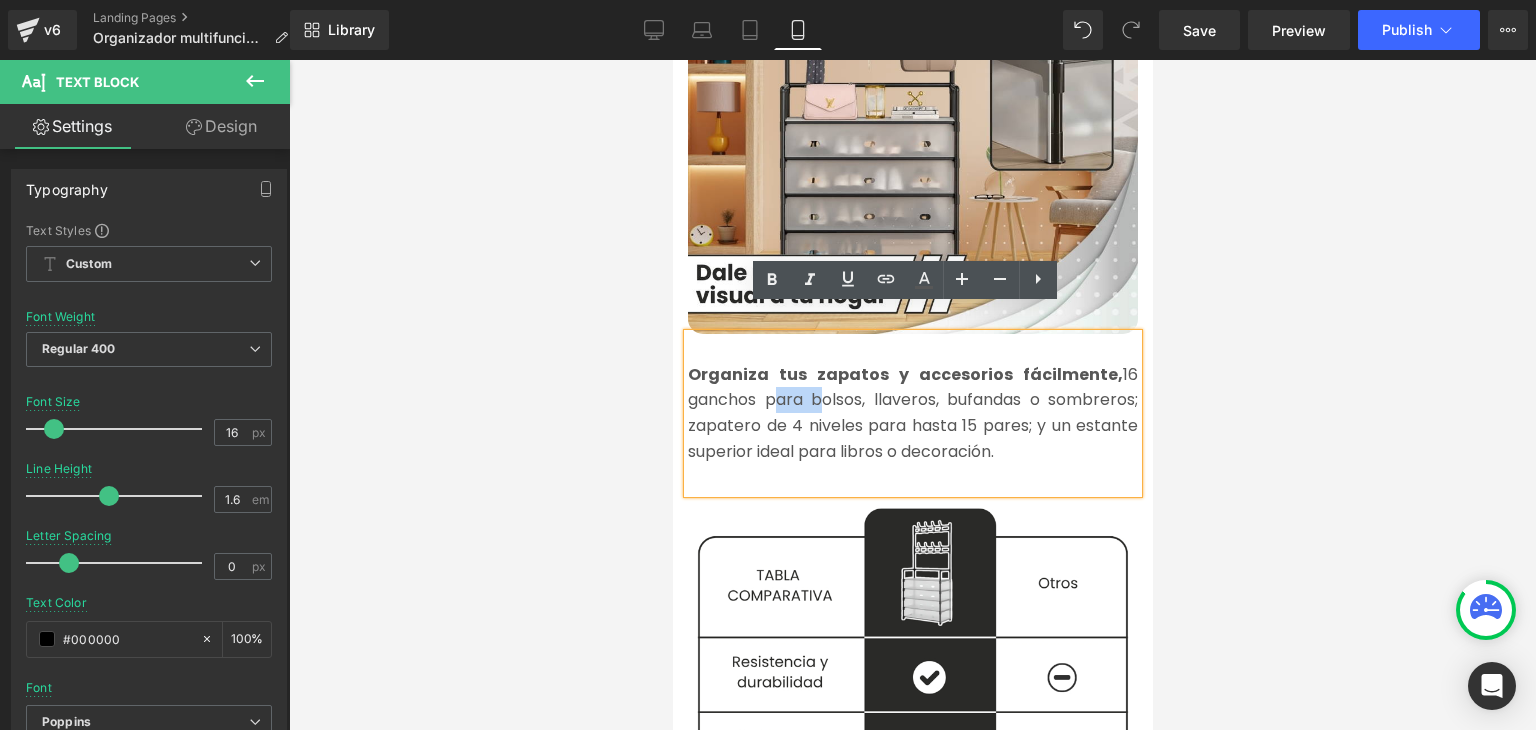 copy on "Organiza tus zapatos y accesorios fácilmente,  16 ganchos para bolsos, llaveros, bufandas o sombreros; zapatero de 4 niveles para hasta 15 pares; y un estante superior ideal para libros o decoración." 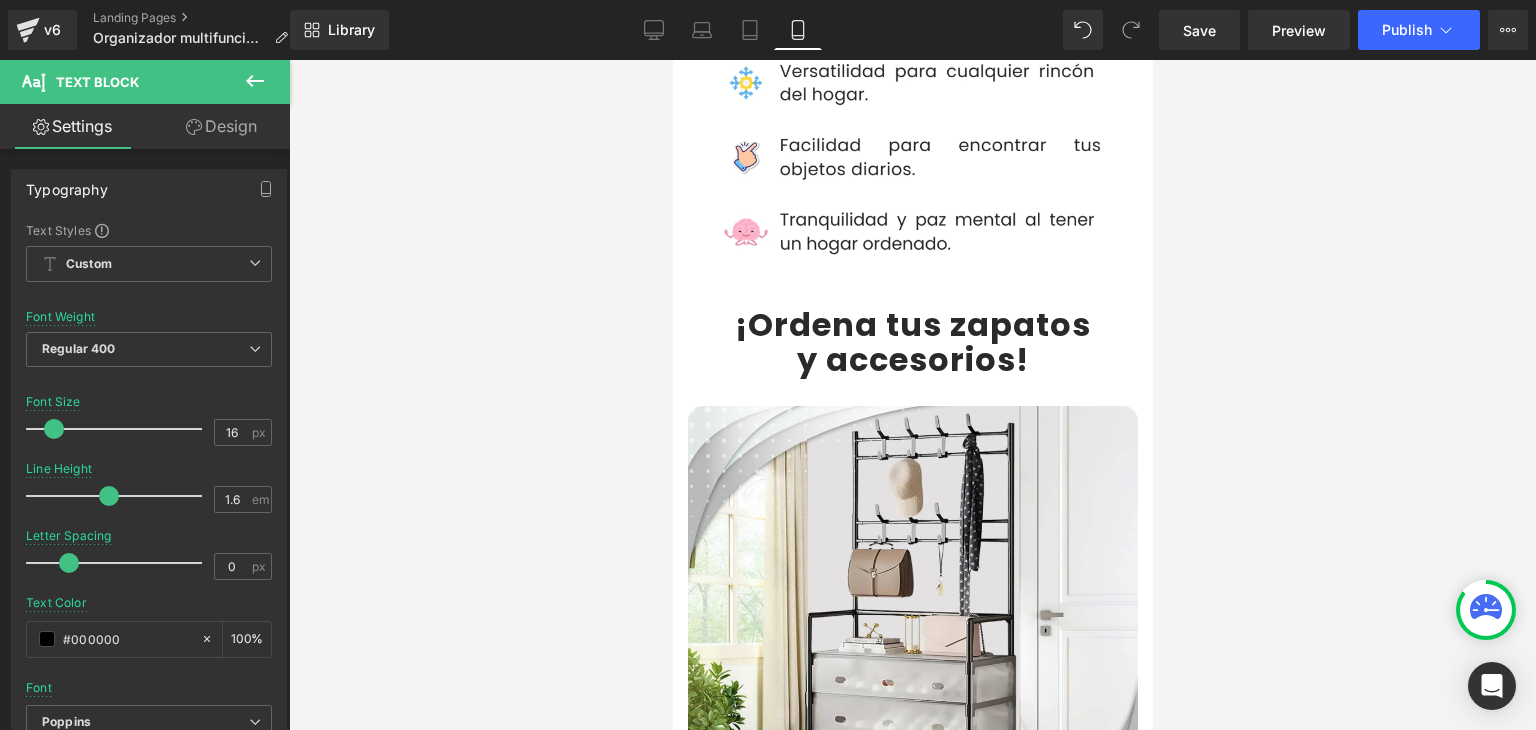 scroll, scrollTop: 4000, scrollLeft: 0, axis: vertical 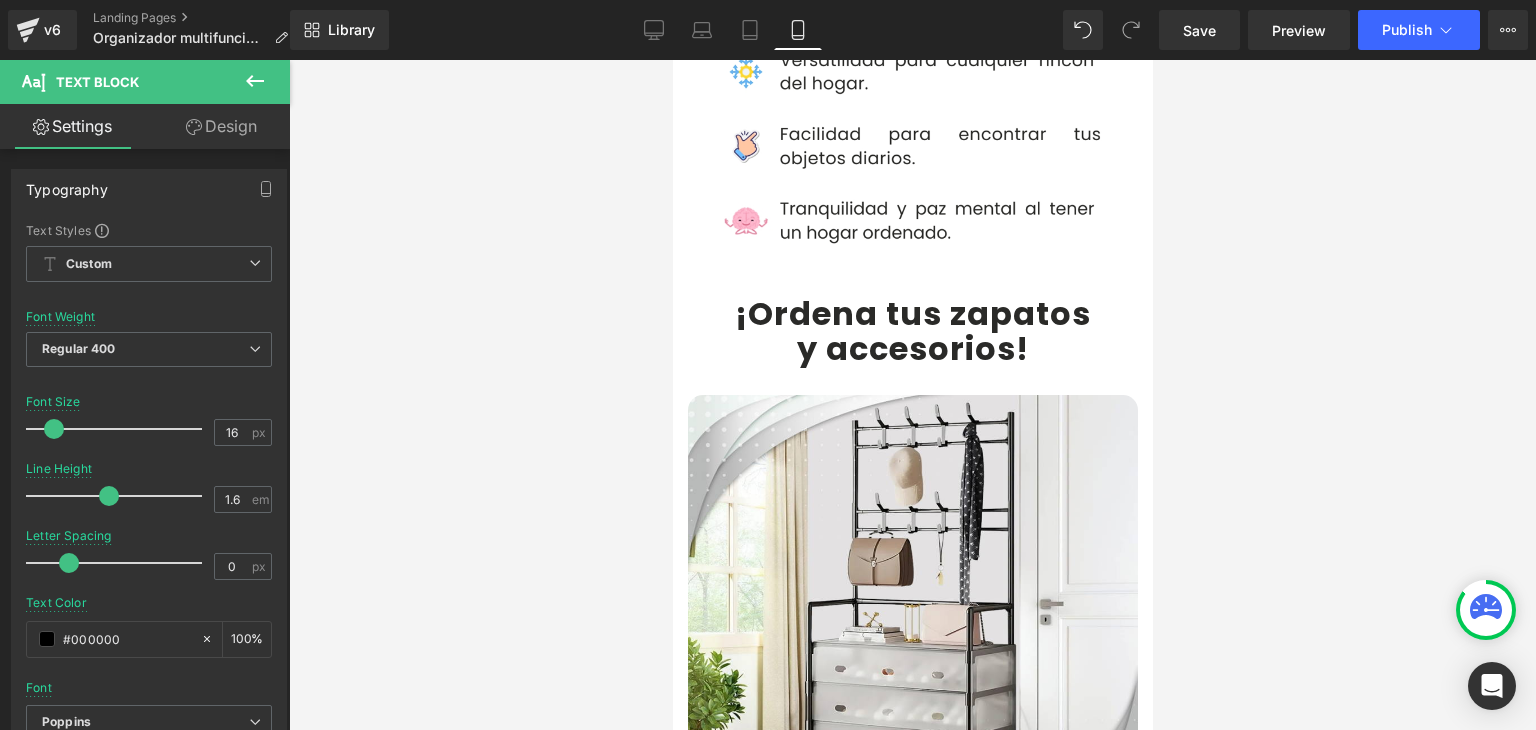 click on "¡Ordena tus zapatos  y accesorios ! Heading         Image         Llega a casa y disfruta de un espacio ordenado, zapatos alineados, llaves siempre al alcance y un ambiente libre de desorden  ideal para entradas, salas, dormitorios y closets pequeños. Text Block         Image         Row
Add To Cart
(P) Cart Button
Product         Row         Row" at bounding box center (912, 771) 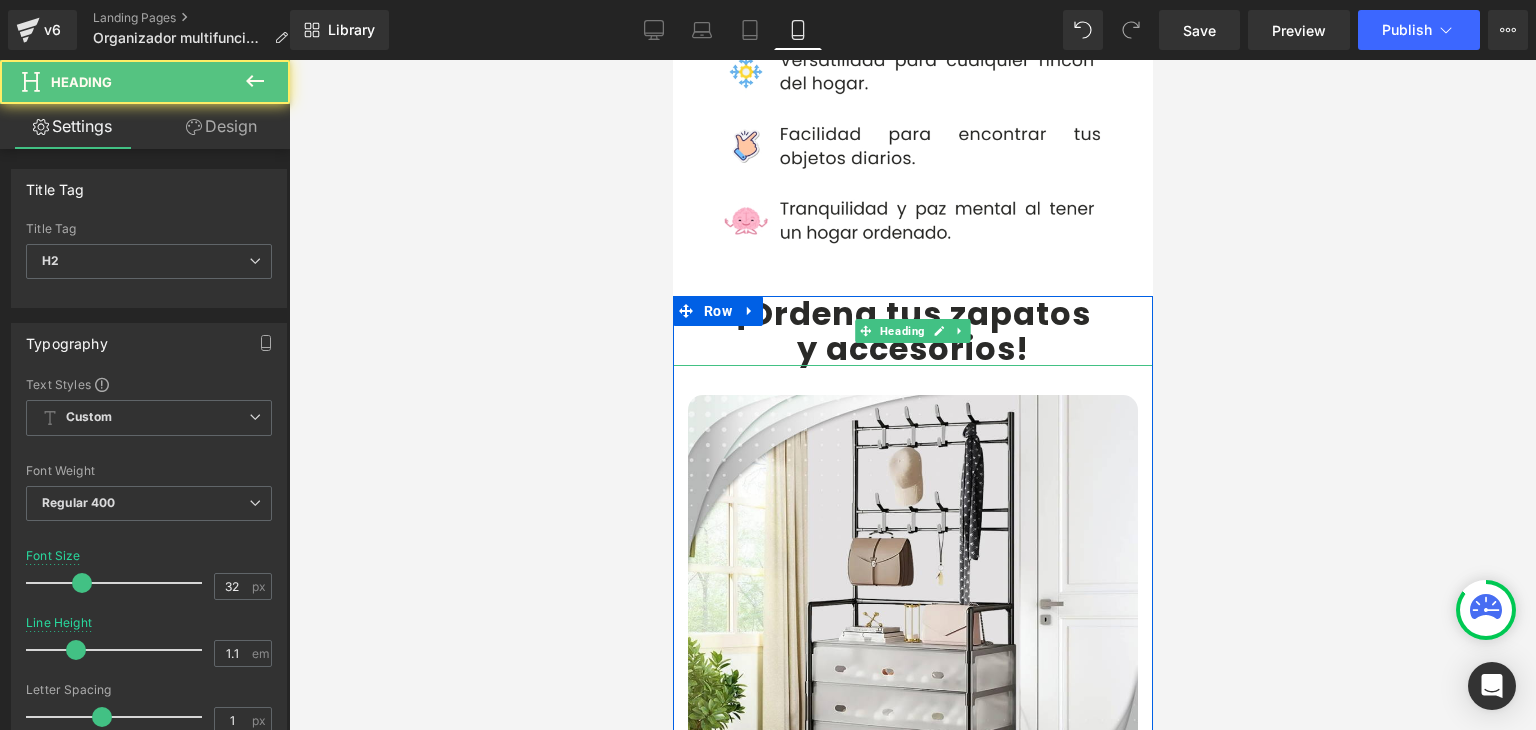 click on "¡Ordena tus zapatos" at bounding box center [912, 313] 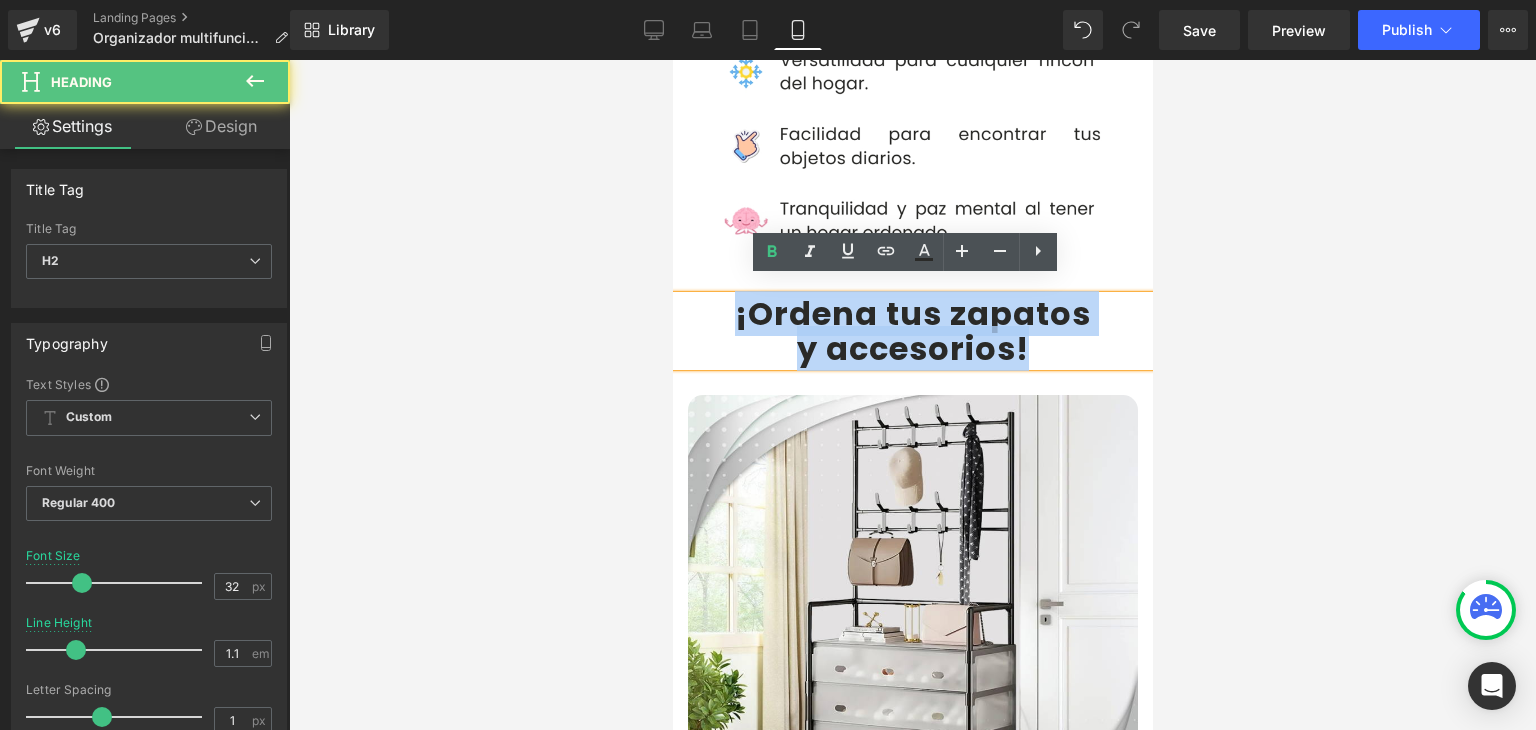 drag, startPoint x: 728, startPoint y: 302, endPoint x: 1017, endPoint y: 332, distance: 290.55292 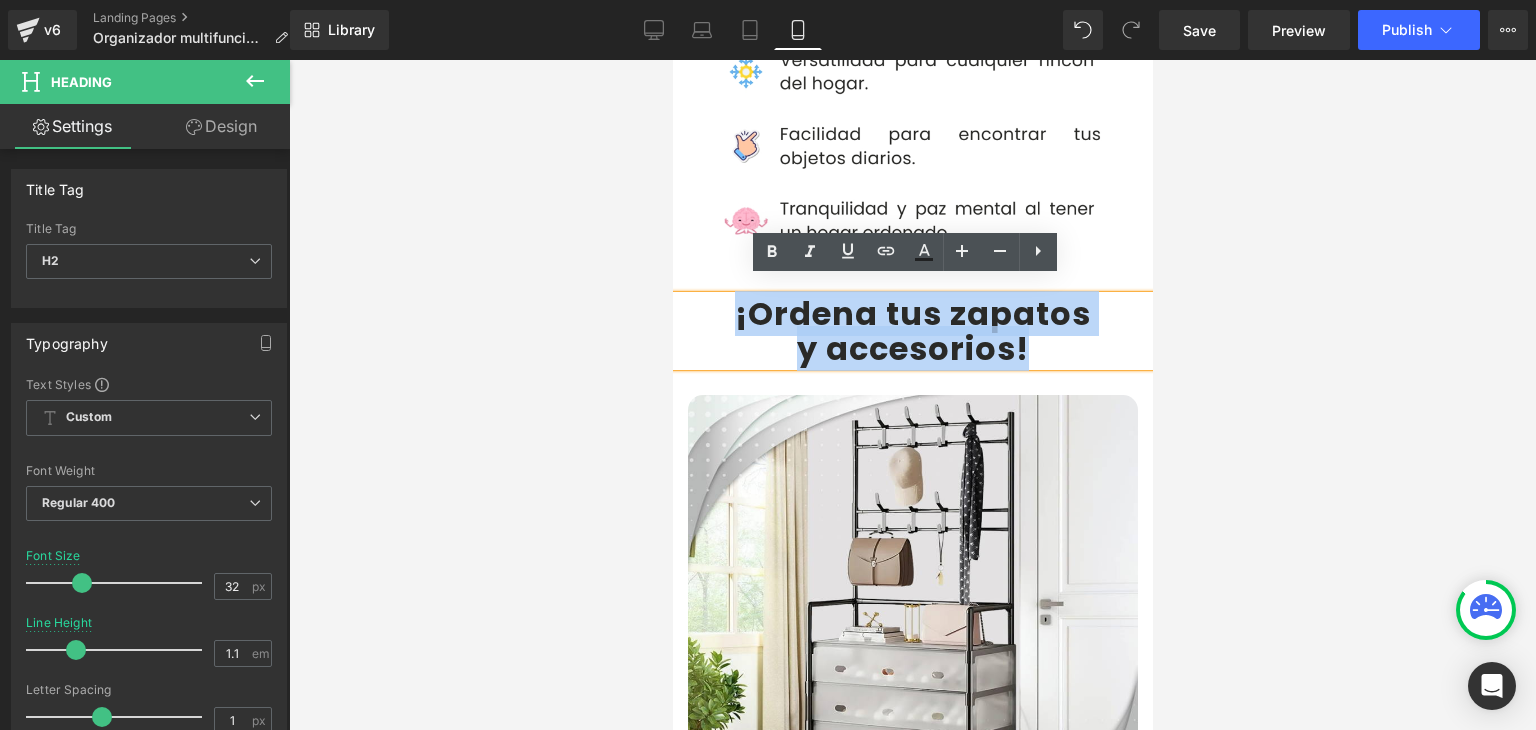 copy on "¡Ordena tus zapatos  y accesorios !" 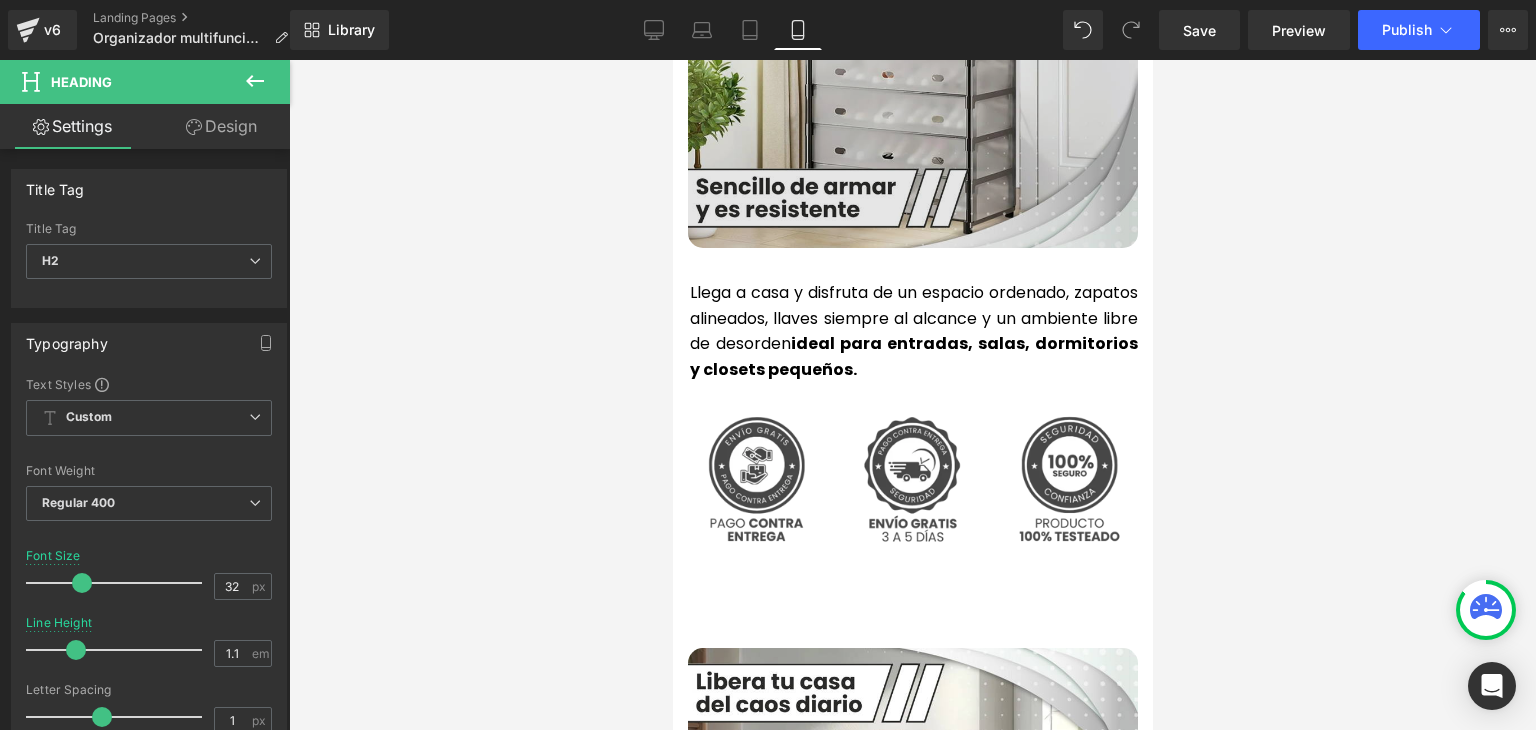 scroll, scrollTop: 4600, scrollLeft: 0, axis: vertical 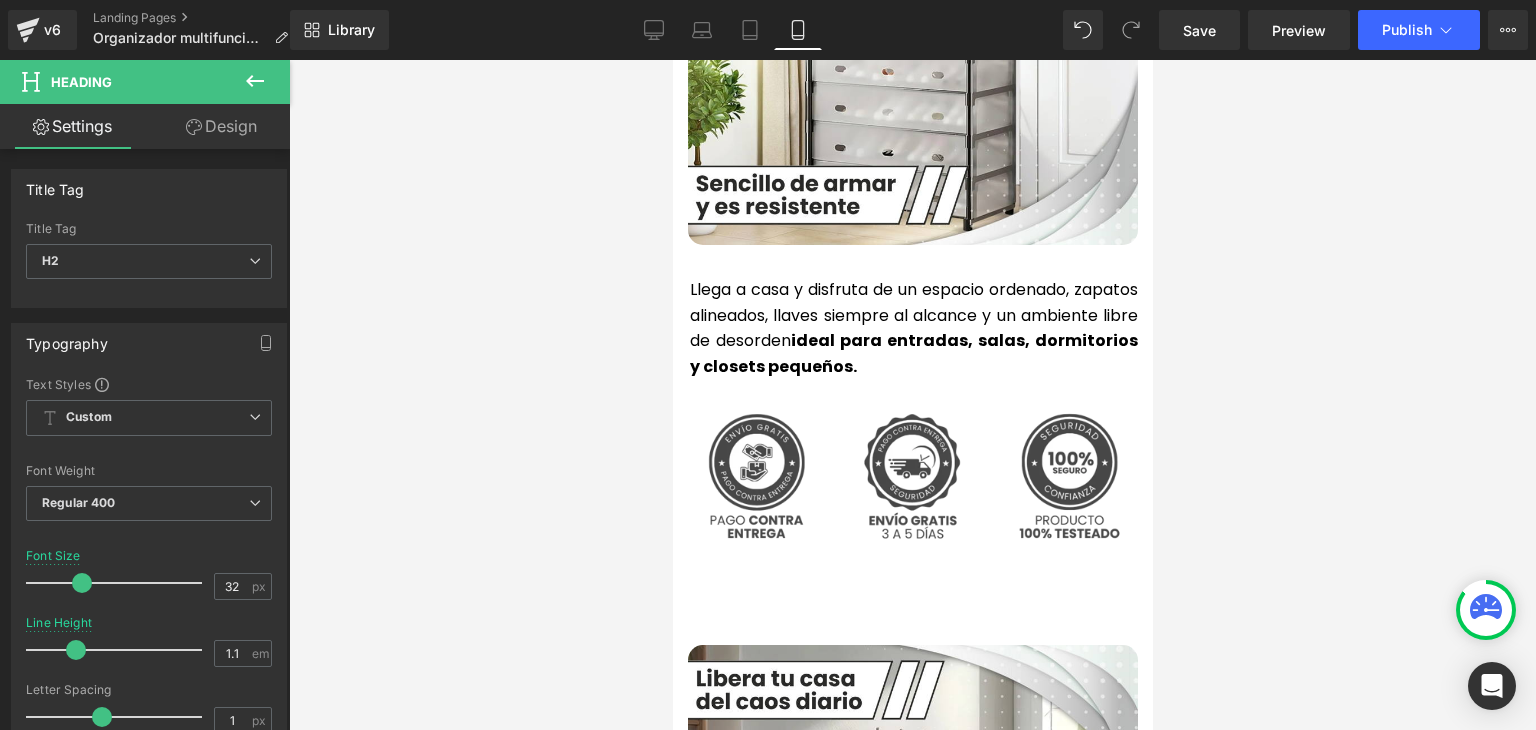 click on "Llega a casa y disfruta de un espacio ordenado, zapatos alineados, llaves siempre al alcance y un ambiente libre de desorden  ideal para entradas, salas, dormitorios y closets pequeños." at bounding box center (913, 328) 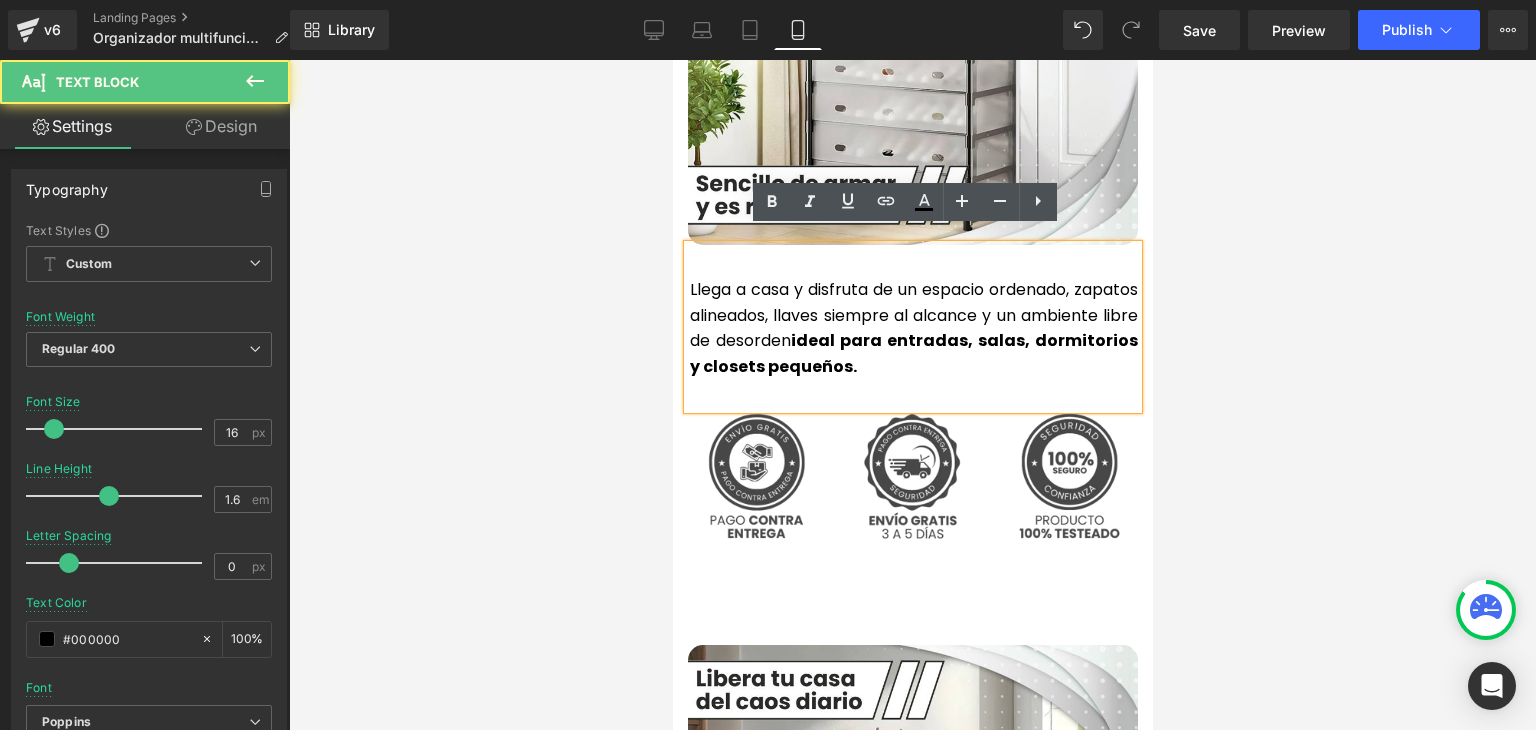 click on "Llega a casa y disfruta de un espacio ordenado, zapatos alineados, llaves siempre al alcance y un ambiente libre de desorden  ideal para entradas, salas, dormitorios y closets pequeños." at bounding box center (913, 328) 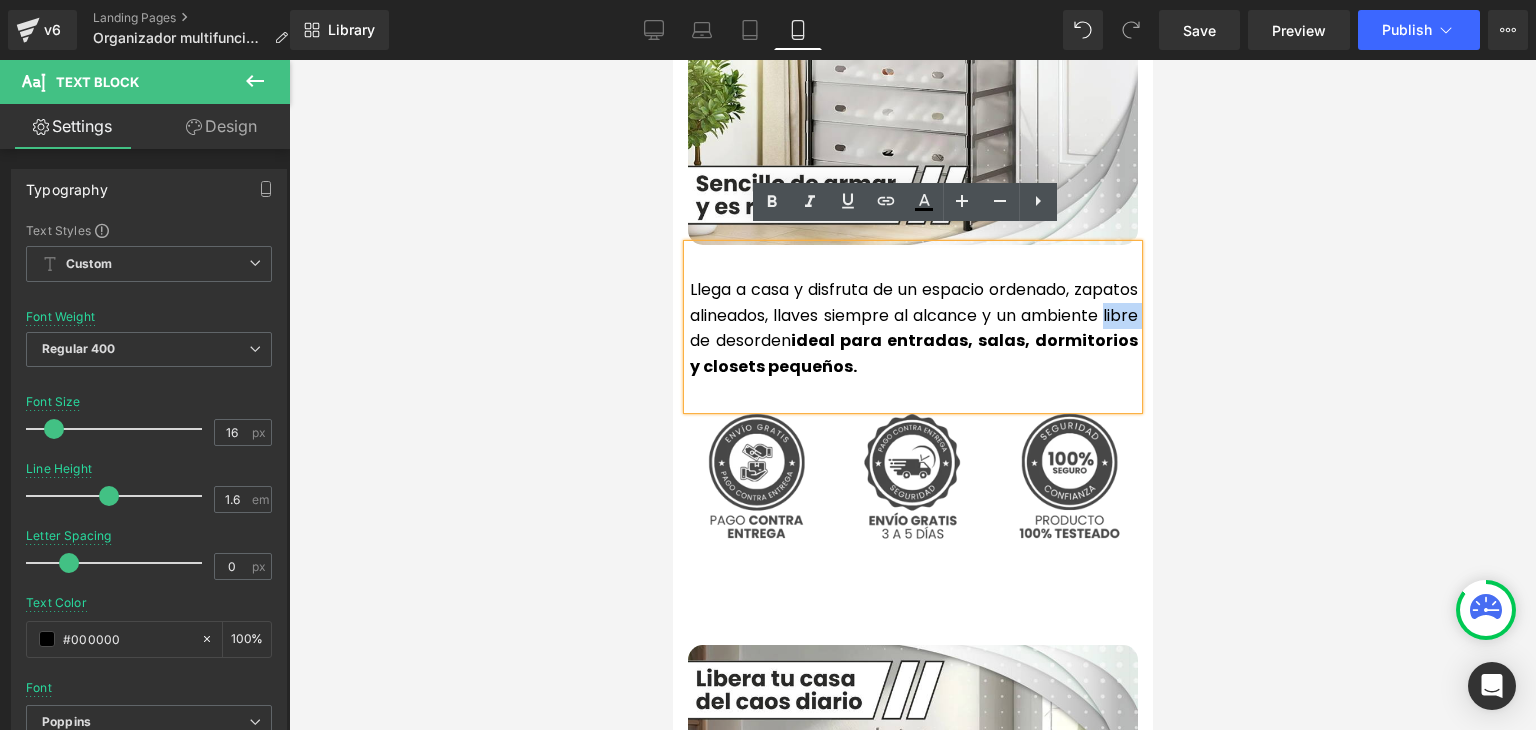 click on "Llega a casa y disfruta de un espacio ordenado, zapatos alineados, llaves siempre al alcance y un ambiente libre de desorden  ideal para entradas, salas, dormitorios y closets pequeños." at bounding box center (913, 328) 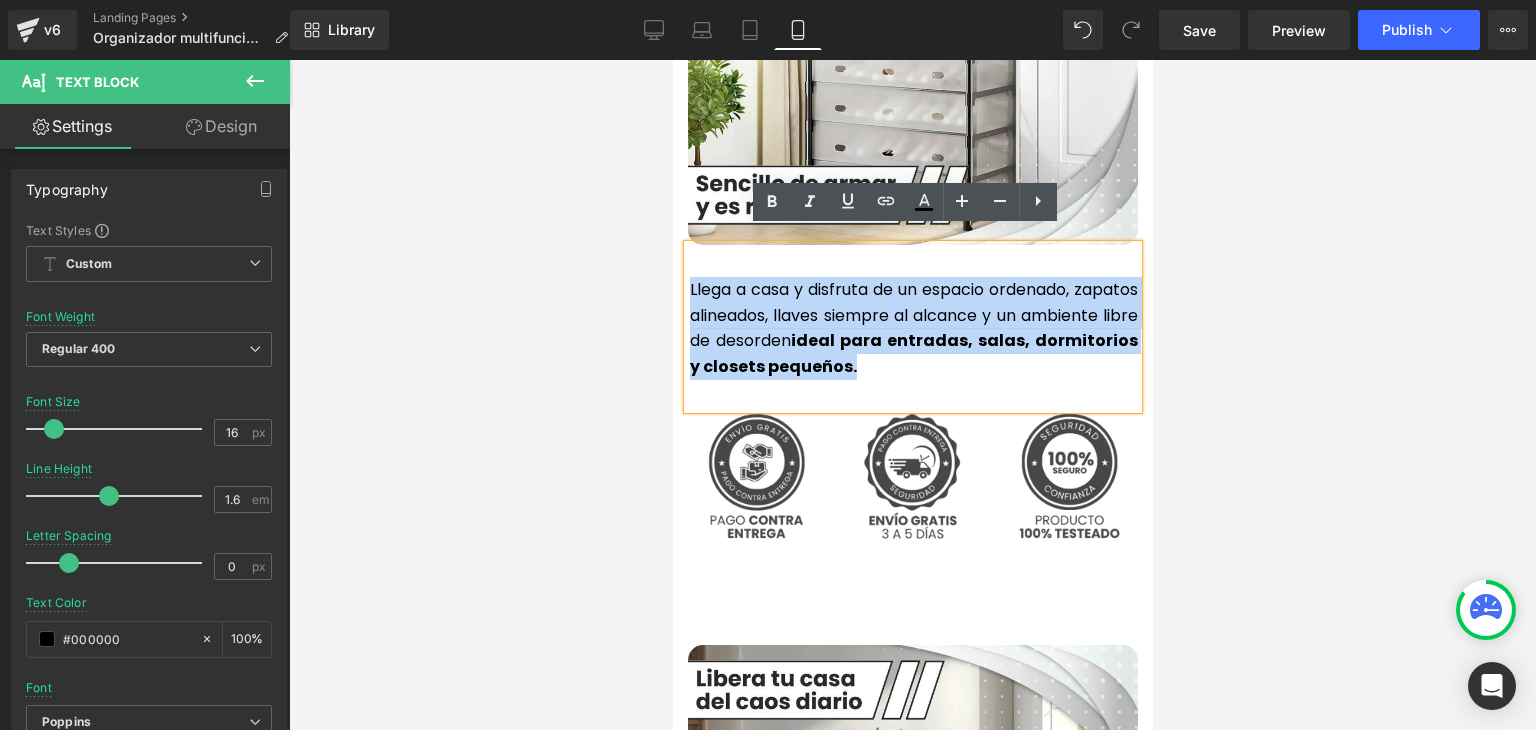 click on "Llega a casa y disfruta de un espacio ordenado, zapatos alineados, llaves siempre al alcance y un ambiente libre de desorden  ideal para entradas, salas, dormitorios y closets pequeños." at bounding box center (913, 328) 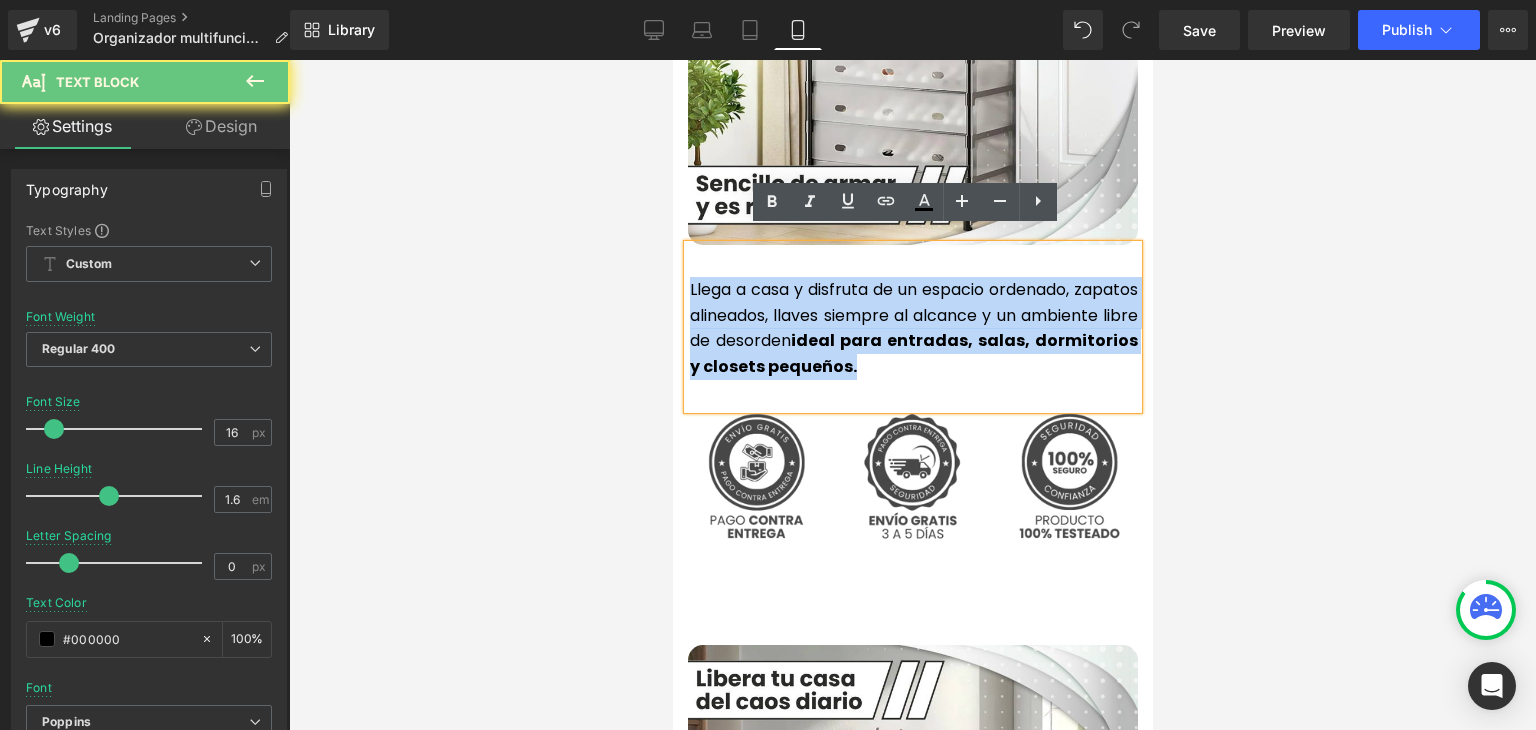 click on "Llega a casa y disfruta de un espacio ordenado, zapatos alineados, llaves siempre al alcance y un ambiente libre de desorden  ideal para entradas, salas, dormitorios y closets pequeños." at bounding box center (913, 328) 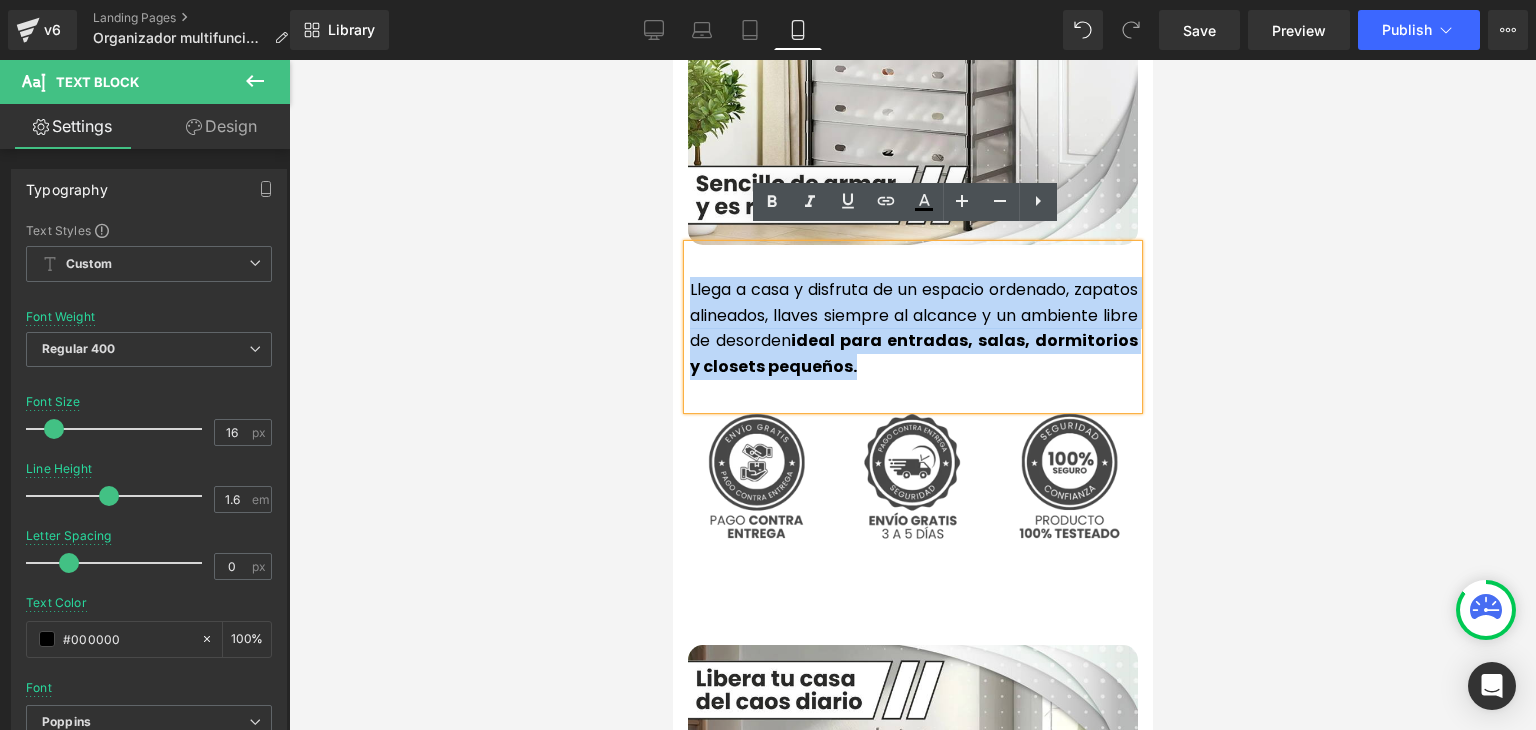 copy on "Llega a casa y disfruta de un espacio ordenado, zapatos alineados, llaves siempre al alcance y un ambiente libre de desorden  ideal para entradas, salas, dormitorios y closets pequeños." 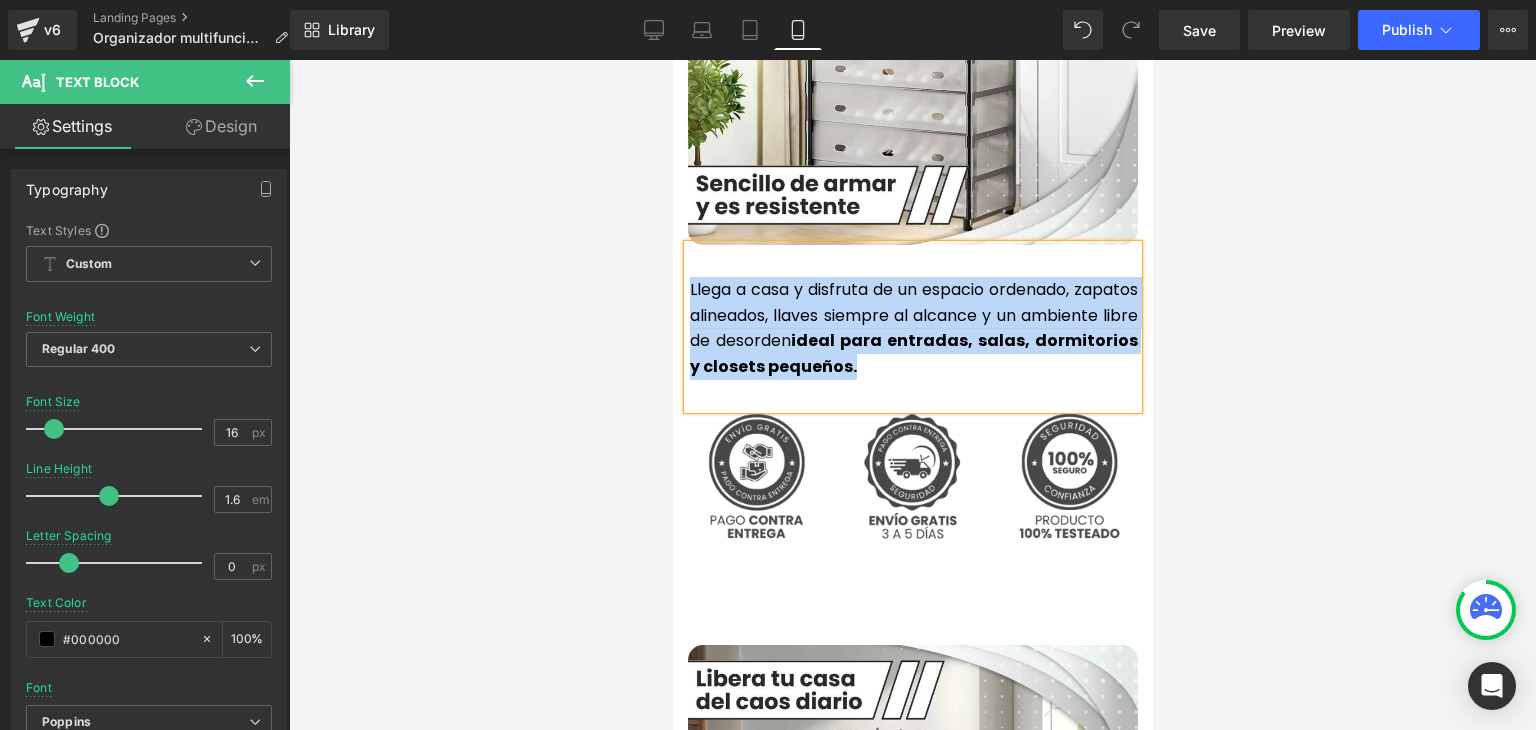 click on "ideal para entradas, salas, dormitorios y closets pequeños." at bounding box center (913, 353) 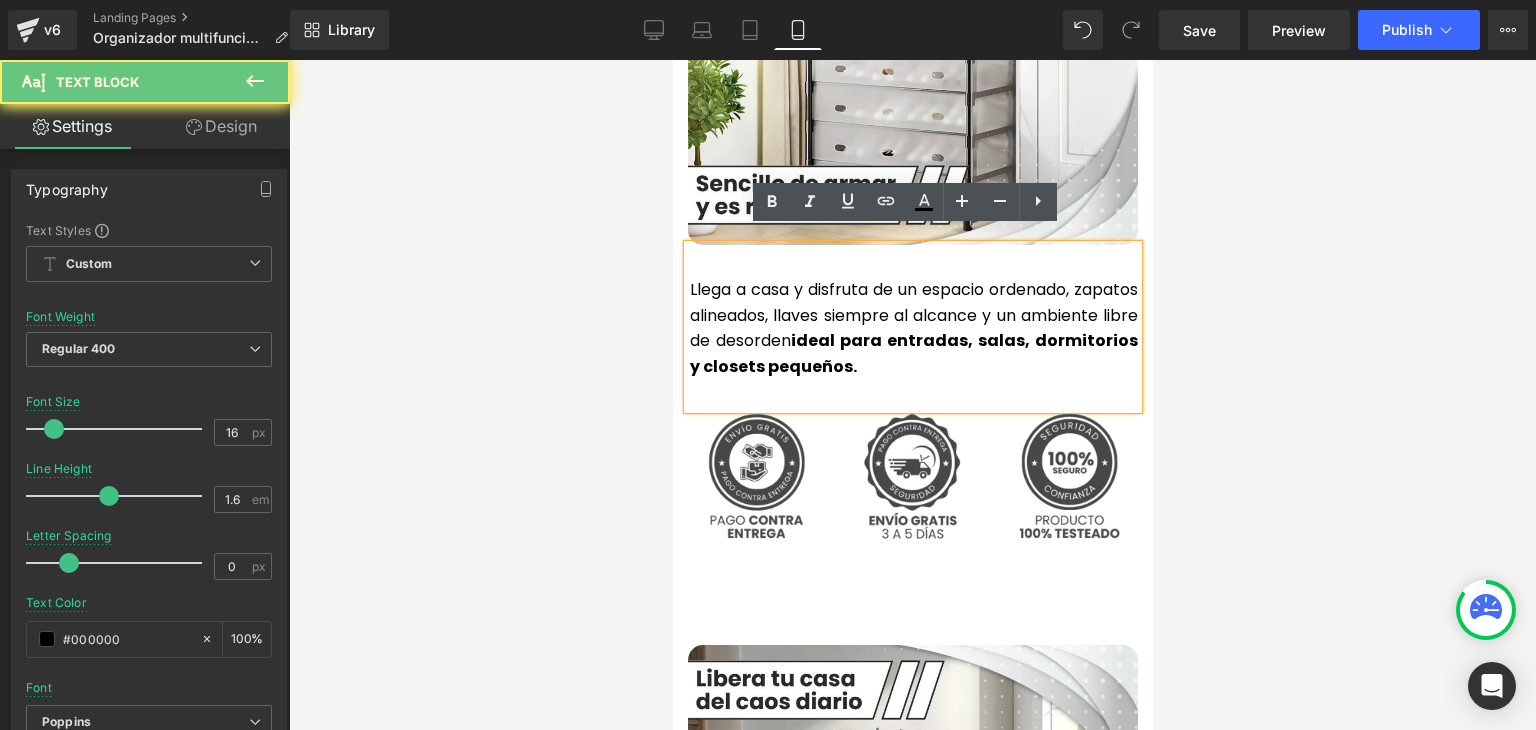 click on "Llega a casa y disfruta de un espacio ordenado, zapatos alineados, llaves siempre al alcance y un ambiente libre de desorden  ideal para entradas, salas, dormitorios y closets pequeños." at bounding box center (913, 328) 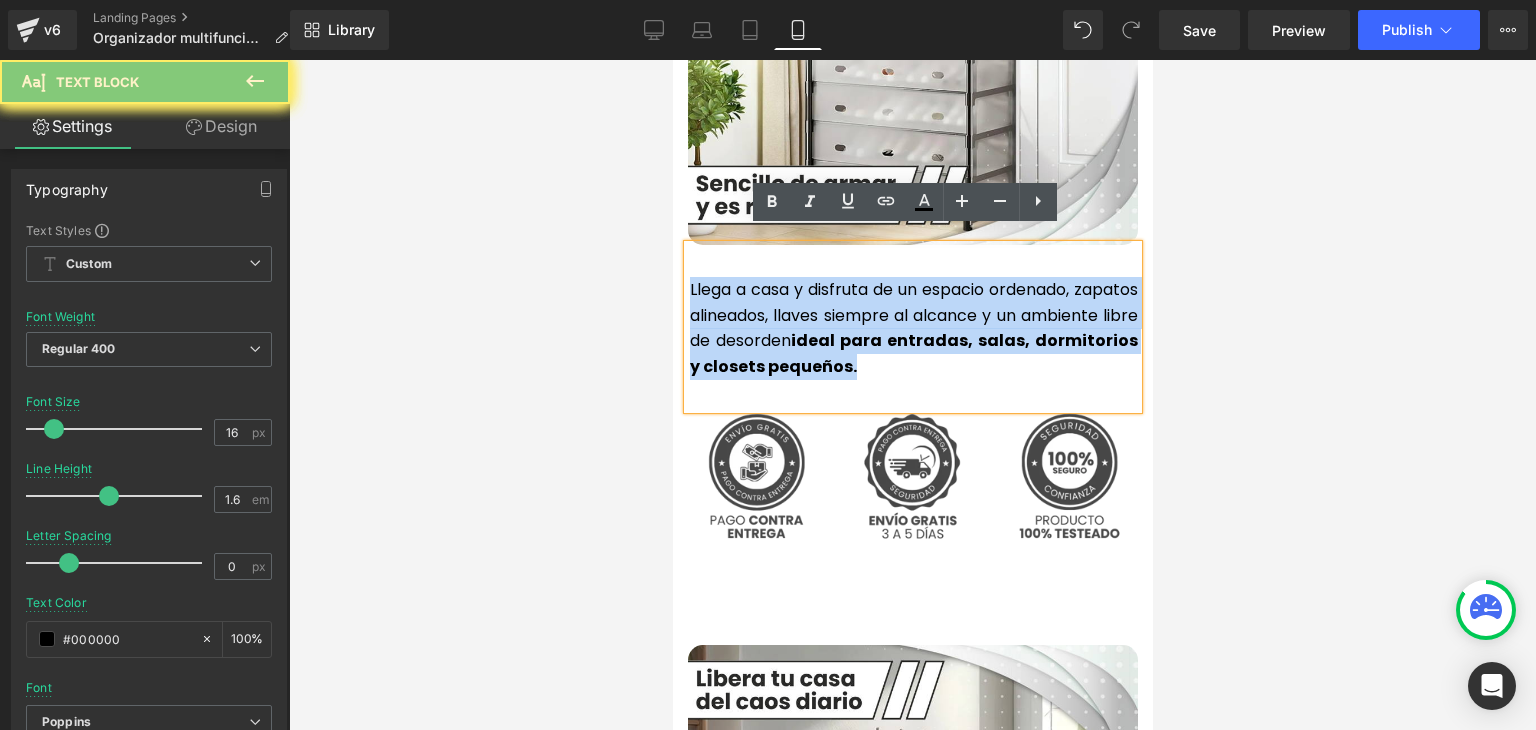 click on "Llega a casa y disfruta de un espacio ordenado, zapatos alineados, llaves siempre al alcance y un ambiente libre de desorden  ideal para entradas, salas, dormitorios y closets pequeños." at bounding box center (913, 328) 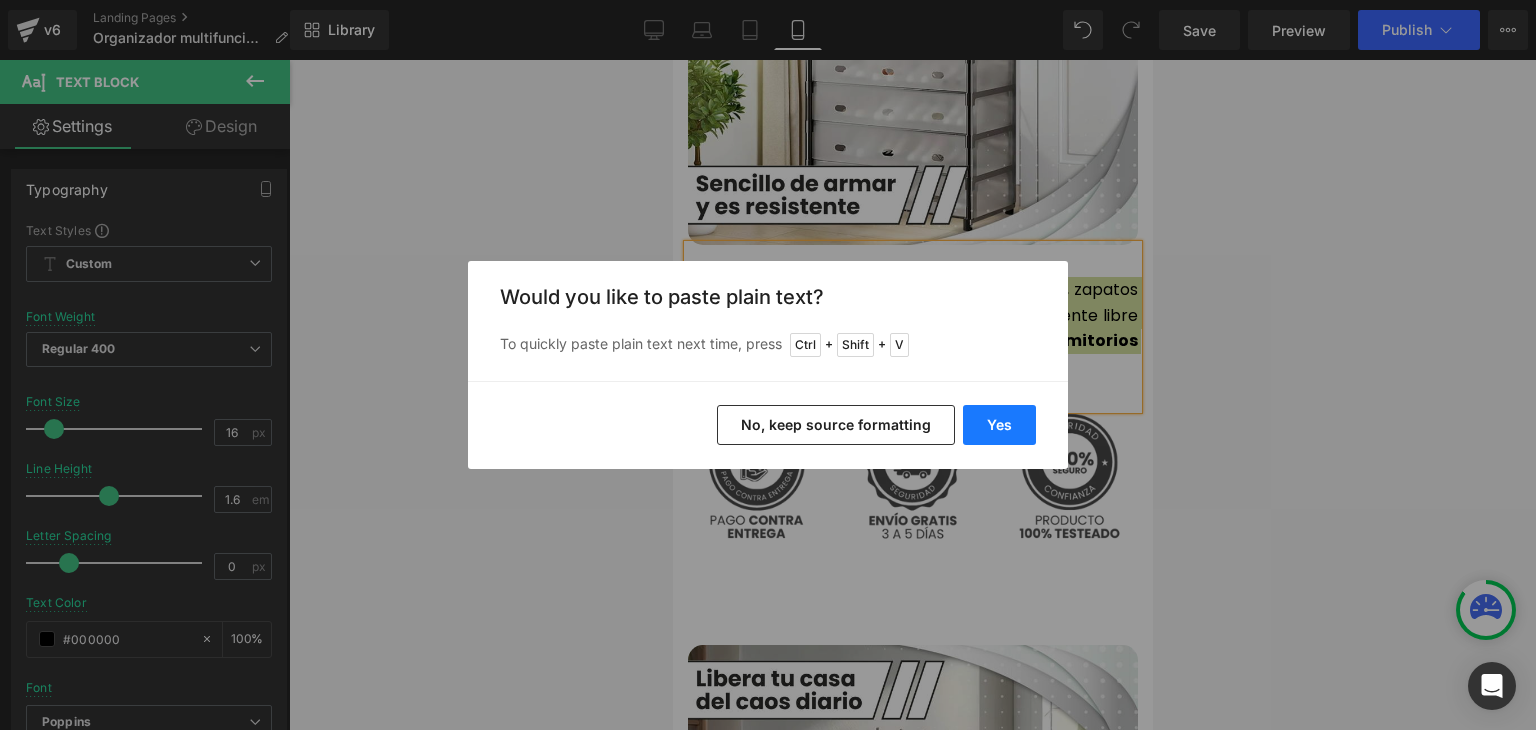 click on "Yes" at bounding box center [999, 425] 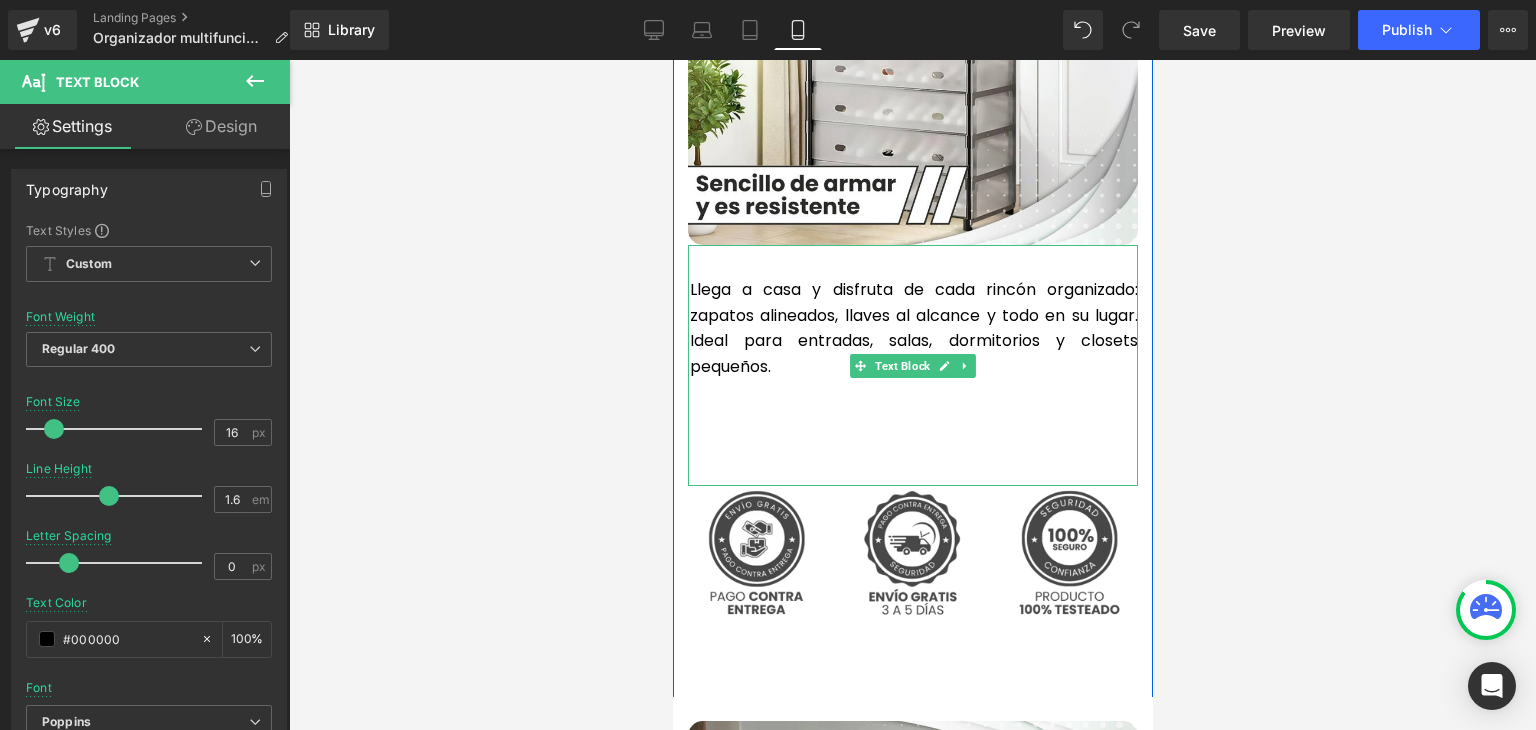 click at bounding box center (913, 444) 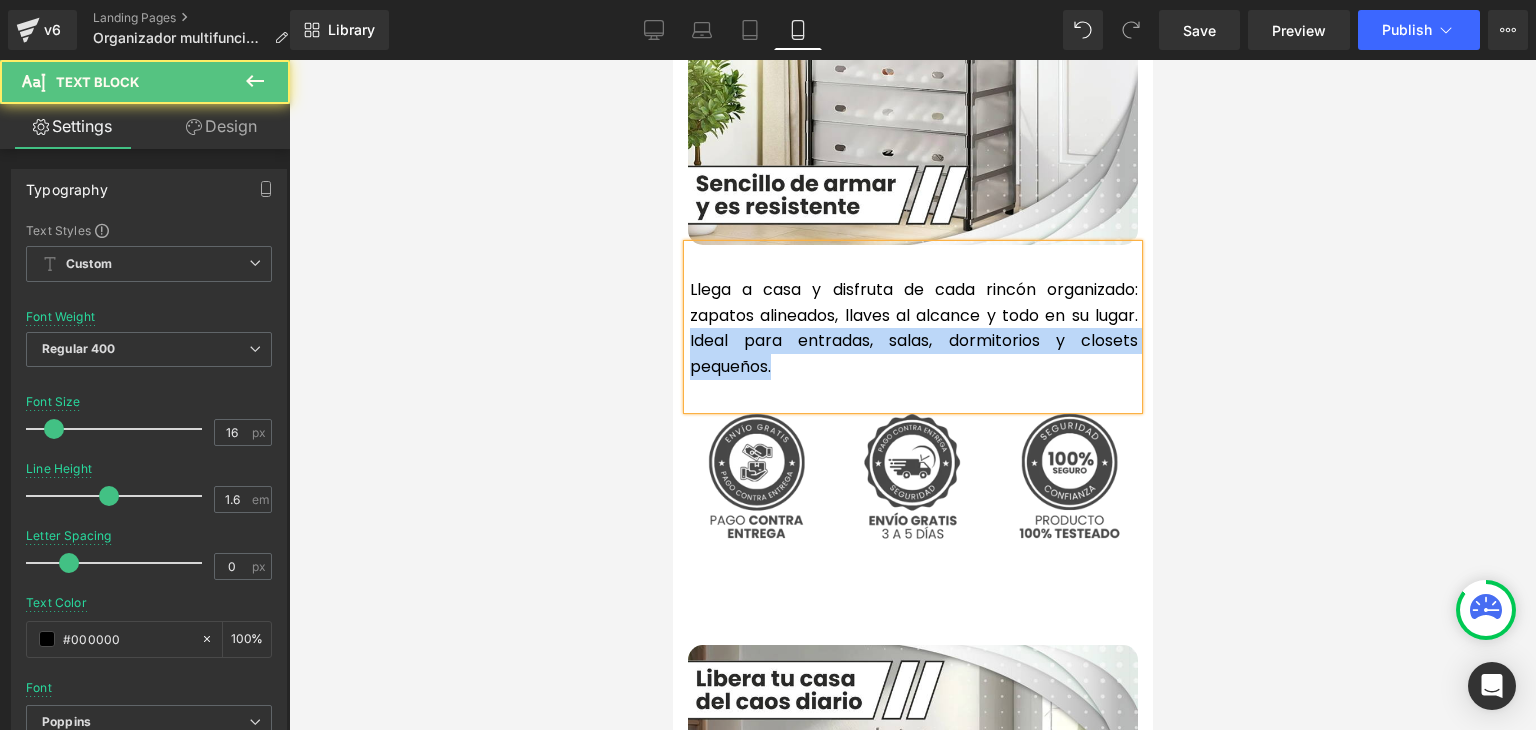 drag, startPoint x: 810, startPoint y: 351, endPoint x: 681, endPoint y: 330, distance: 130.69812 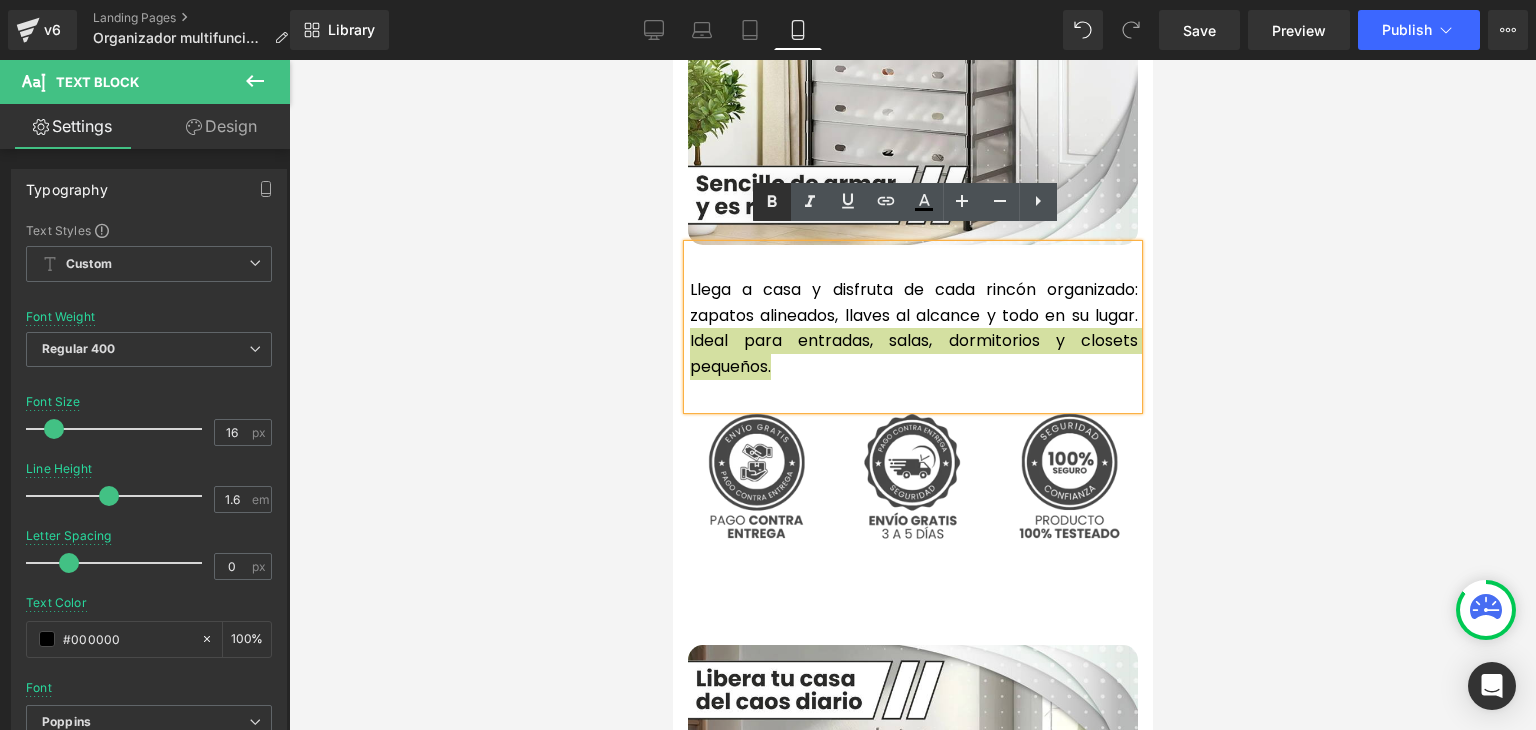 click 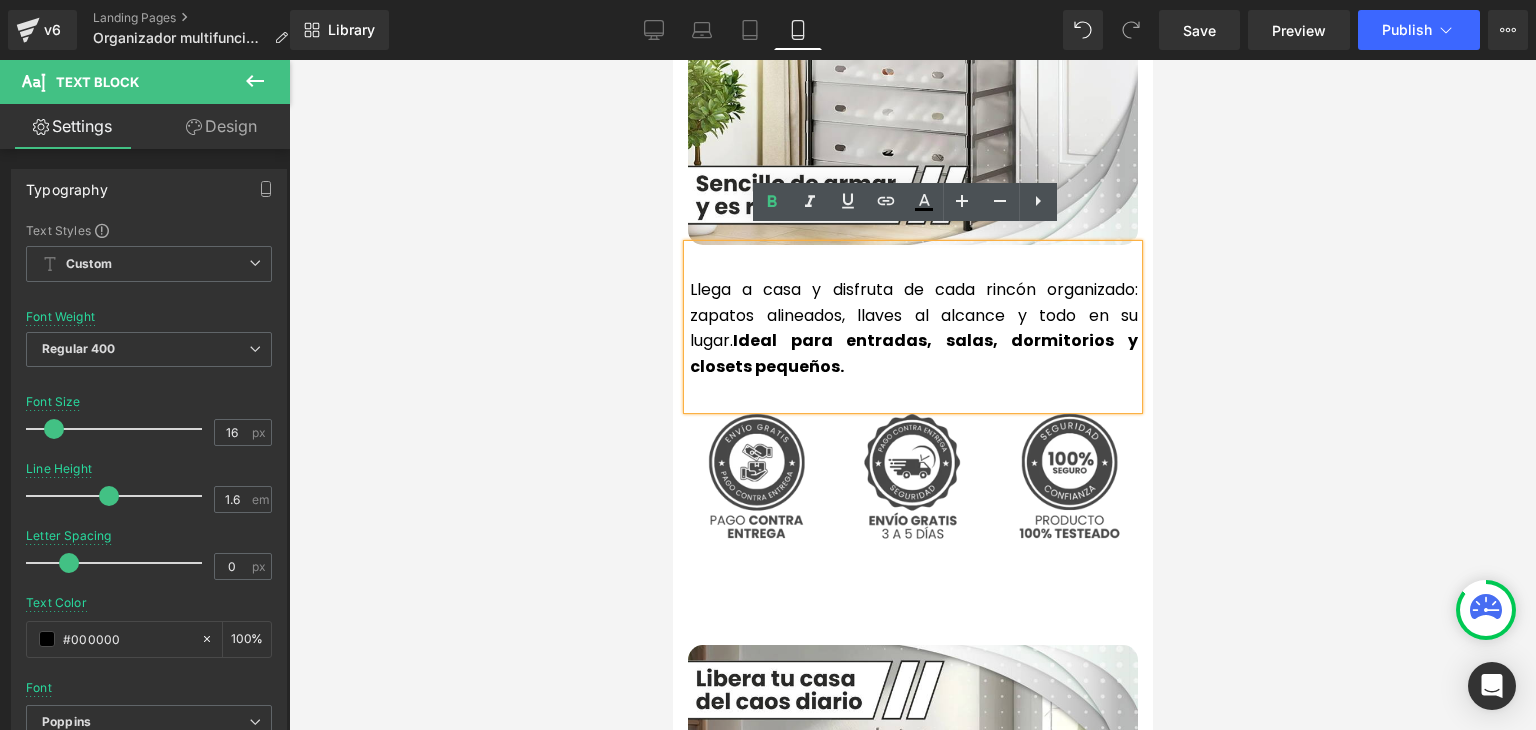 click at bounding box center [912, 395] 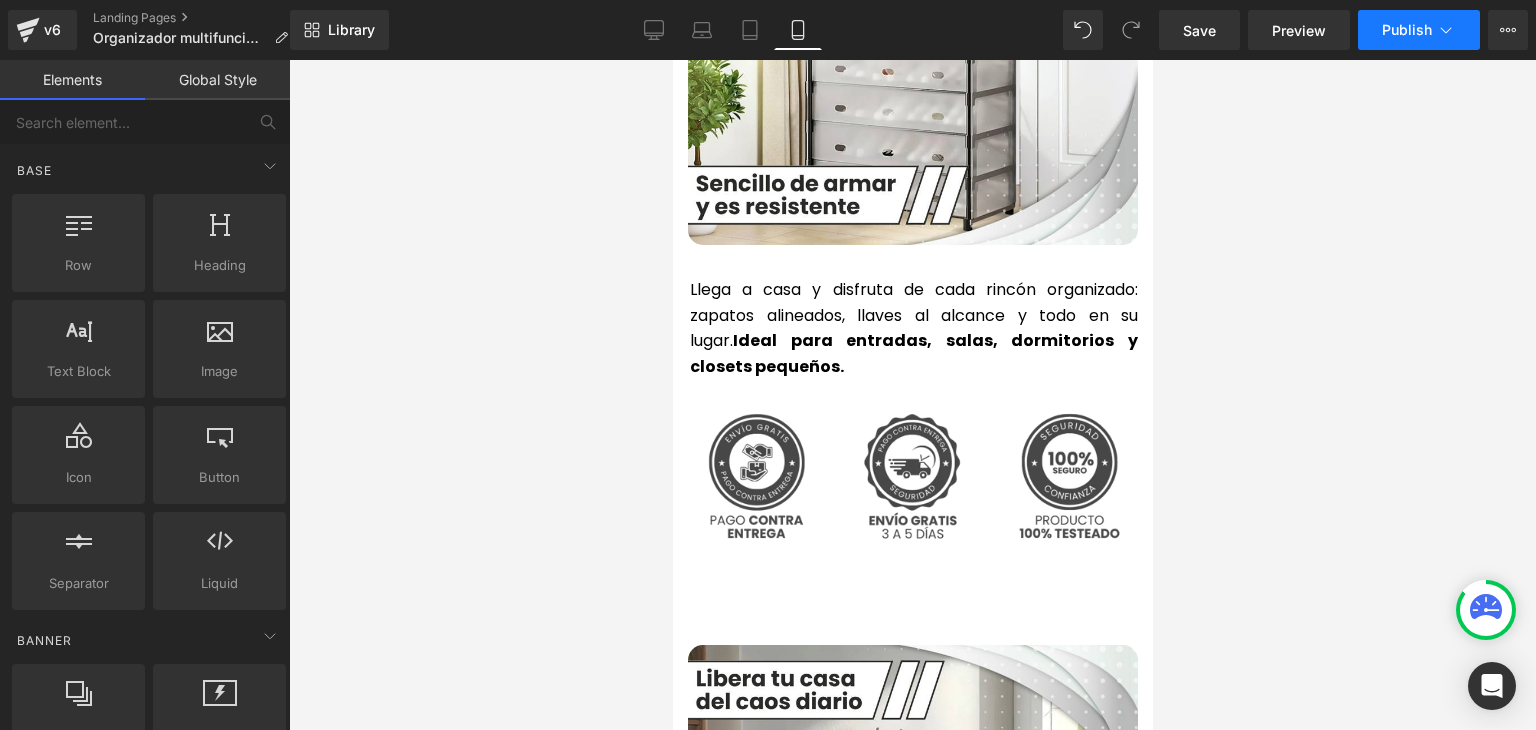 click on "Publish" at bounding box center (1407, 30) 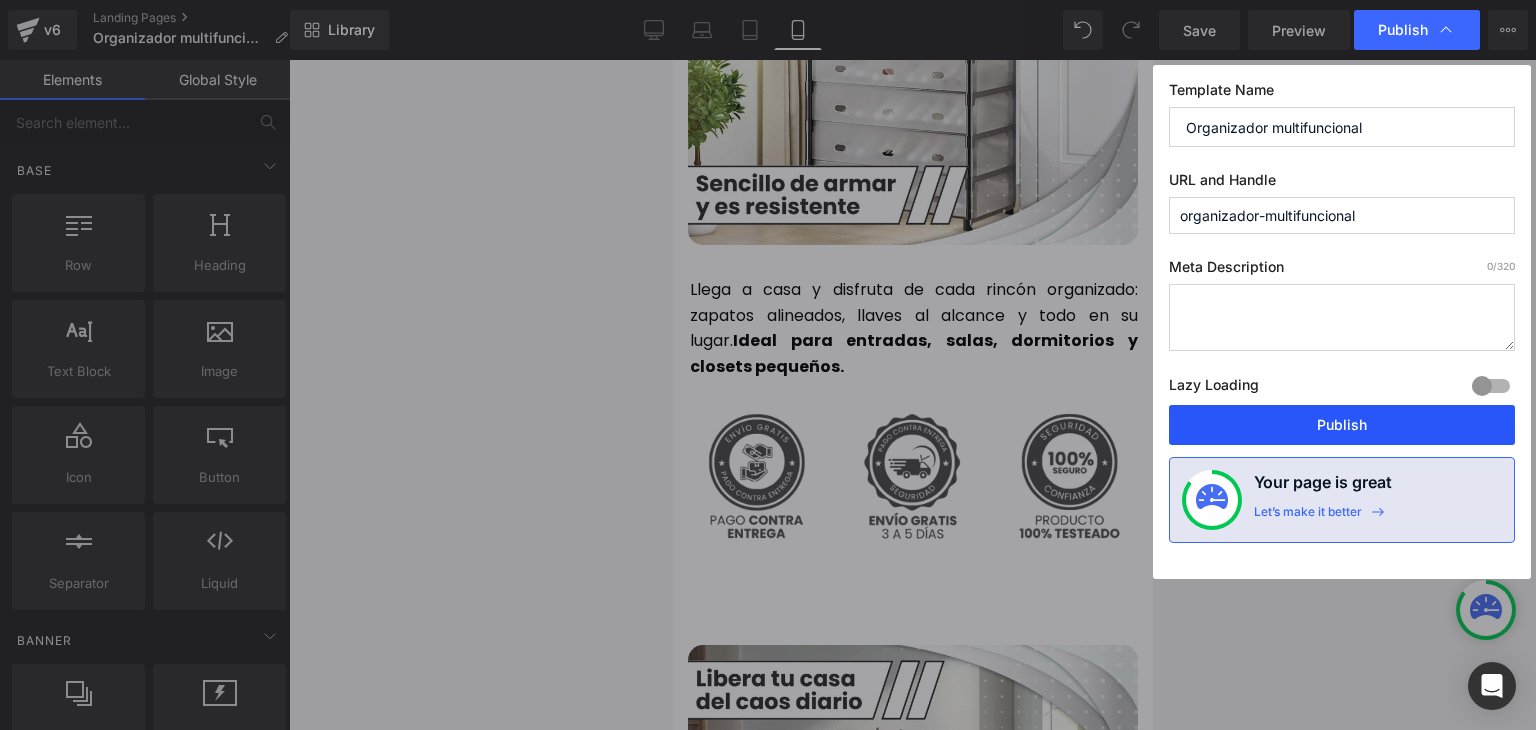 click on "Publish" at bounding box center [1342, 425] 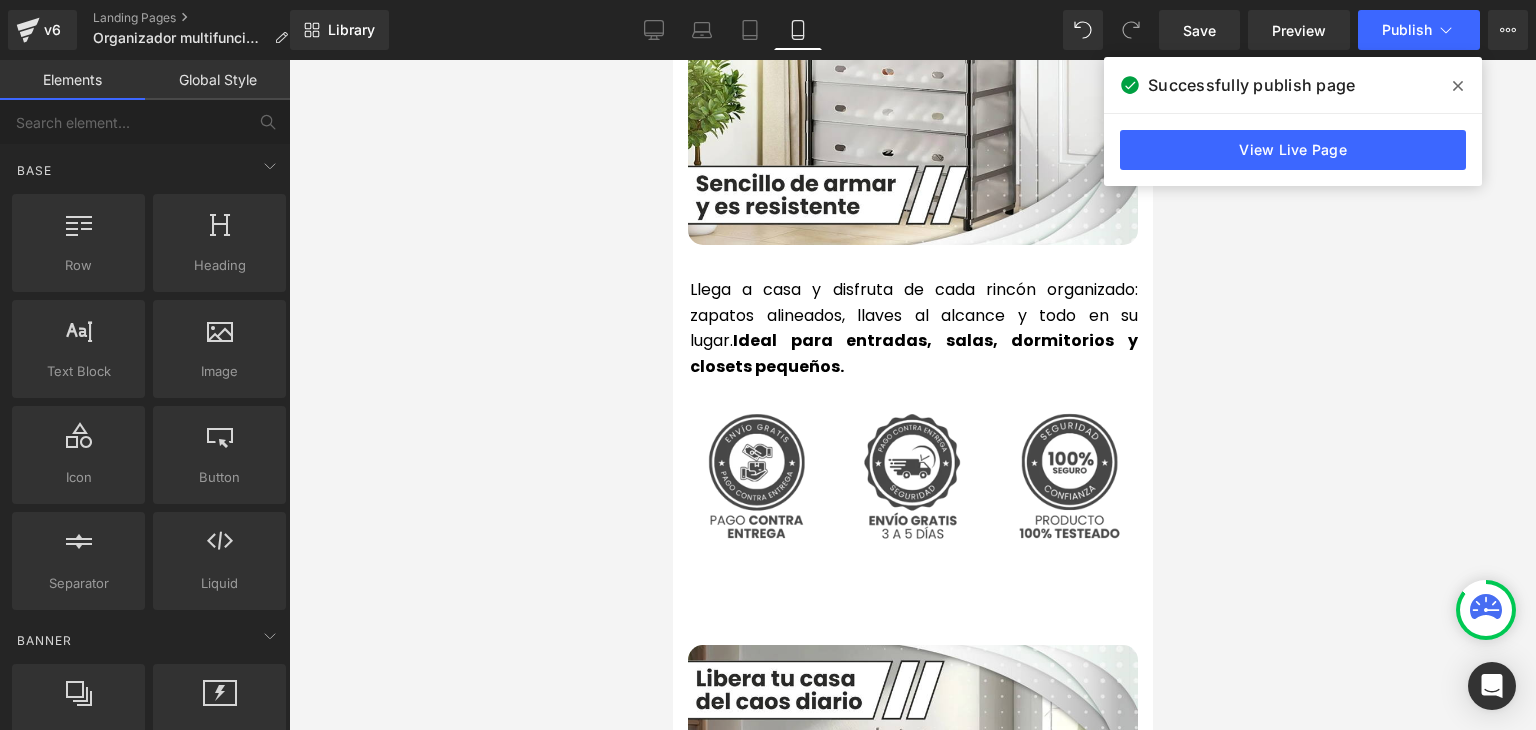 click at bounding box center (1458, 86) 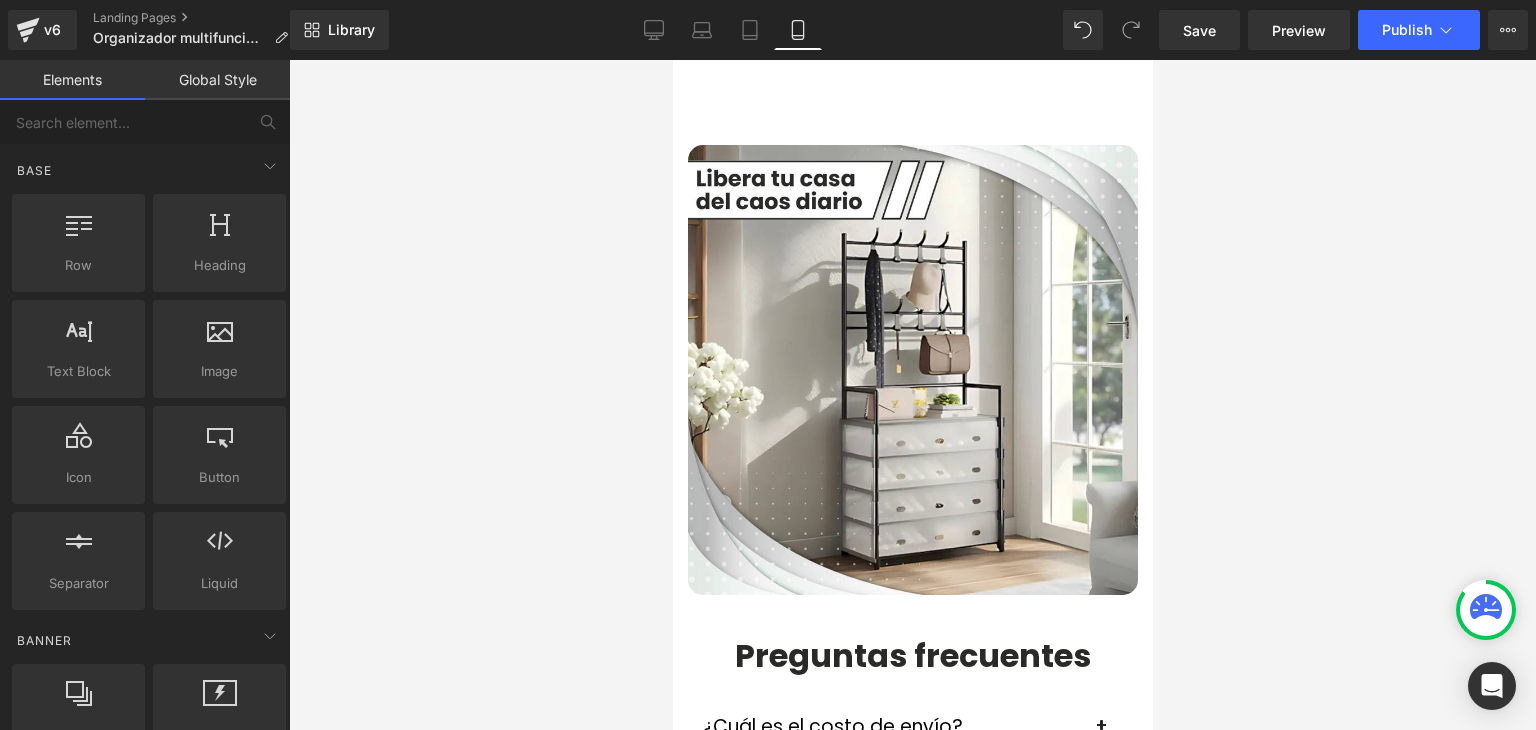 scroll, scrollTop: 4700, scrollLeft: 0, axis: vertical 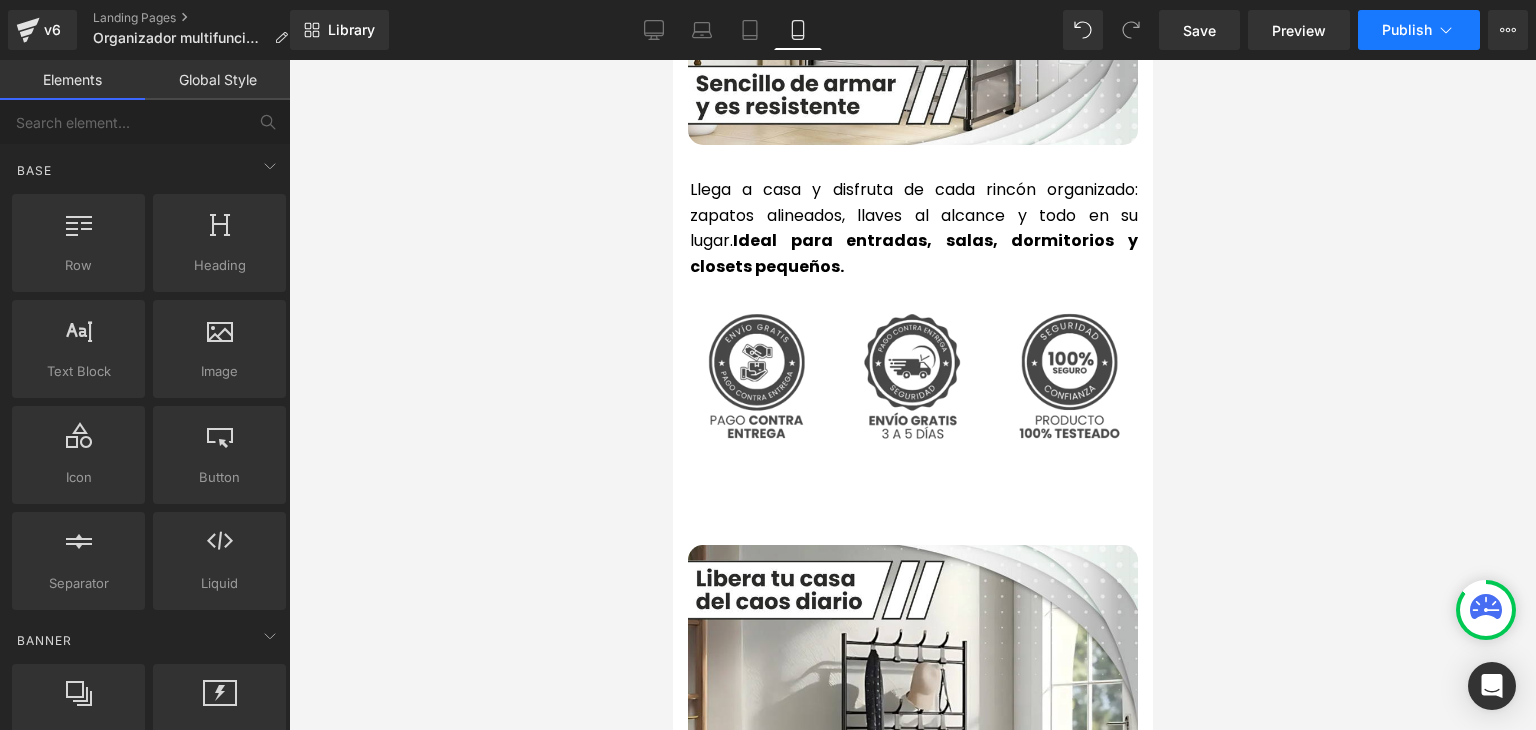 click on "Publish" at bounding box center (1419, 30) 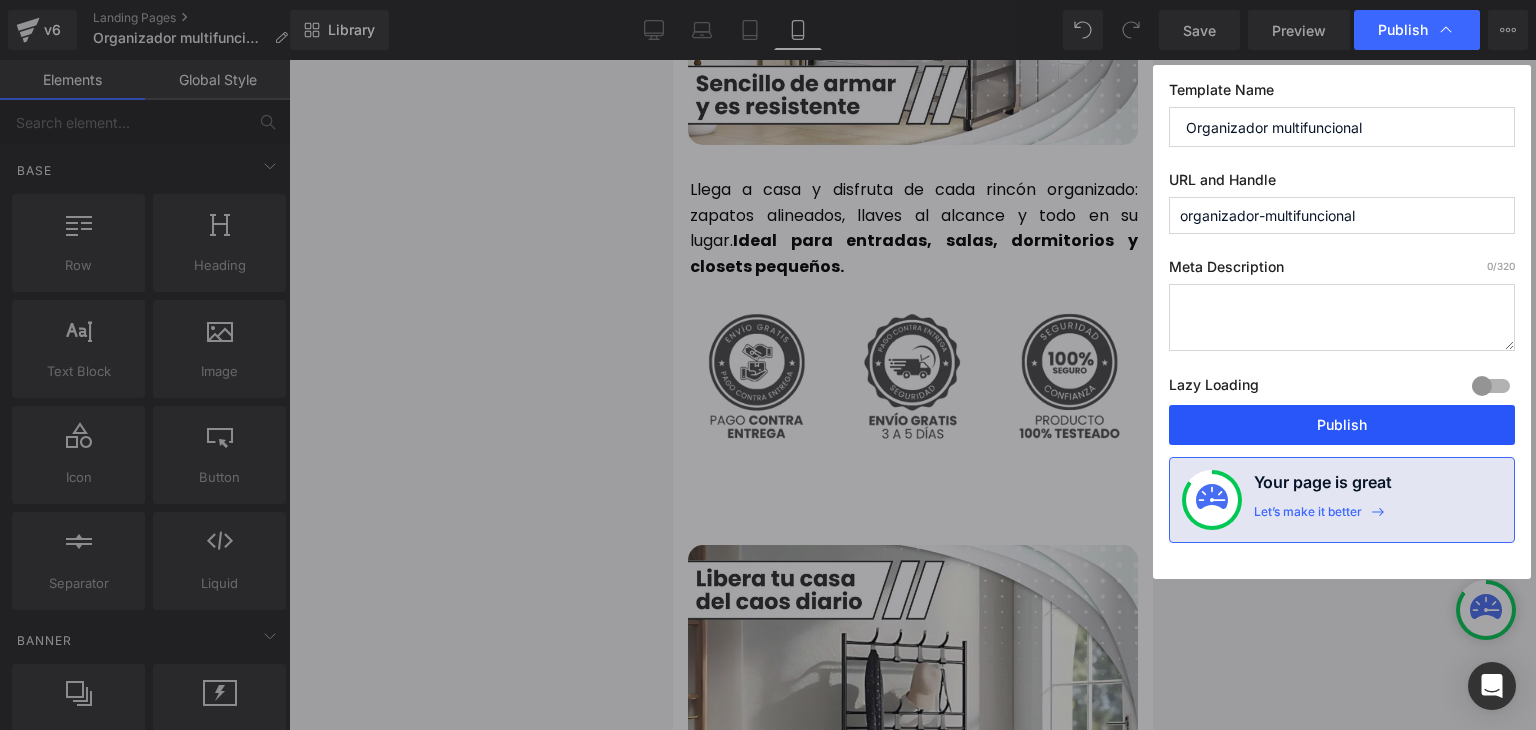 click on "Publish" at bounding box center (1342, 425) 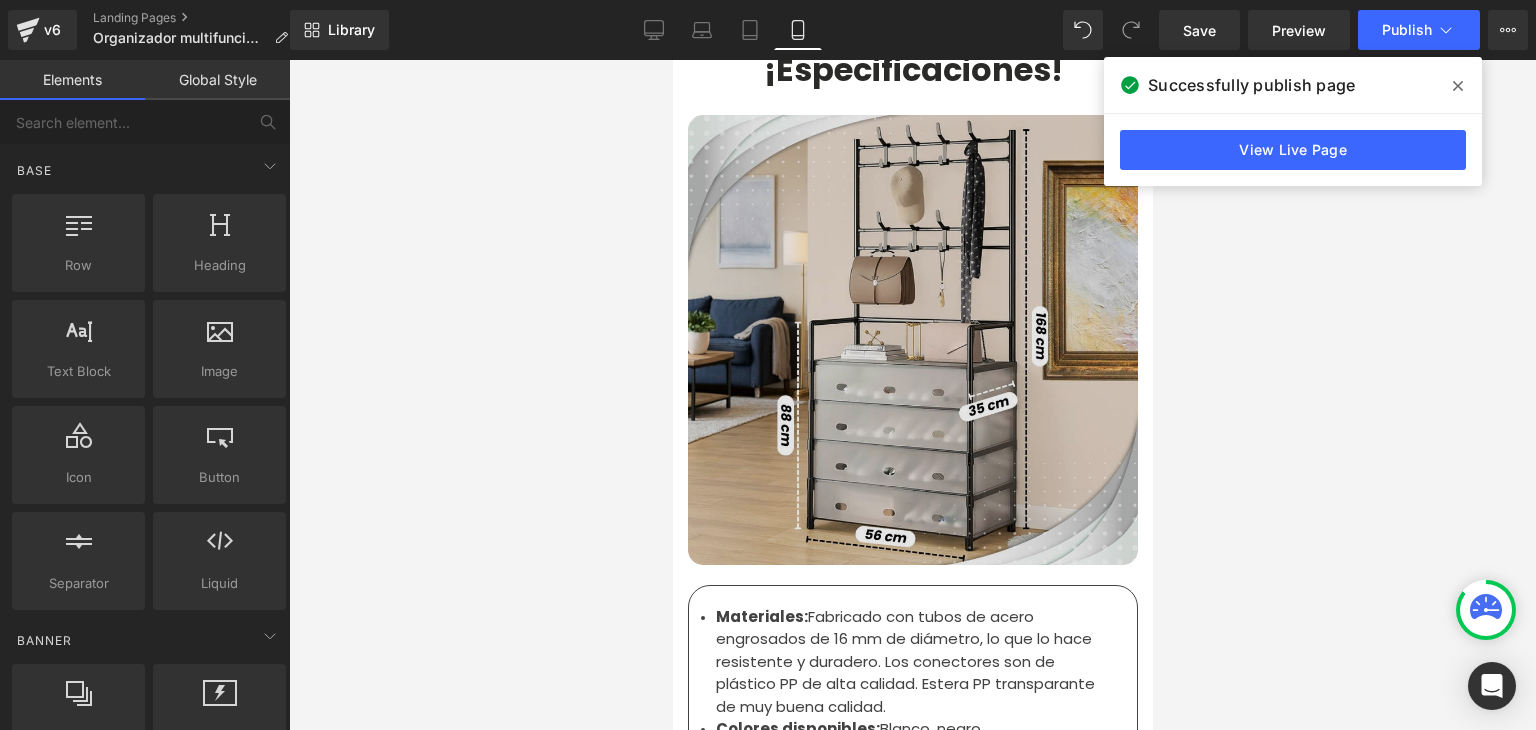 scroll, scrollTop: 6300, scrollLeft: 0, axis: vertical 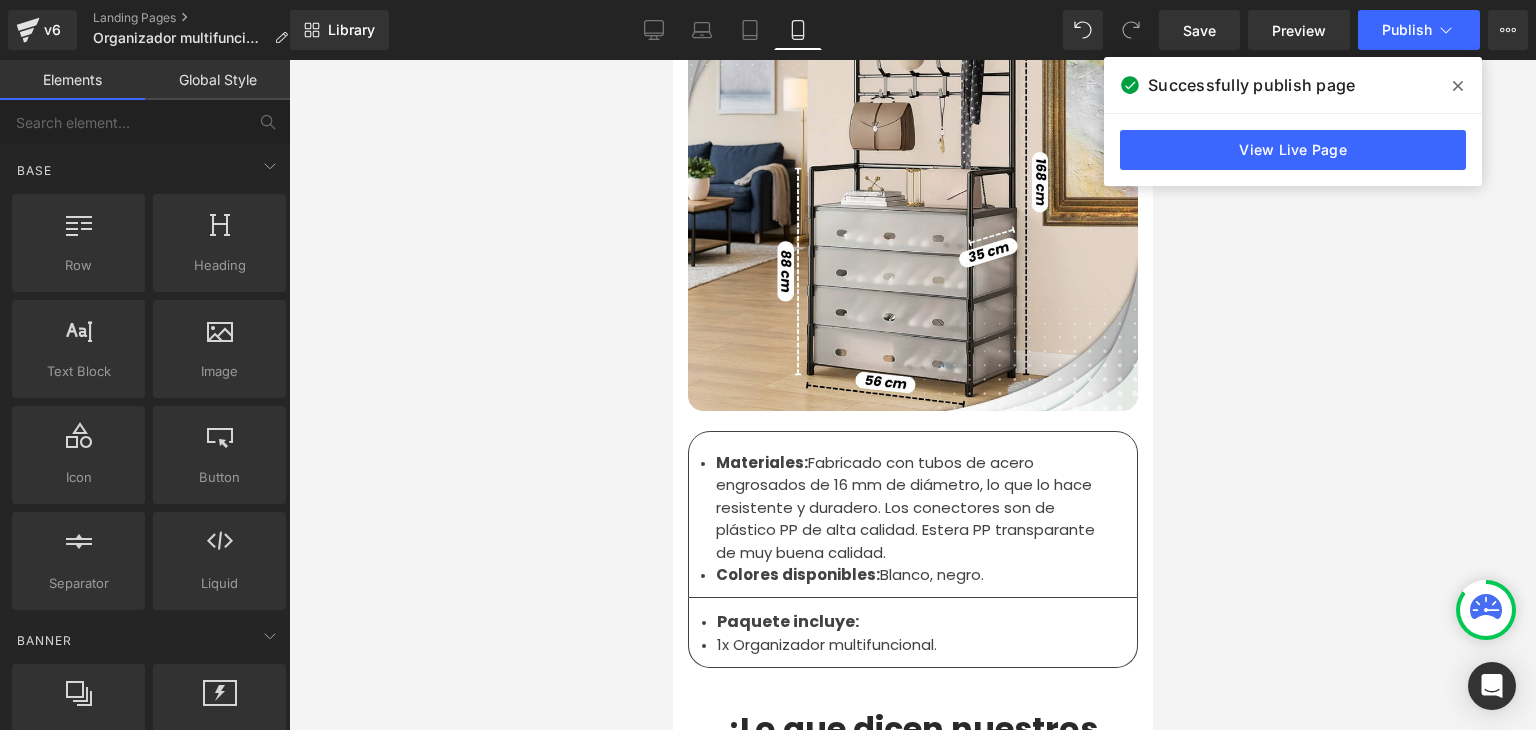 click on "Materiales:   Fabricado con tubos de acero engrosados de 16 mm de diámetro, lo que lo hace resistente y duradero. Los conectores son de plástico PP de alta calidad. Estera PP transparante de muy buena calidad." at bounding box center [904, 508] 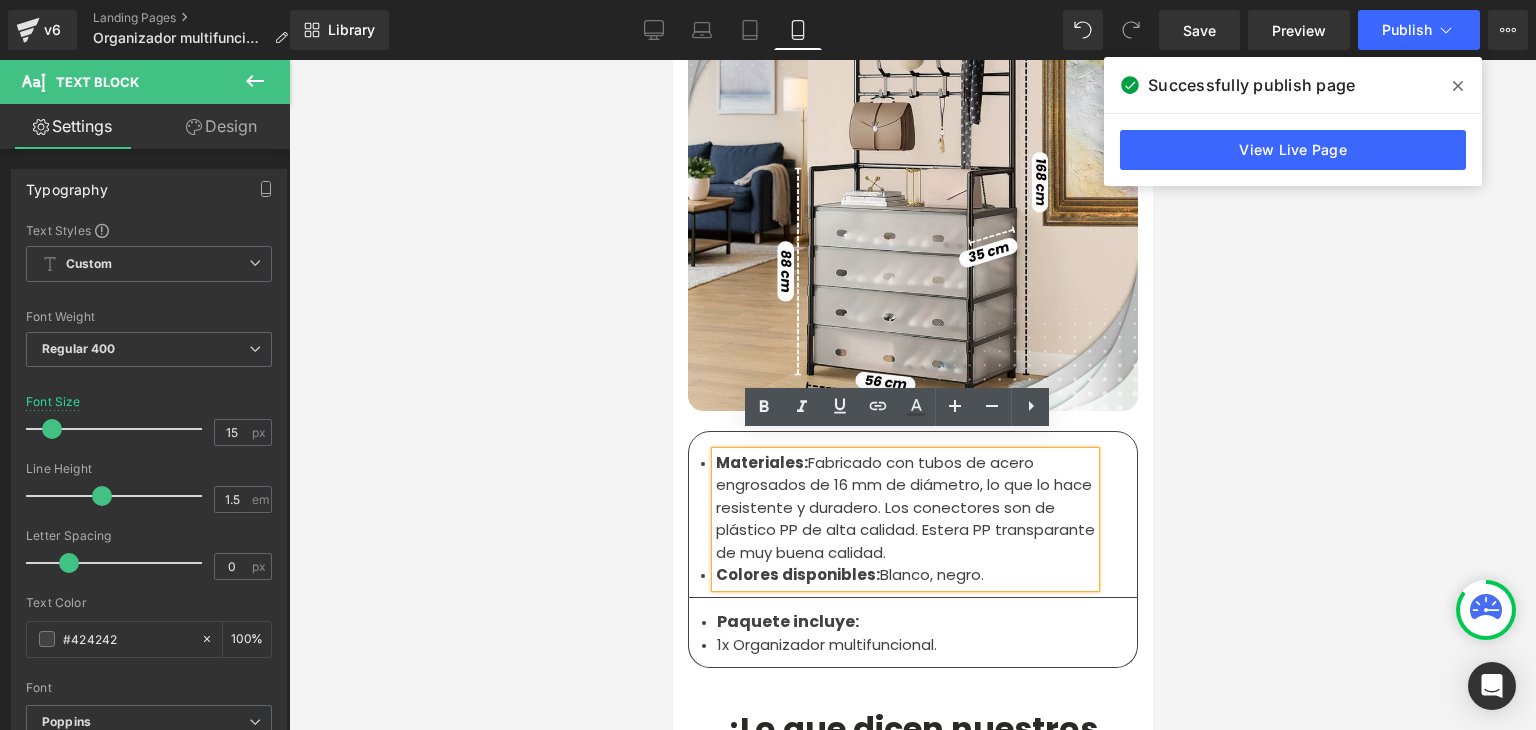 drag, startPoint x: 889, startPoint y: 533, endPoint x: 800, endPoint y: 454, distance: 119.0042 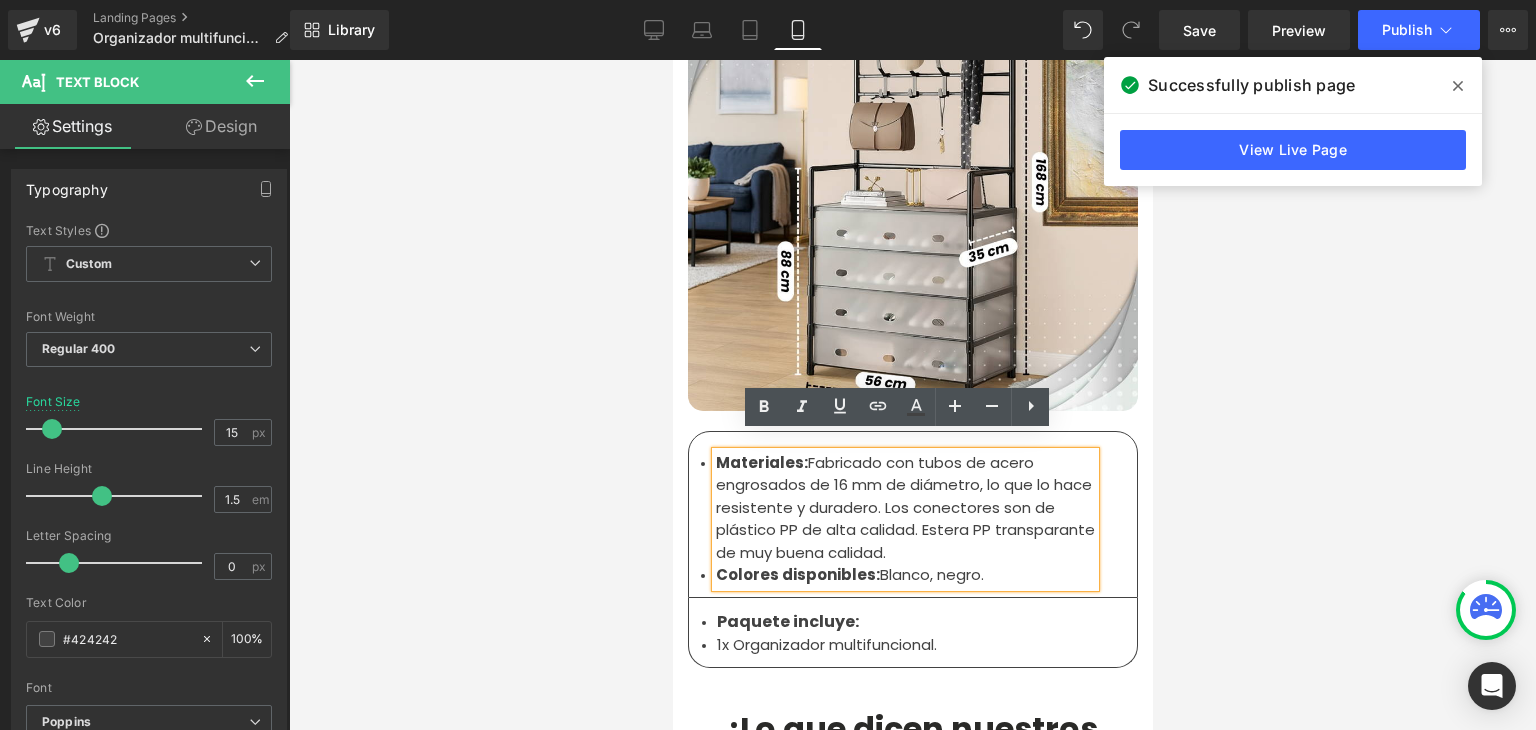 click on "Materiales:   Fabricado con tubos de acero engrosados de 16 mm de diámetro, lo que lo hace resistente y duradero. Los conectores son de plástico PP de alta calidad. Estera PP transparante de muy buena calidad." at bounding box center (904, 508) 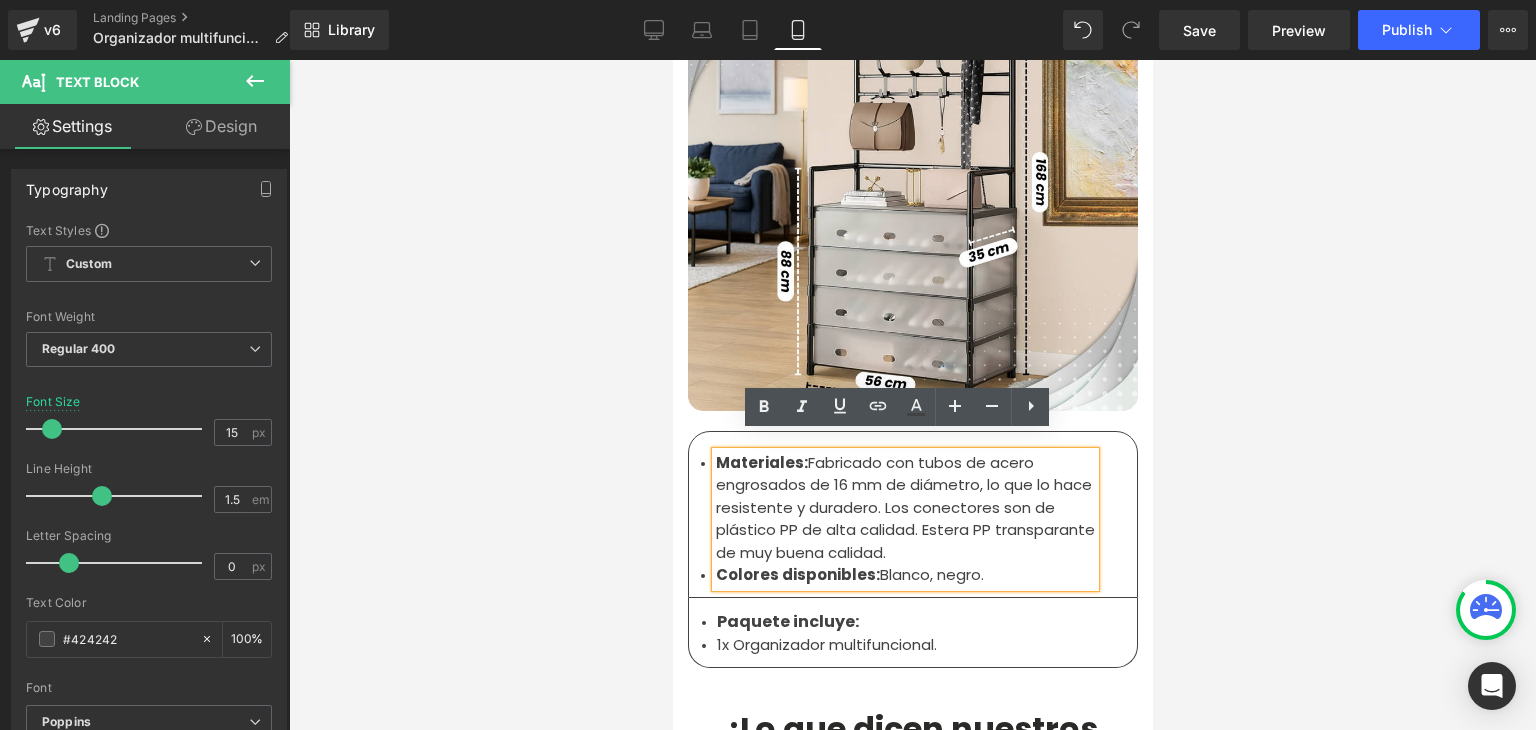 click on "Materiales:   Fabricado con tubos de acero engrosados de 16 mm de diámetro, lo que lo hace resistente y duradero. Los conectores son de plástico PP de alta calidad. Estera PP transparante de muy buena calidad." at bounding box center [904, 508] 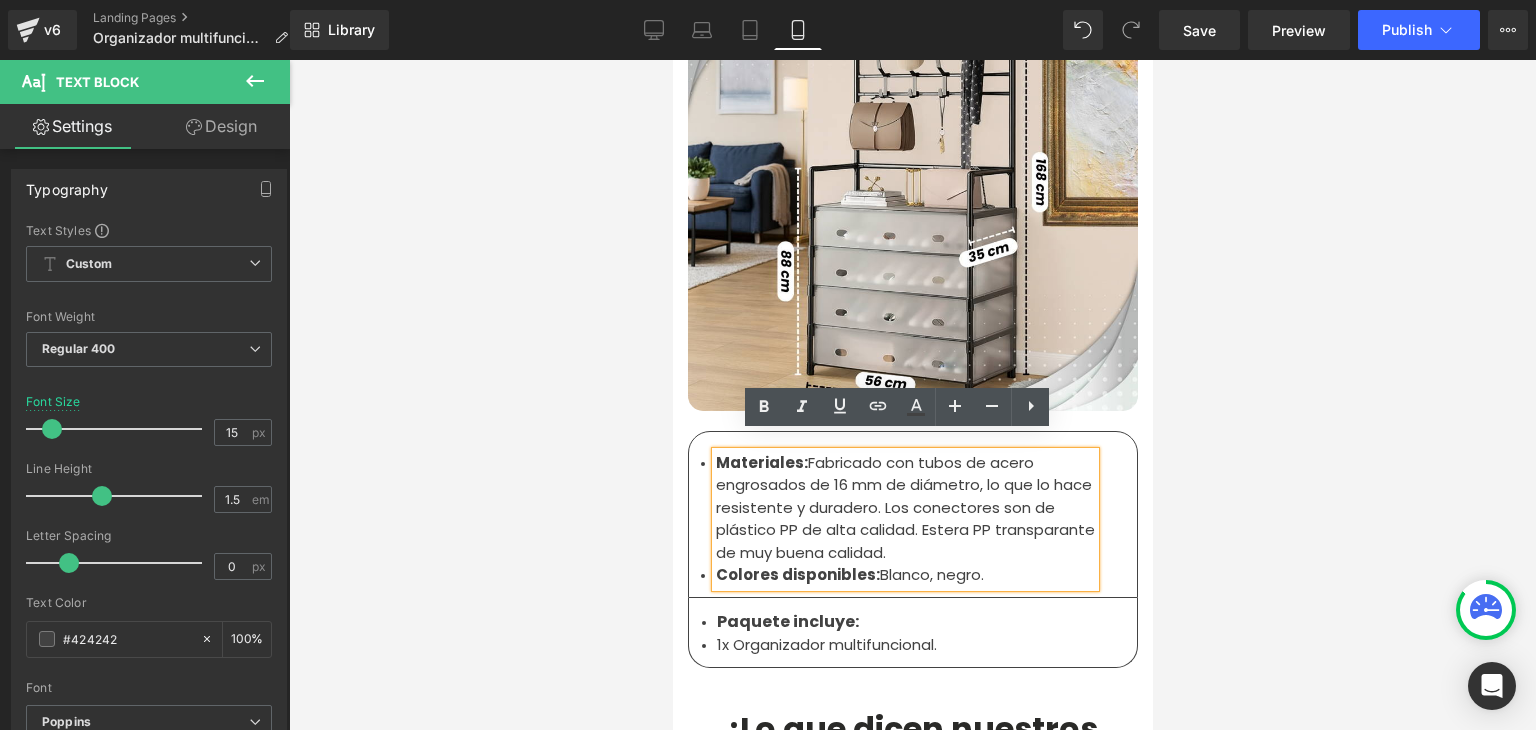 drag, startPoint x: 887, startPoint y: 536, endPoint x: 801, endPoint y: 441, distance: 128.14445 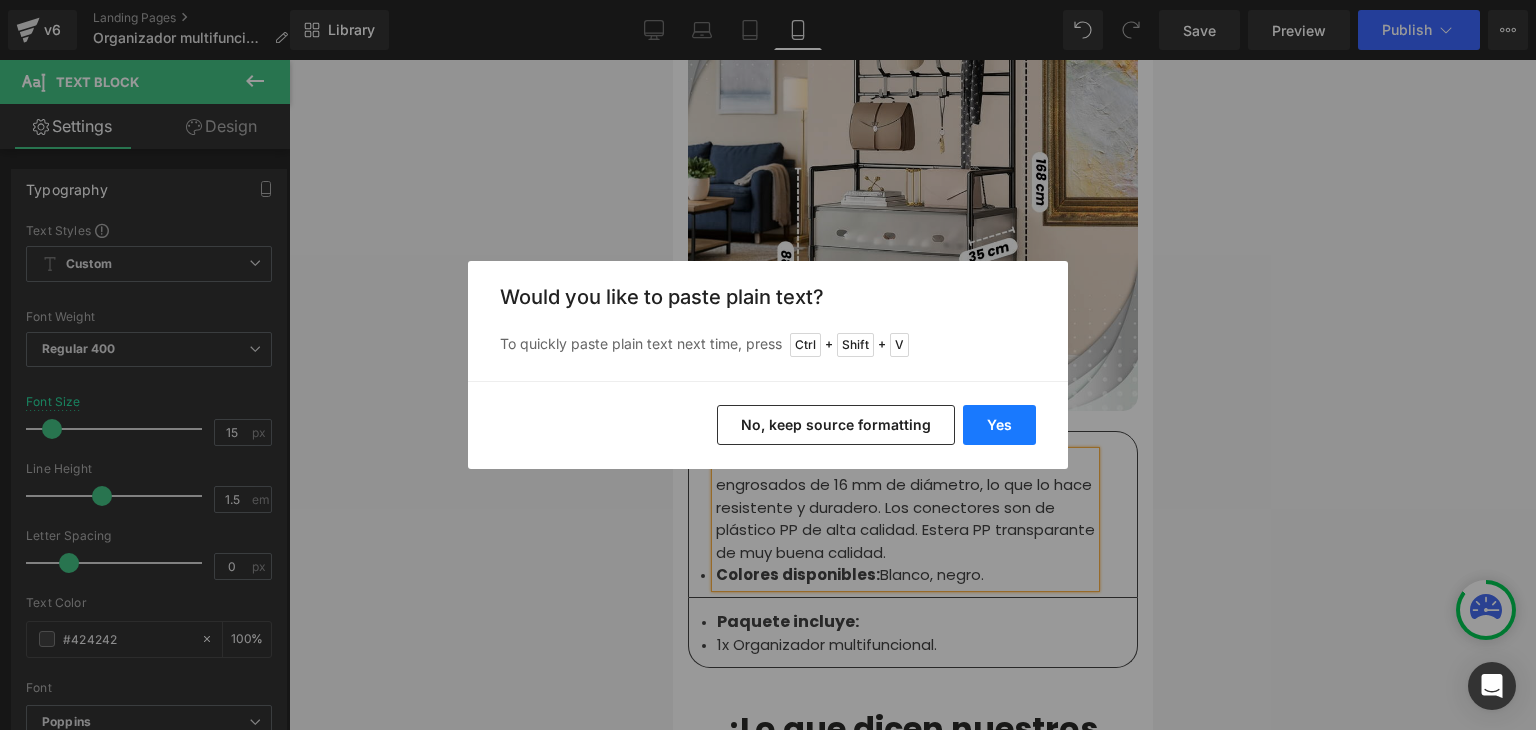 drag, startPoint x: 980, startPoint y: 421, endPoint x: 303, endPoint y: 364, distance: 679.3953 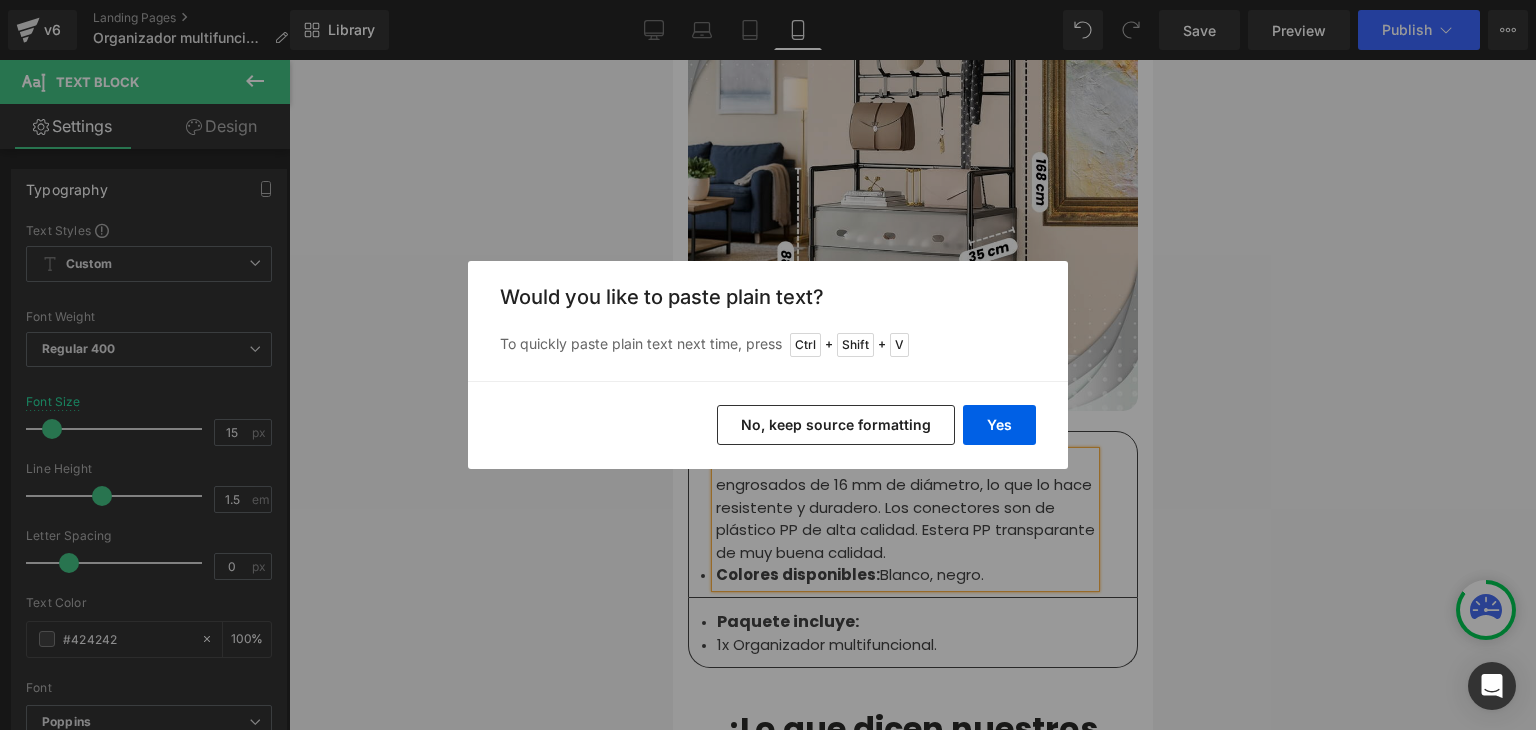 type 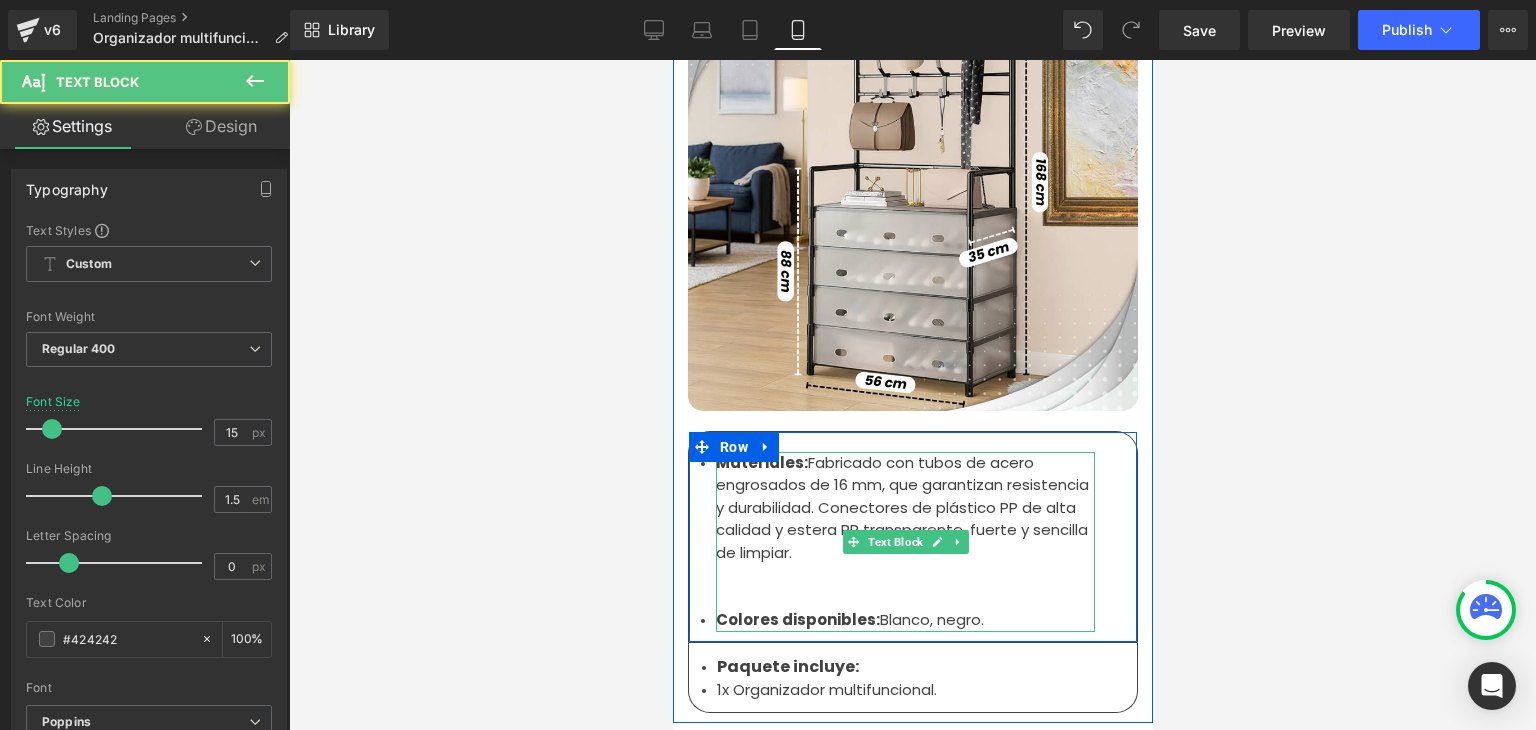 click at bounding box center (904, 598) 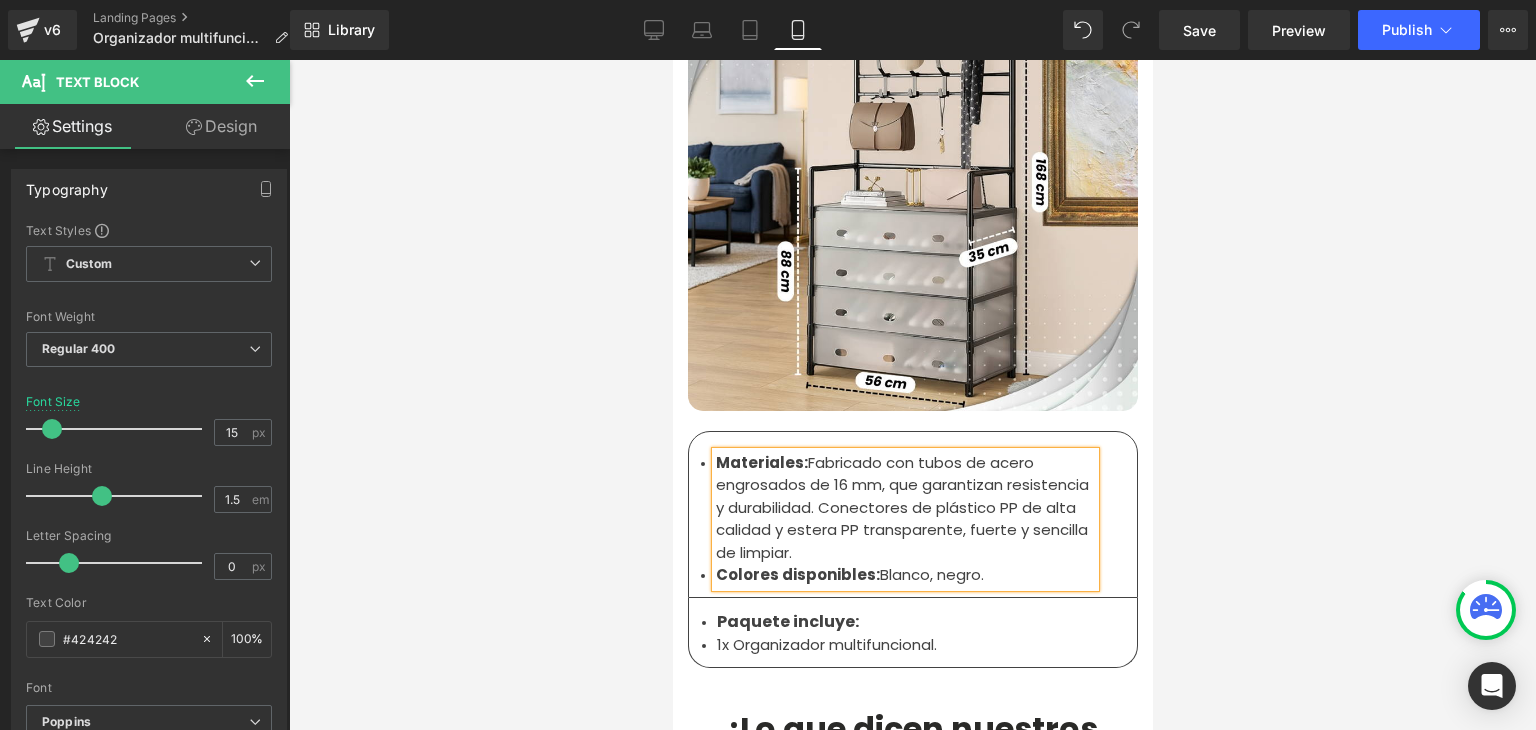 click at bounding box center [912, 395] 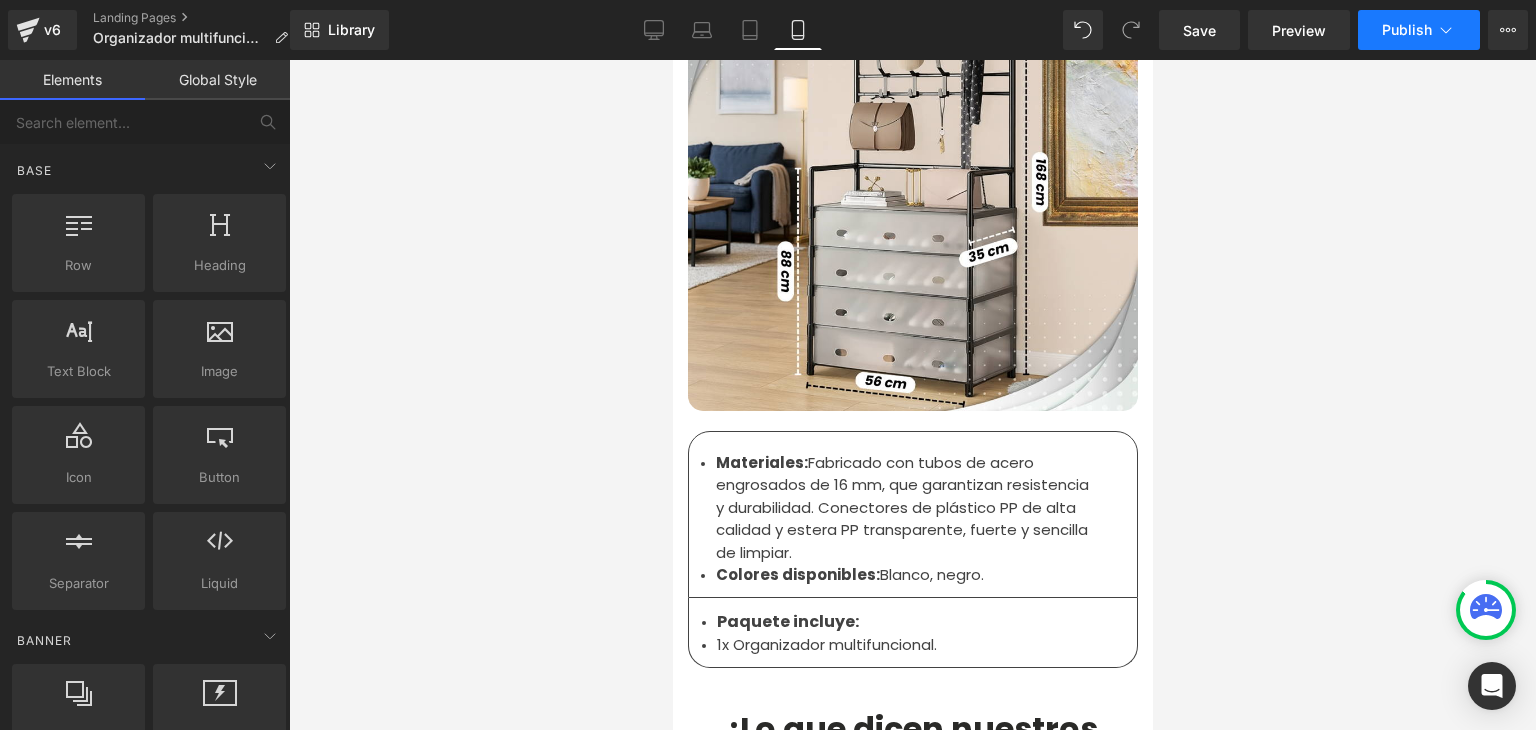 click on "Publish" at bounding box center [1407, 30] 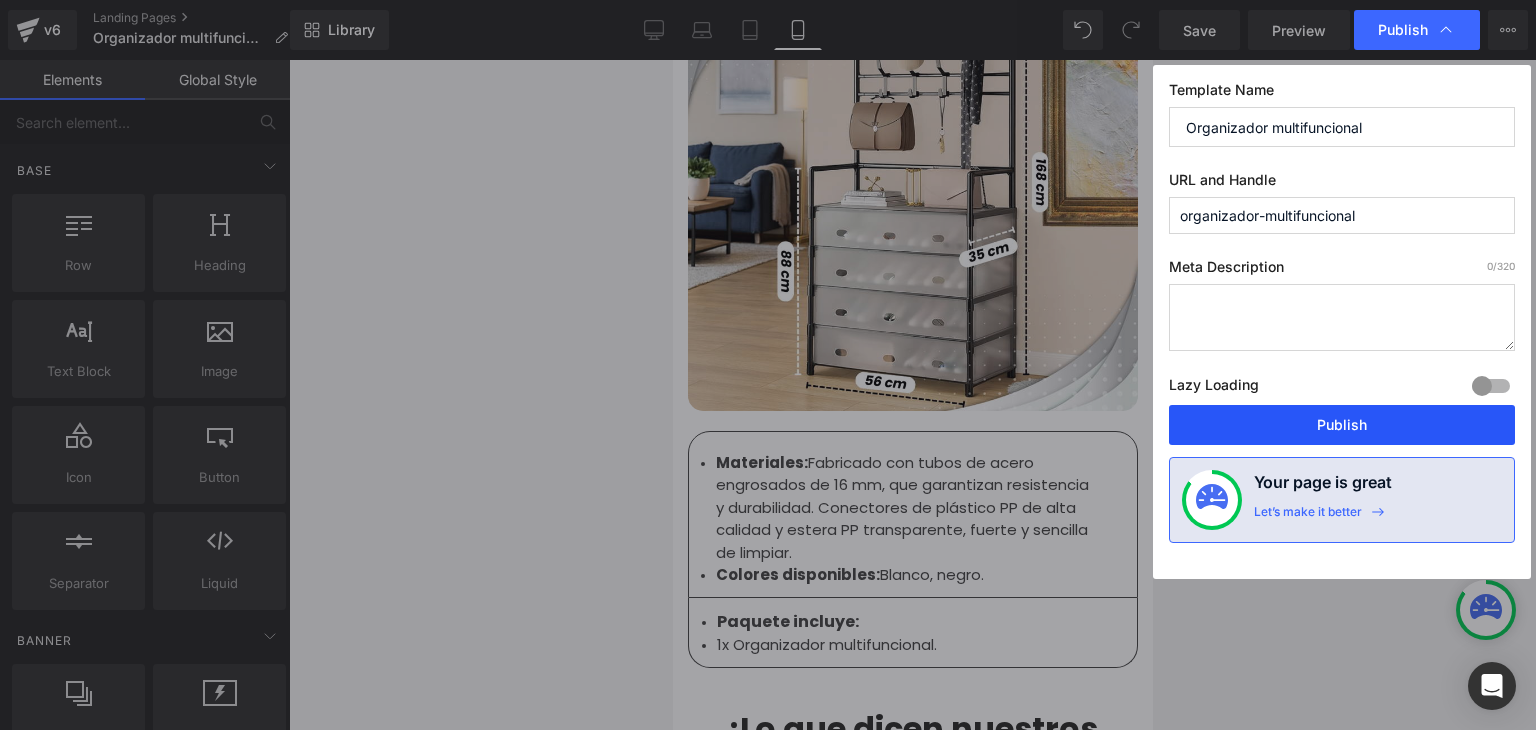 click on "Publish" at bounding box center (1342, 425) 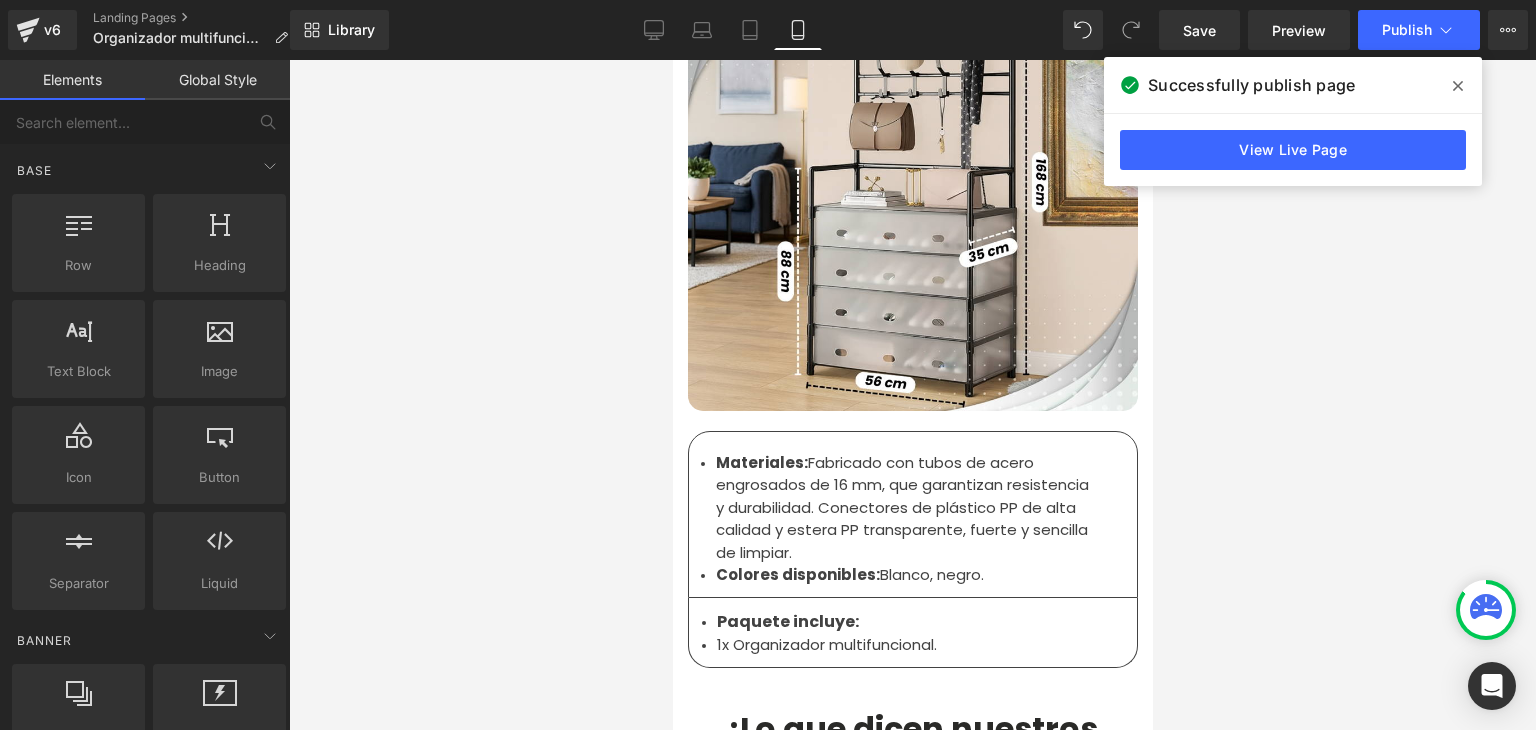click at bounding box center (1458, 86) 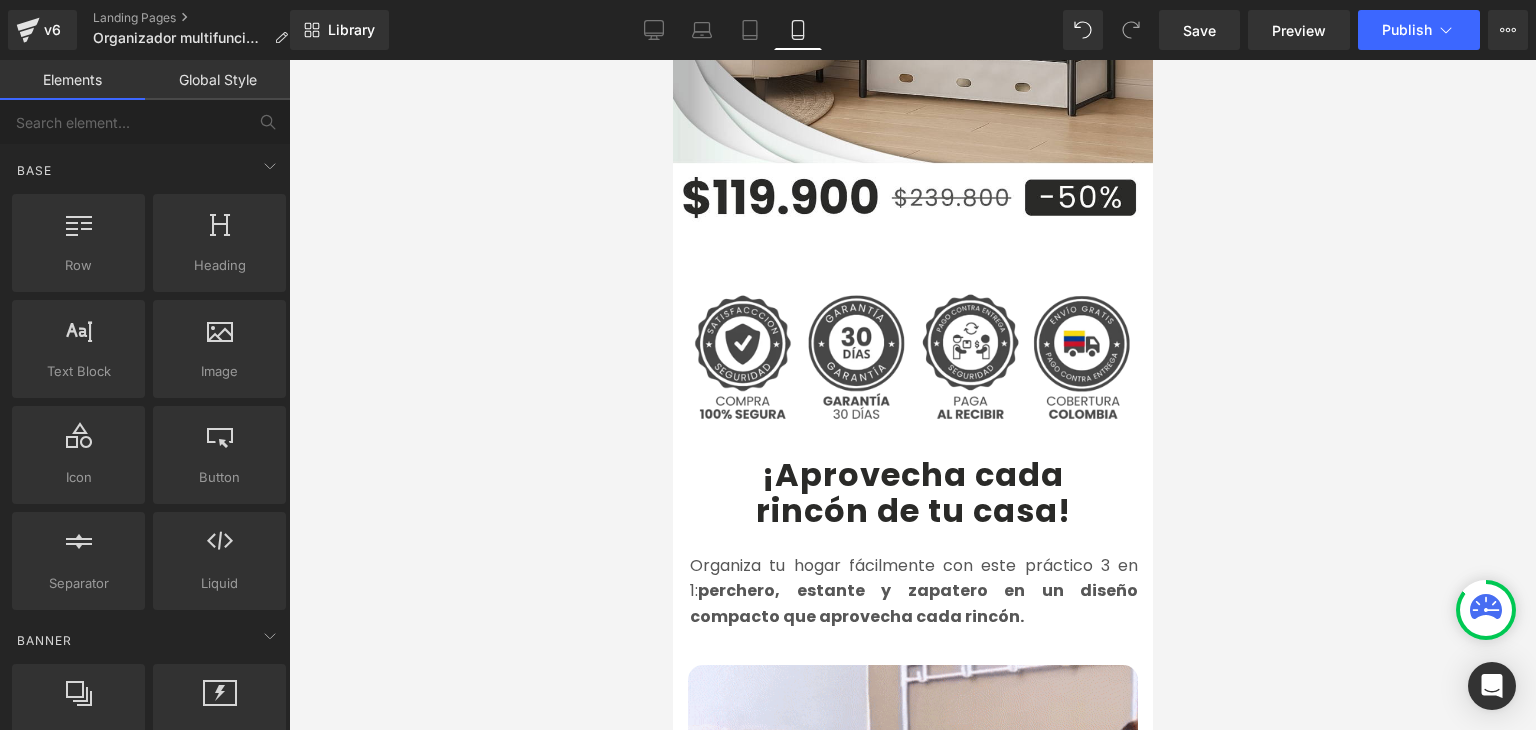 scroll, scrollTop: 0, scrollLeft: 0, axis: both 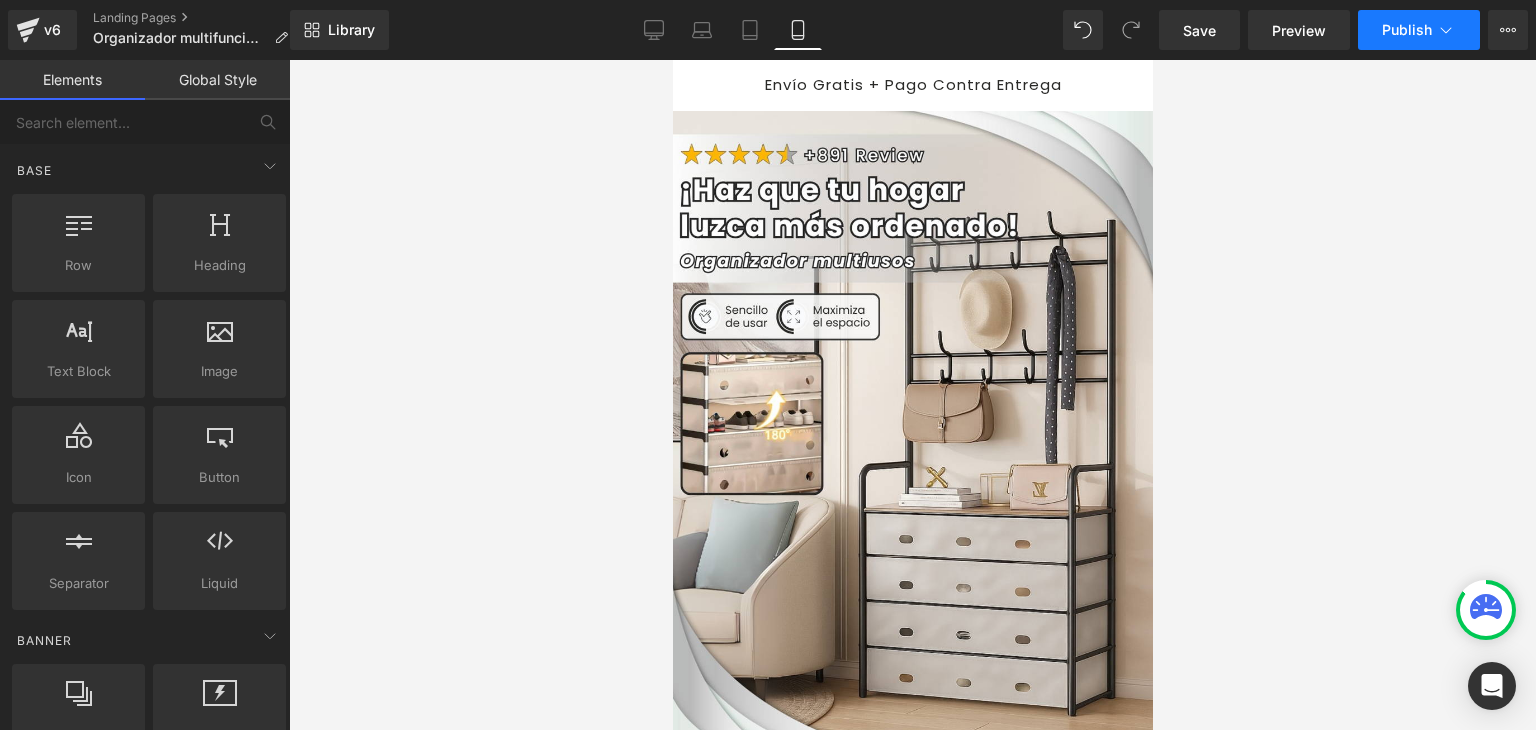 click on "Publish" at bounding box center (1407, 30) 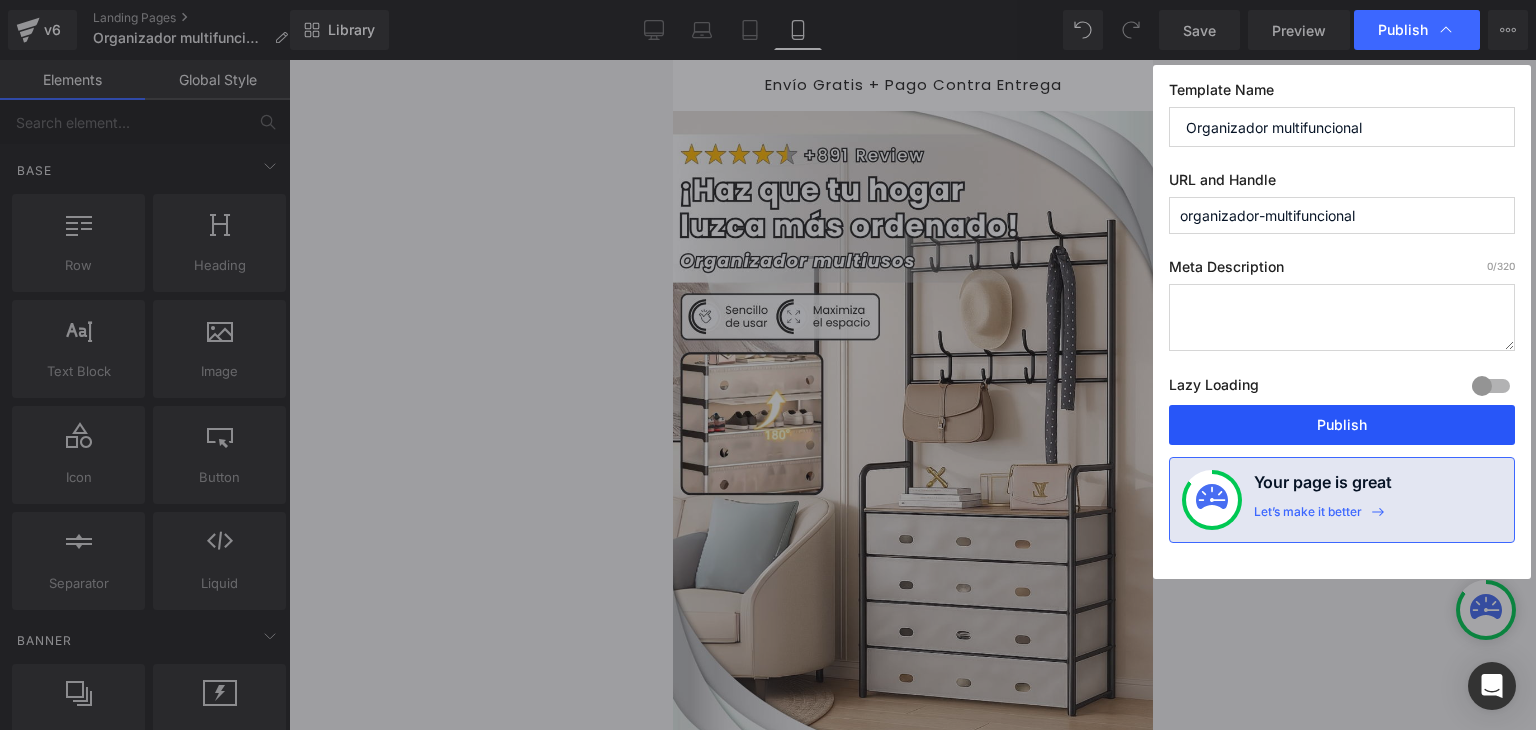 click on "Publish" at bounding box center (1342, 425) 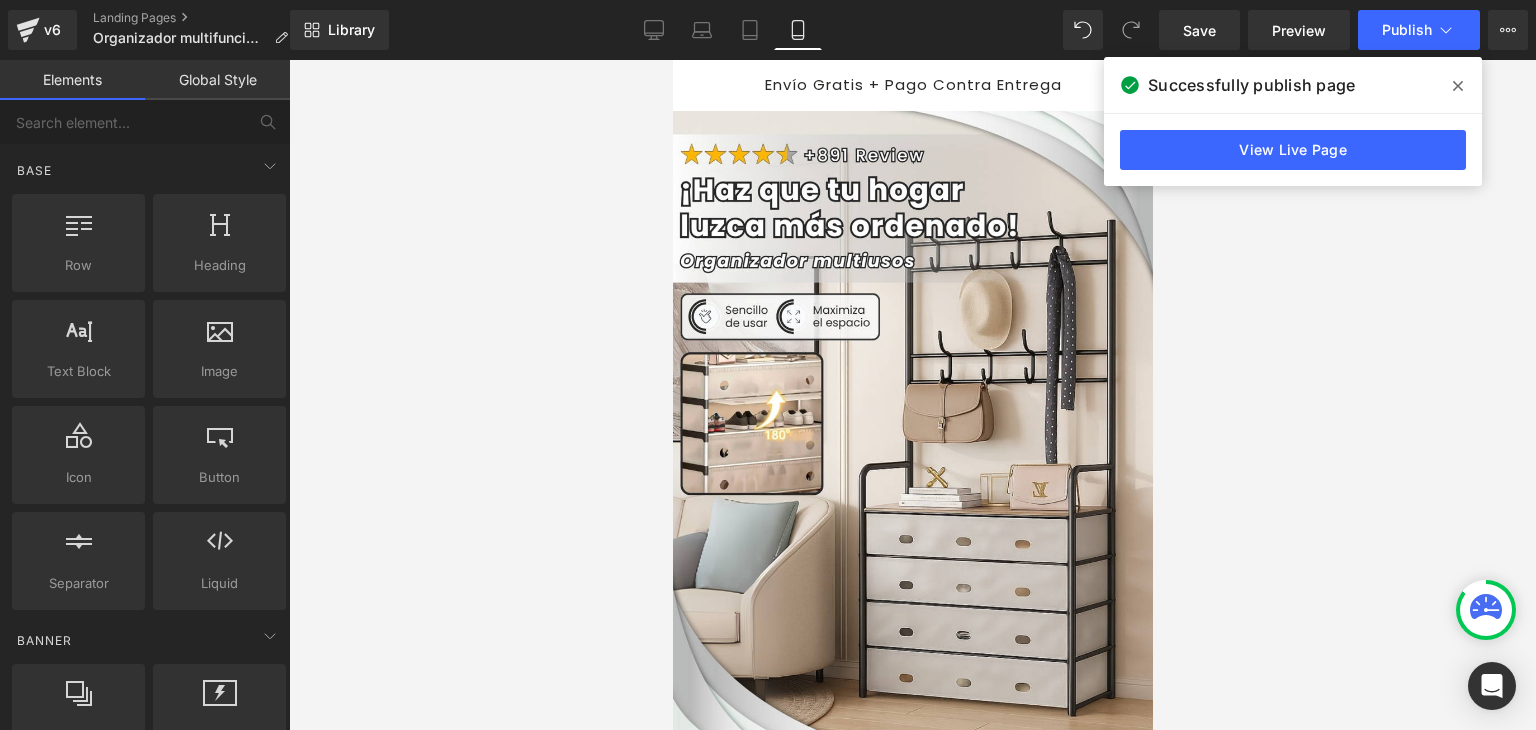 click at bounding box center [1458, 86] 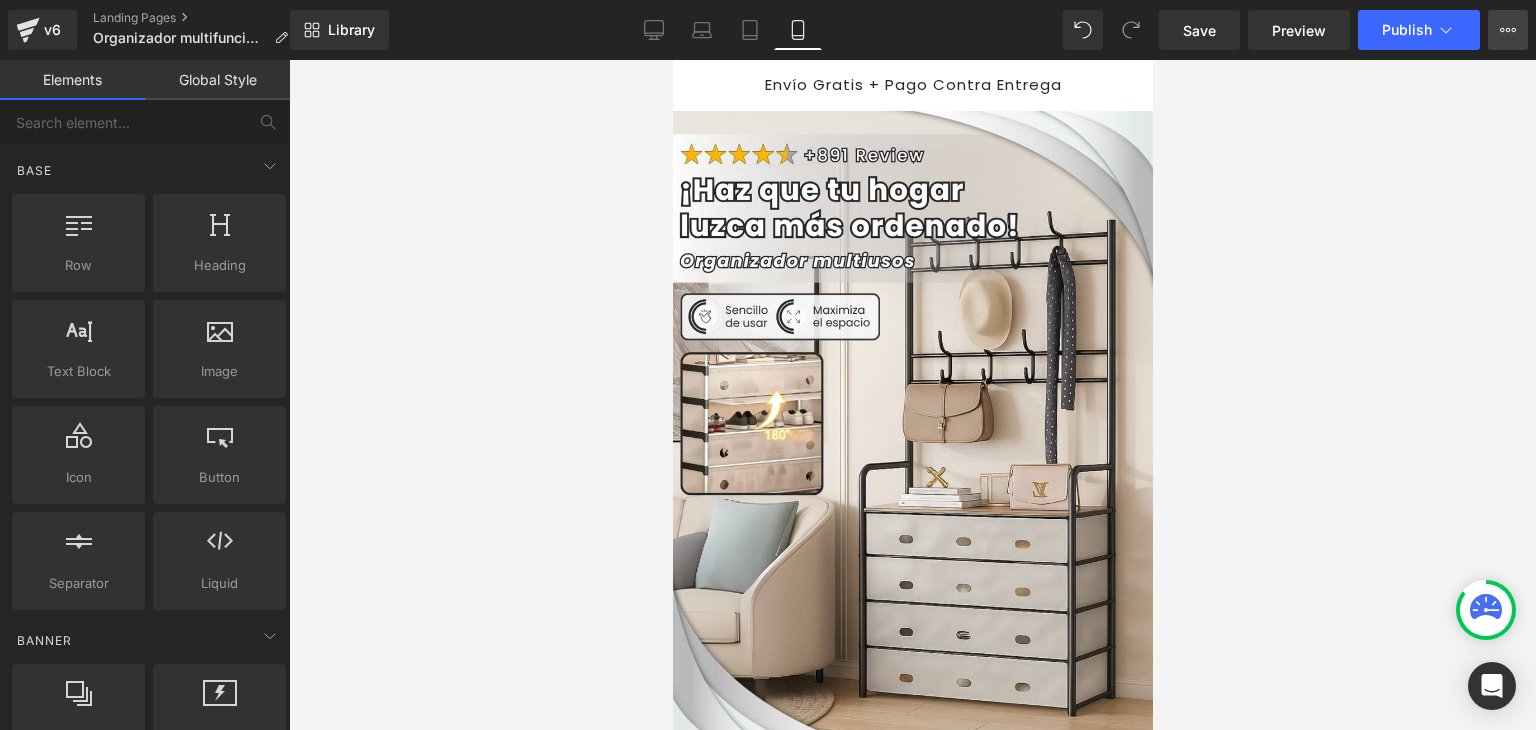 click 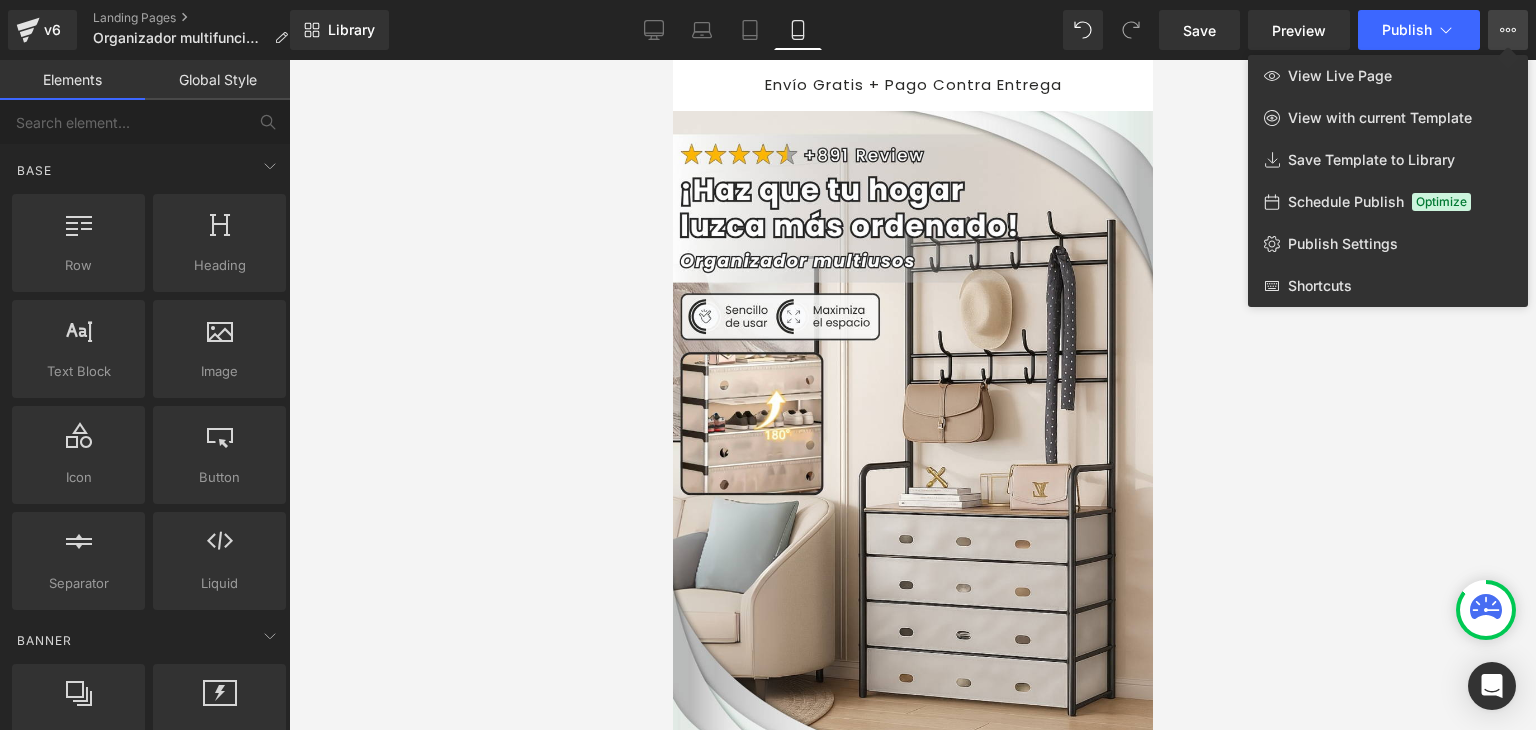 click on "Schedule Publish  Optimize" 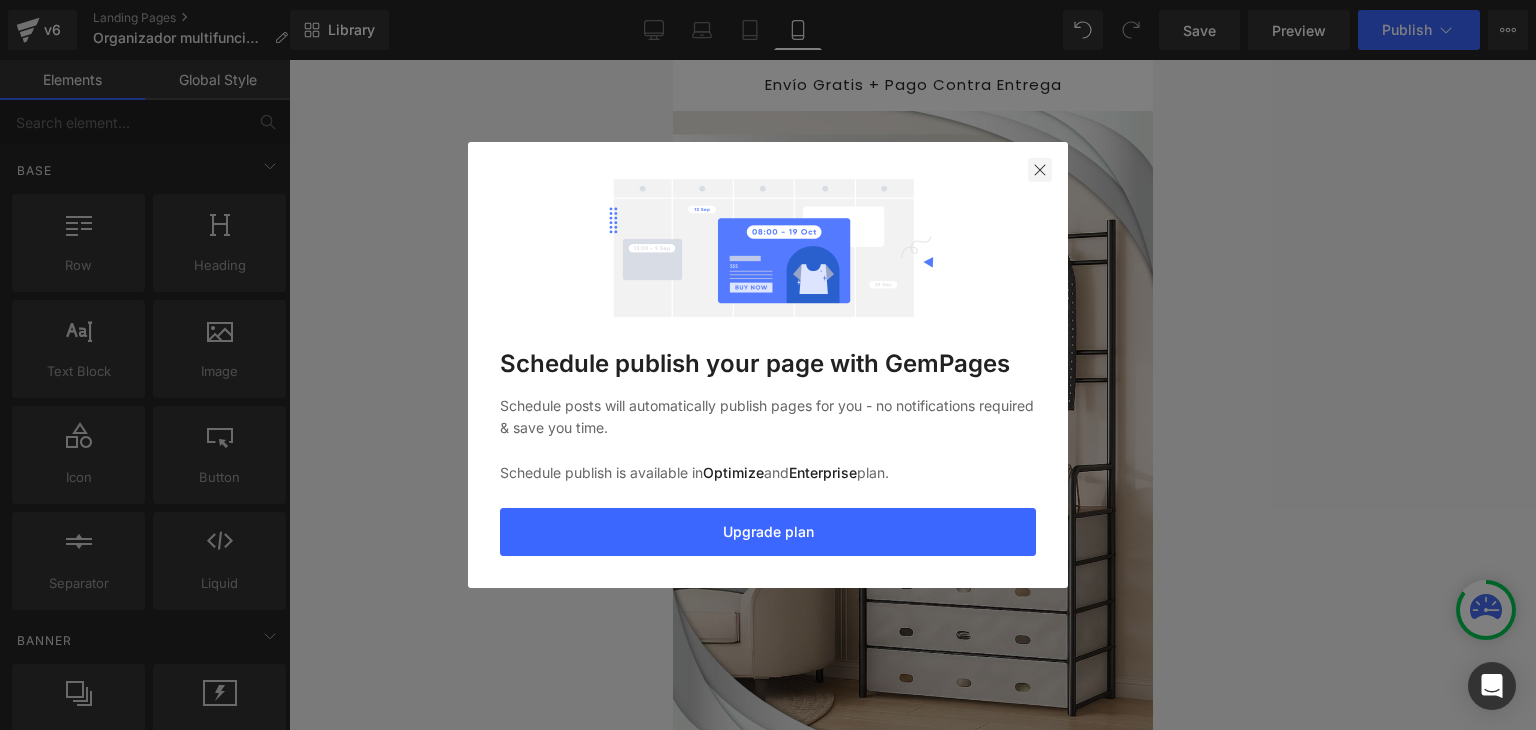click at bounding box center (1040, 170) 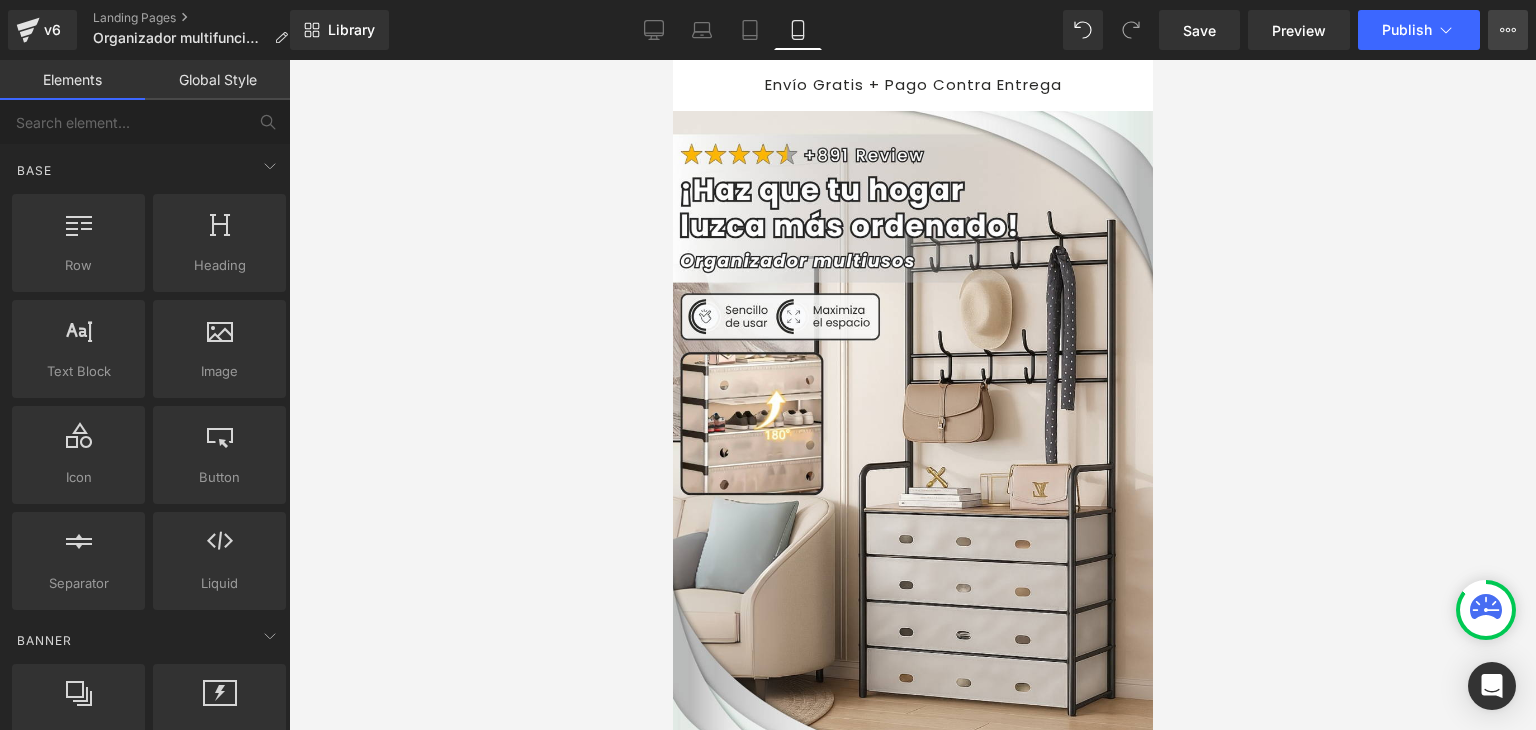 click 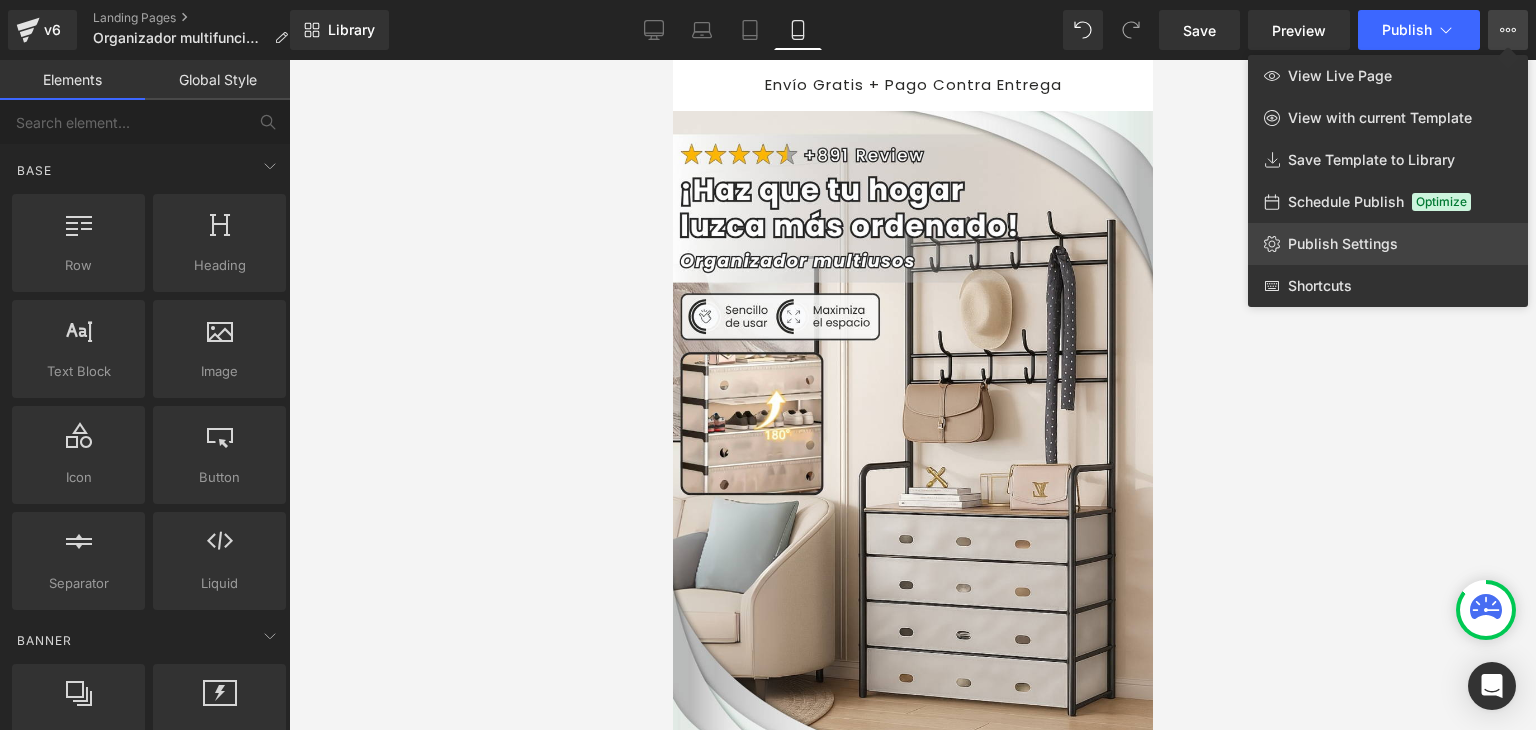 click on "Publish Settings" at bounding box center (1343, 244) 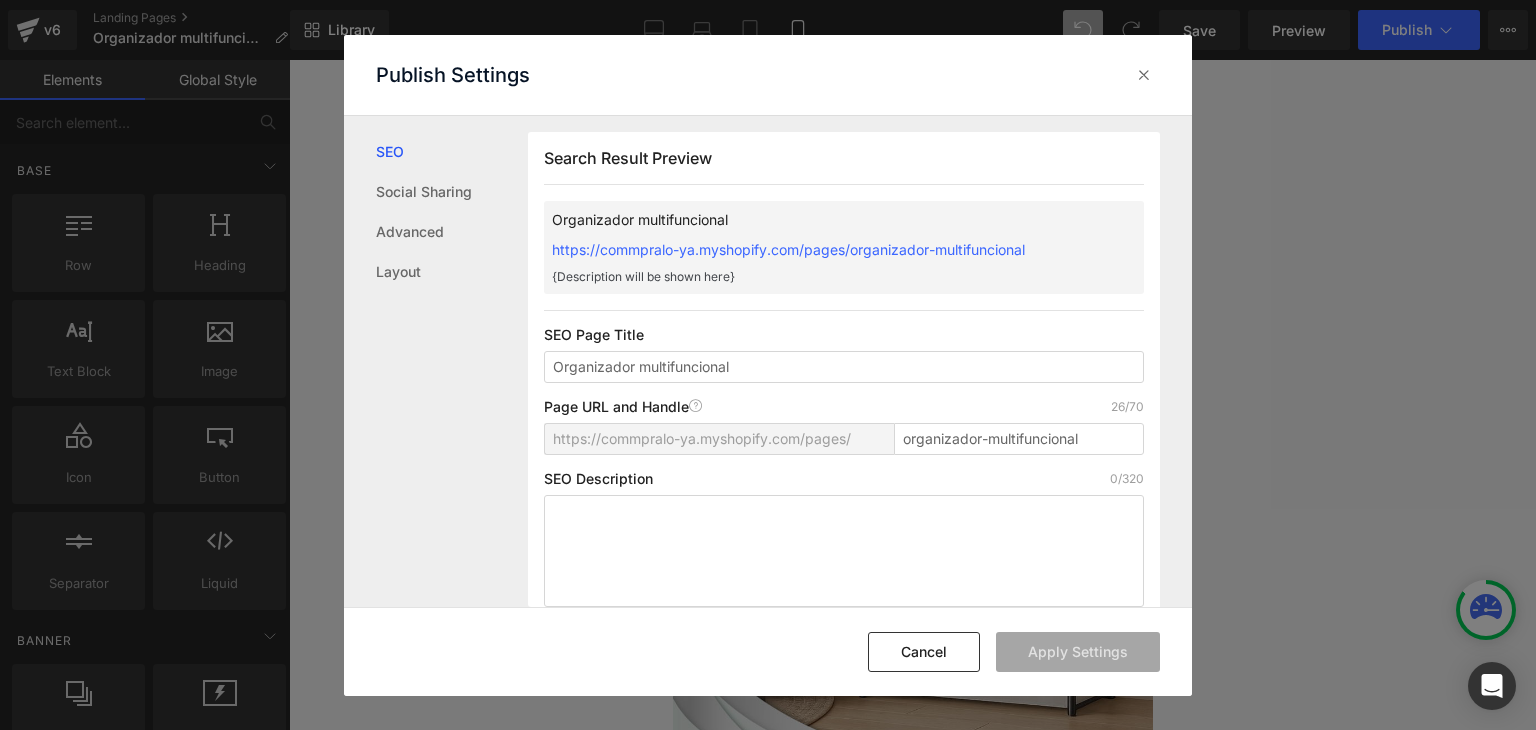 scroll, scrollTop: 0, scrollLeft: 0, axis: both 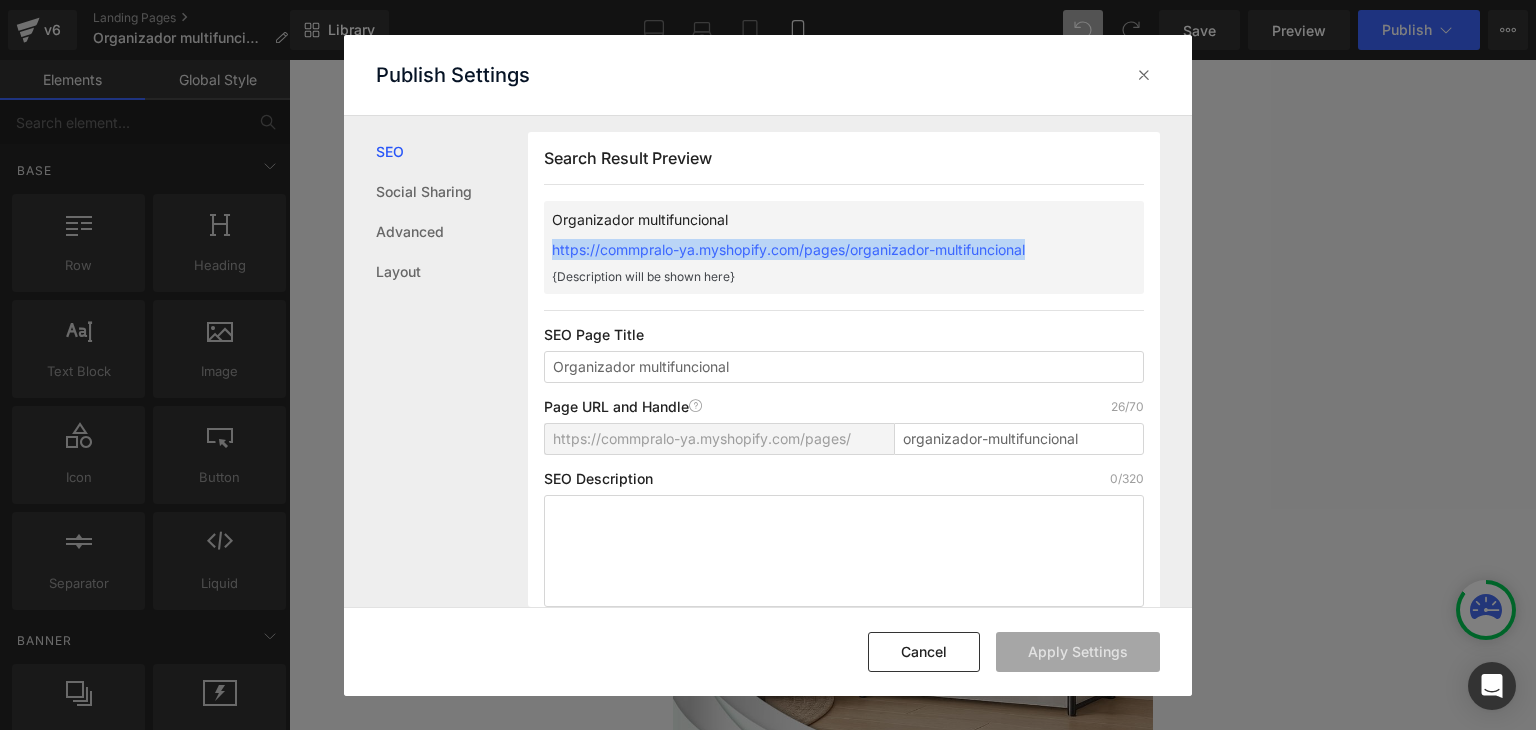 drag, startPoint x: 545, startPoint y: 244, endPoint x: 1102, endPoint y: 255, distance: 557.1086 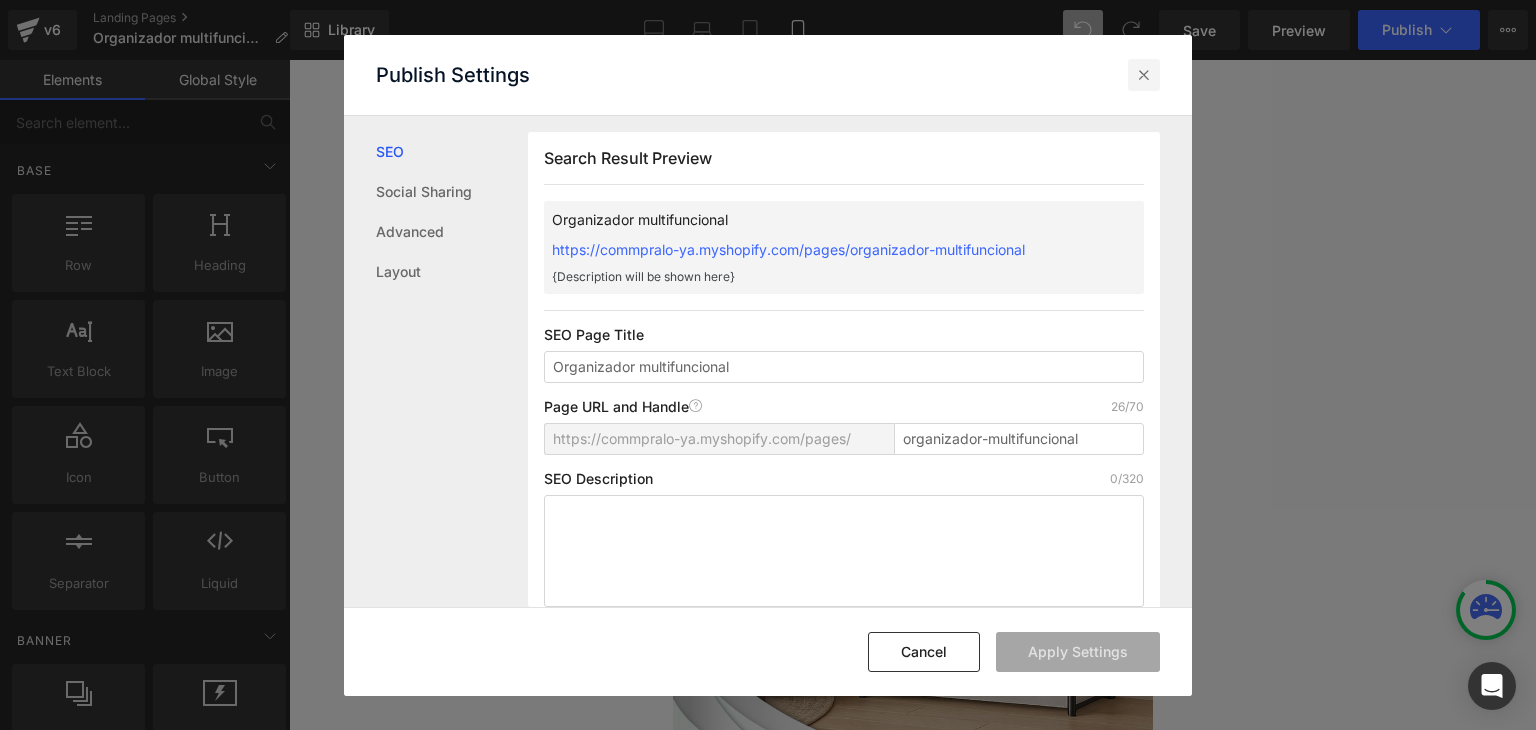 drag, startPoint x: 1136, startPoint y: 81, endPoint x: 326, endPoint y: 329, distance: 847.1151 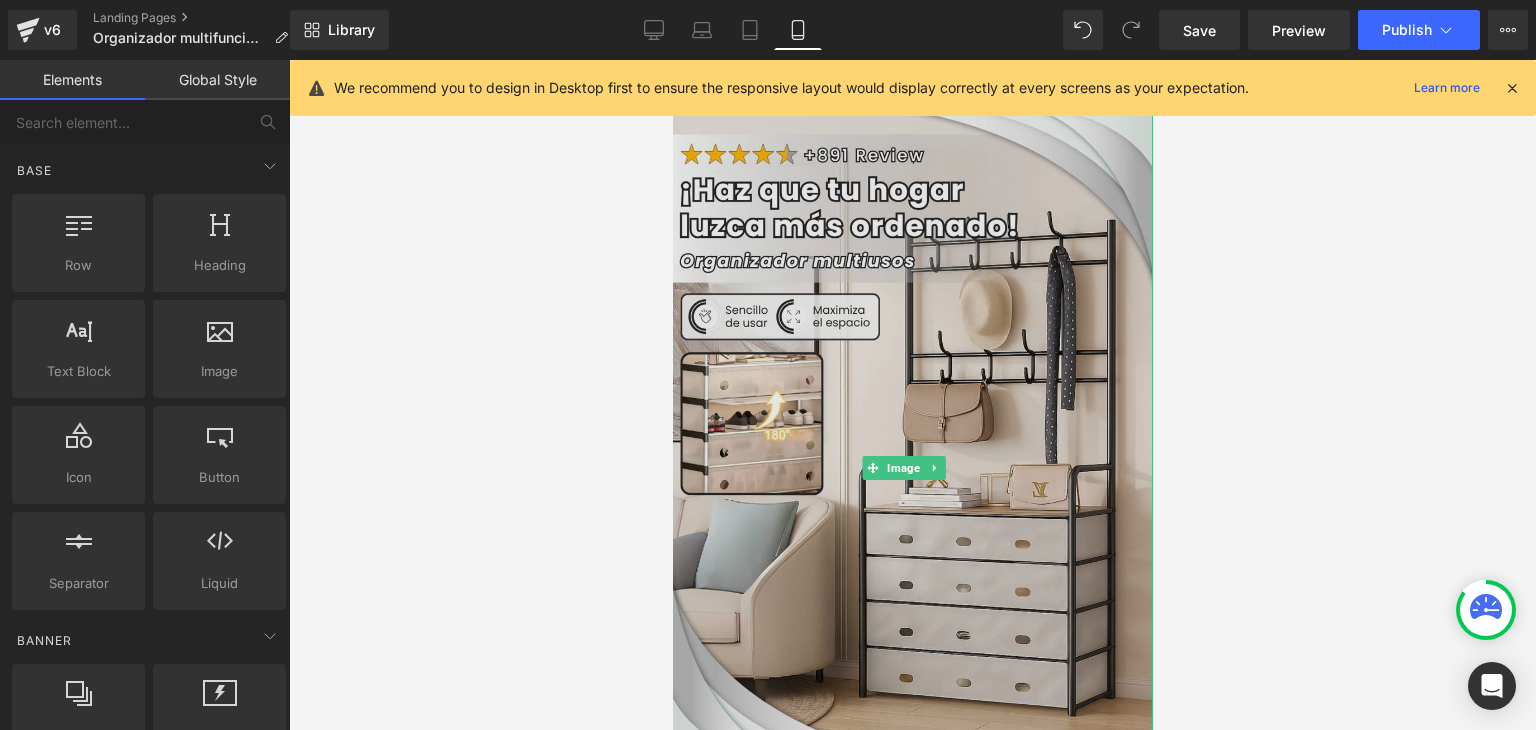 click at bounding box center (910, 469) 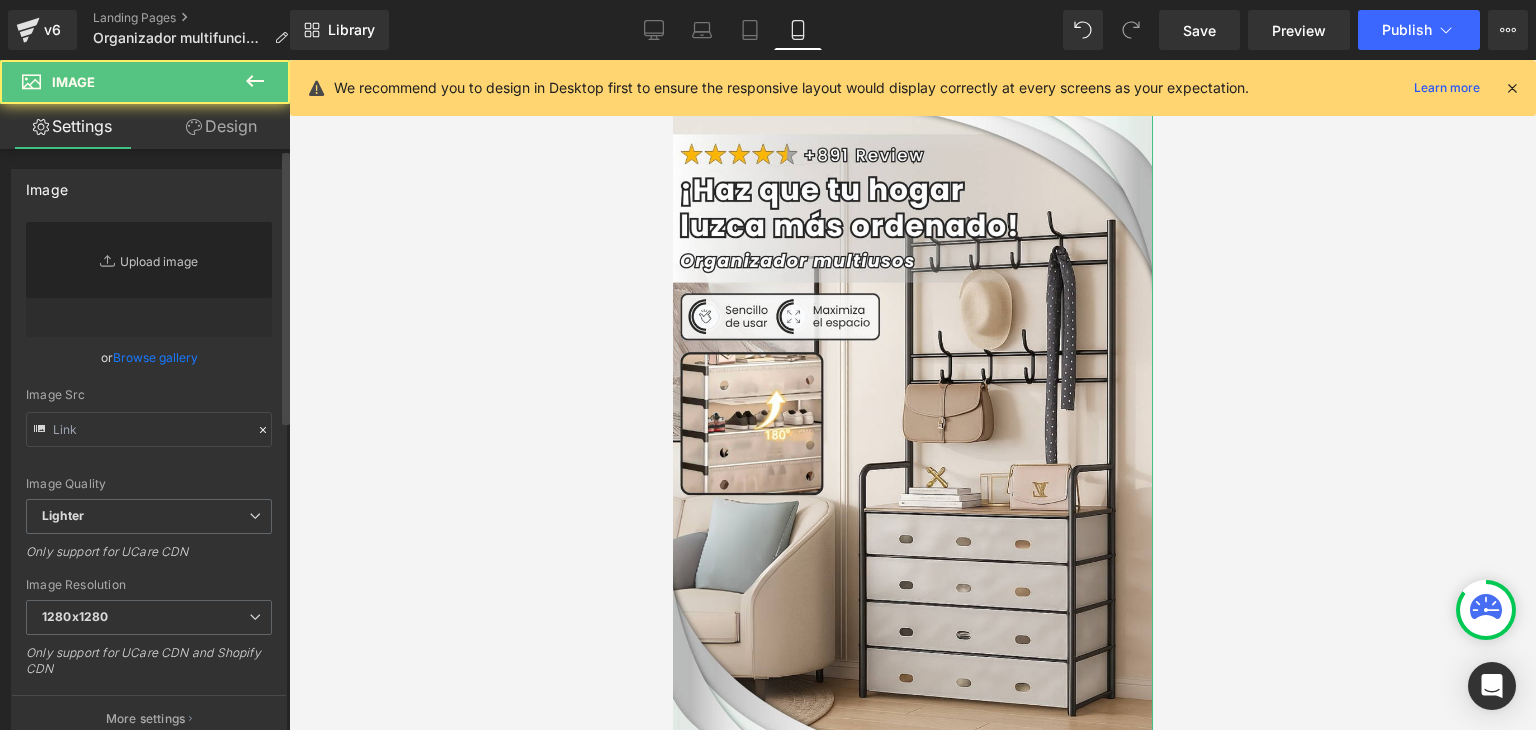 type on "https://ucarecdn.com/8145aa25-a93f-4c53-ae21-f84b23544dde/-/format/auto/-/preview/1280x1280/-/quality/lighter/Banner%20Landing.webp" 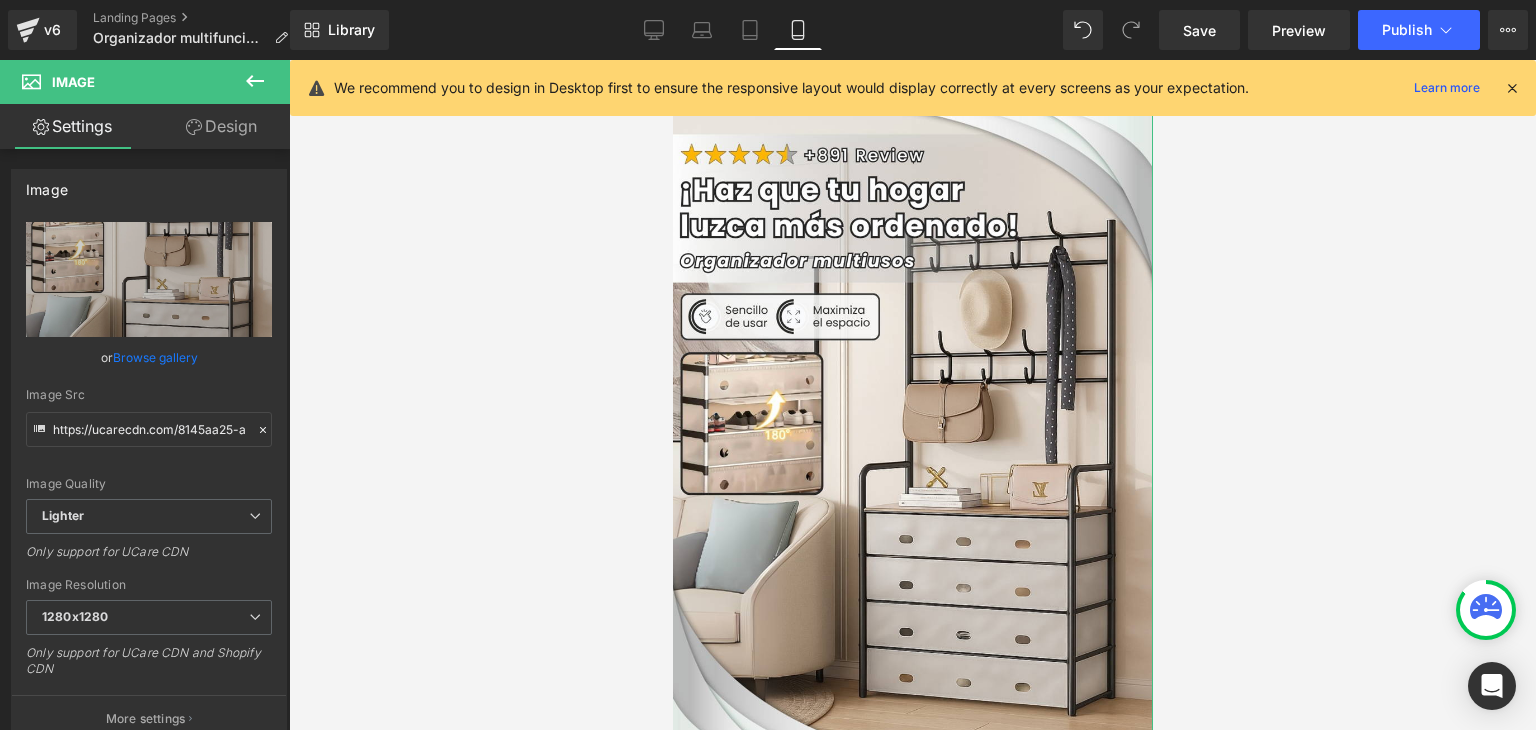 click on "Design" at bounding box center [221, 126] 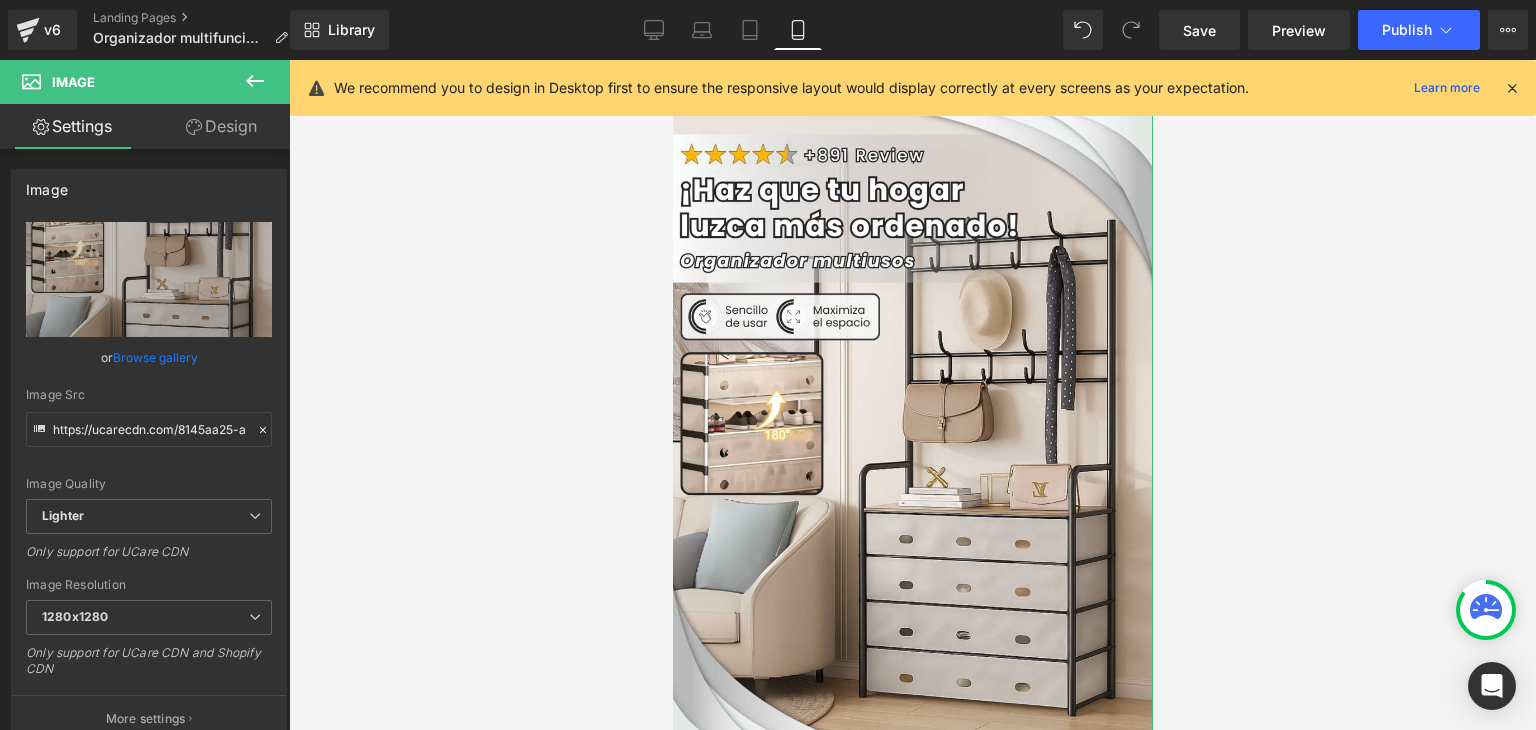 click on "Spacing" at bounding box center [0, 0] 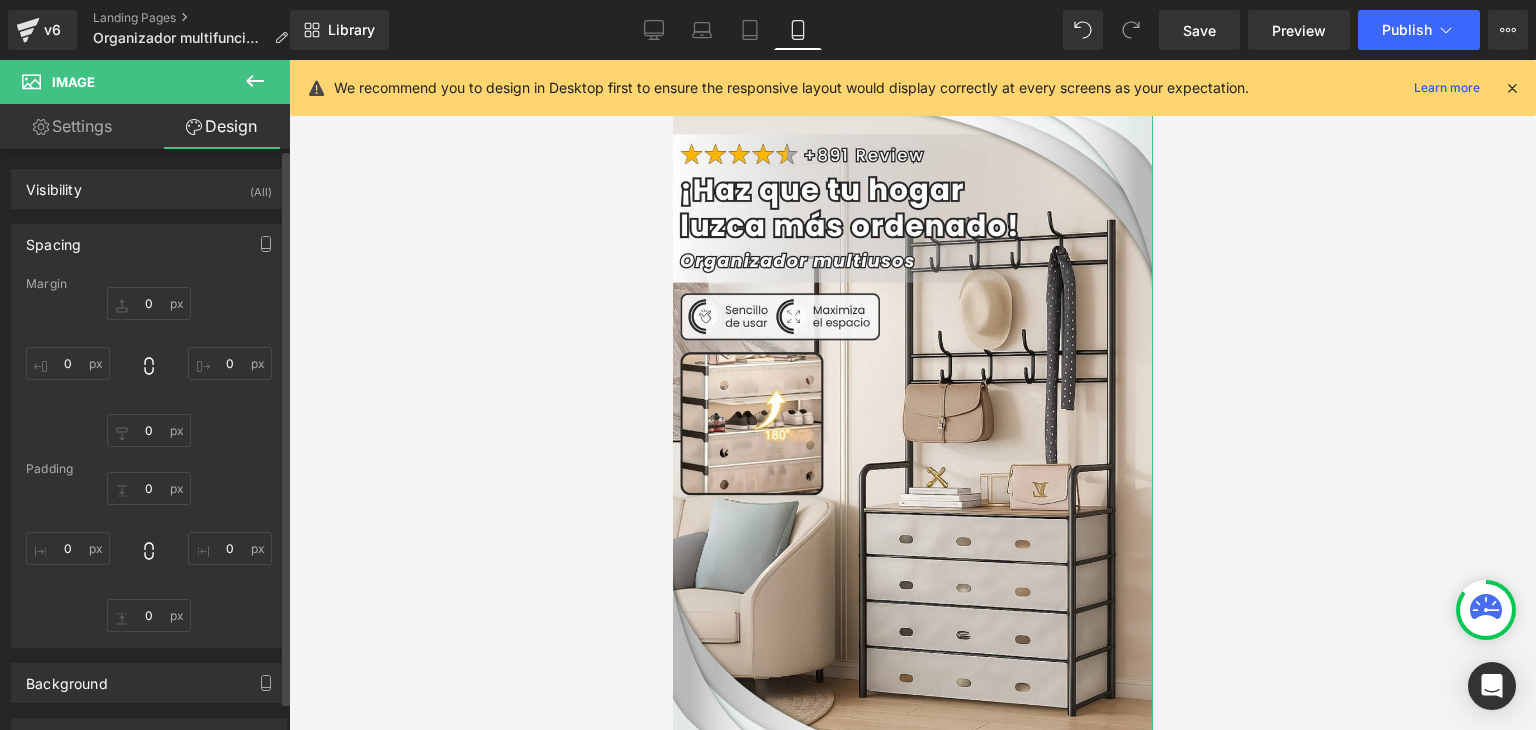 type on "0" 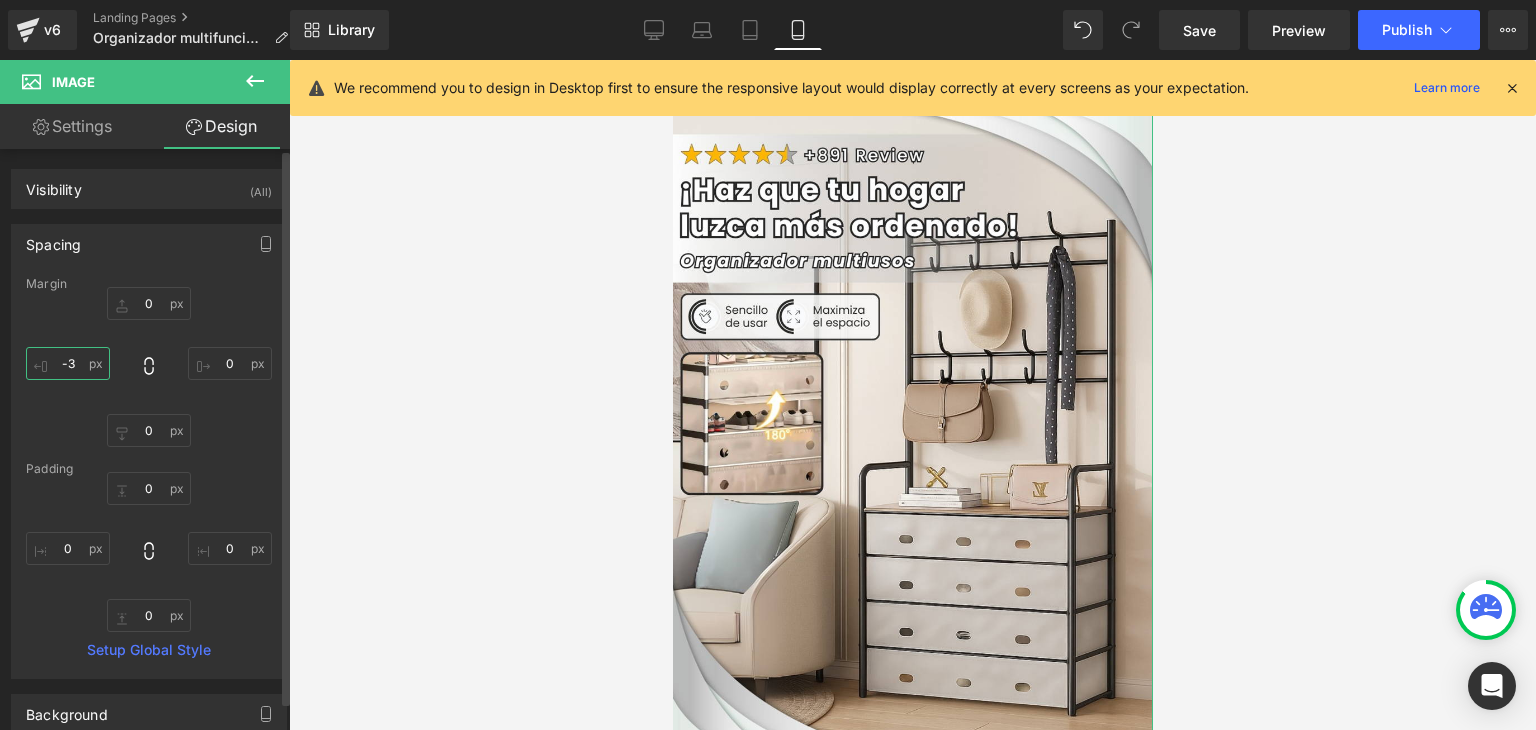 click on "-3" at bounding box center [68, 363] 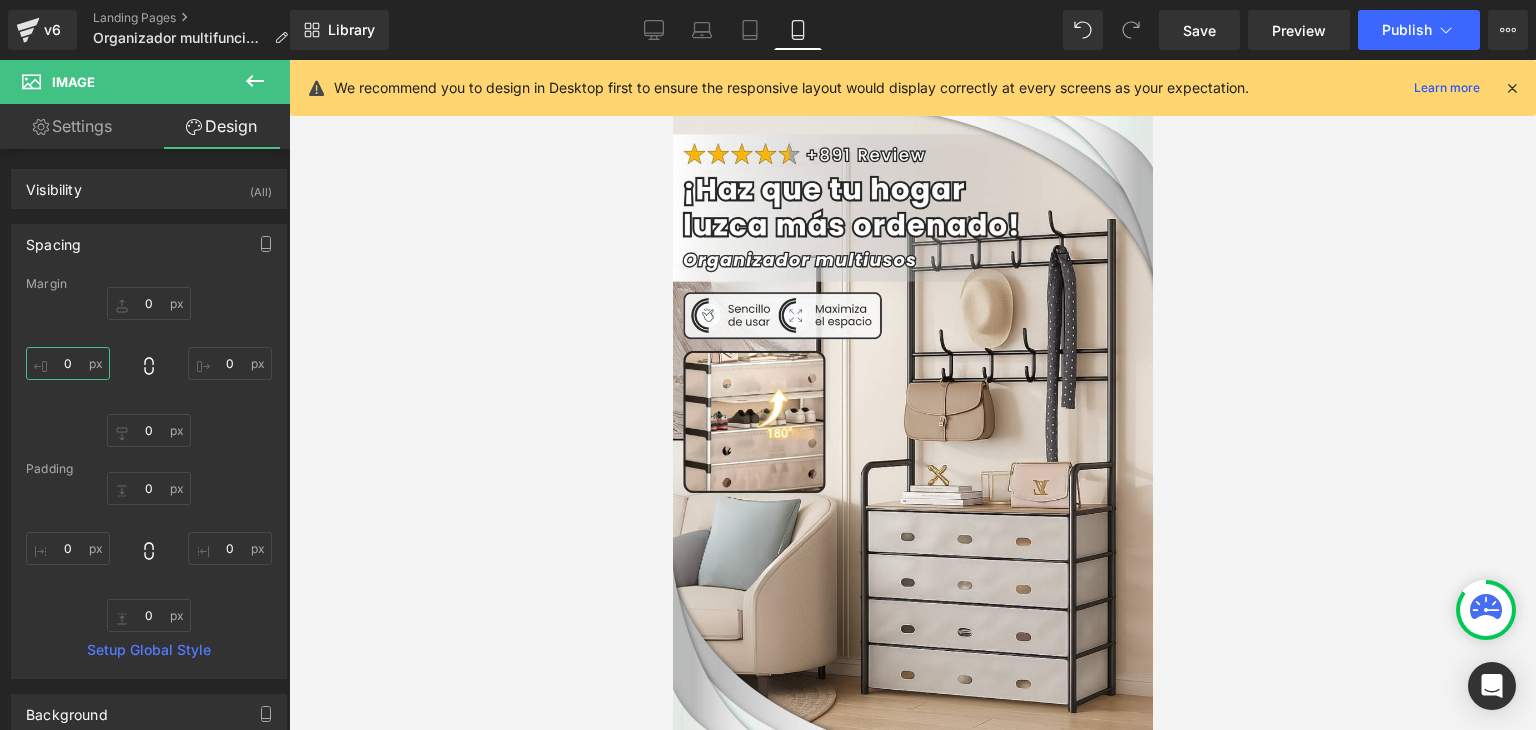 type 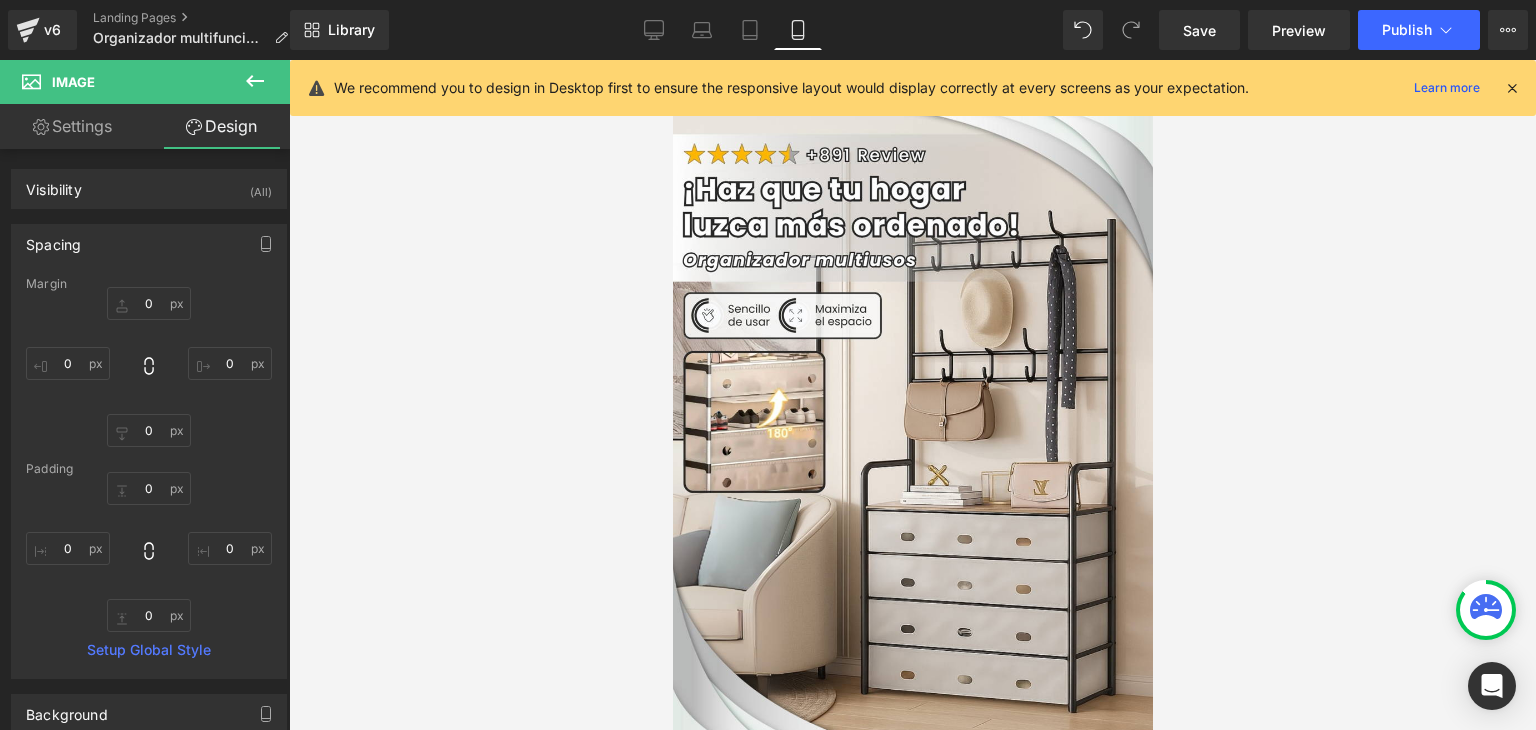 click at bounding box center (1512, 88) 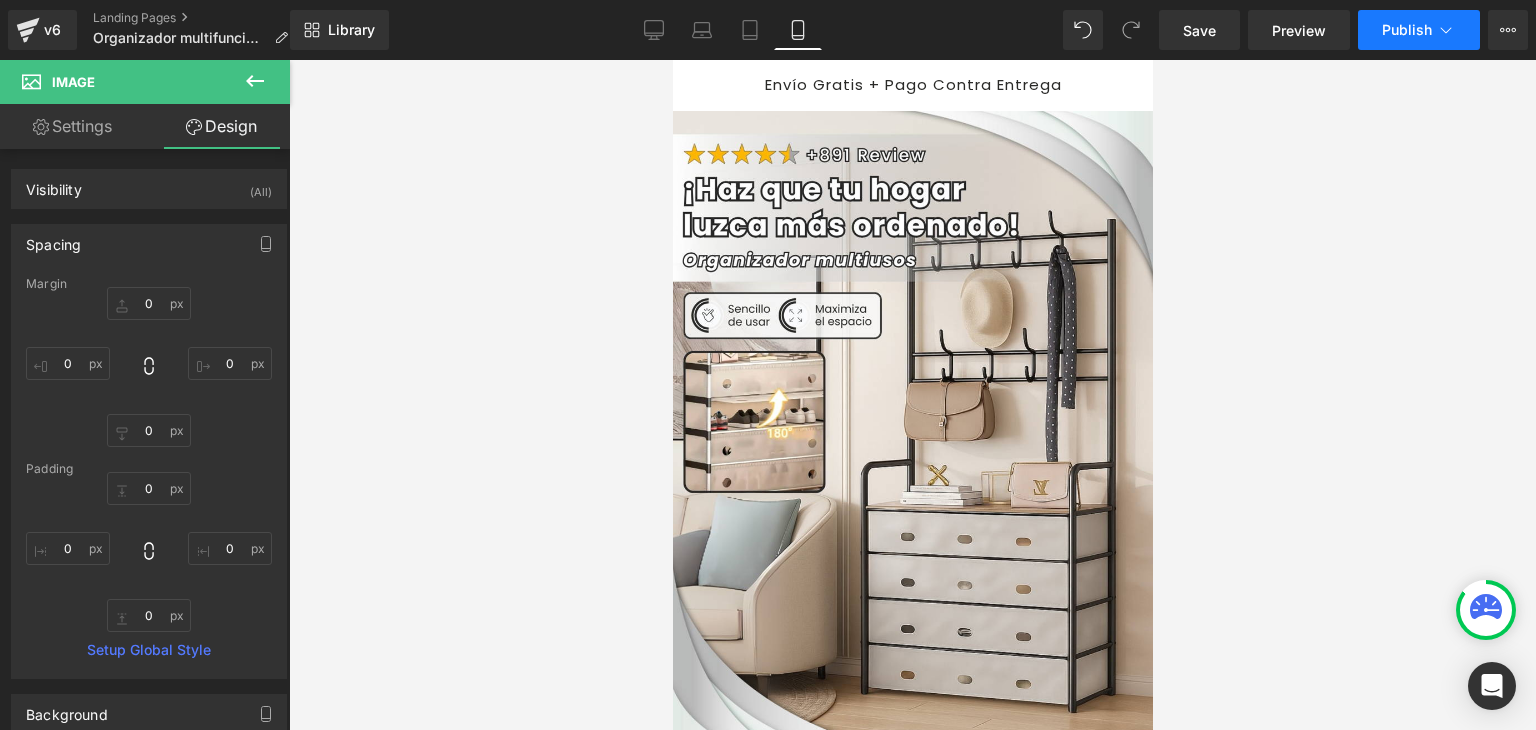 click on "Publish" at bounding box center (1419, 30) 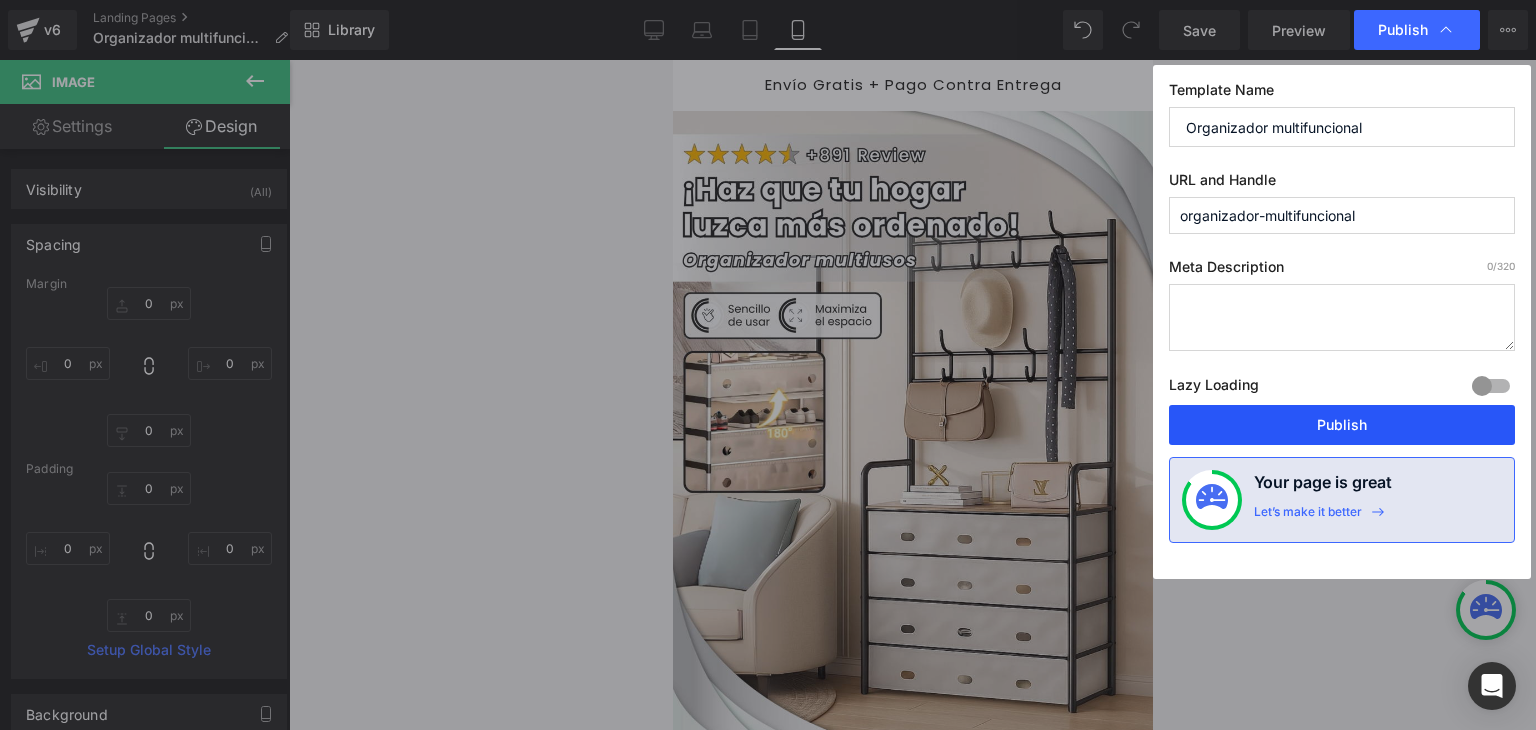 click on "Publish" at bounding box center (1342, 425) 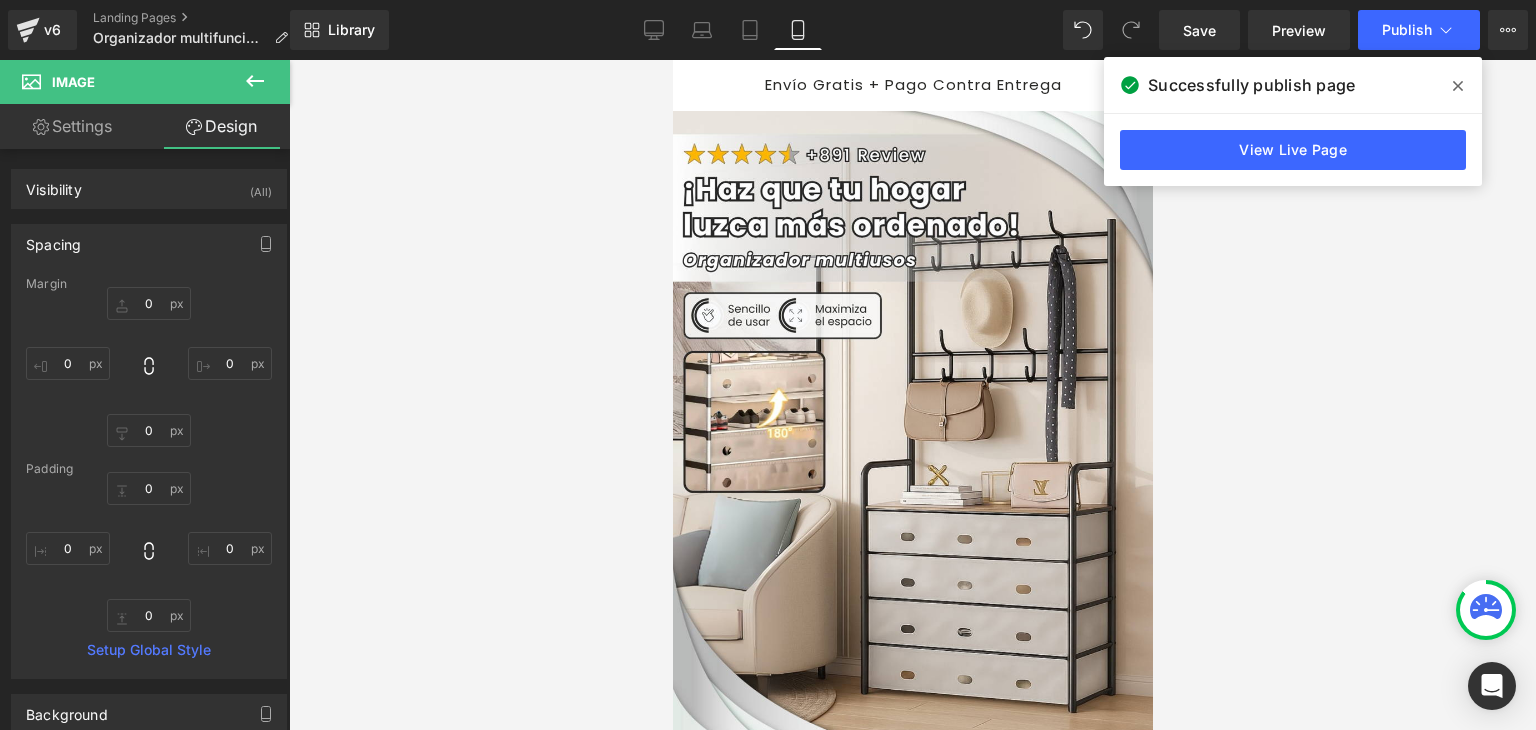 click 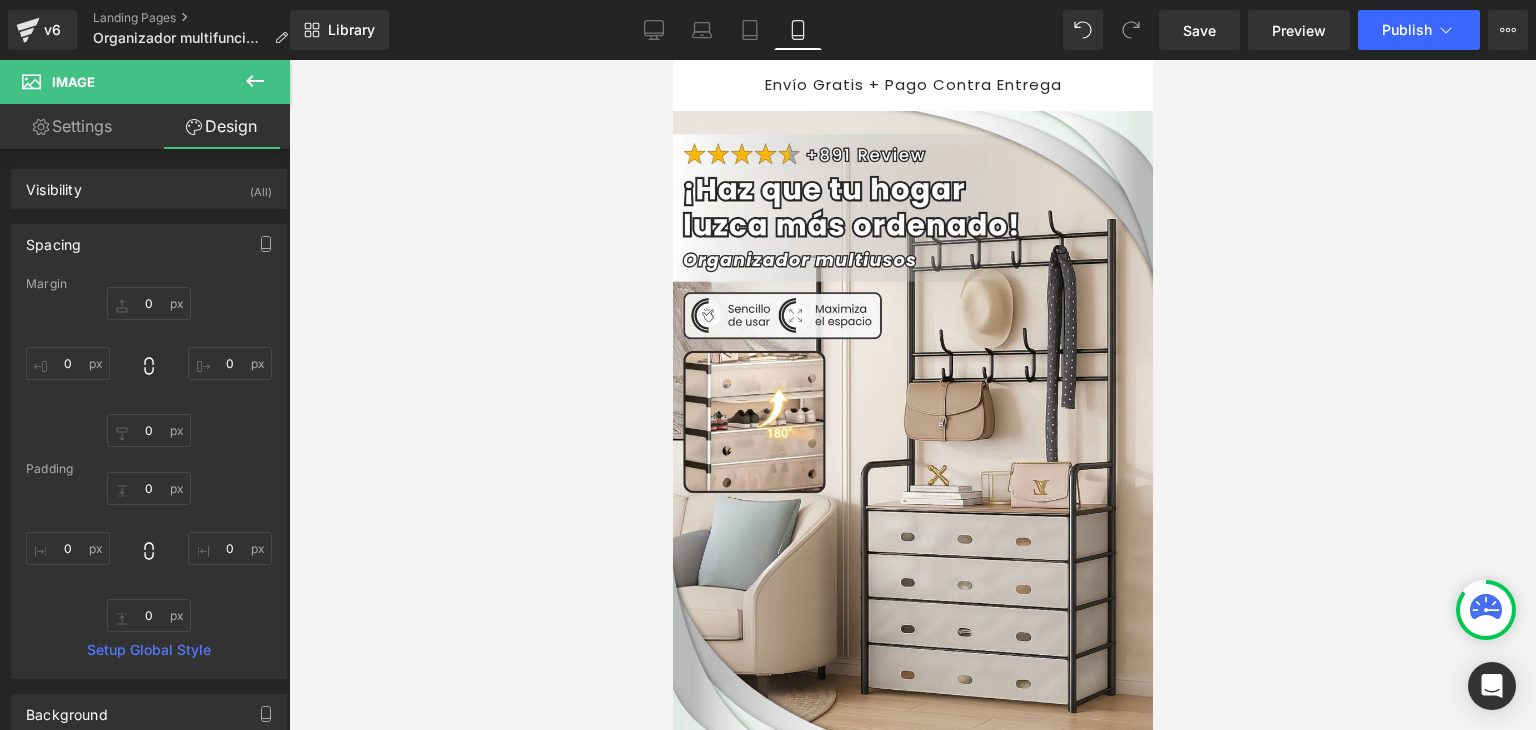 click at bounding box center [912, 395] 